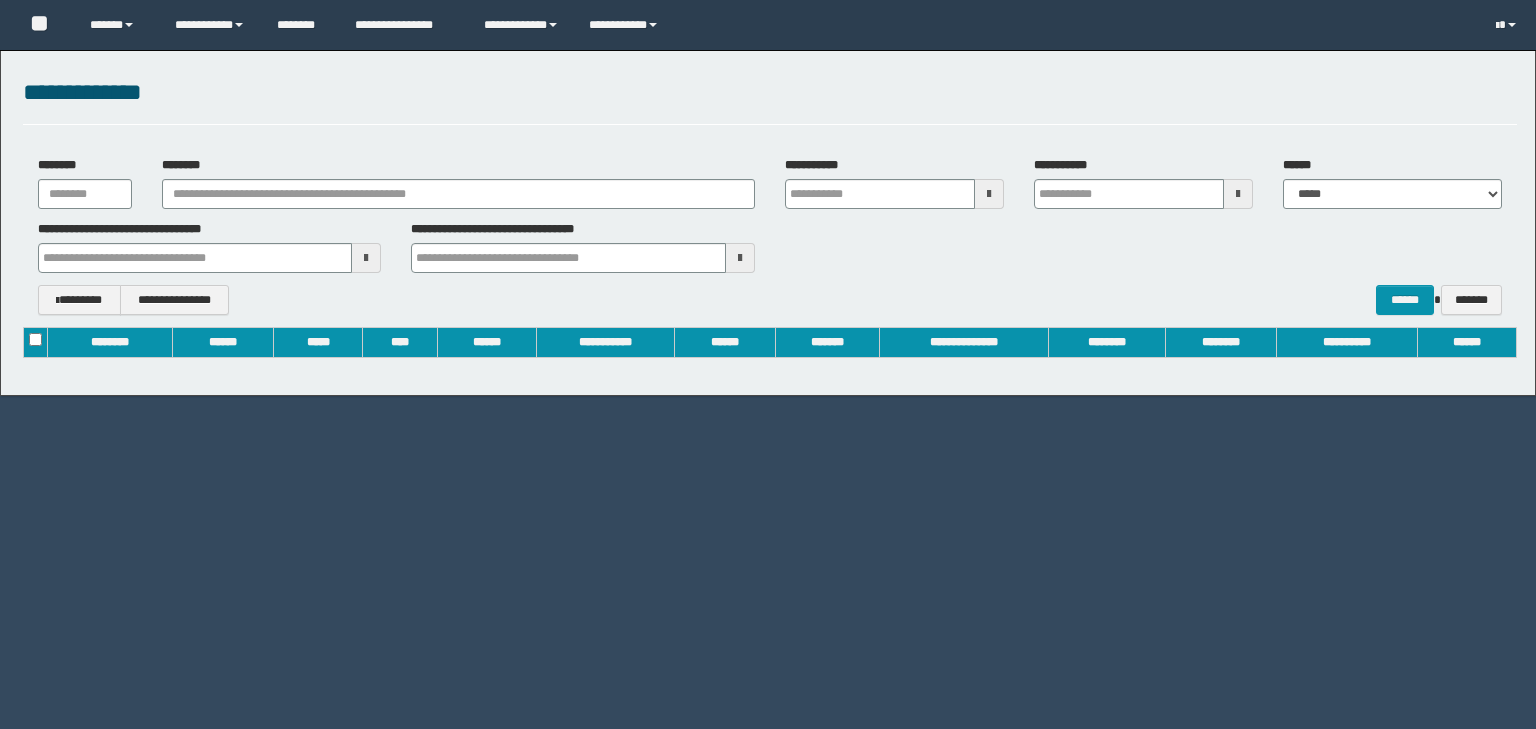 scroll, scrollTop: 0, scrollLeft: 0, axis: both 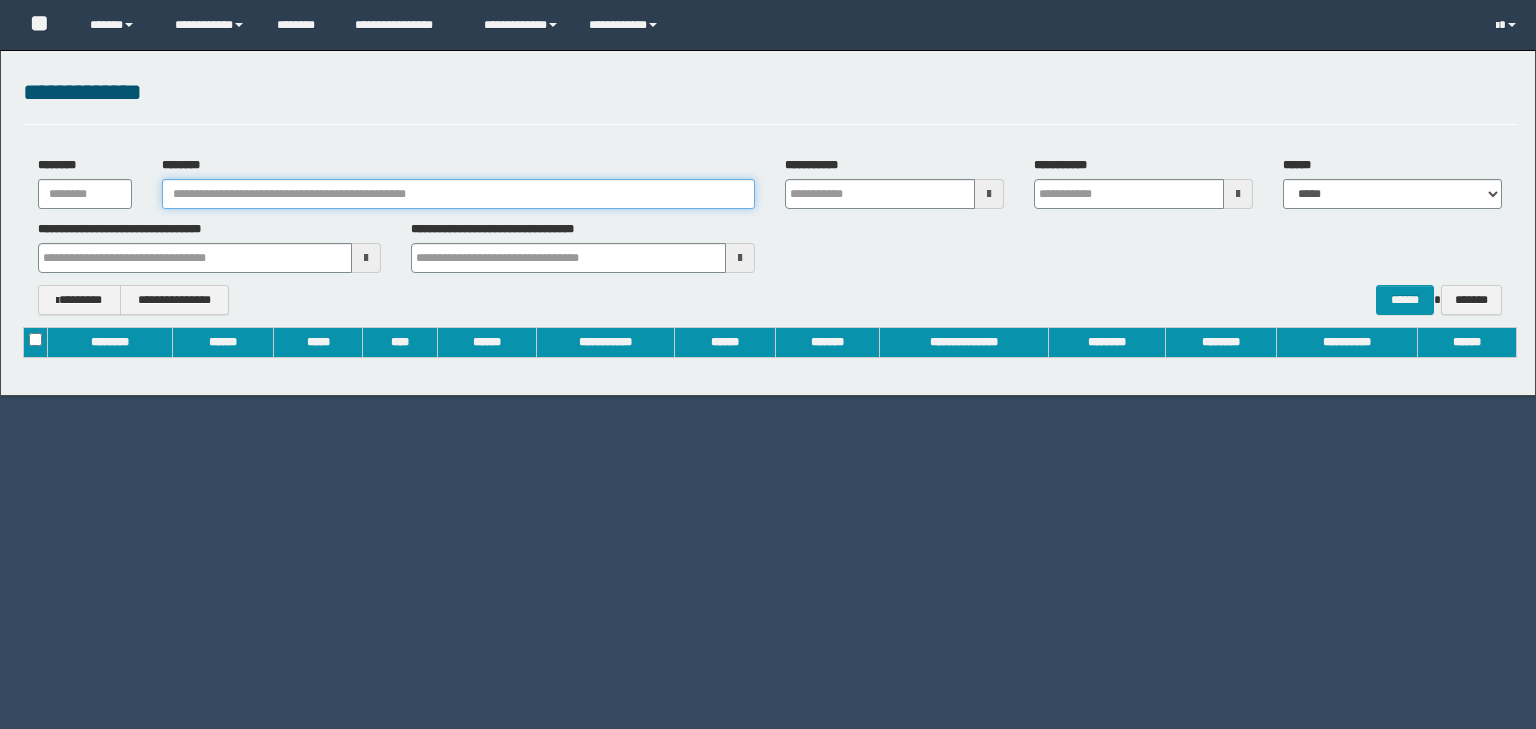 click on "********" at bounding box center (458, 194) 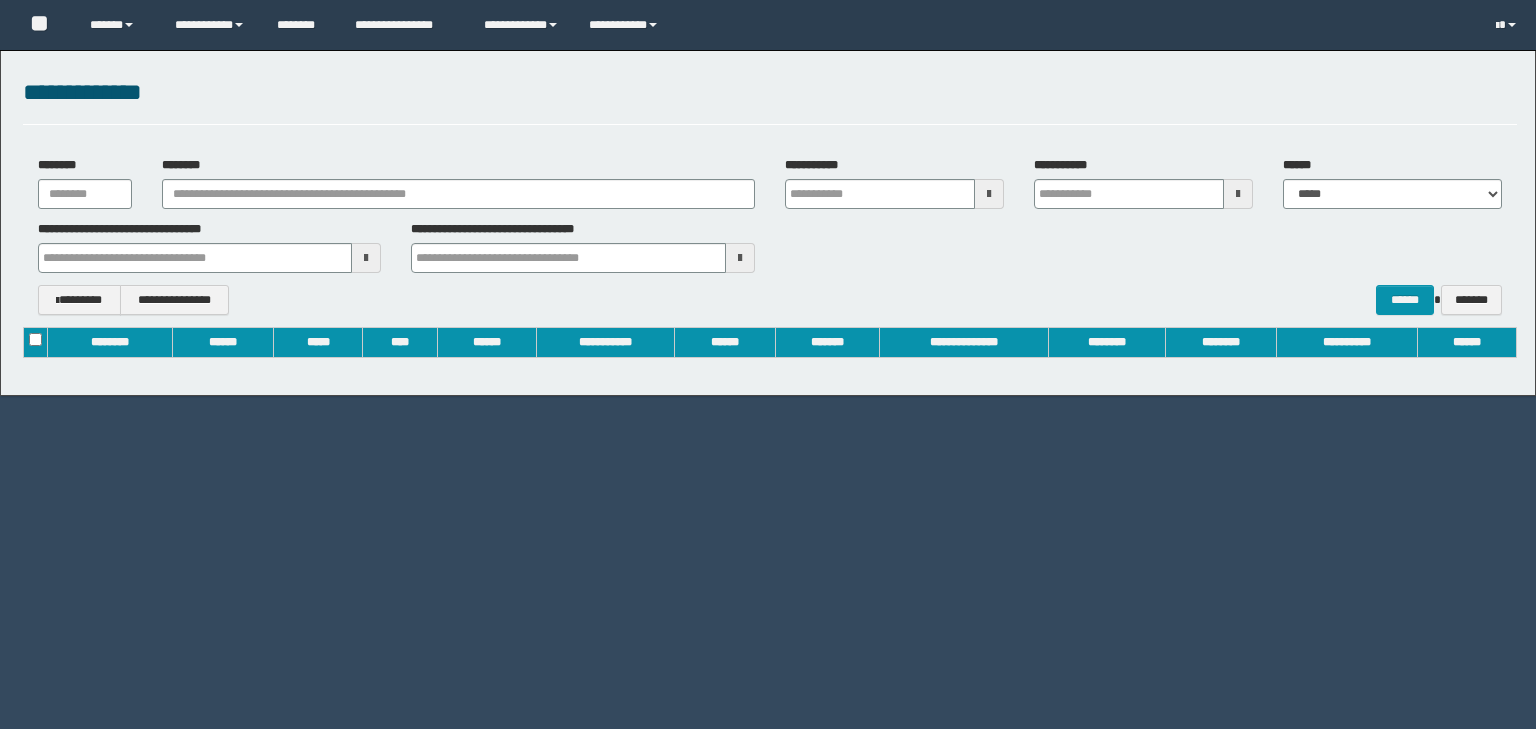 type on "**********" 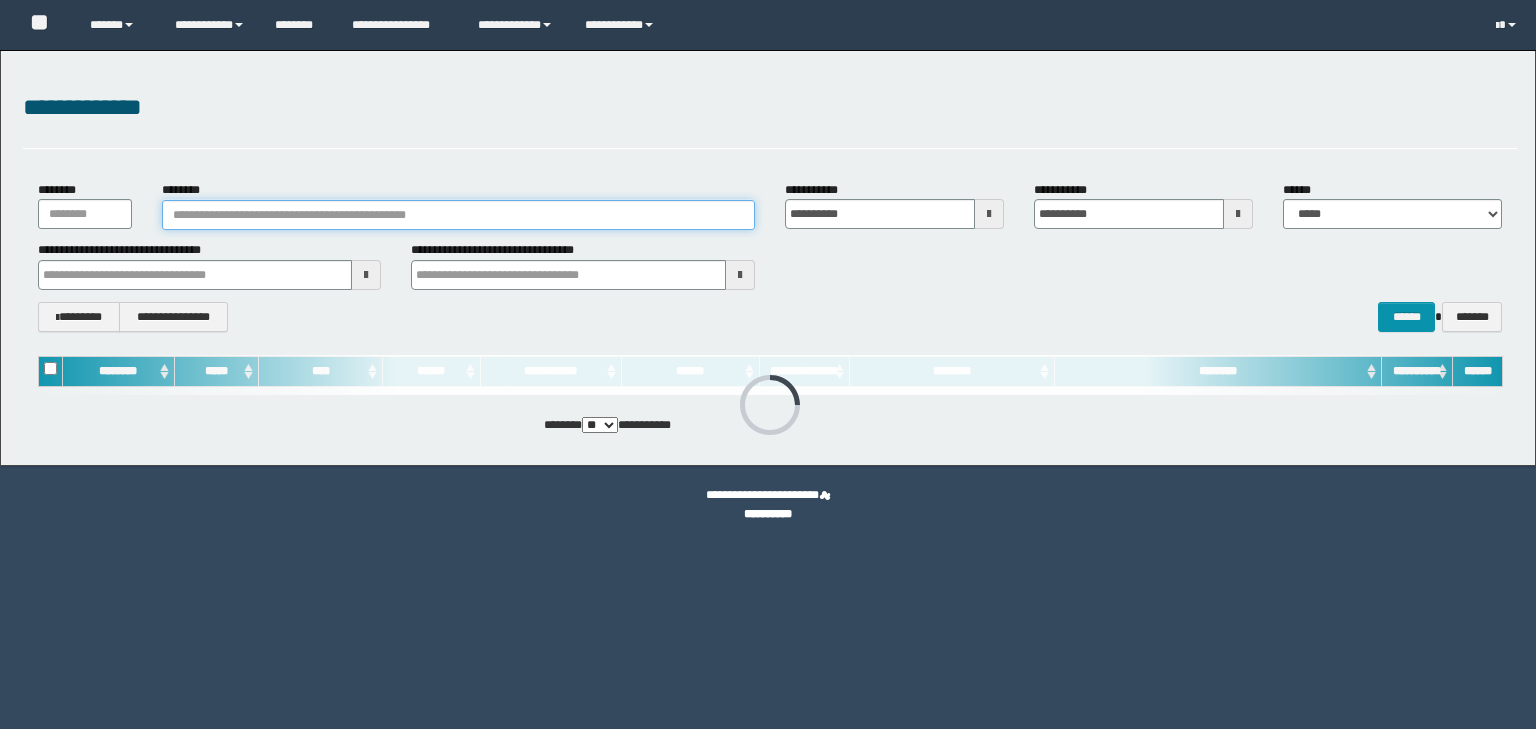 click on "********" at bounding box center (458, 215) 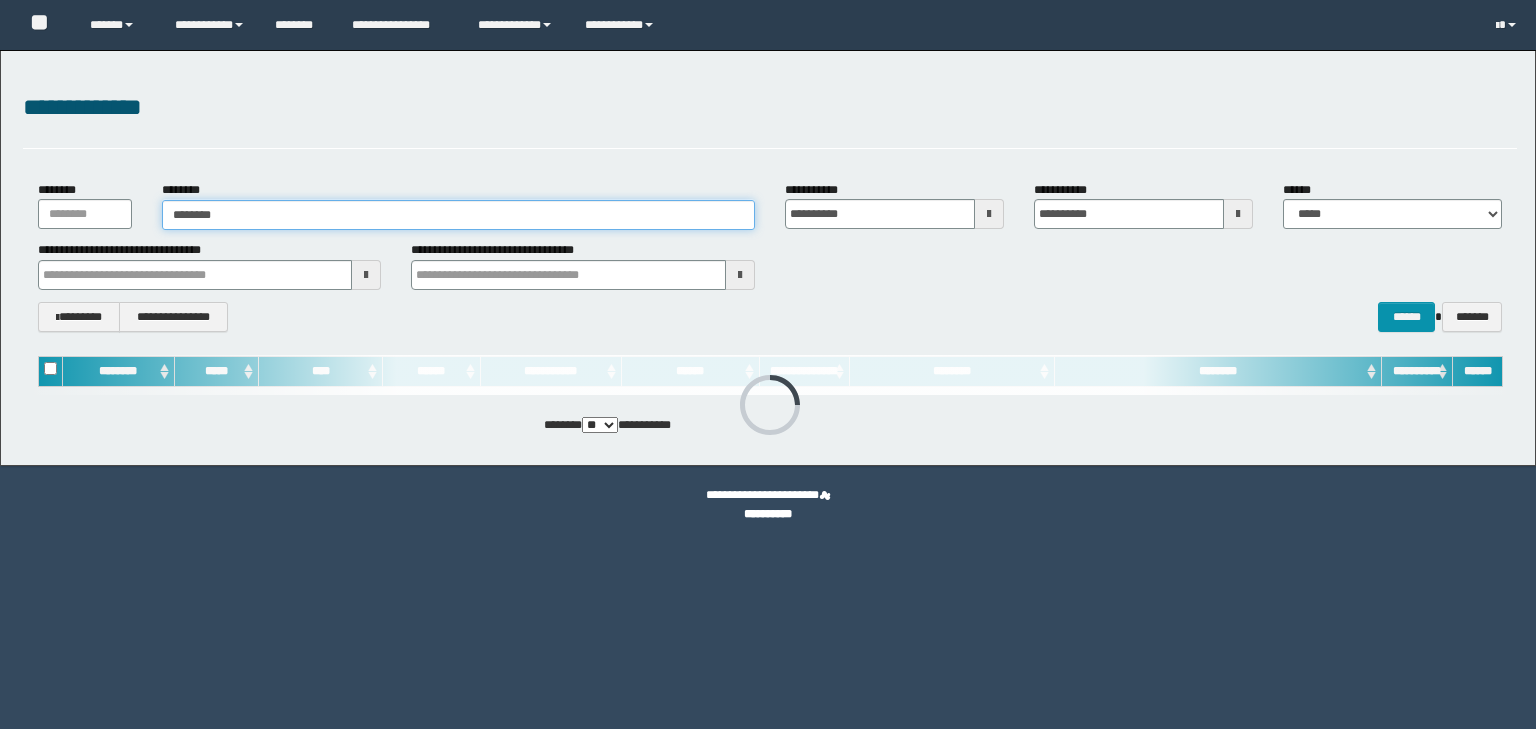 type on "********" 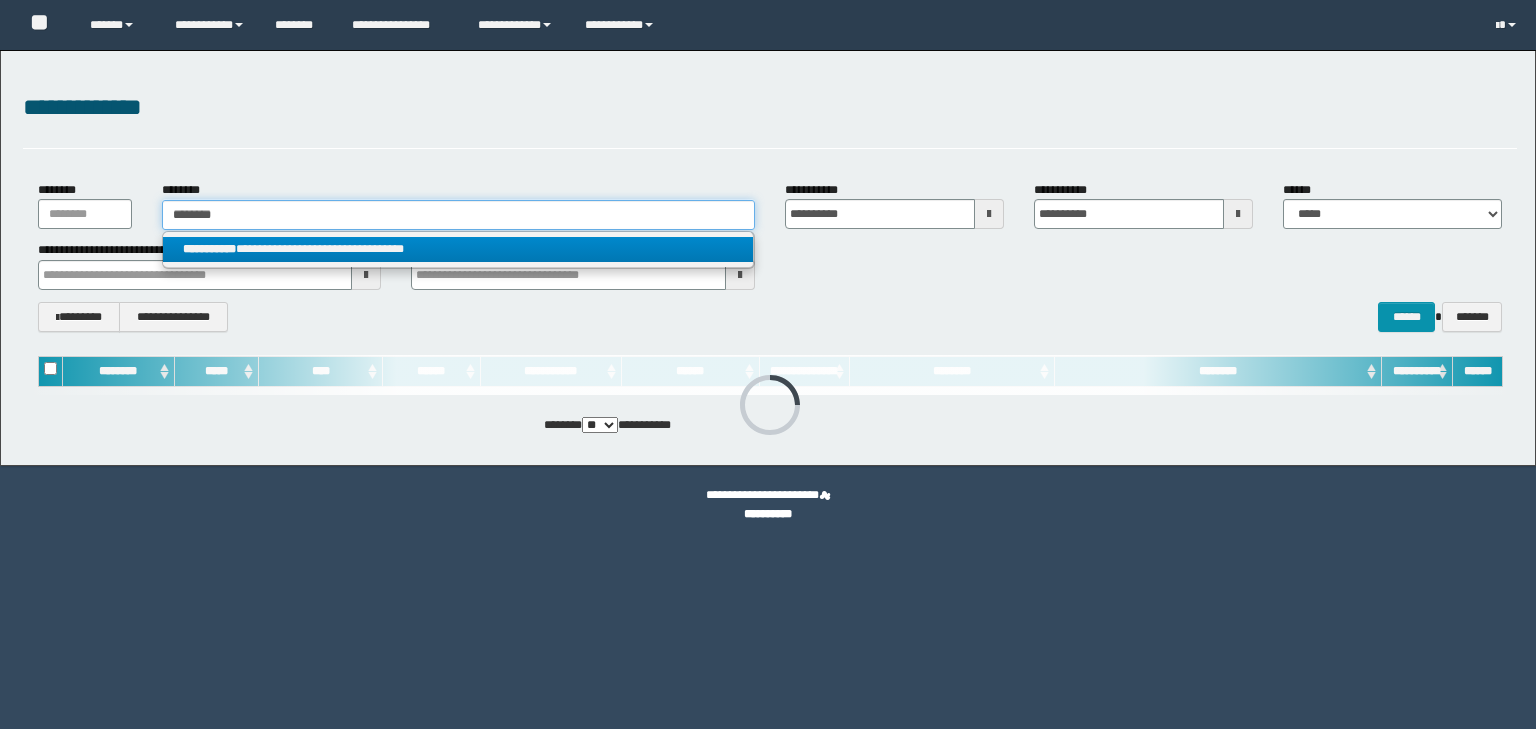 type on "********" 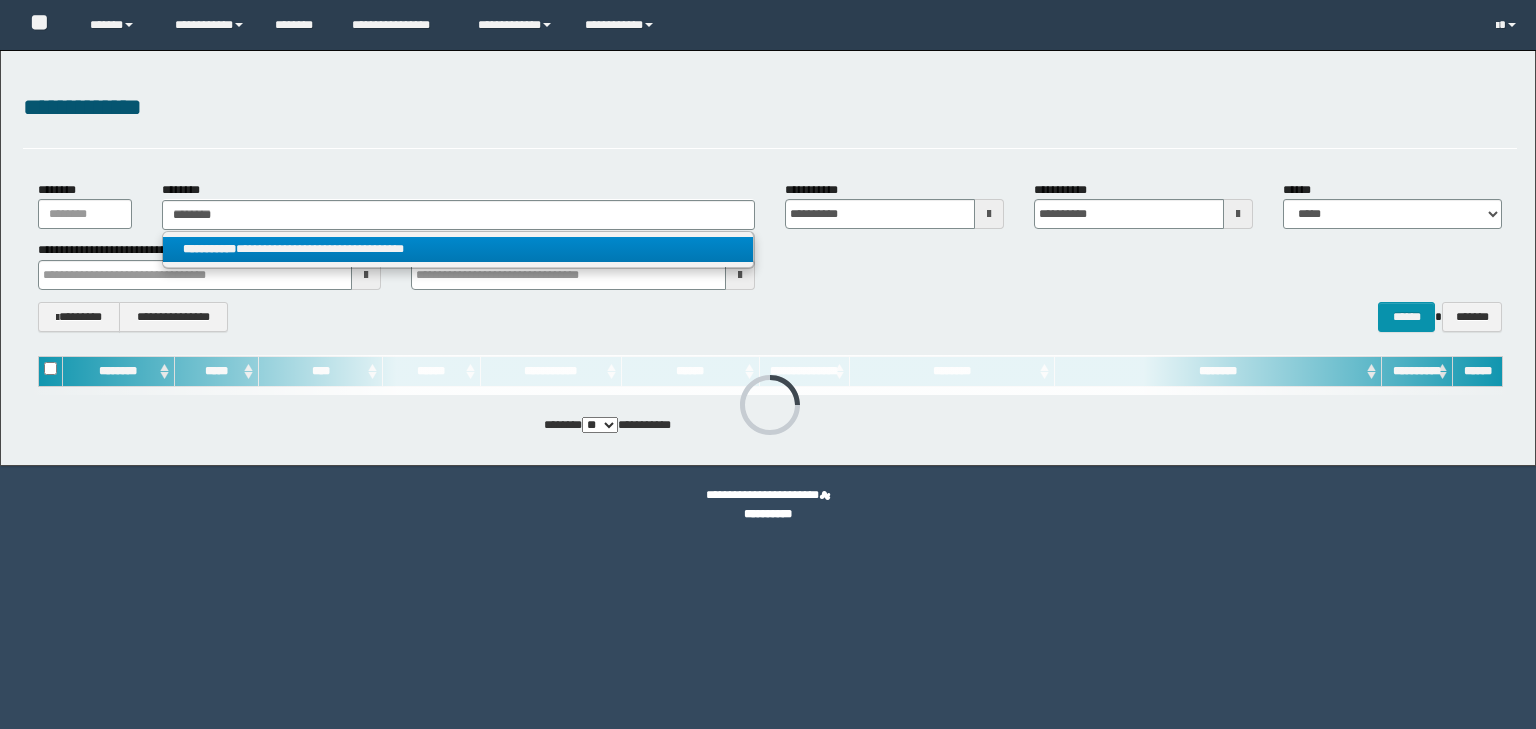 click on "**********" at bounding box center [458, 249] 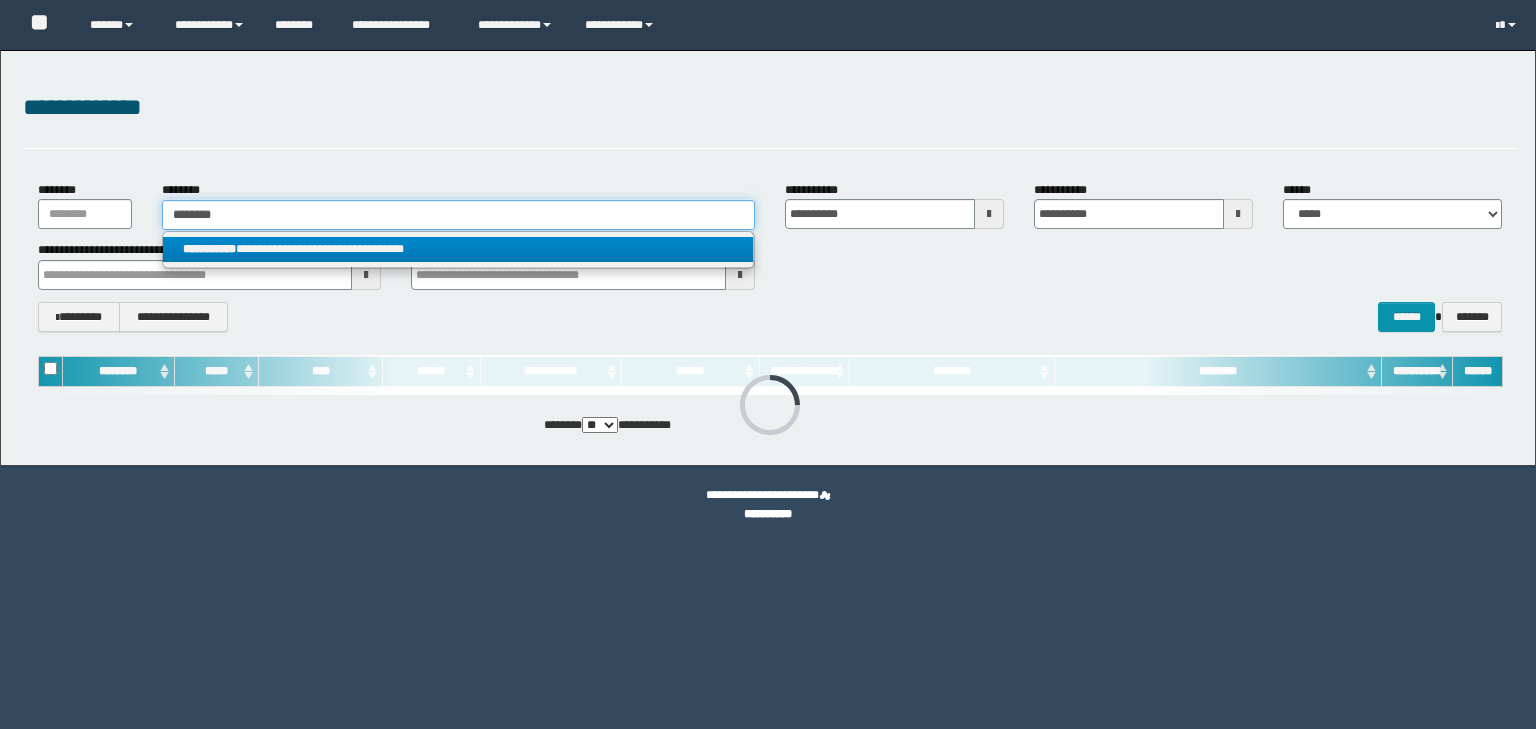 type 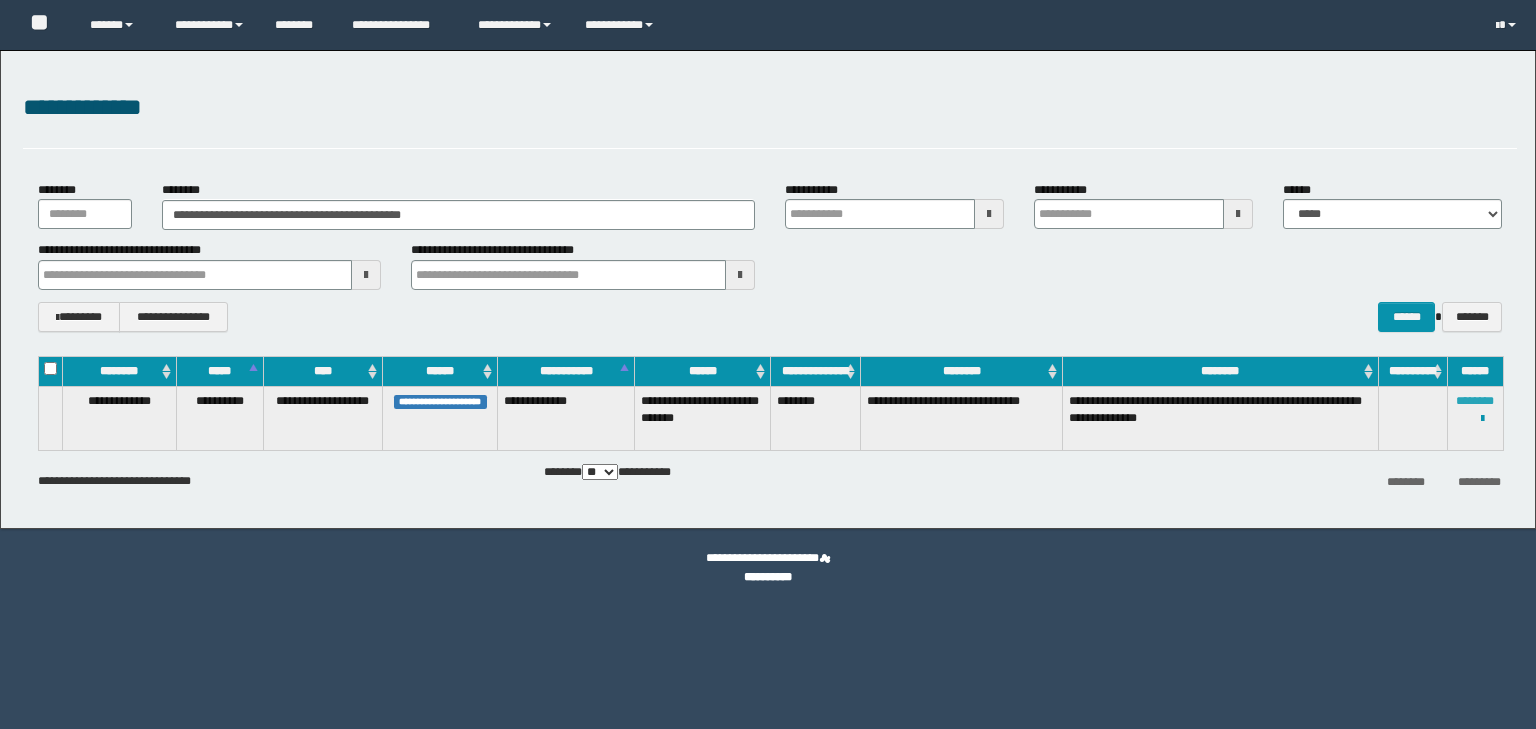 click on "********" at bounding box center [1475, 401] 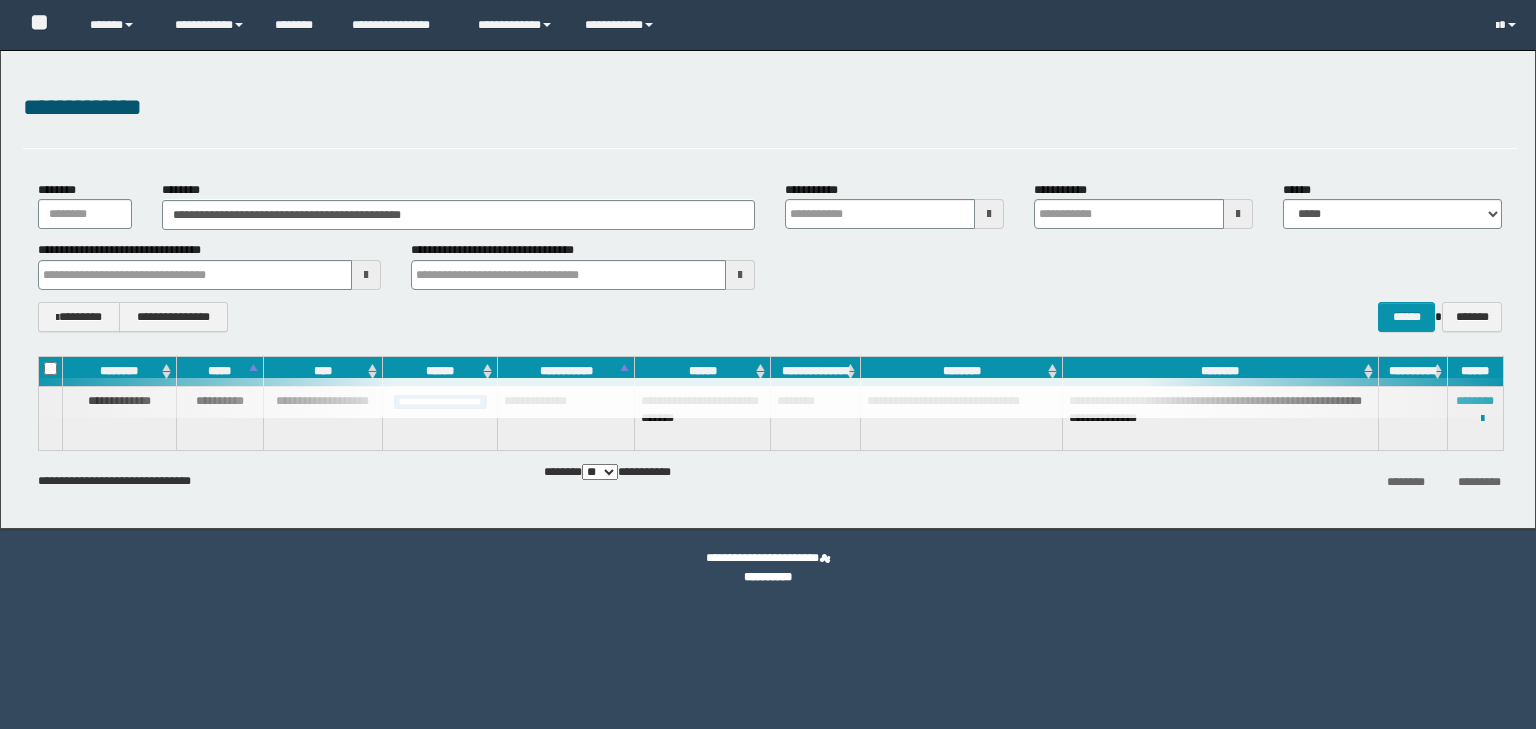 type 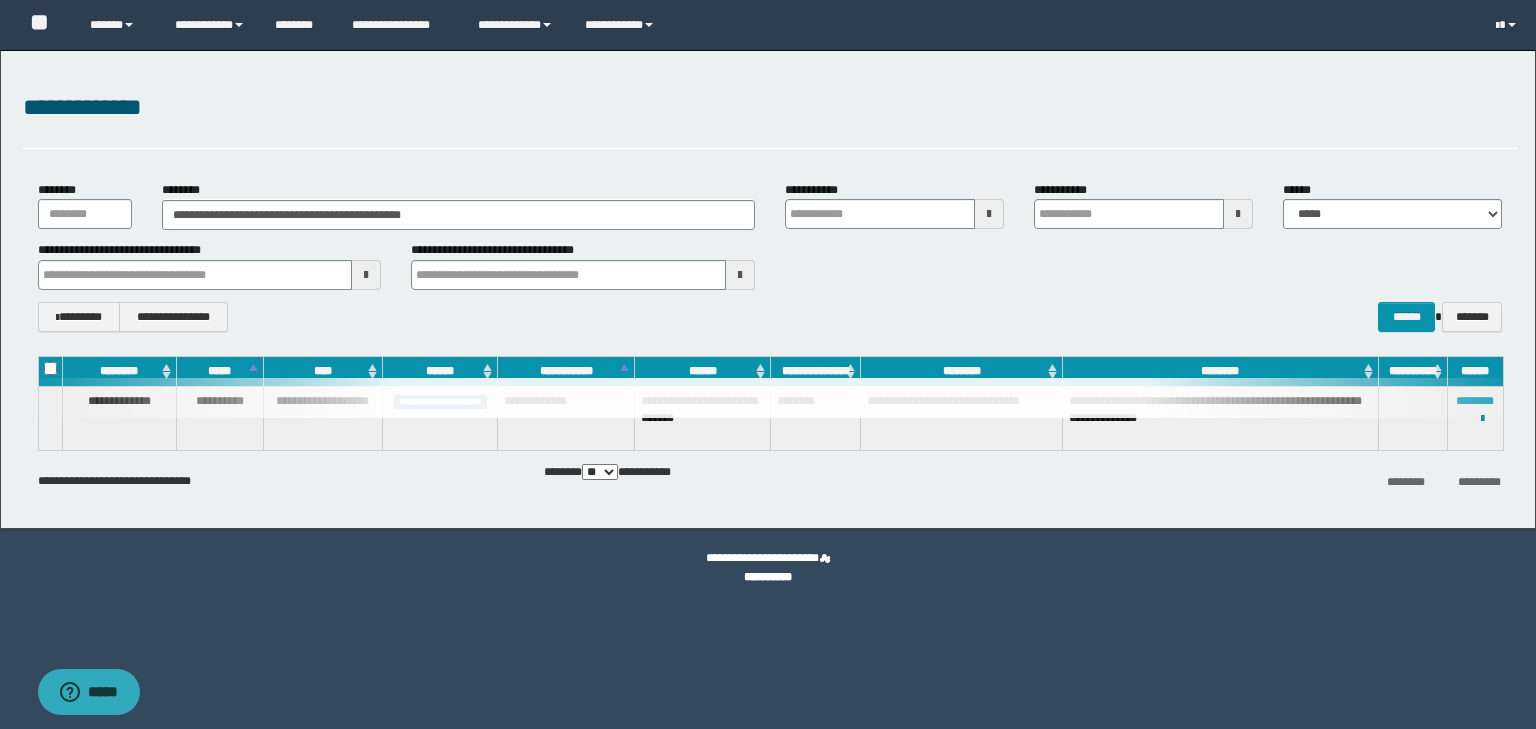 scroll, scrollTop: 0, scrollLeft: 0, axis: both 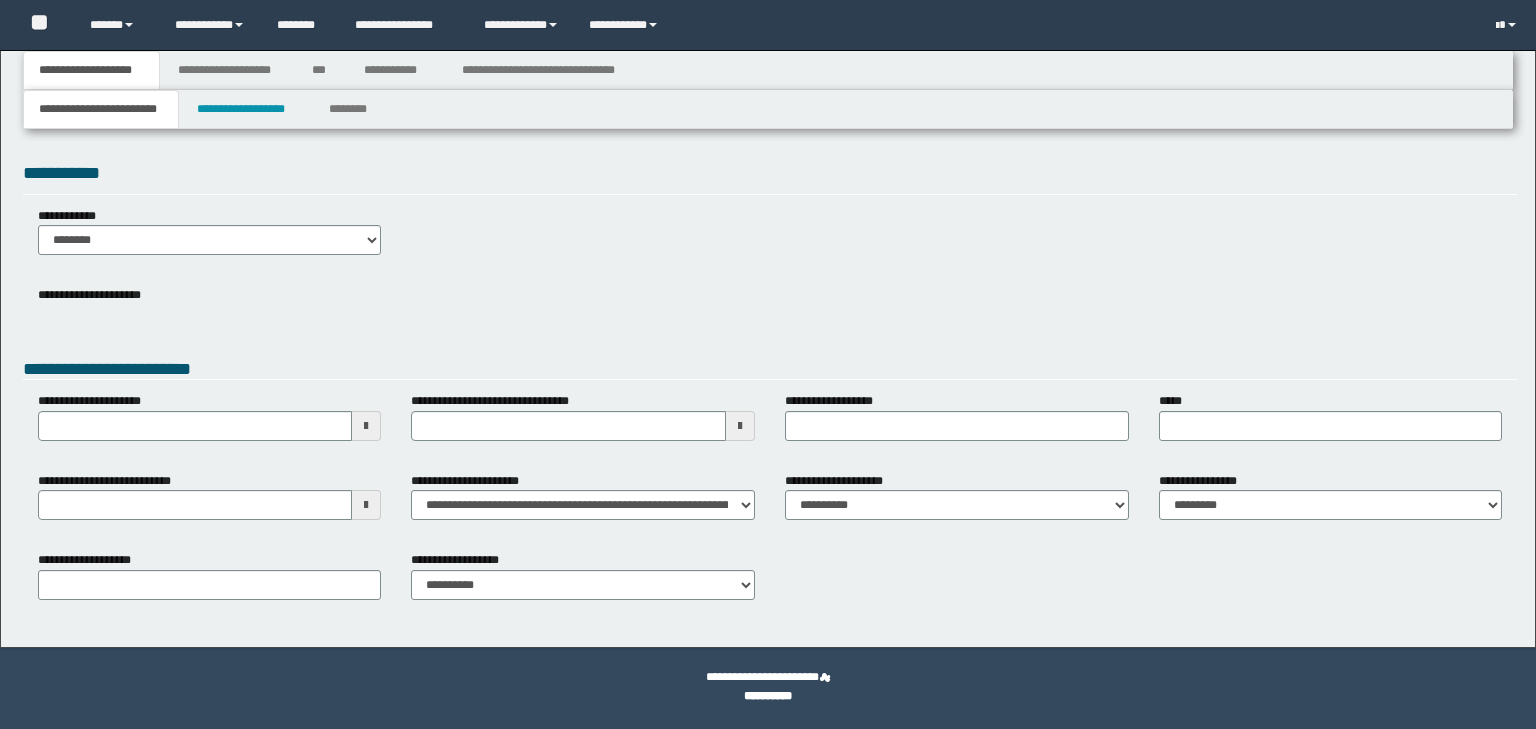 type 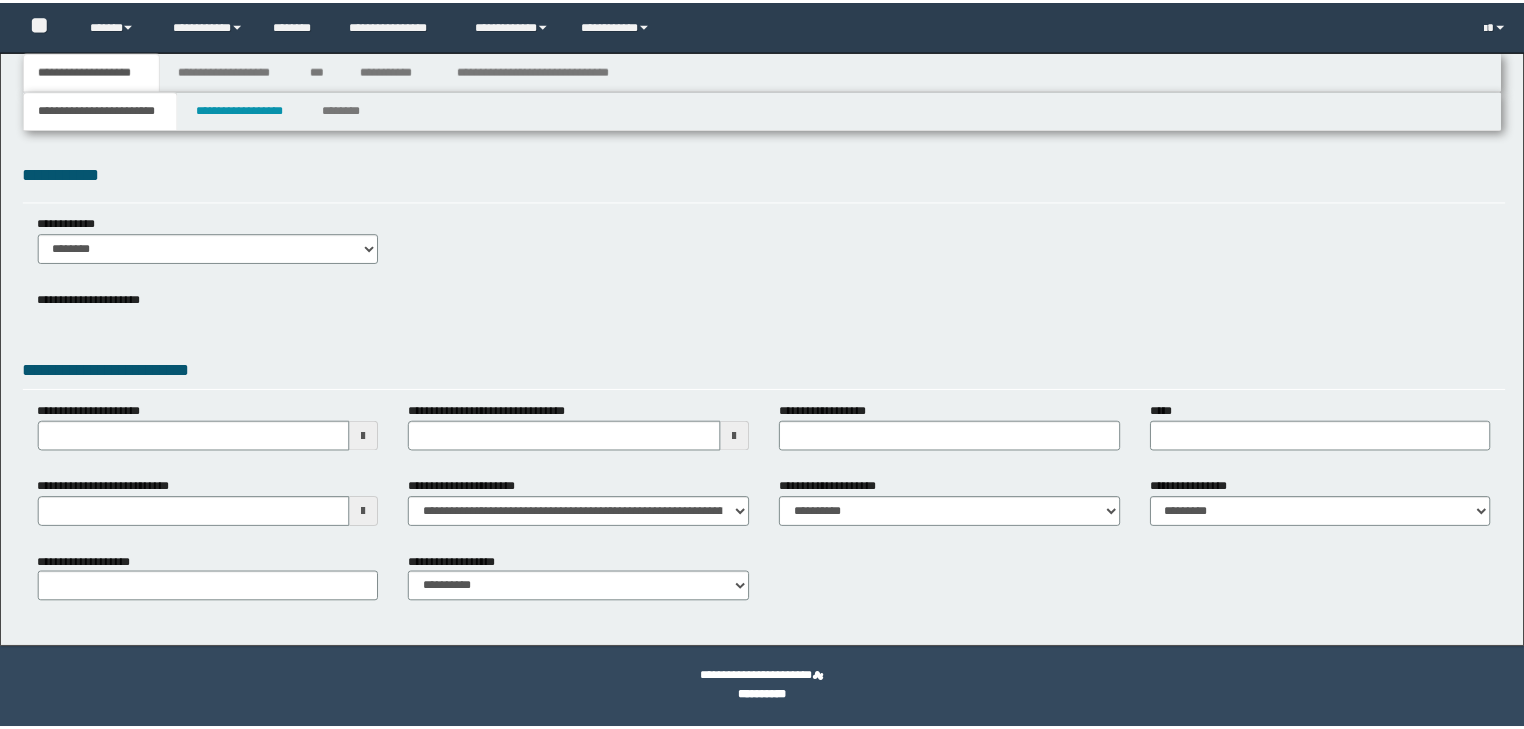 scroll, scrollTop: 0, scrollLeft: 0, axis: both 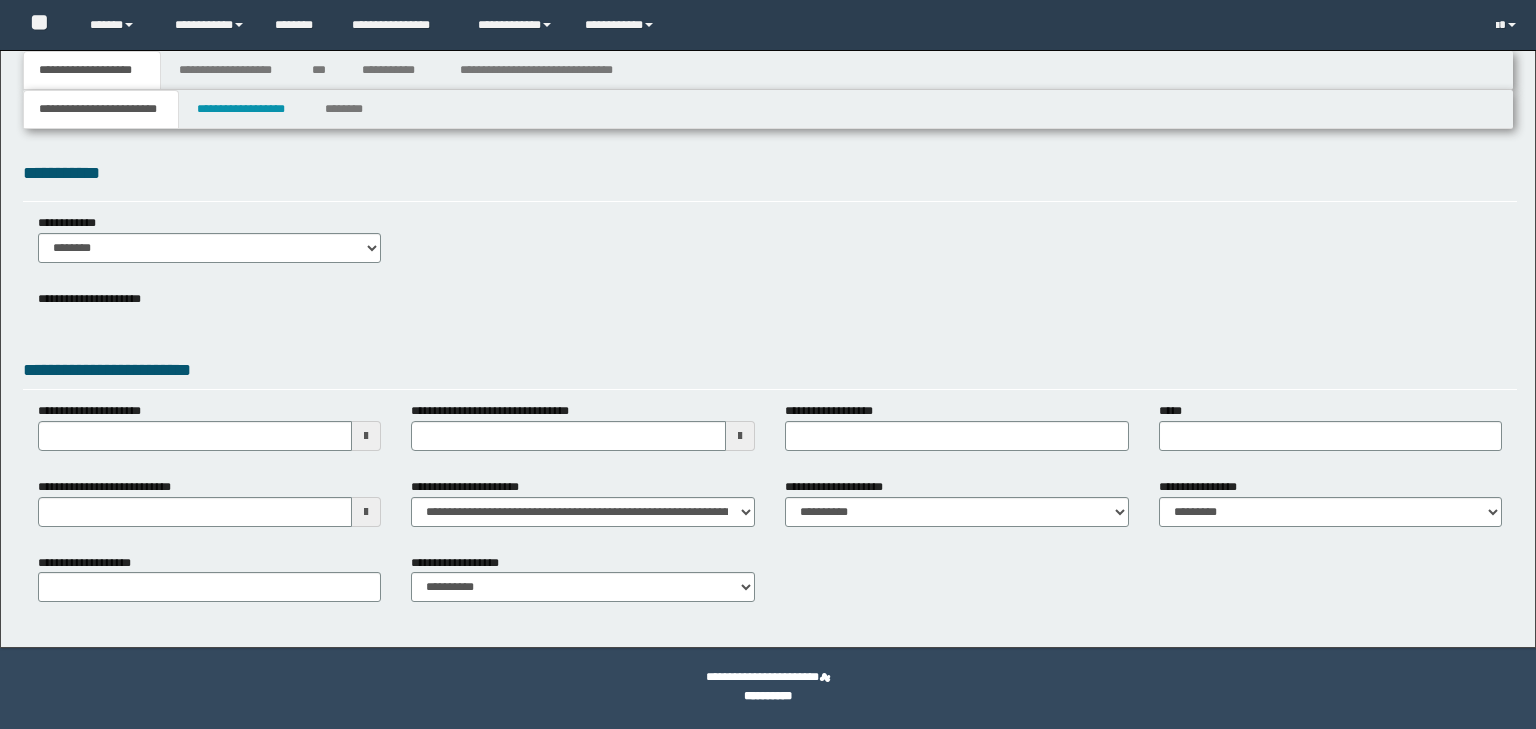 type on "**********" 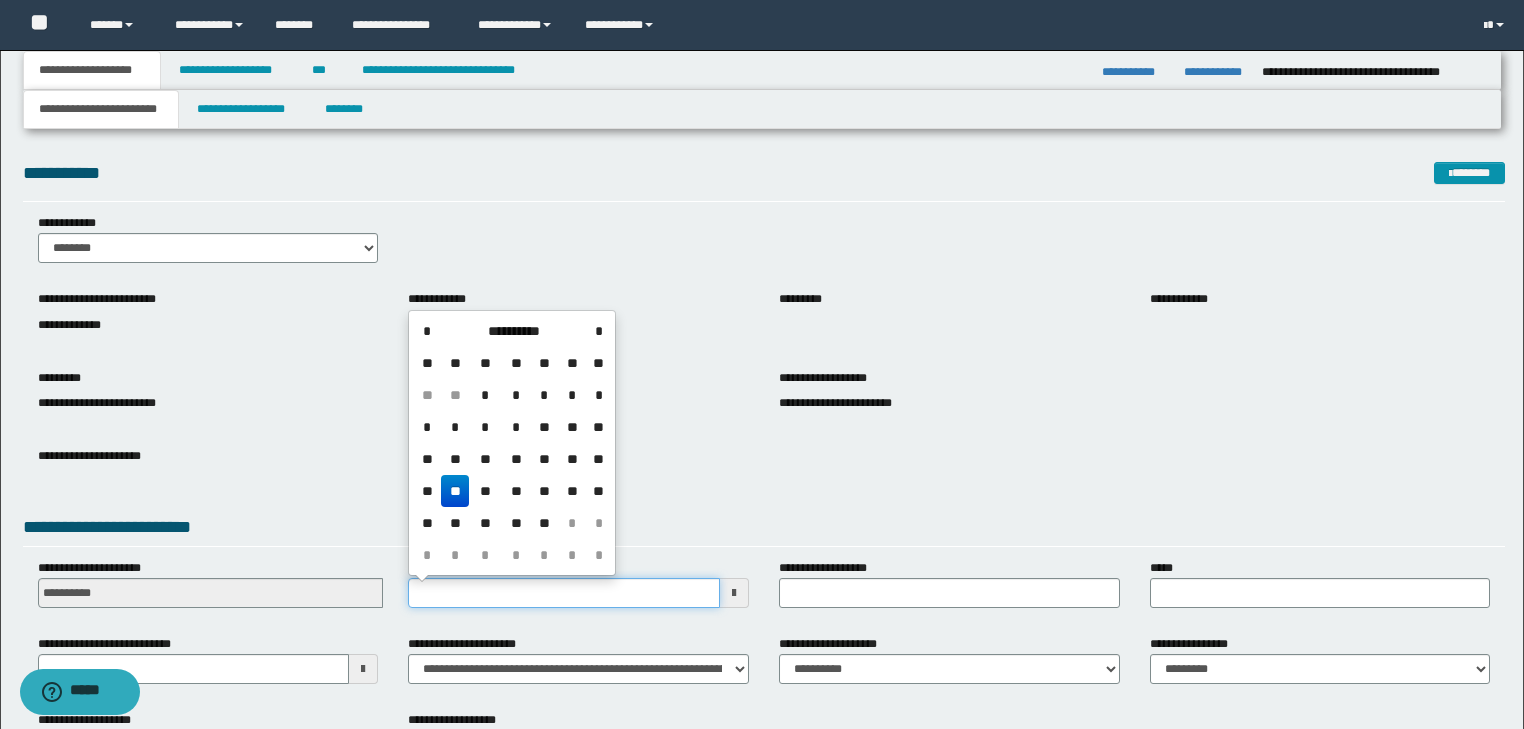 click on "**********" at bounding box center (564, 593) 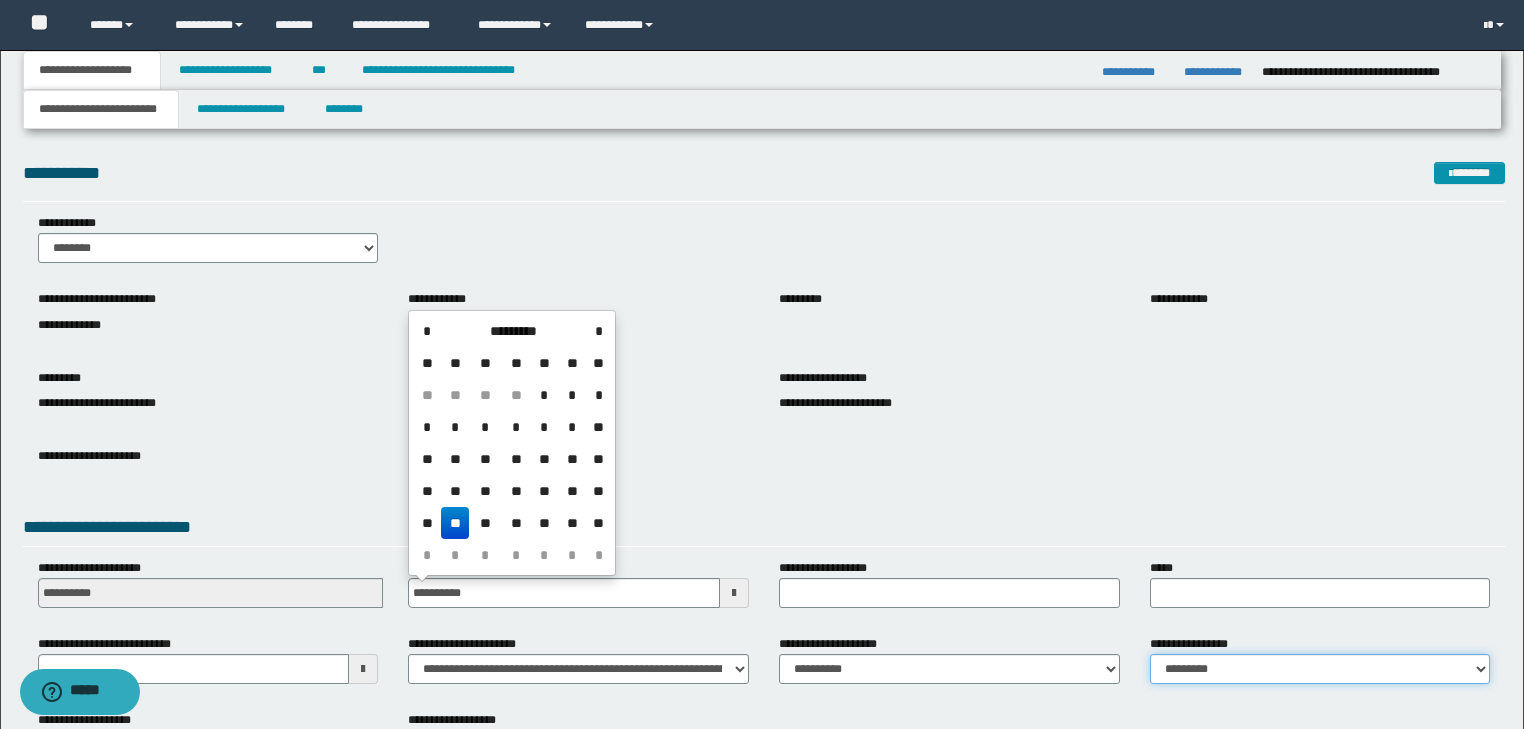 type on "**********" 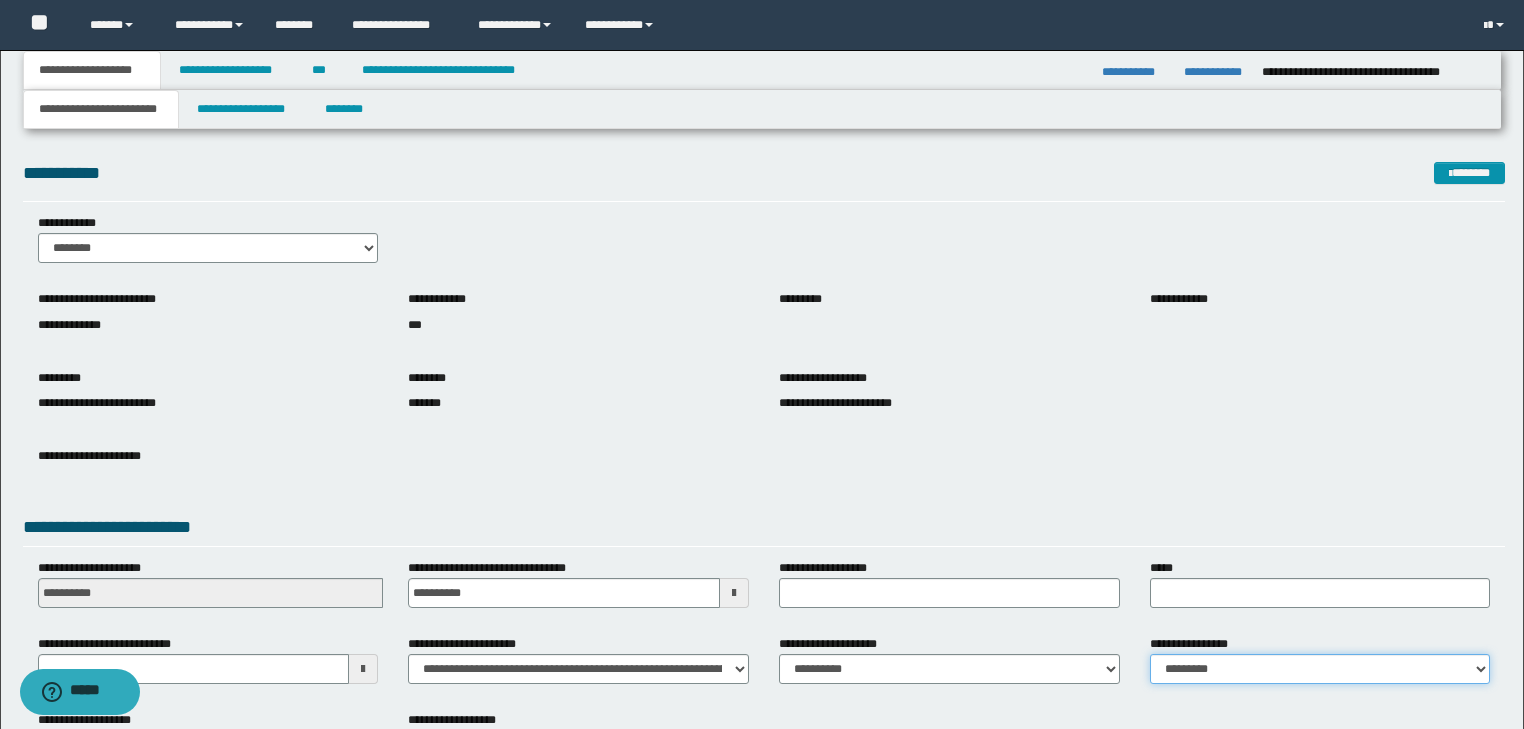 select on "*" 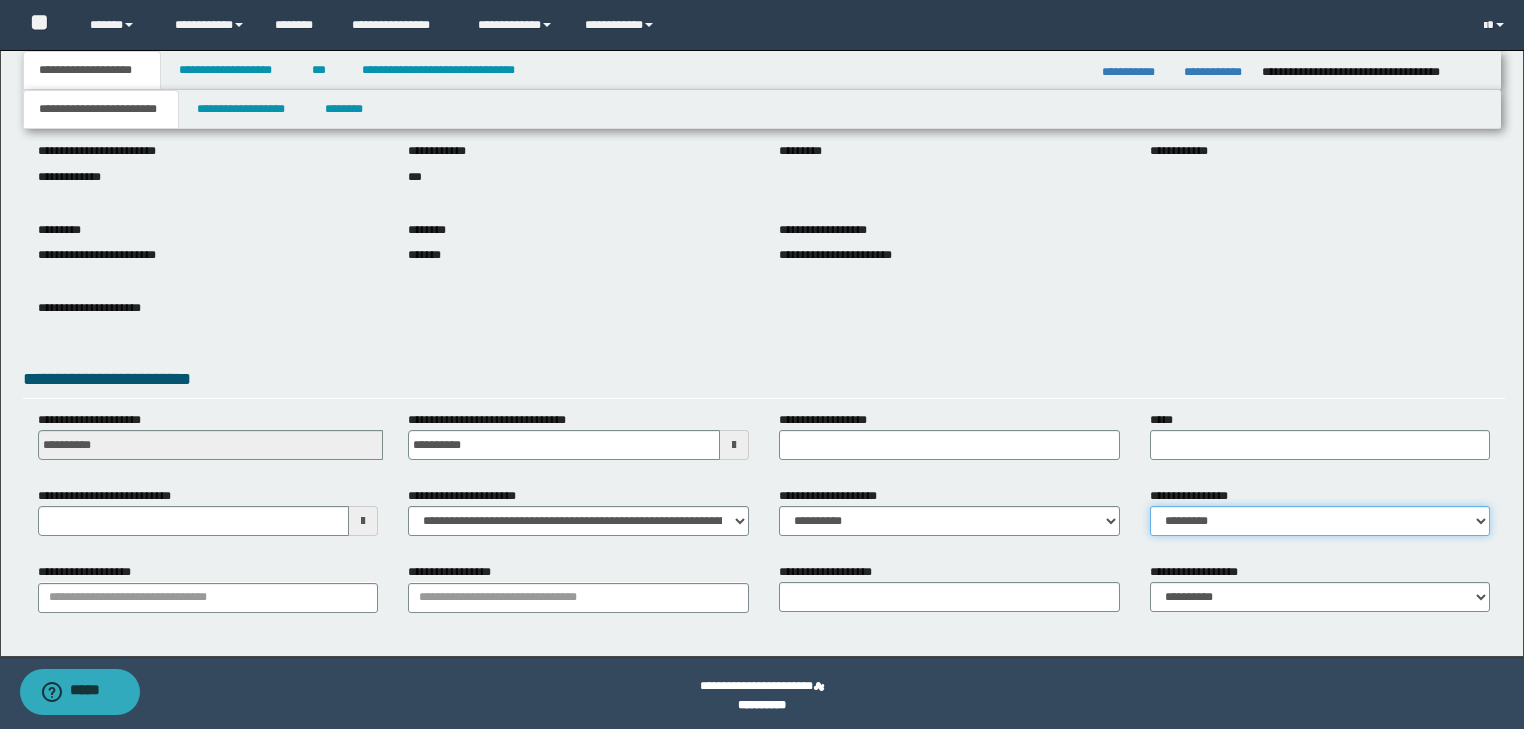 scroll, scrollTop: 154, scrollLeft: 0, axis: vertical 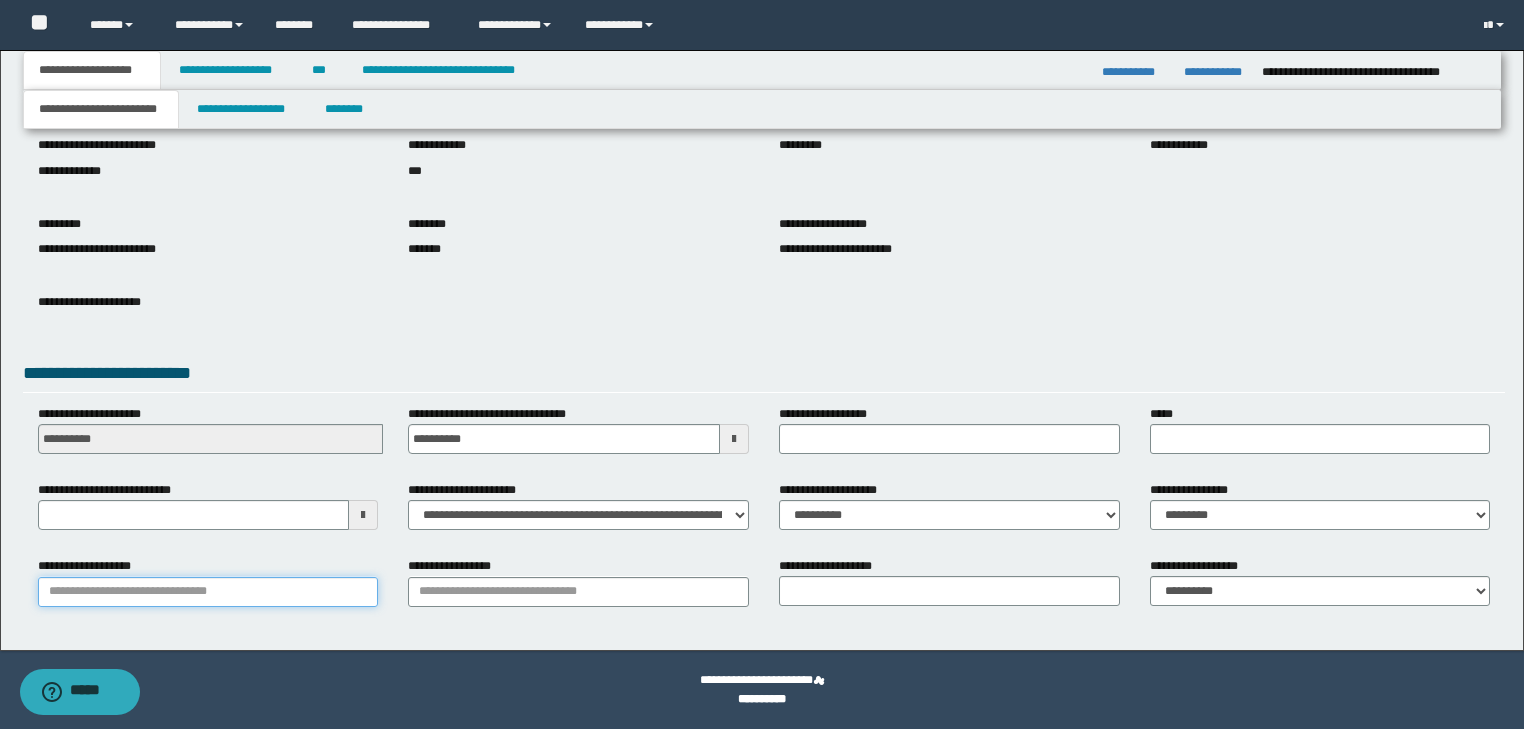 click on "**********" at bounding box center (208, 592) 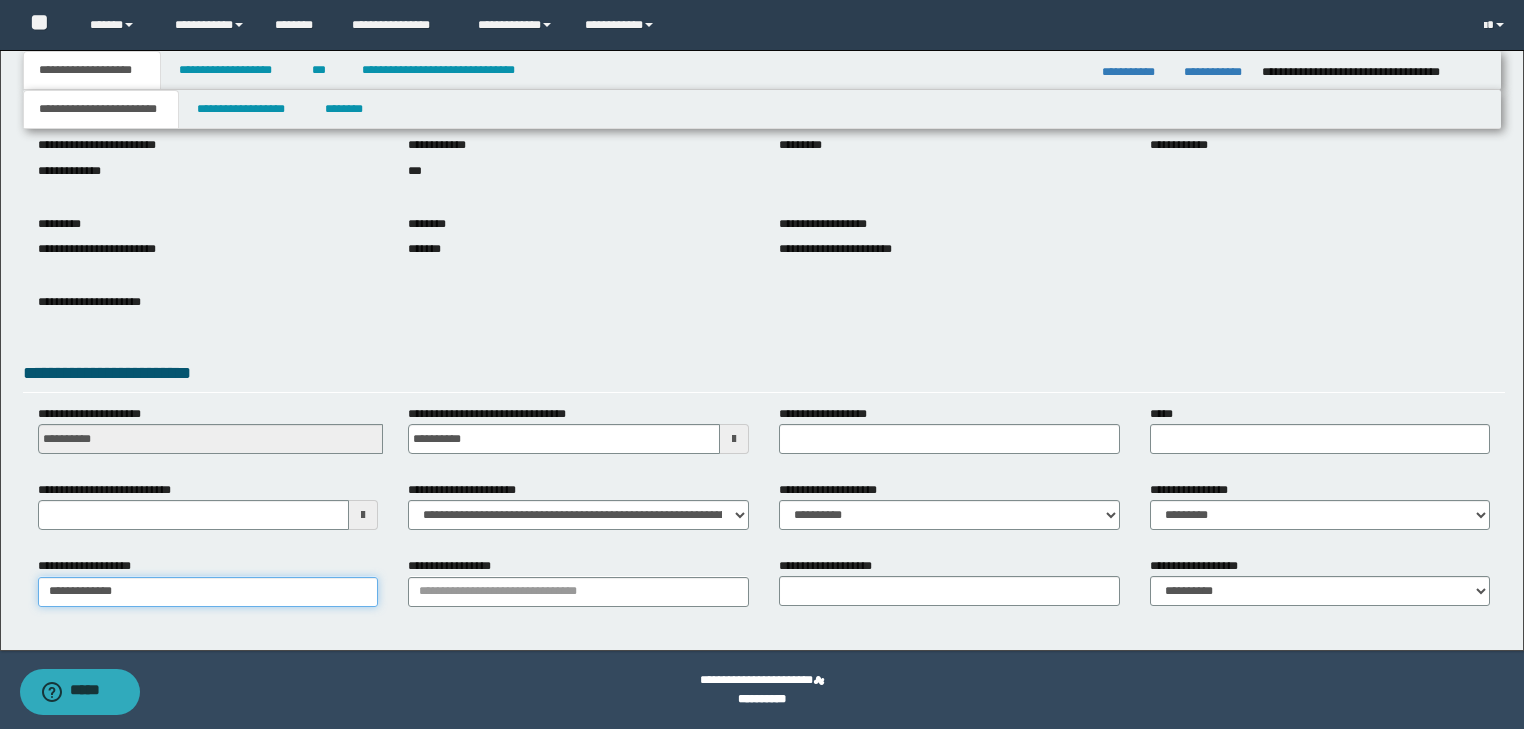 type on "**********" 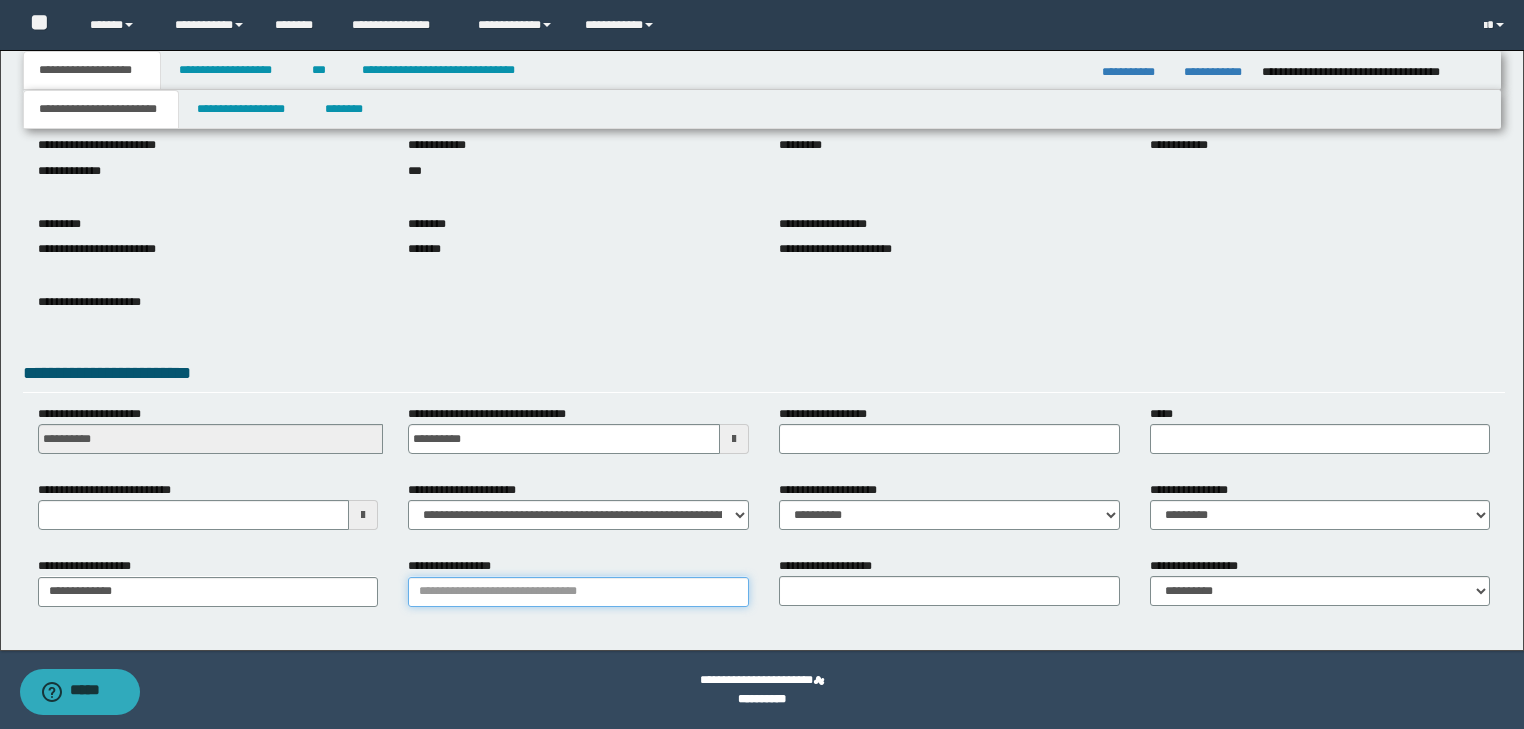 click on "**********" at bounding box center (578, 592) 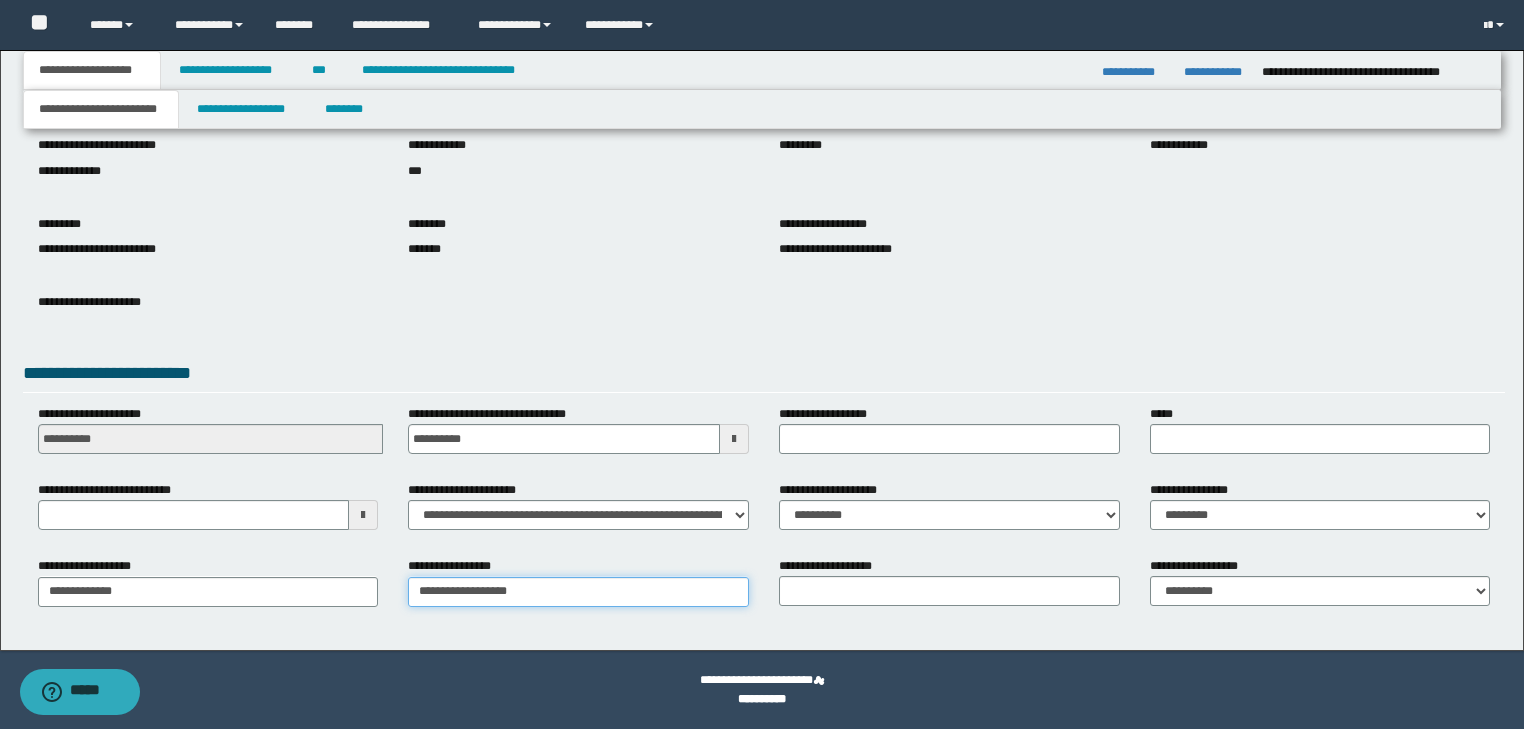 click on "**********" at bounding box center (578, 592) 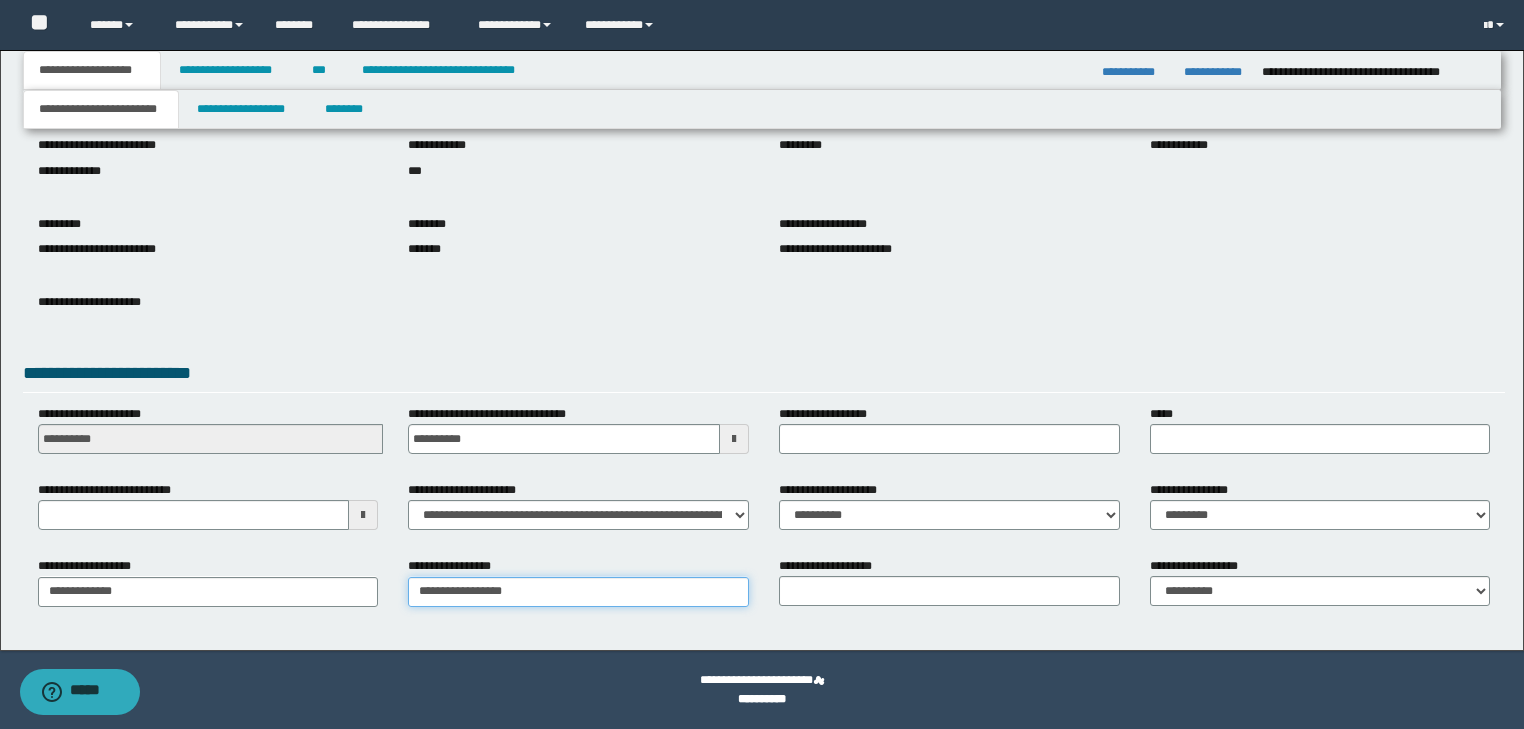 type on "**********" 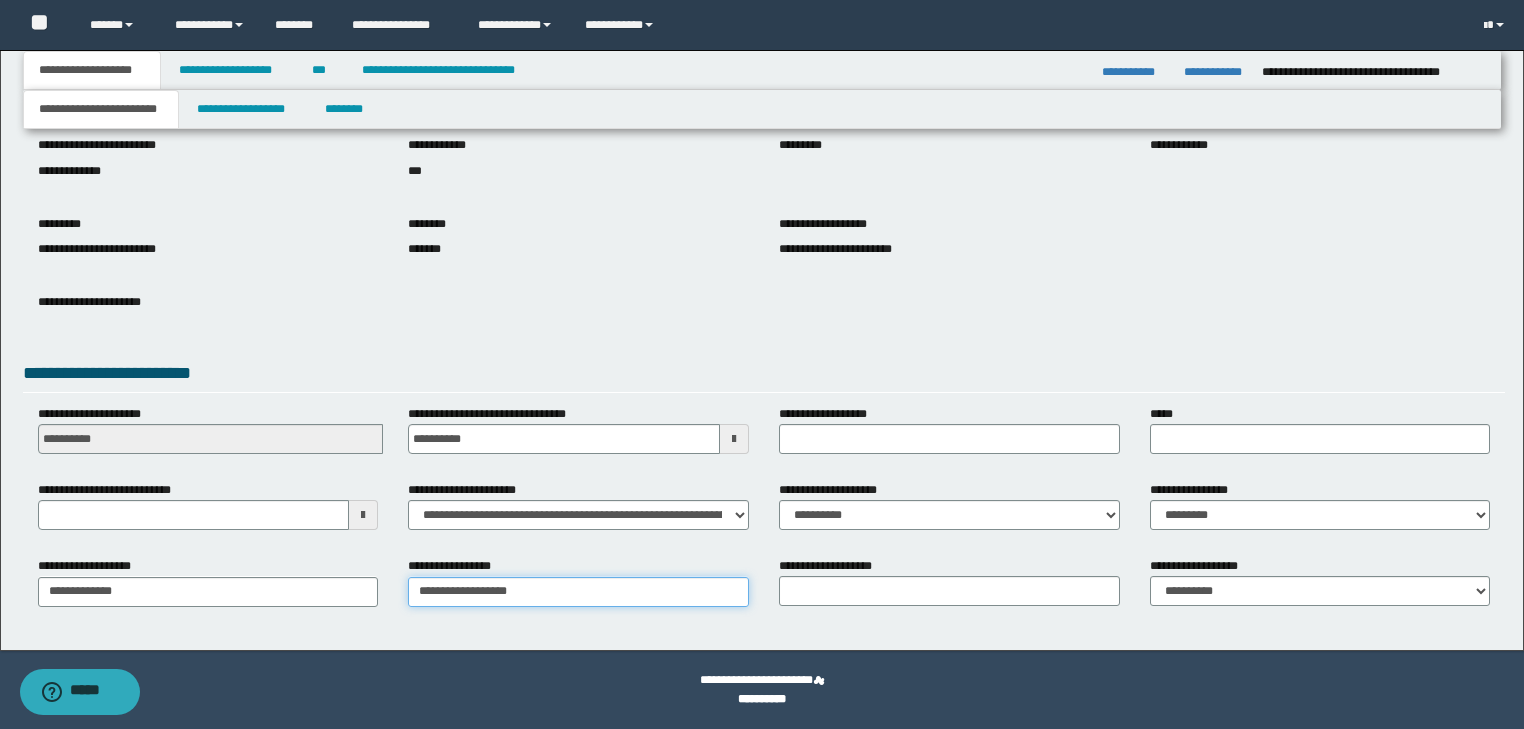 type on "**********" 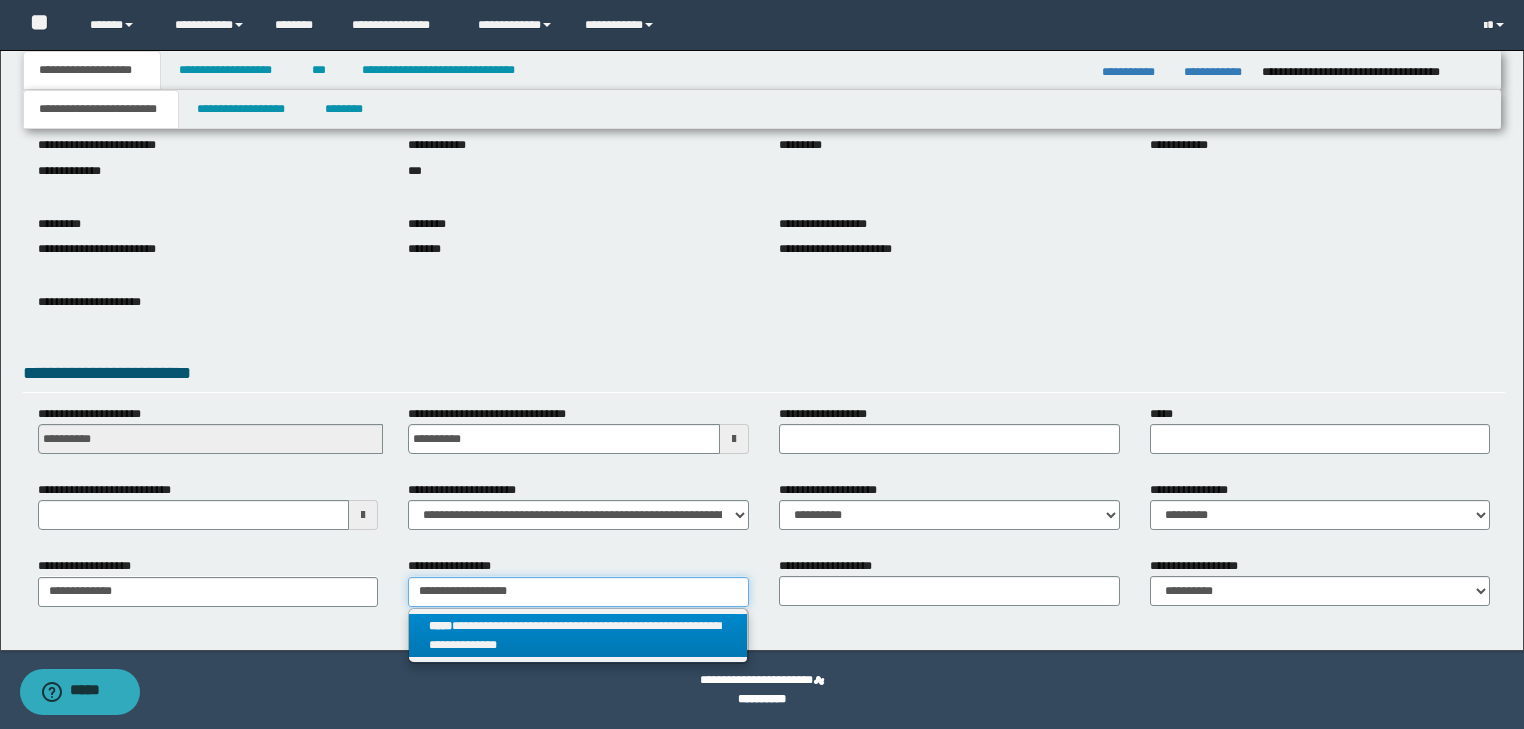 type on "**********" 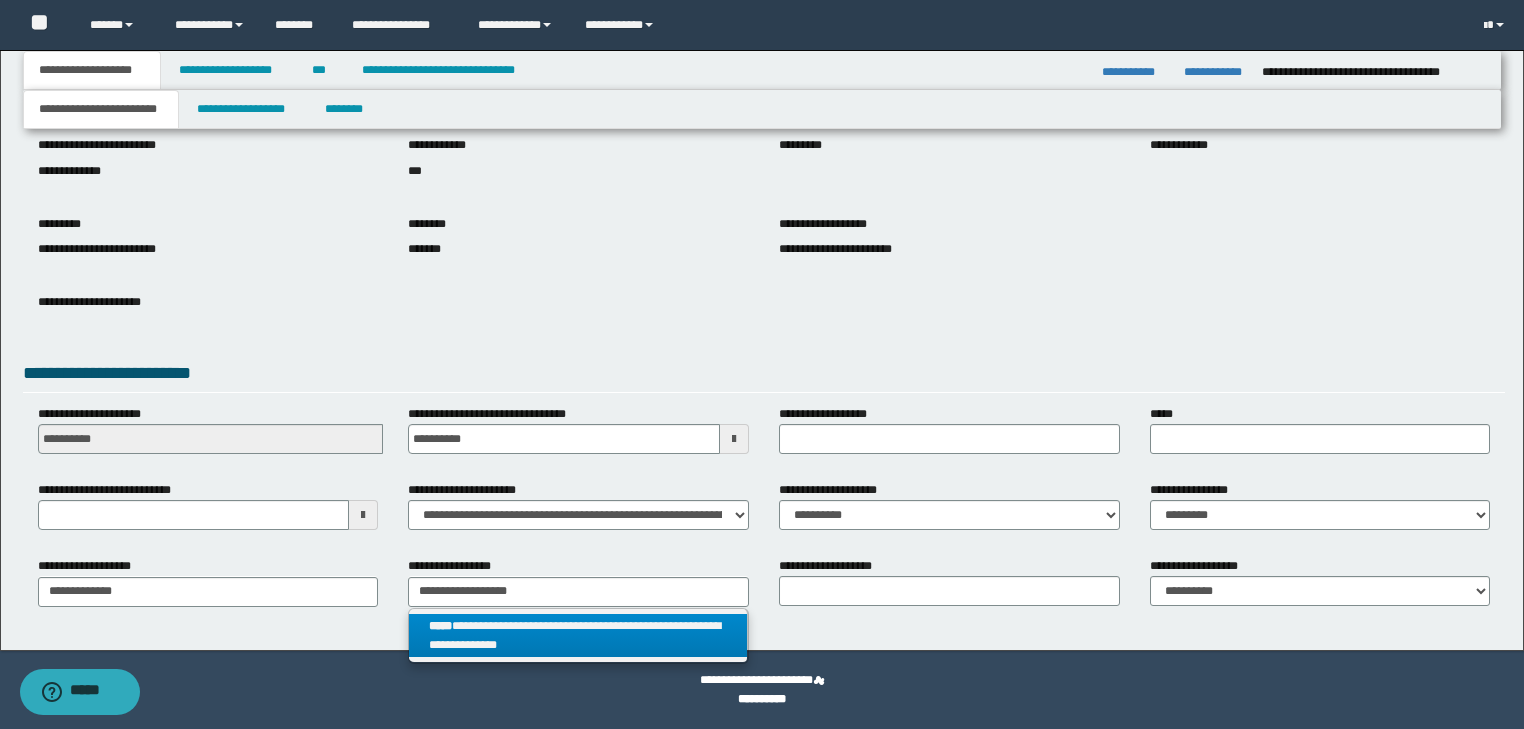 click on "**********" at bounding box center (578, 636) 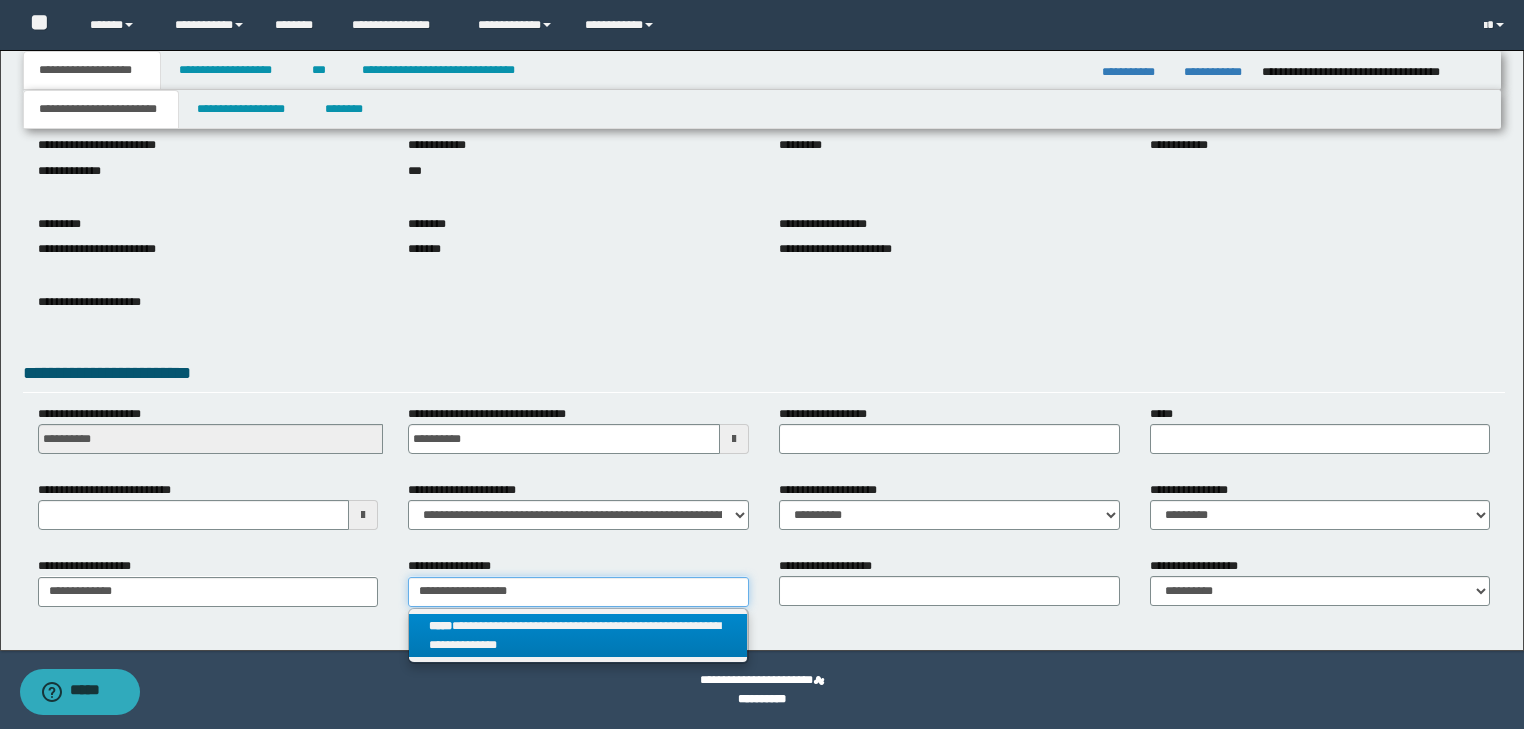 type 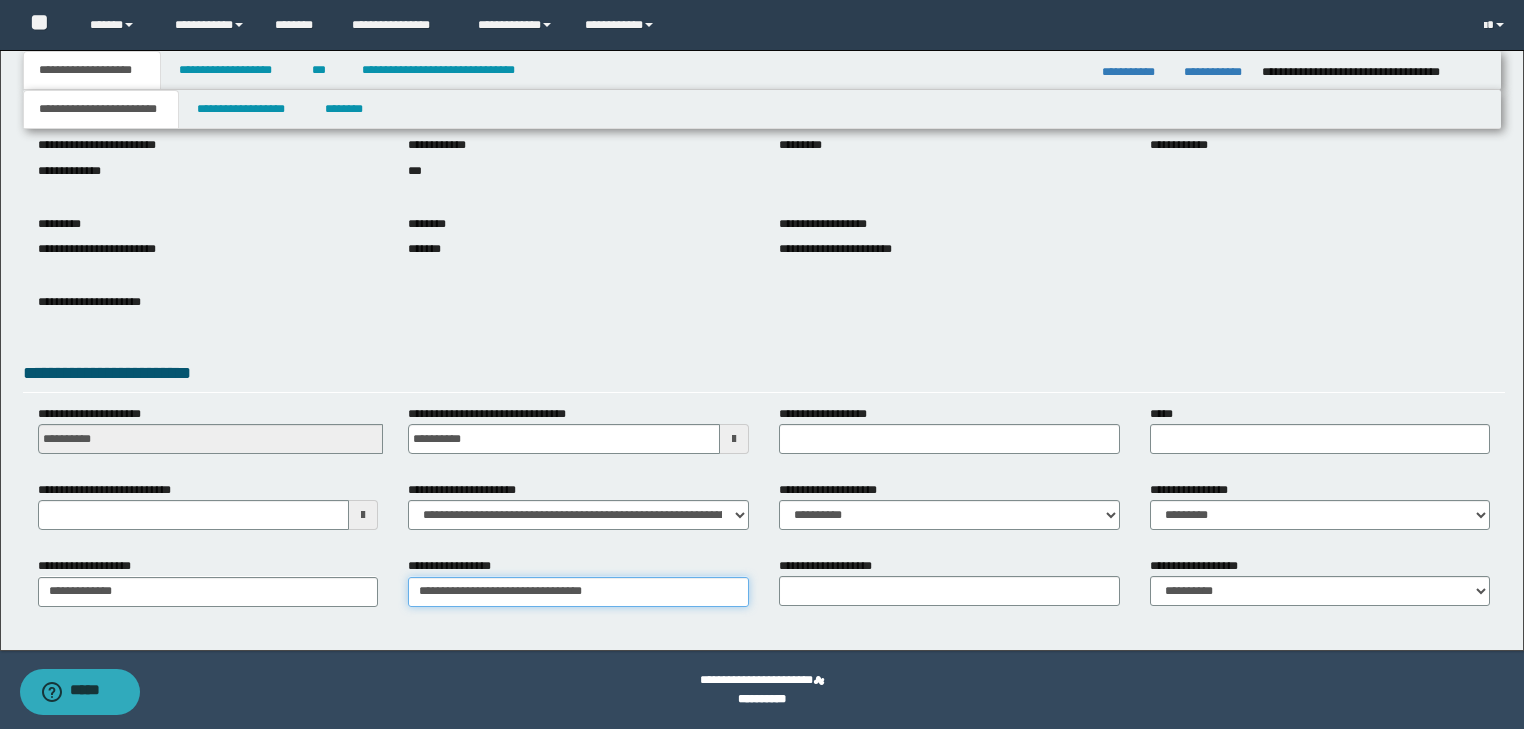 type on "**********" 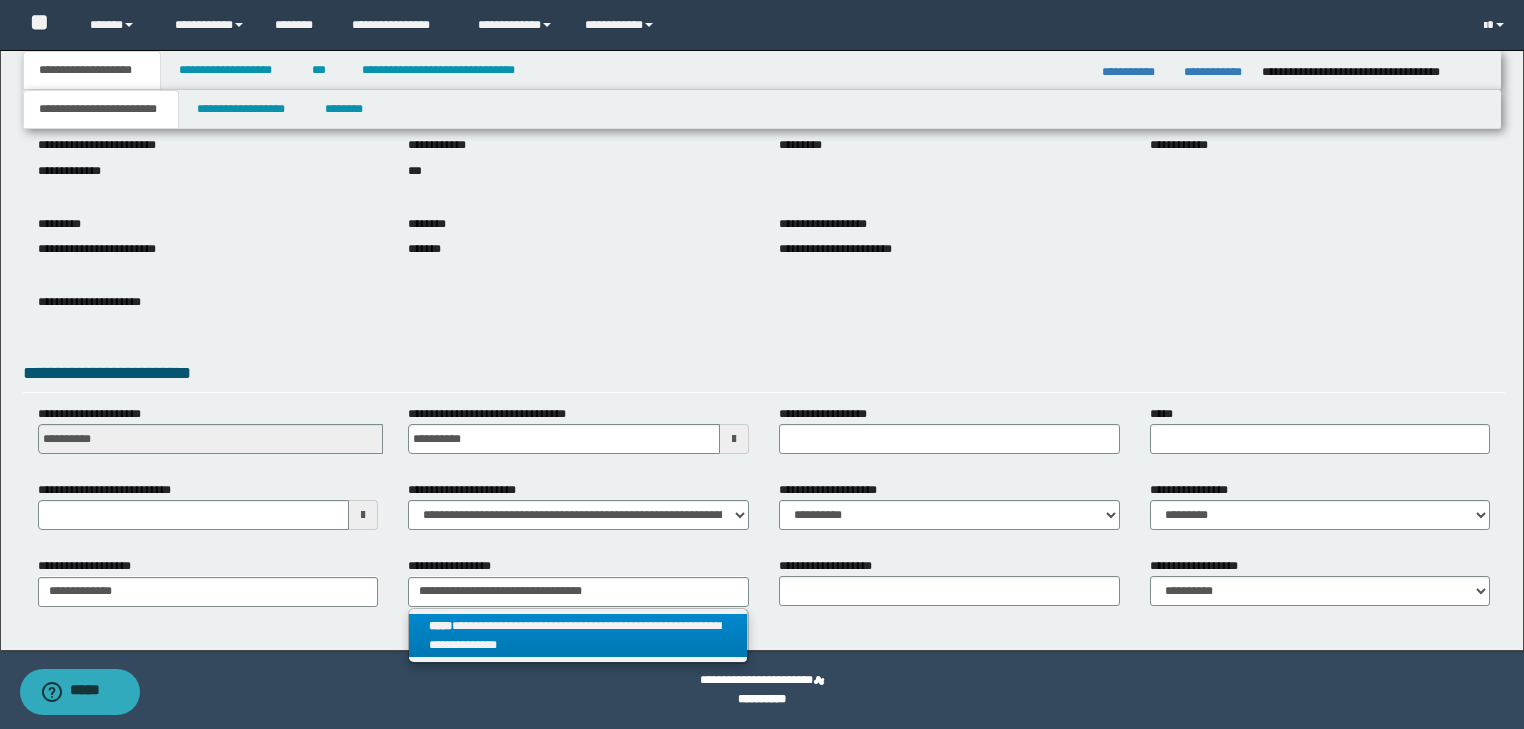 click on "**********" at bounding box center (578, 636) 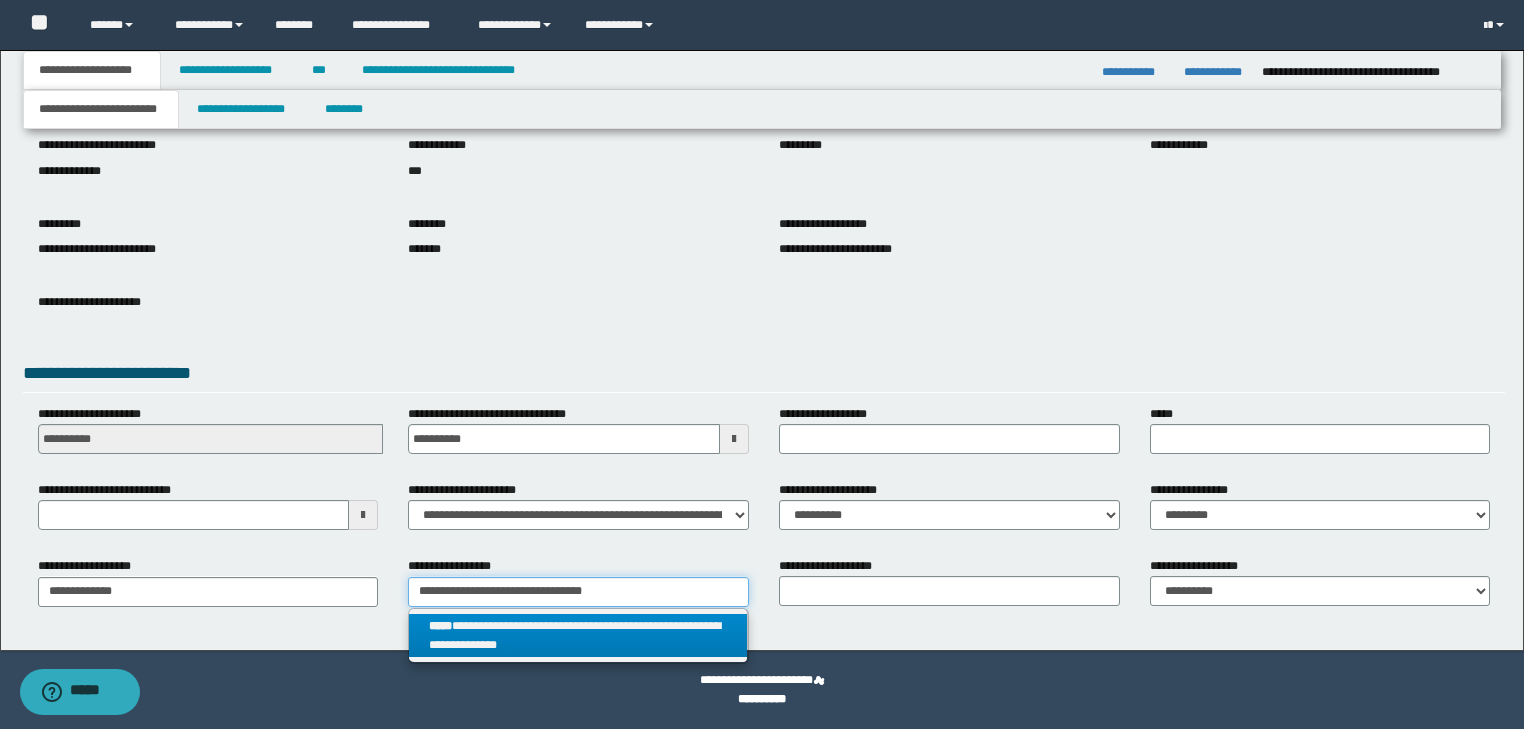 type 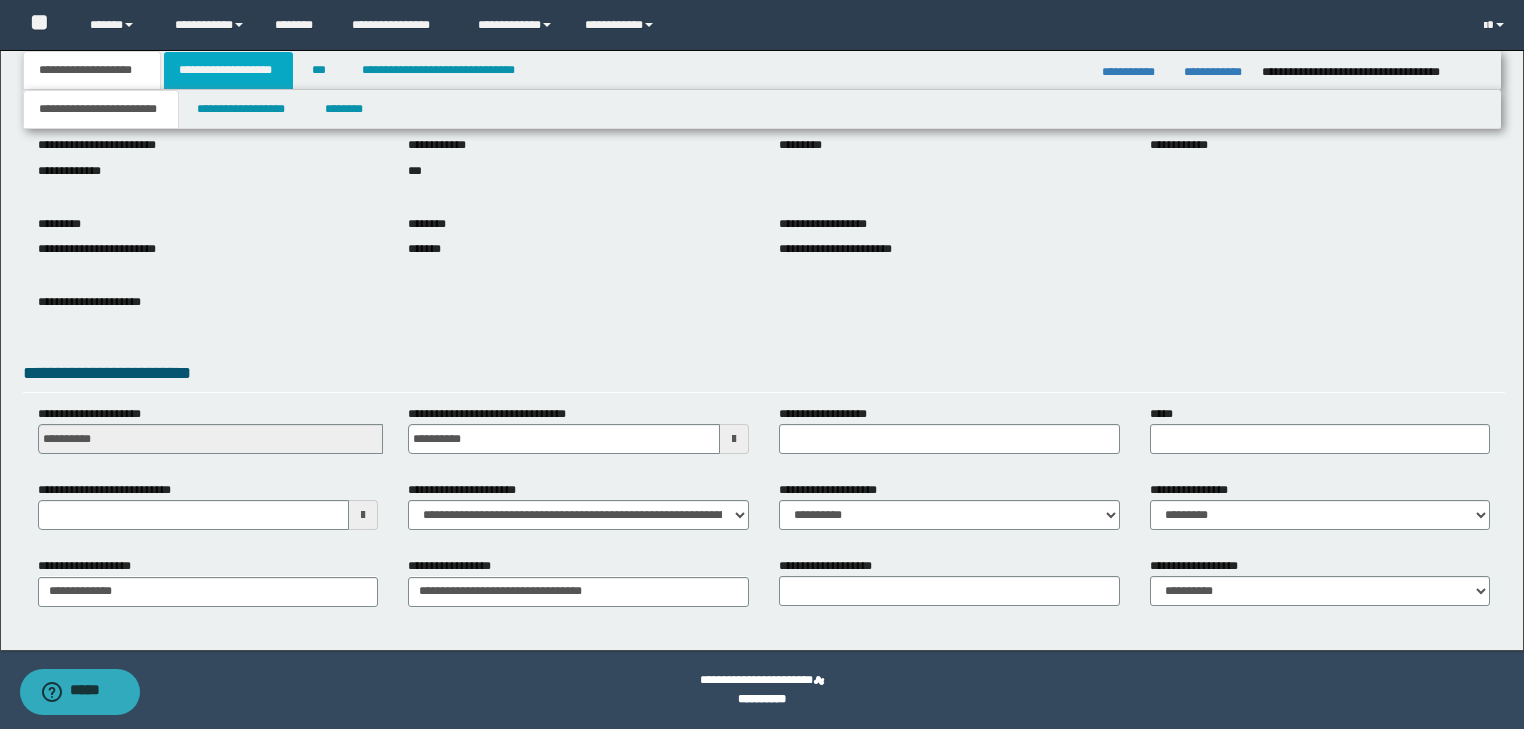 click on "**********" at bounding box center [228, 70] 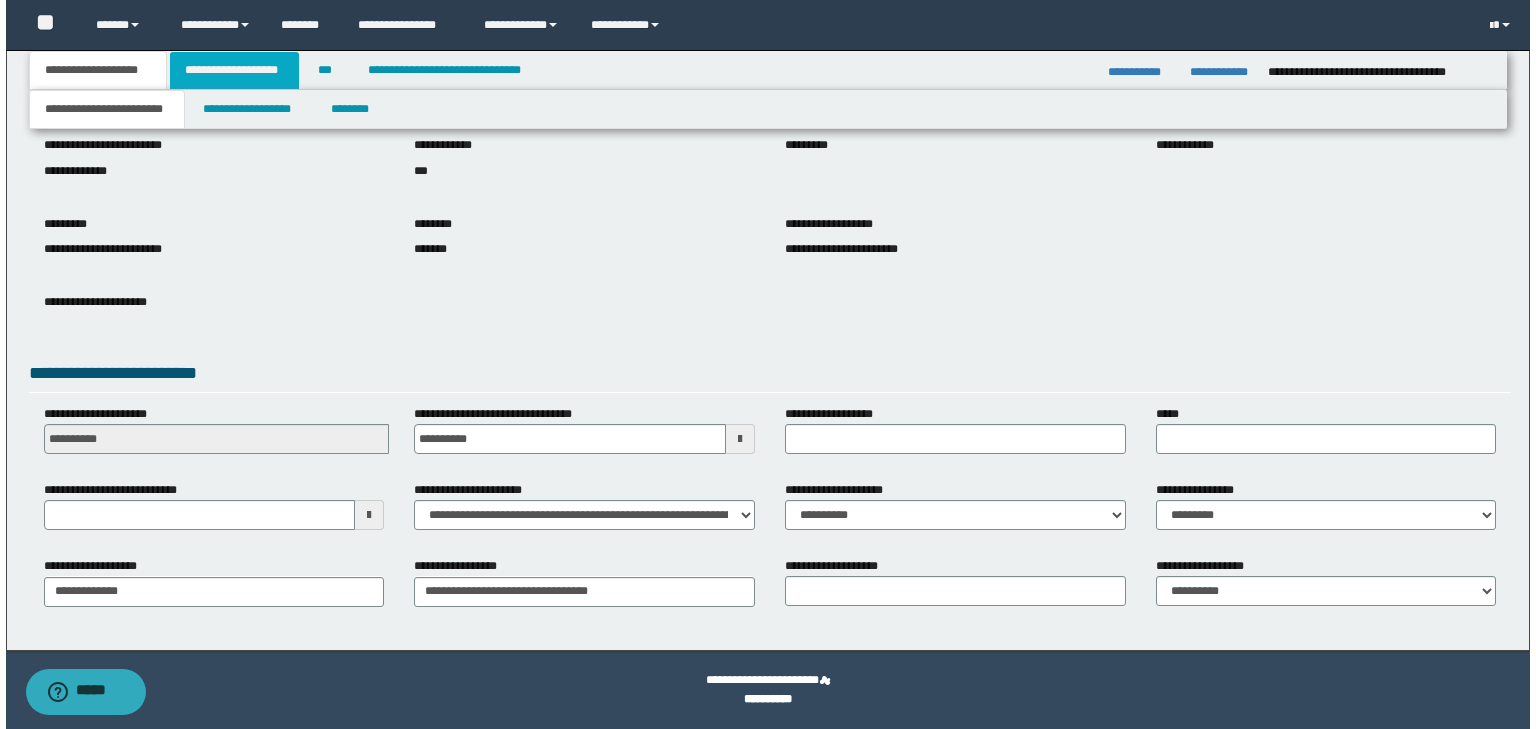 scroll, scrollTop: 0, scrollLeft: 0, axis: both 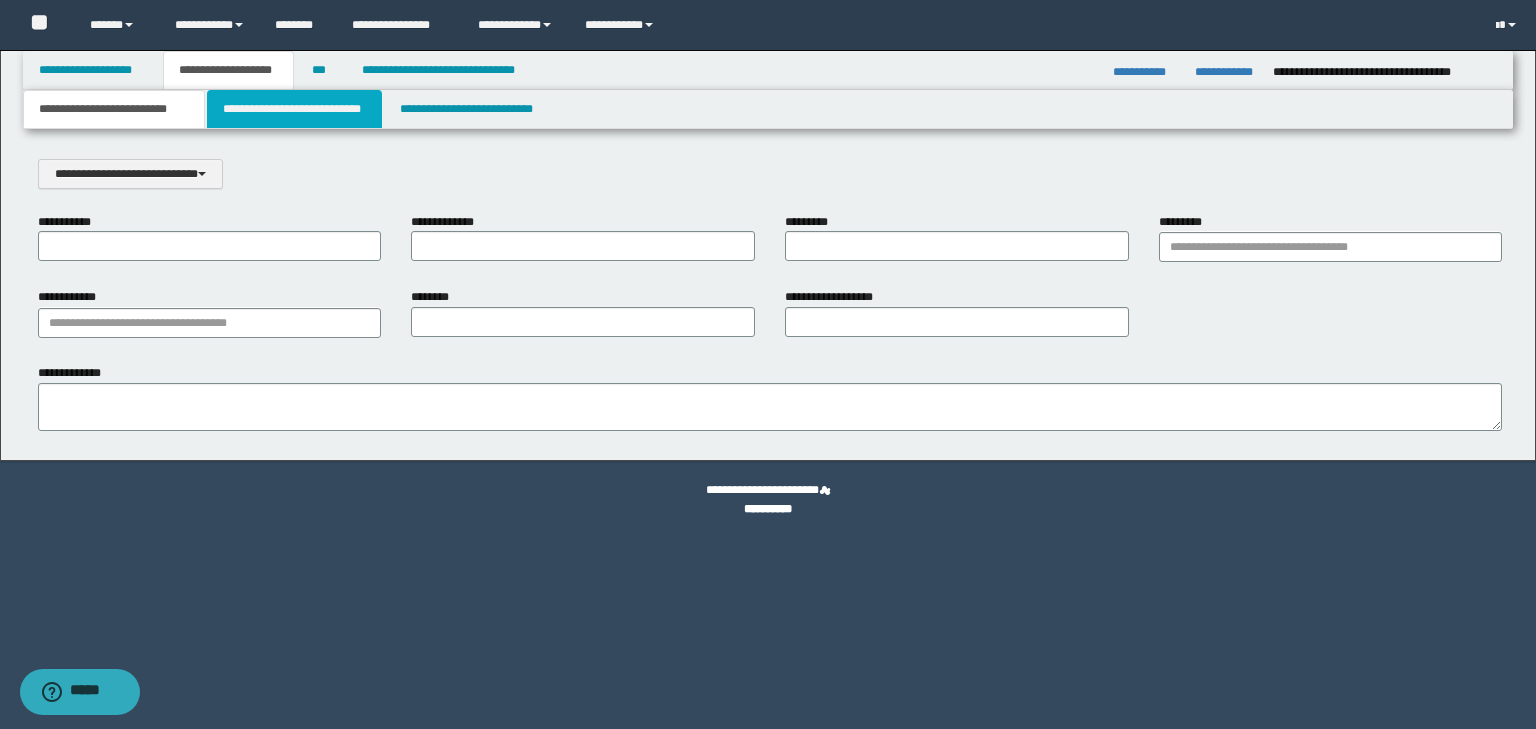 click on "**********" at bounding box center [294, 109] 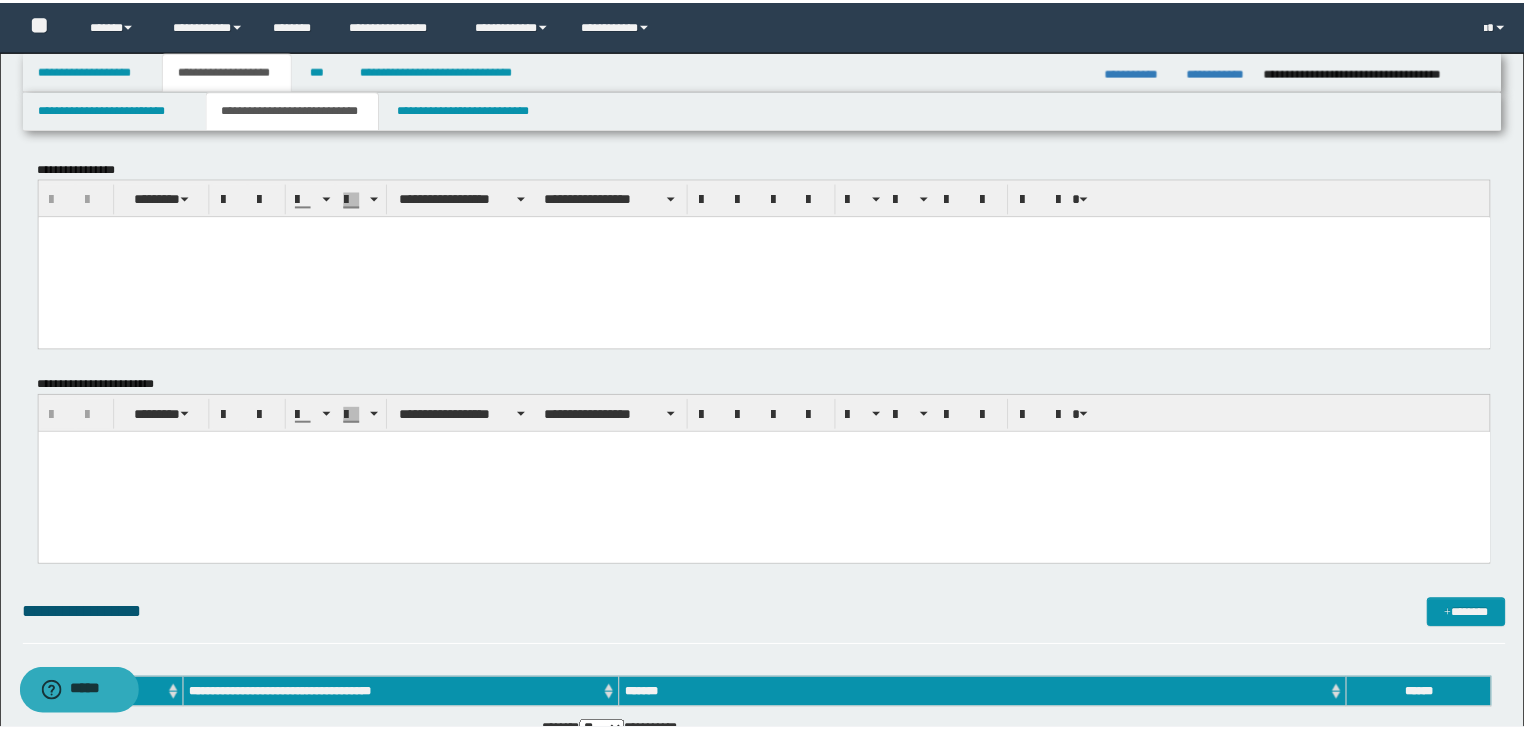 scroll, scrollTop: 0, scrollLeft: 0, axis: both 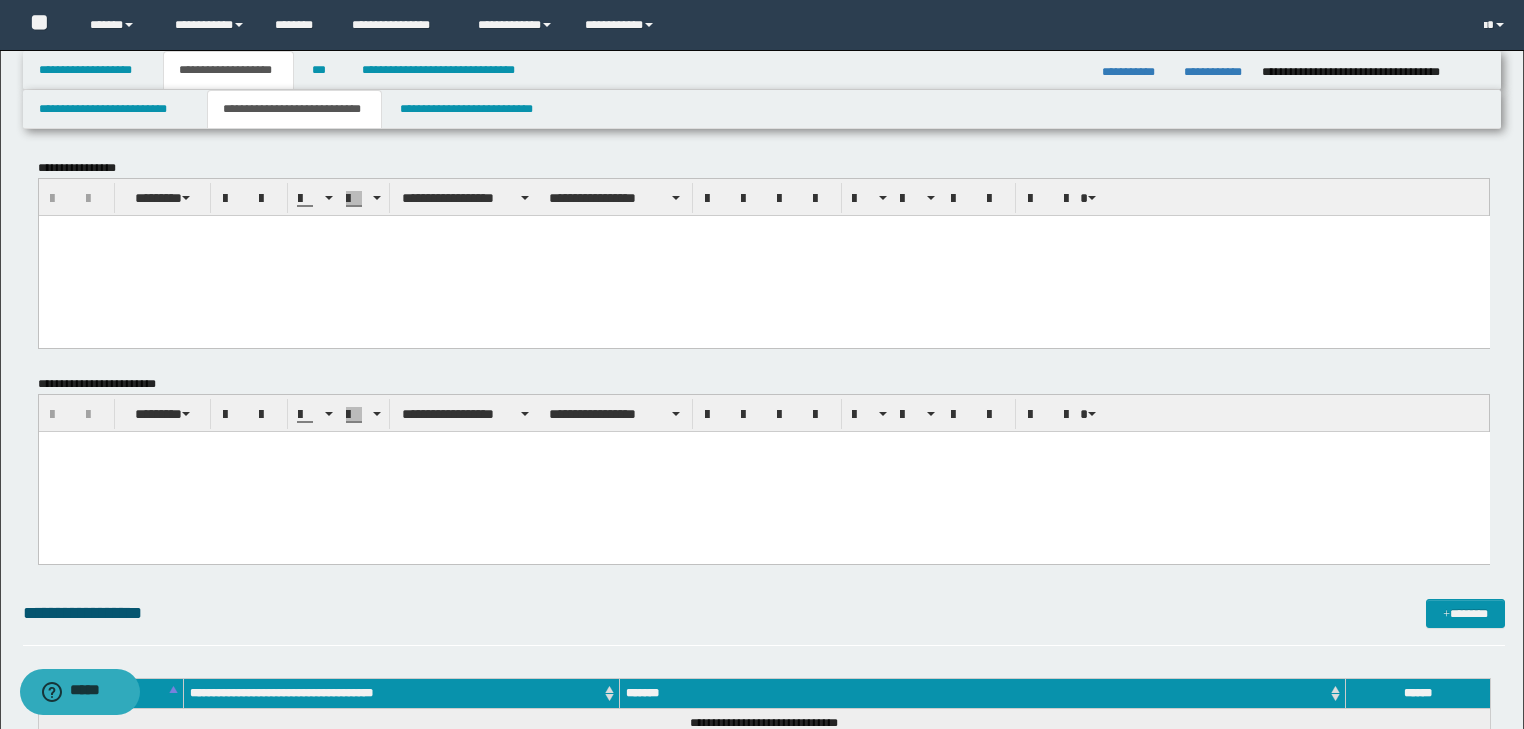 click on "**********" at bounding box center (228, 70) 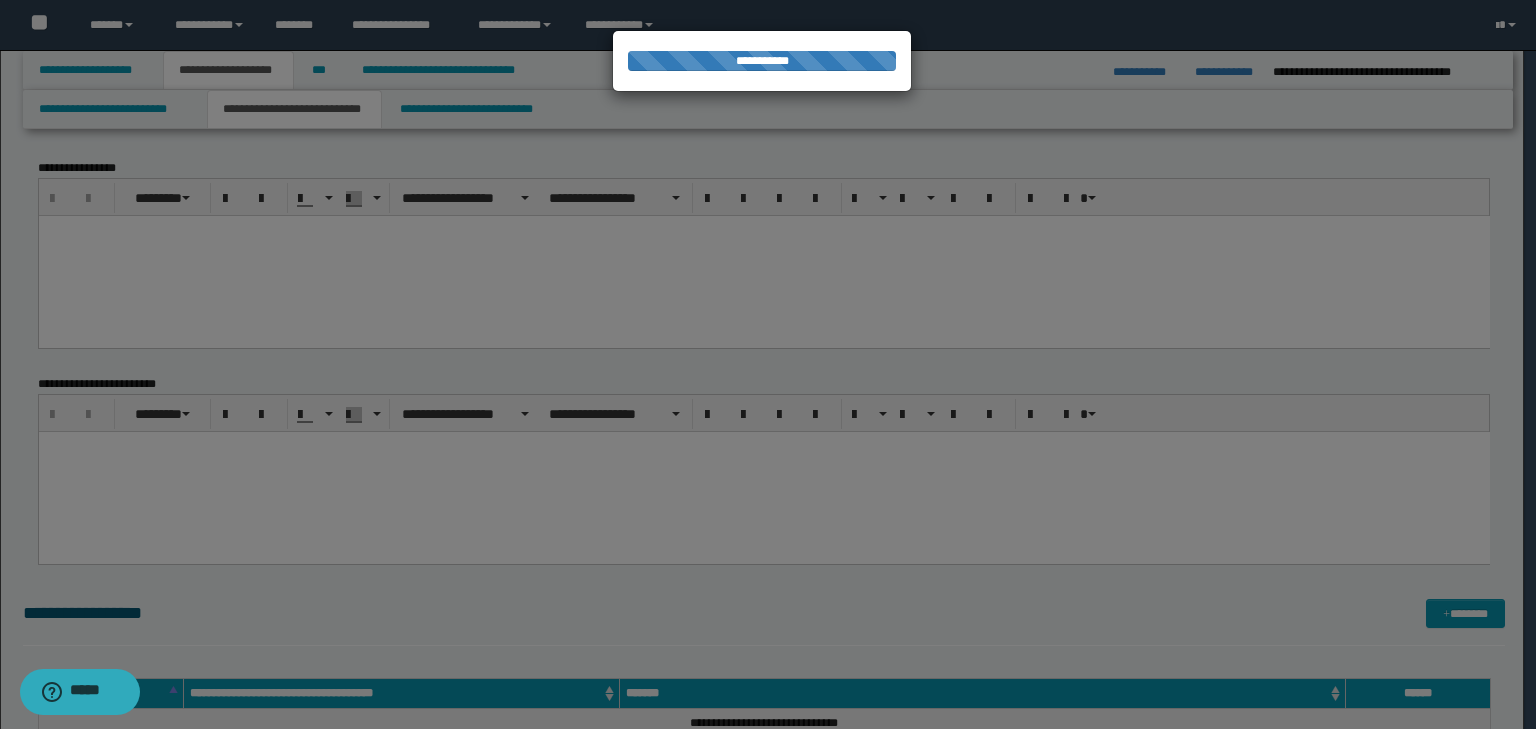 click on "**********" at bounding box center [228, 70] 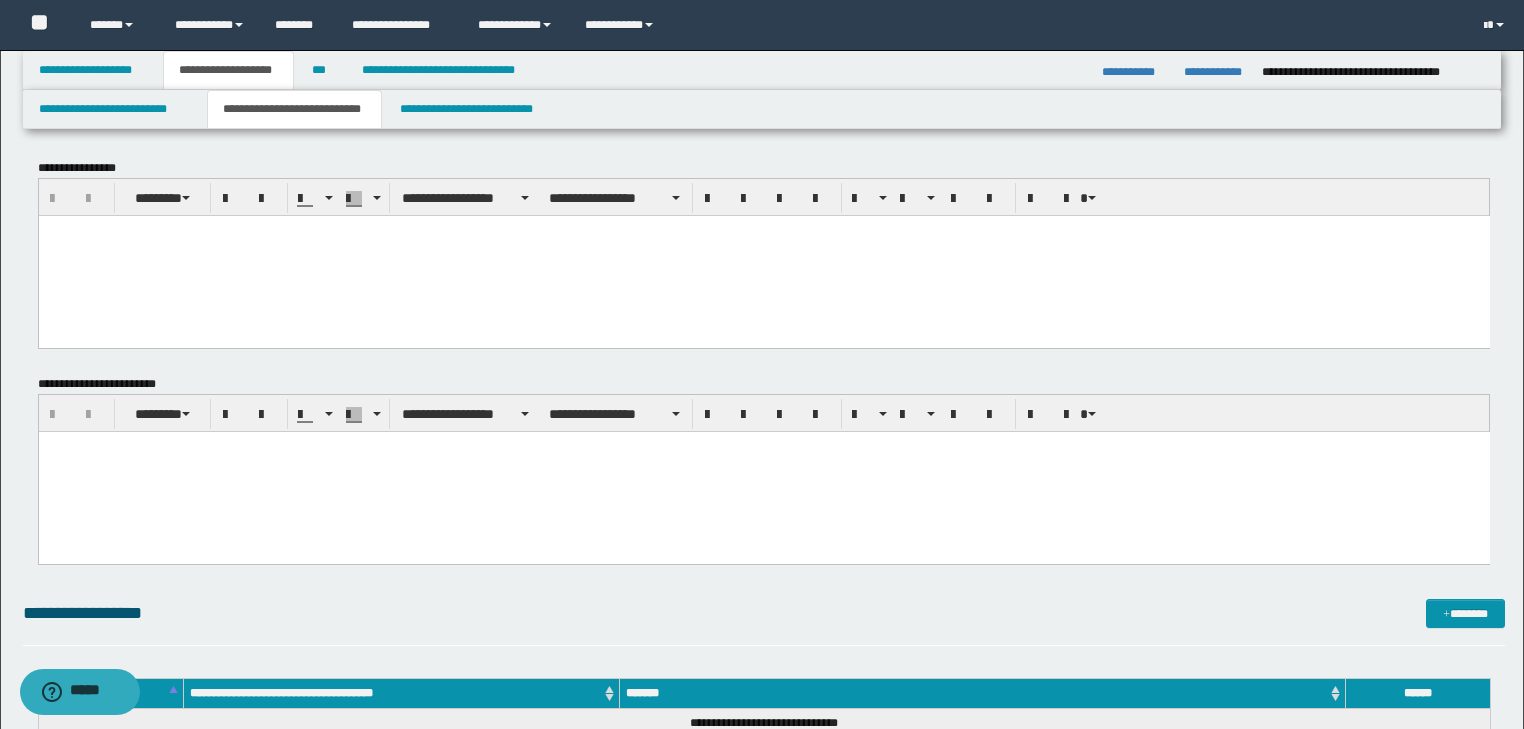 click on "**********" at bounding box center [294, 109] 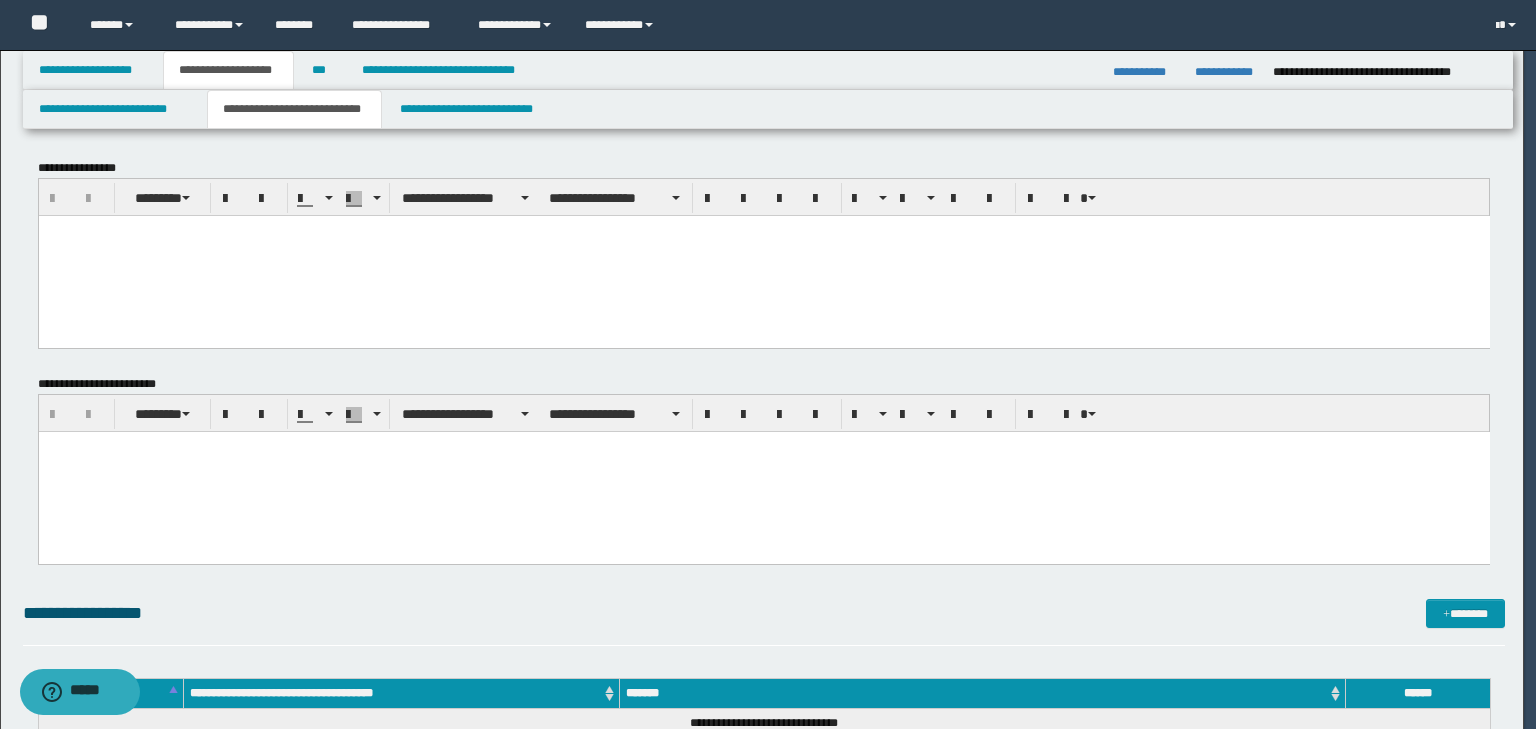 click on "**********" at bounding box center (762, 364) 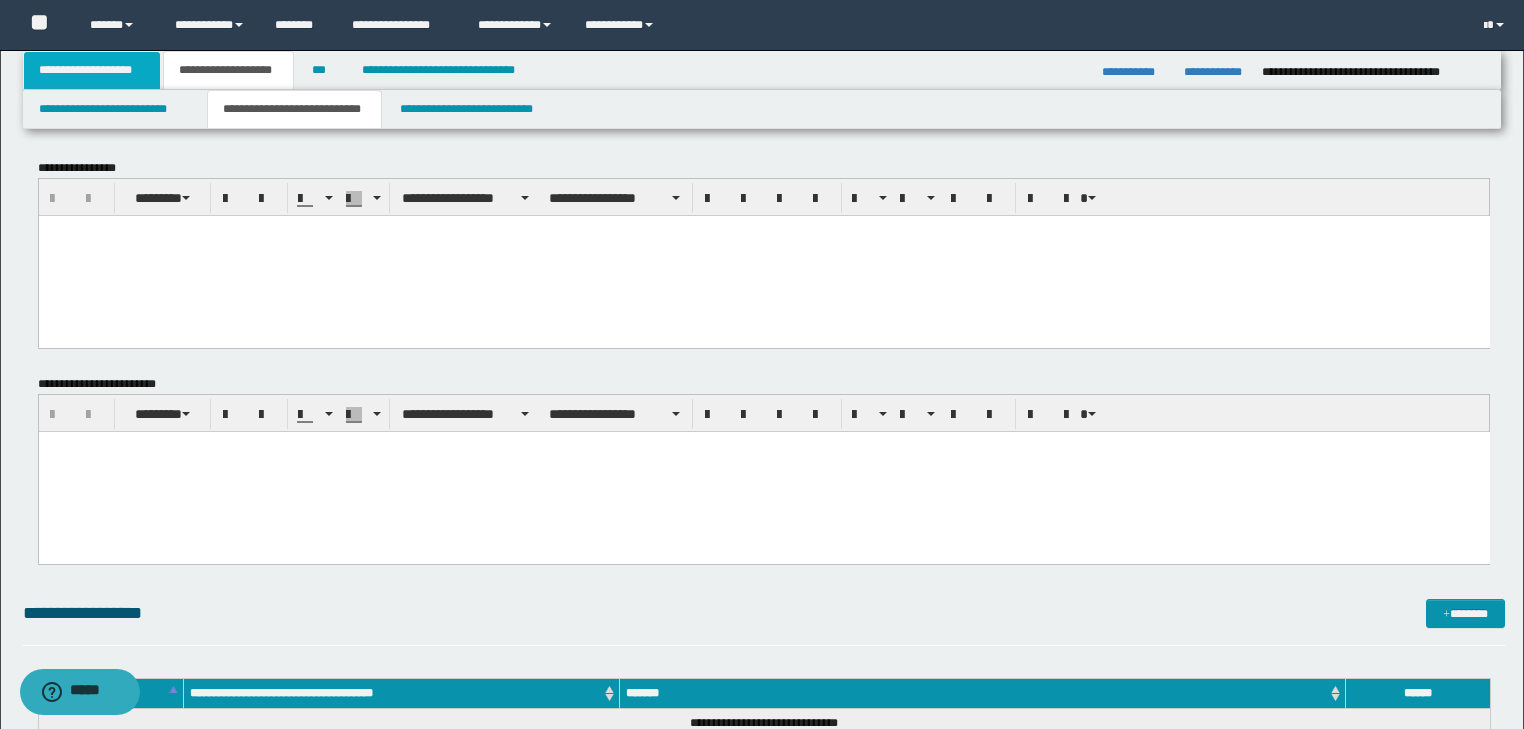 click on "**********" at bounding box center [92, 70] 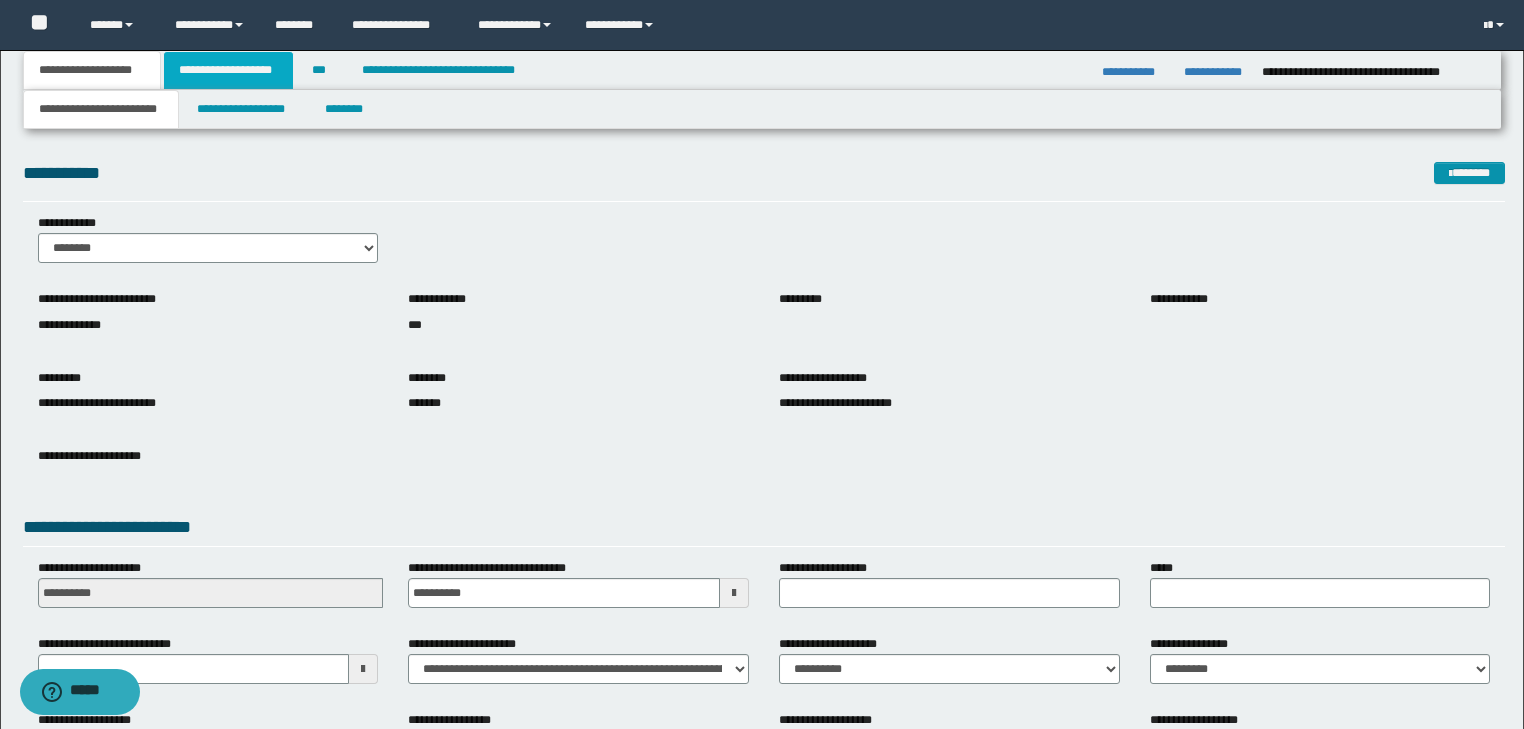 click on "**********" at bounding box center [228, 70] 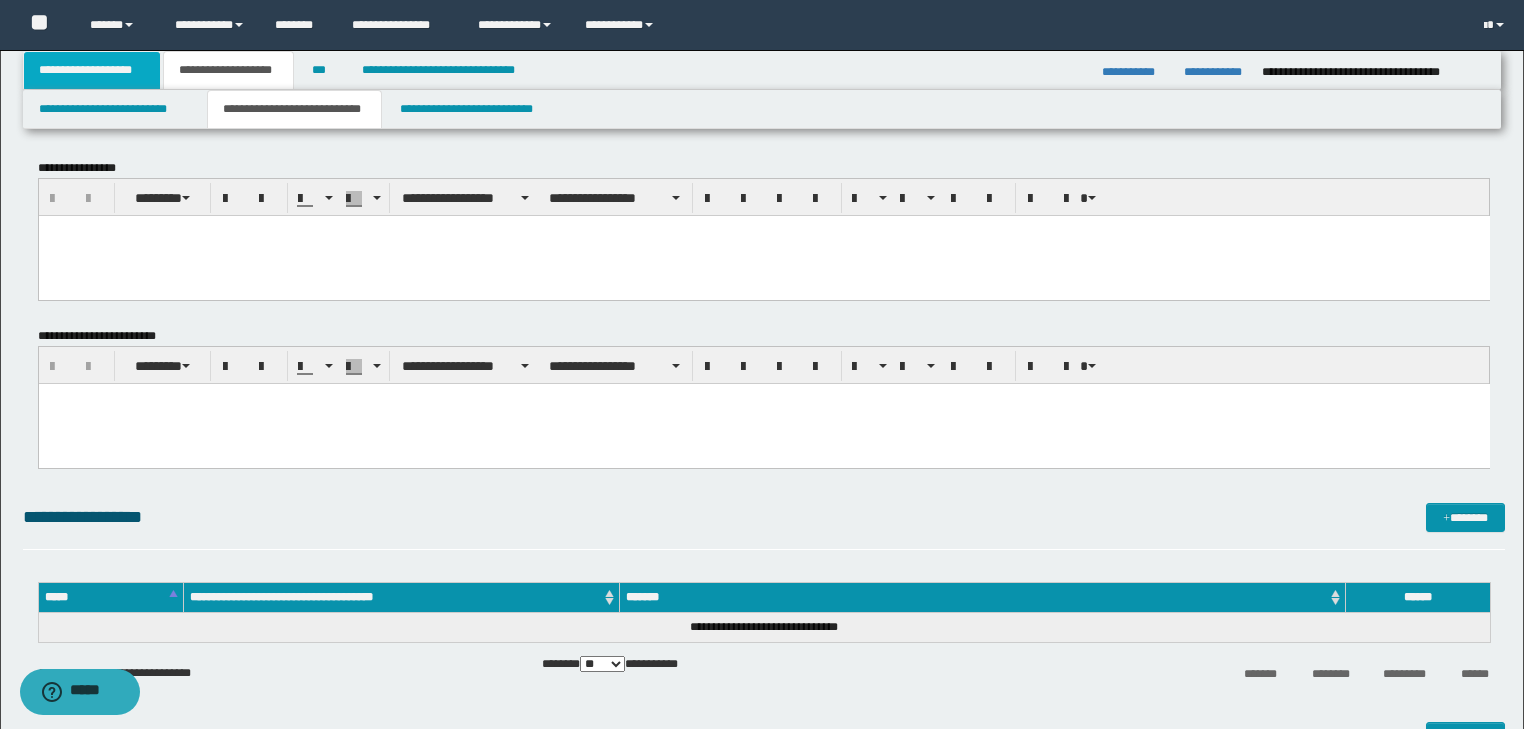 click on "**********" at bounding box center (92, 70) 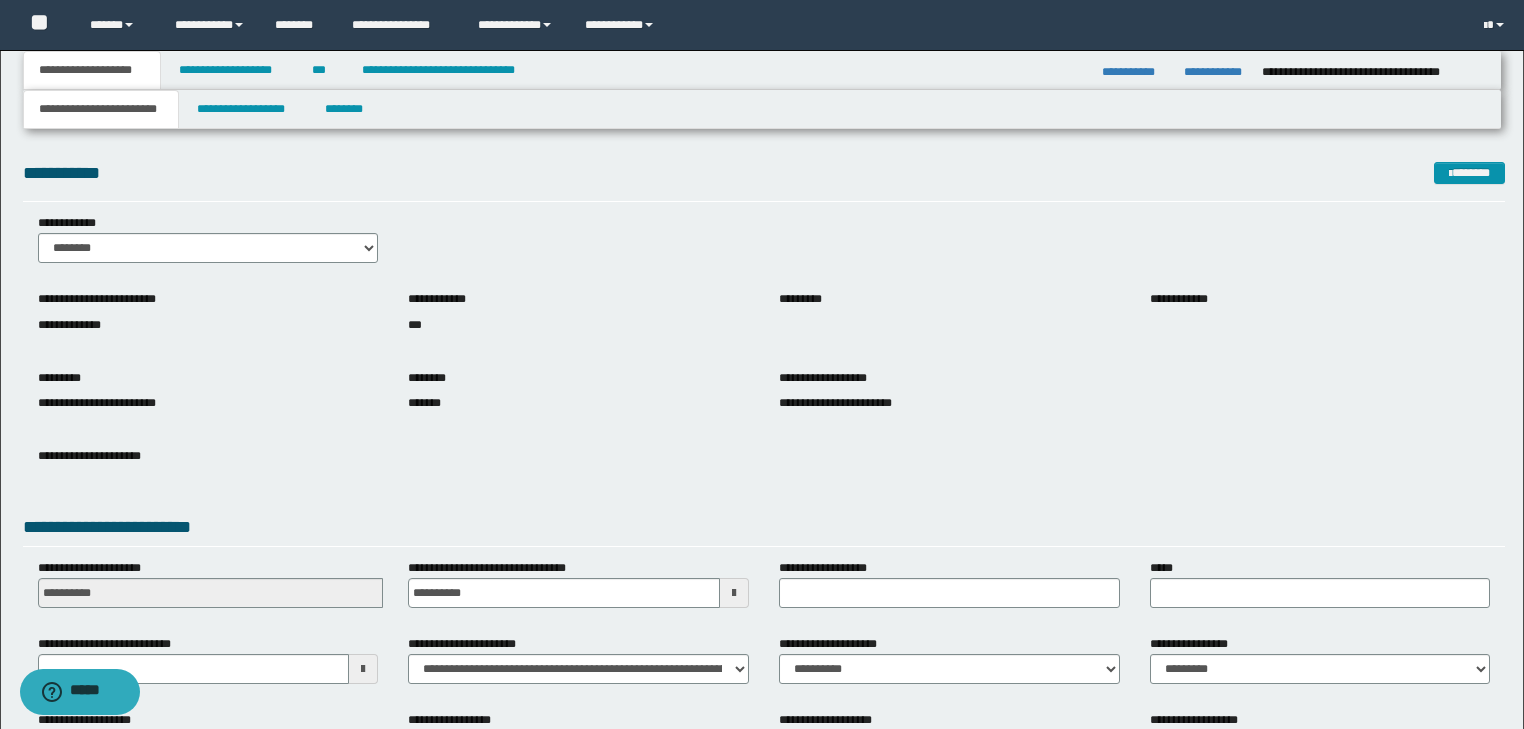click on "**********" at bounding box center [101, 109] 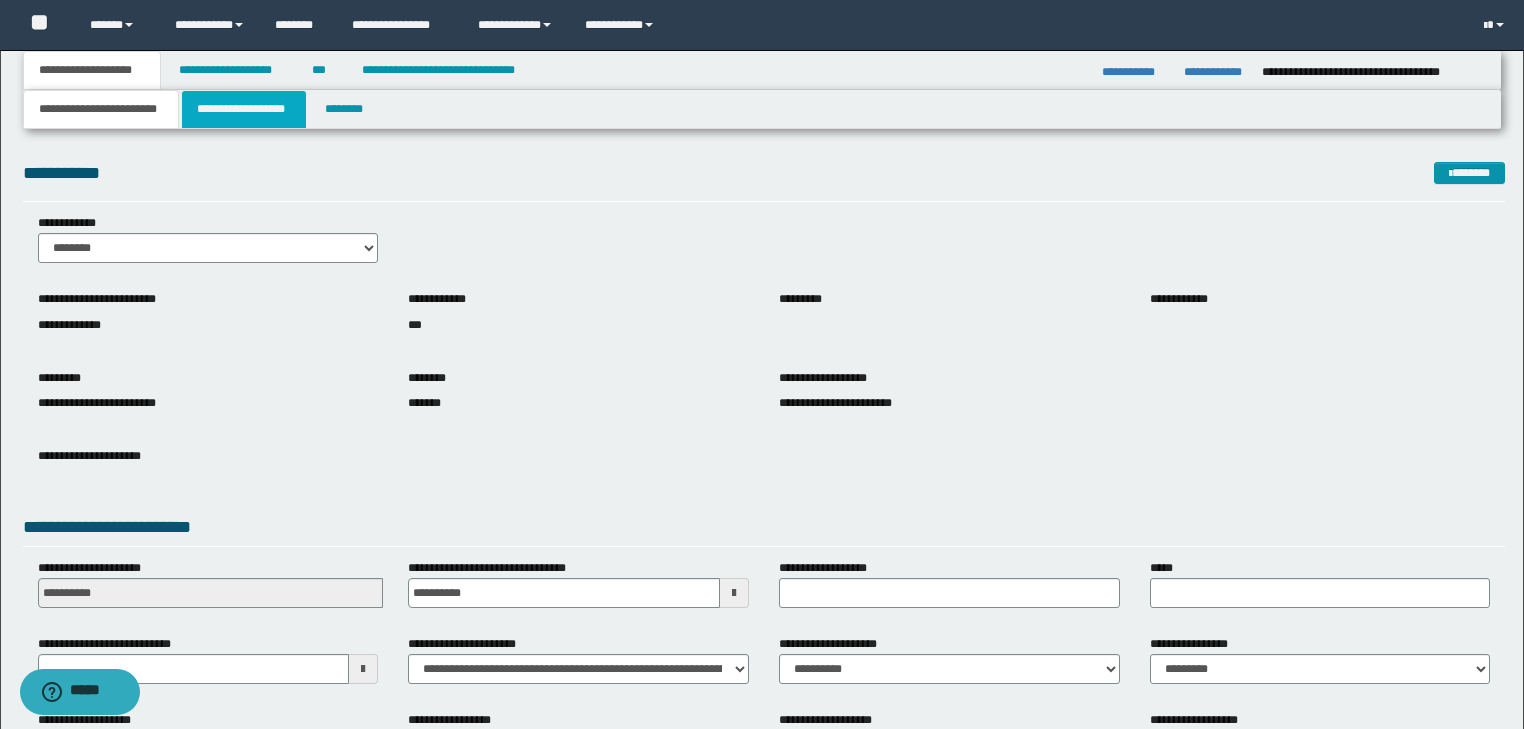 click on "**********" at bounding box center [244, 109] 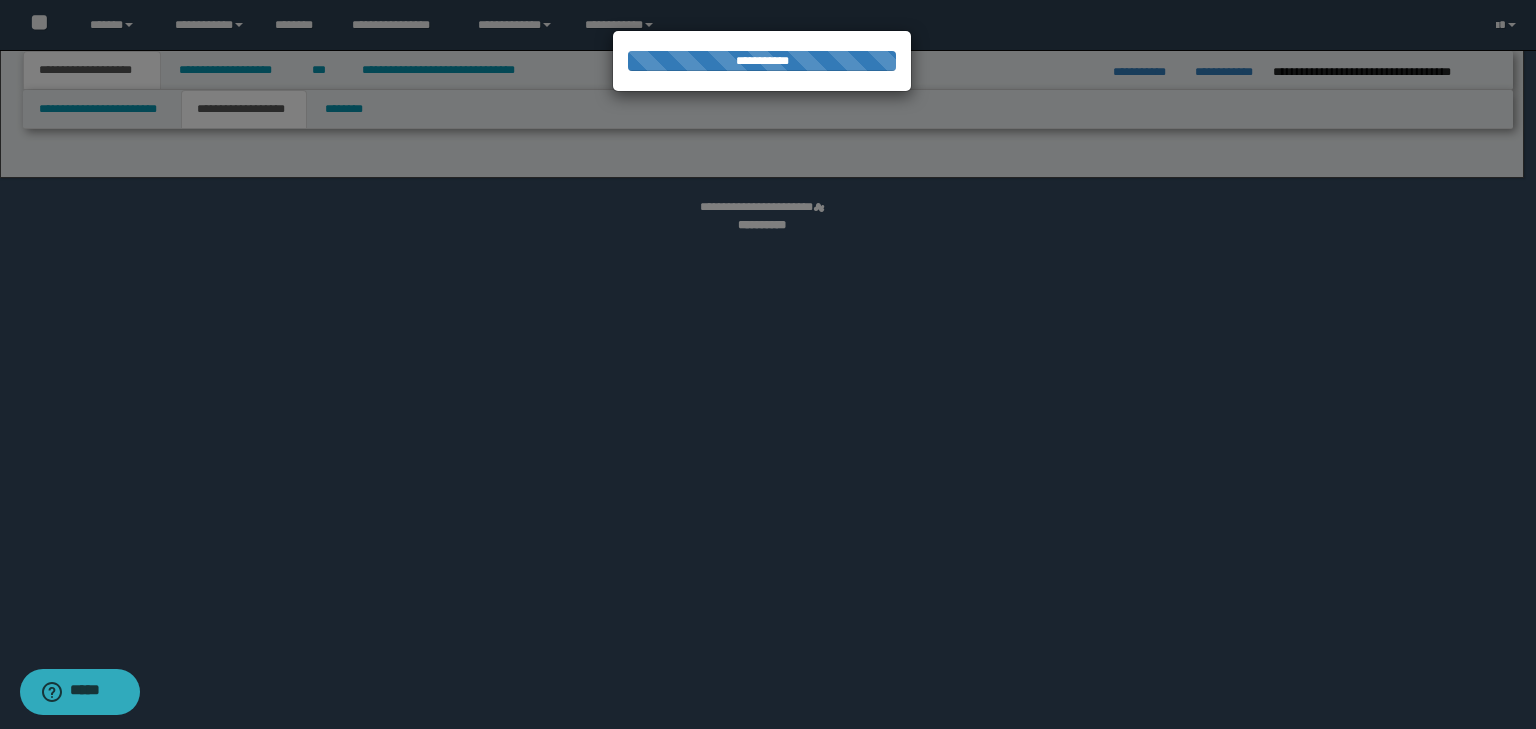 select on "*" 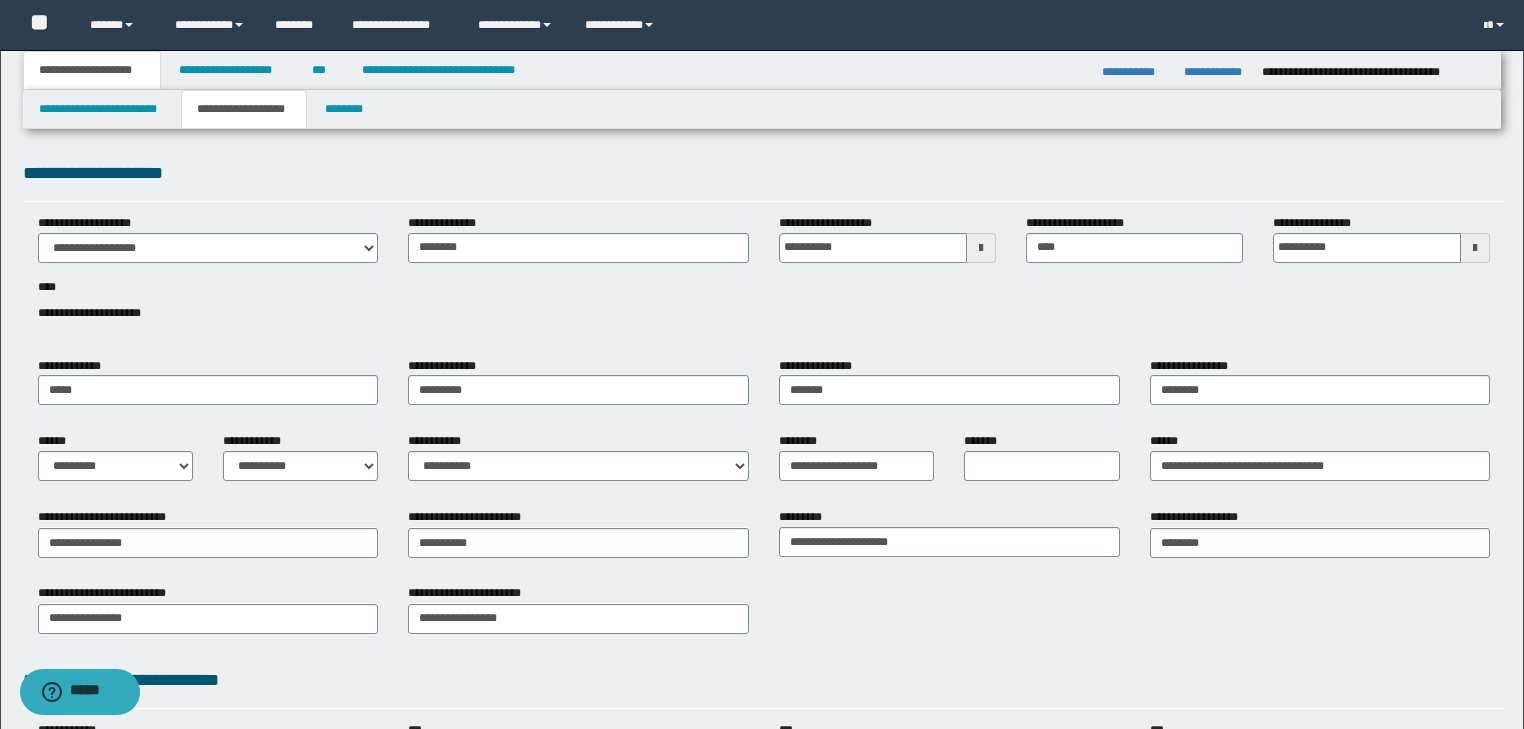 click on "**********" at bounding box center [92, 70] 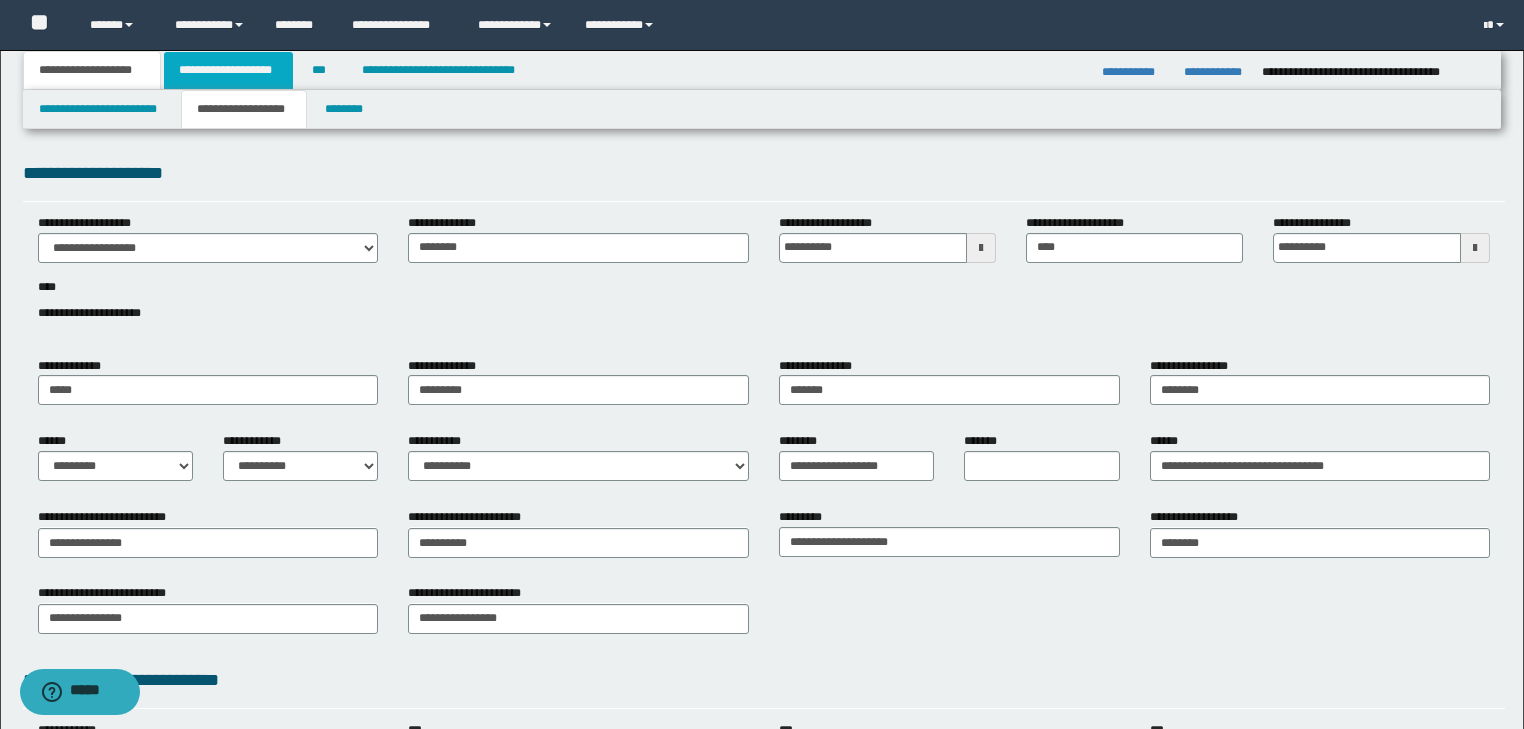 click on "**********" at bounding box center (228, 70) 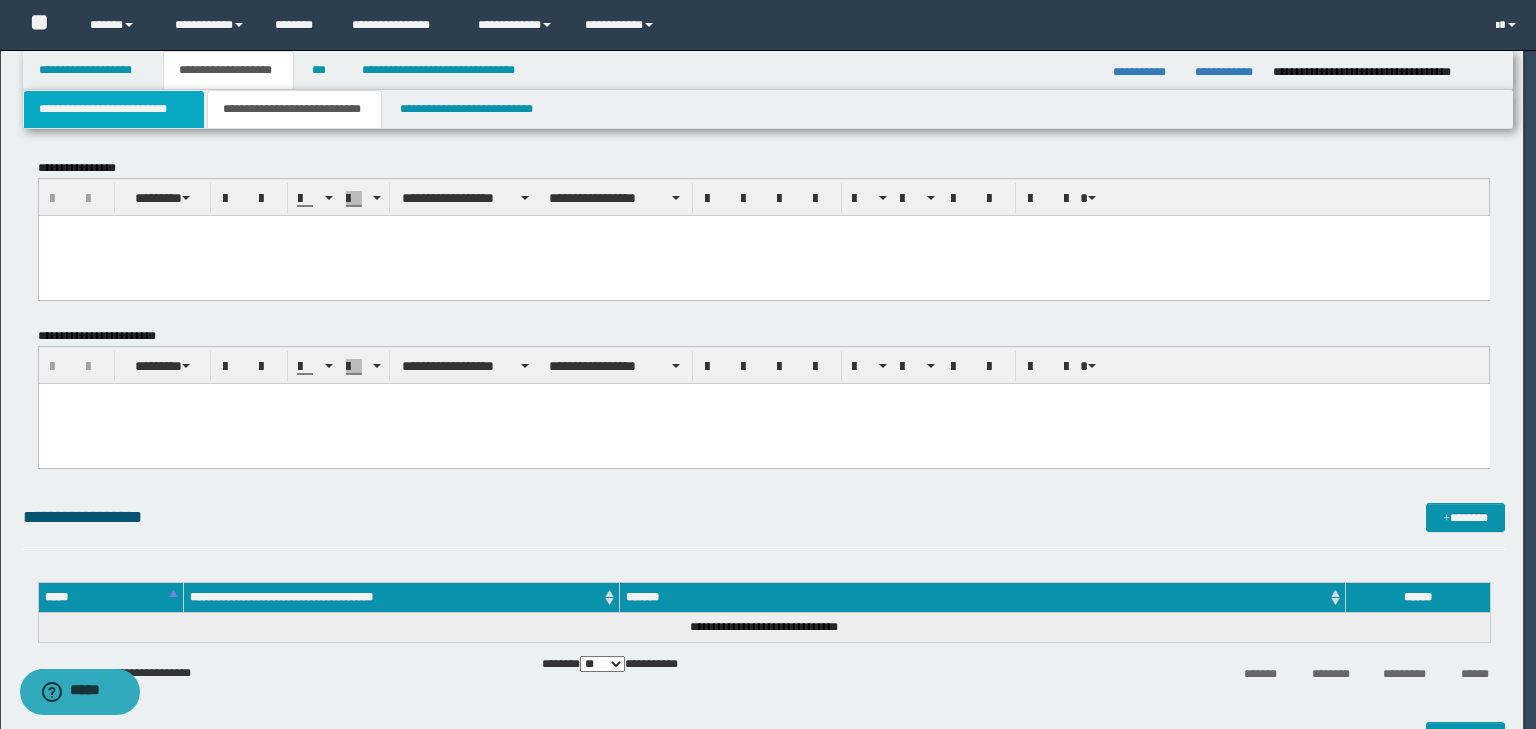 click on "**********" at bounding box center (114, 109) 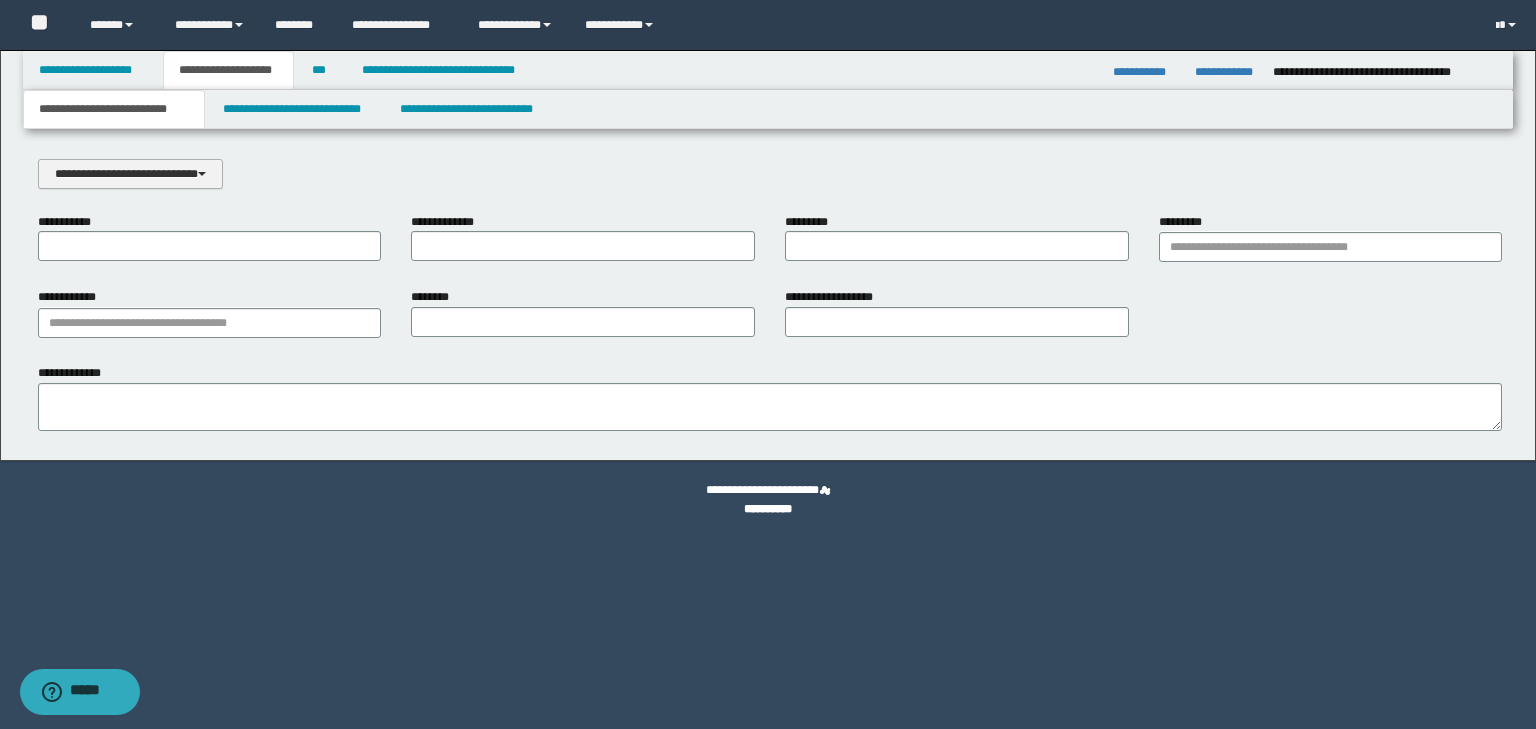 drag, startPoint x: 141, startPoint y: 176, endPoint x: 139, endPoint y: 188, distance: 12.165525 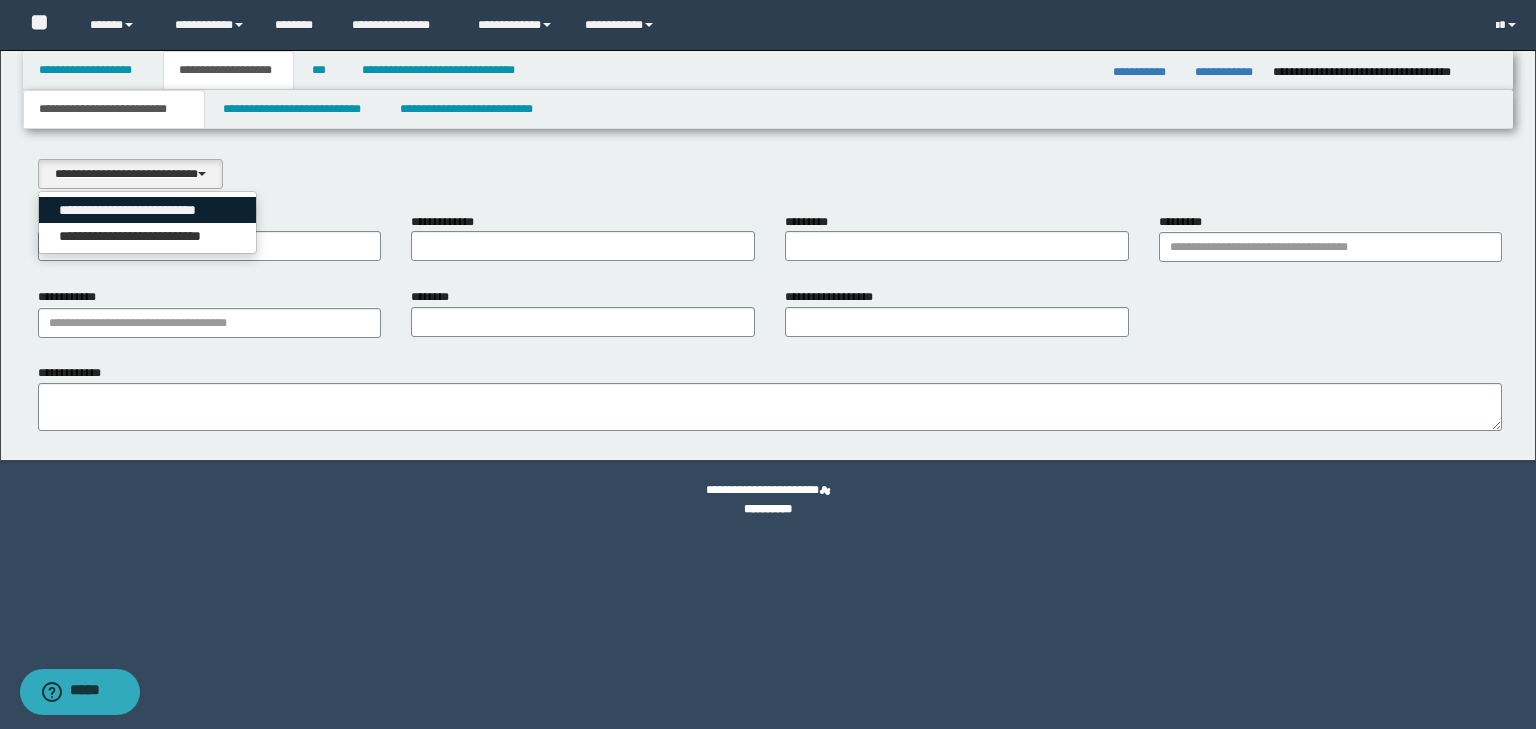 click on "**********" at bounding box center [148, 210] 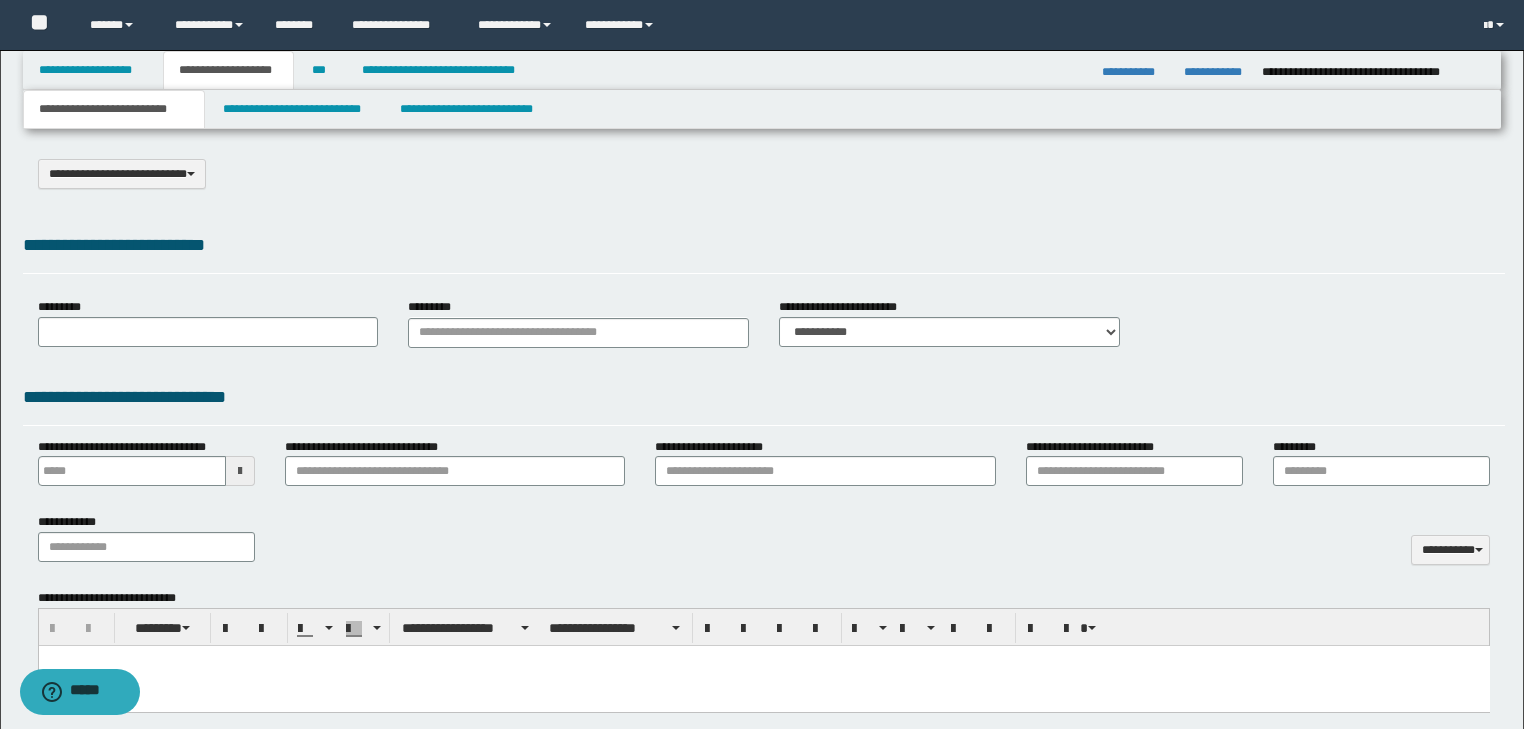 select on "*" 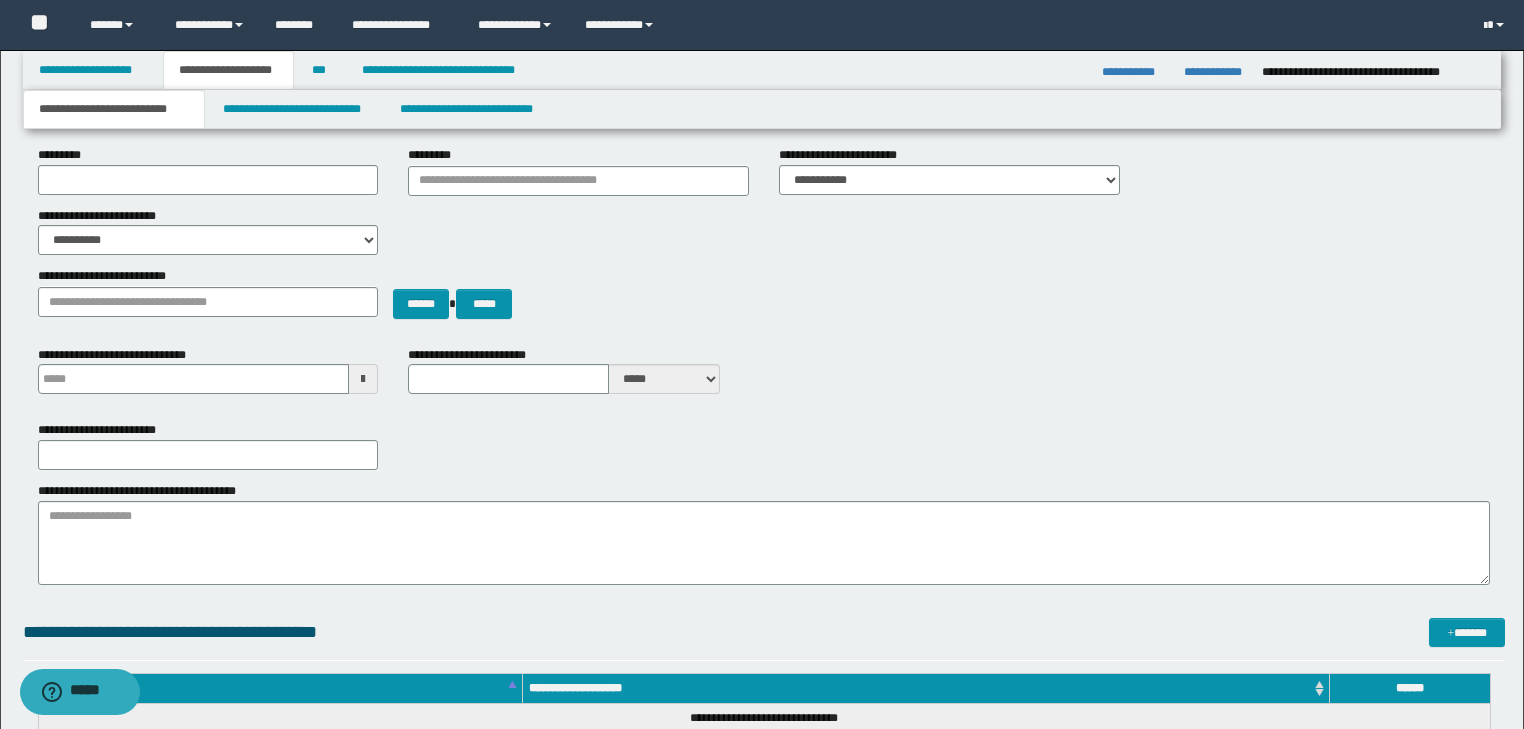 scroll, scrollTop: 160, scrollLeft: 0, axis: vertical 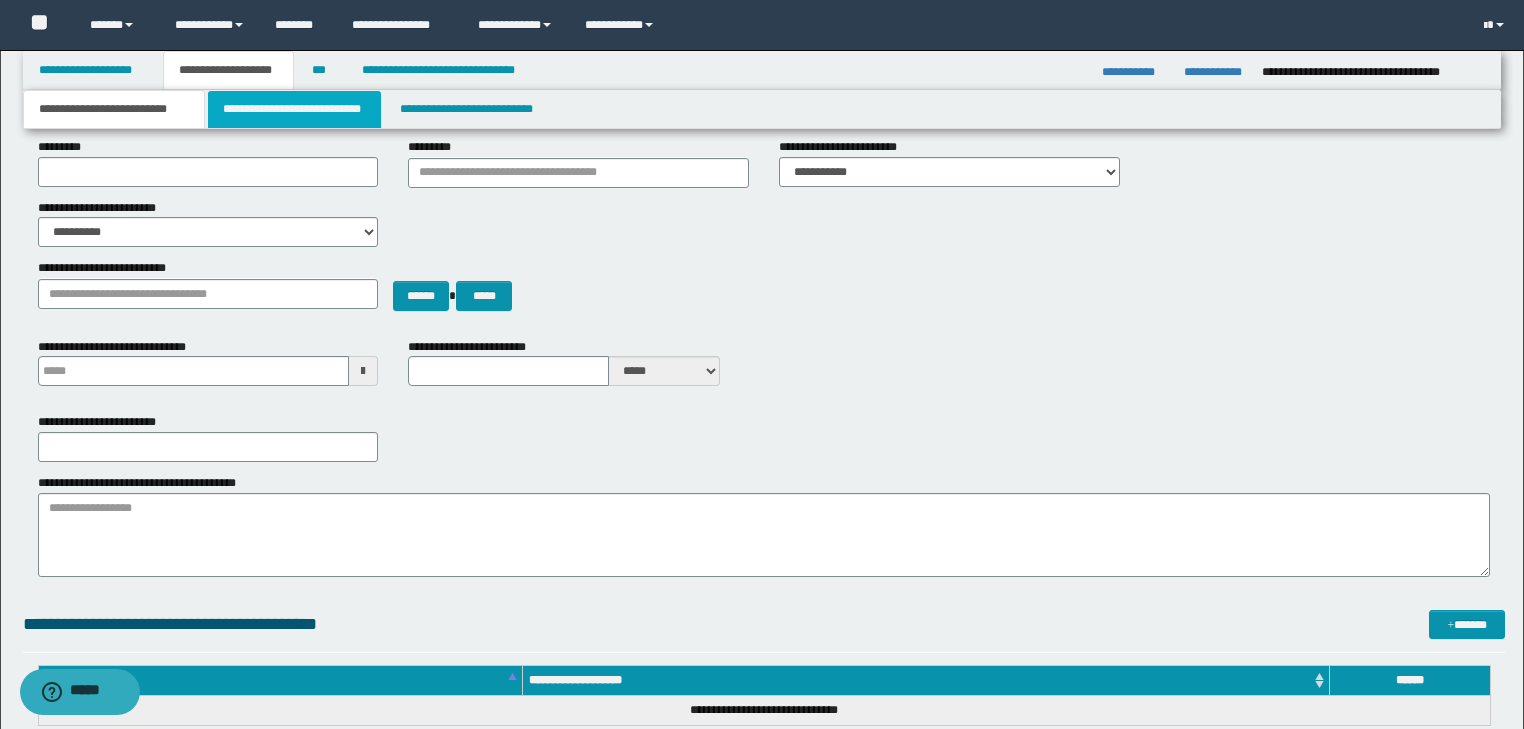 click on "**********" at bounding box center (294, 109) 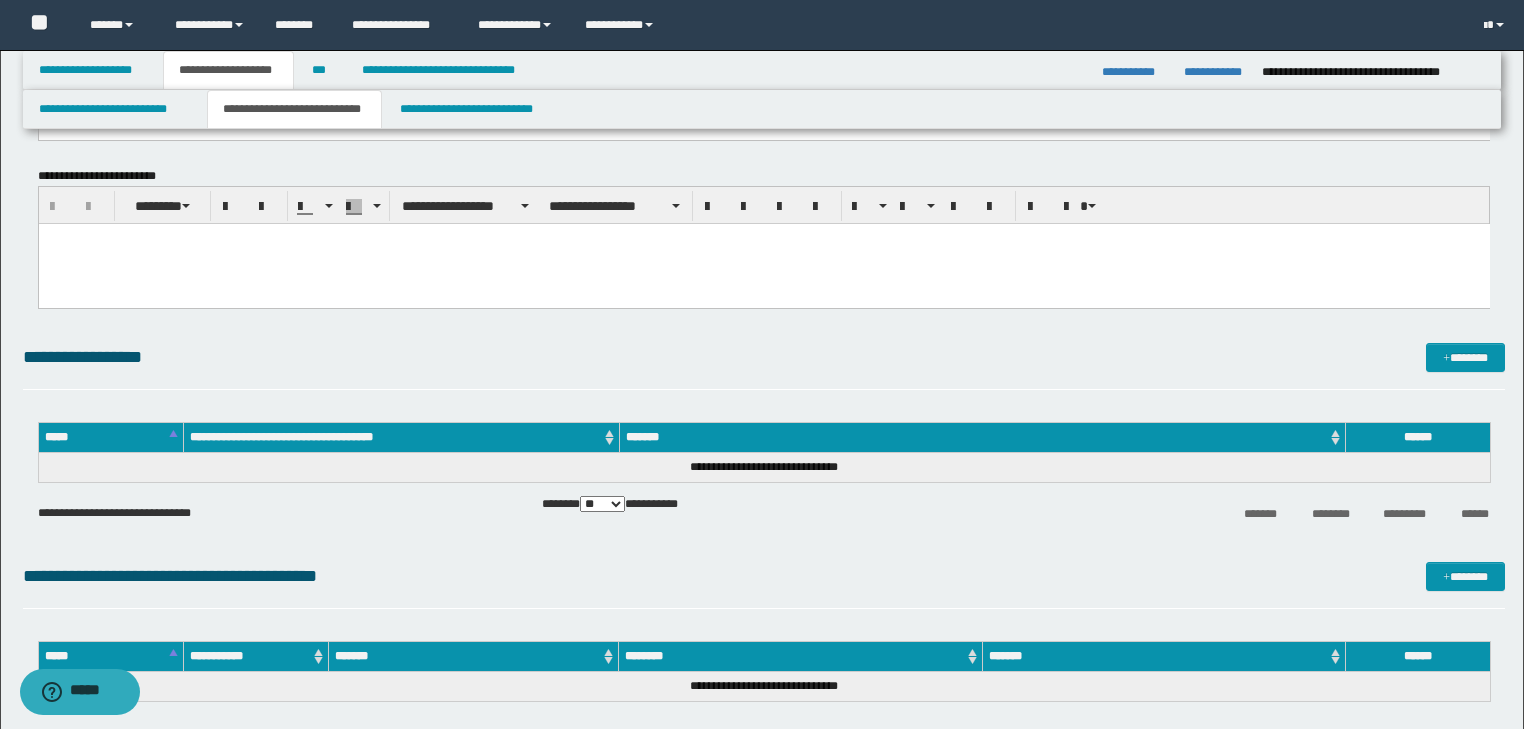 scroll, scrollTop: 0, scrollLeft: 0, axis: both 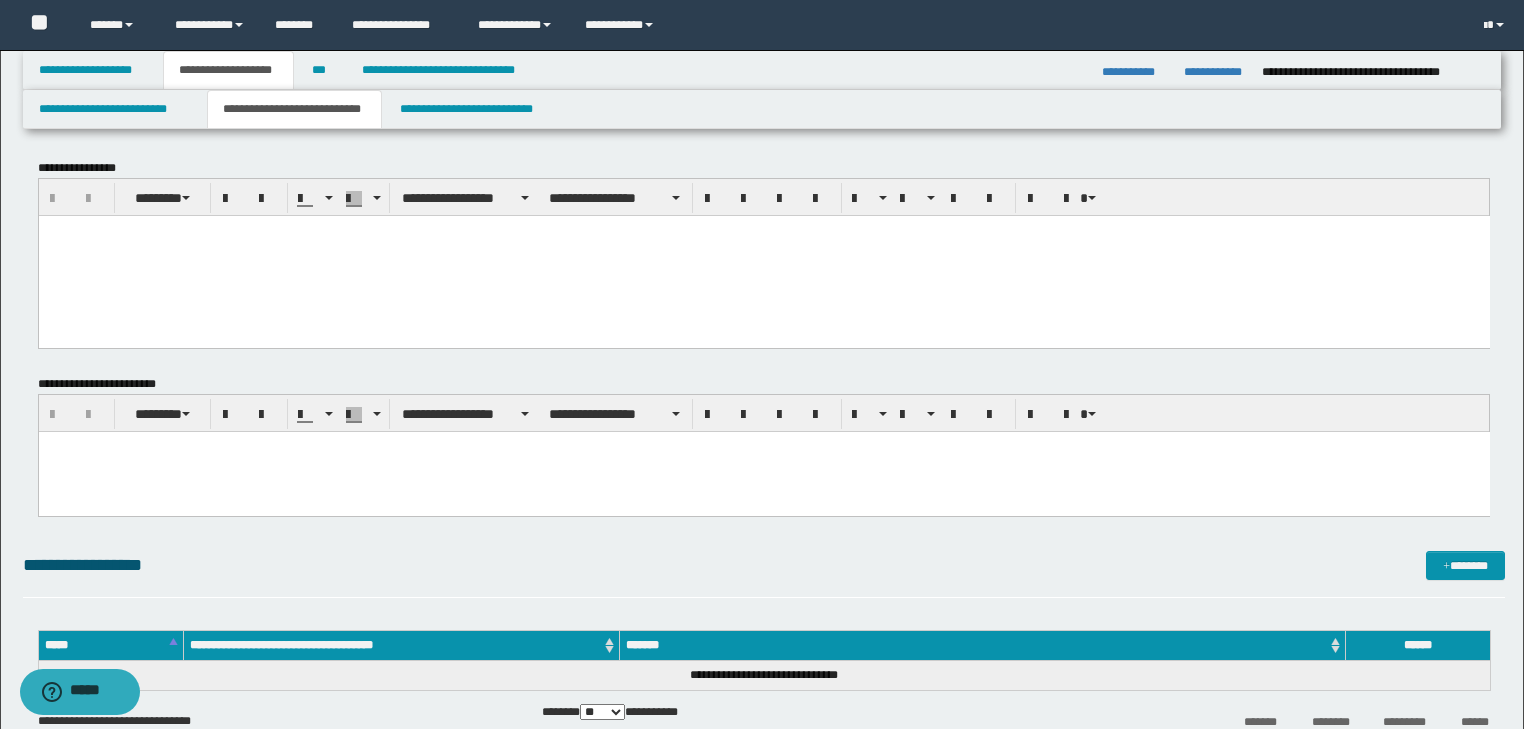 click at bounding box center (763, 230) 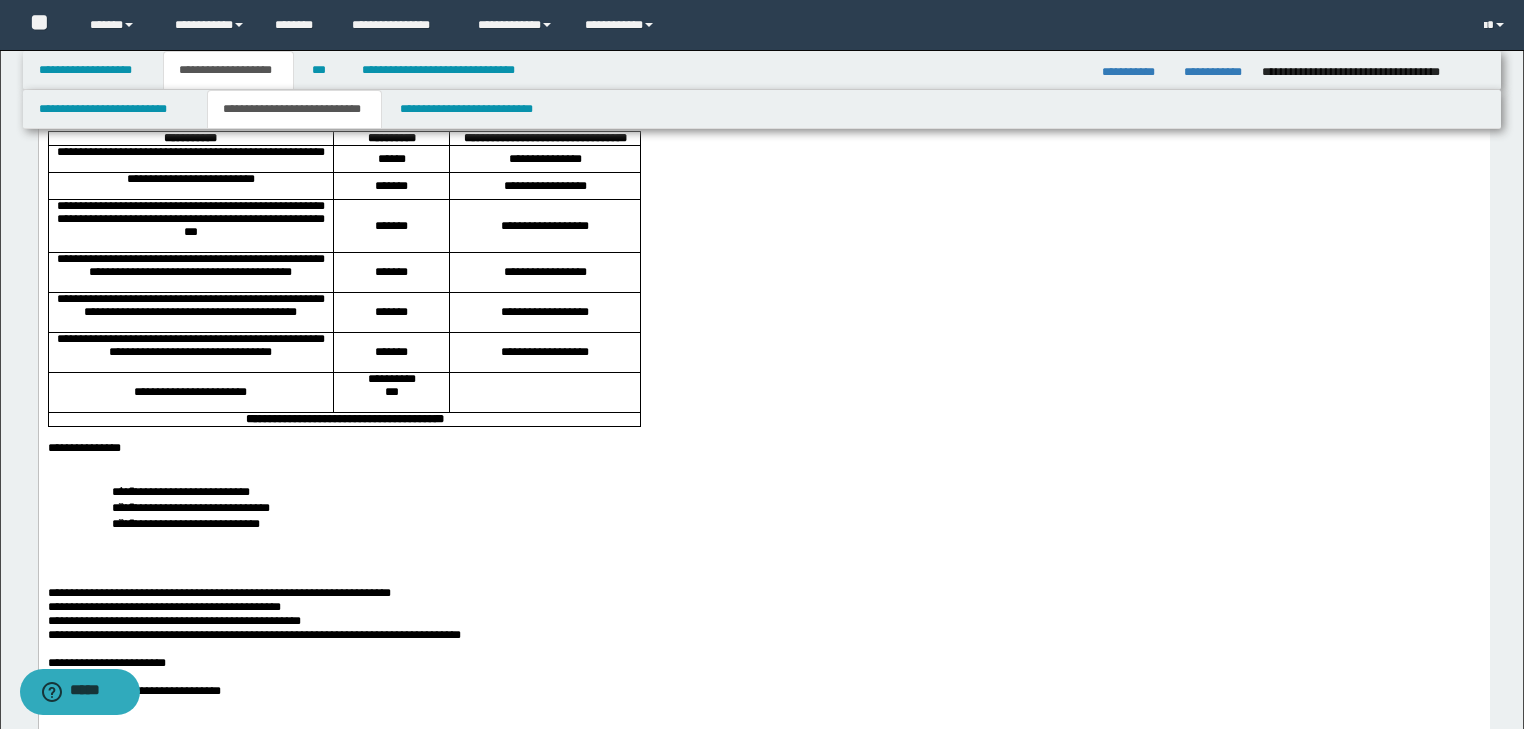 scroll, scrollTop: 2720, scrollLeft: 0, axis: vertical 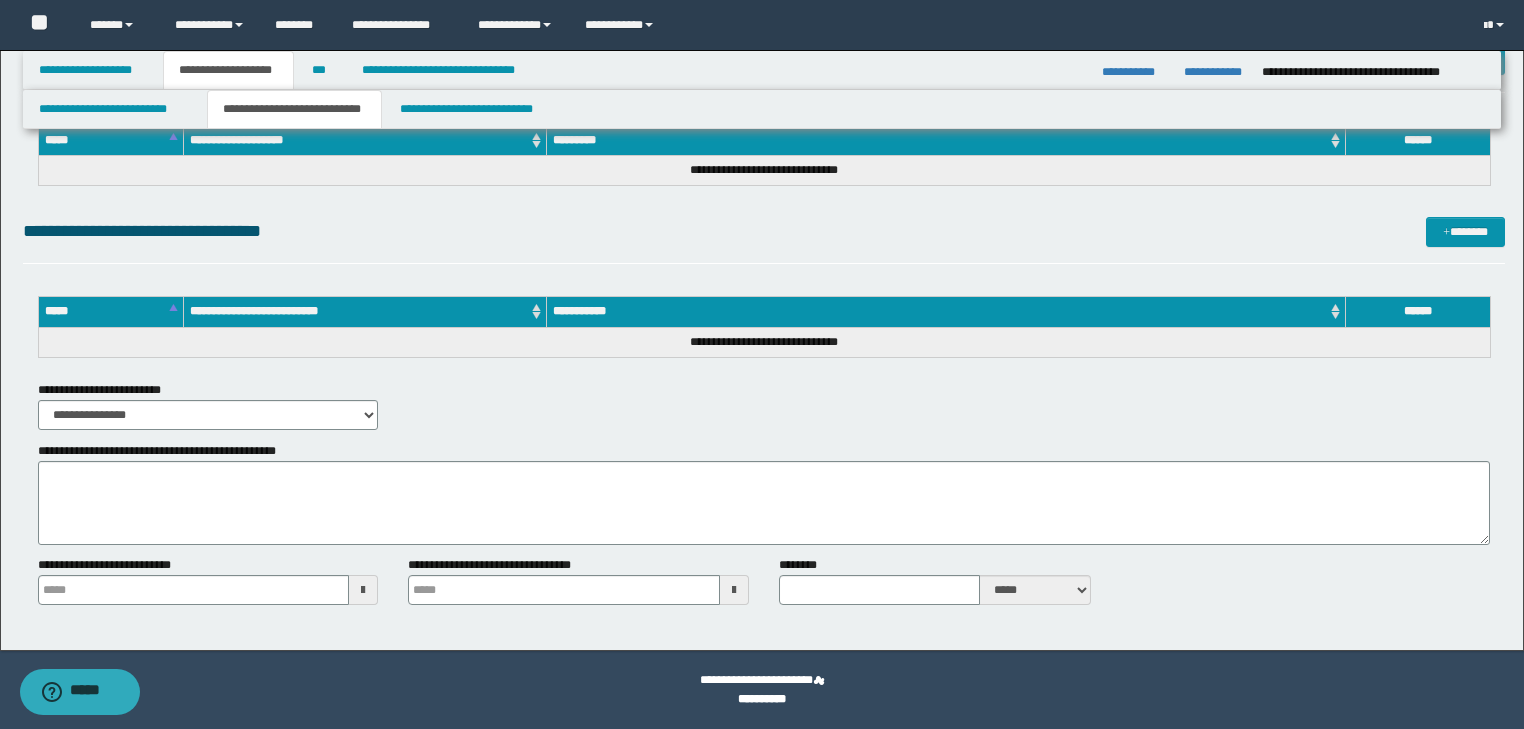 drag, startPoint x: 97, startPoint y: -3653, endPoint x: 403, endPoint y: -2588, distance: 1108.0889 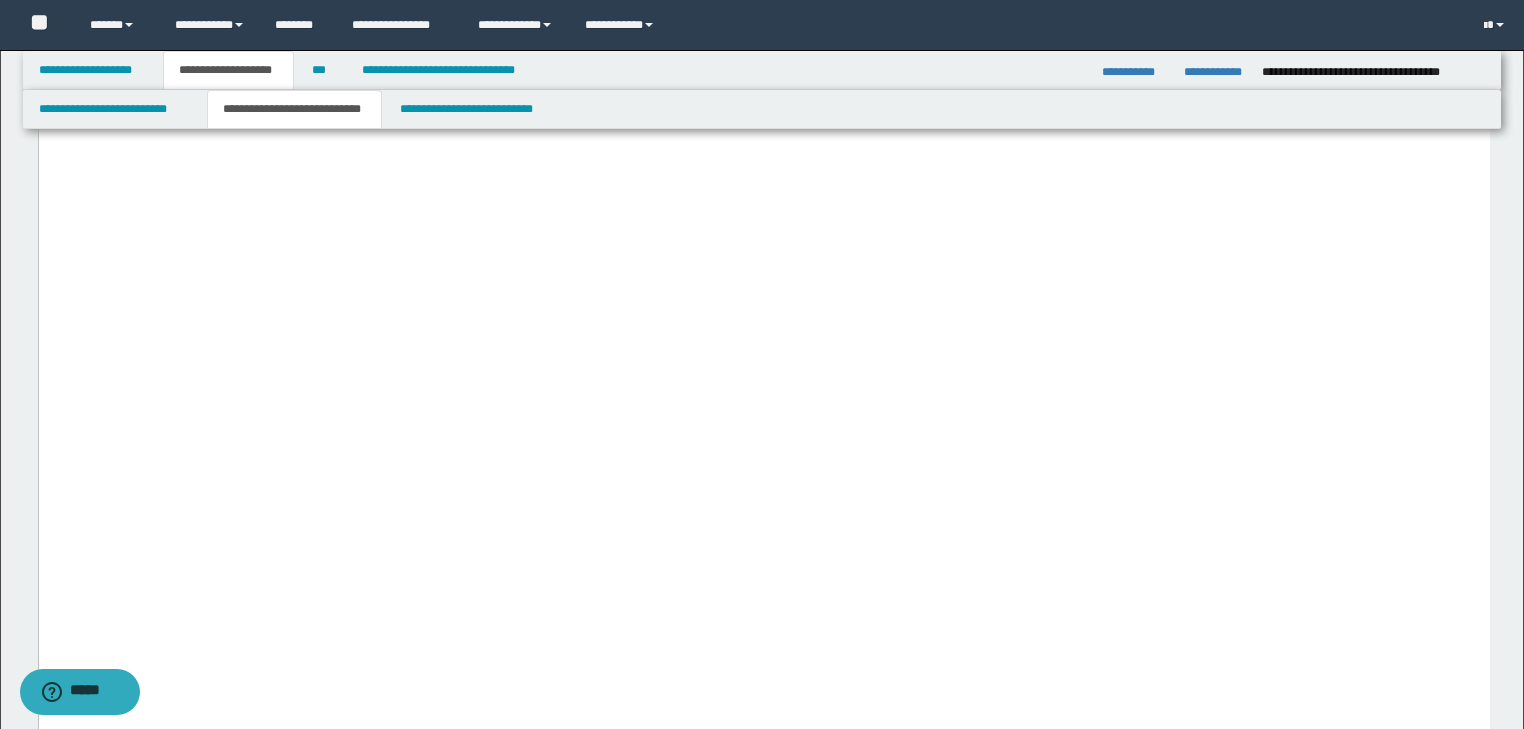 scroll, scrollTop: 4285, scrollLeft: 0, axis: vertical 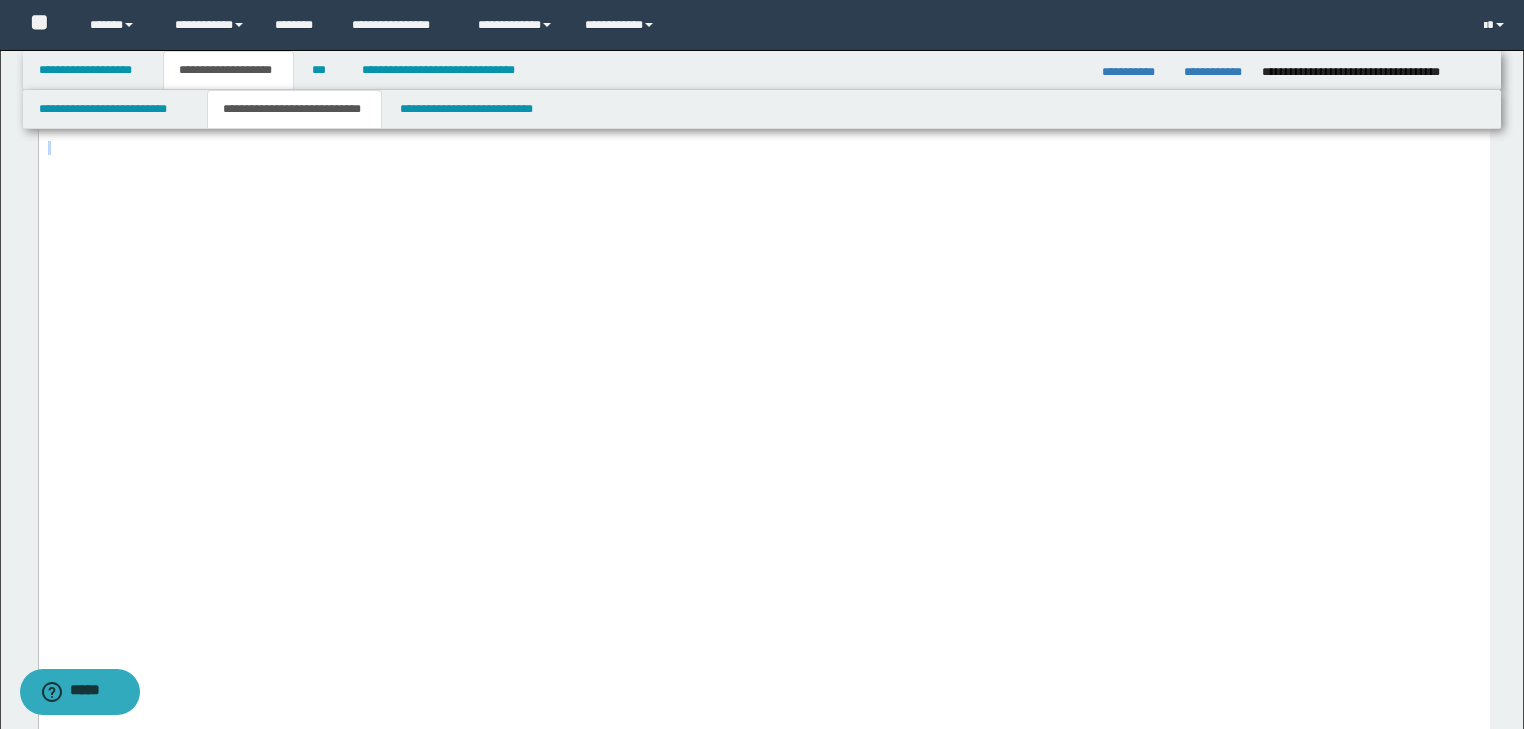 drag, startPoint x: 48, startPoint y: -4056, endPoint x: 995, endPoint y: 699, distance: 4848.385 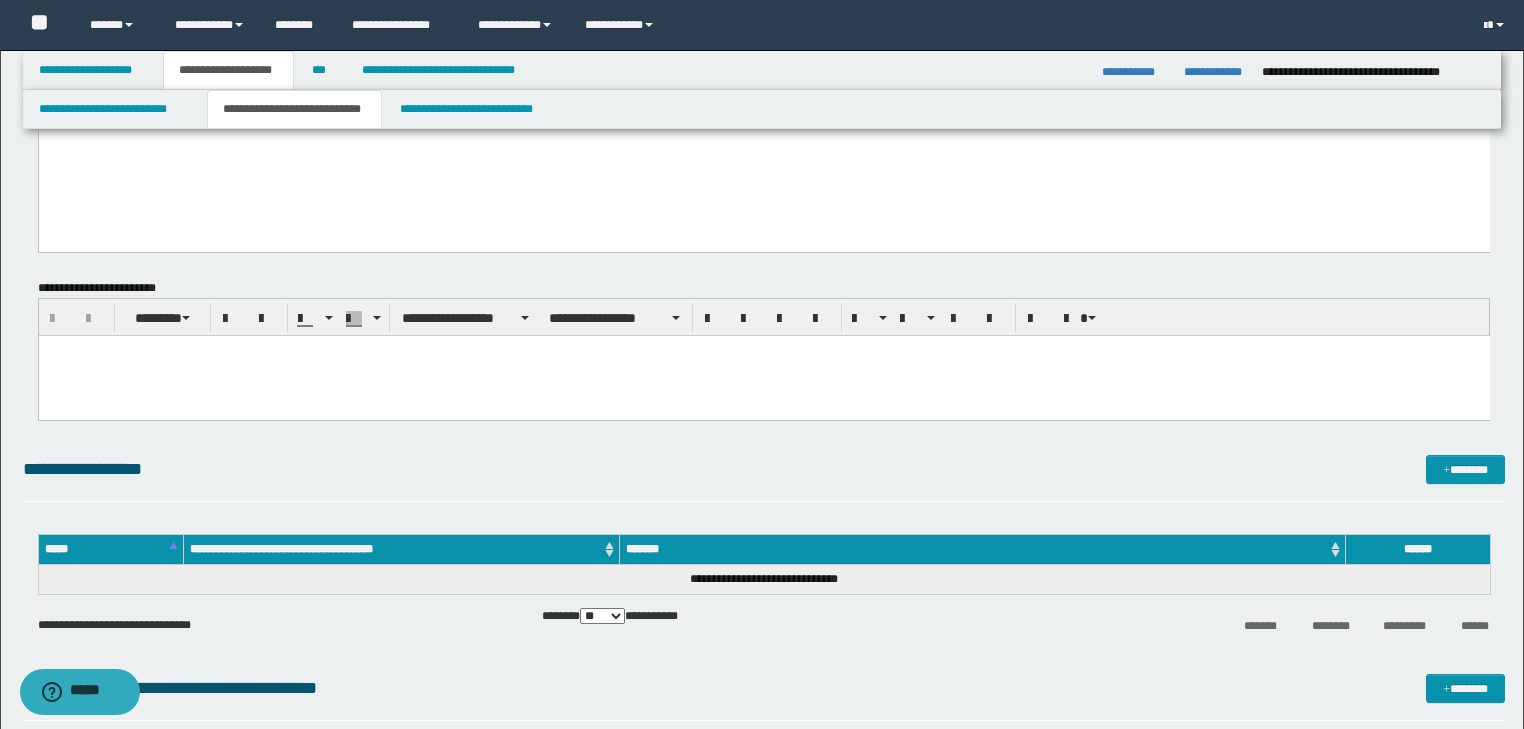 scroll, scrollTop: 0, scrollLeft: 0, axis: both 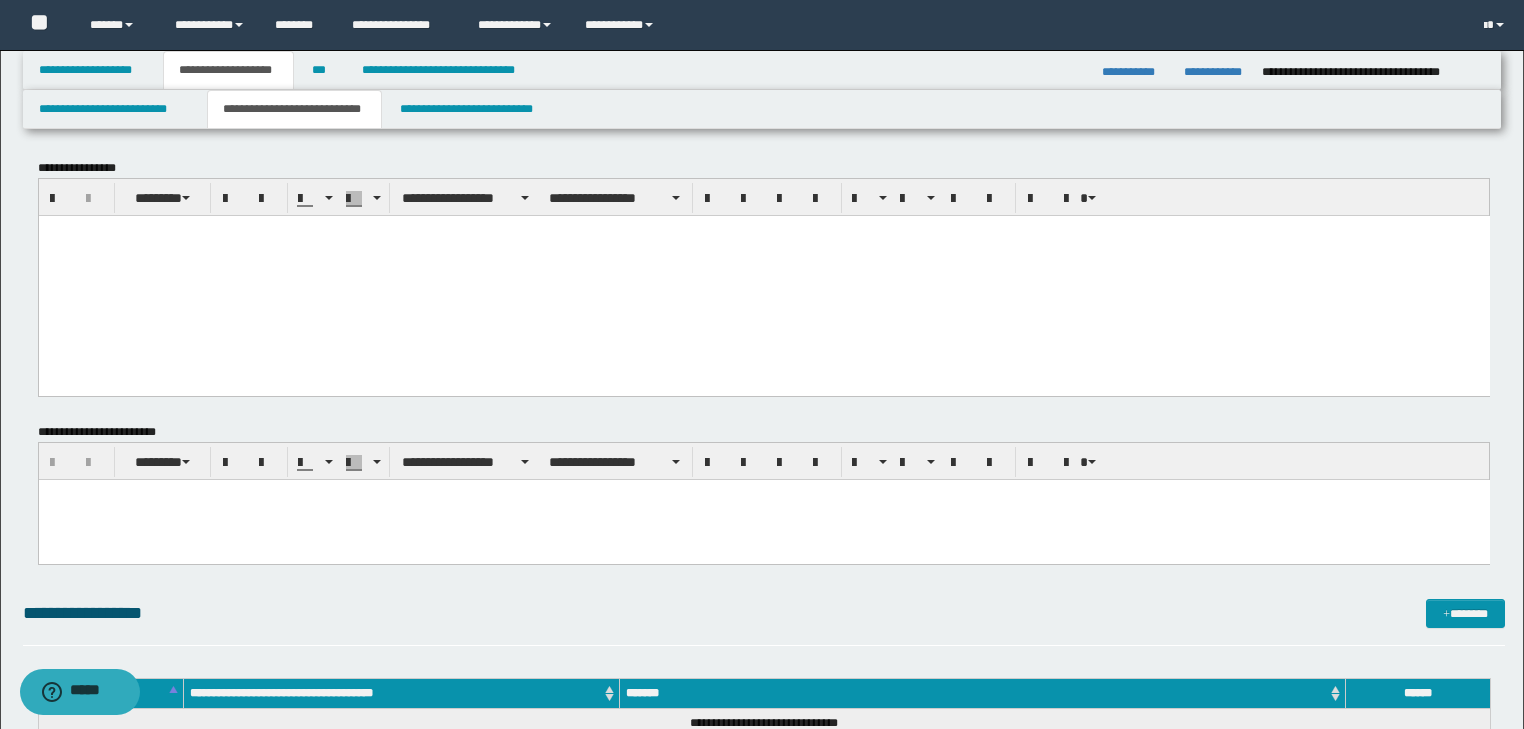 click at bounding box center [763, 244] 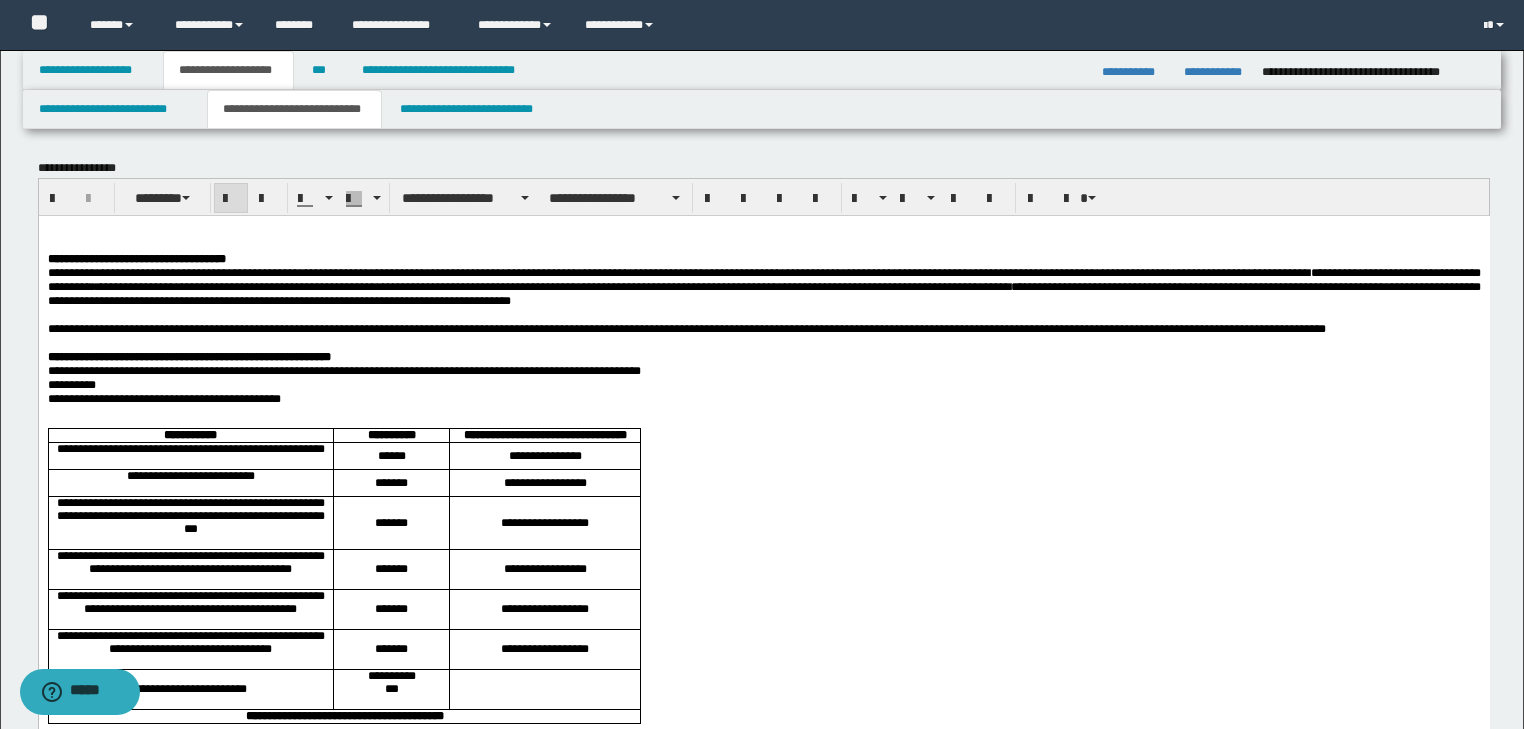 click on "**********" at bounding box center [136, 258] 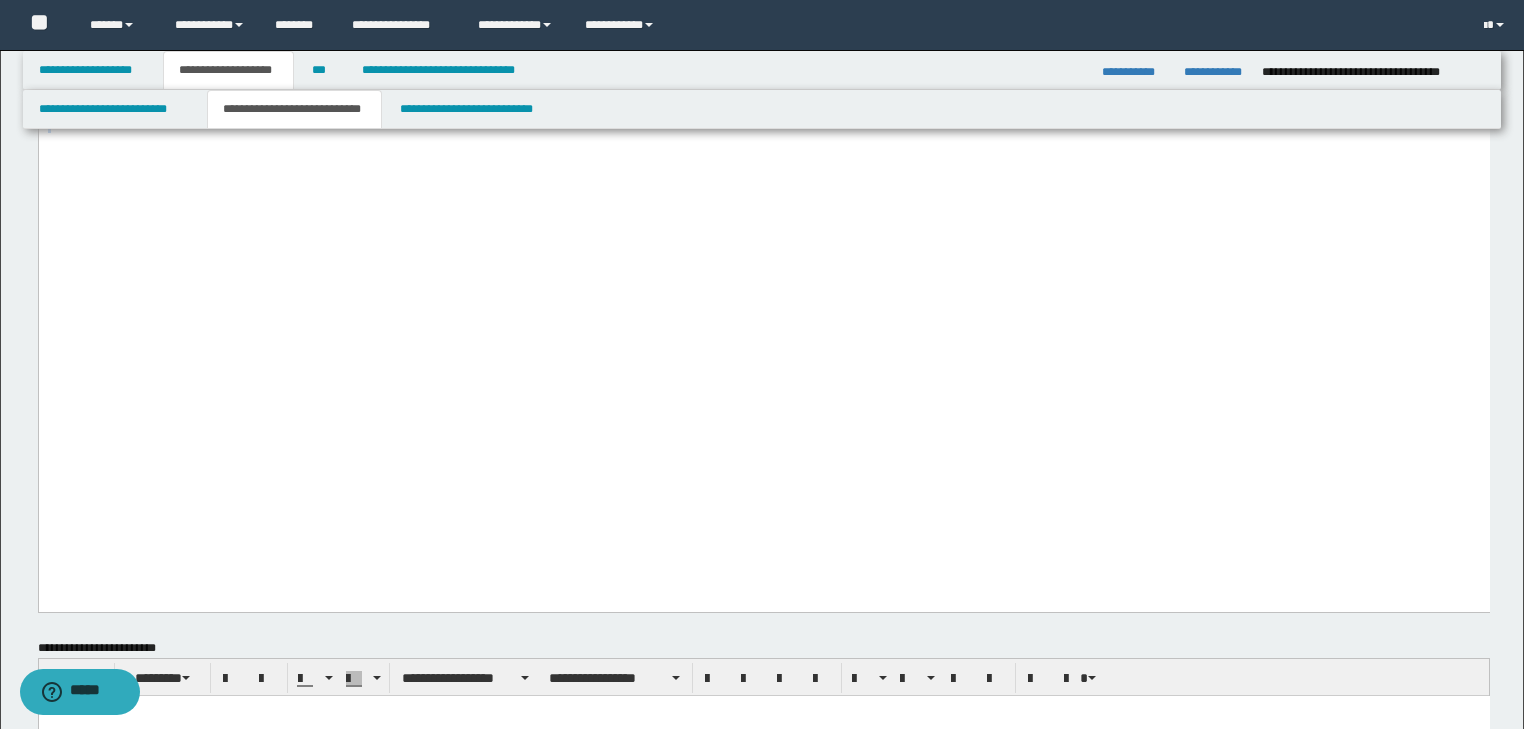 drag, startPoint x: 84, startPoint y: -2488, endPoint x: 810, endPoint y: 562, distance: 3135.2156 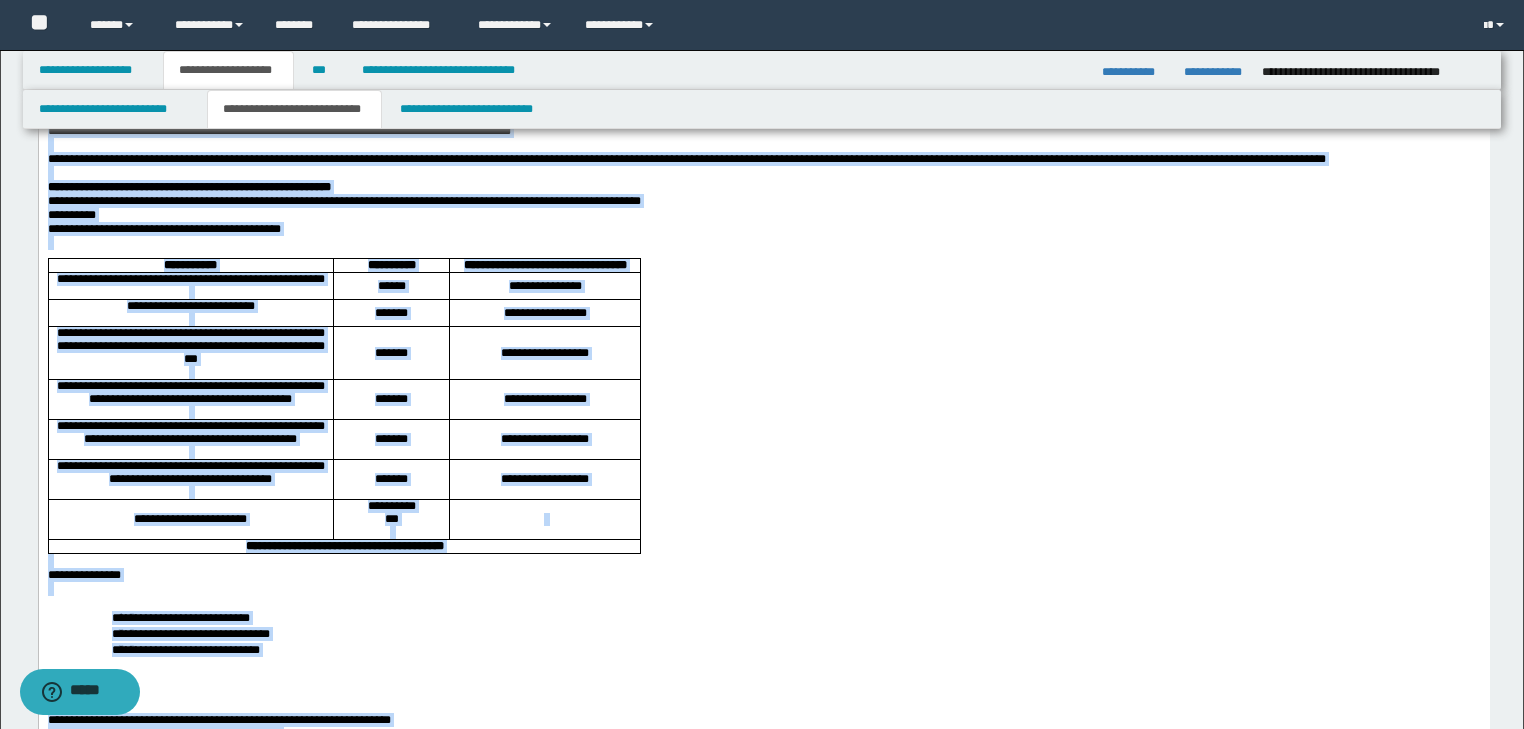 scroll, scrollTop: 0, scrollLeft: 0, axis: both 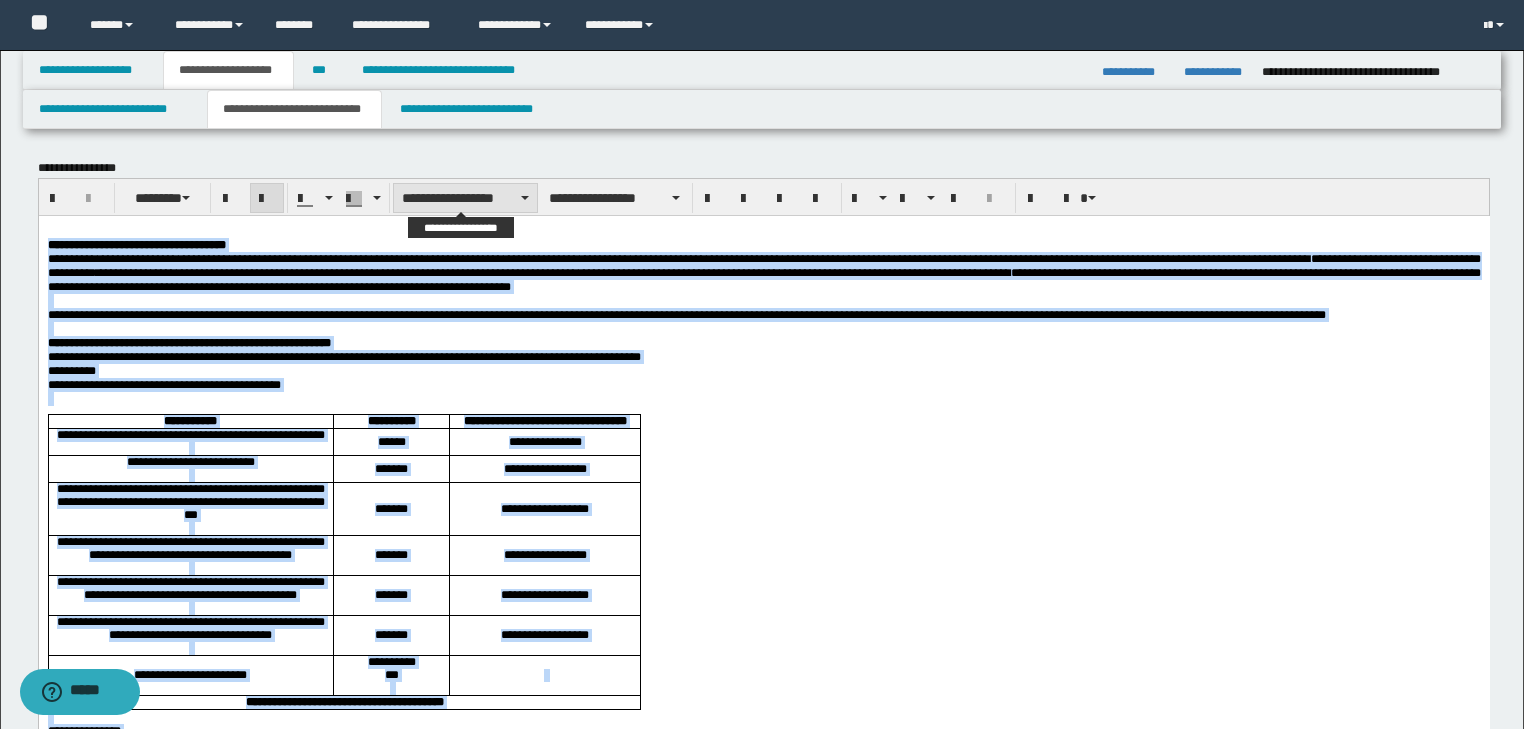 click on "**********" at bounding box center [465, 198] 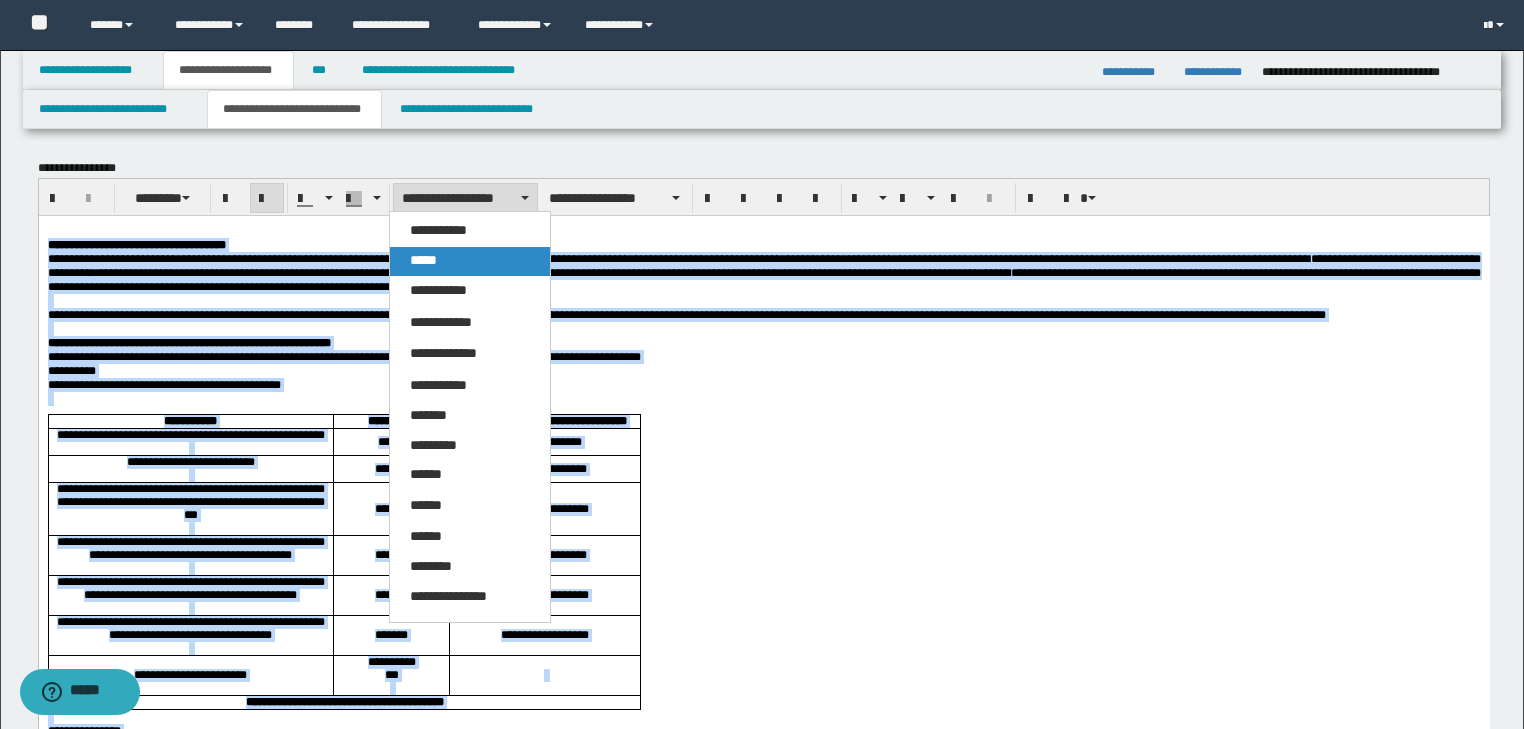 drag, startPoint x: 425, startPoint y: 258, endPoint x: 461, endPoint y: 2, distance: 258.51886 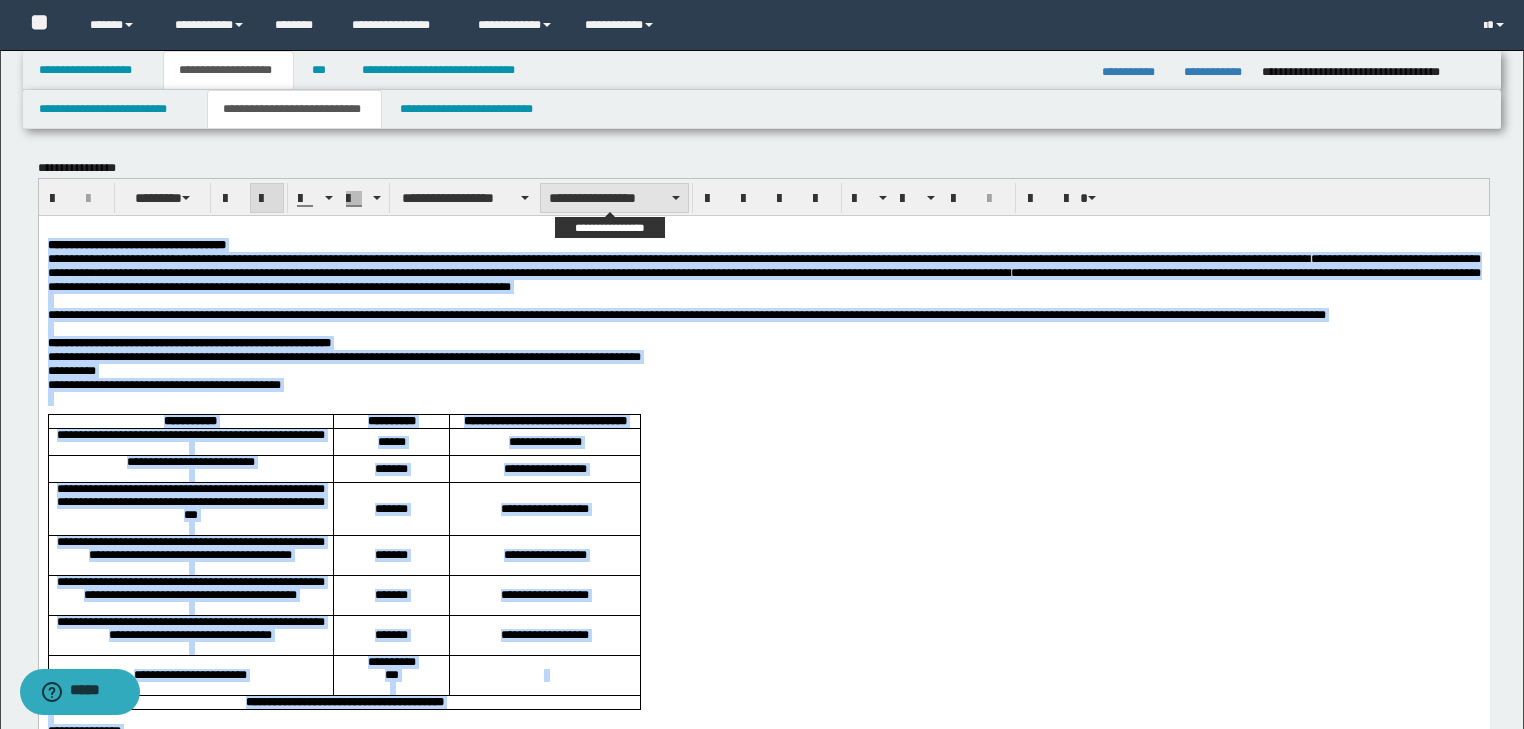 click on "**********" at bounding box center (614, 198) 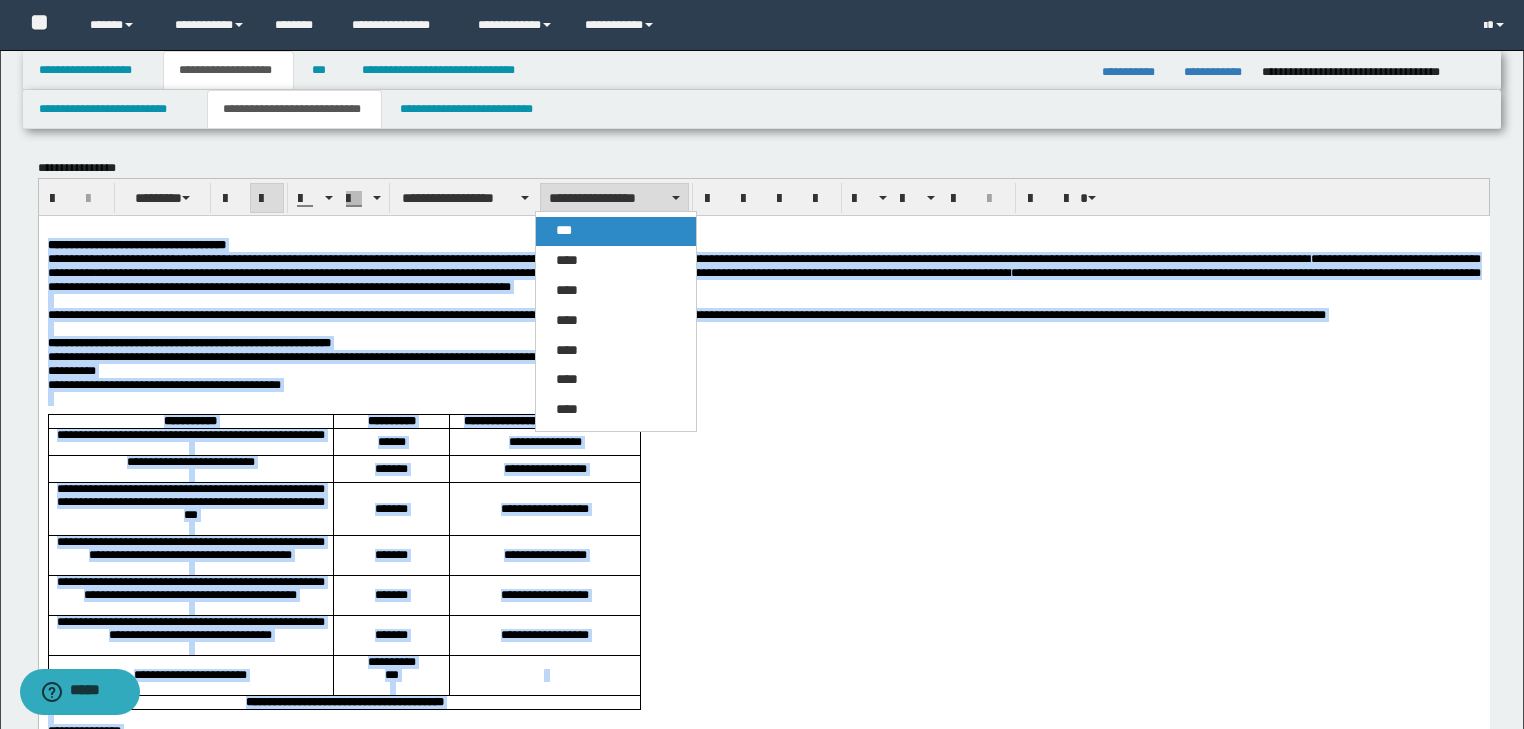 click on "***" at bounding box center [616, 231] 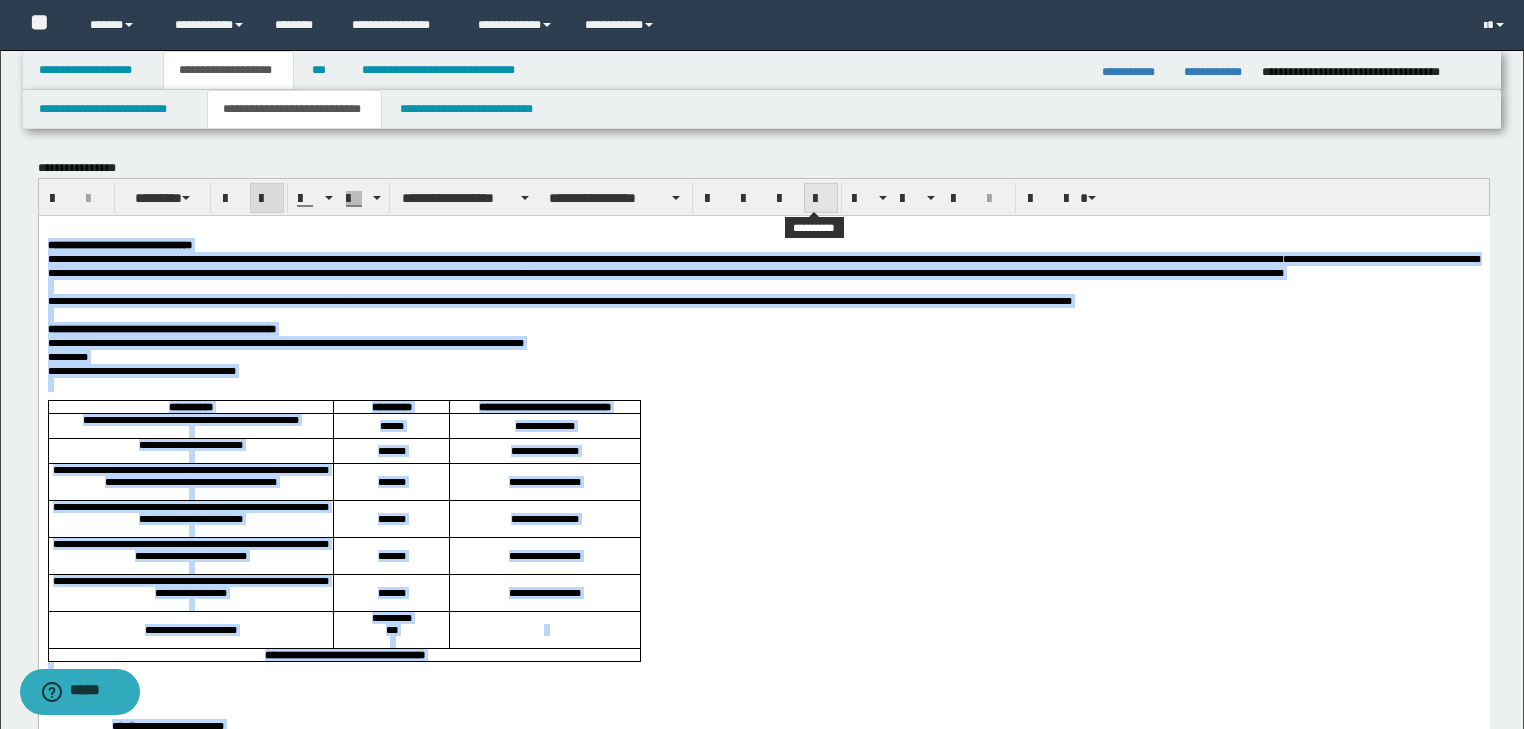 click at bounding box center (821, 199) 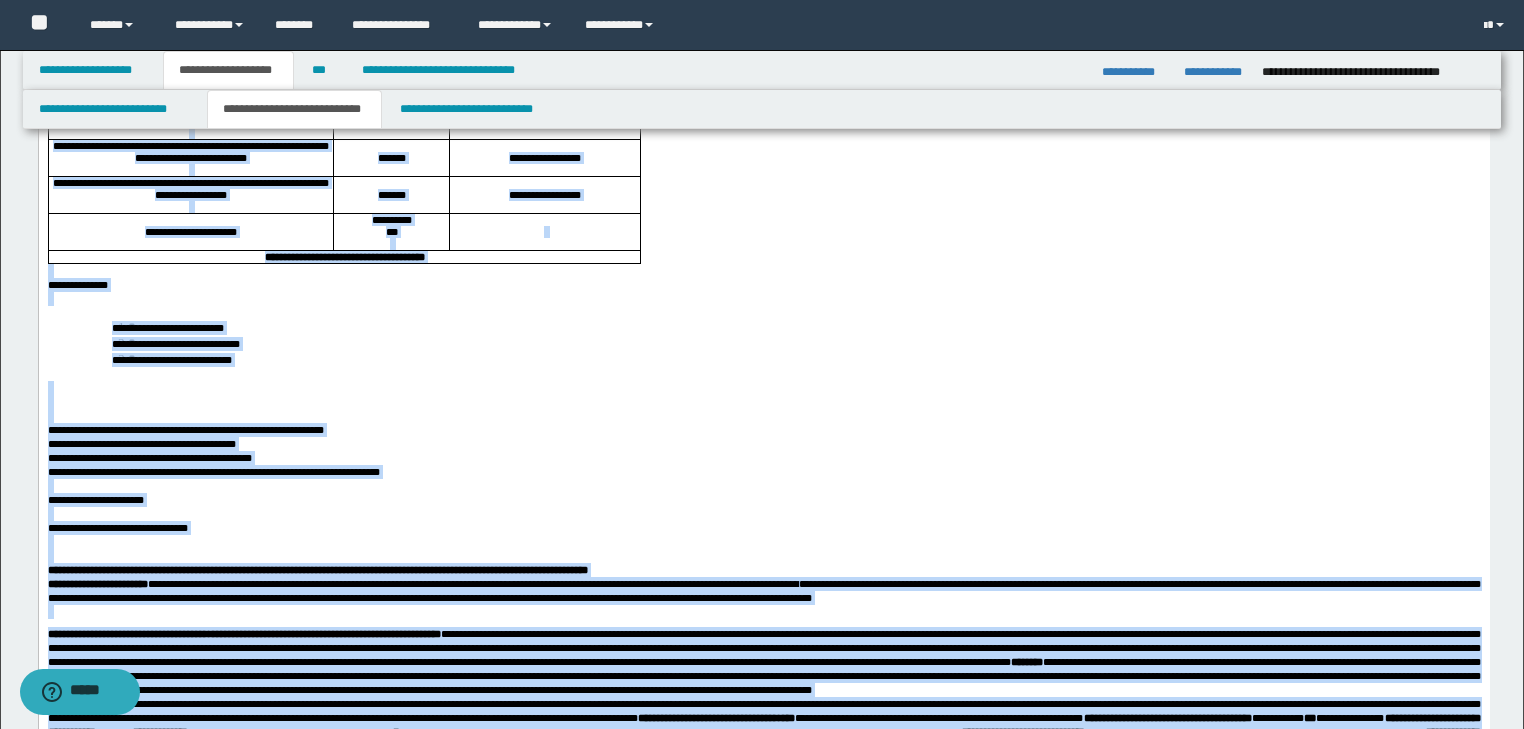 scroll, scrollTop: 400, scrollLeft: 0, axis: vertical 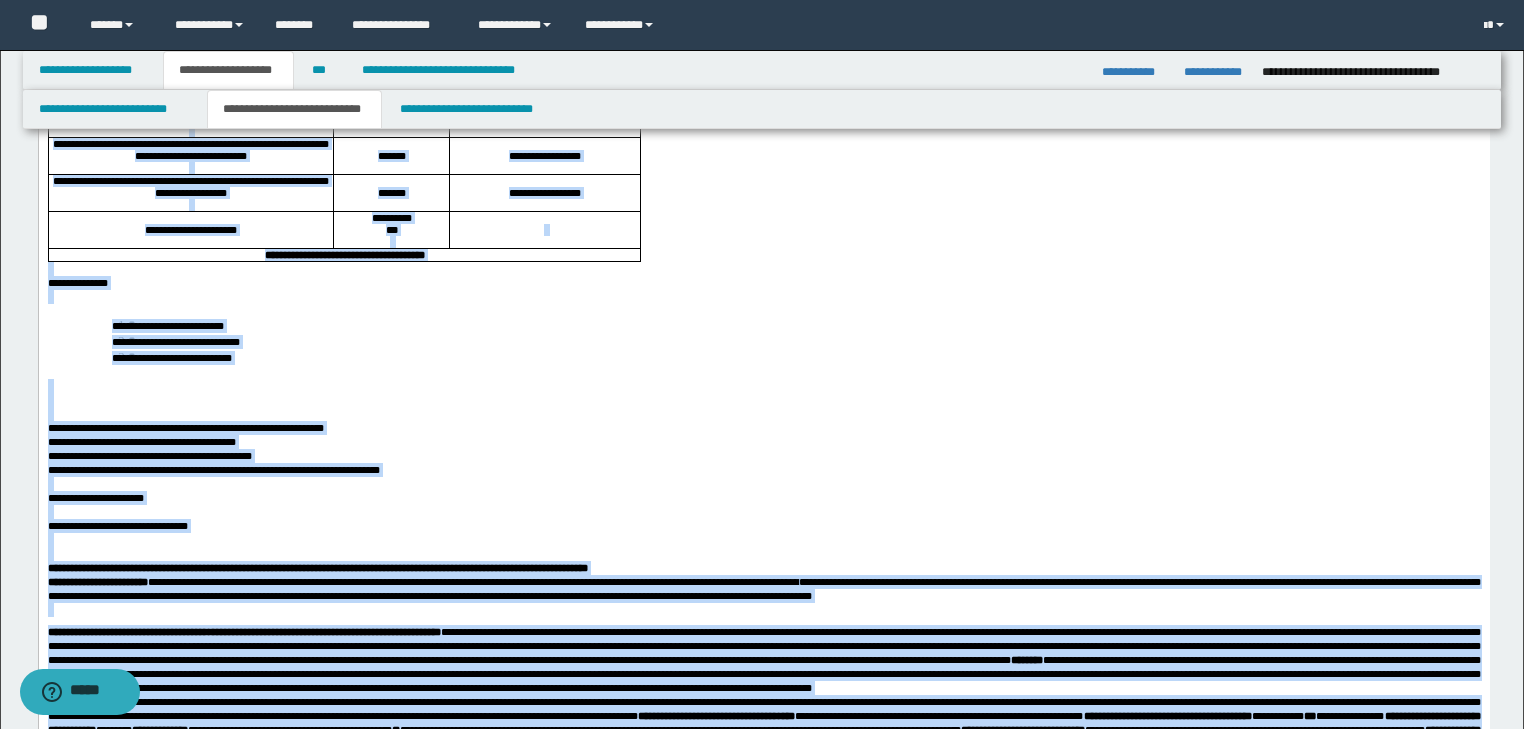 click on "**********" at bounding box center (807, 341) 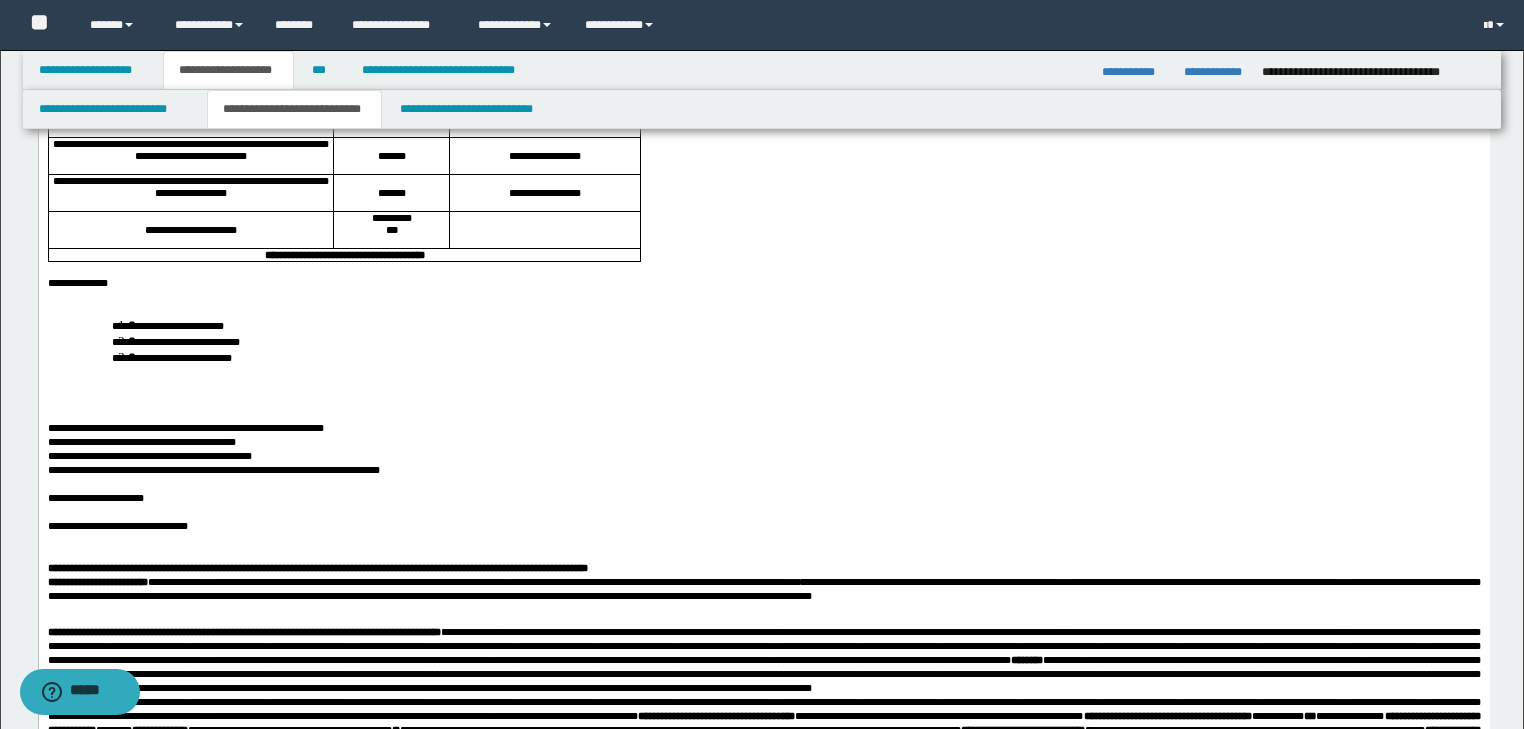 click on "**********" at bounding box center [763, 283] 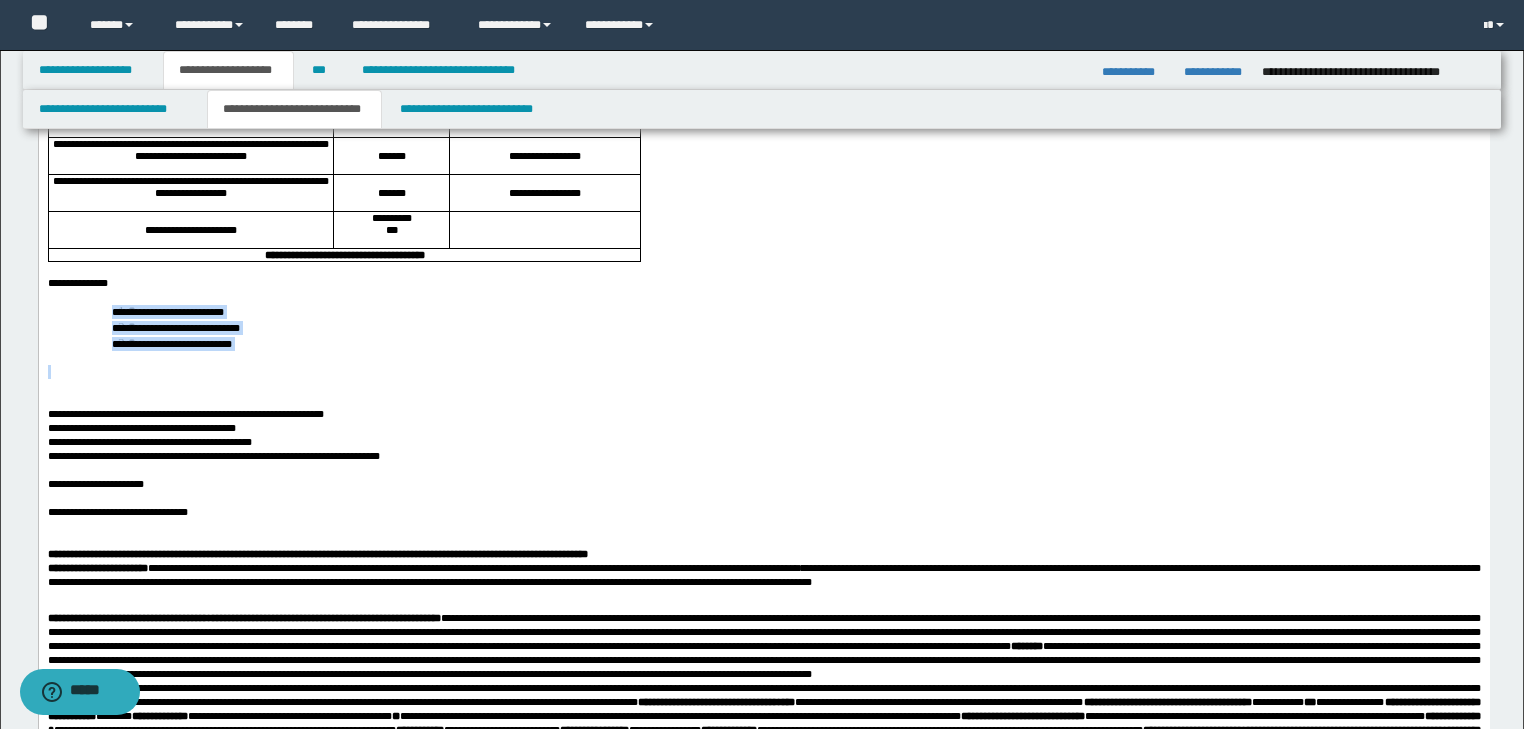 drag, startPoint x: 107, startPoint y: 412, endPoint x: 268, endPoint y: 475, distance: 172.88725 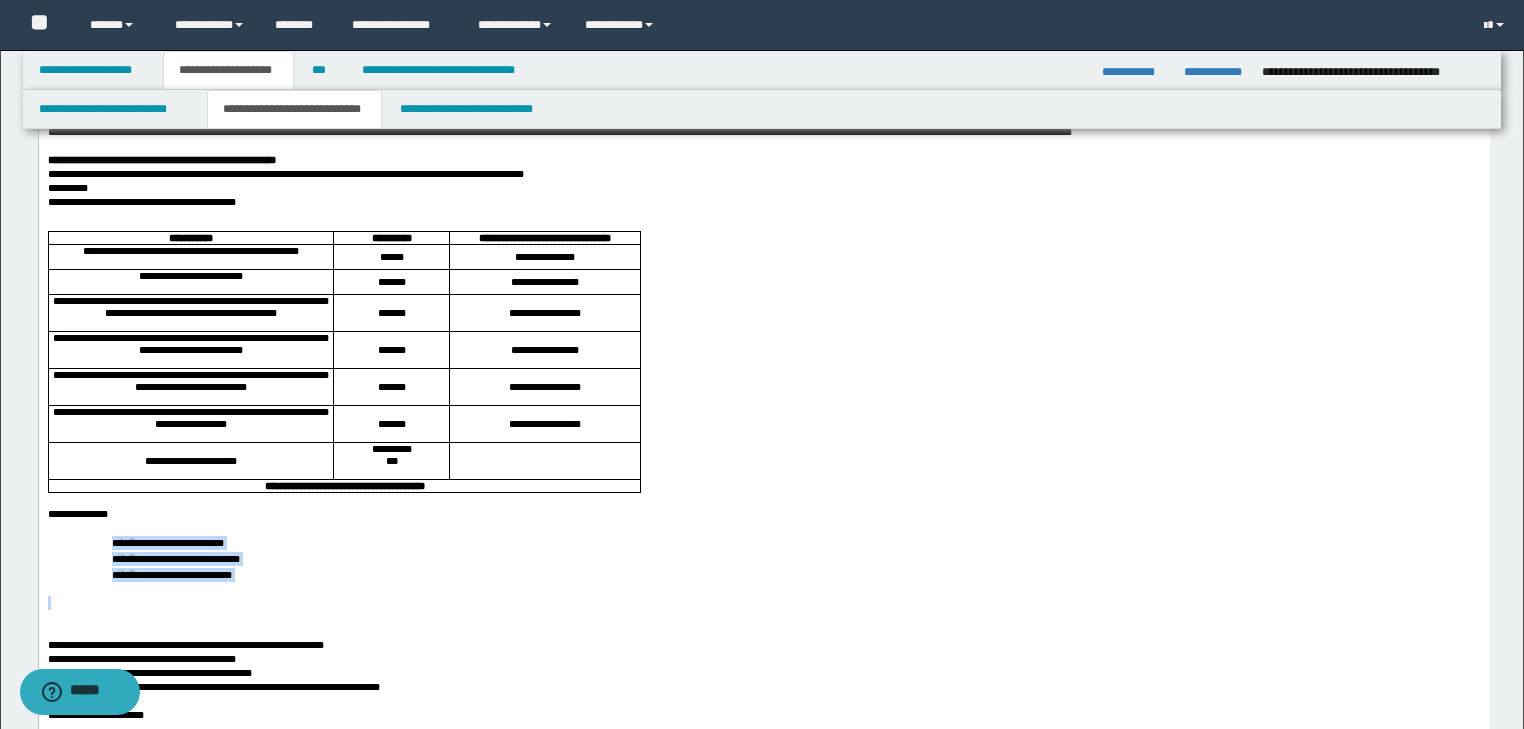 scroll, scrollTop: 0, scrollLeft: 0, axis: both 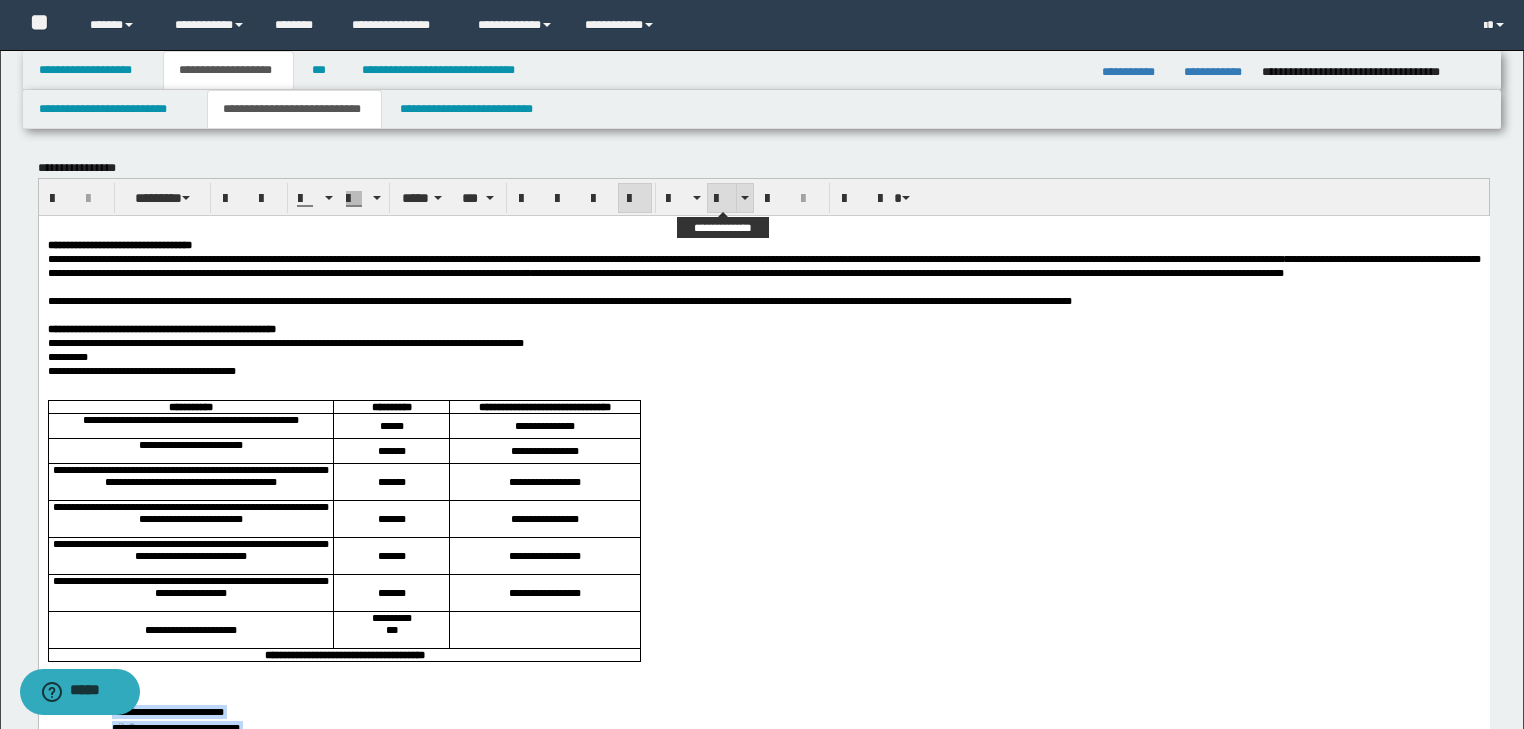 click at bounding box center (722, 199) 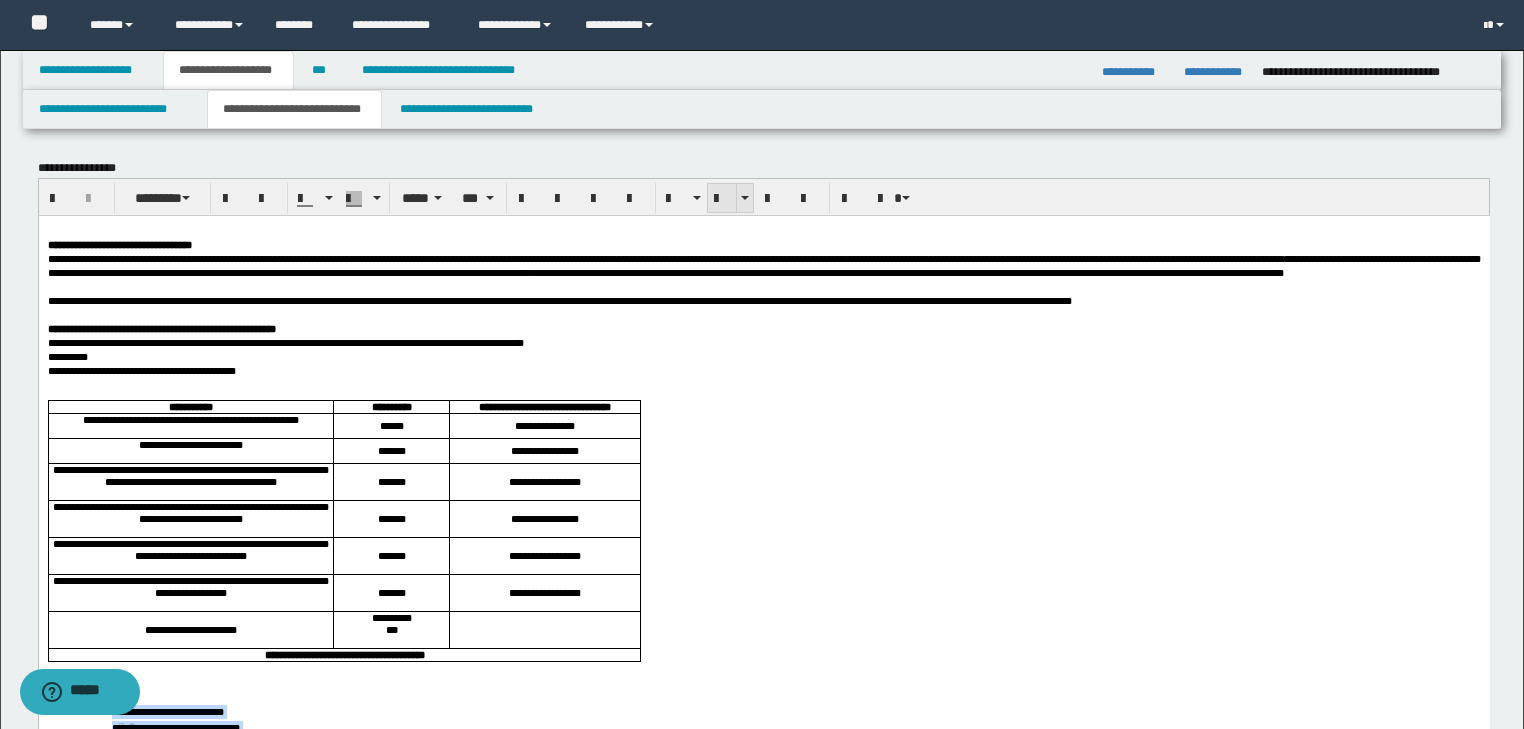 click at bounding box center (722, 199) 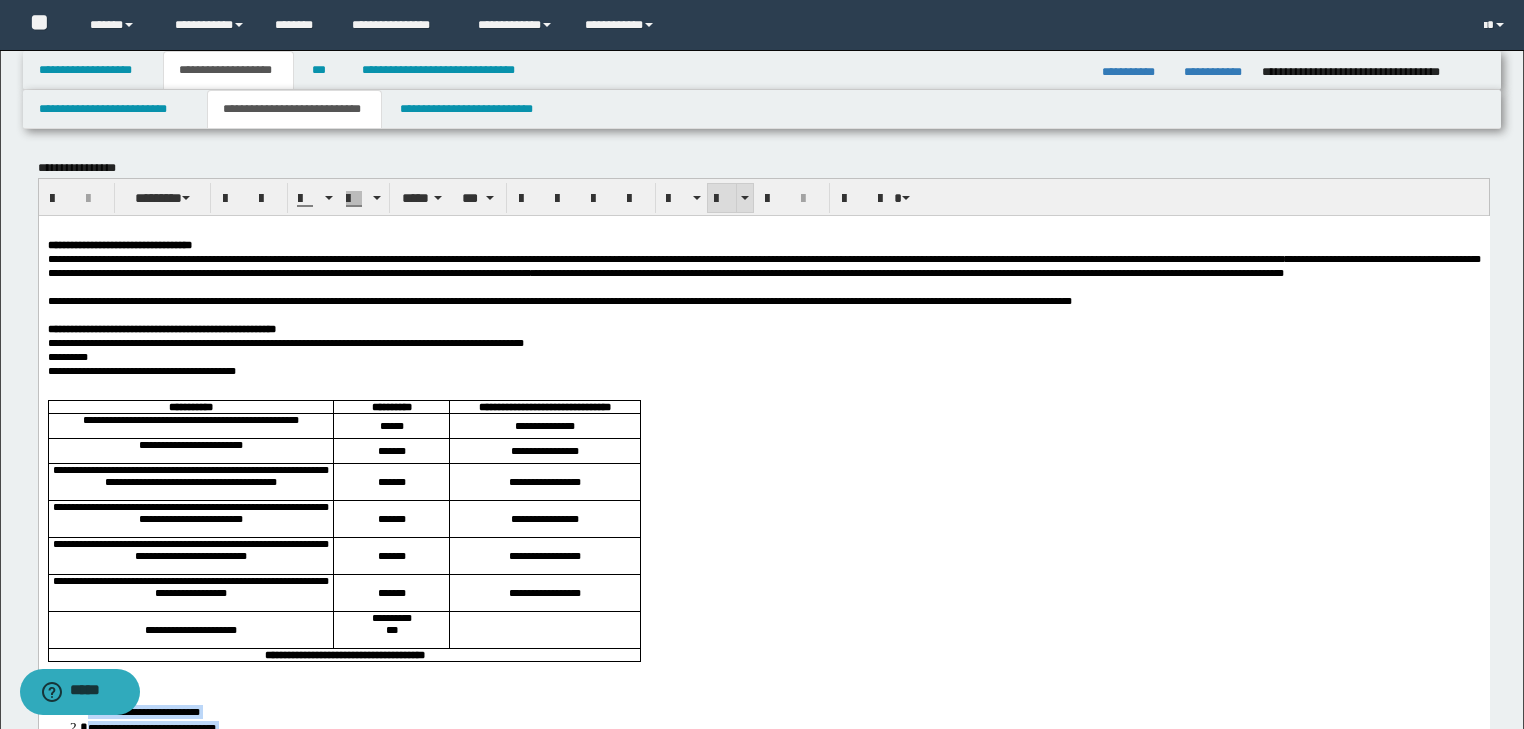 click at bounding box center (722, 199) 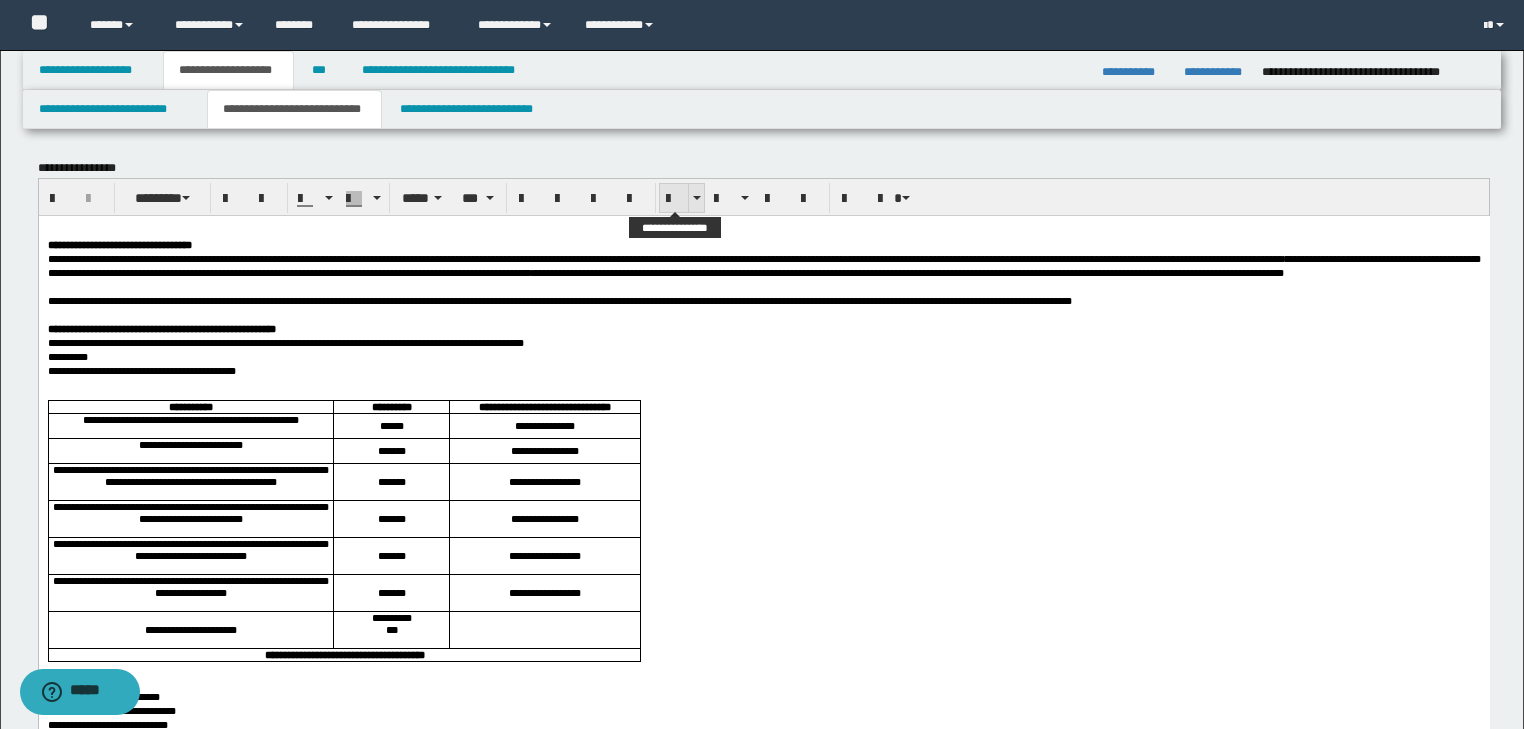click at bounding box center (674, 198) 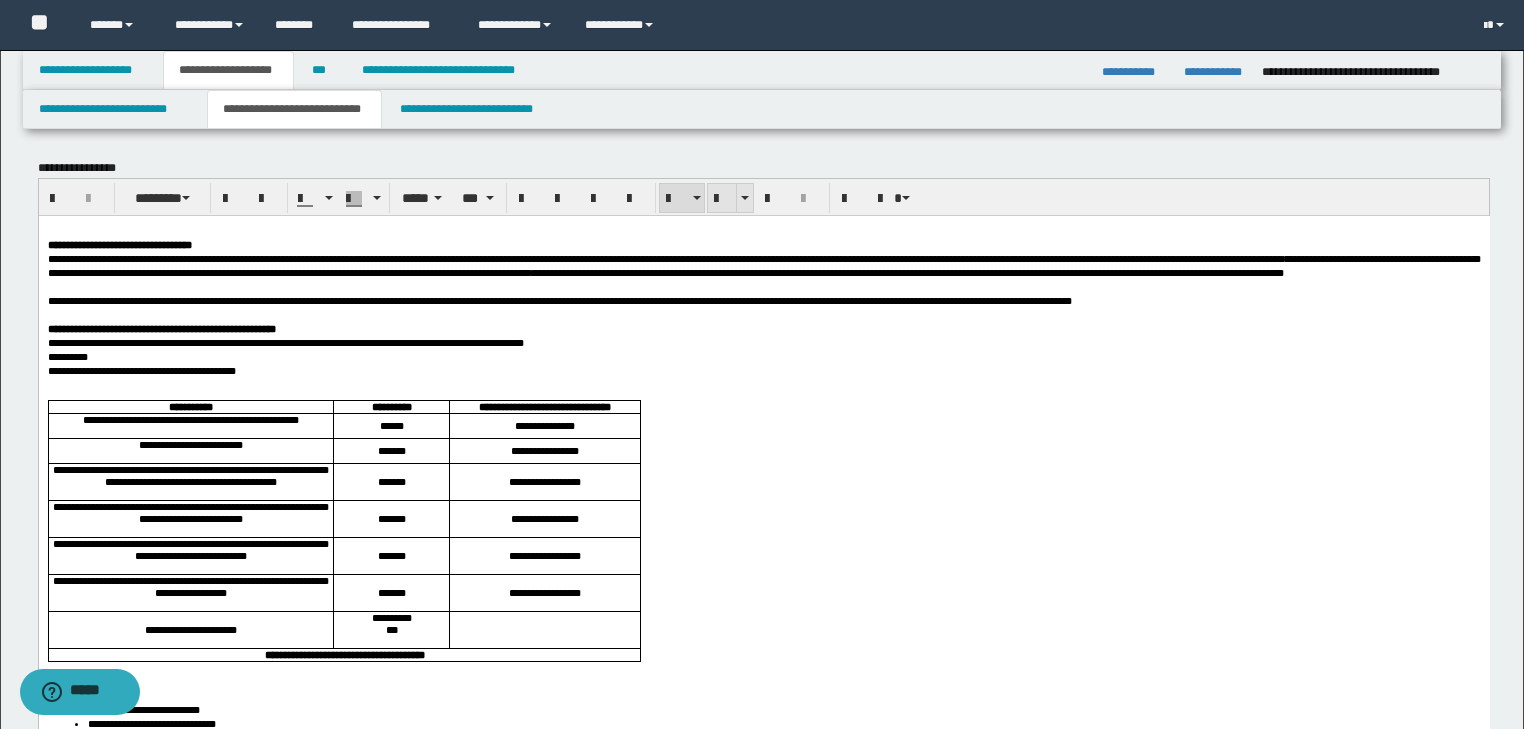 click at bounding box center [722, 199] 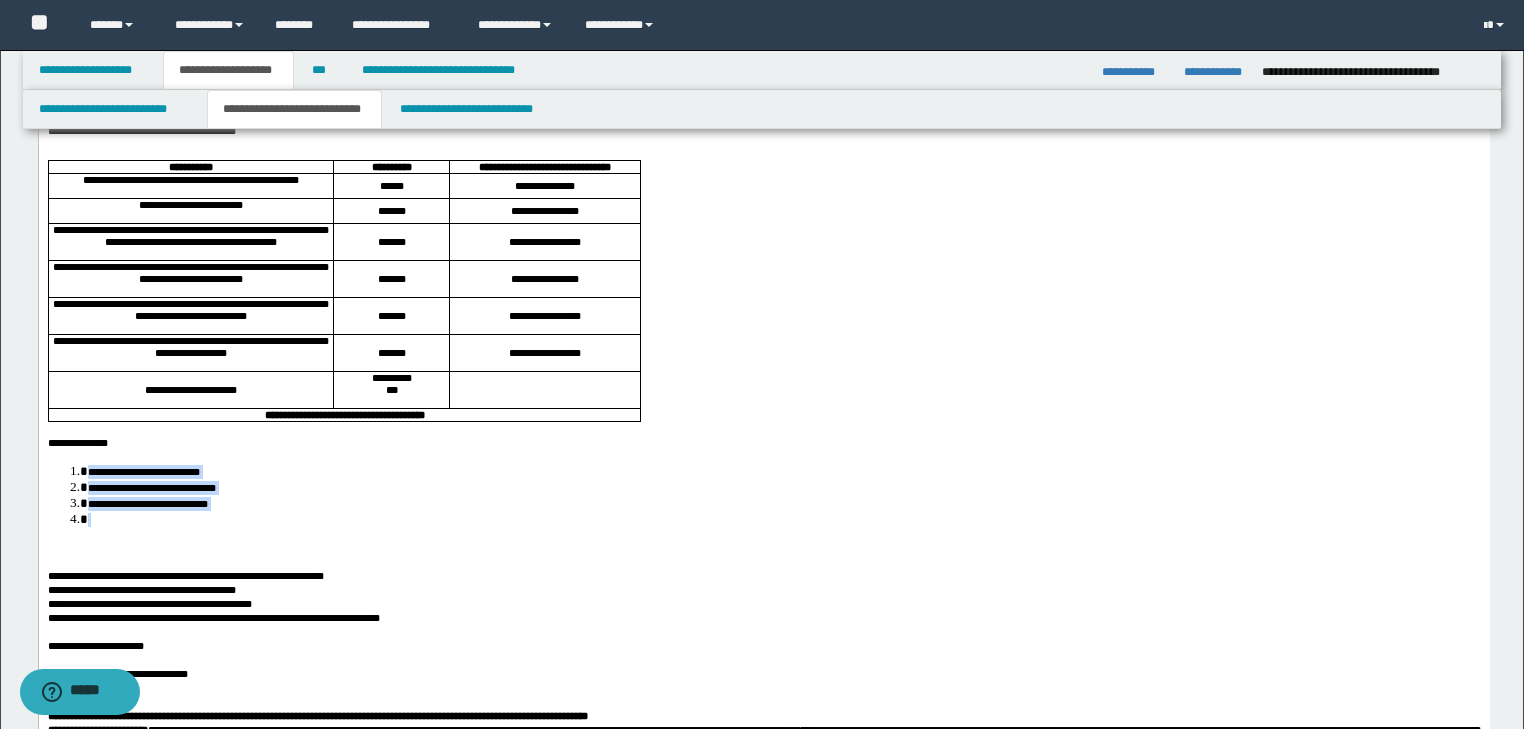 scroll, scrollTop: 720, scrollLeft: 0, axis: vertical 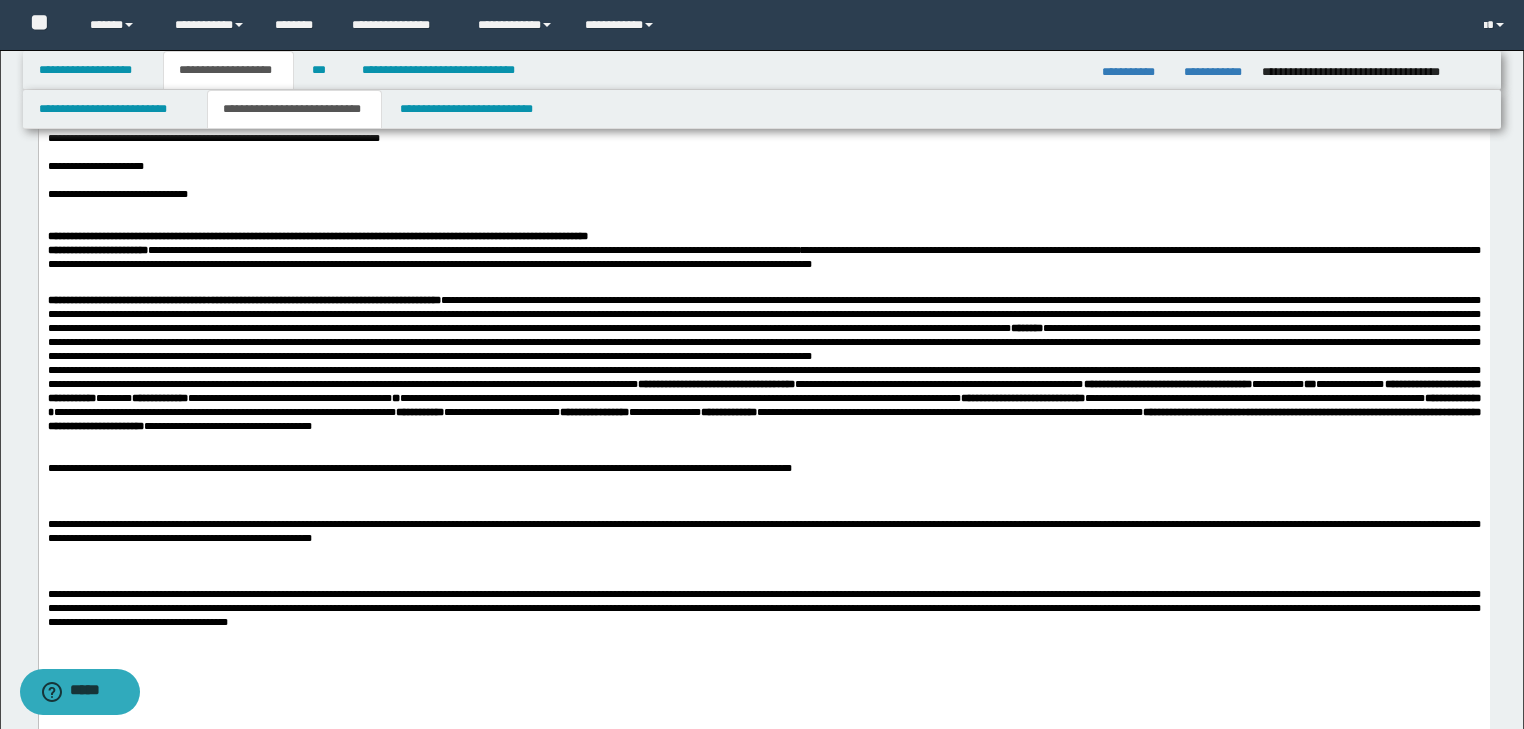 click on "**********" at bounding box center (763, 719) 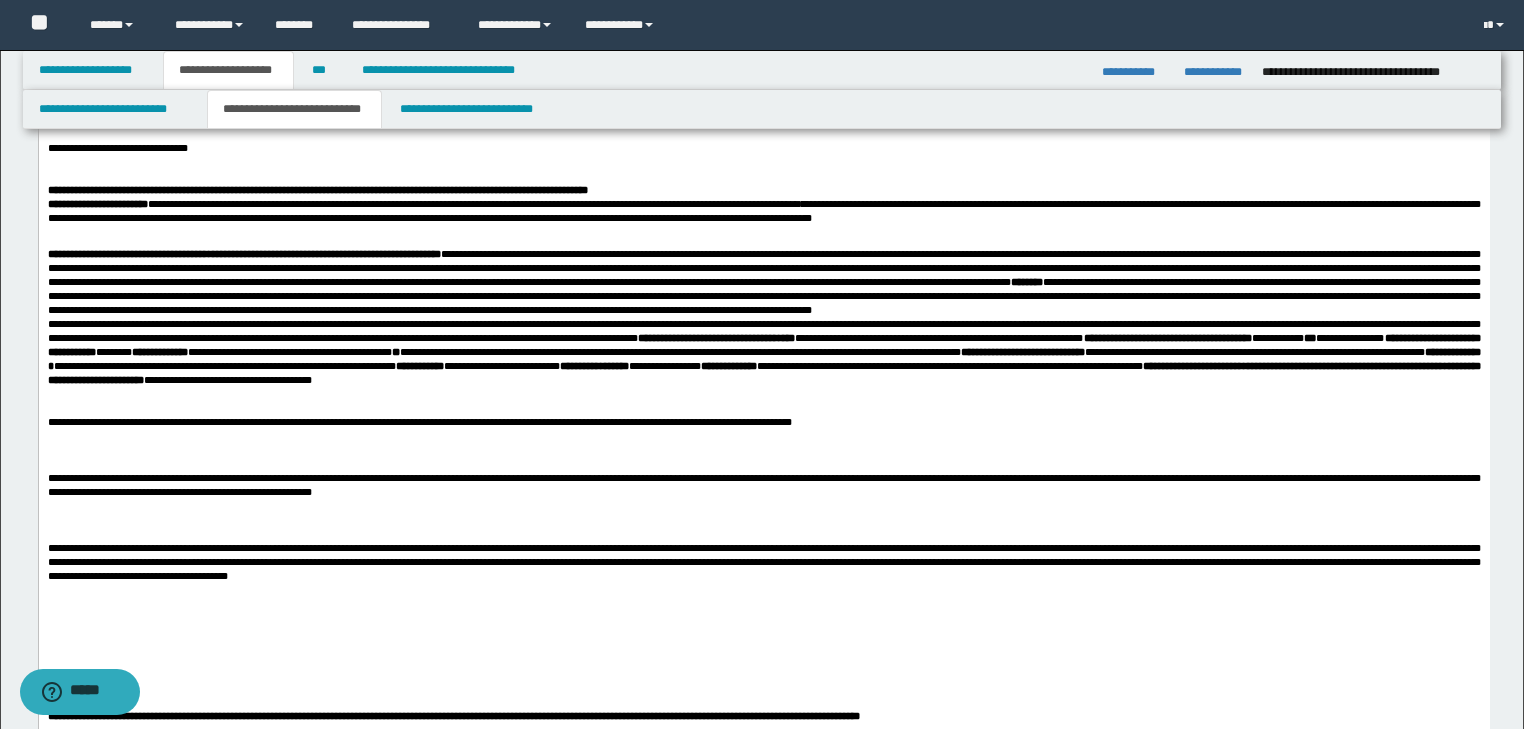 scroll, scrollTop: 560, scrollLeft: 0, axis: vertical 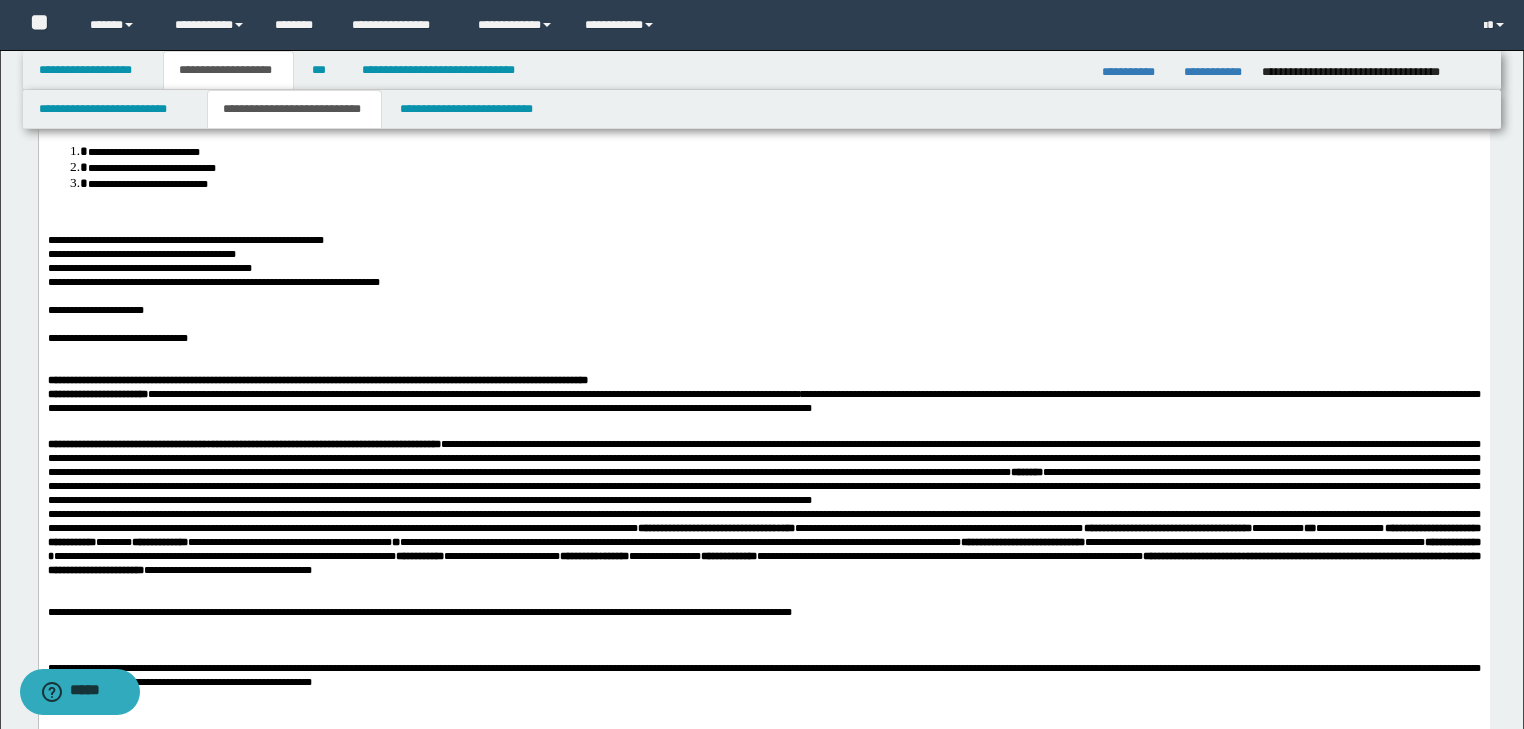 click on "**********" at bounding box center (763, 871) 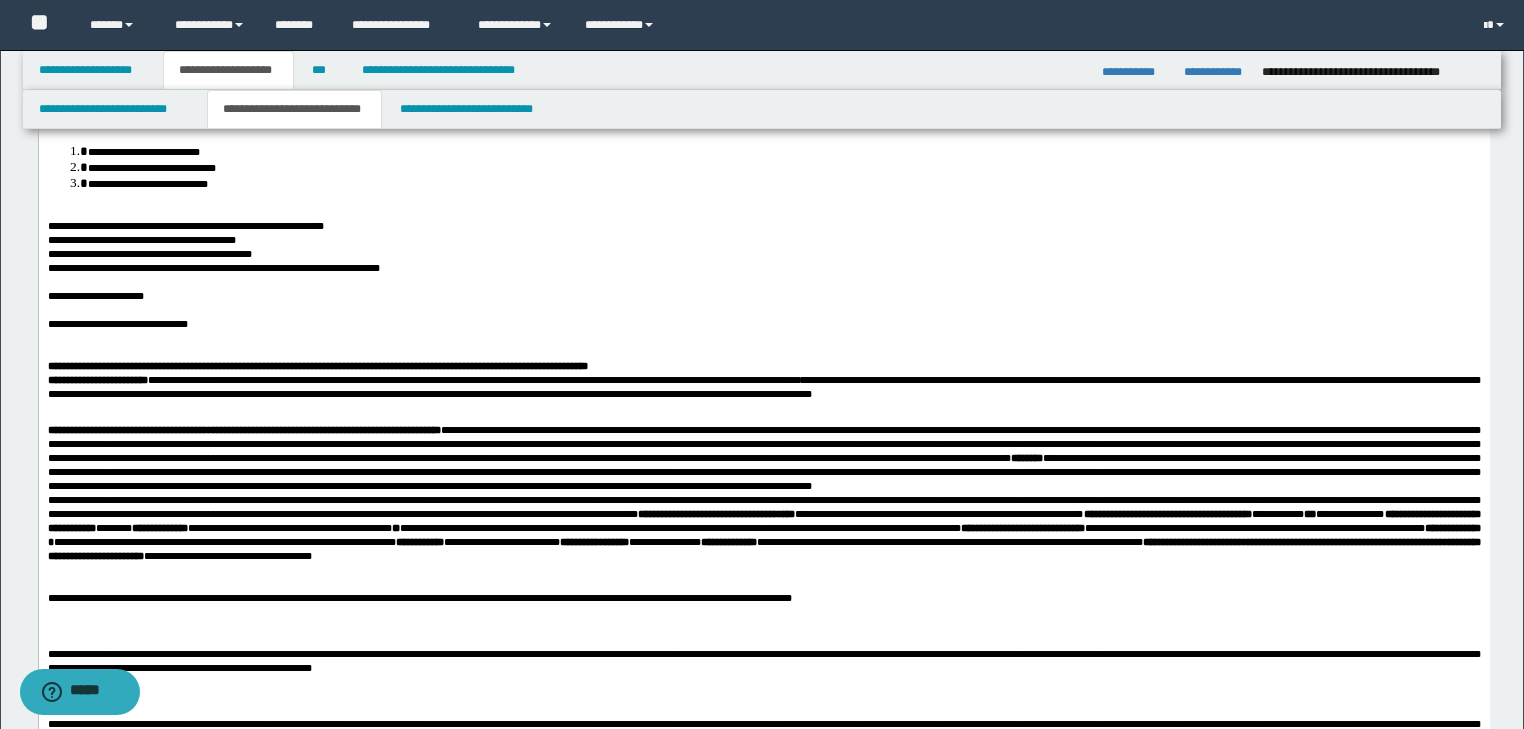 click on "**********" at bounding box center (213, 268) 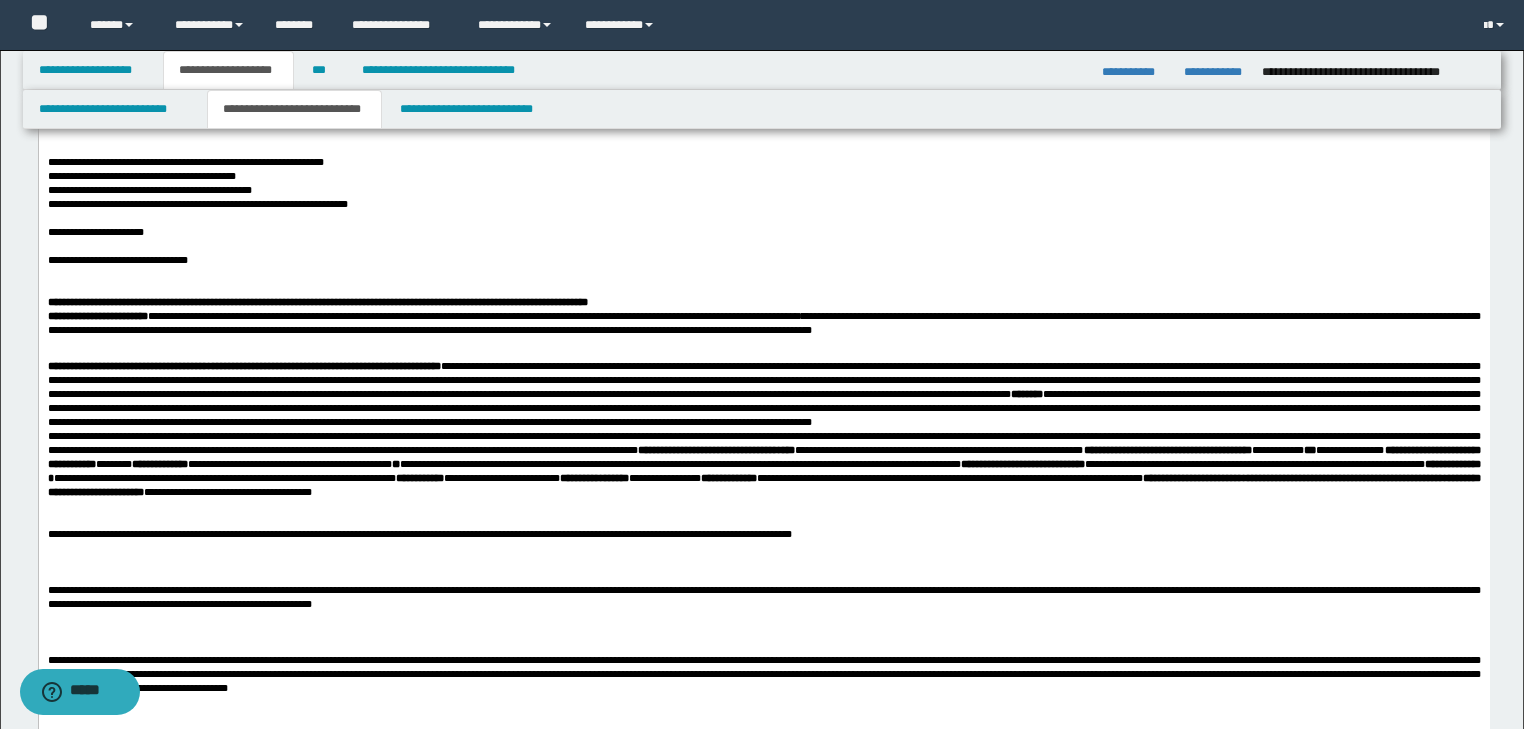 scroll, scrollTop: 720, scrollLeft: 0, axis: vertical 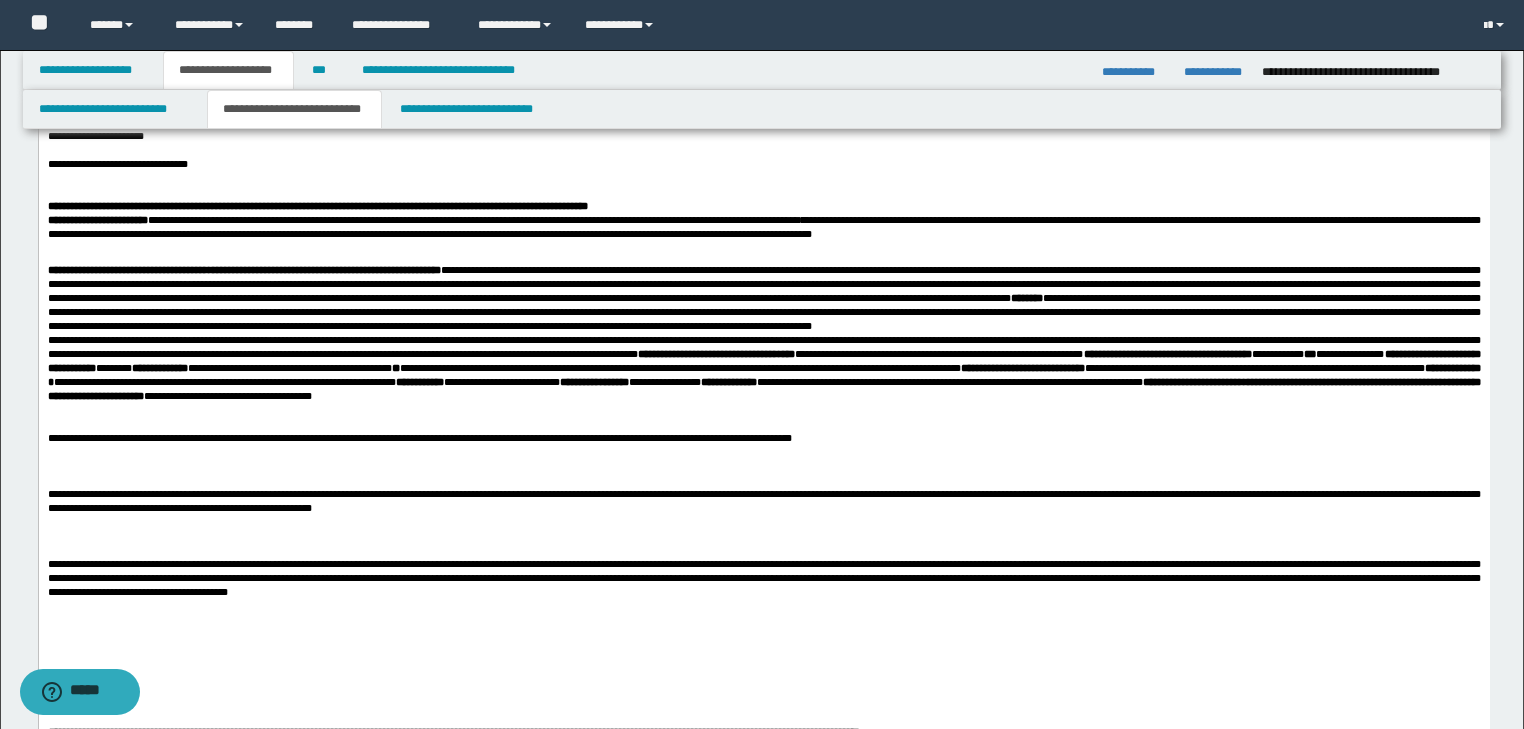 click at bounding box center [763, 178] 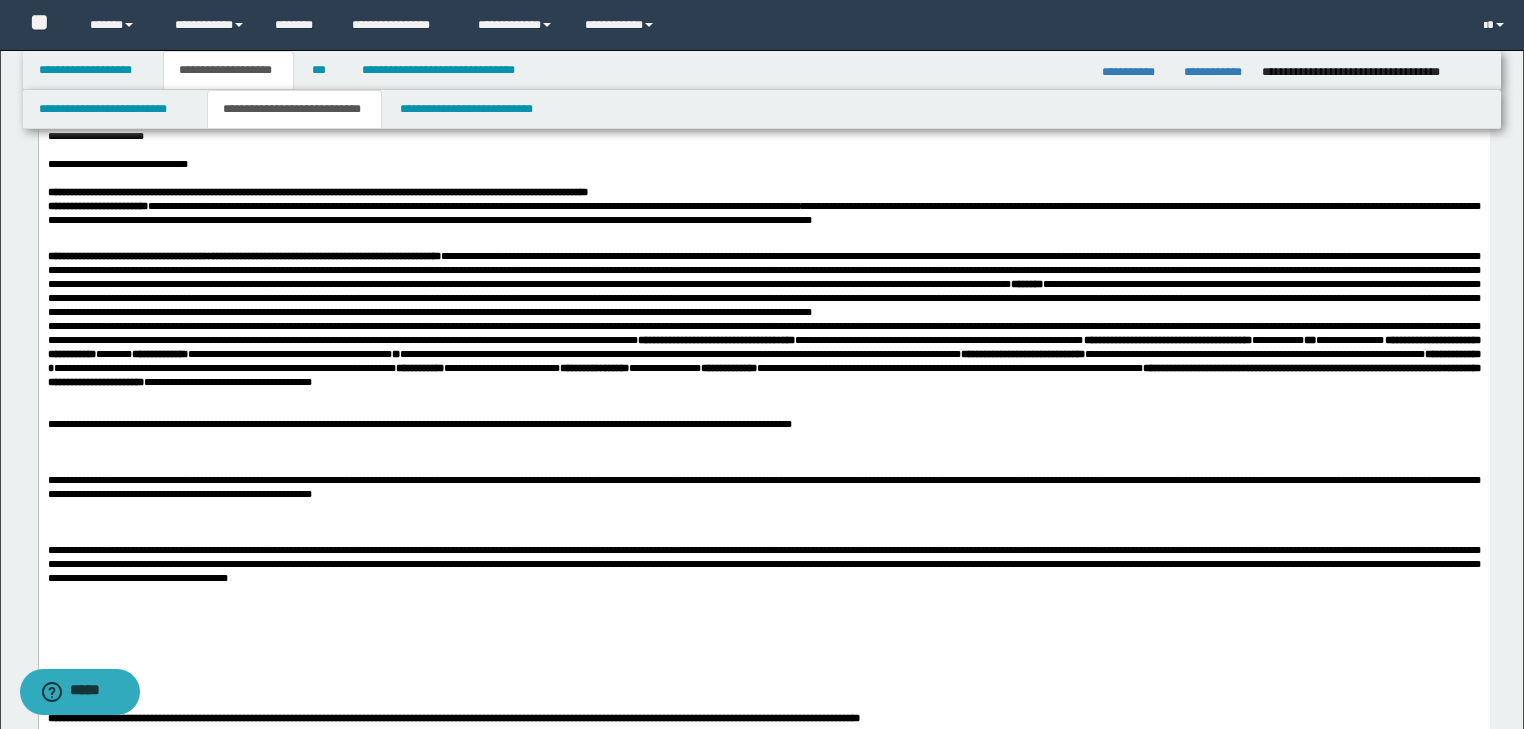 click on "**********" at bounding box center (763, 354) 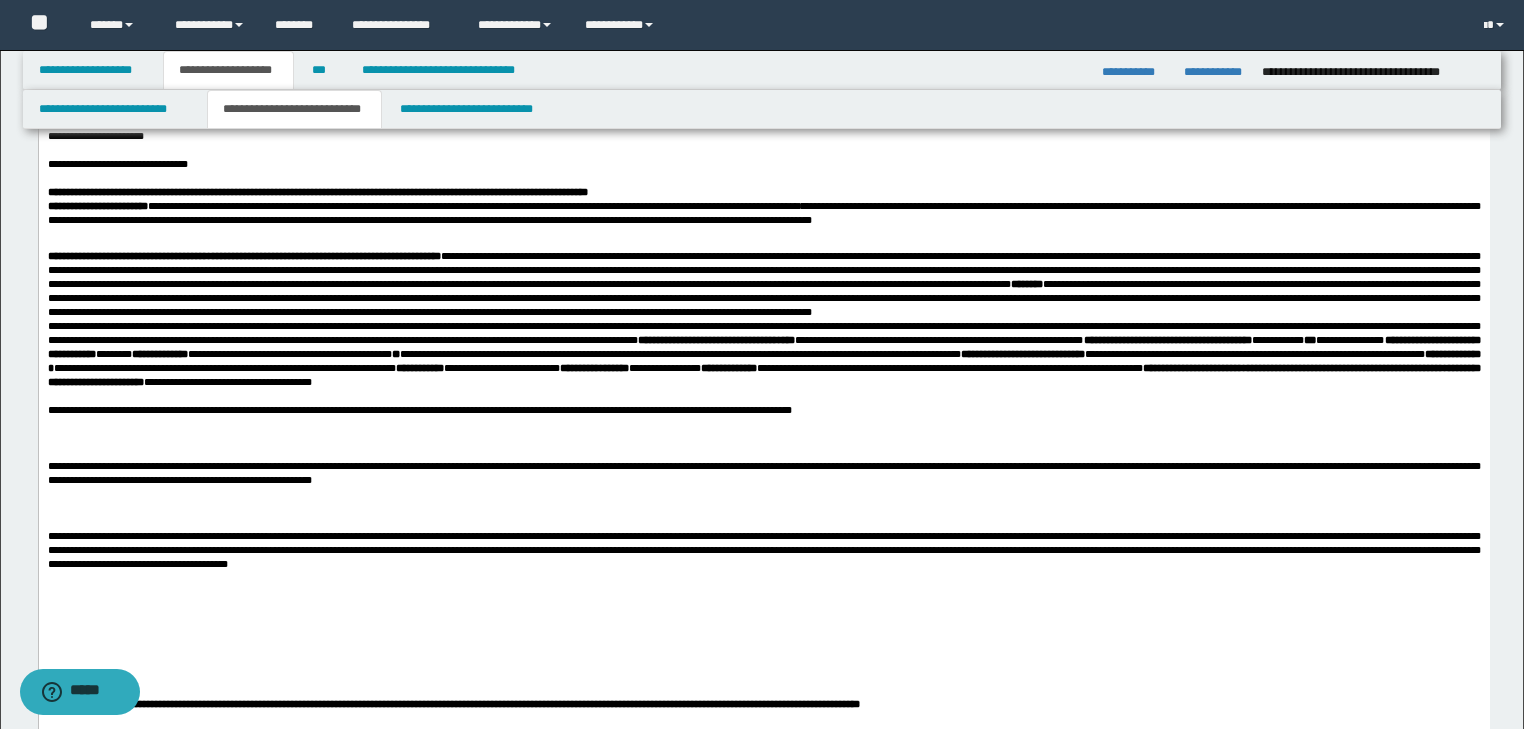 click at bounding box center (763, 396) 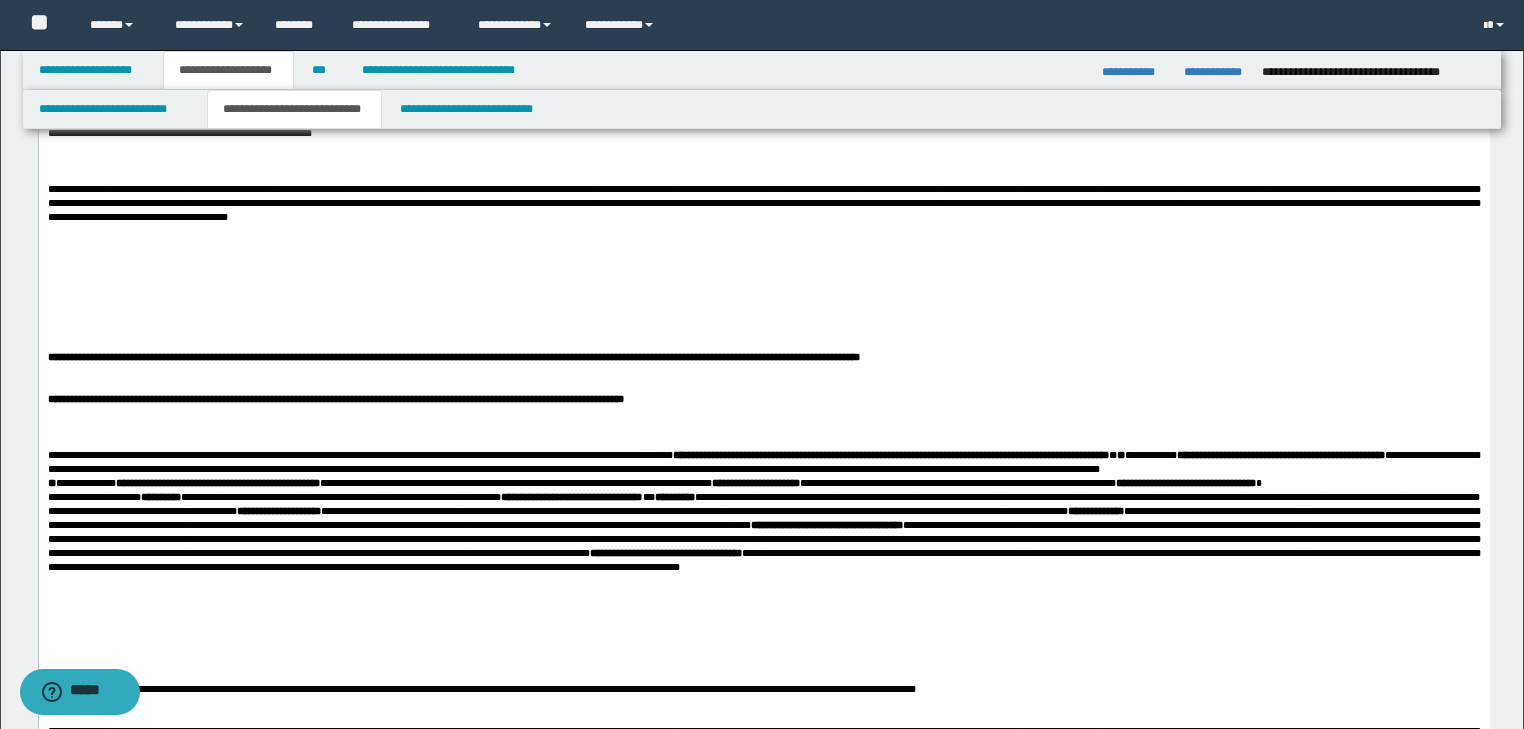 scroll, scrollTop: 1040, scrollLeft: 0, axis: vertical 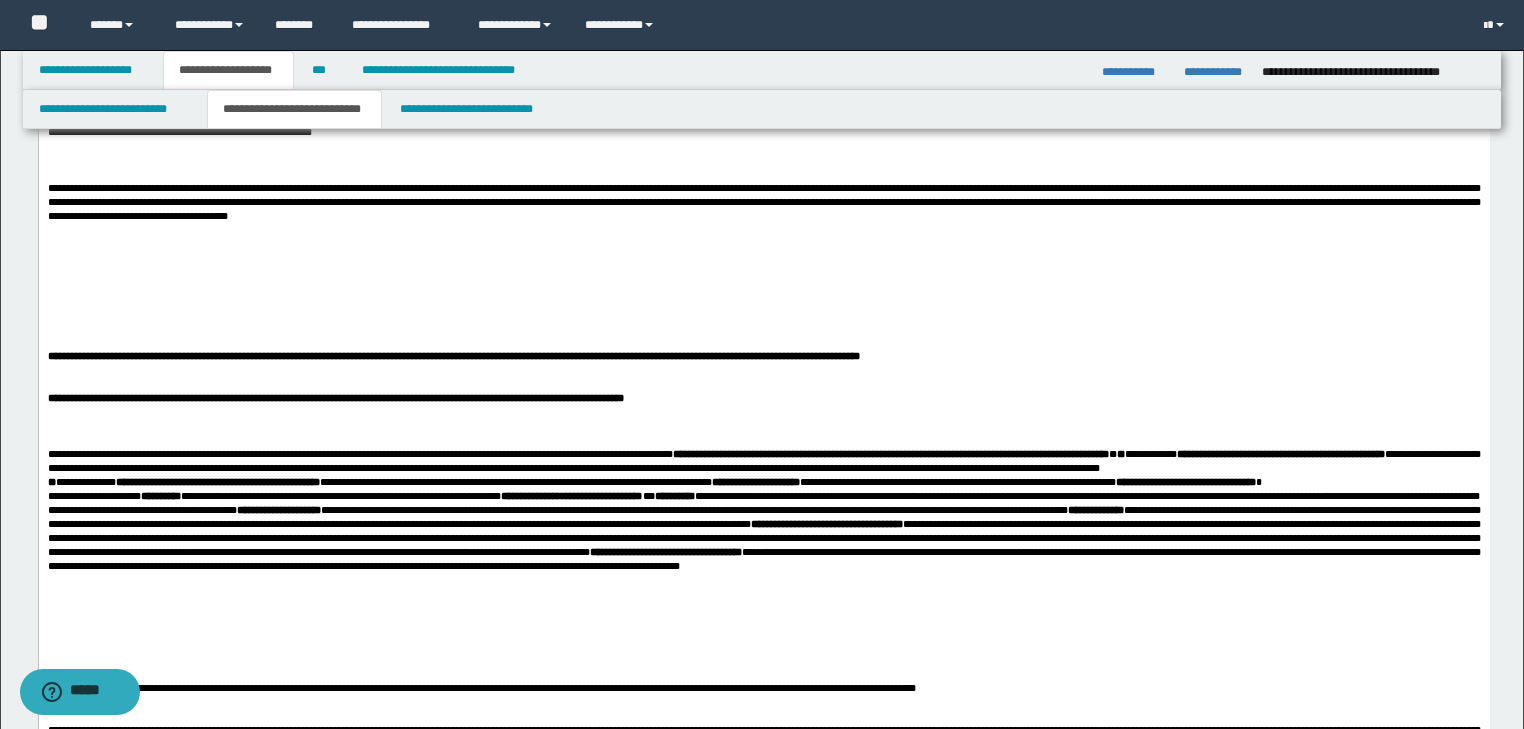 click on "**********" at bounding box center [763, 202] 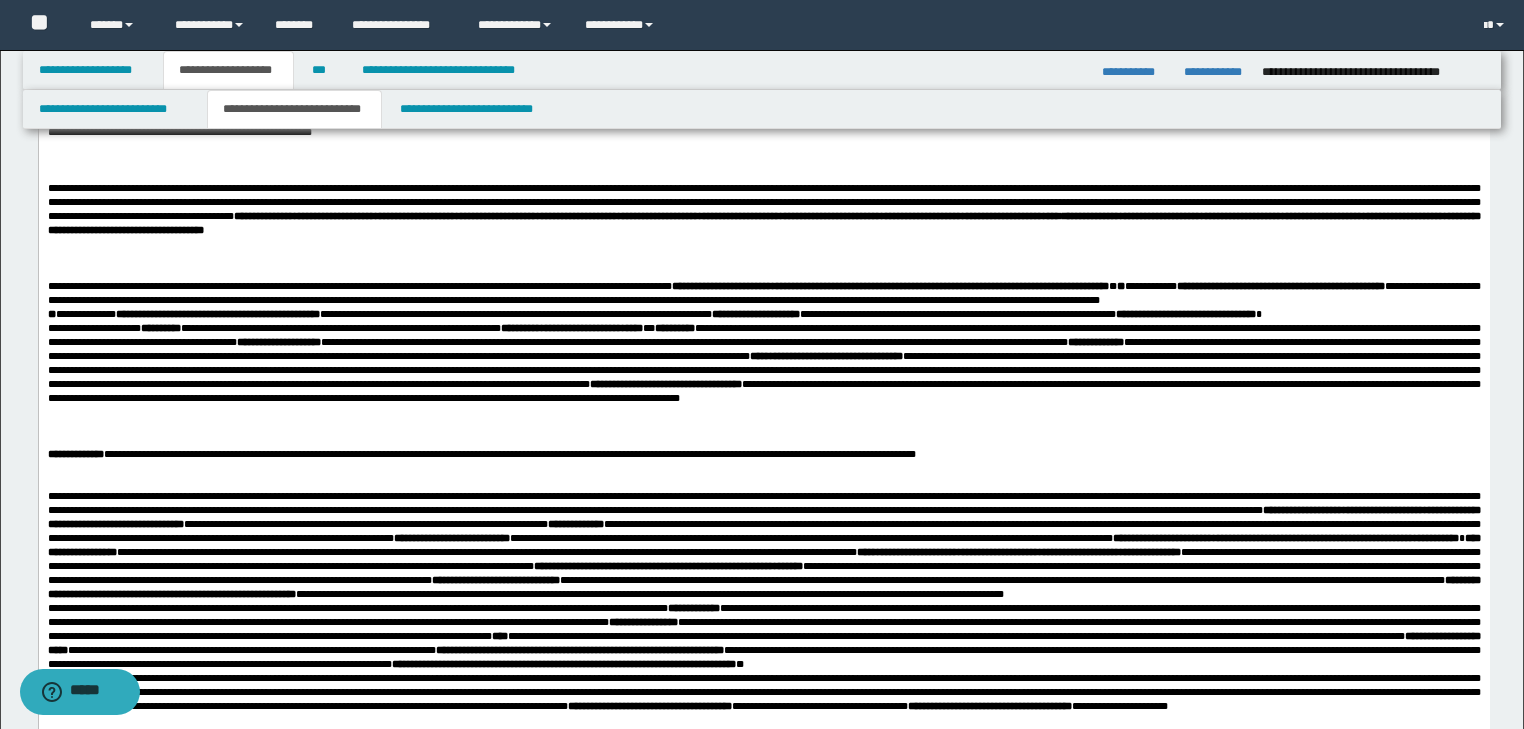 click at bounding box center (763, 244) 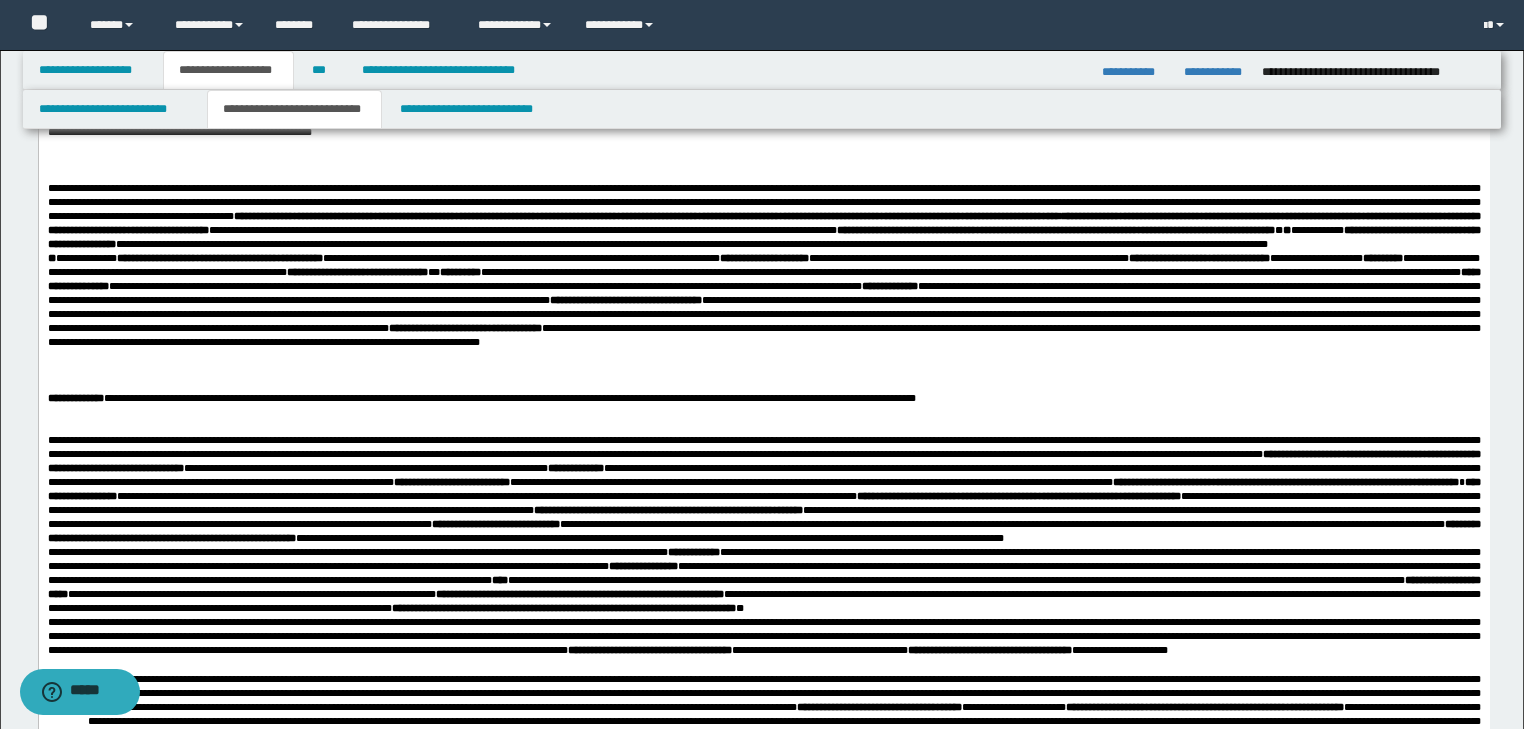 click on "*********" at bounding box center (459, 272) 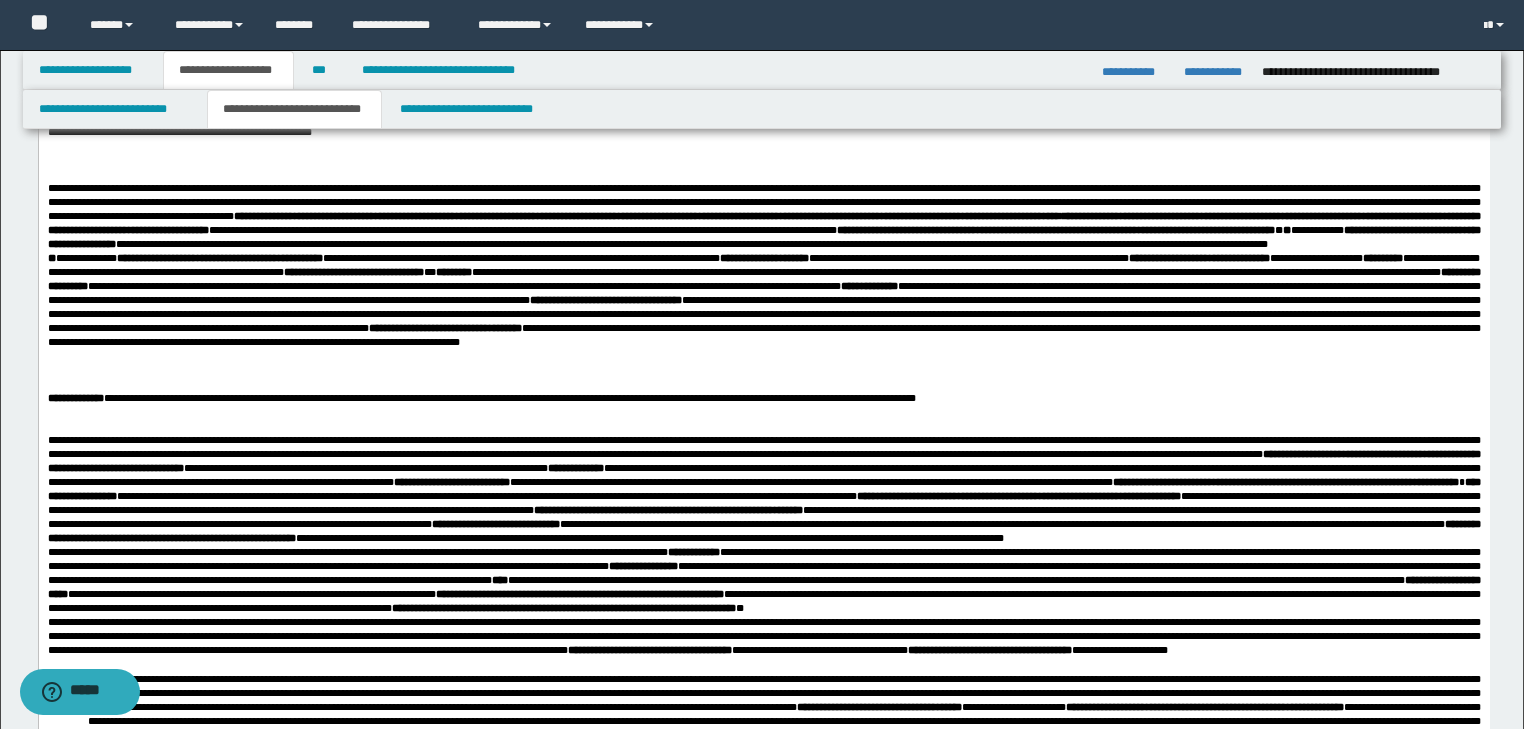 click on "**********" at bounding box center (763, 265) 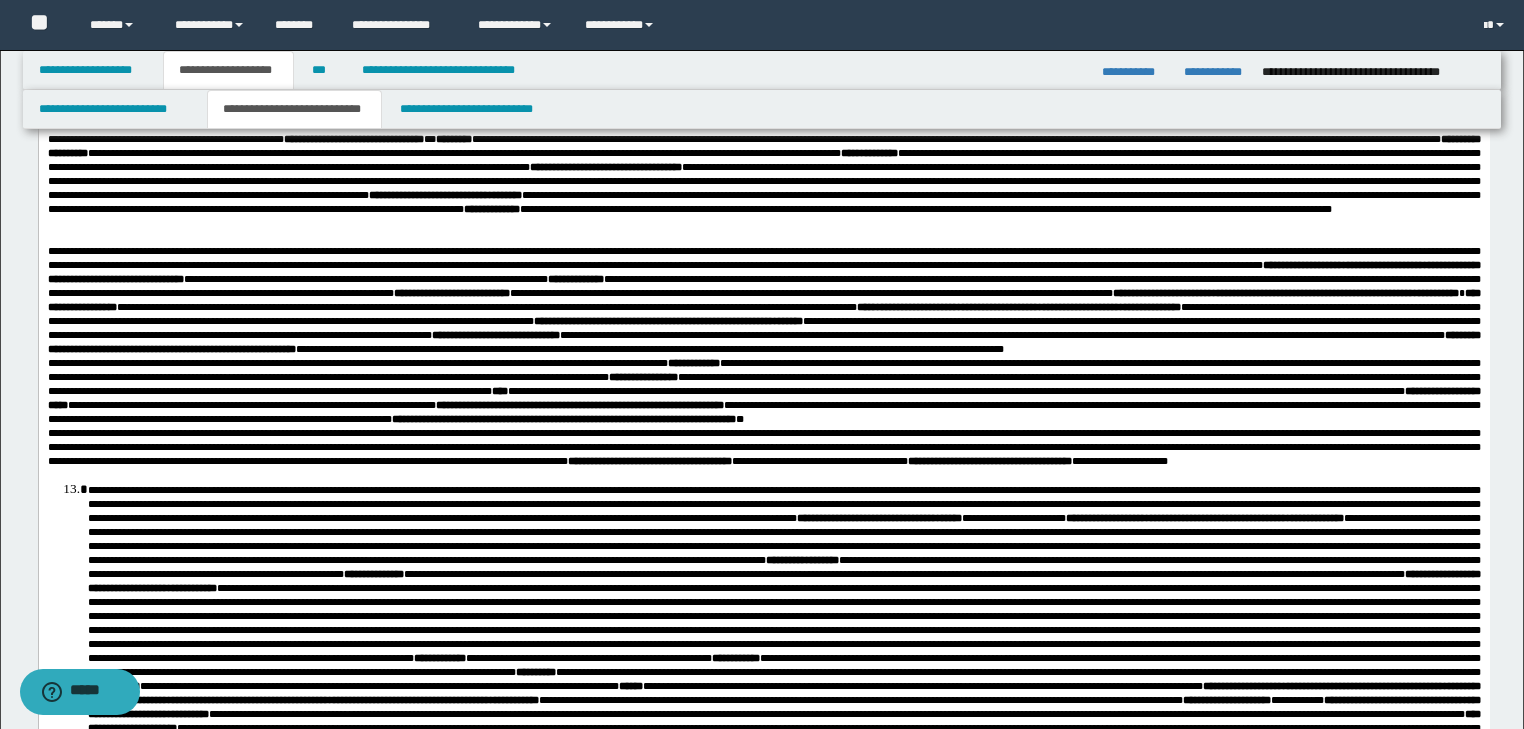 scroll, scrollTop: 1280, scrollLeft: 0, axis: vertical 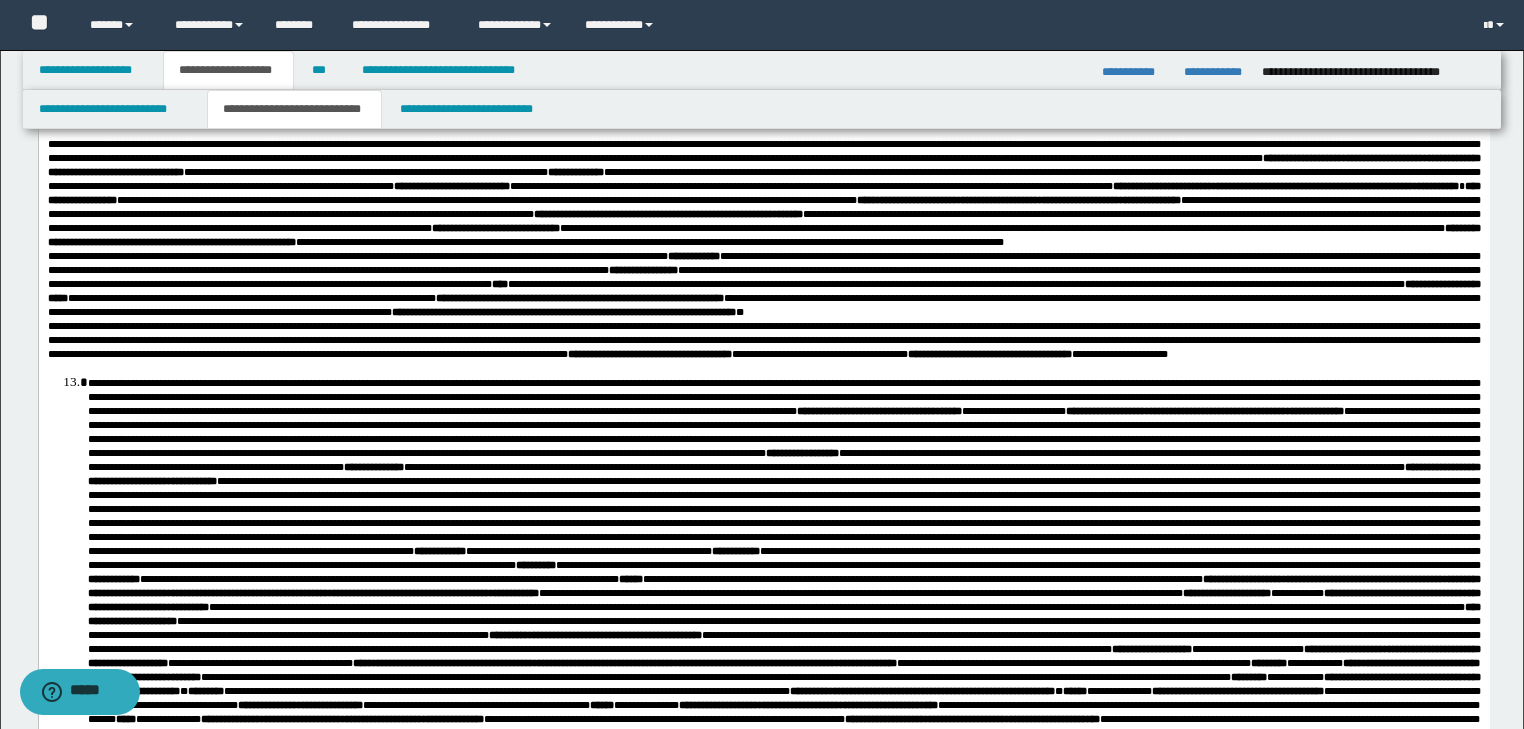 click at bounding box center [763, 116] 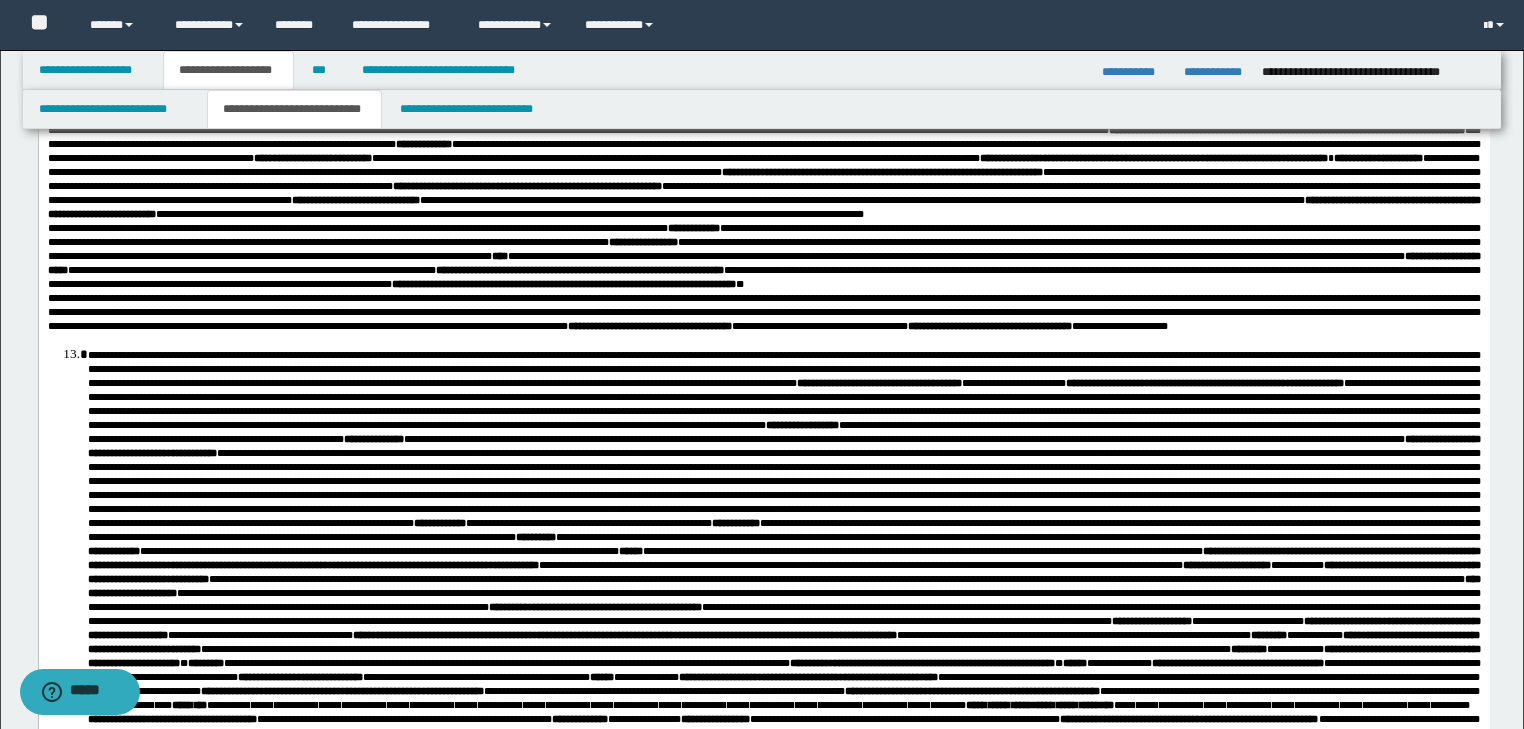 click on "**********" at bounding box center (763, 81) 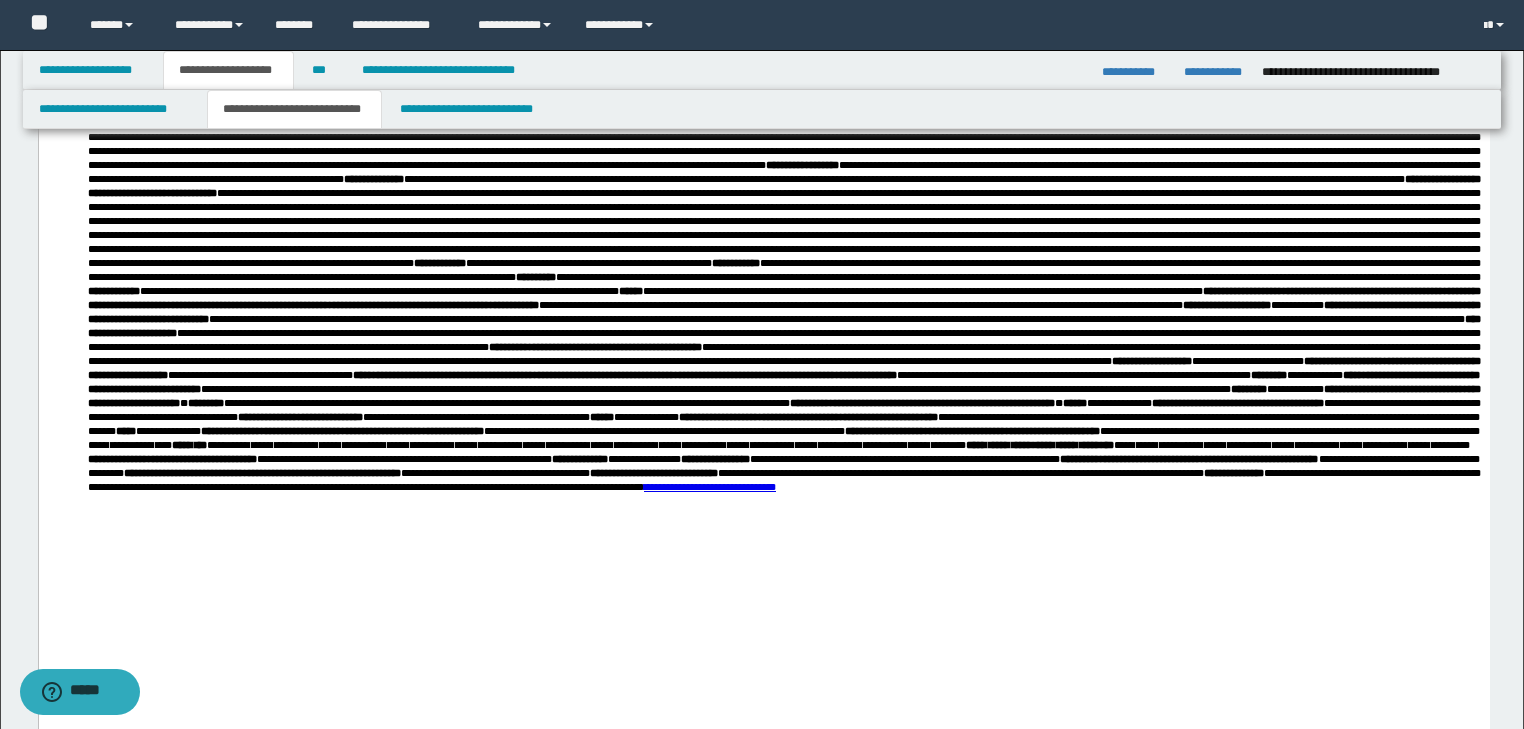 scroll, scrollTop: 1760, scrollLeft: 0, axis: vertical 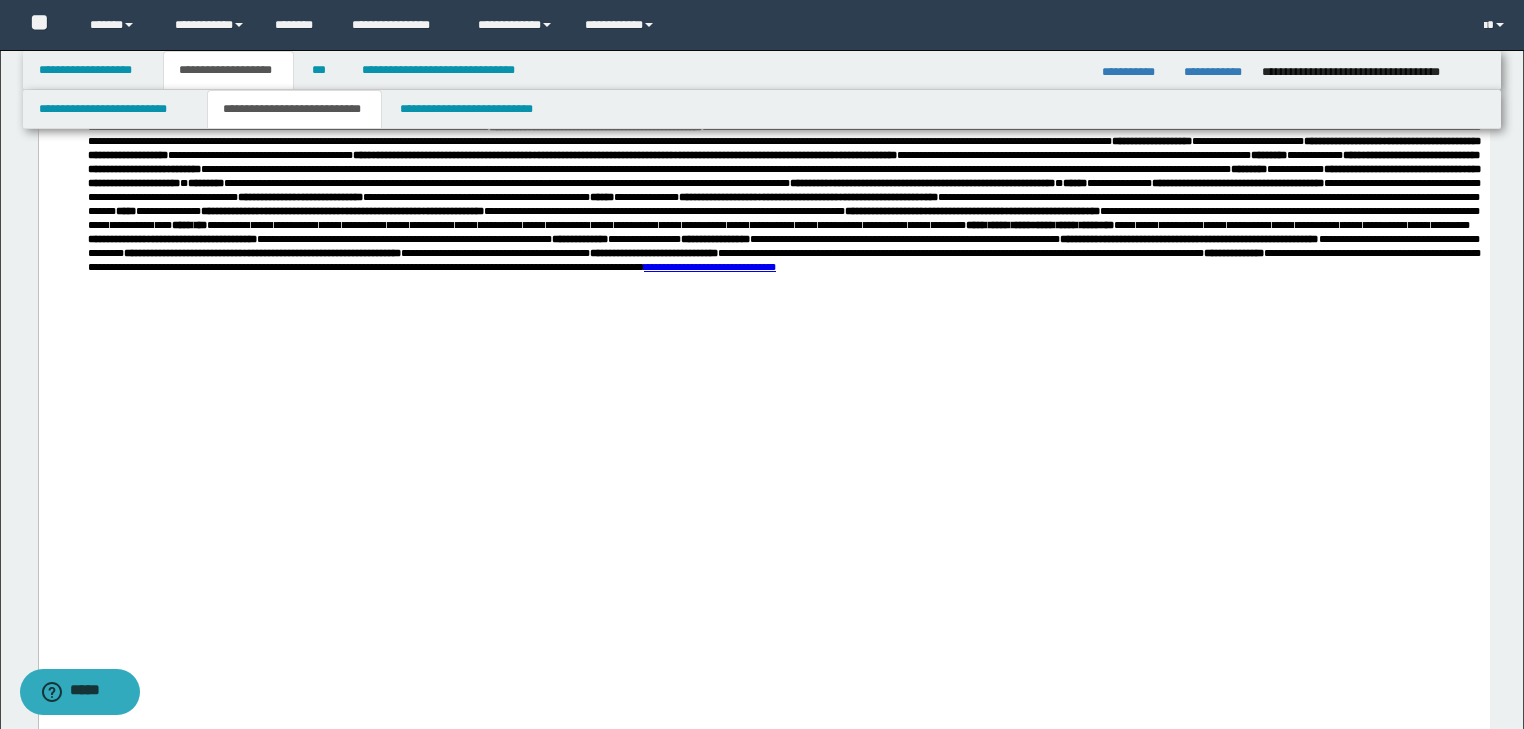 click on "**********" at bounding box center (783, 71) 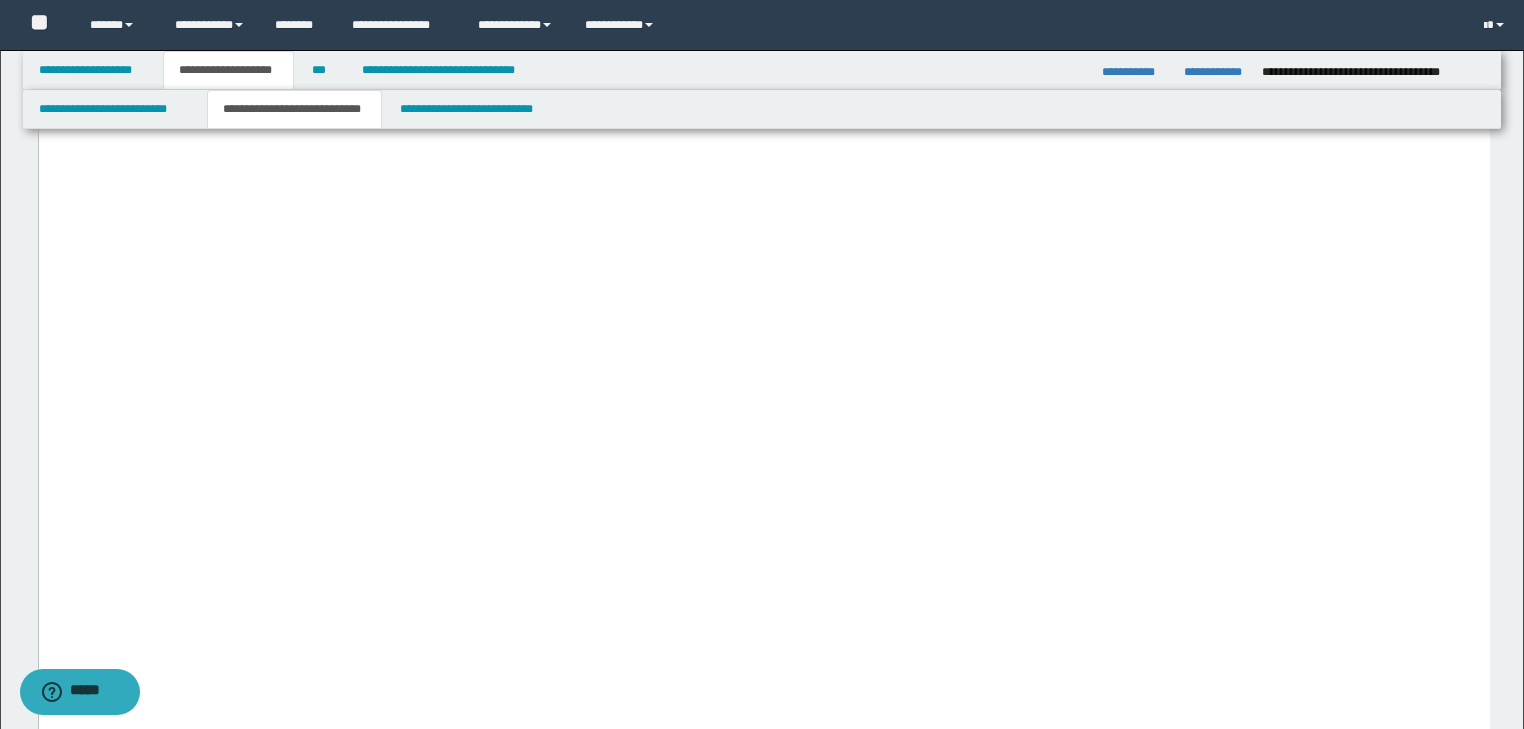 scroll, scrollTop: 2000, scrollLeft: 0, axis: vertical 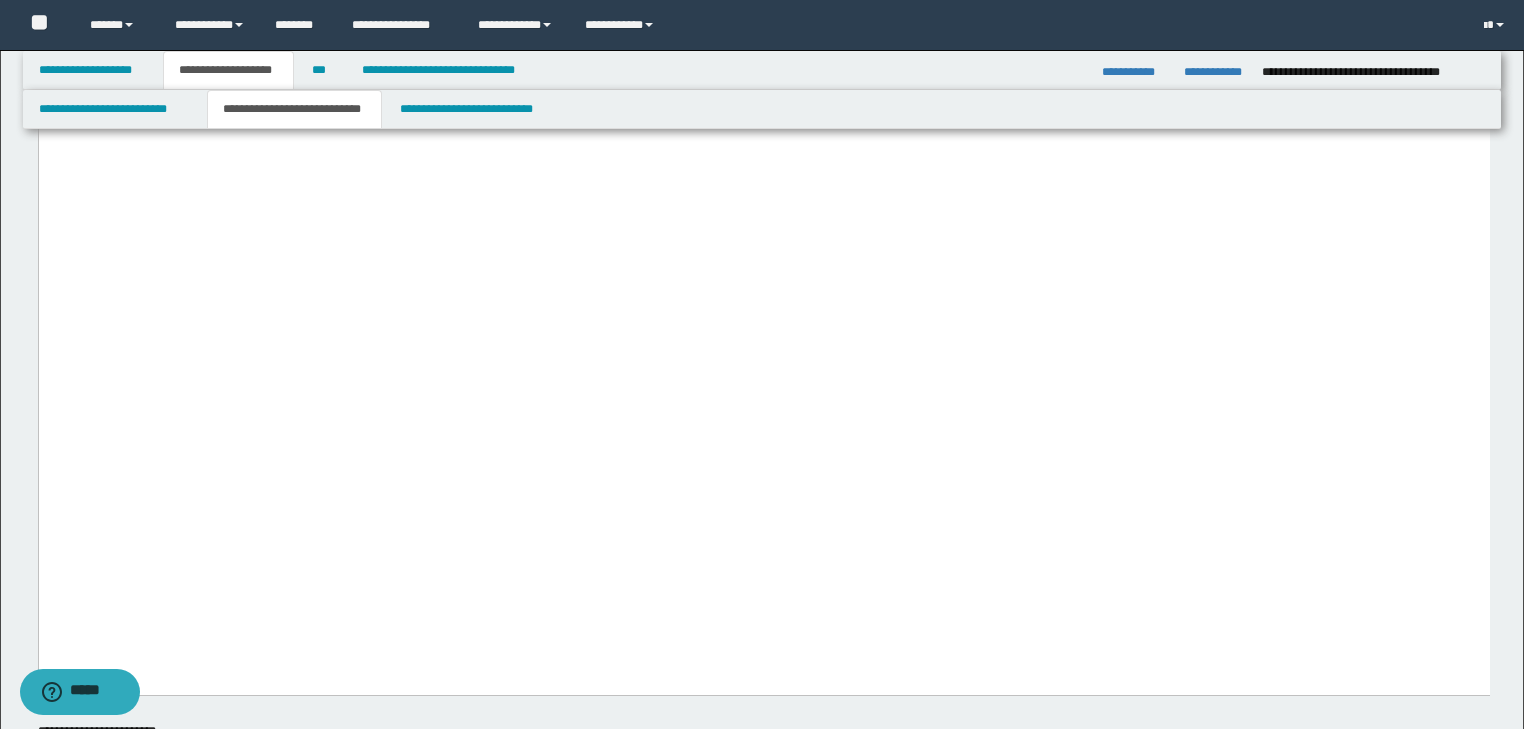 drag, startPoint x: 1159, startPoint y: 468, endPoint x: 1003, endPoint y: 470, distance: 156.01282 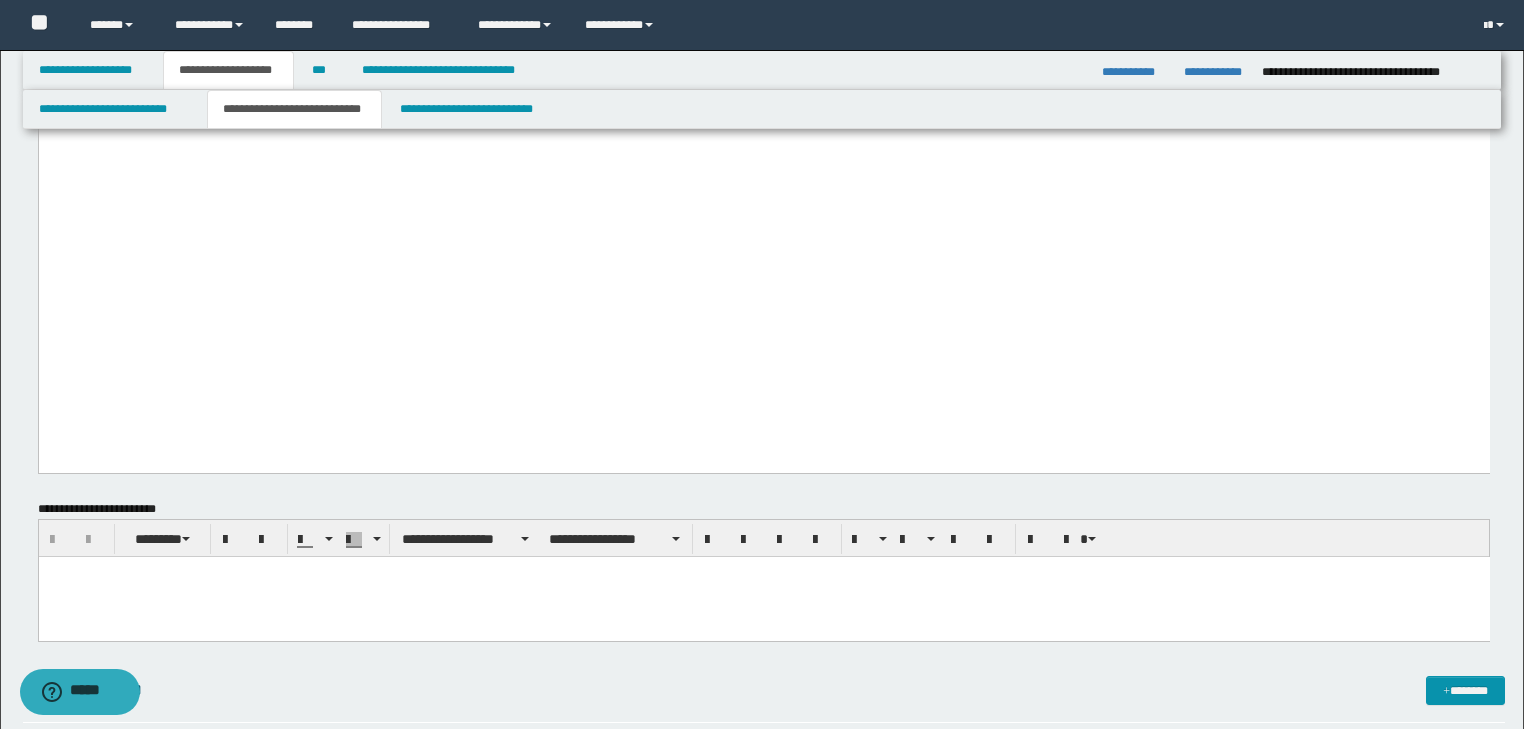 scroll, scrollTop: 2240, scrollLeft: 0, axis: vertical 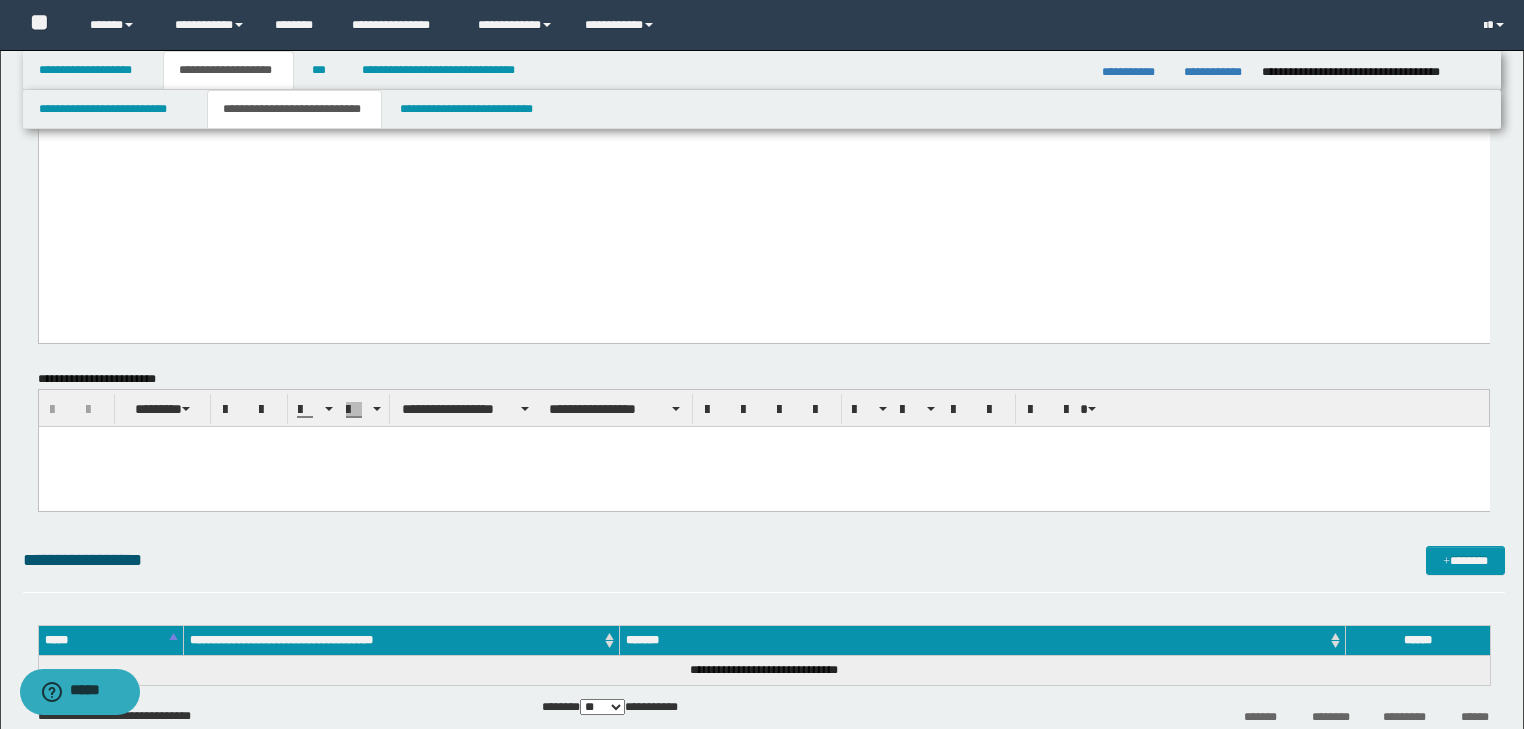 click at bounding box center (763, 466) 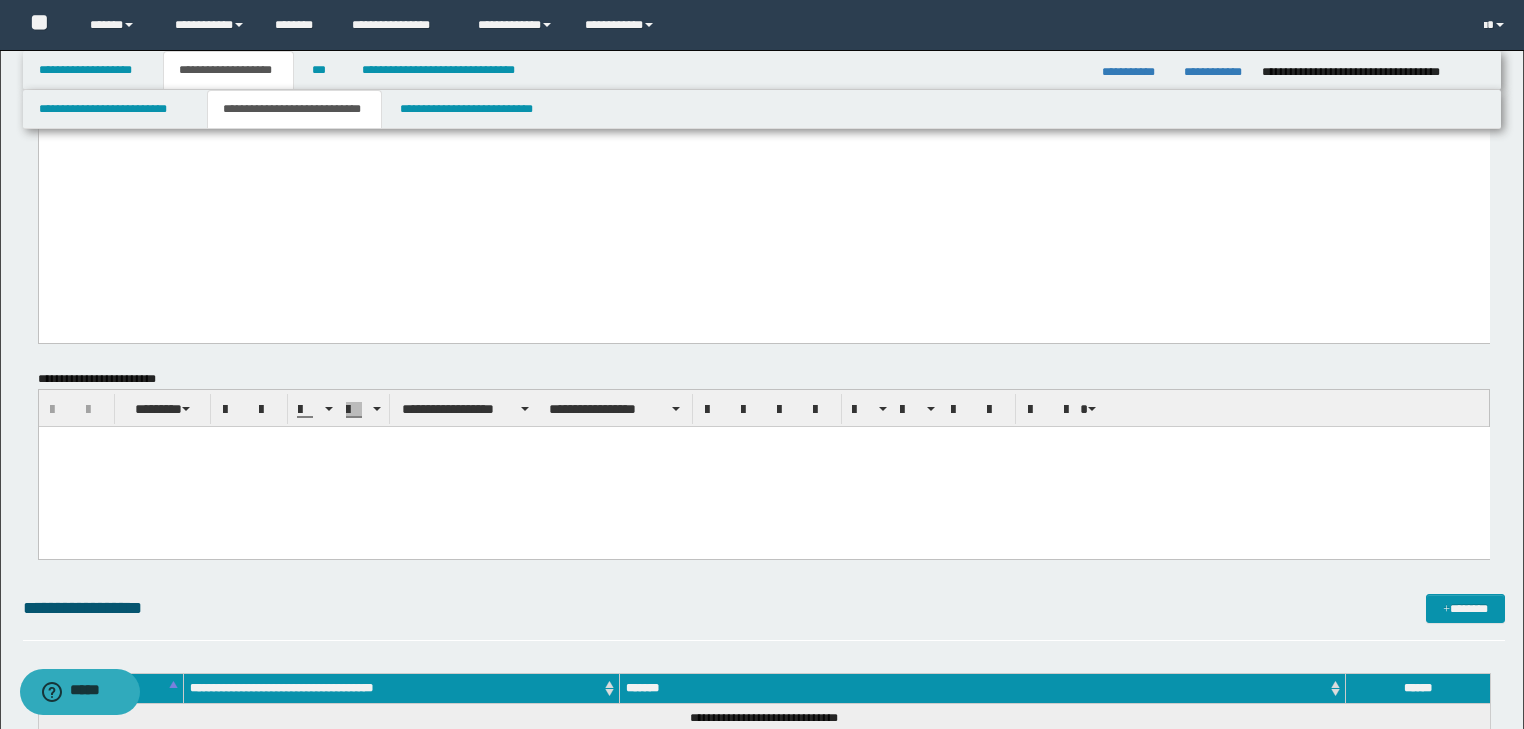 paste 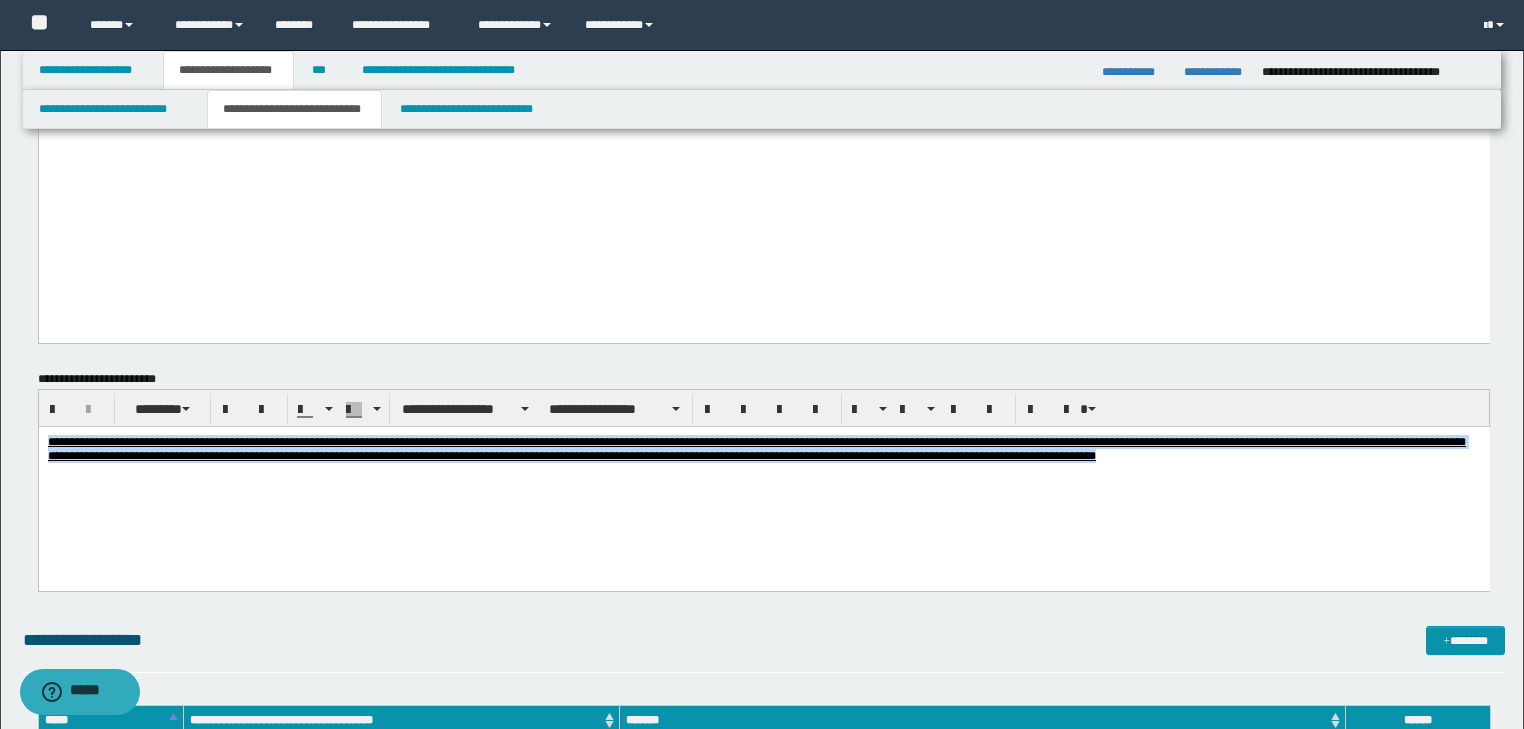 drag, startPoint x: 50, startPoint y: 436, endPoint x: 1134, endPoint y: 461, distance: 1084.2882 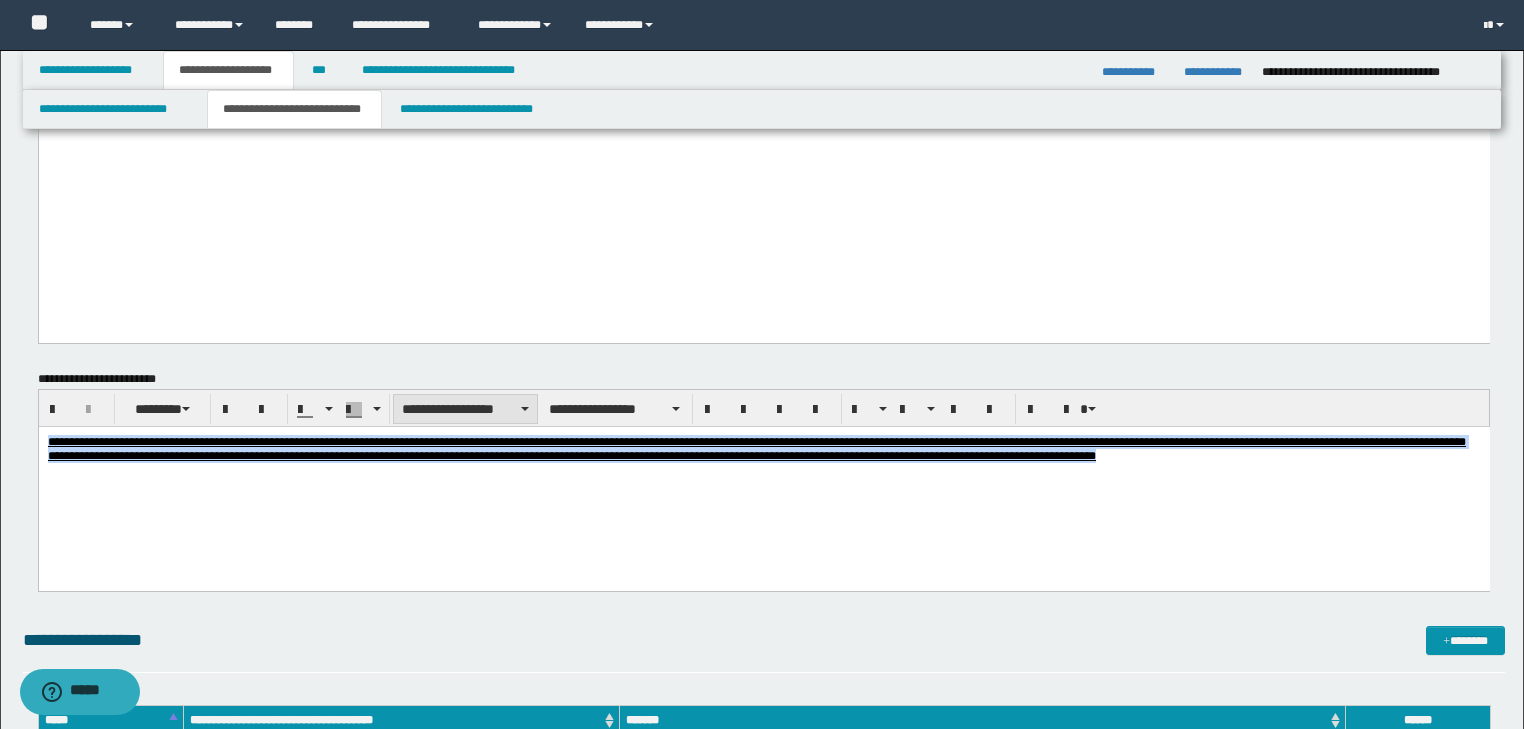 click on "**********" at bounding box center (465, 409) 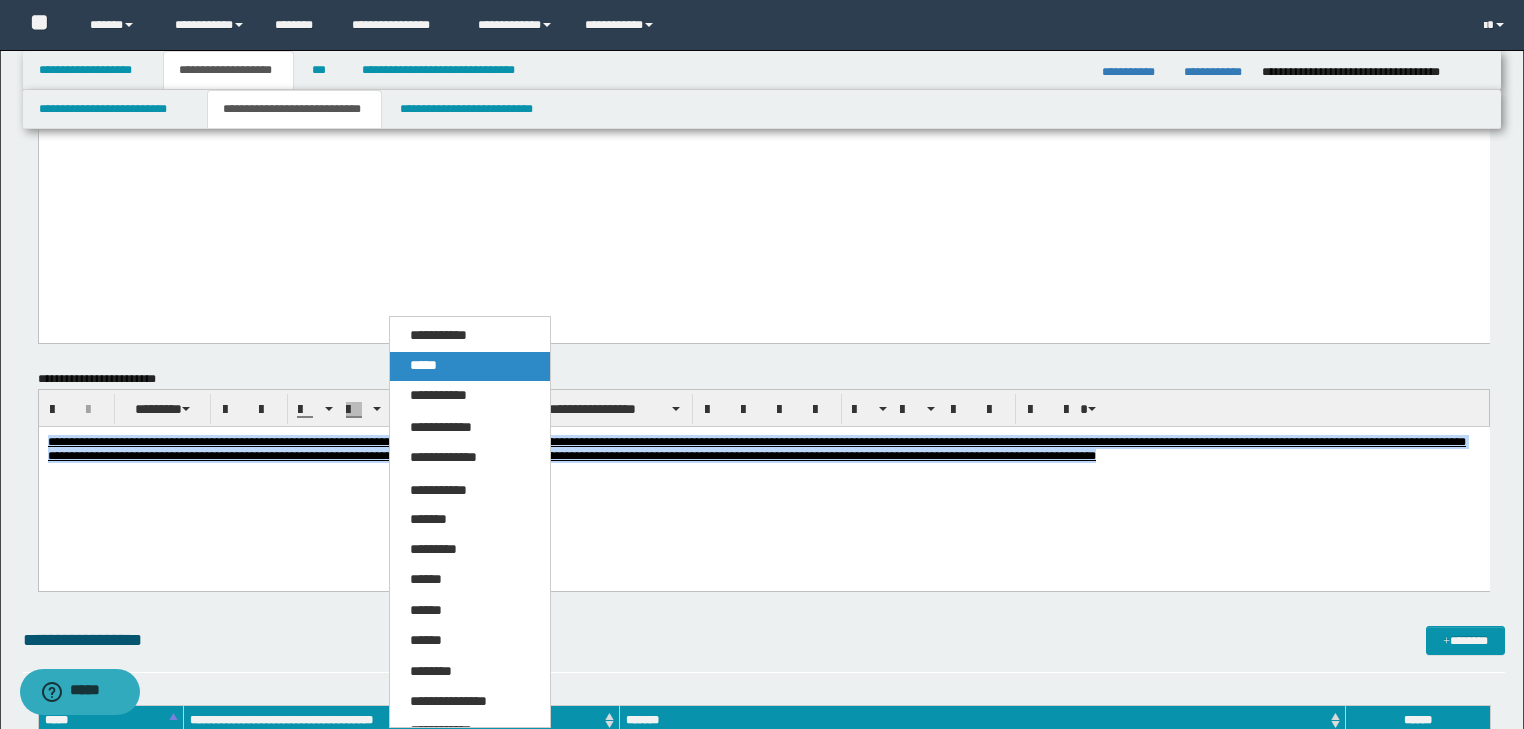 click on "*****" at bounding box center (470, 366) 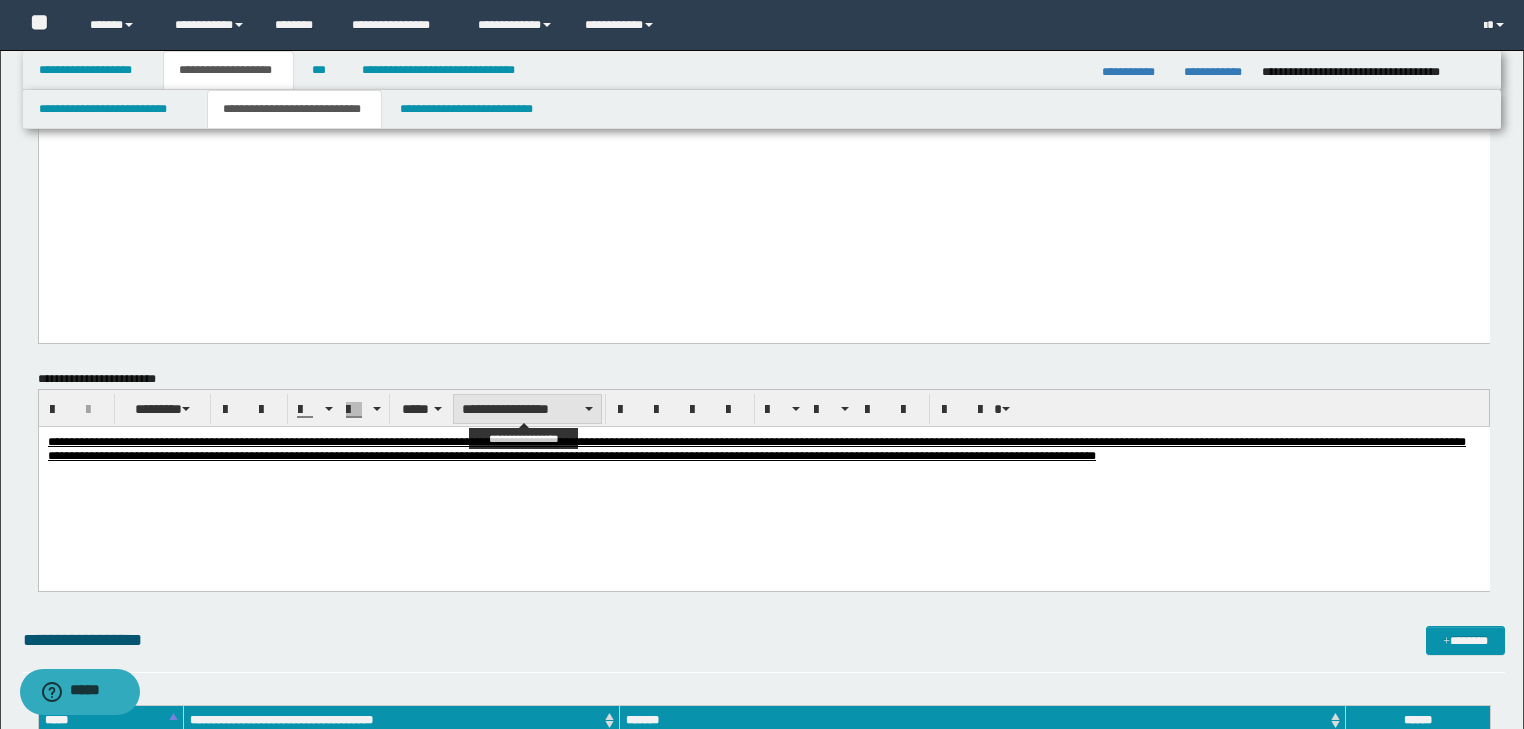 click on "**********" at bounding box center (527, 409) 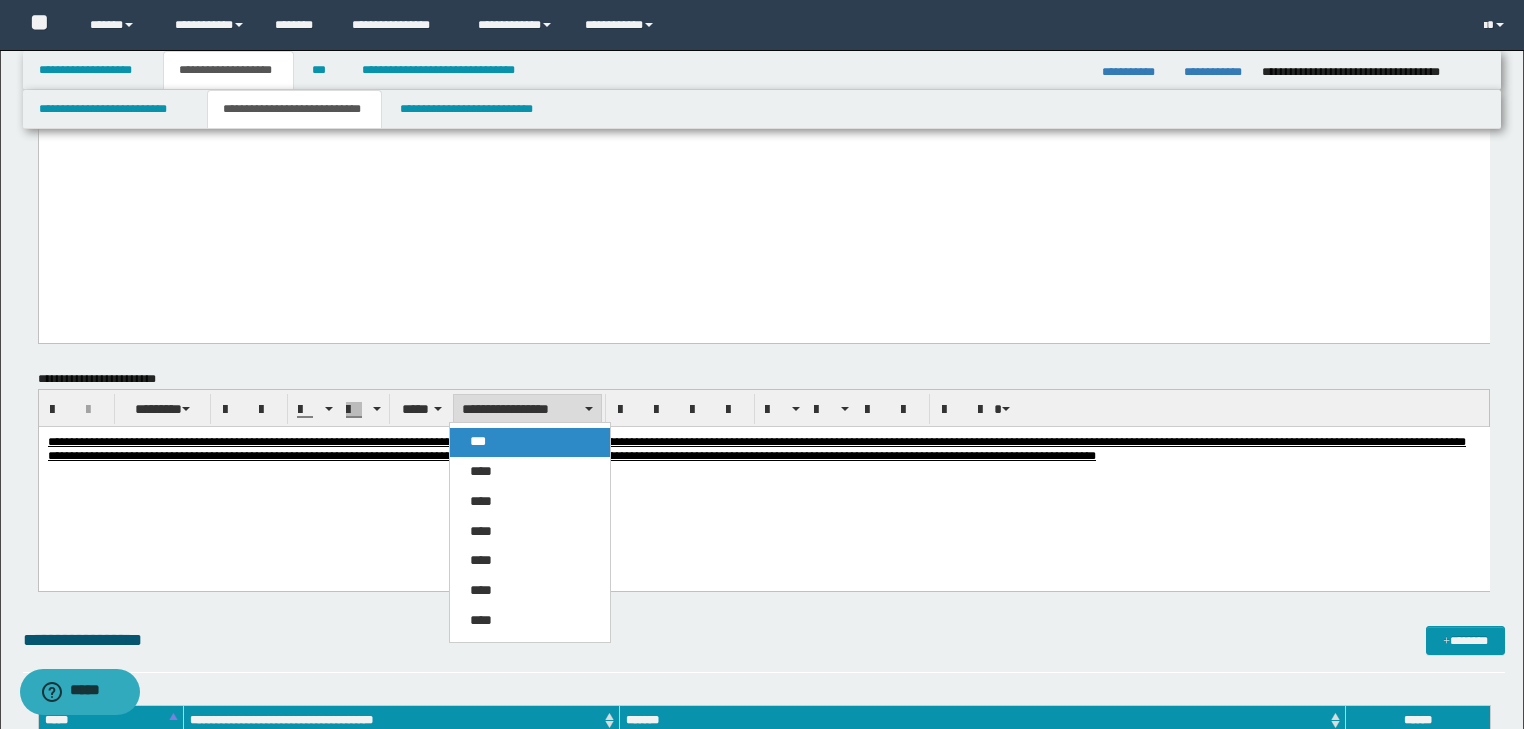 drag, startPoint x: 476, startPoint y: 429, endPoint x: 453, endPoint y: 0, distance: 429.61612 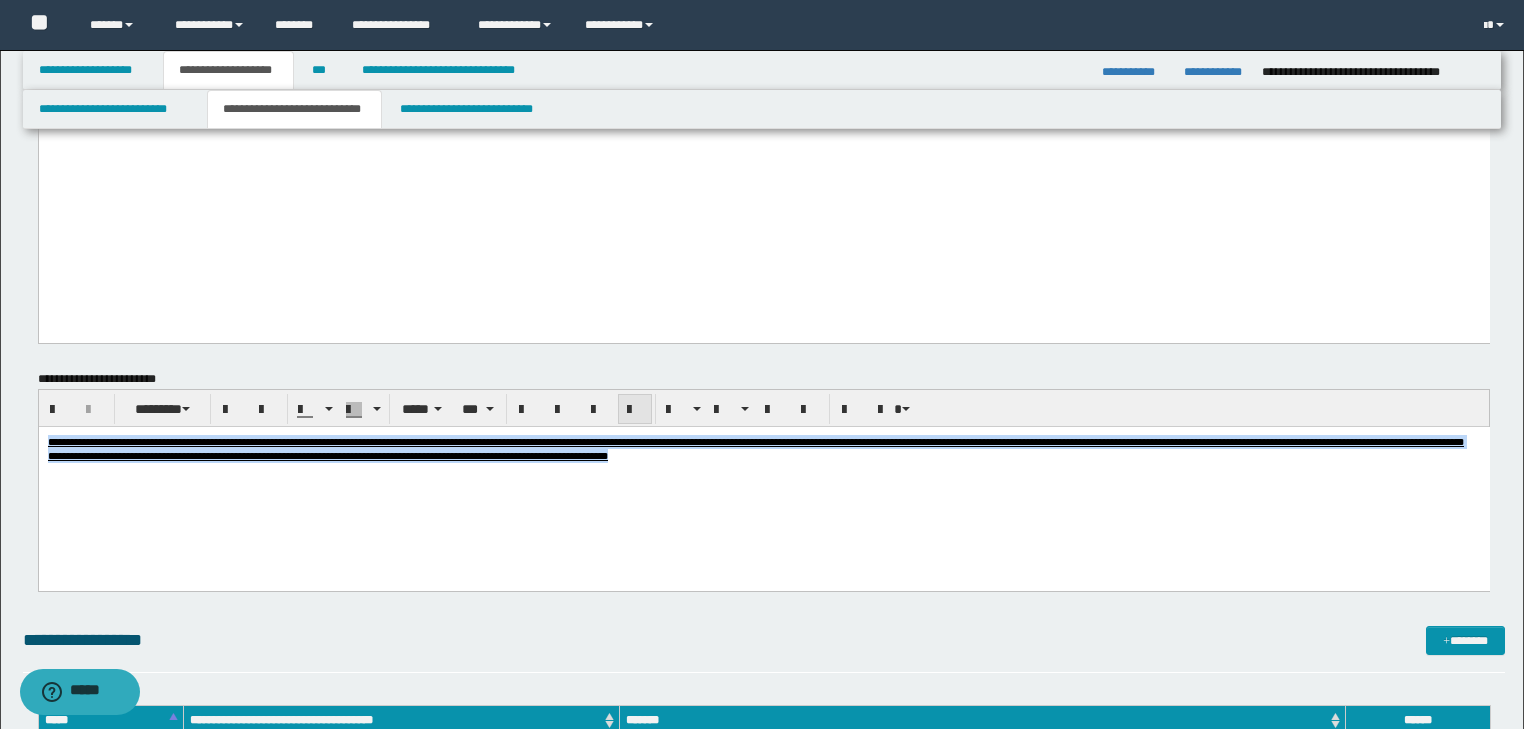 click at bounding box center (635, 410) 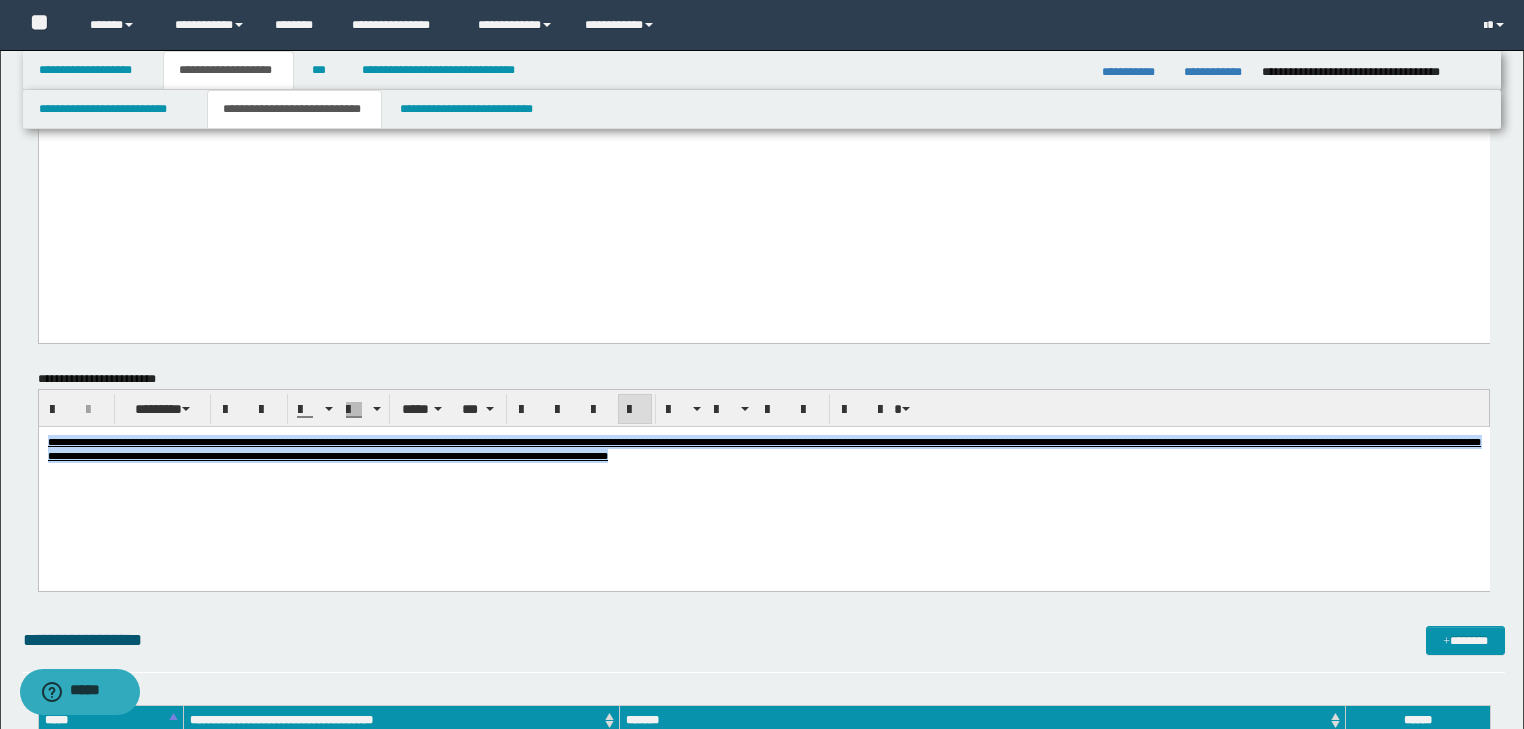 scroll, scrollTop: 2480, scrollLeft: 0, axis: vertical 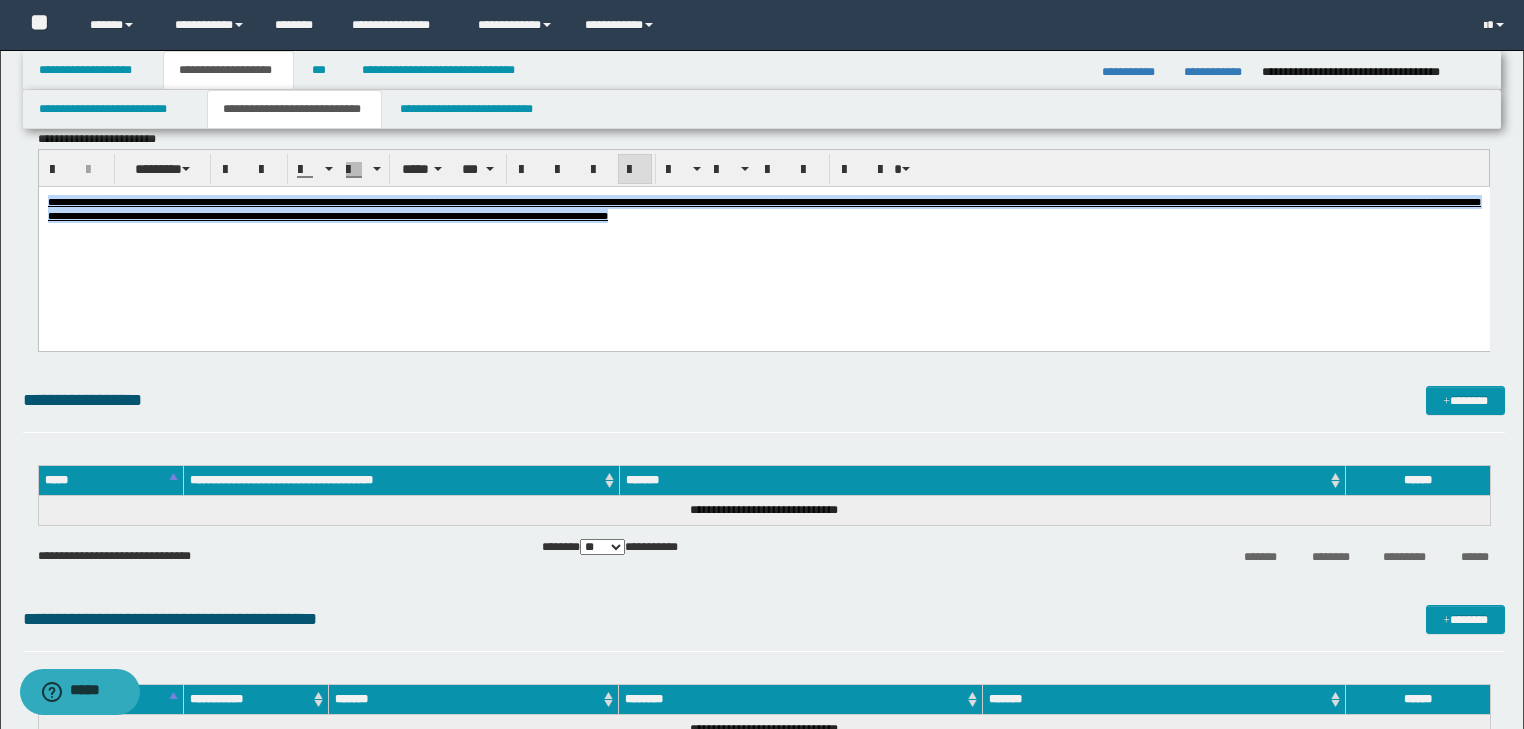 click on "**********" at bounding box center [763, 208] 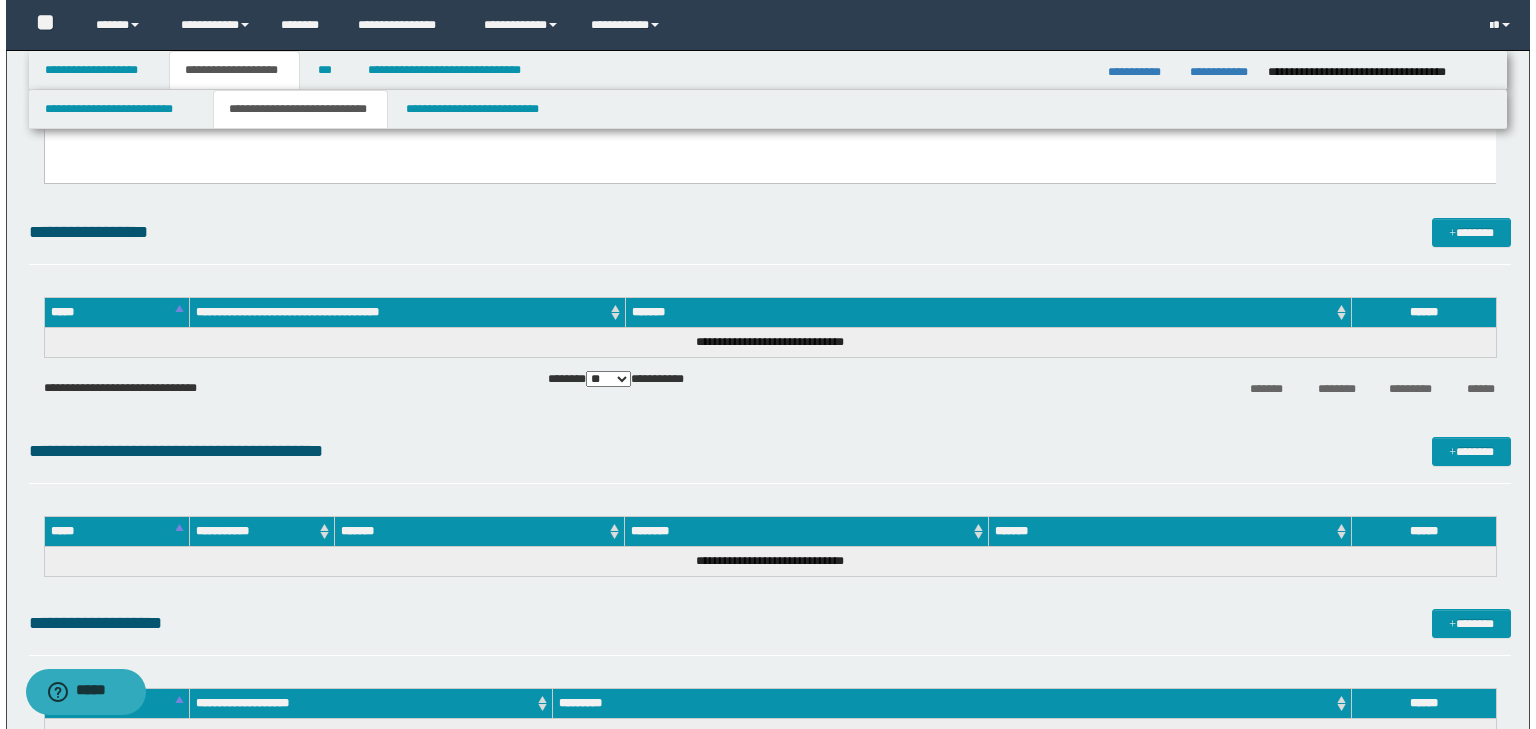scroll, scrollTop: 2720, scrollLeft: 0, axis: vertical 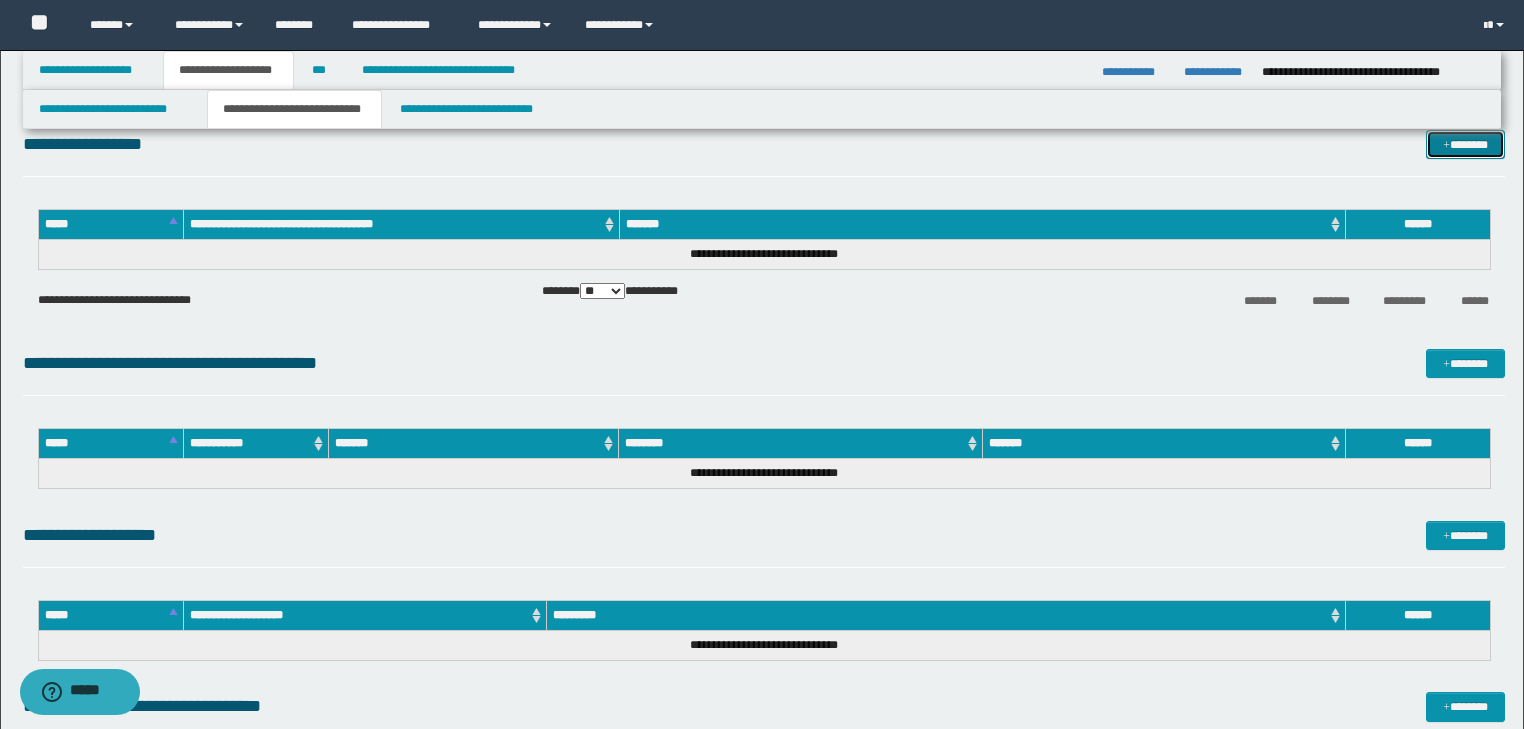 click on "*******" at bounding box center [1465, 145] 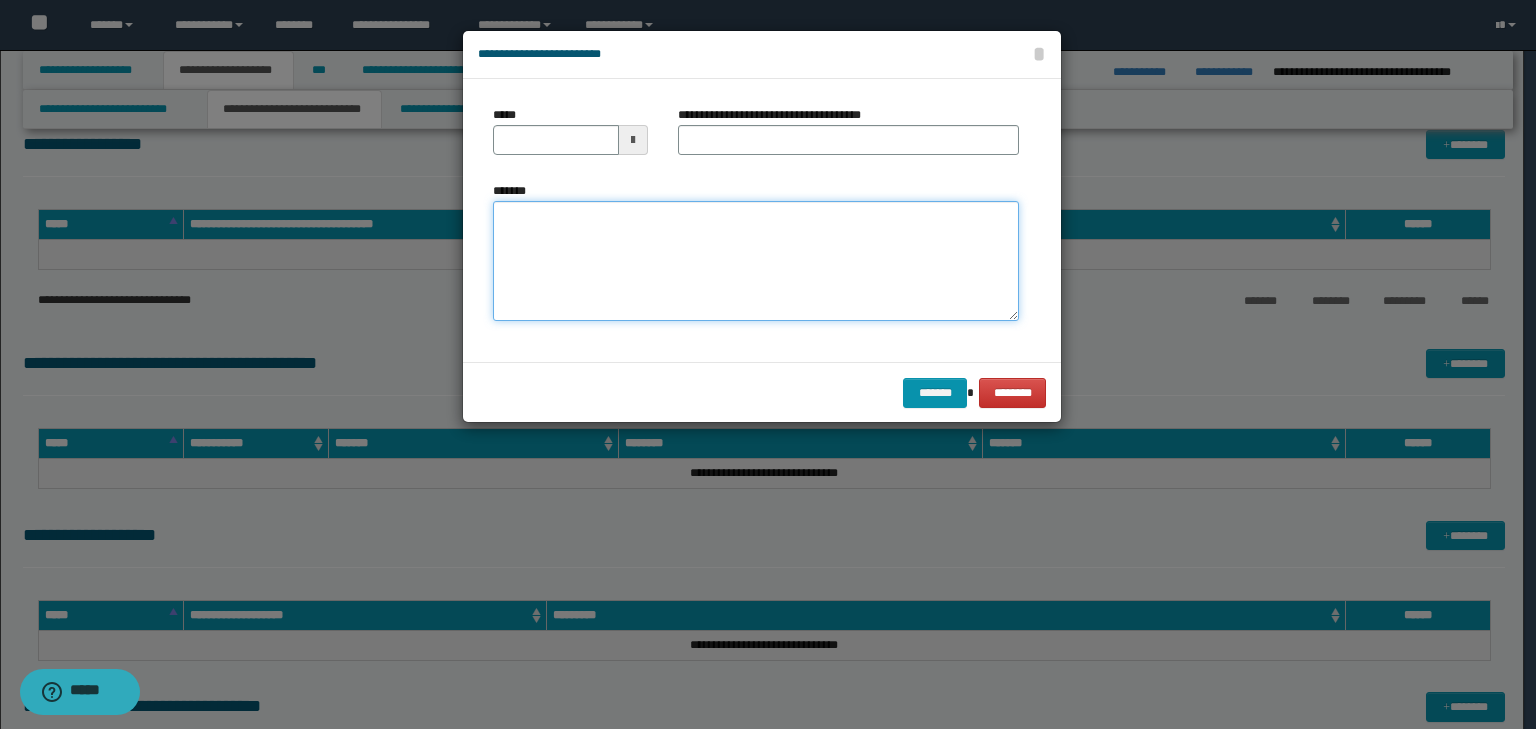click on "*******" at bounding box center [756, 261] 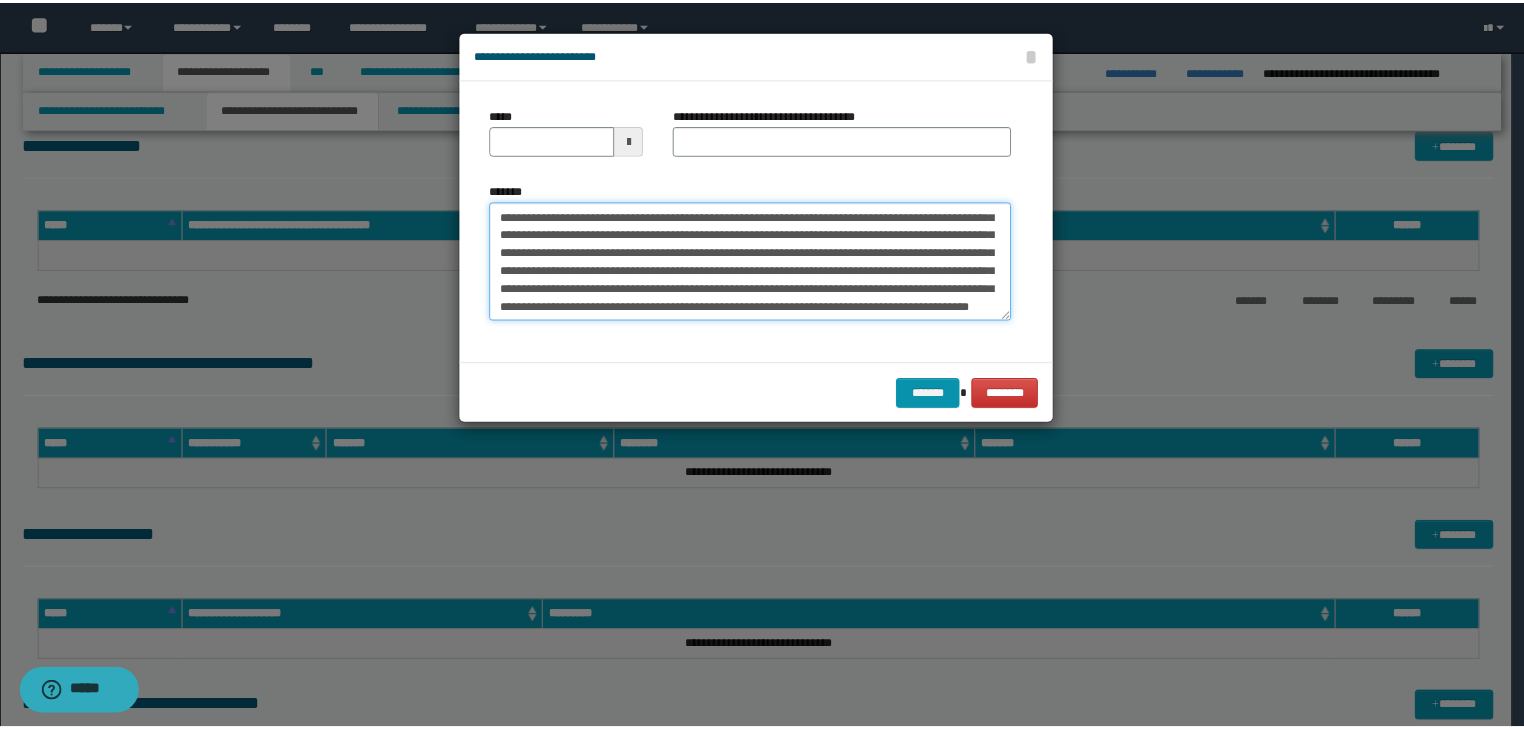 scroll, scrollTop: 0, scrollLeft: 0, axis: both 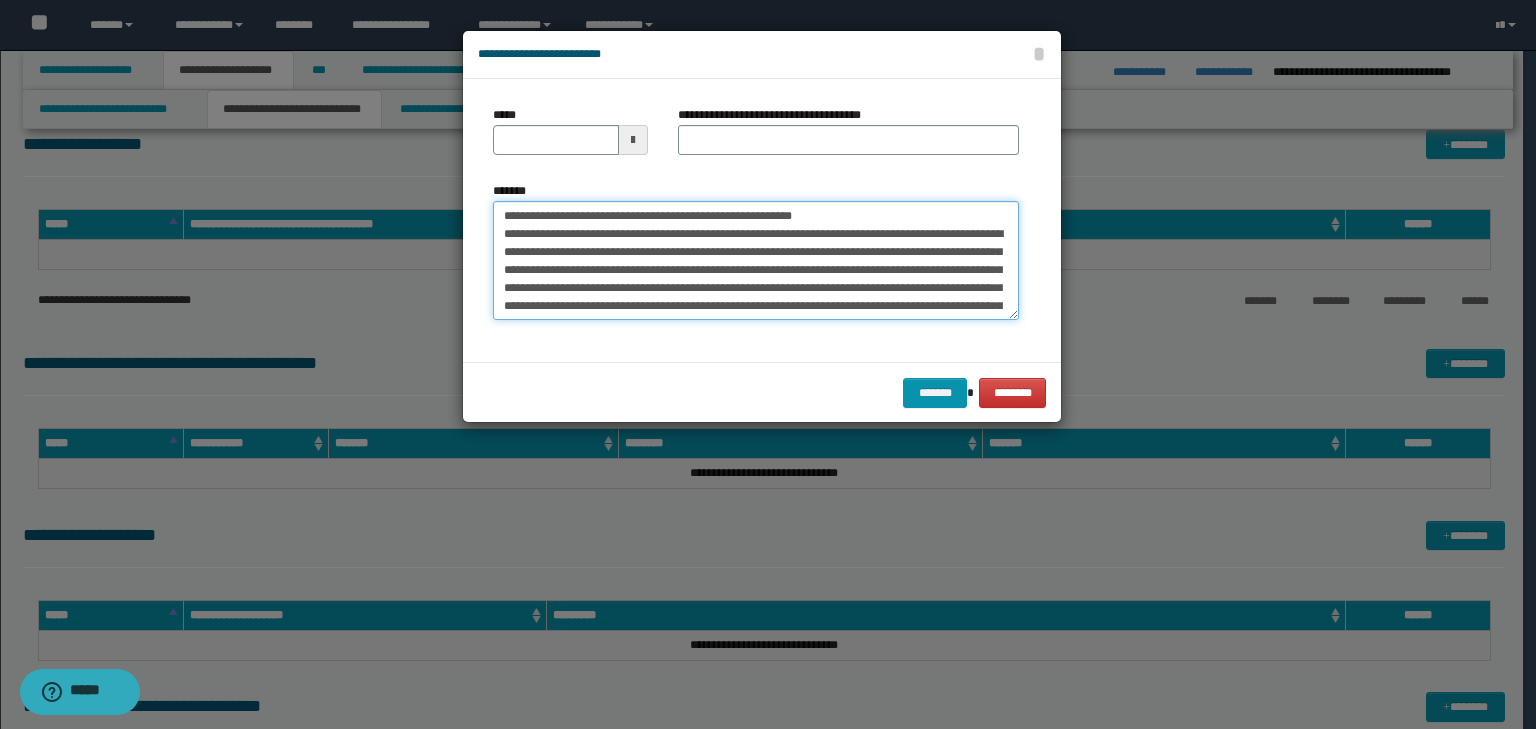 drag, startPoint x: 566, startPoint y: 209, endPoint x: 446, endPoint y: 200, distance: 120.33703 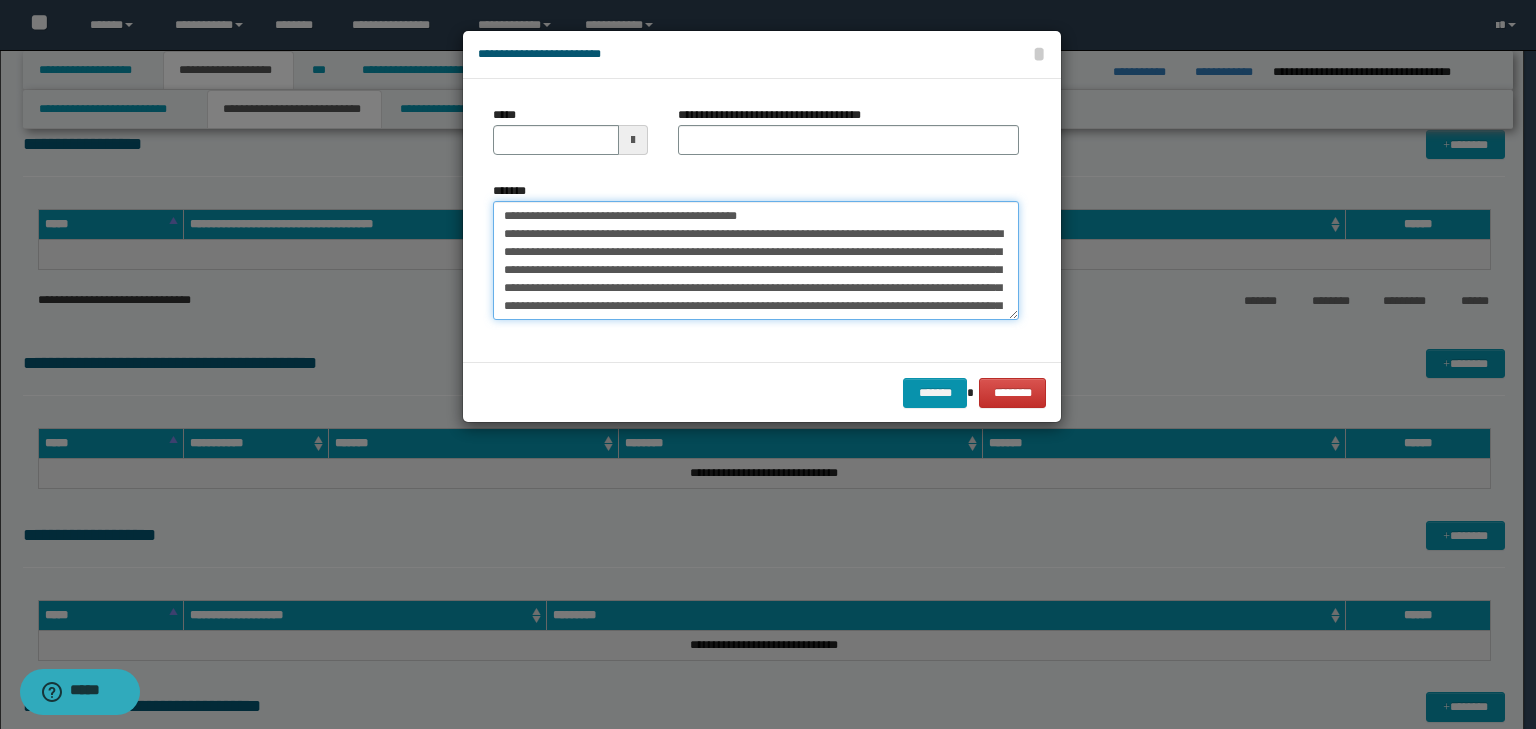 type 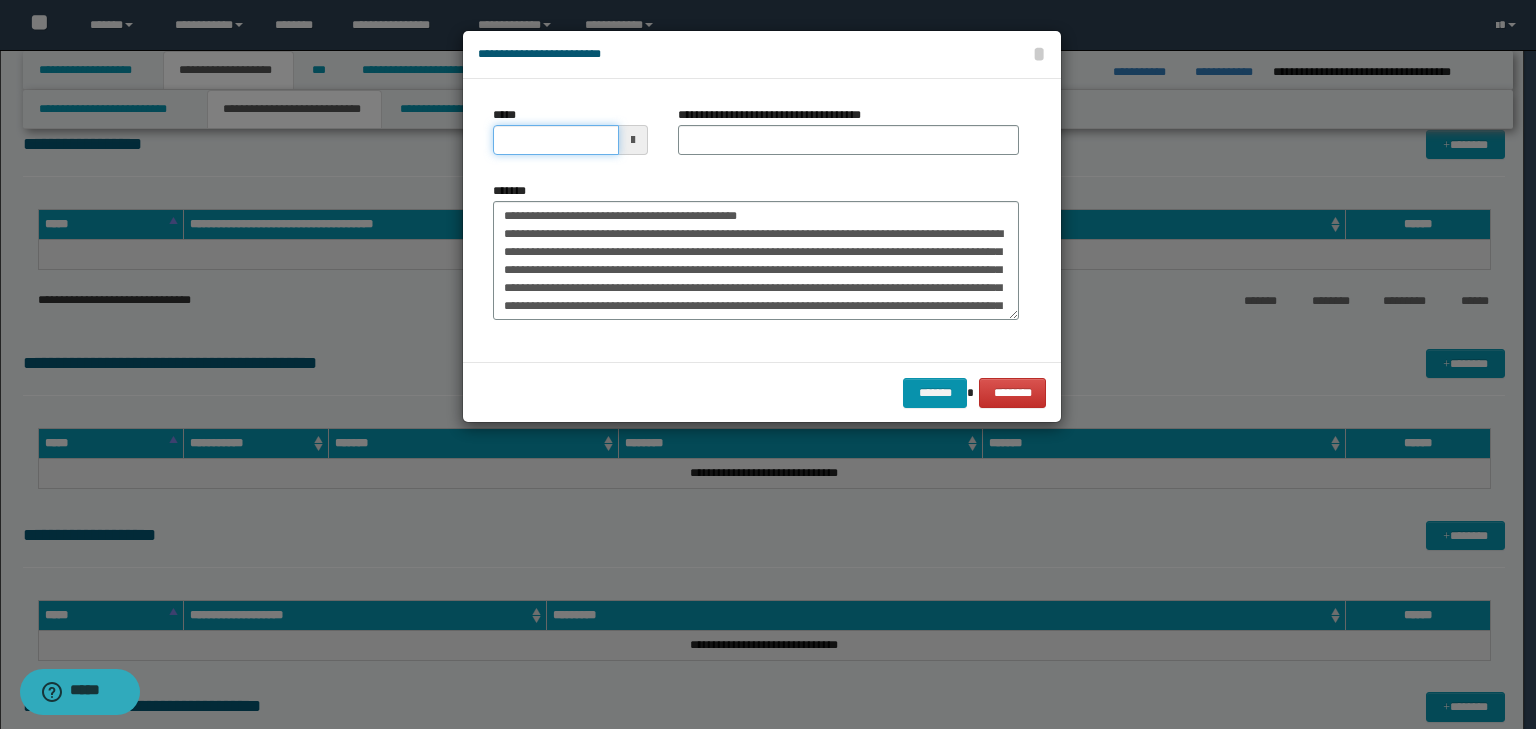 click on "*****" at bounding box center (556, 140) 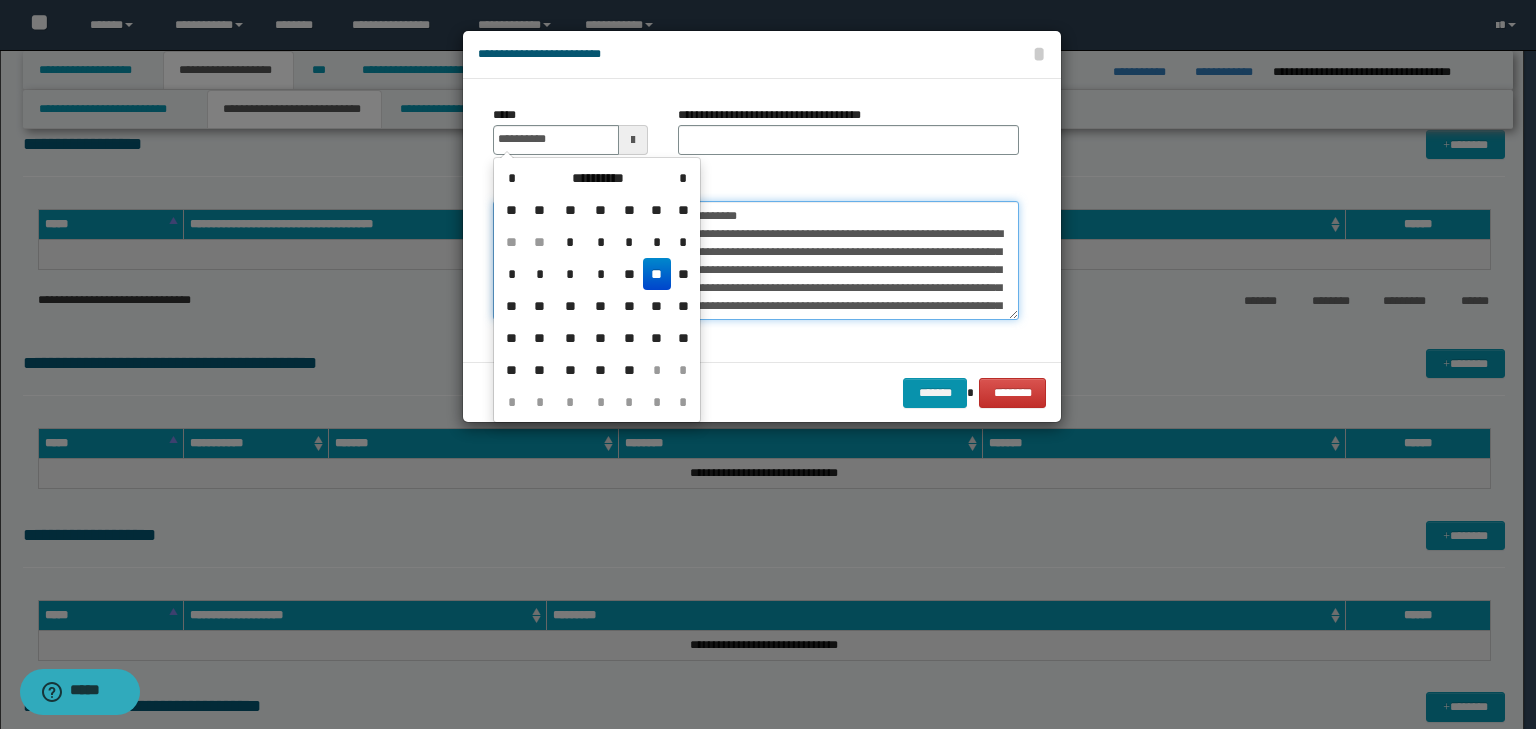 type on "**********" 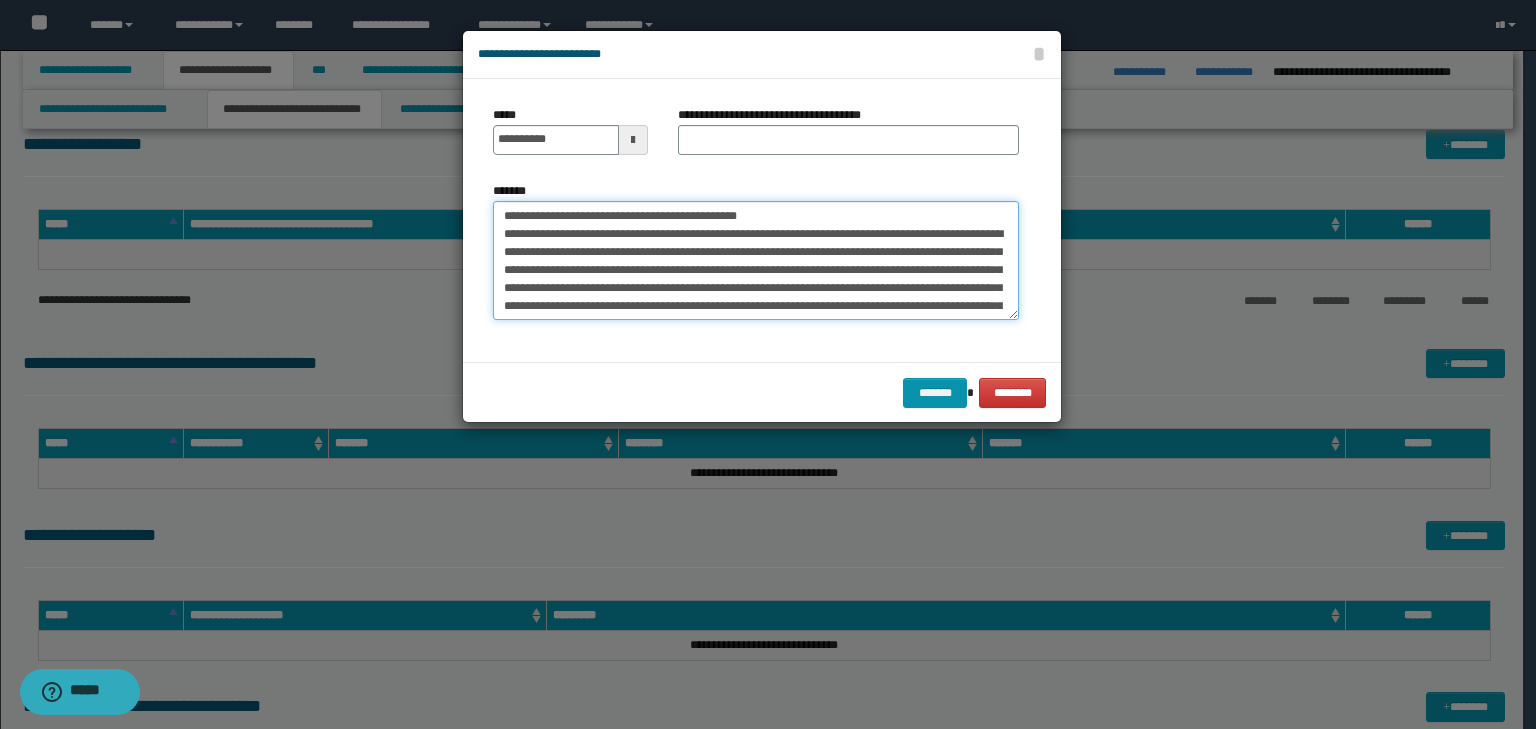 drag, startPoint x: 834, startPoint y: 210, endPoint x: 318, endPoint y: 200, distance: 516.09686 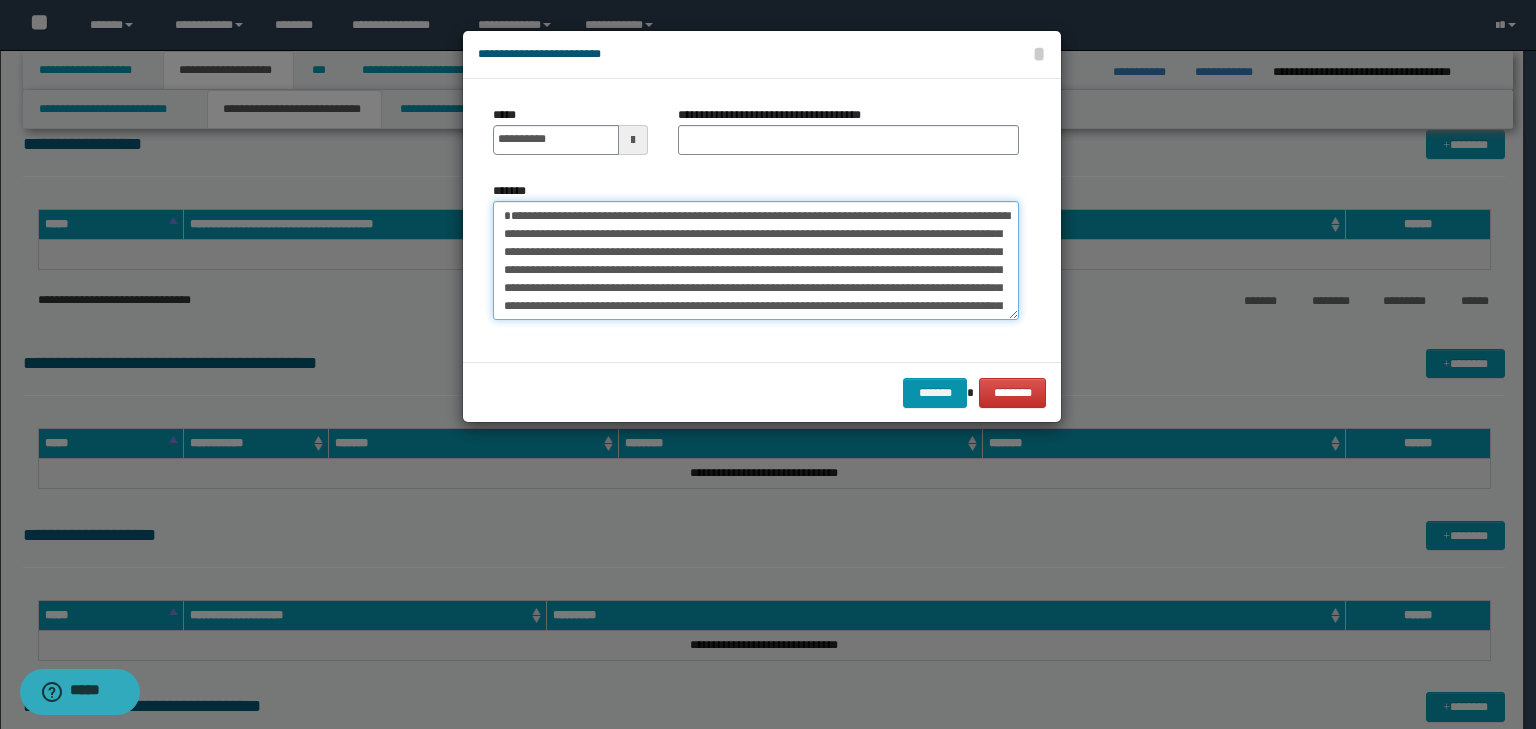 type on "**********" 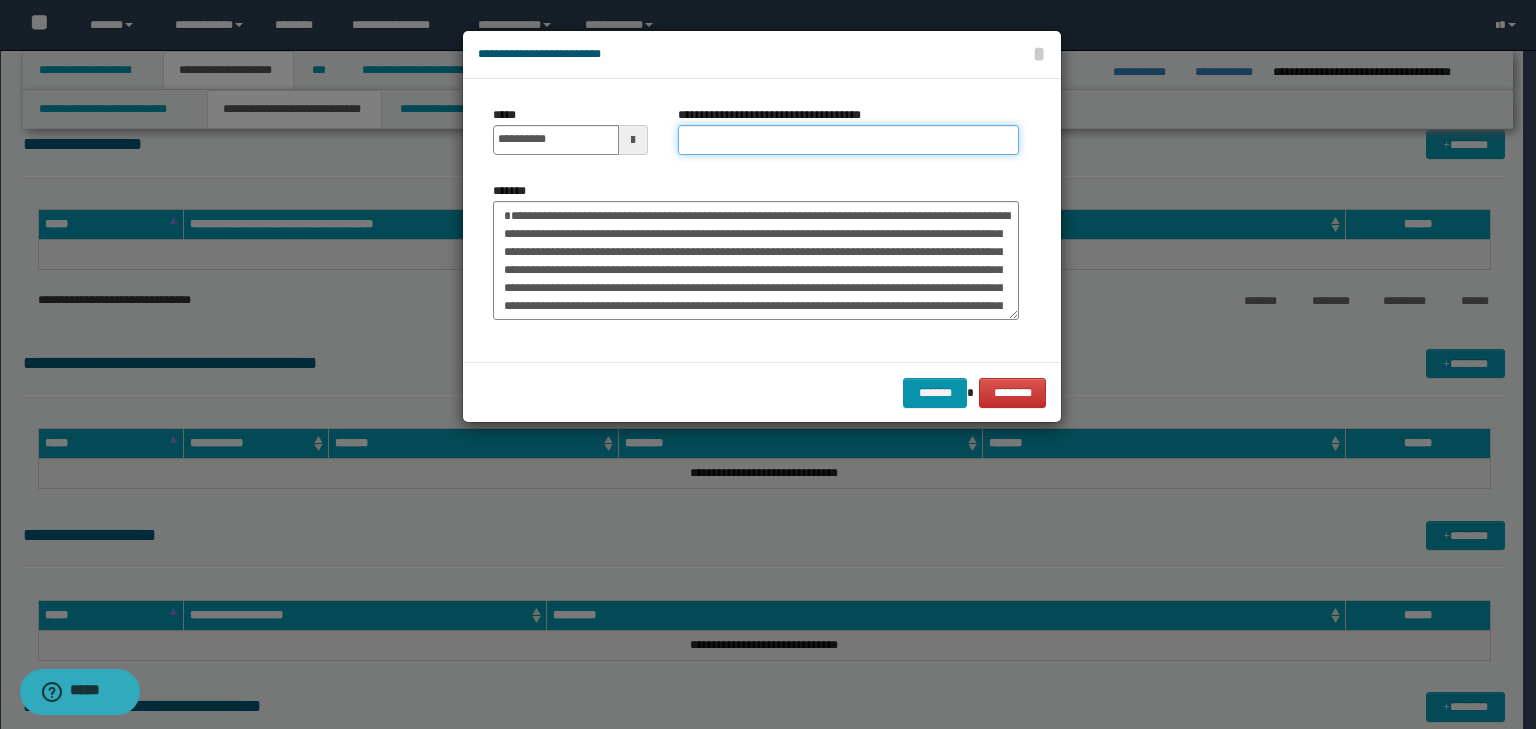 click on "**********" at bounding box center [848, 140] 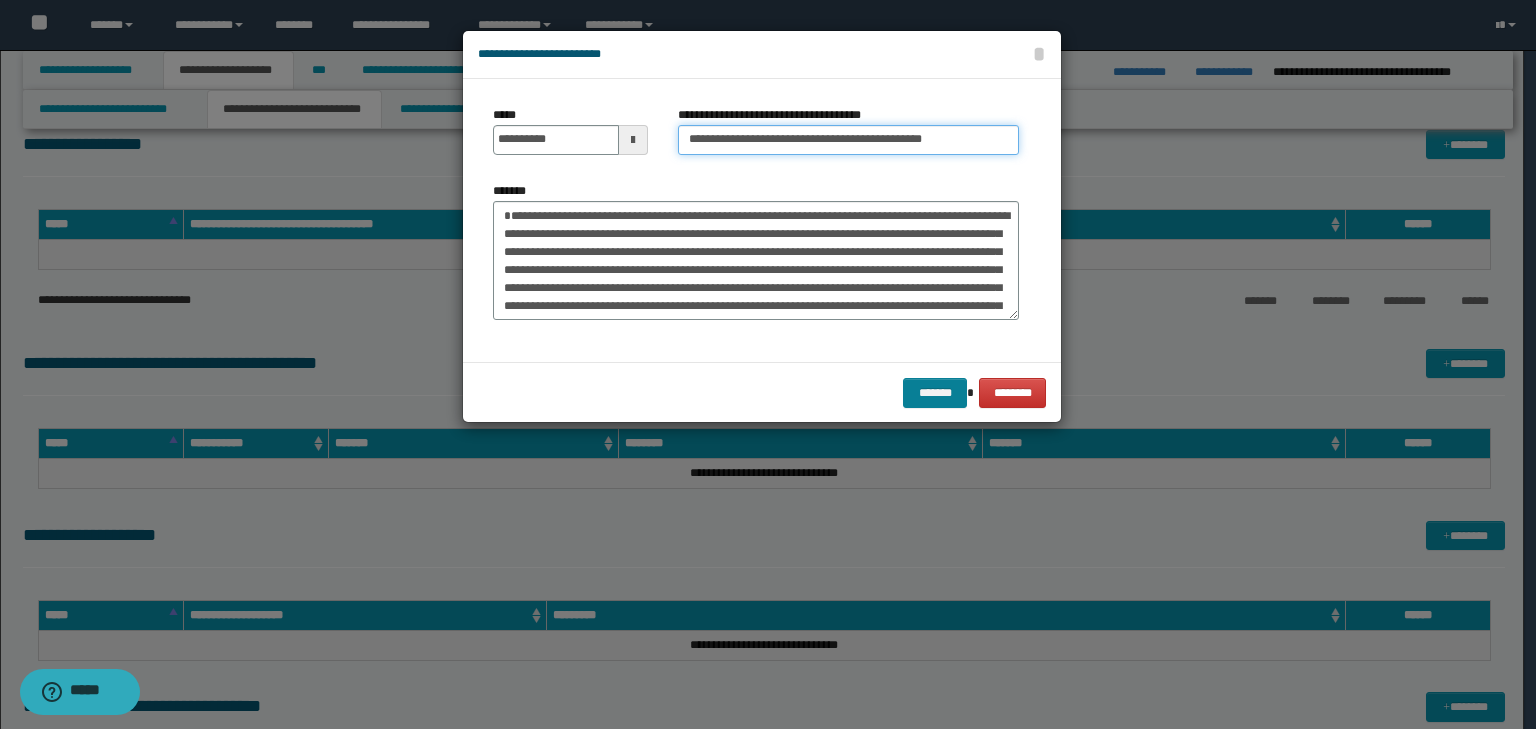type on "**********" 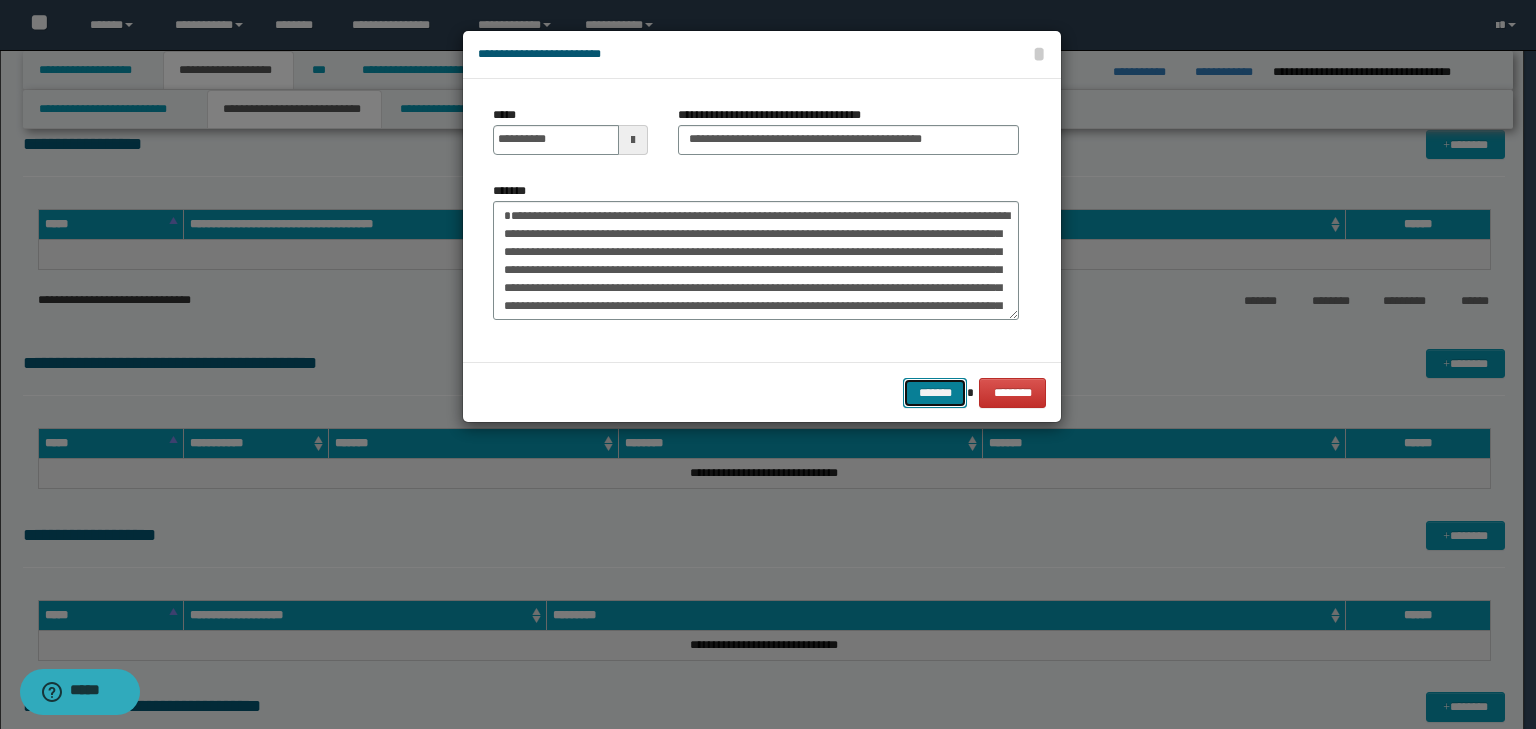 click on "*******" at bounding box center (935, 393) 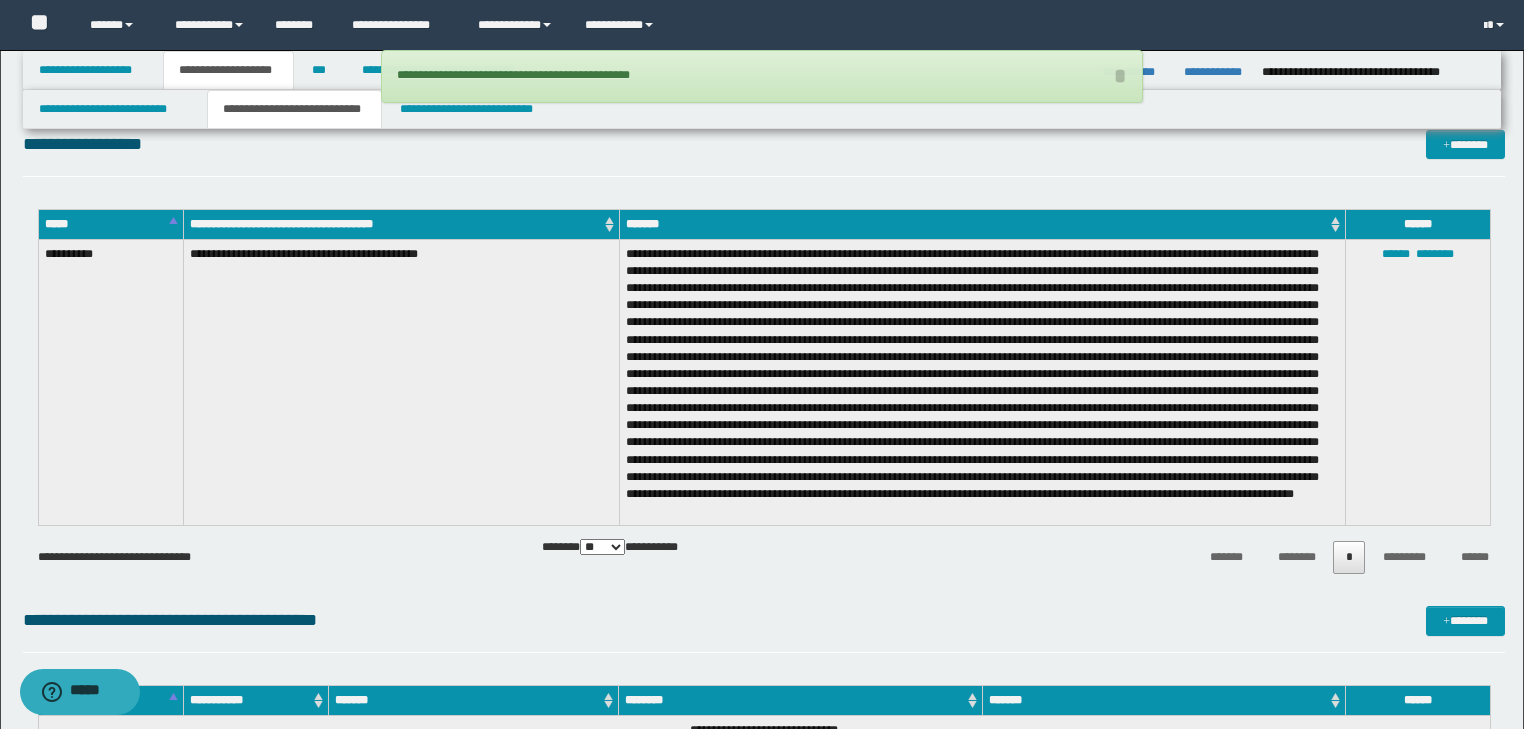 scroll, scrollTop: 3120, scrollLeft: 0, axis: vertical 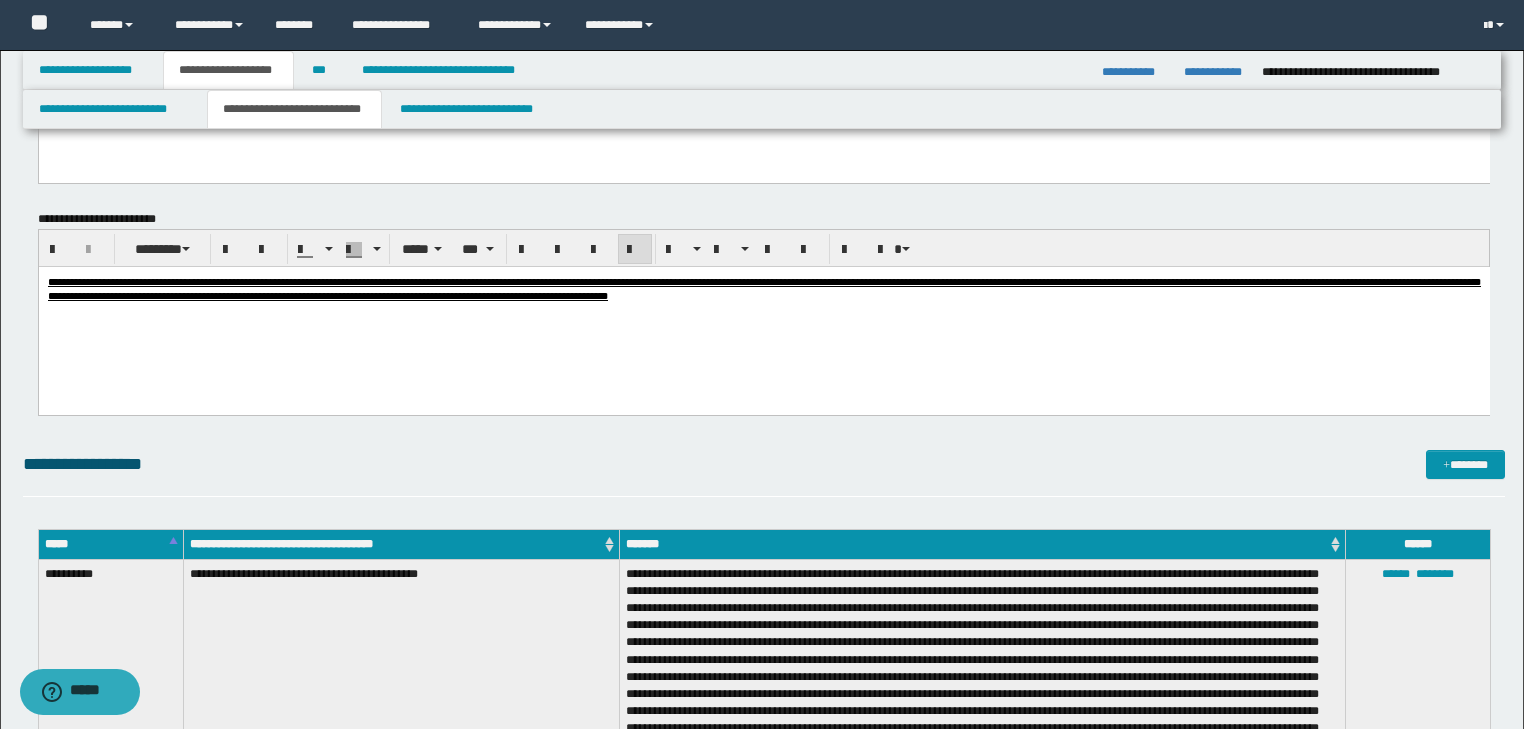 click on "**********" at bounding box center (764, 473) 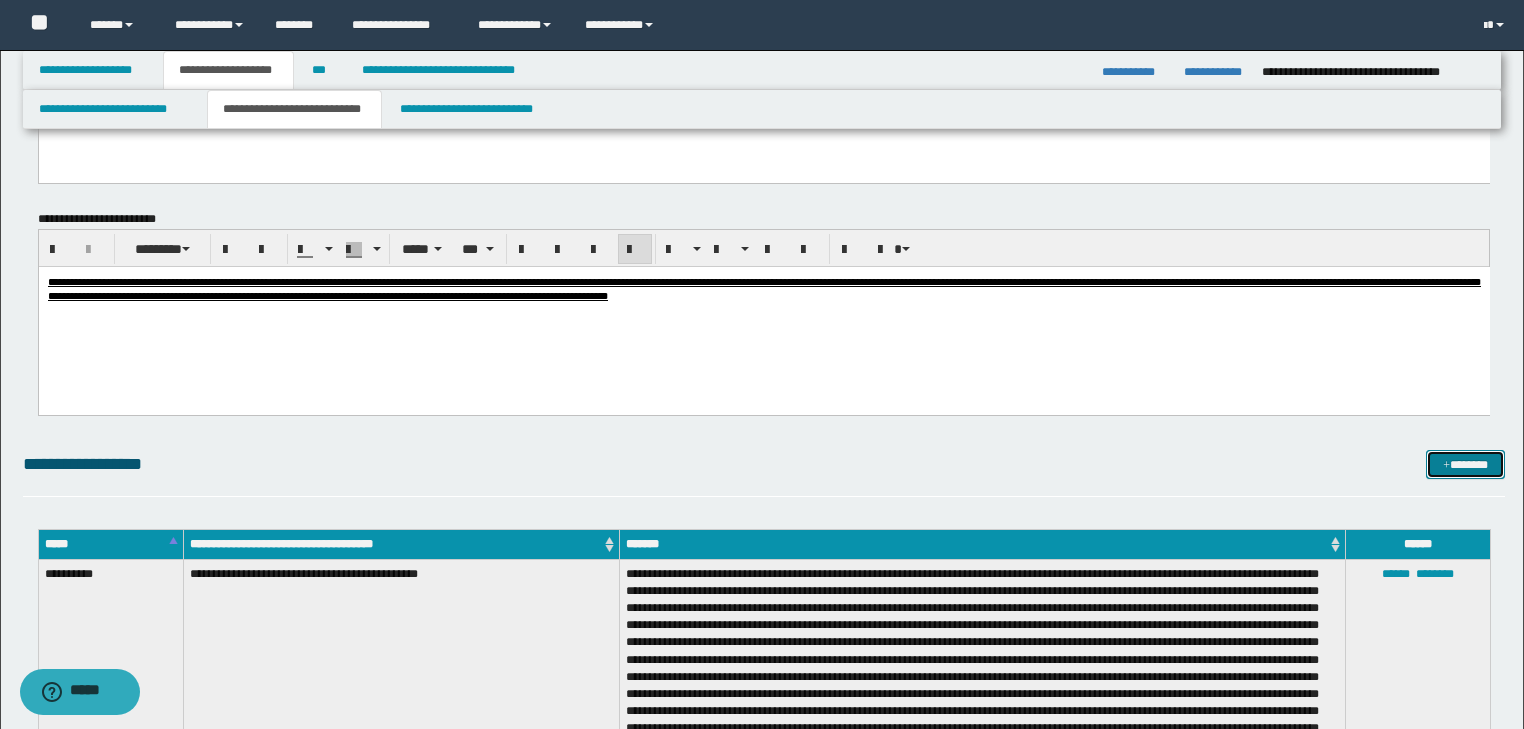 click on "*******" at bounding box center [1465, 465] 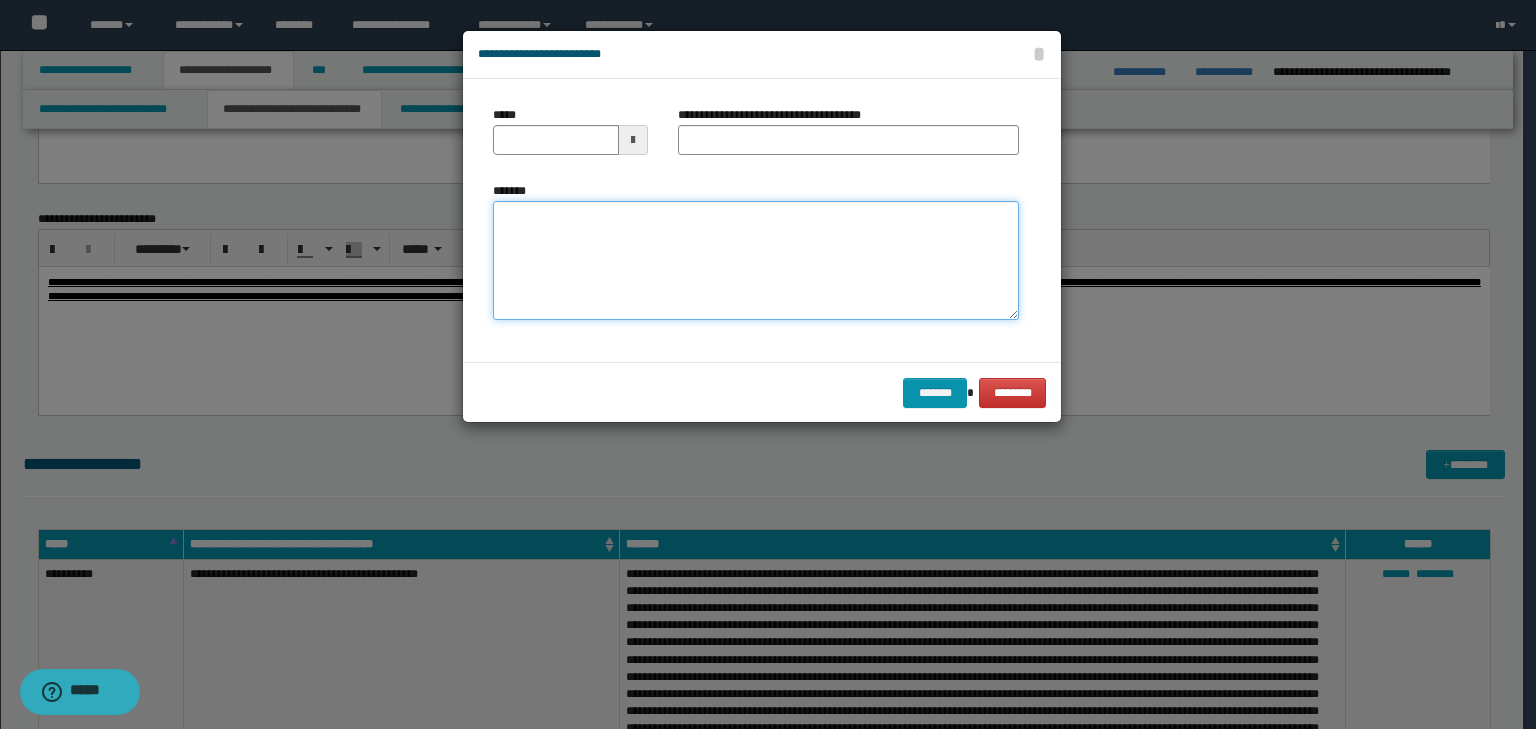 click on "*******" at bounding box center (756, 261) 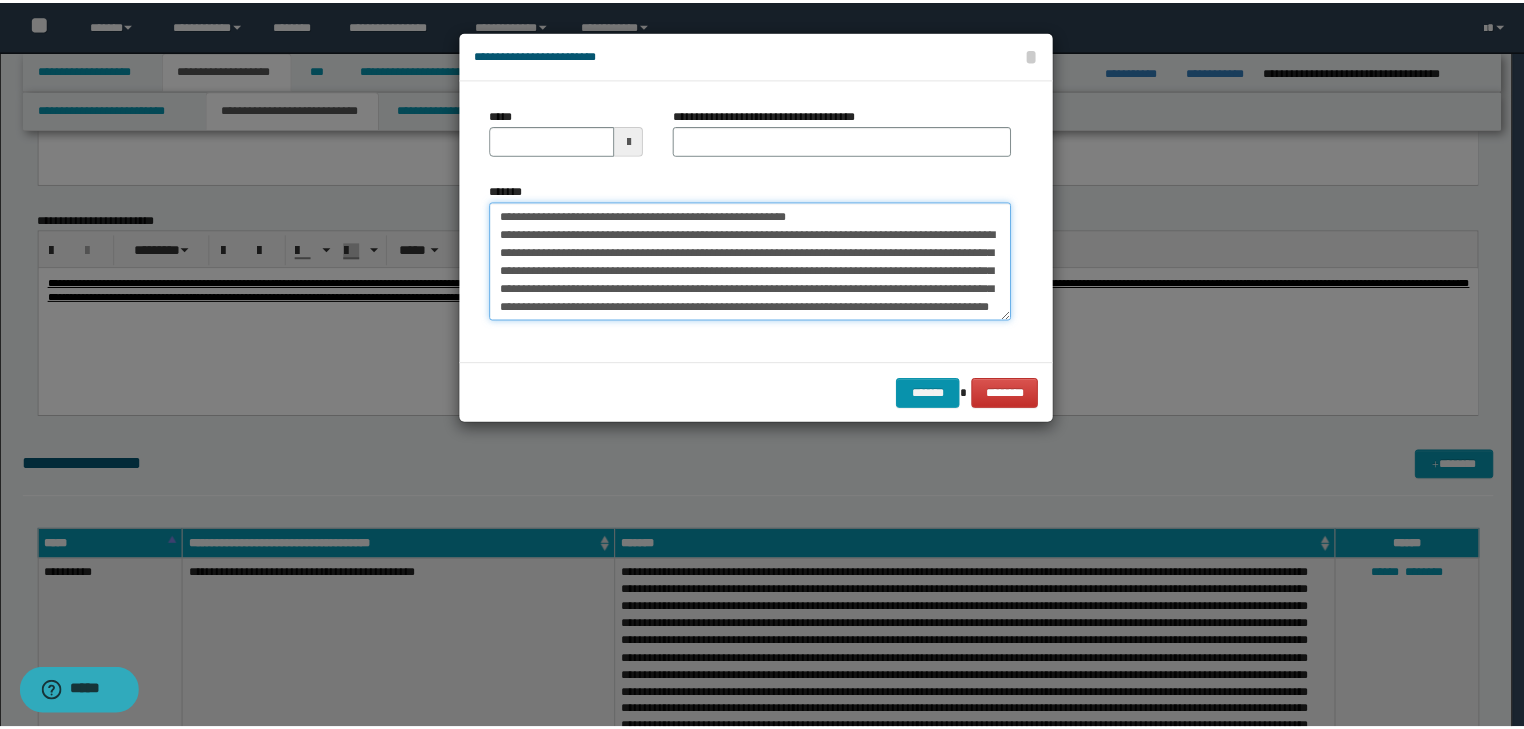 scroll, scrollTop: 0, scrollLeft: 0, axis: both 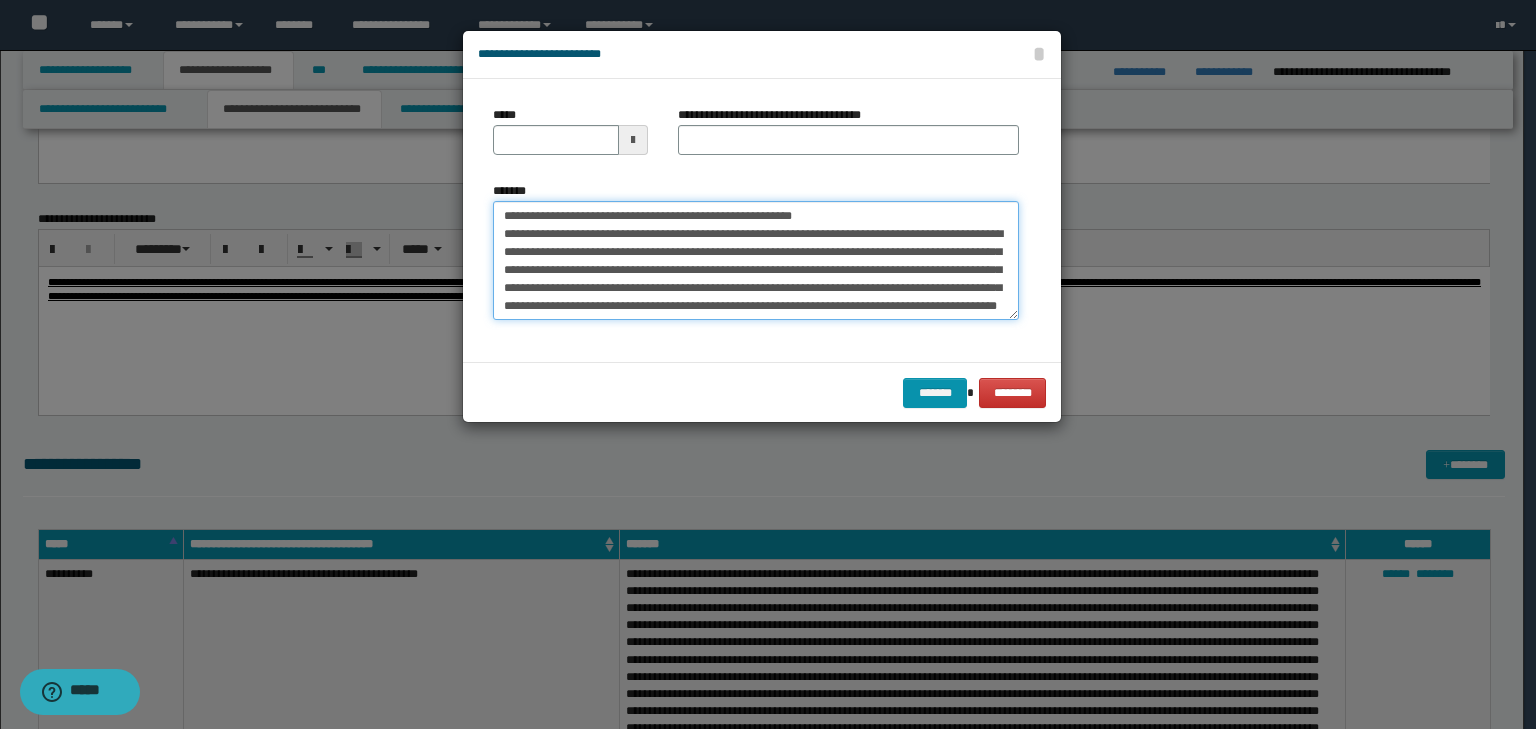 drag, startPoint x: 555, startPoint y: 217, endPoint x: 450, endPoint y: 200, distance: 106.36729 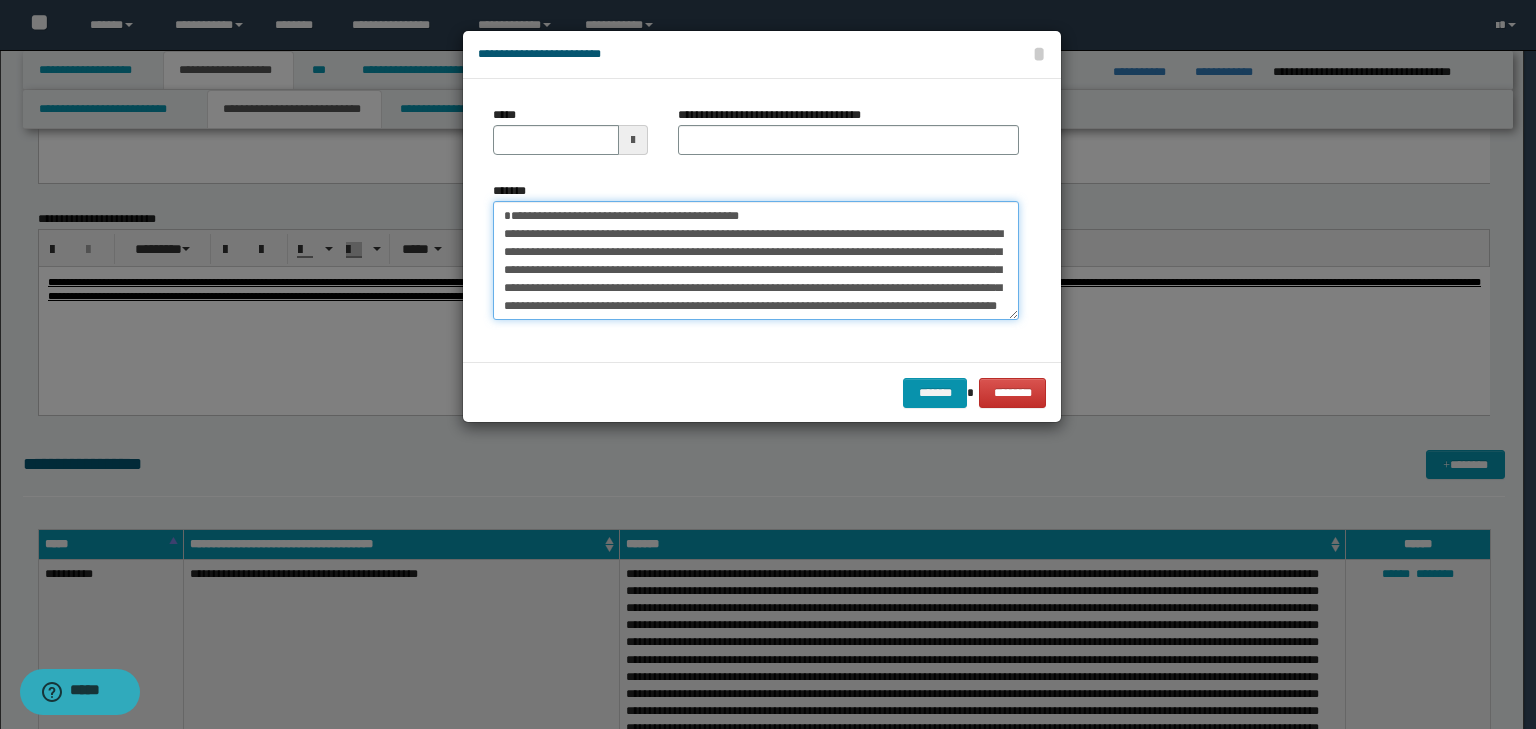 type 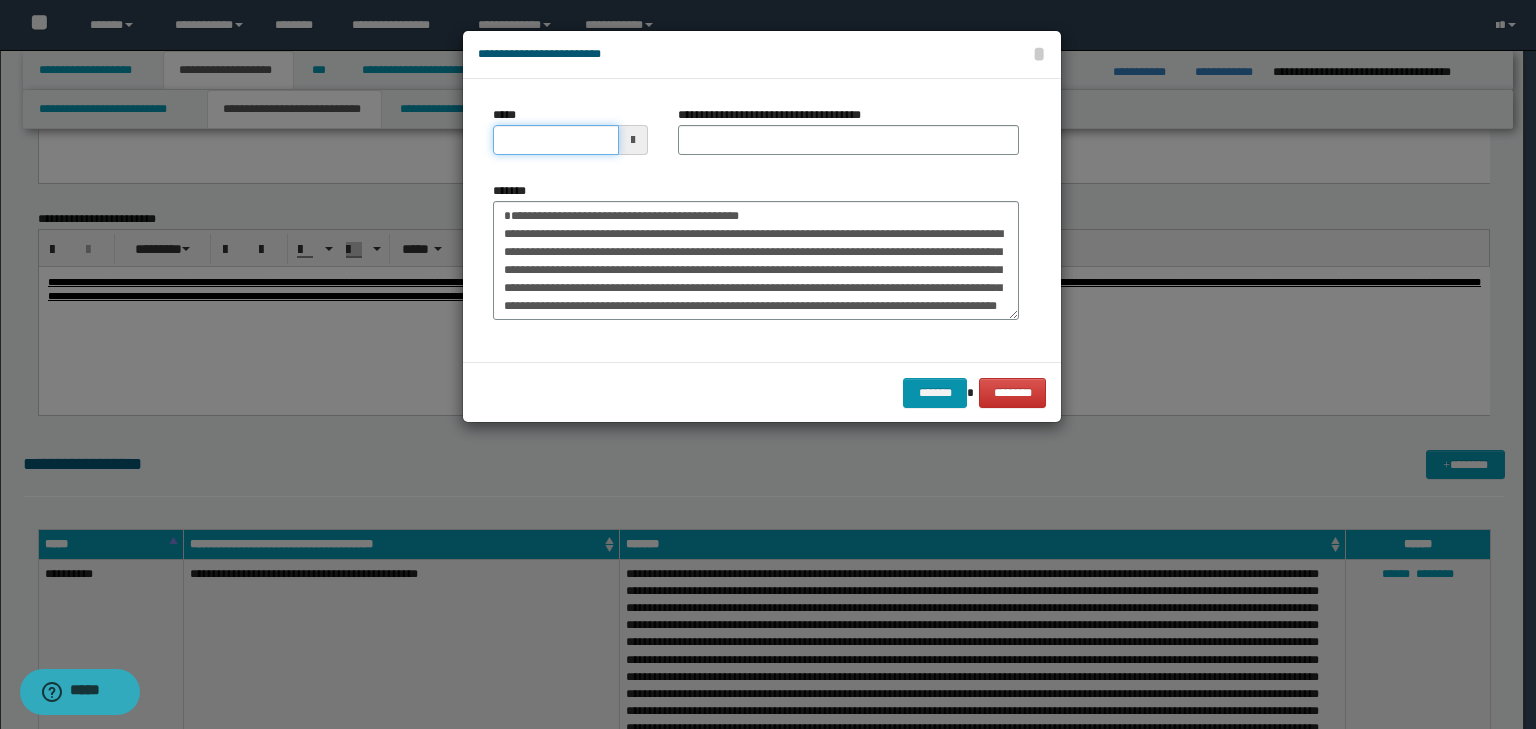 click on "*****" at bounding box center [556, 140] 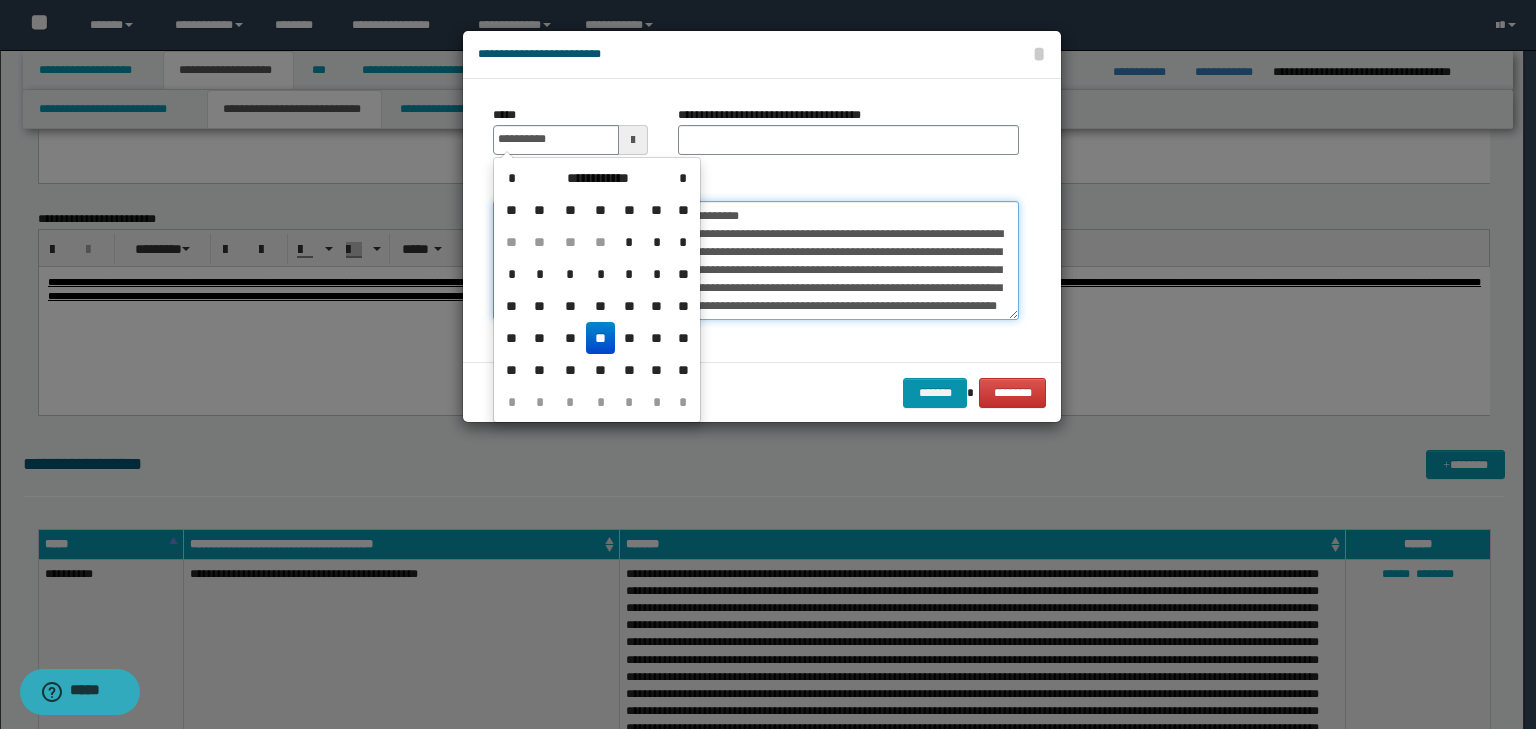 type on "**********" 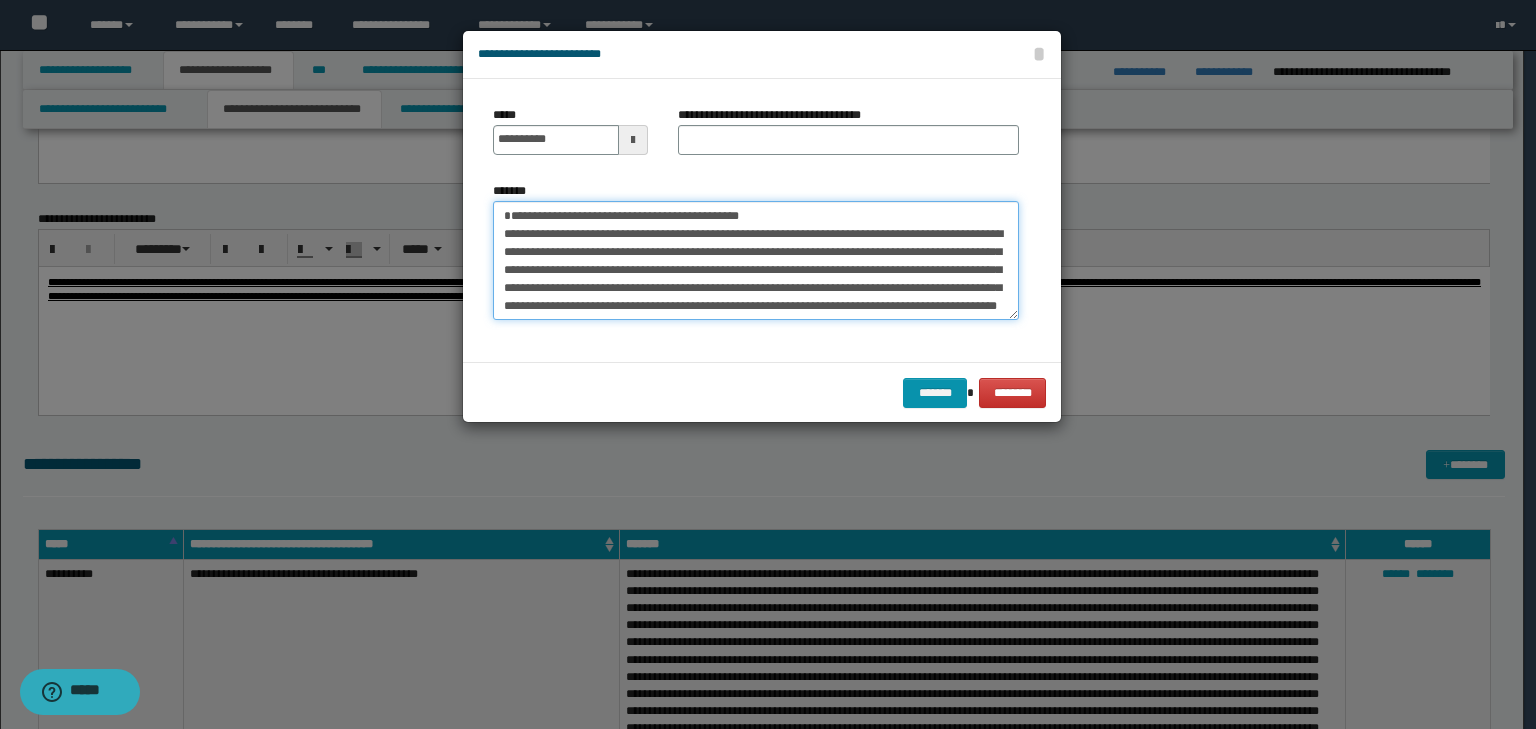 drag, startPoint x: 807, startPoint y: 211, endPoint x: 316, endPoint y: 189, distance: 491.4926 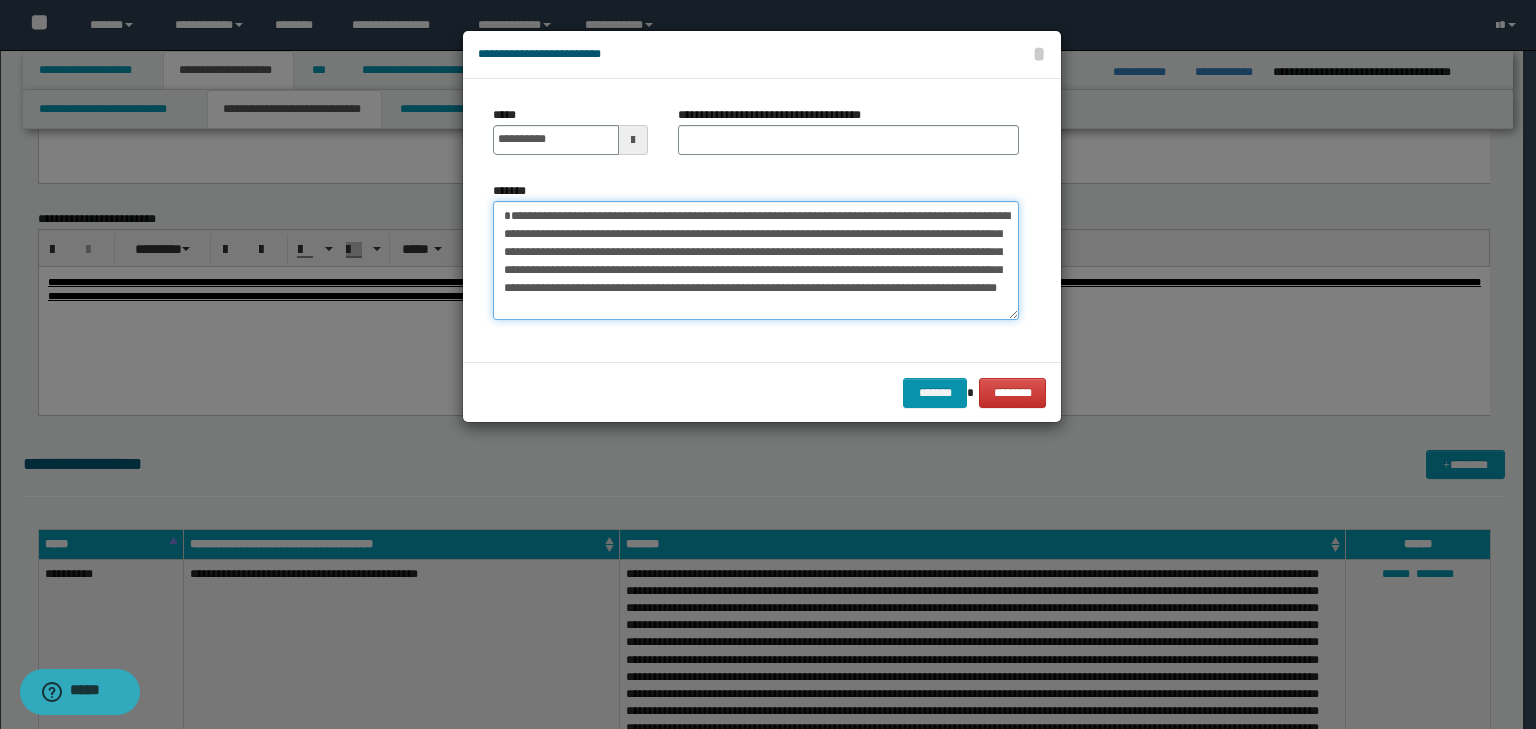 type on "**********" 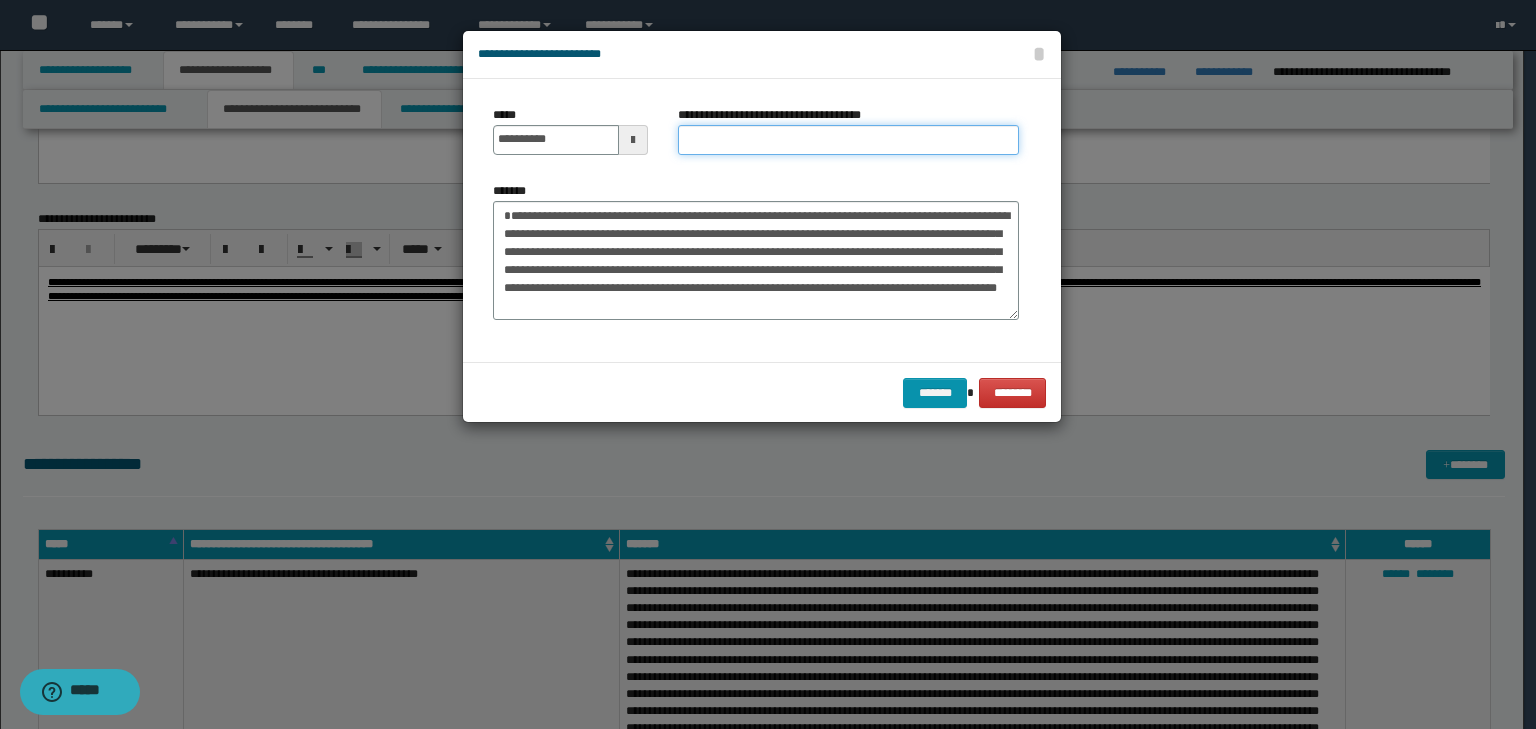click on "**********" at bounding box center [848, 140] 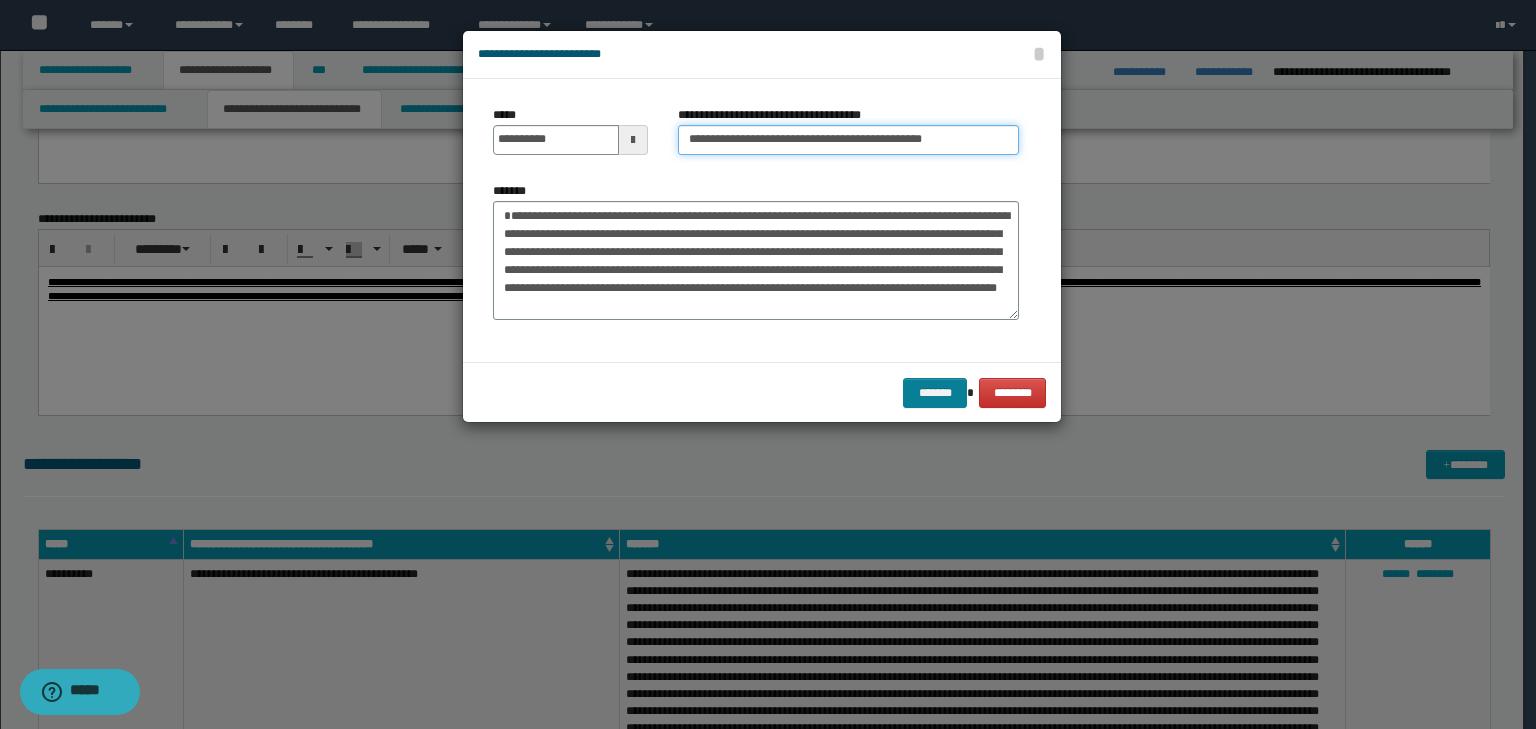 type on "**********" 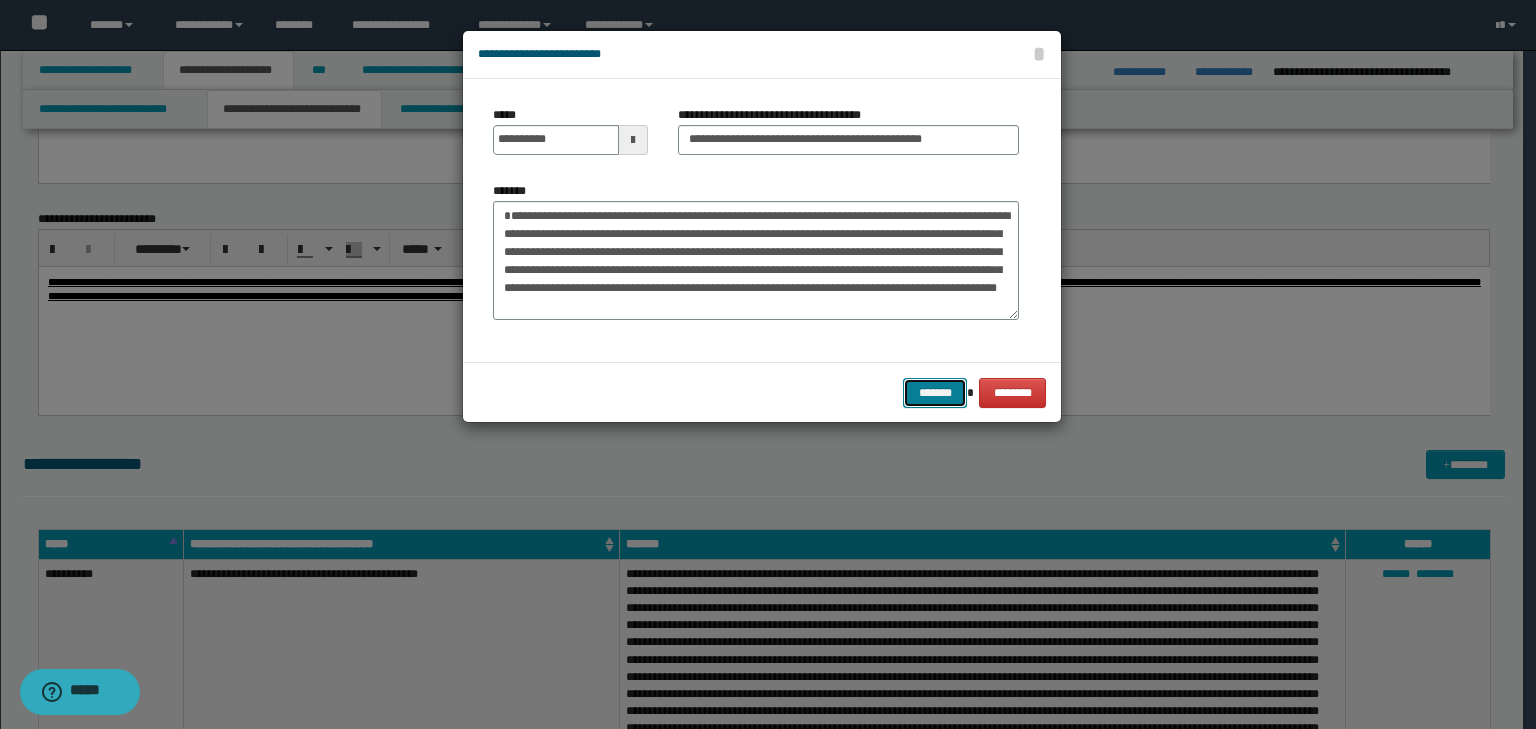 click on "*******" at bounding box center [935, 393] 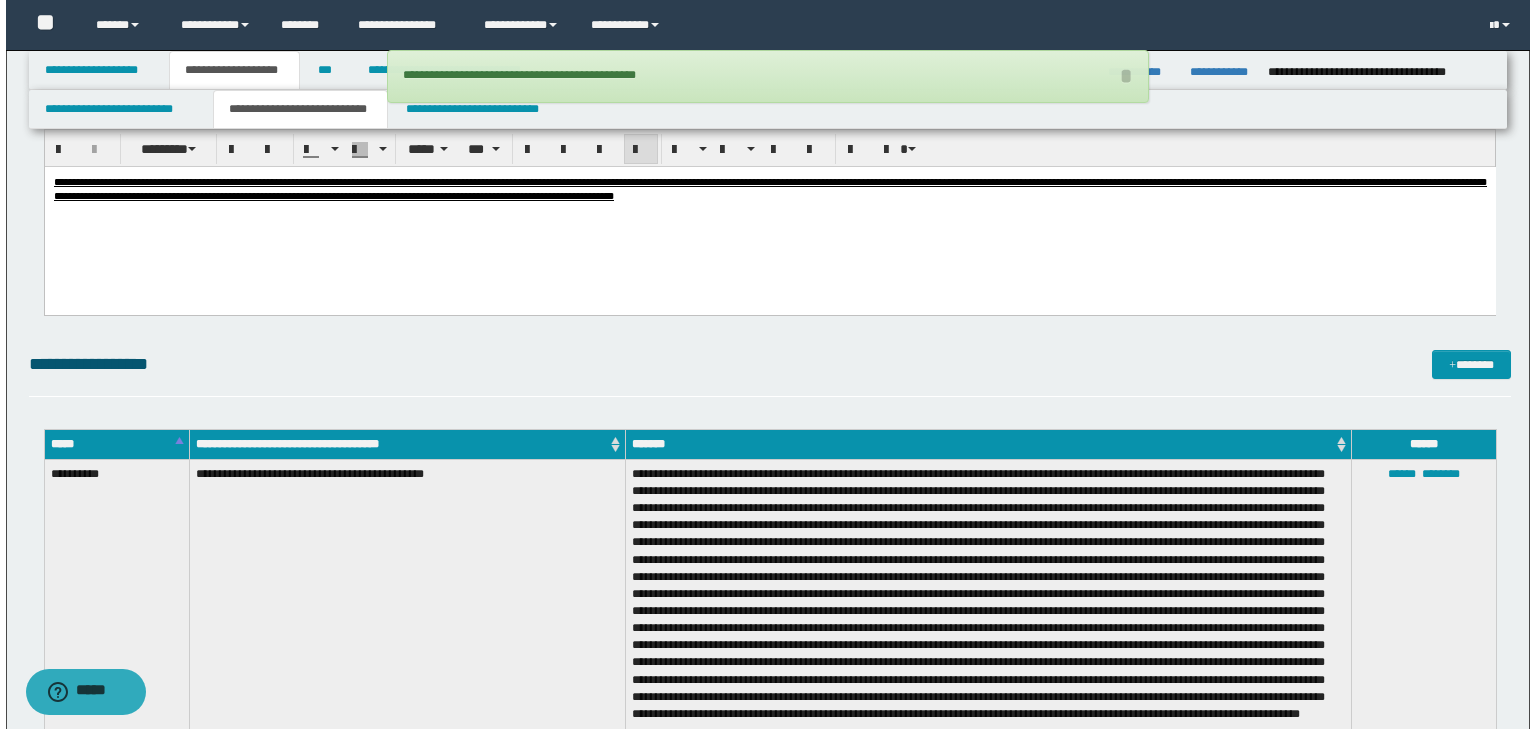 scroll, scrollTop: 2560, scrollLeft: 0, axis: vertical 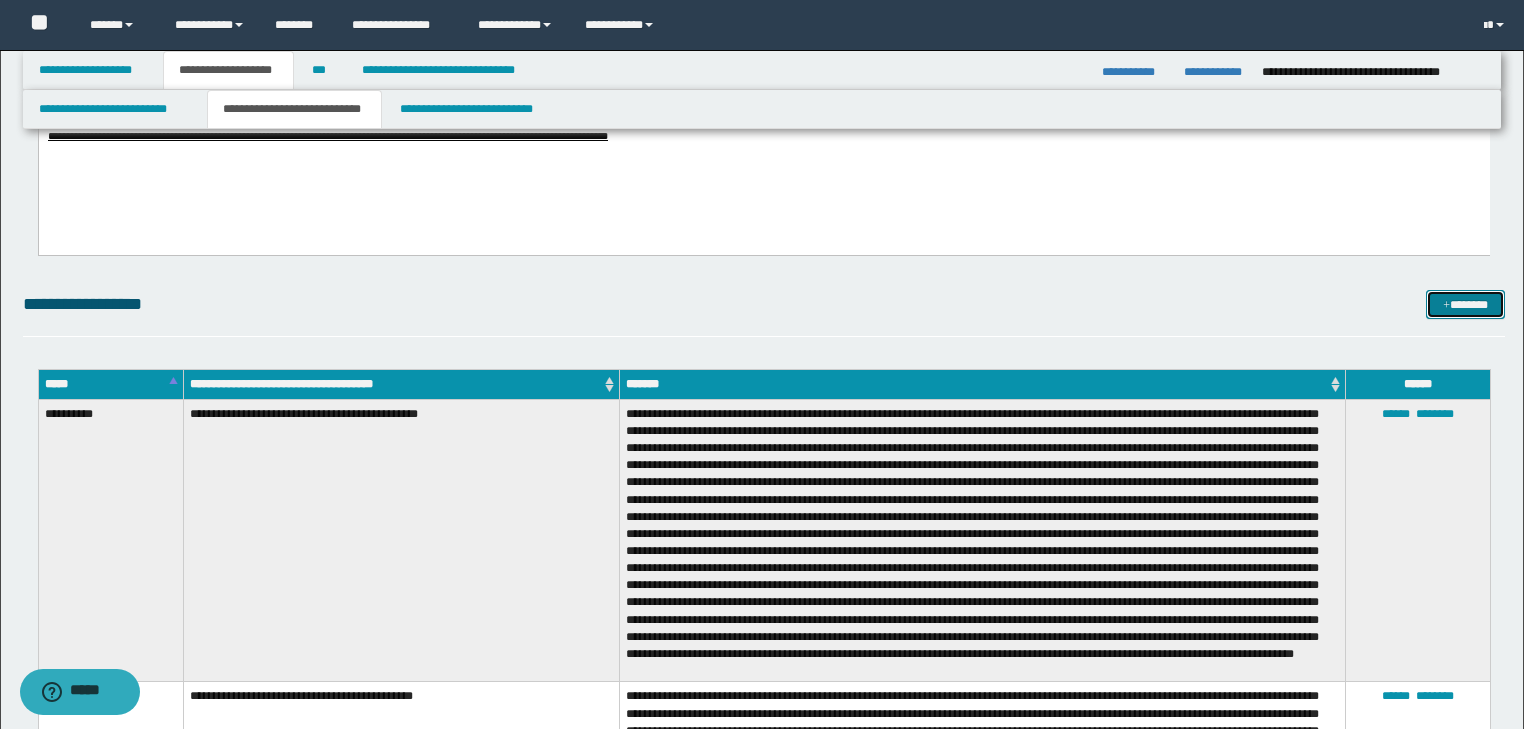 click at bounding box center [1446, 306] 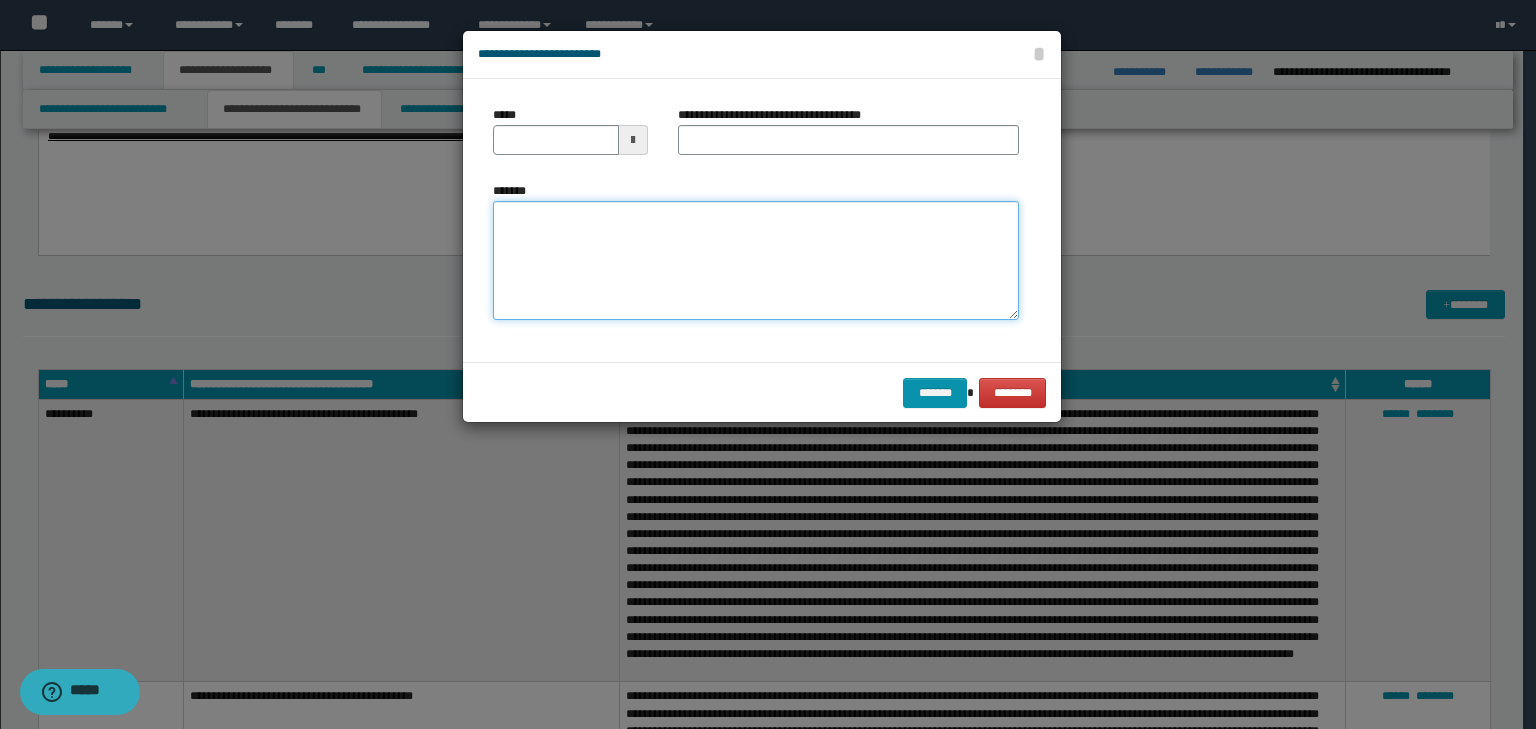 click on "*******" at bounding box center (756, 261) 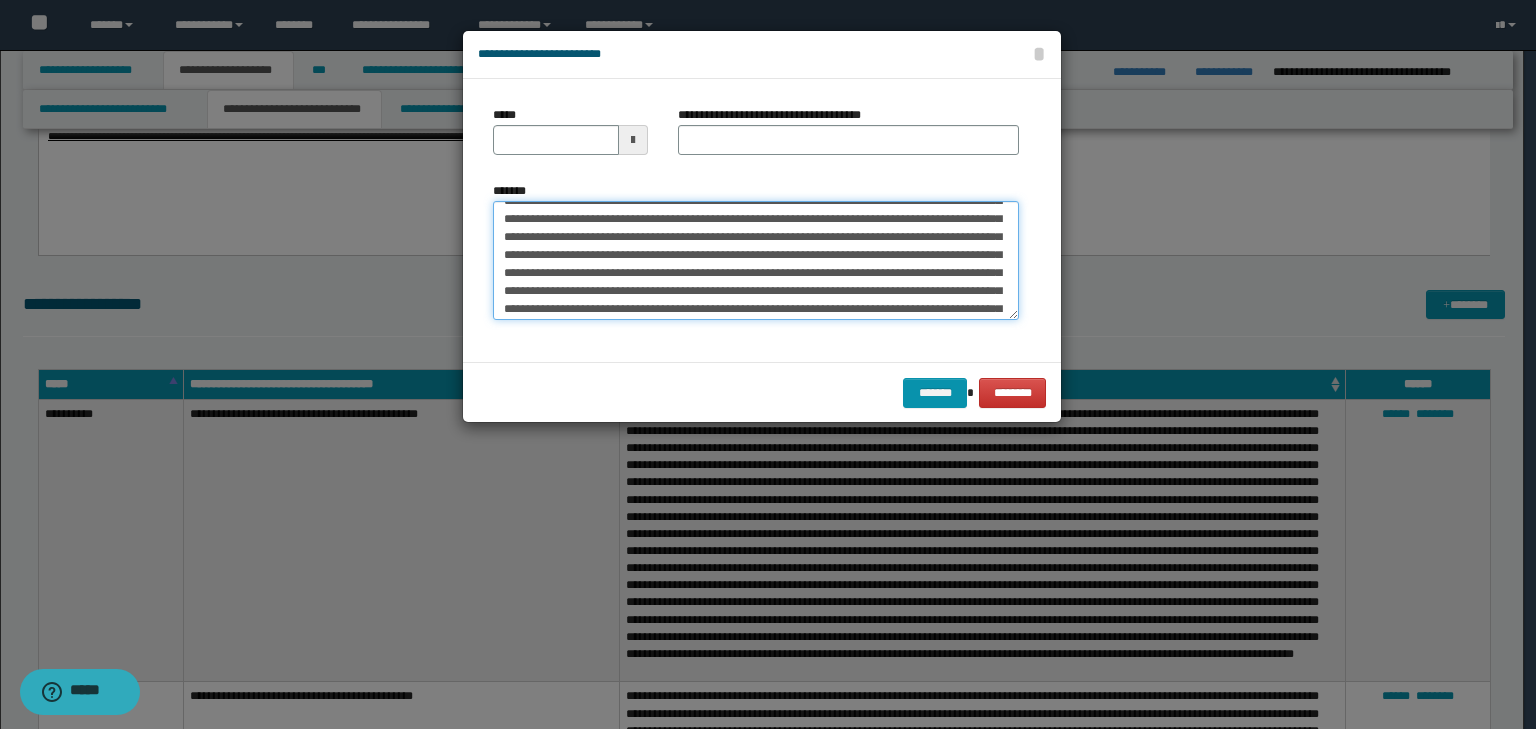scroll, scrollTop: 0, scrollLeft: 0, axis: both 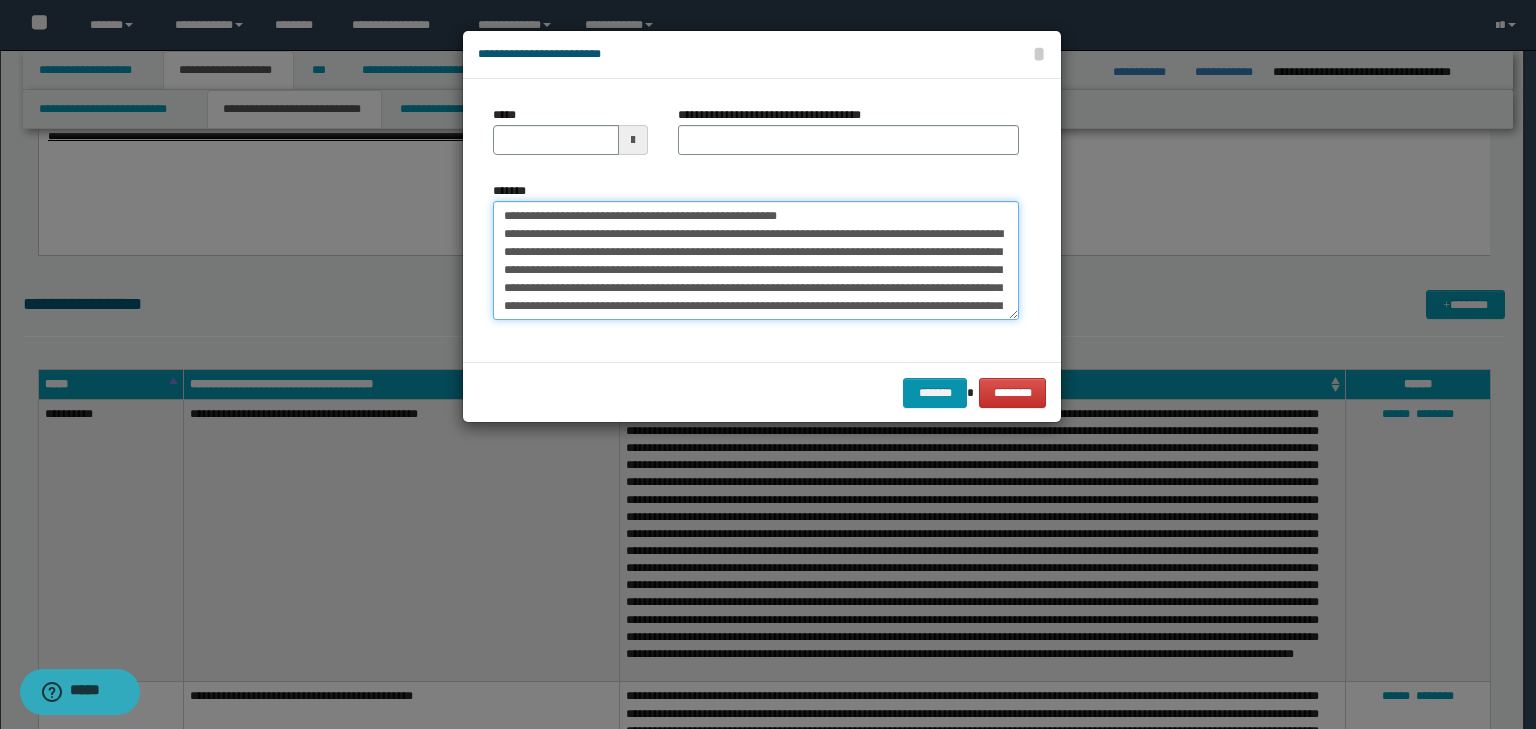 drag, startPoint x: 564, startPoint y: 215, endPoint x: 365, endPoint y: 194, distance: 200.10497 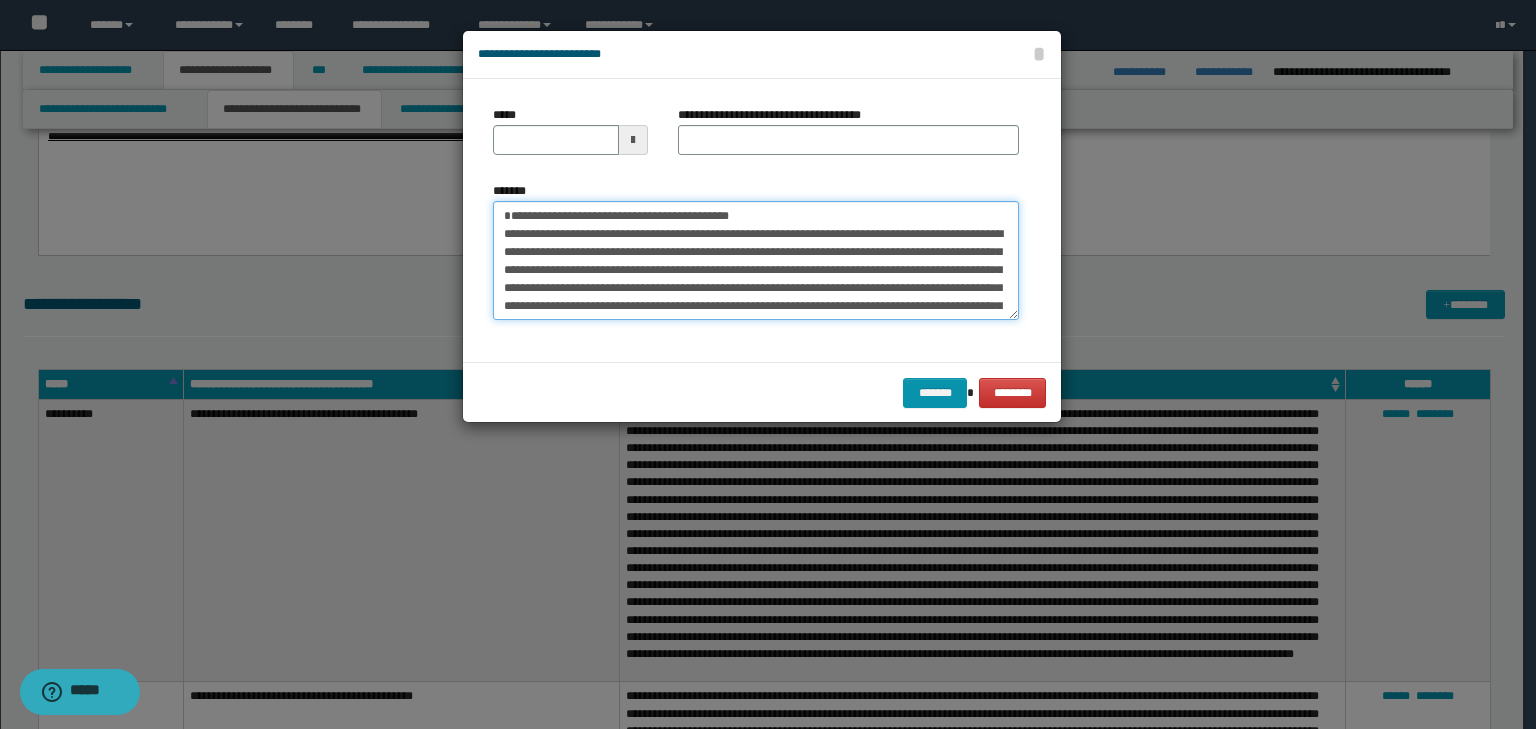 type on "**********" 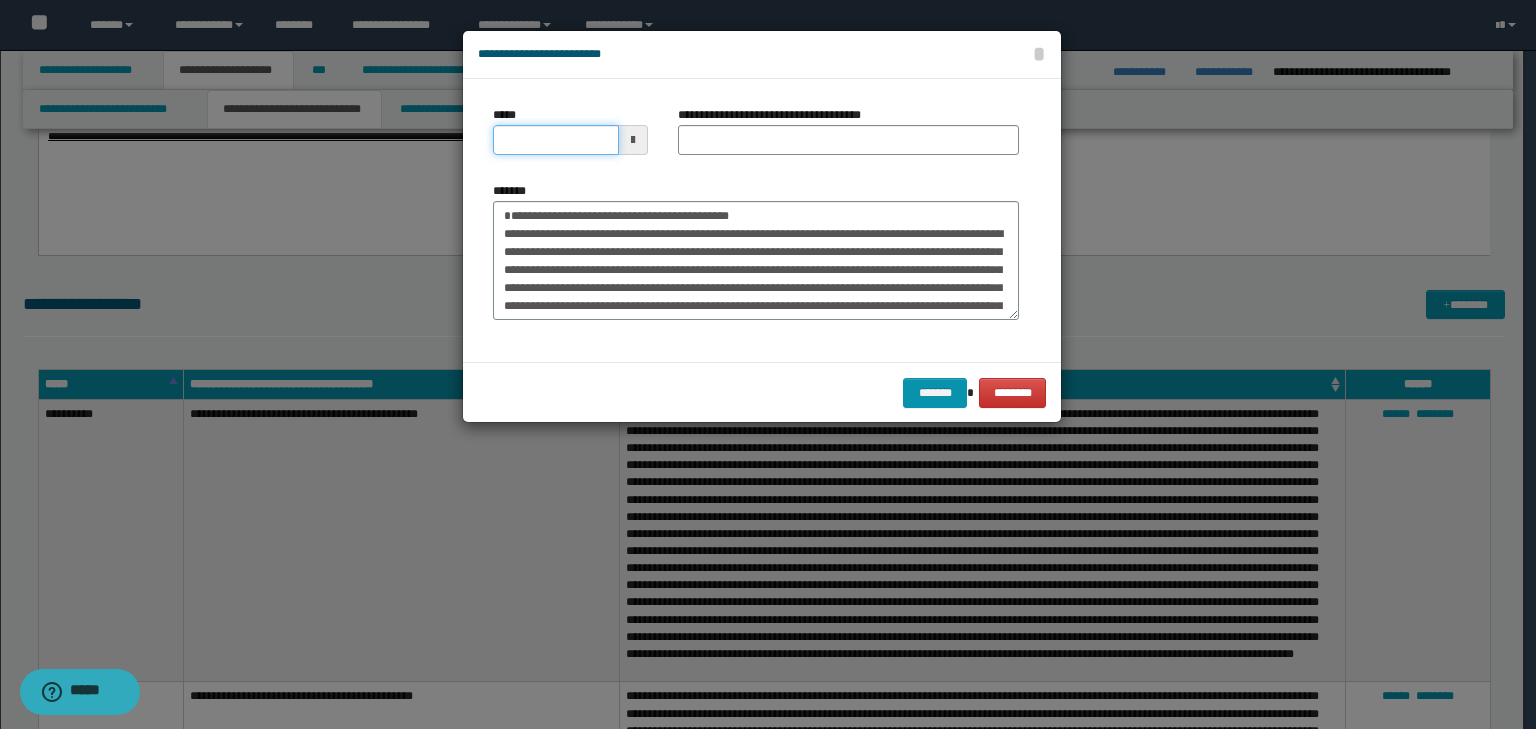 click on "*****" at bounding box center [556, 140] 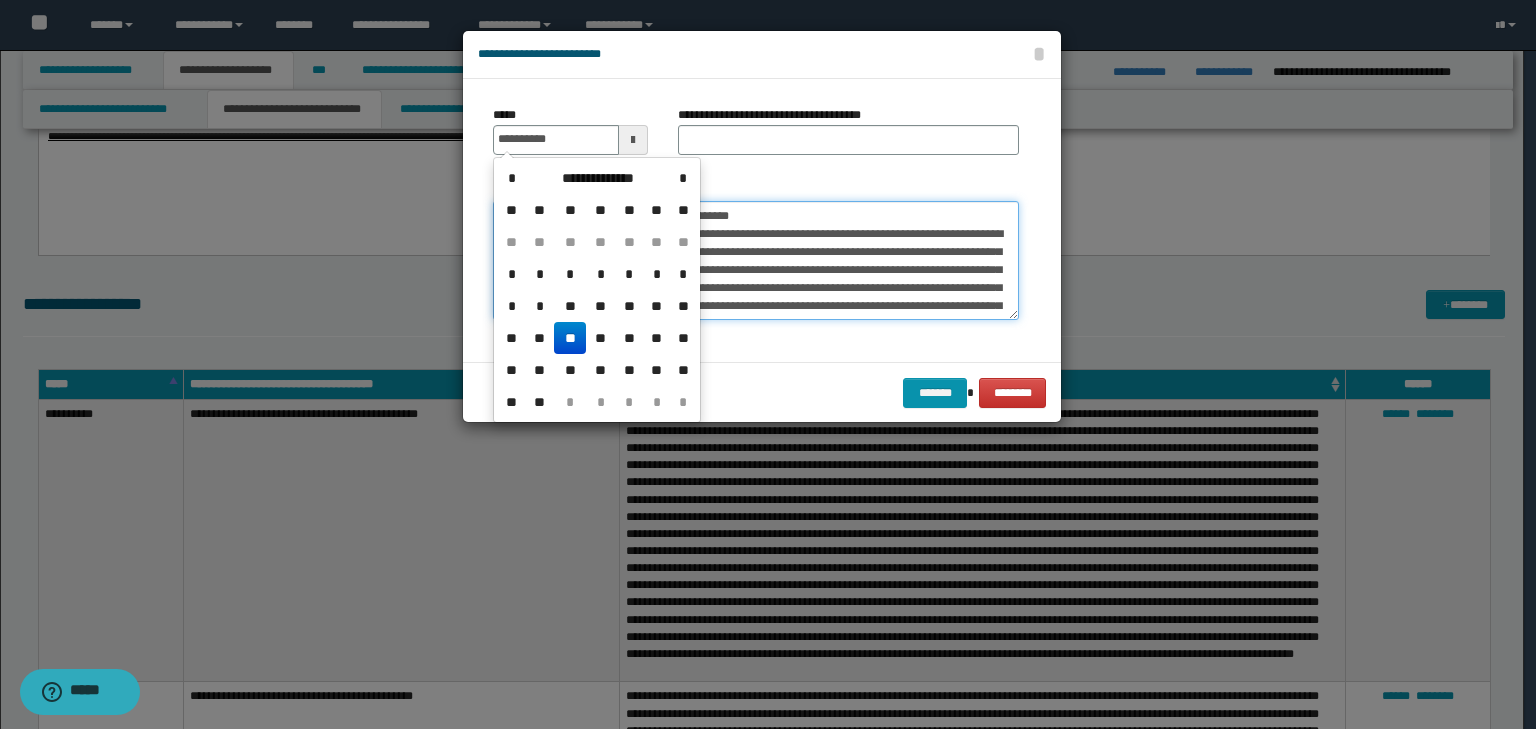type on "**********" 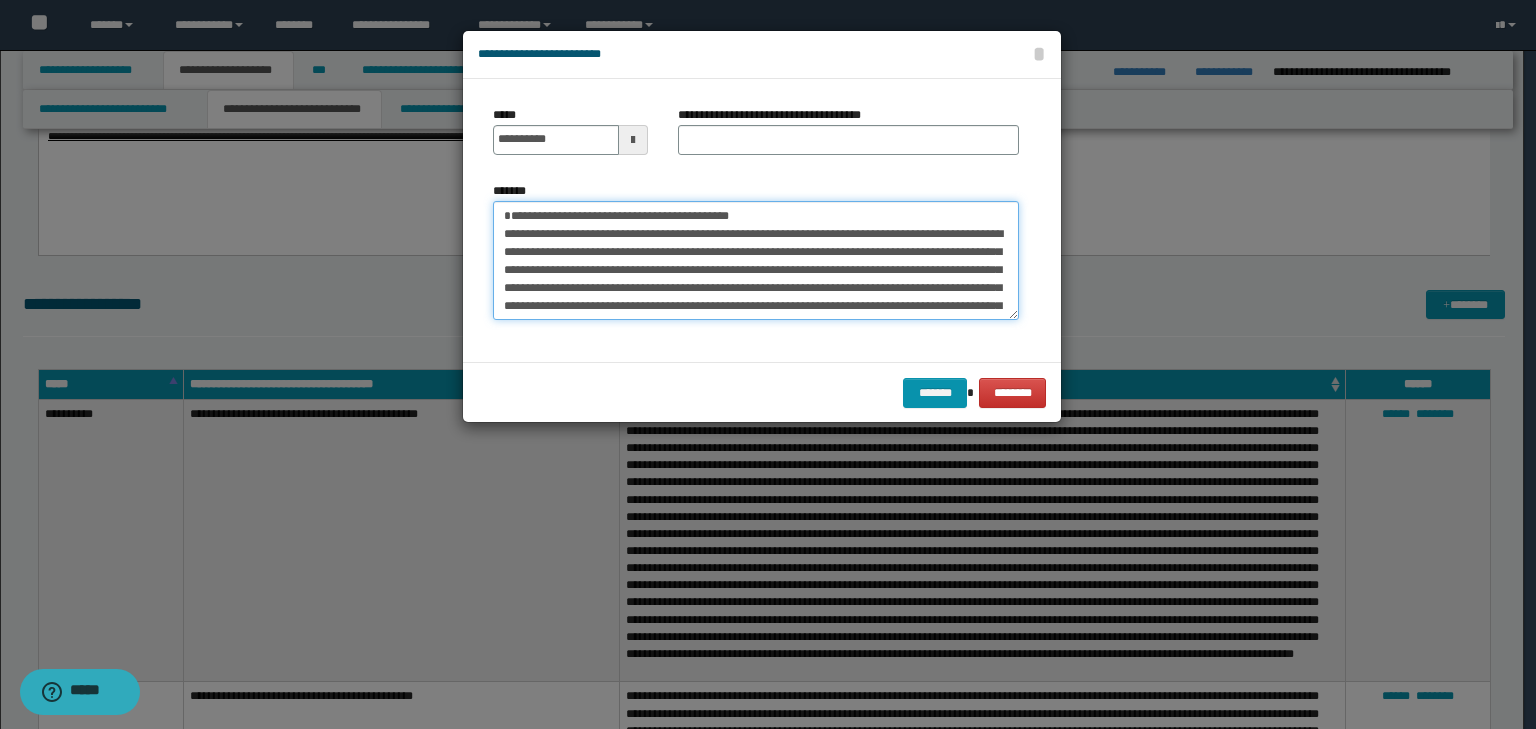 drag, startPoint x: 798, startPoint y: 212, endPoint x: 197, endPoint y: 147, distance: 604.50476 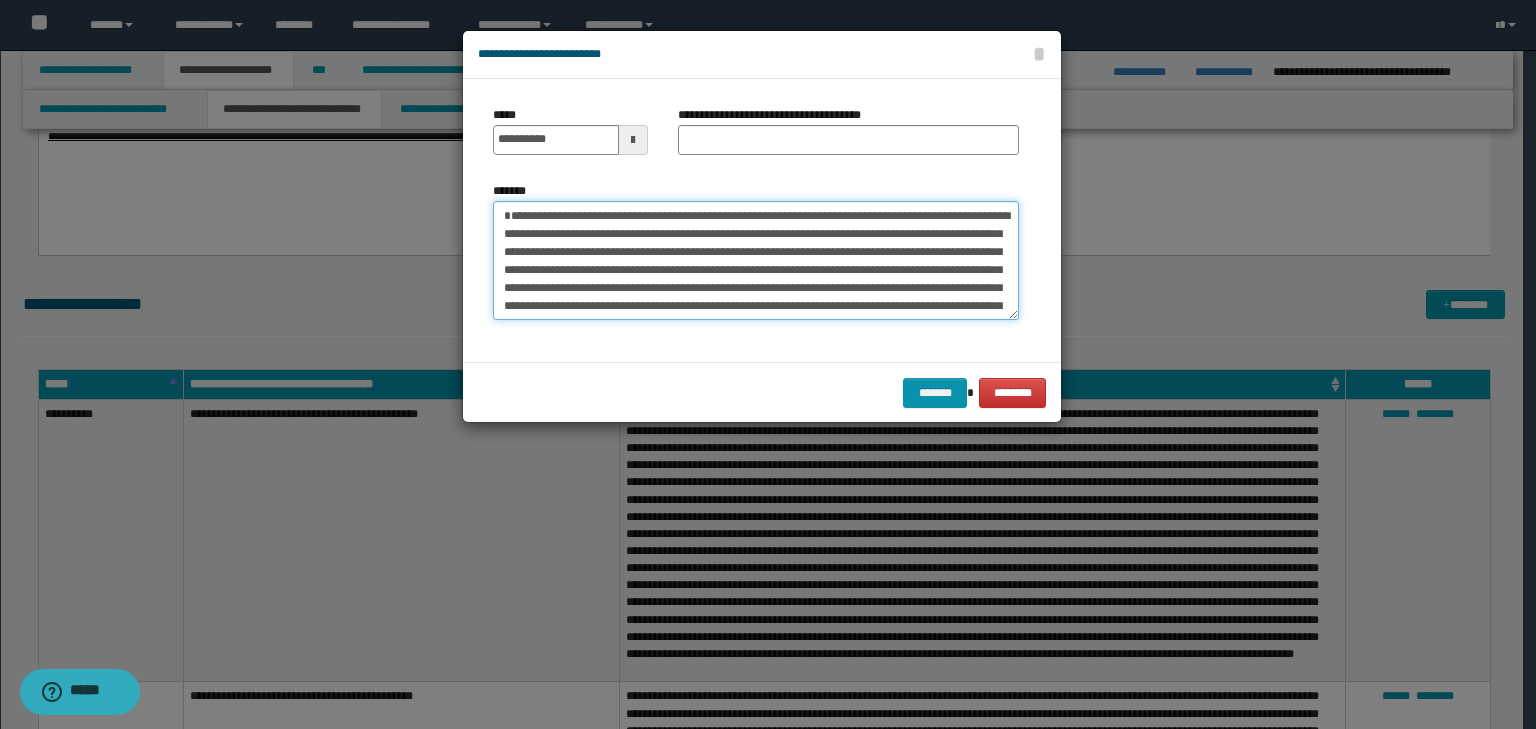 type on "**********" 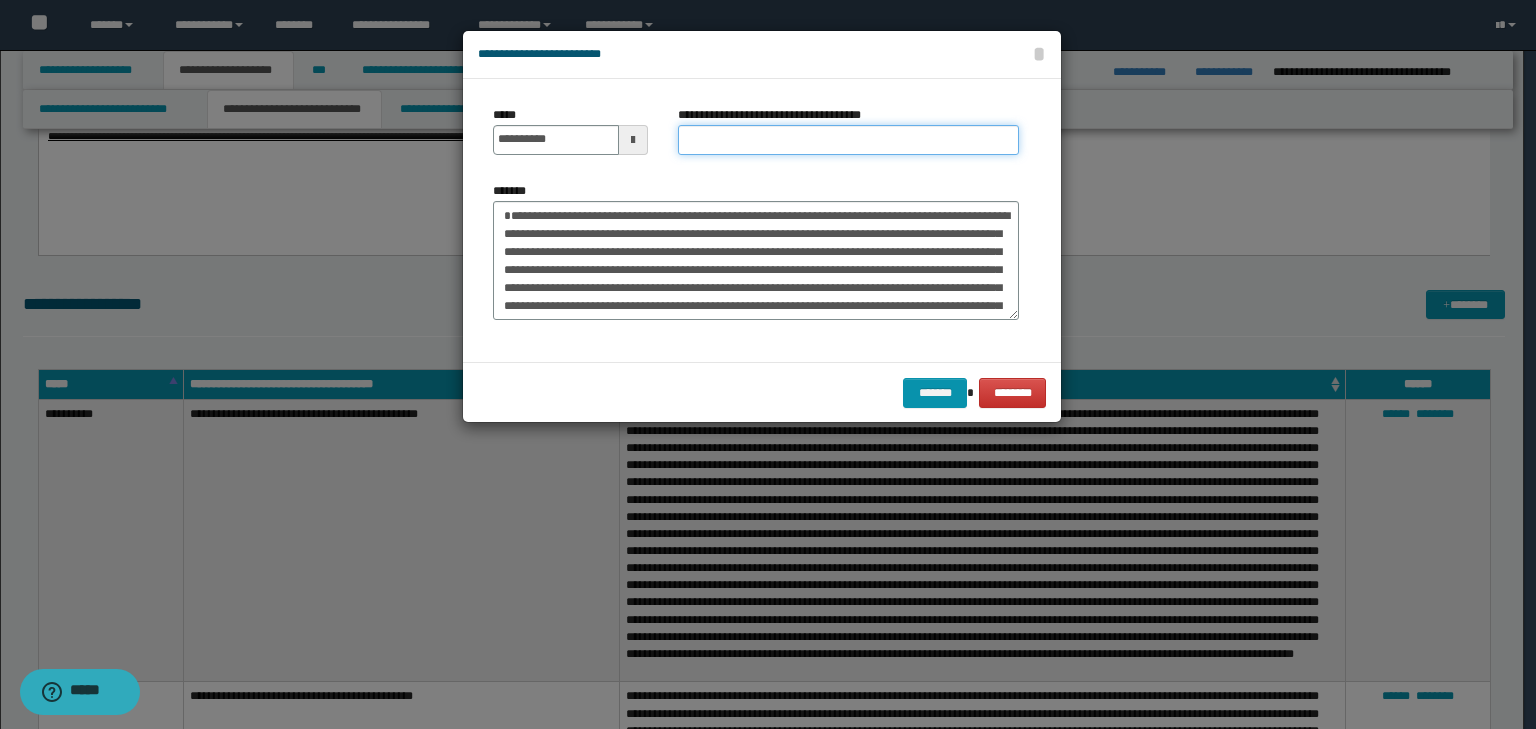 click on "**********" at bounding box center (848, 140) 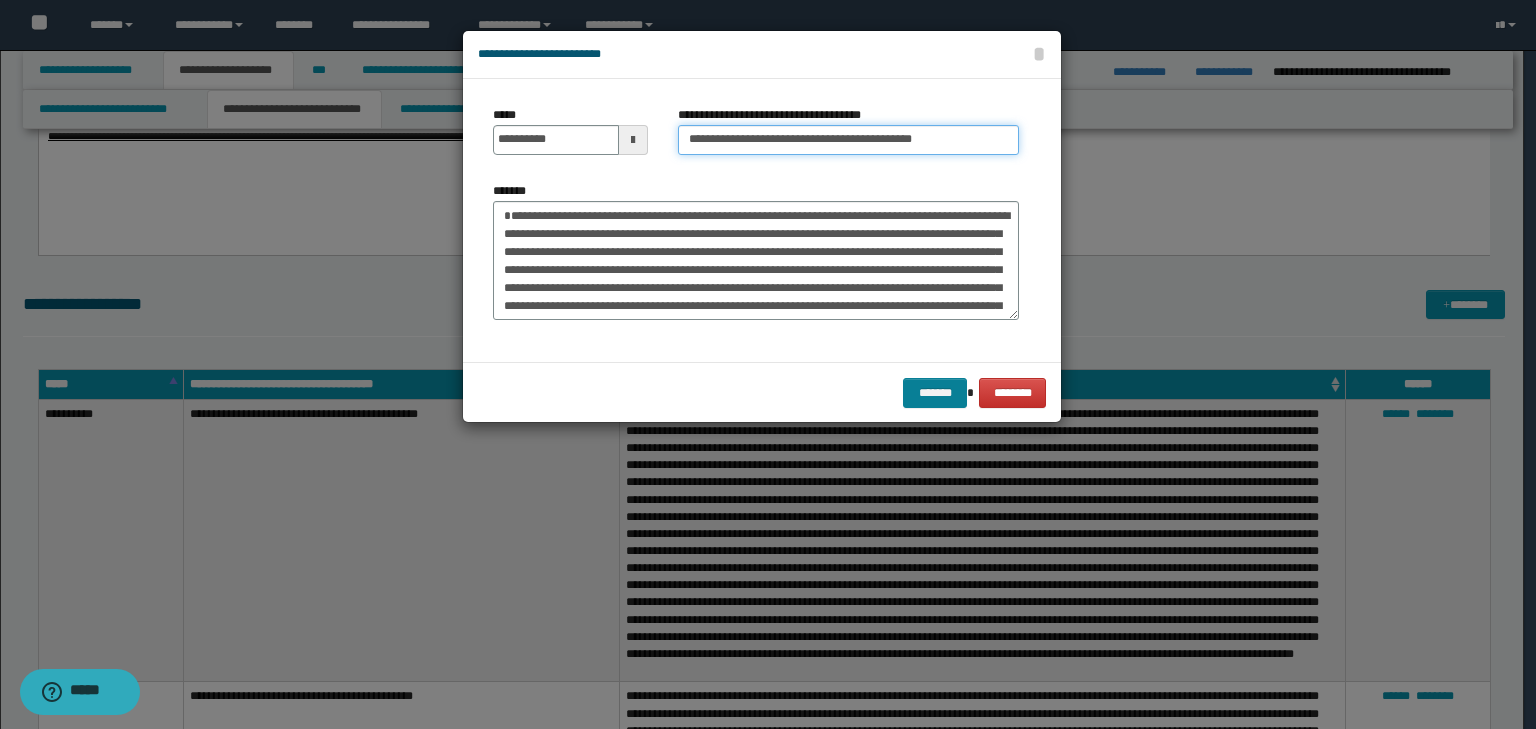 type on "**********" 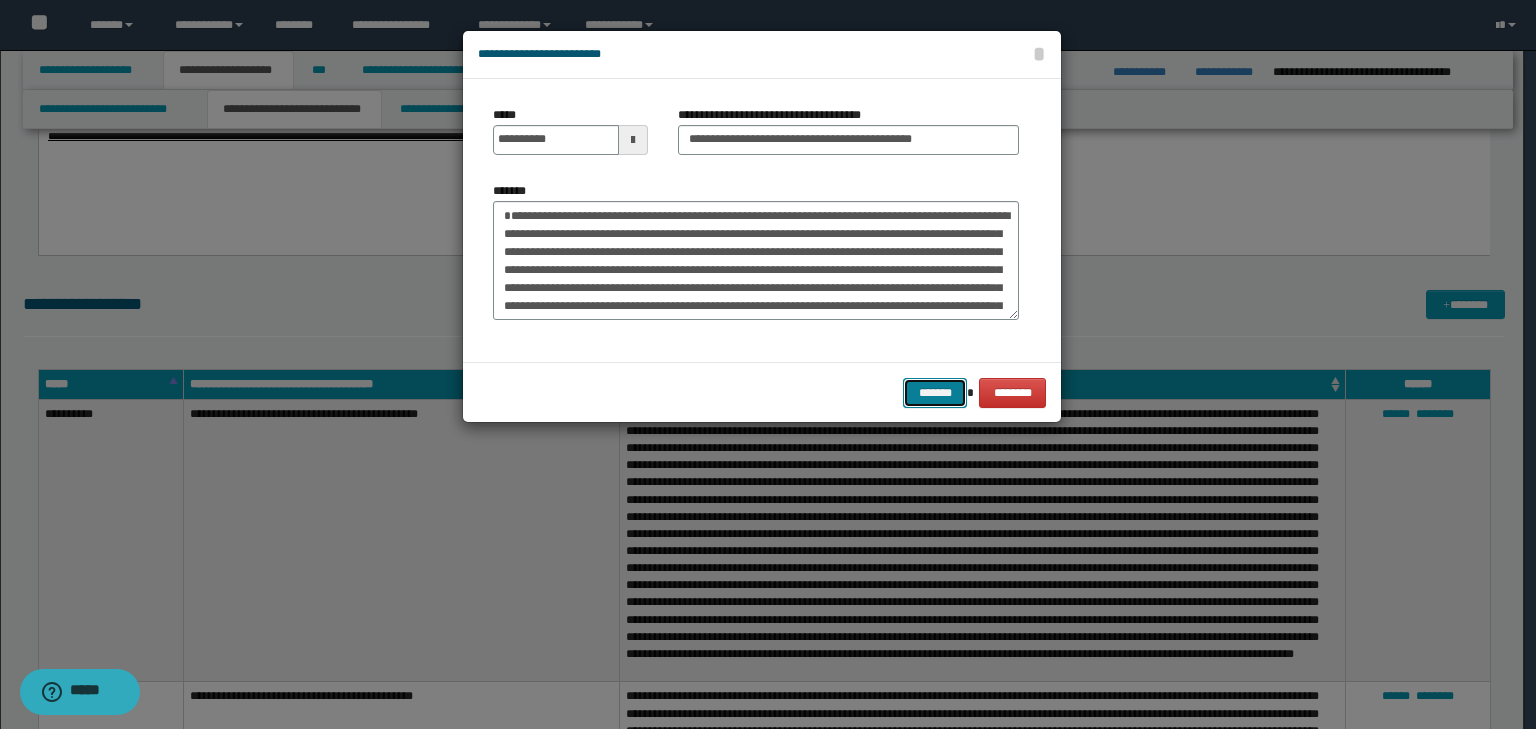 click on "*******" at bounding box center [935, 393] 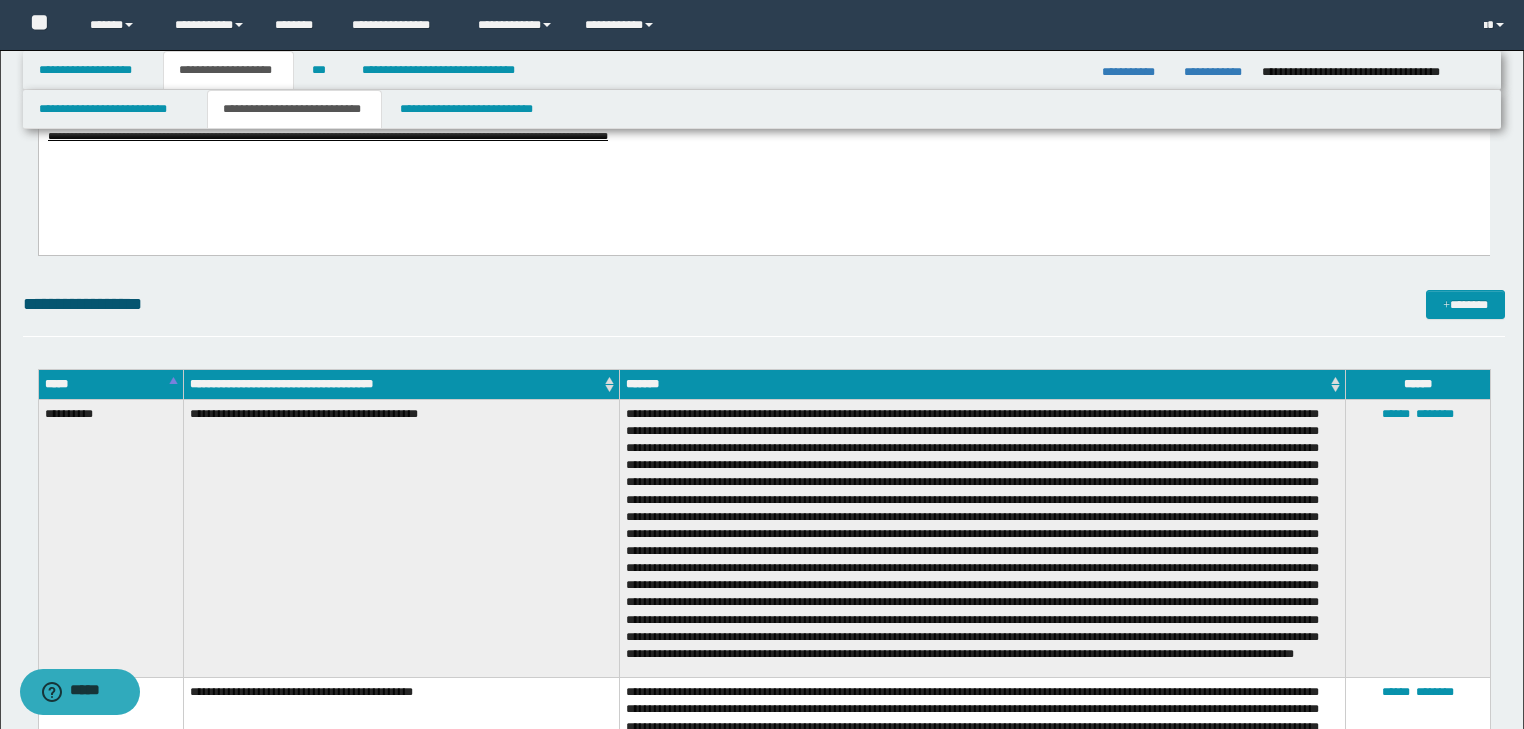 click on "**********" at bounding box center [764, 313] 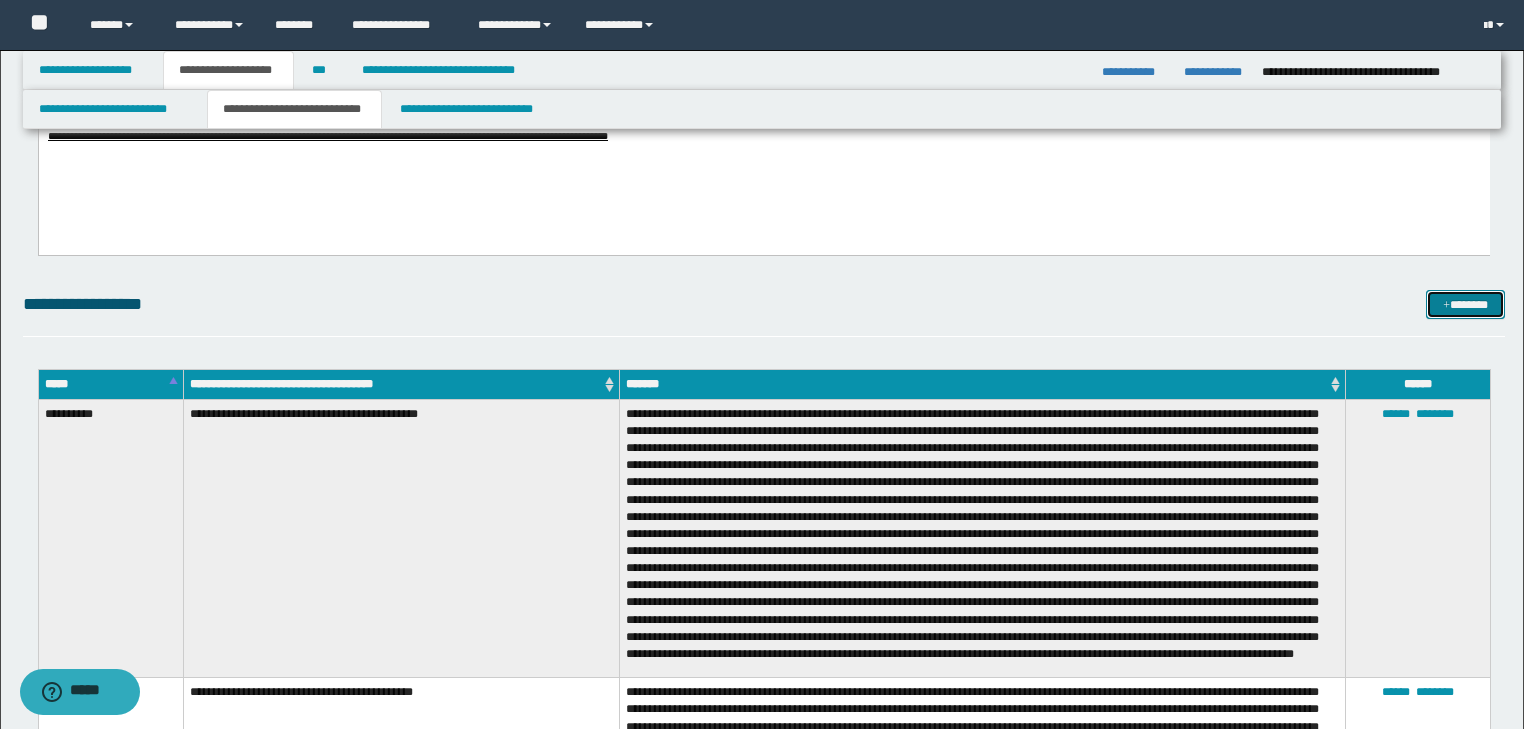 click on "*******" at bounding box center [1465, 305] 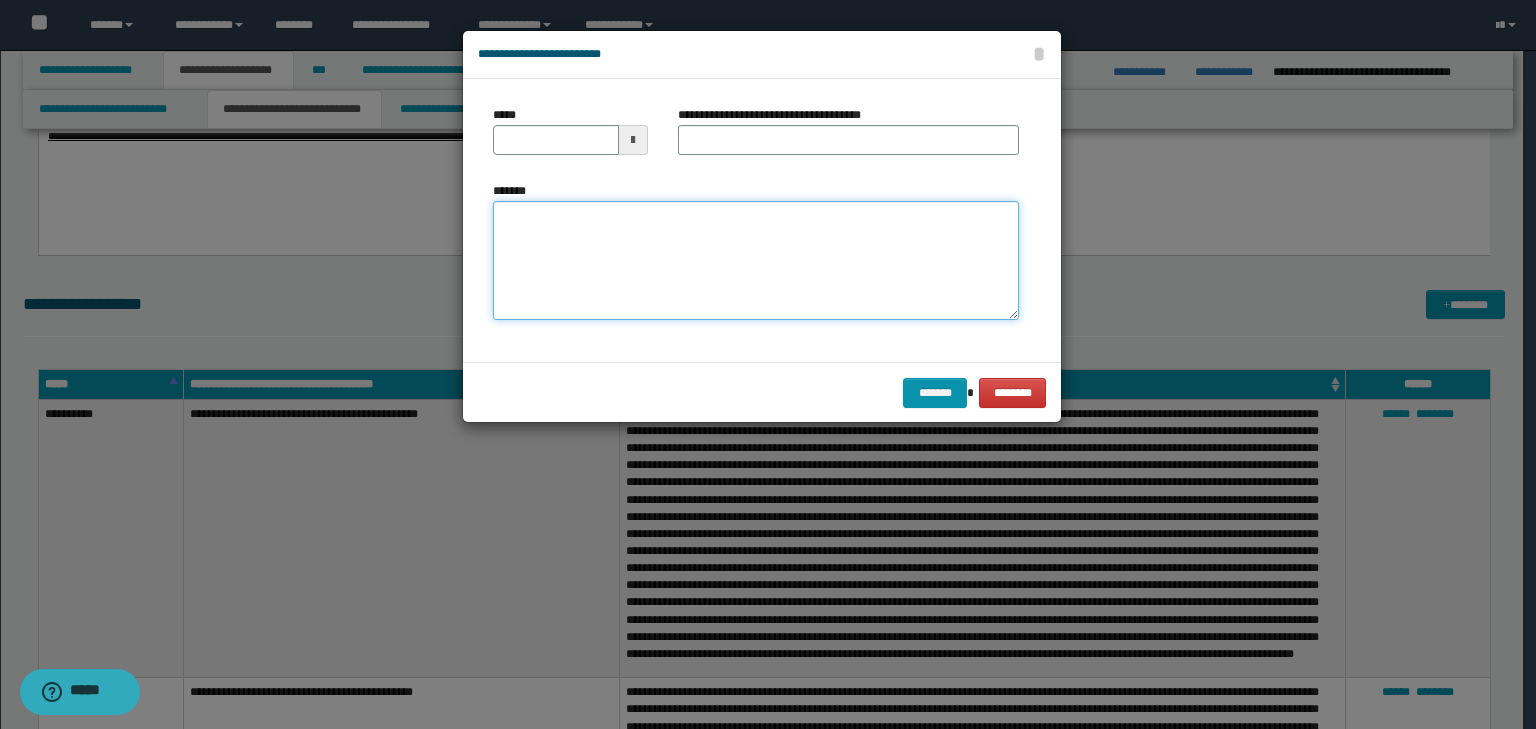 click on "*******" at bounding box center (756, 261) 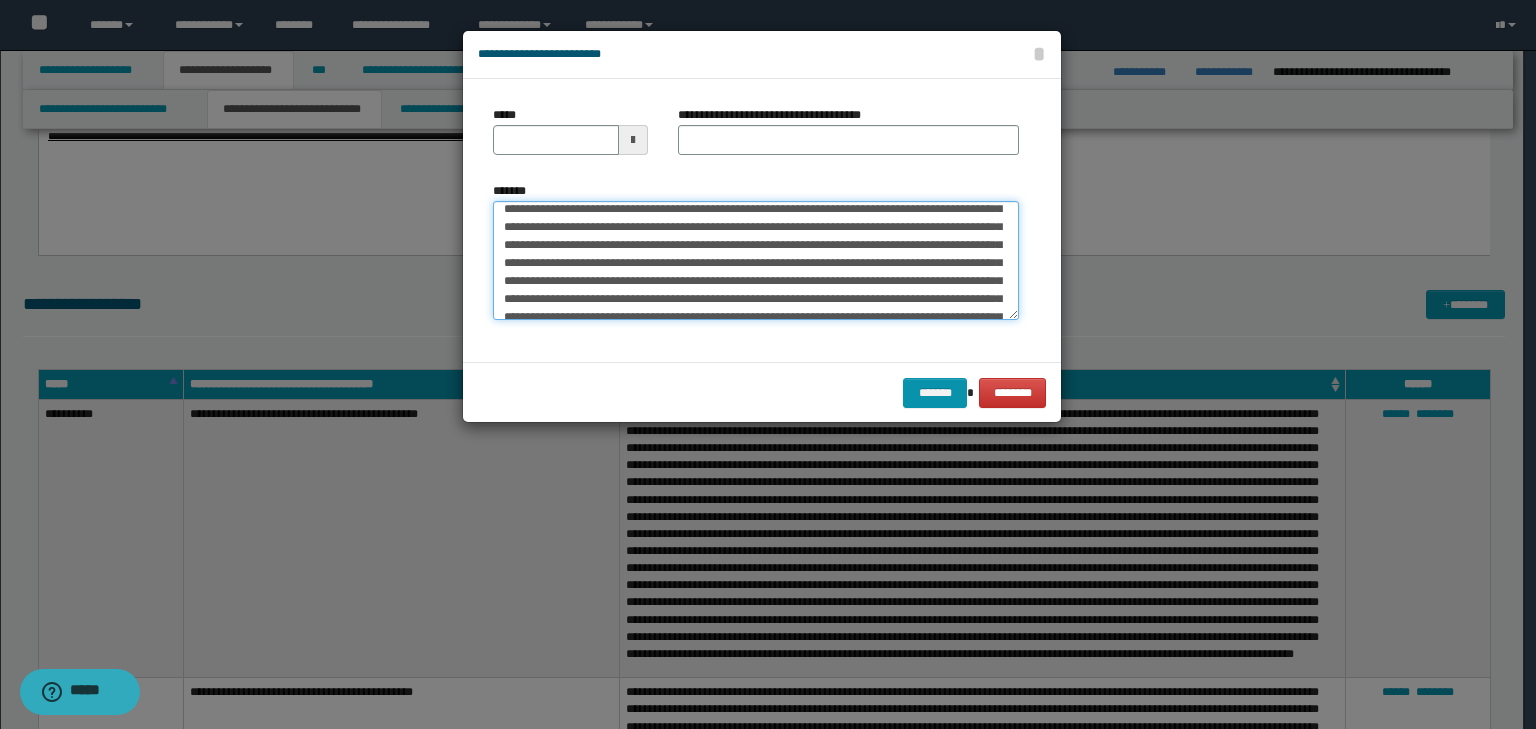 scroll, scrollTop: 0, scrollLeft: 0, axis: both 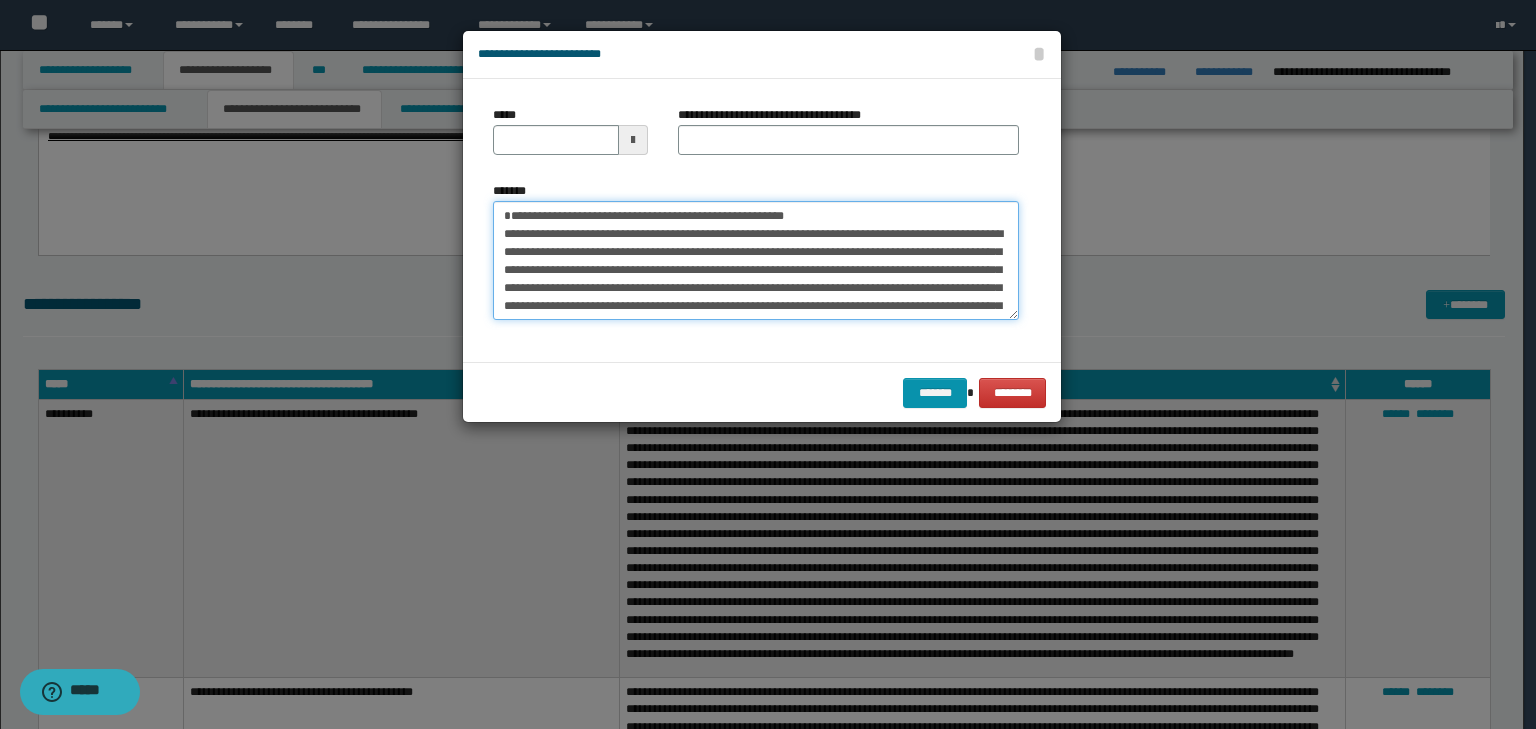 drag, startPoint x: 562, startPoint y: 236, endPoint x: 441, endPoint y: 212, distance: 123.35721 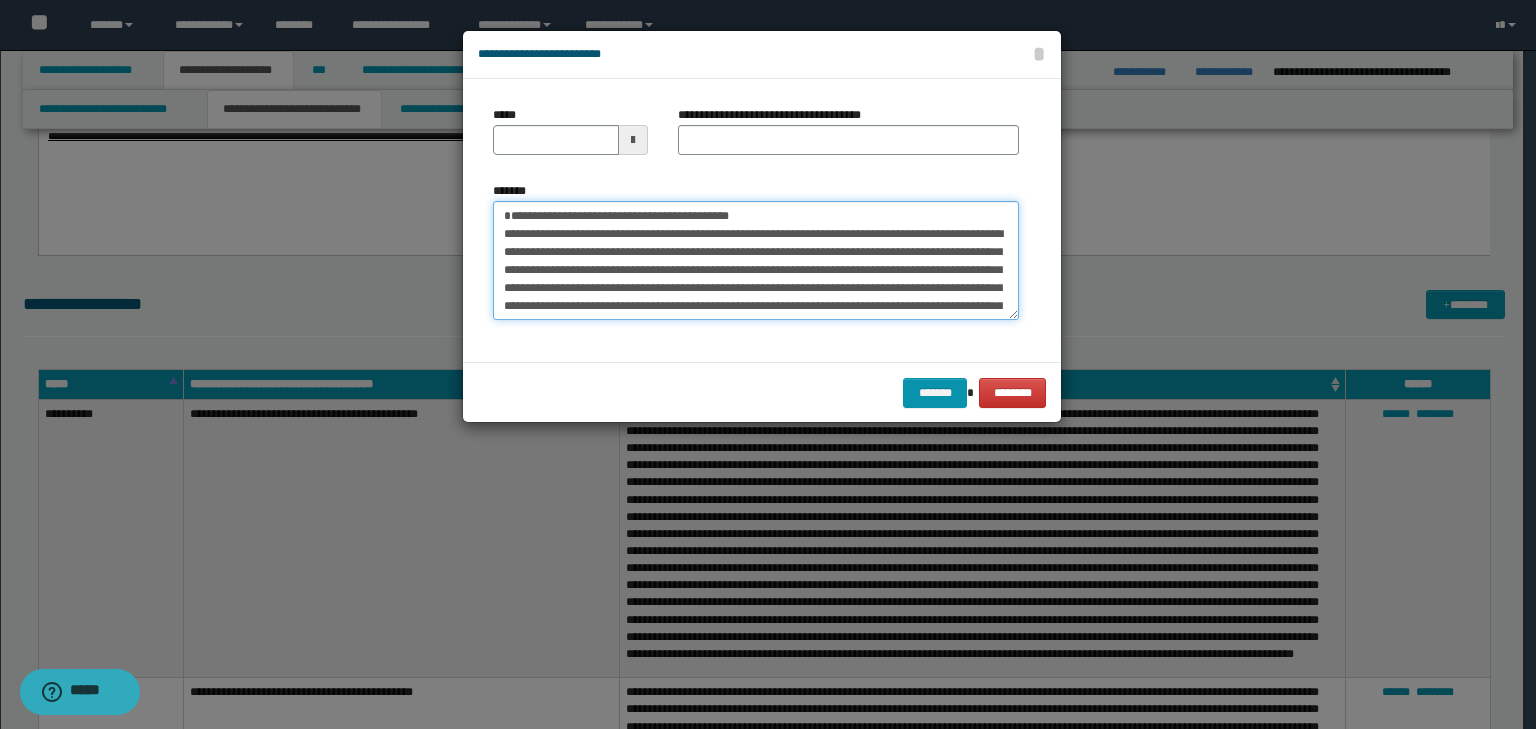 type 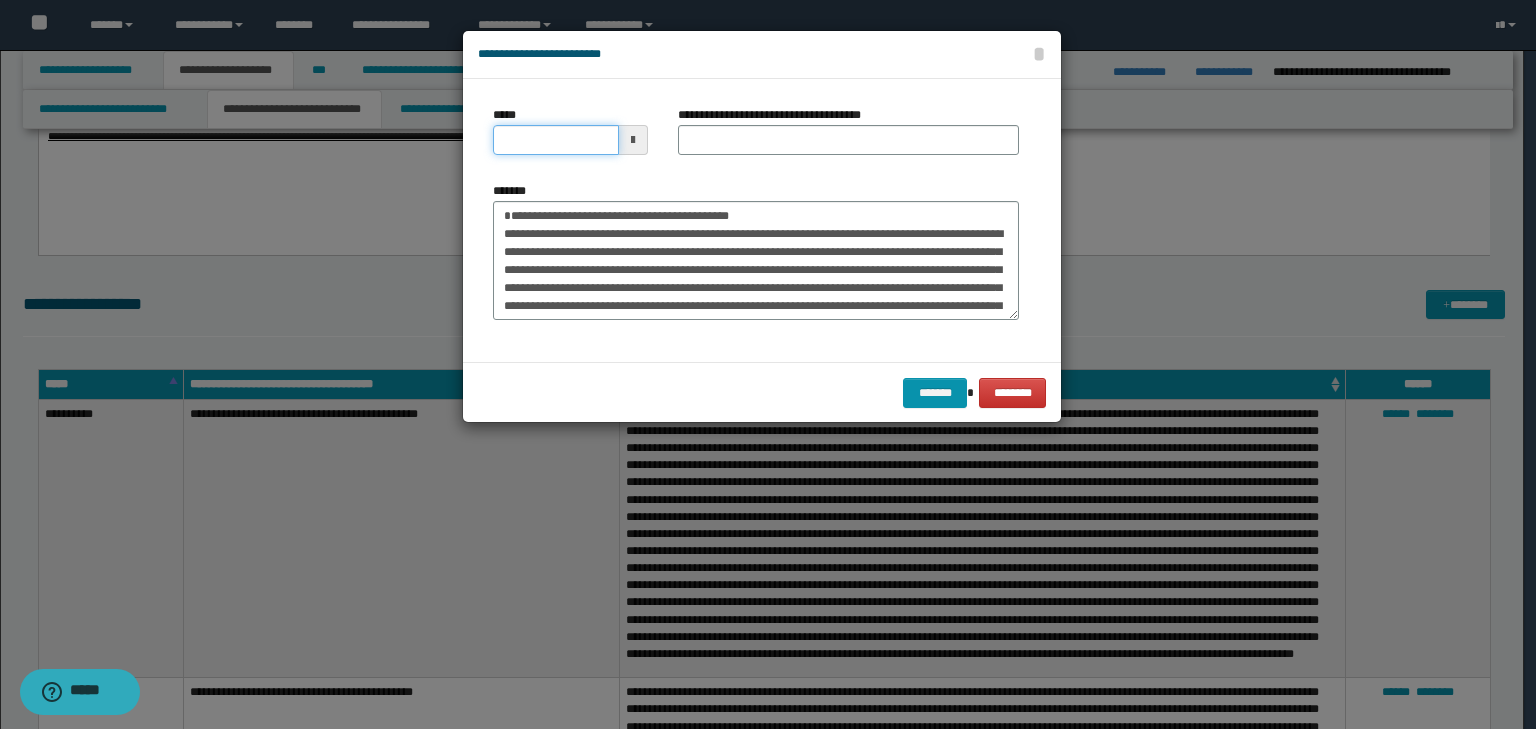 click on "*****" at bounding box center [556, 140] 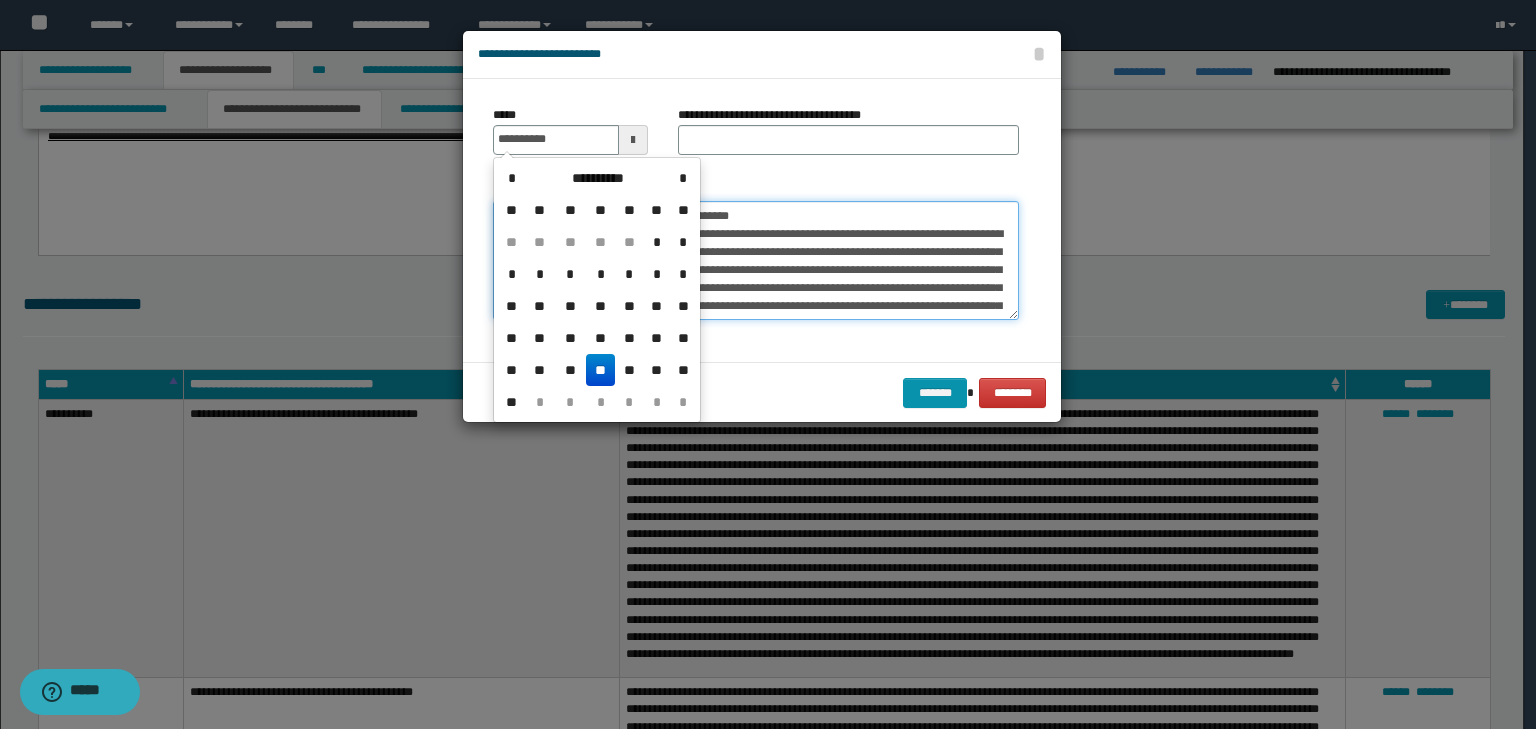 type on "**********" 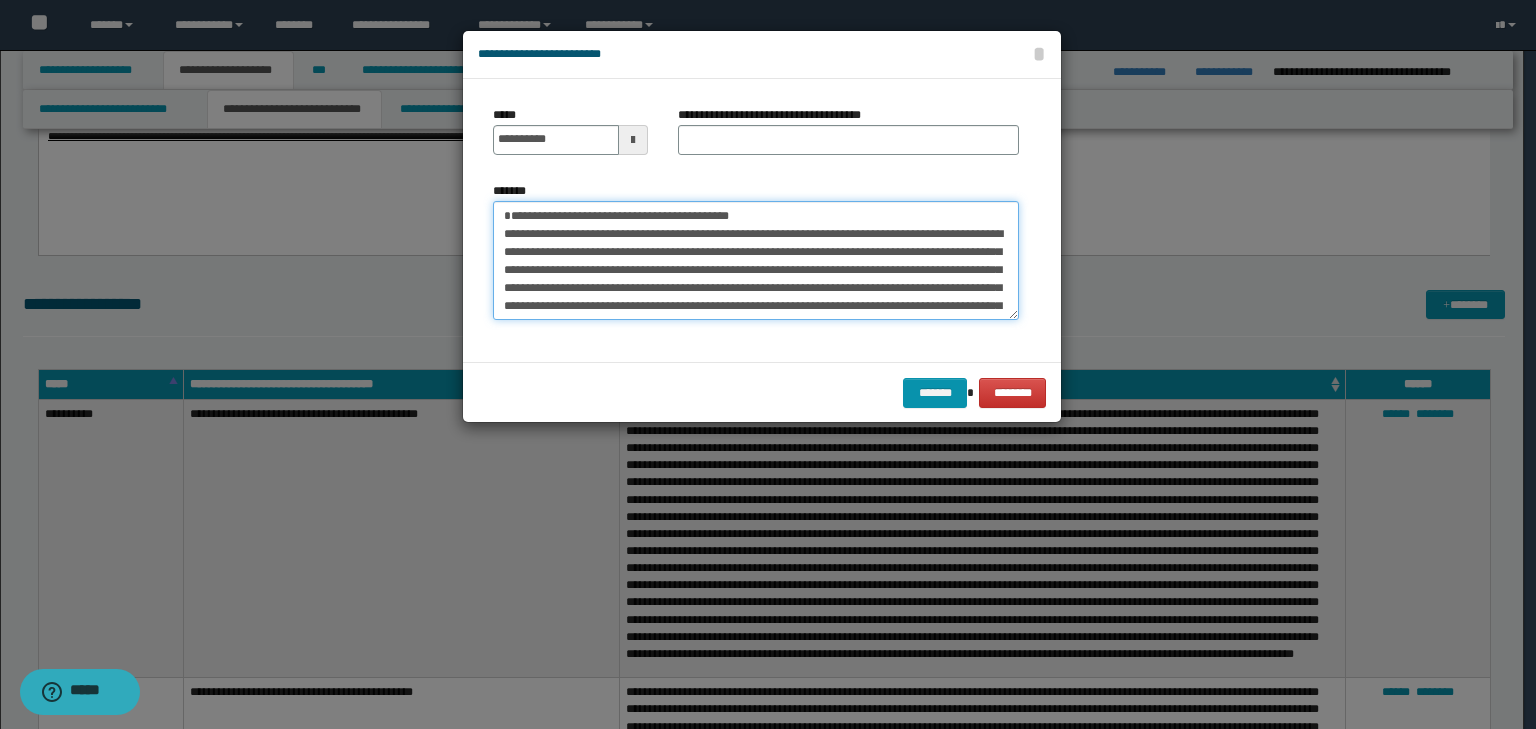 drag, startPoint x: 822, startPoint y: 211, endPoint x: 262, endPoint y: 191, distance: 560.35706 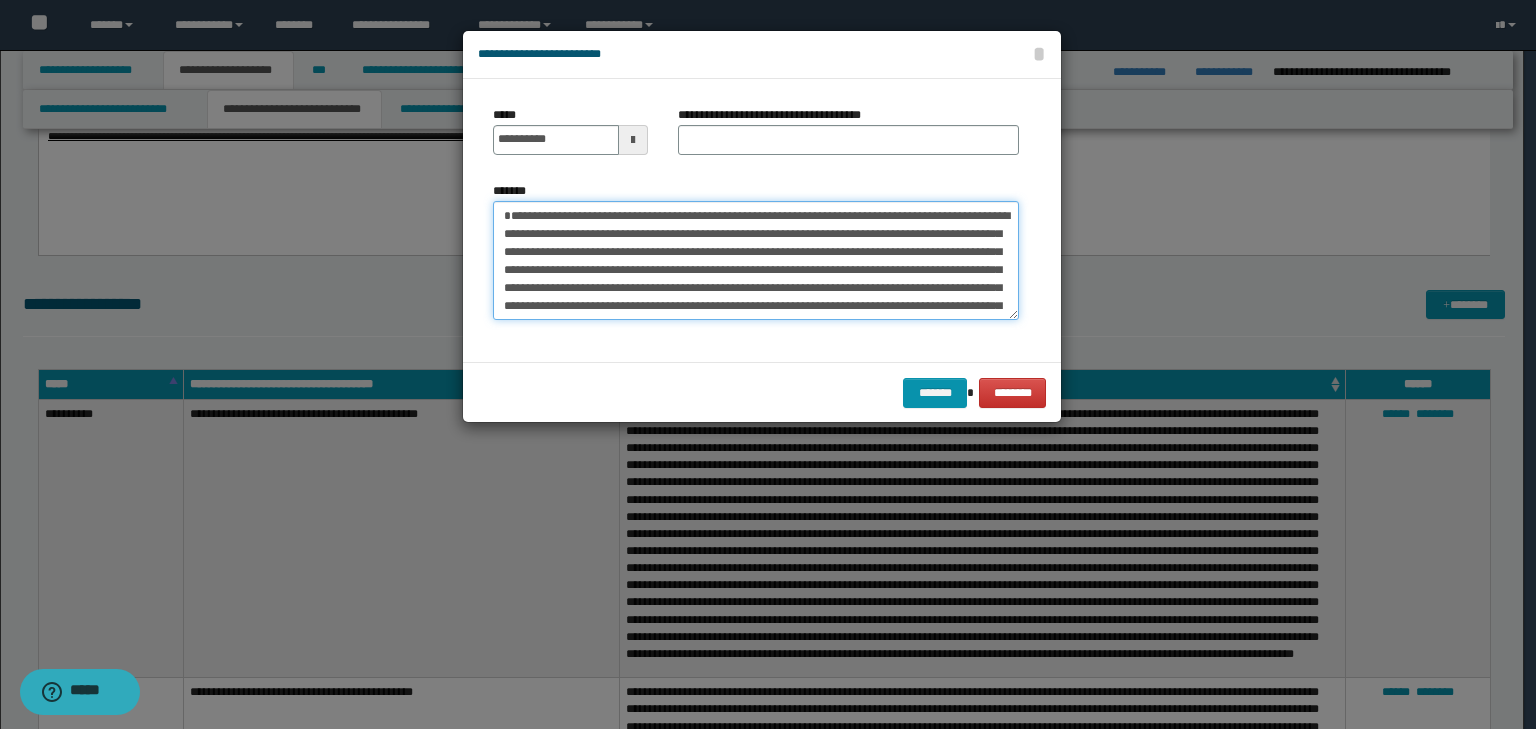 type on "**********" 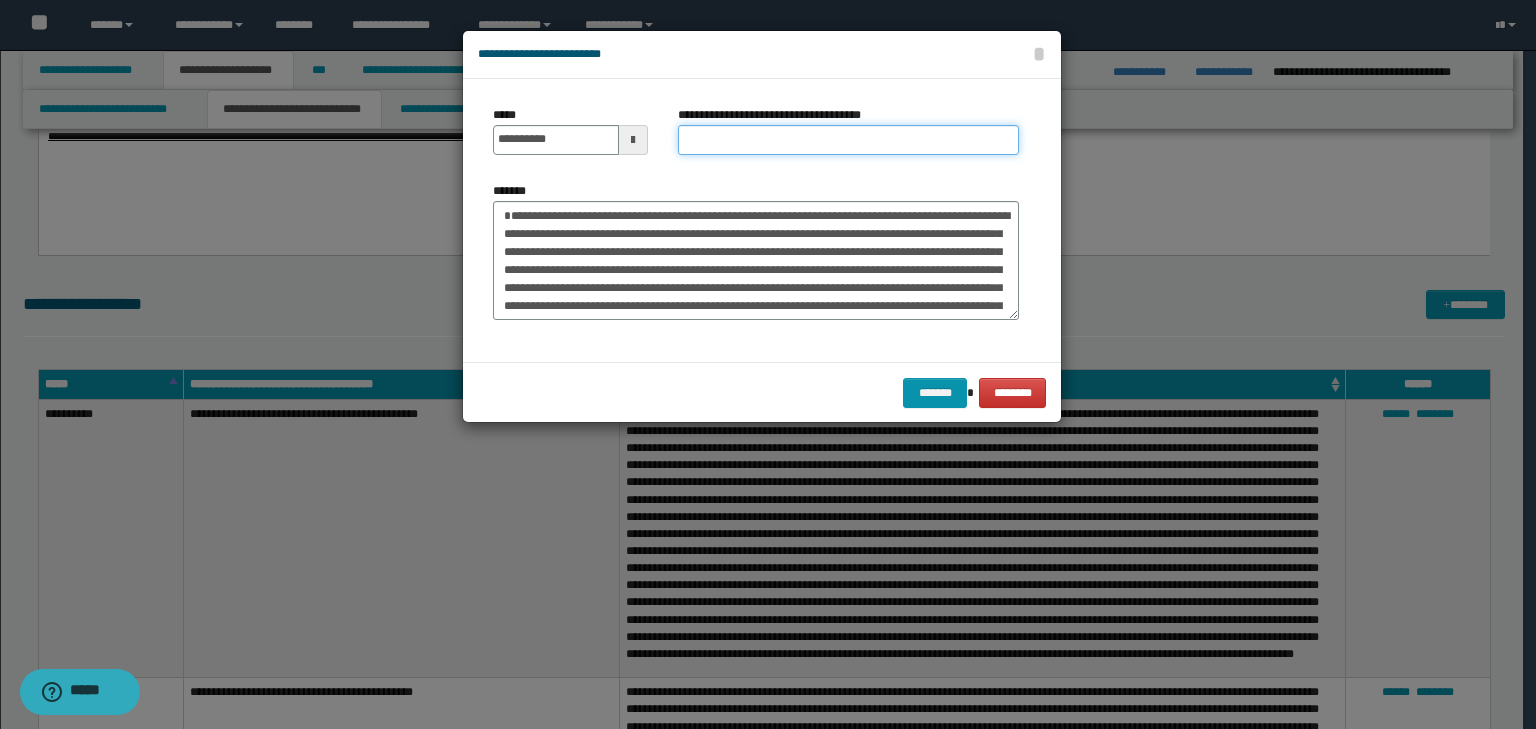 click on "**********" at bounding box center [848, 140] 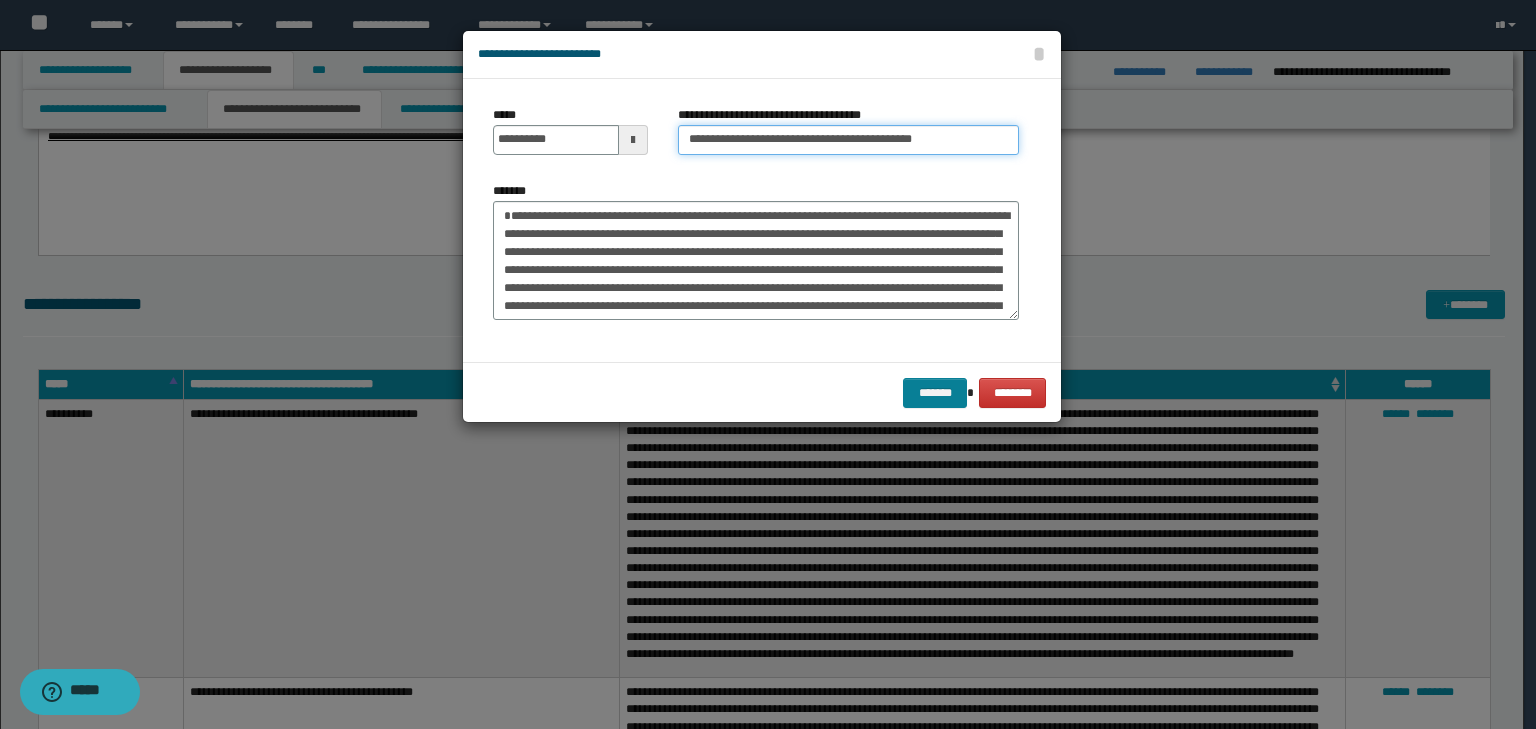 type on "**********" 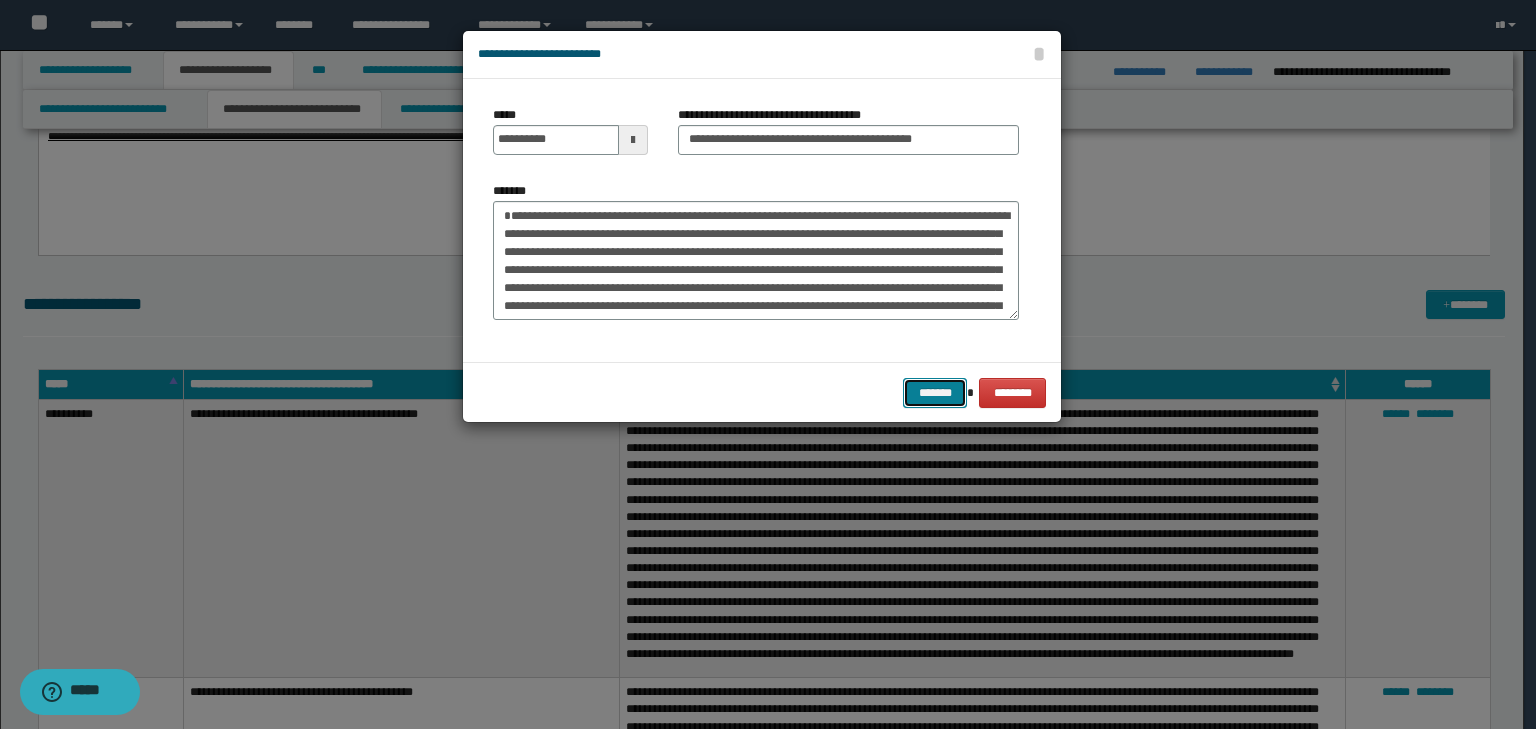 click on "*******" at bounding box center (935, 393) 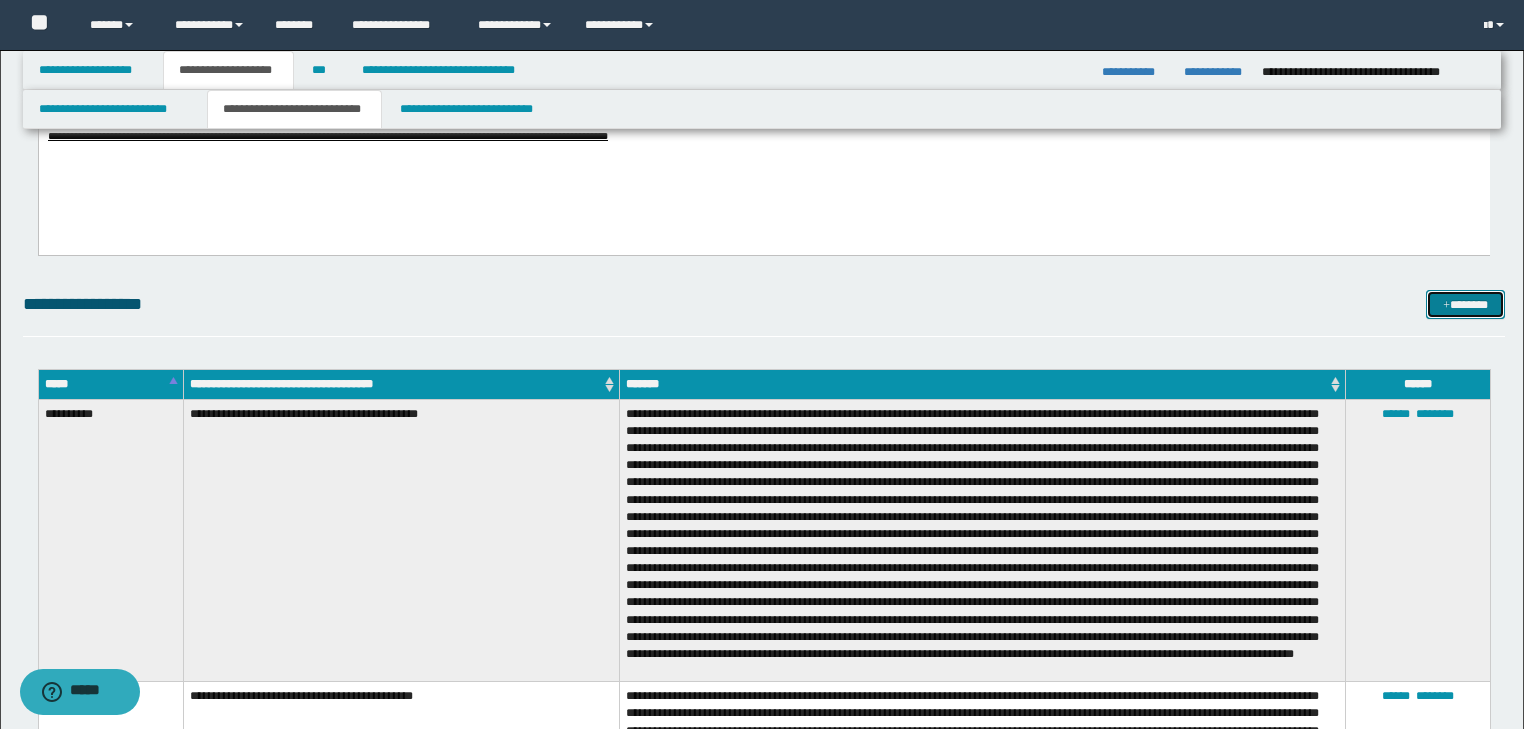 click on "*******" at bounding box center [1465, 305] 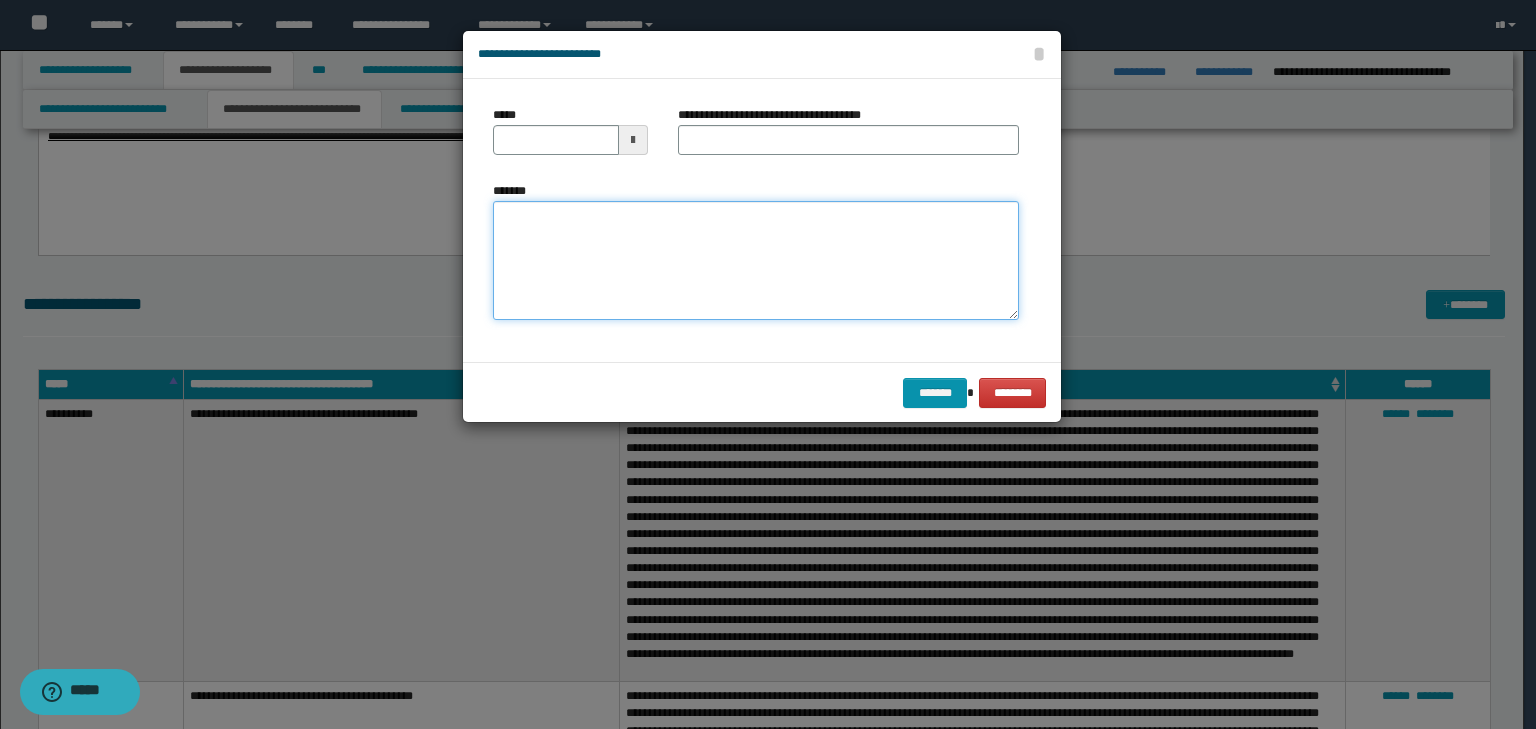 click on "*******" at bounding box center [756, 261] 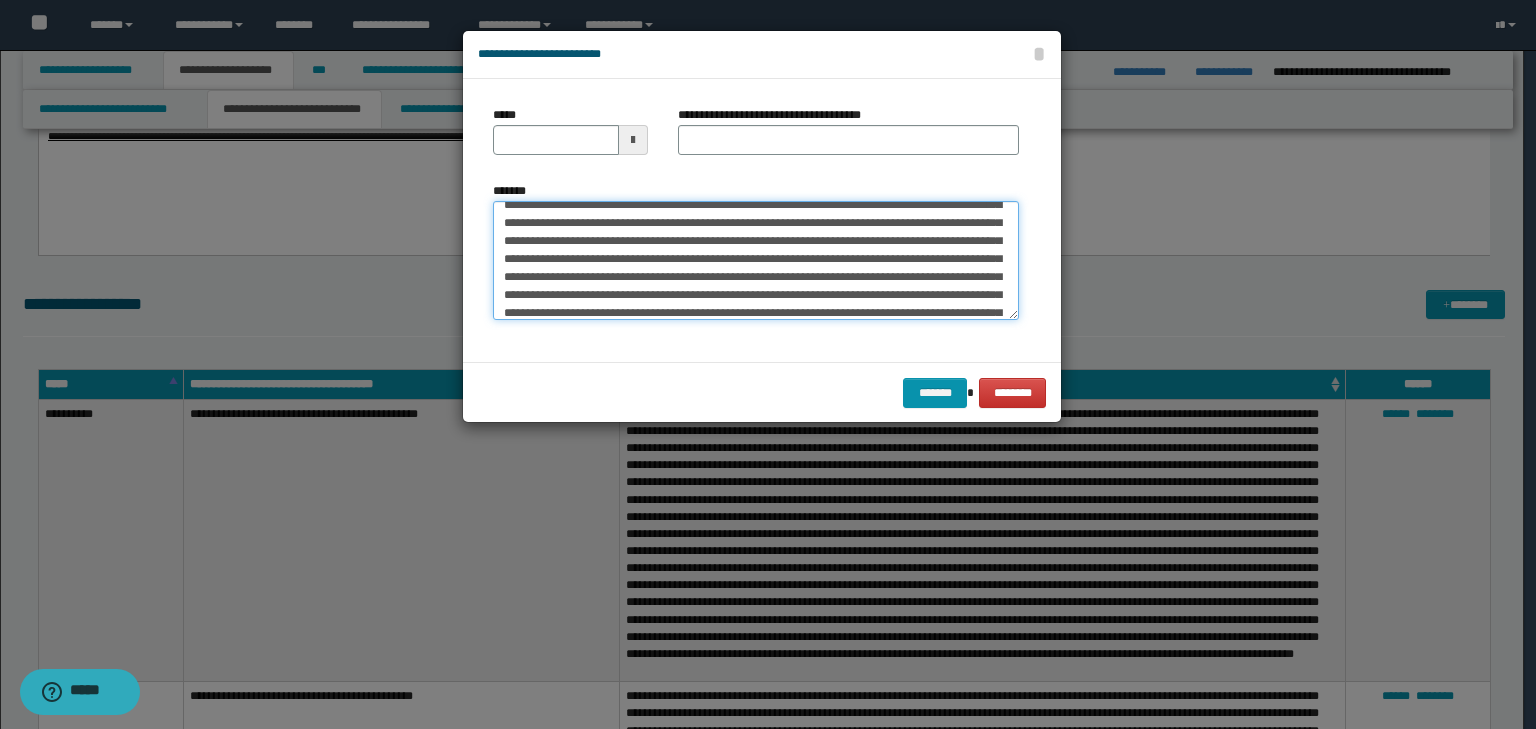 scroll, scrollTop: 0, scrollLeft: 0, axis: both 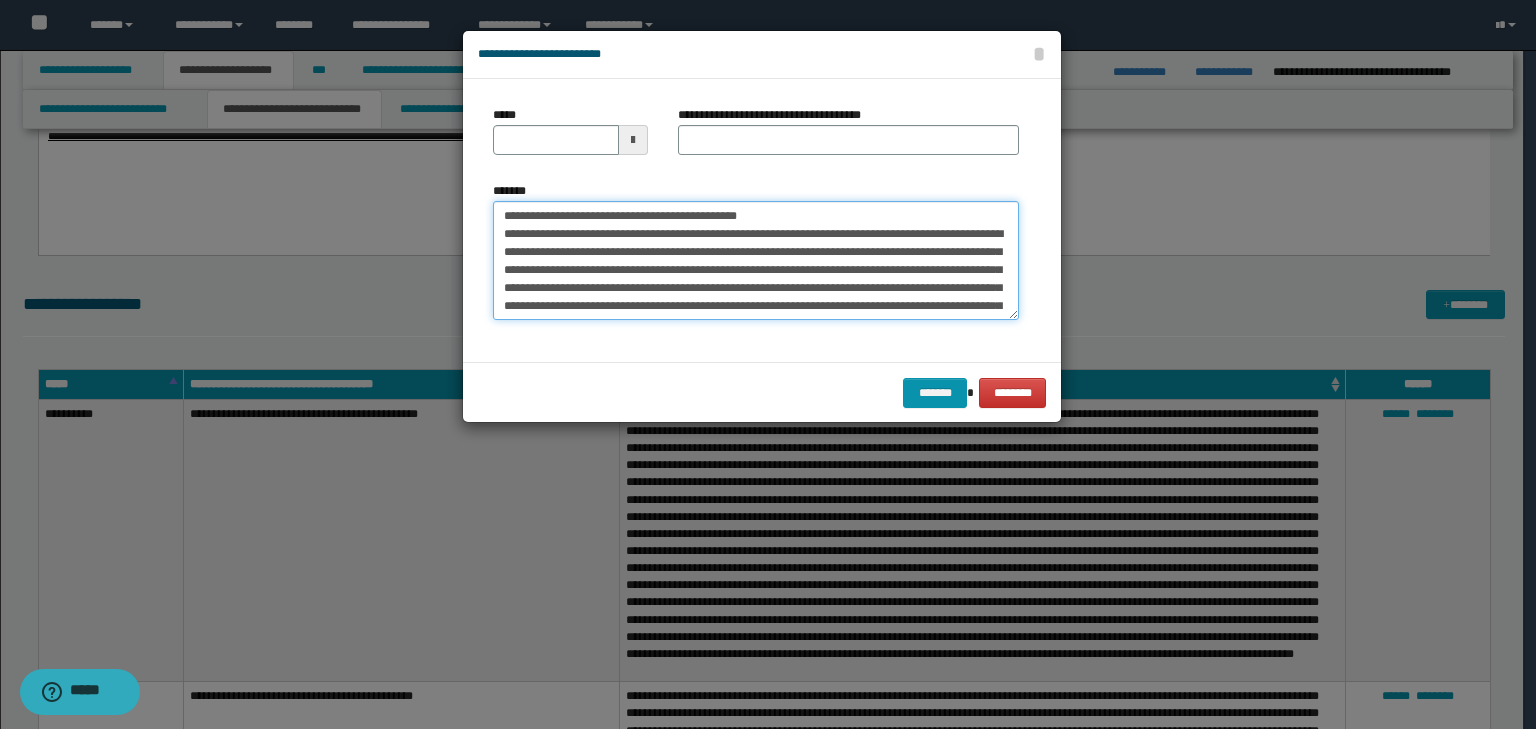 drag, startPoint x: 562, startPoint y: 211, endPoint x: 435, endPoint y: 209, distance: 127.01575 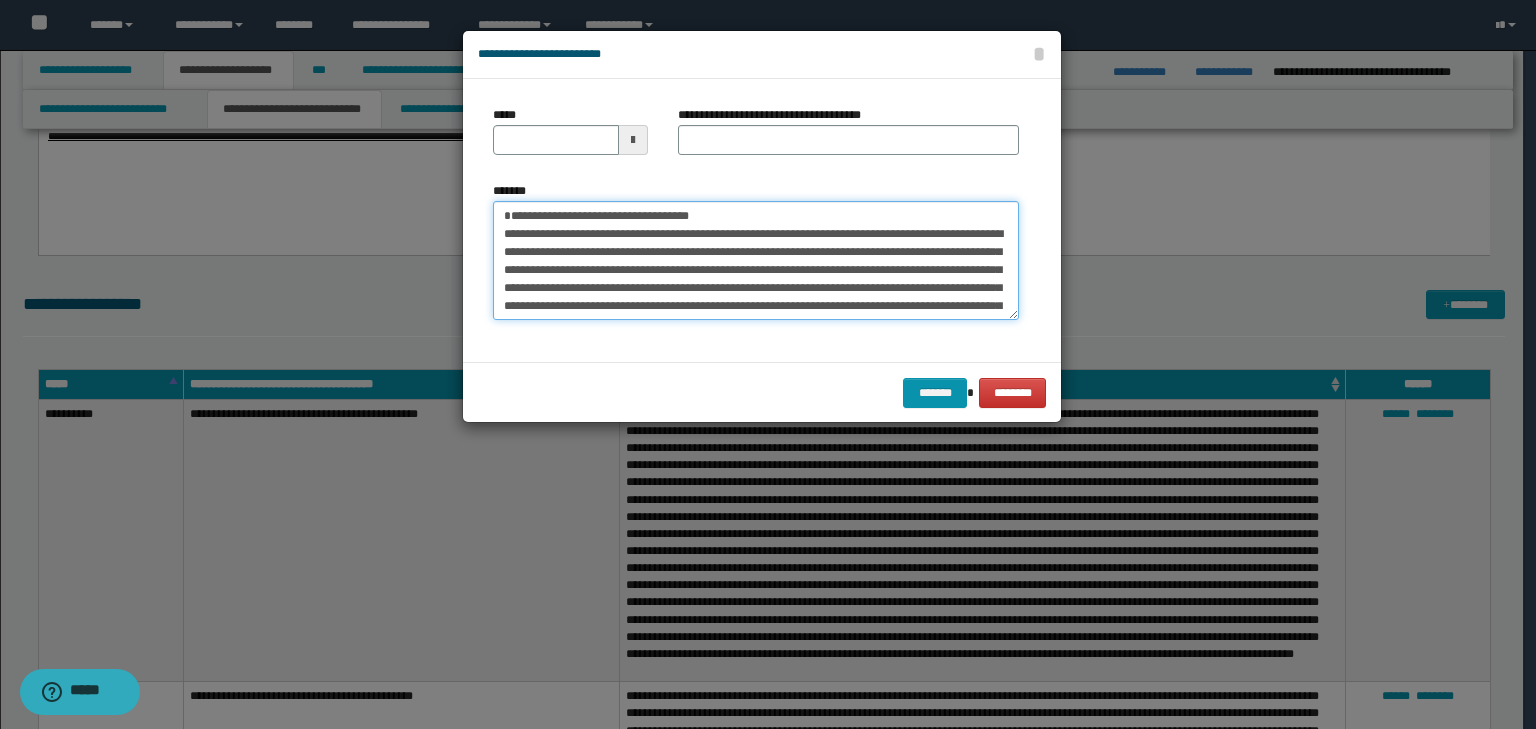 type 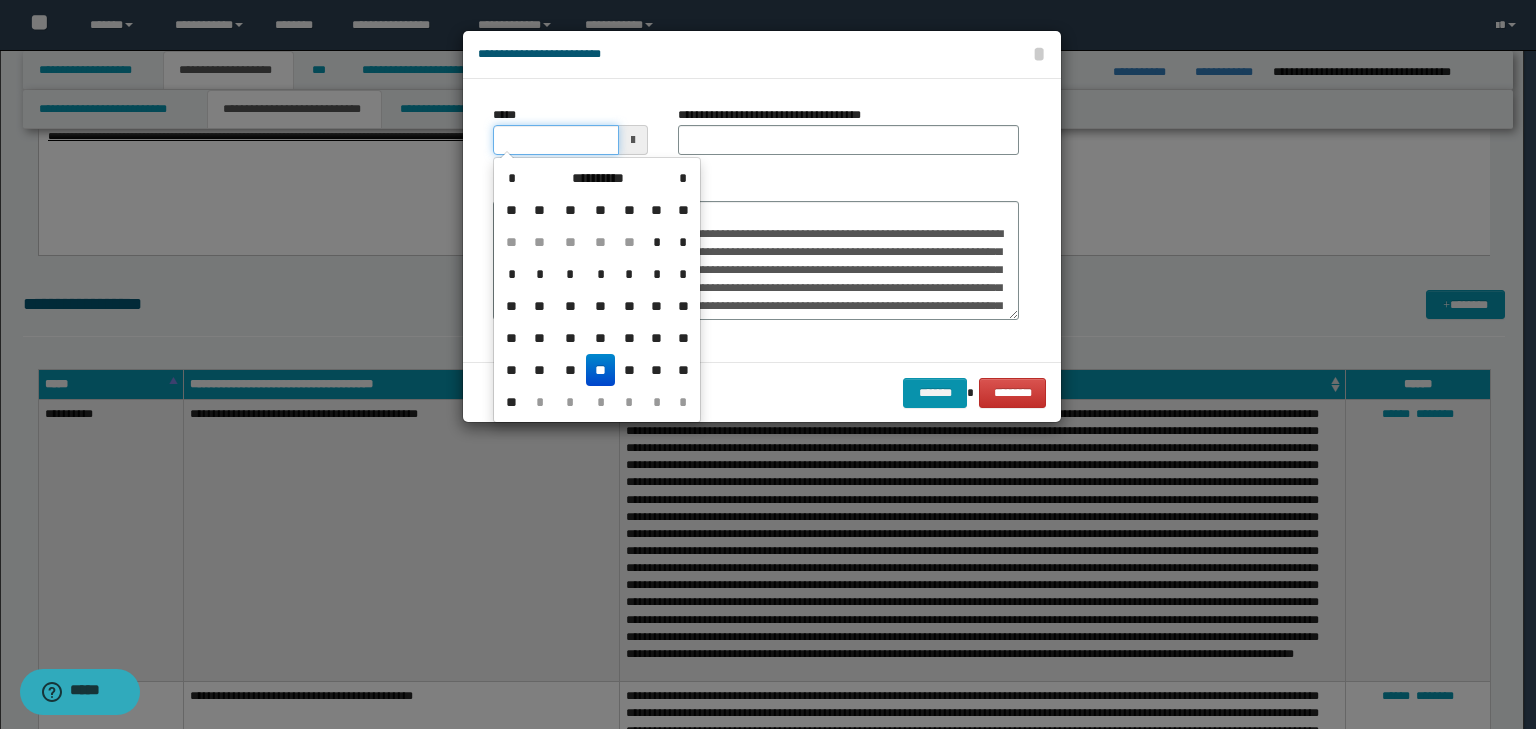 click on "*****" at bounding box center (556, 140) 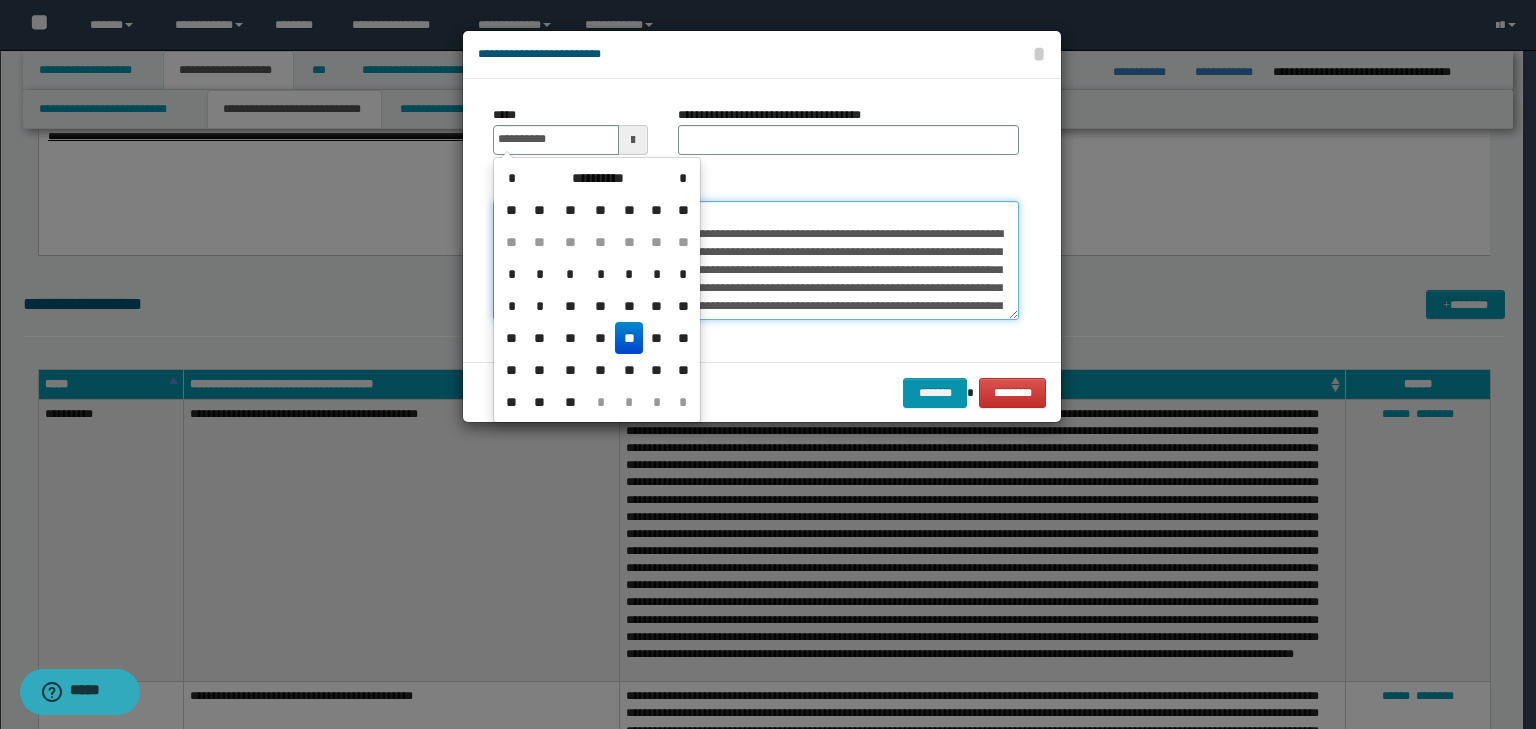 type on "**********" 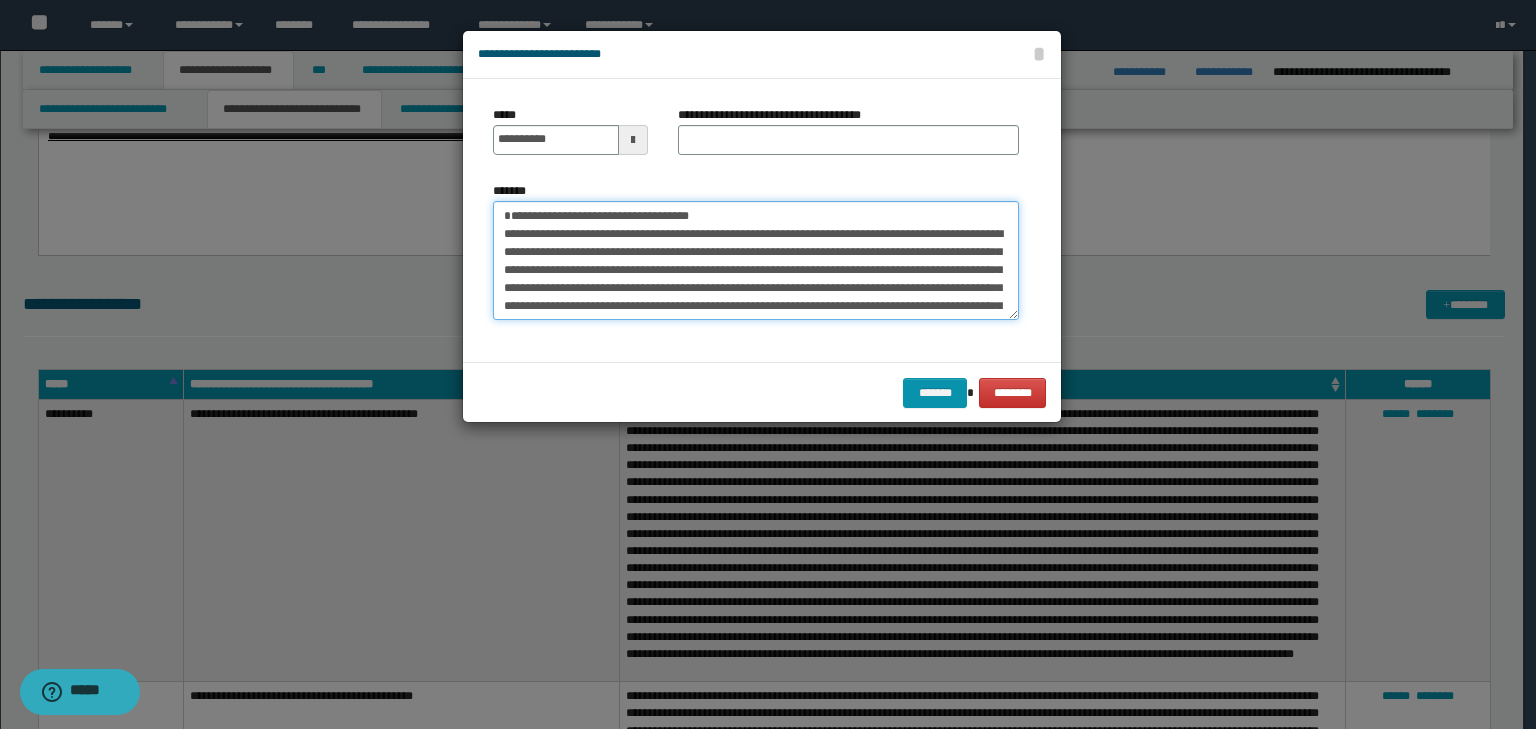 drag, startPoint x: 645, startPoint y: 210, endPoint x: 321, endPoint y: 175, distance: 325.88495 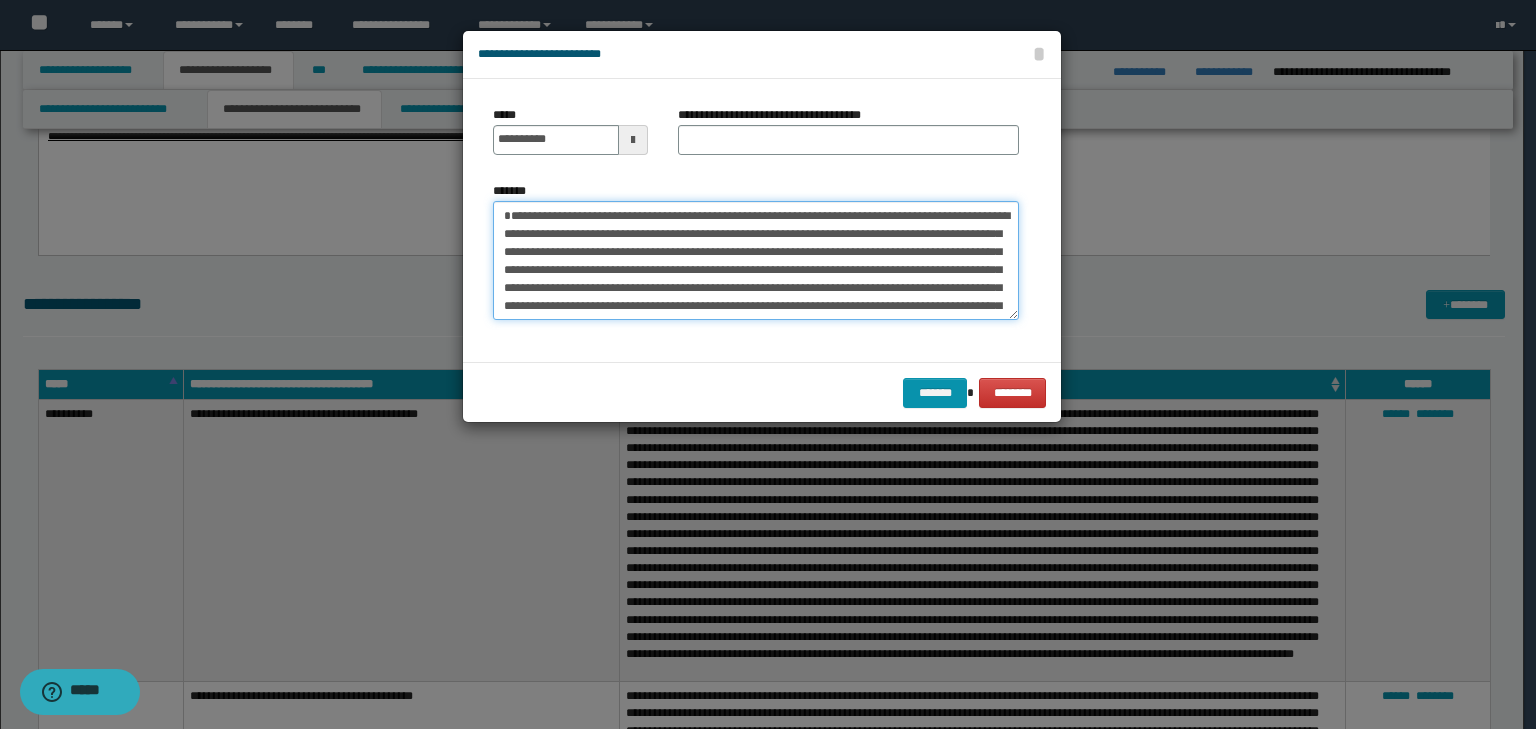 type on "**********" 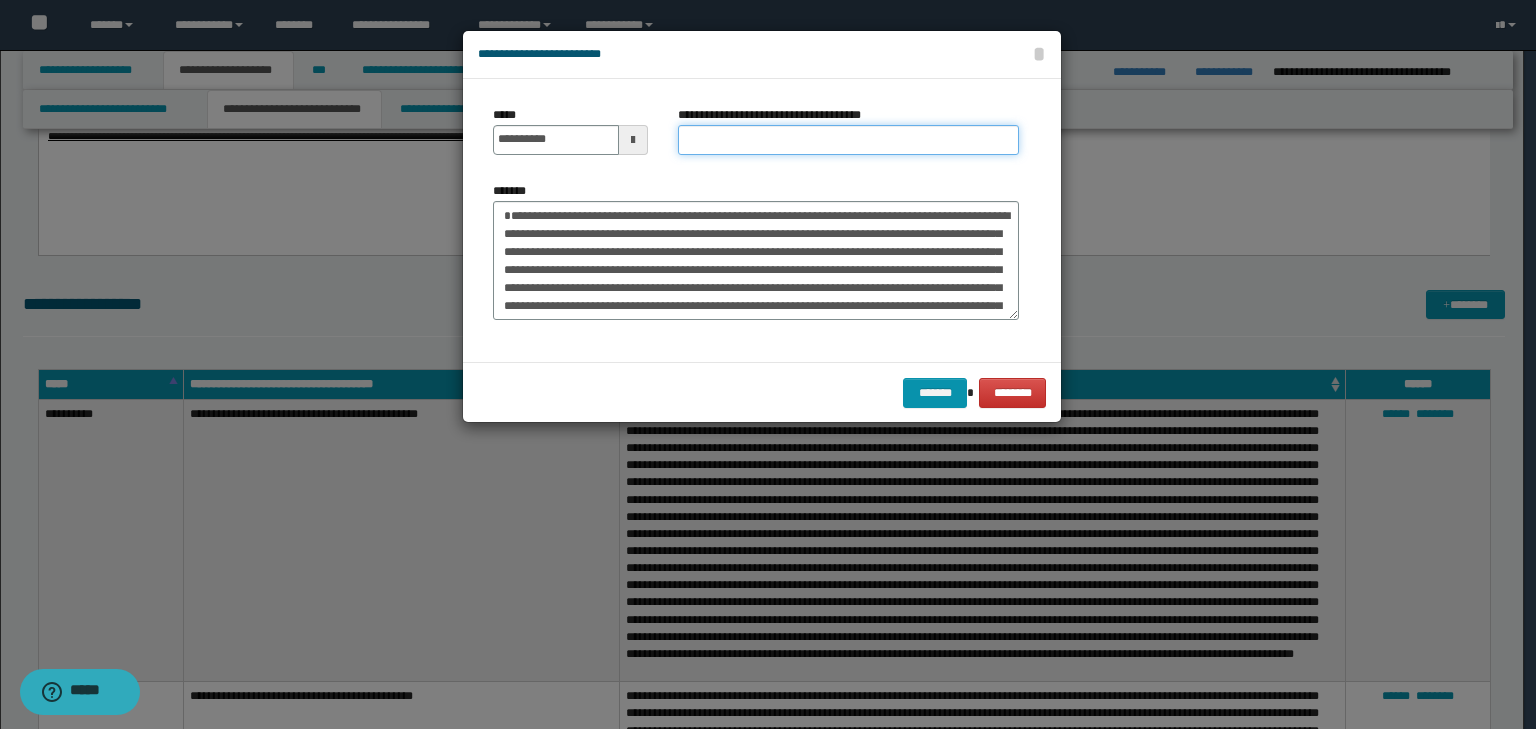 click on "**********" at bounding box center [848, 140] 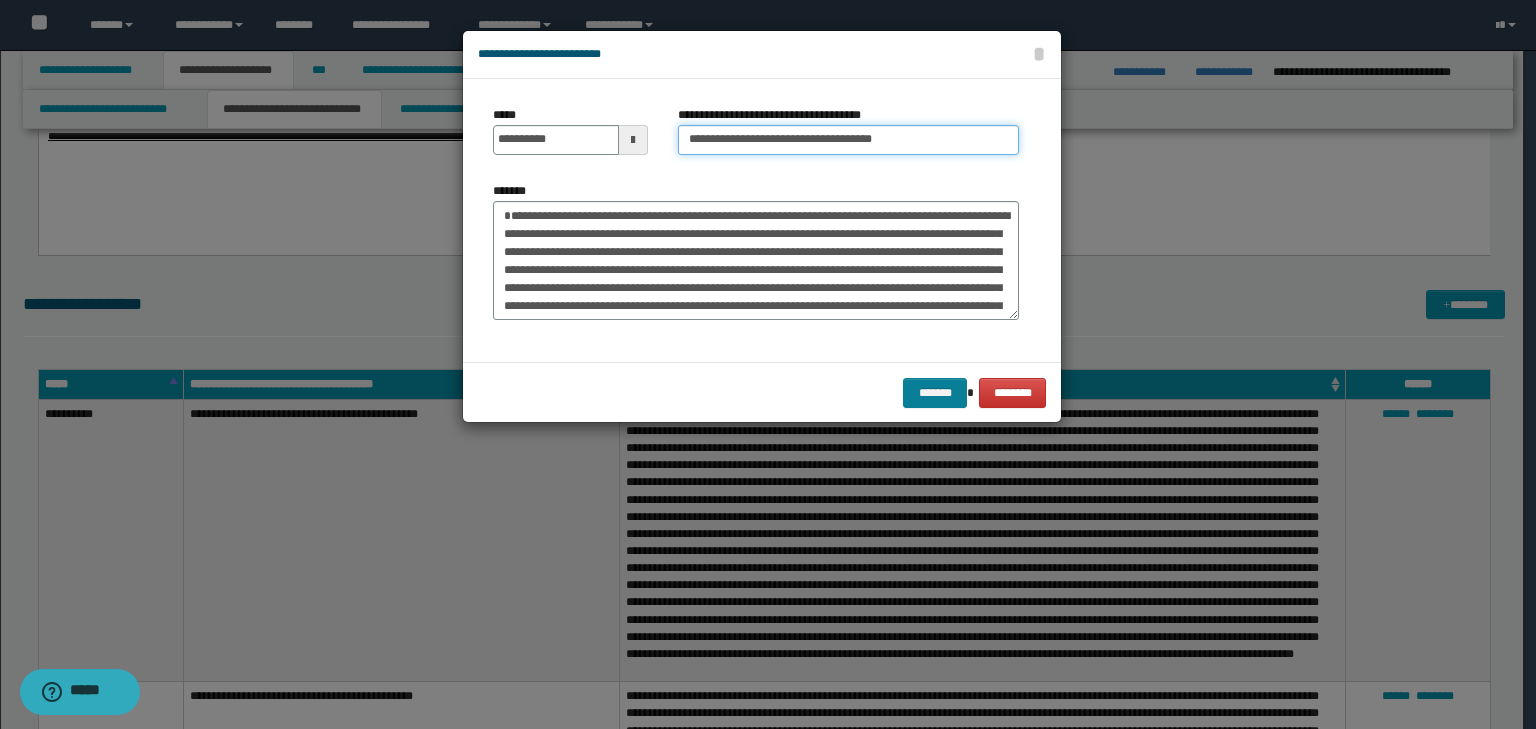 type on "**********" 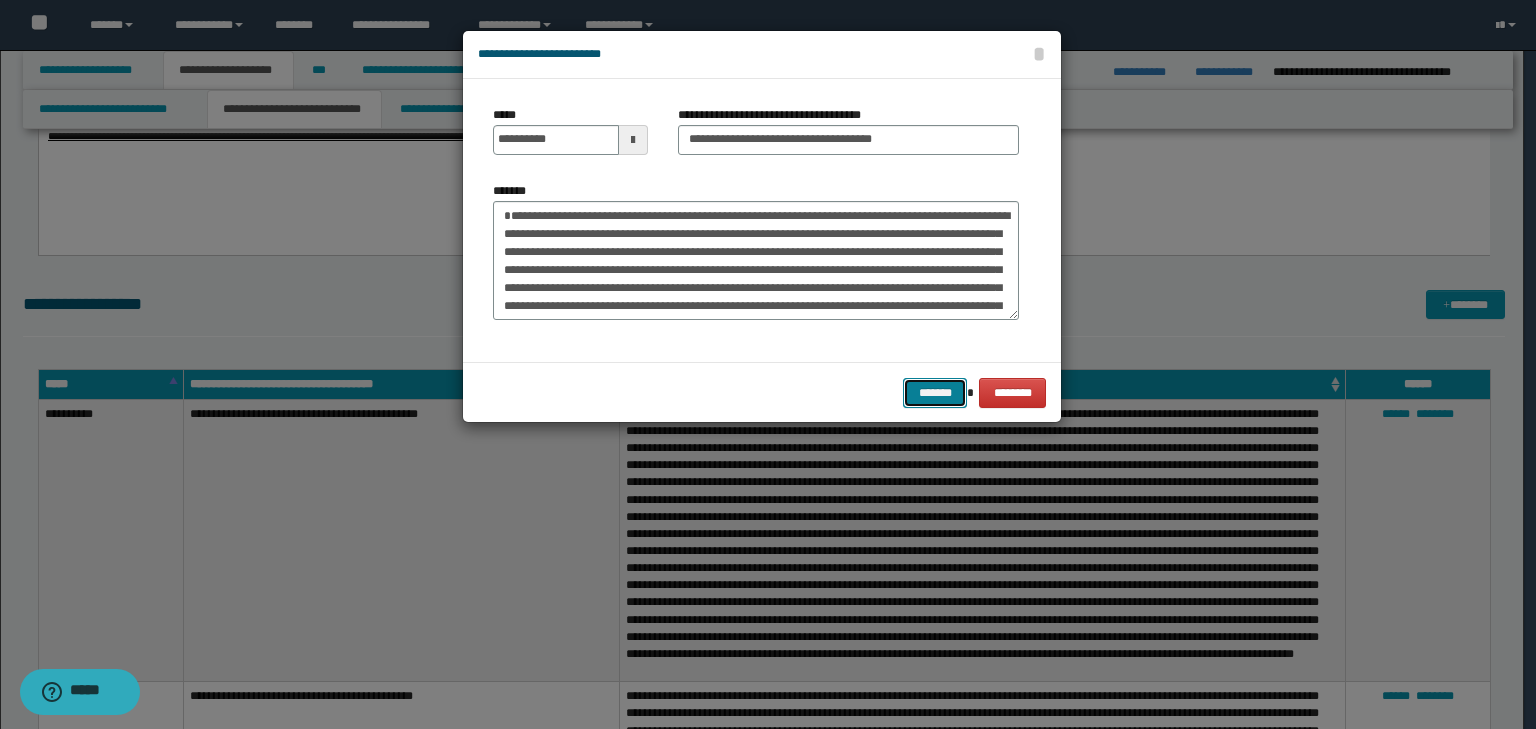 click on "*******" at bounding box center [935, 393] 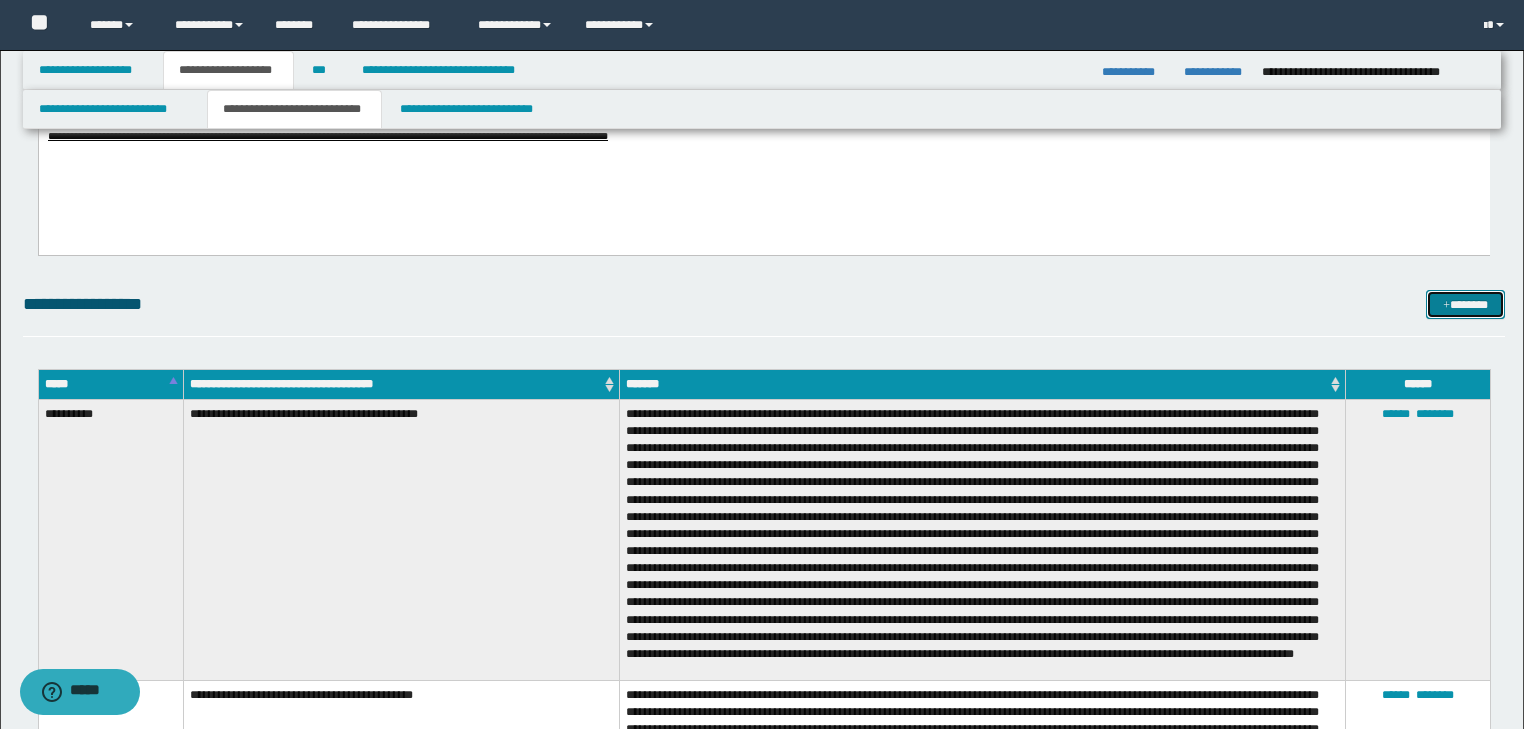 click on "*******" at bounding box center (1465, 305) 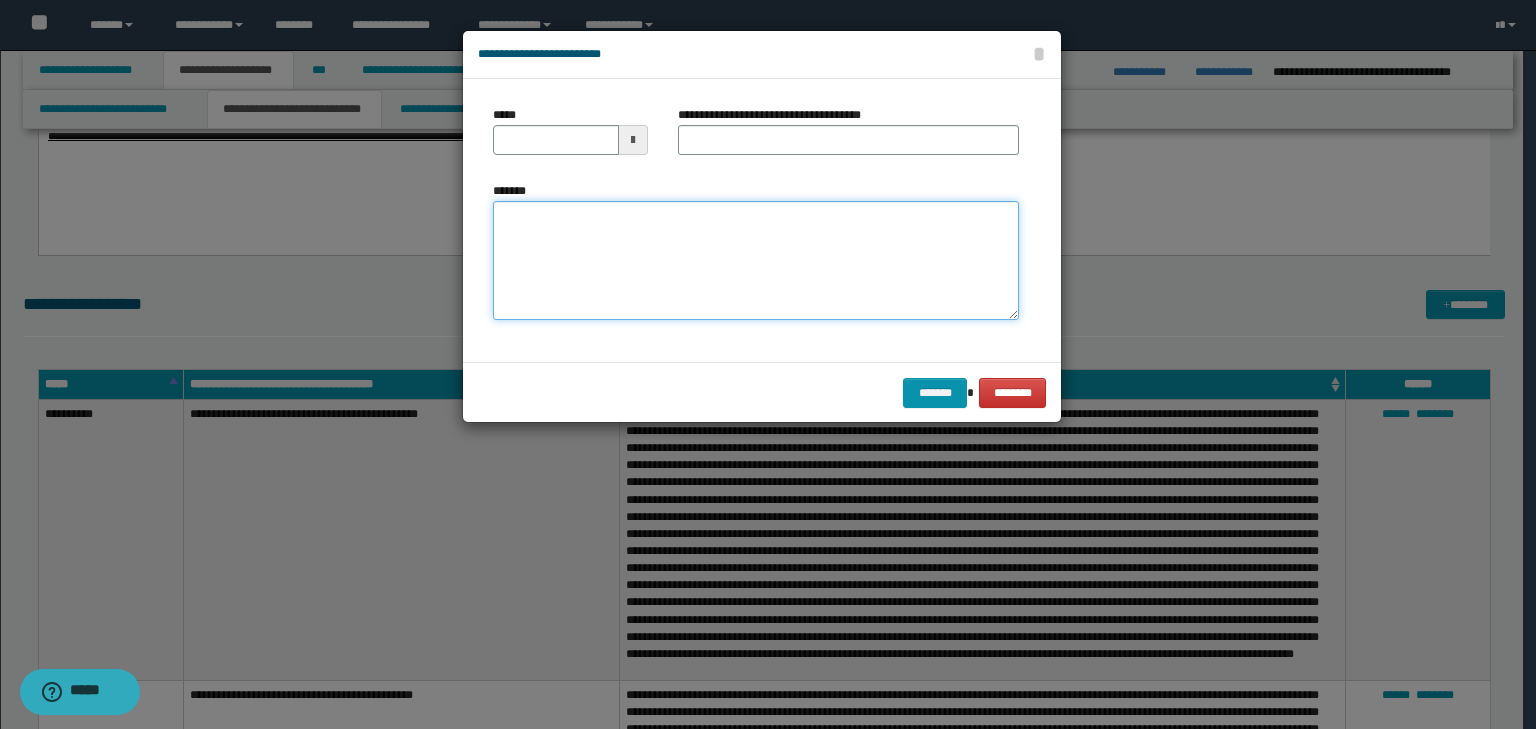 click on "*******" at bounding box center [756, 261] 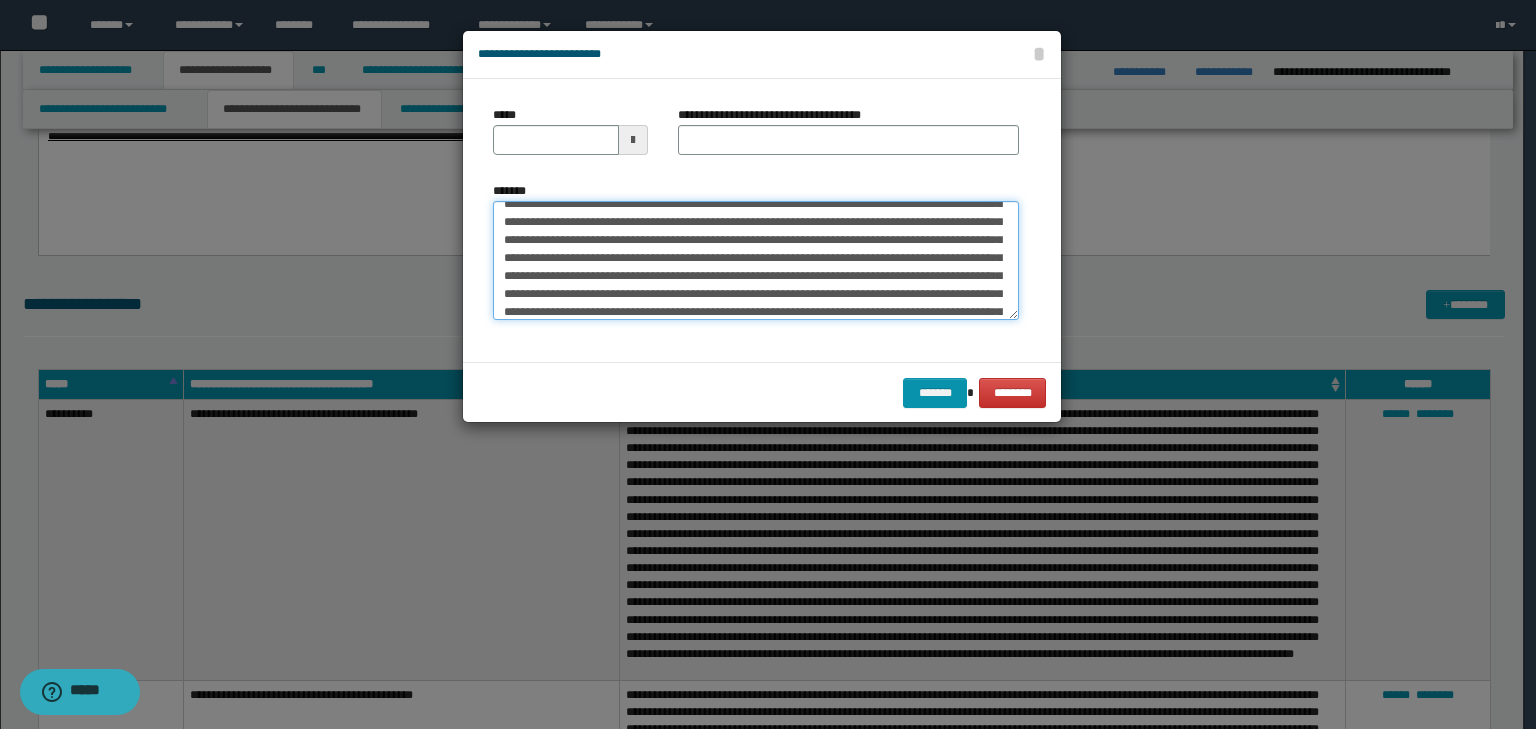 scroll, scrollTop: 0, scrollLeft: 0, axis: both 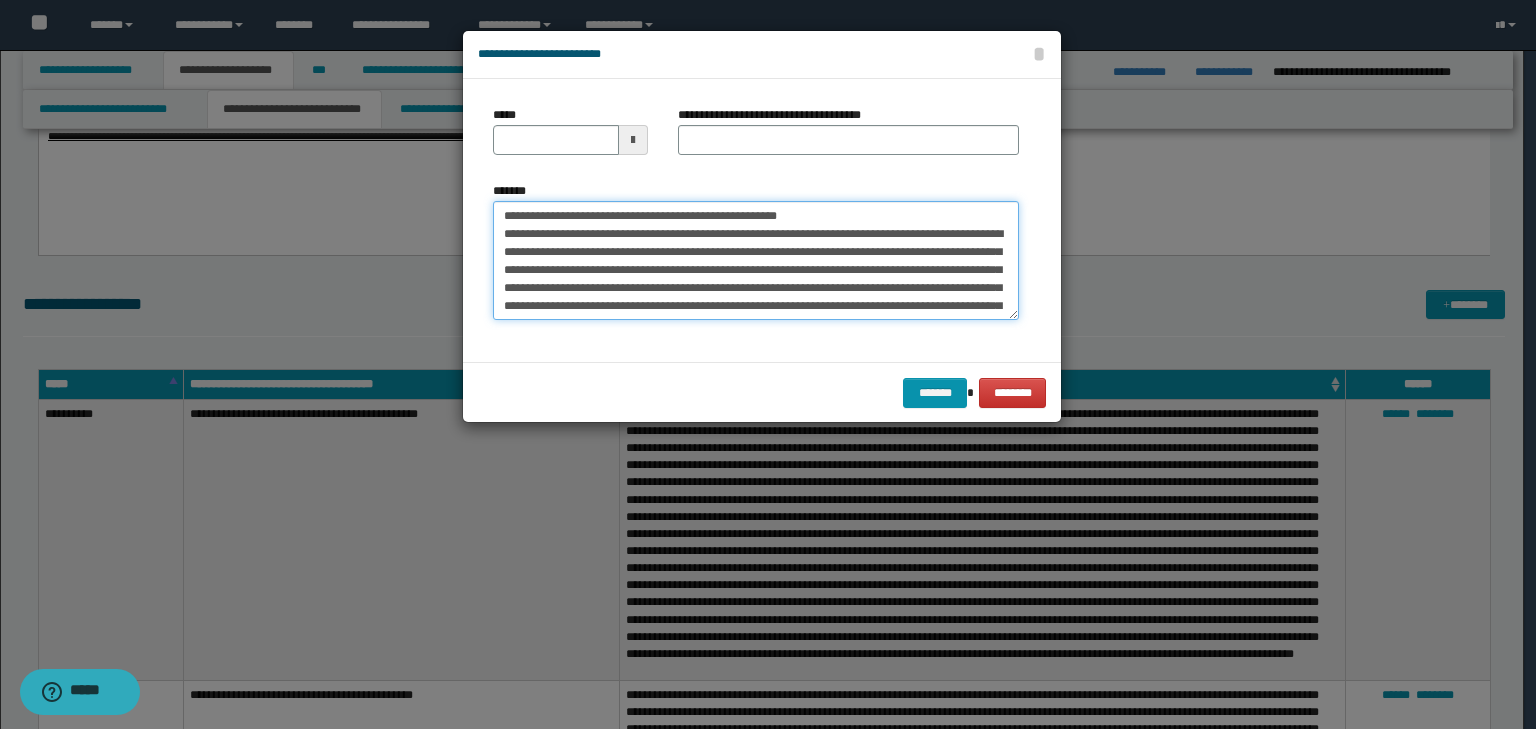 drag, startPoint x: 565, startPoint y: 208, endPoint x: 404, endPoint y: 192, distance: 161.79308 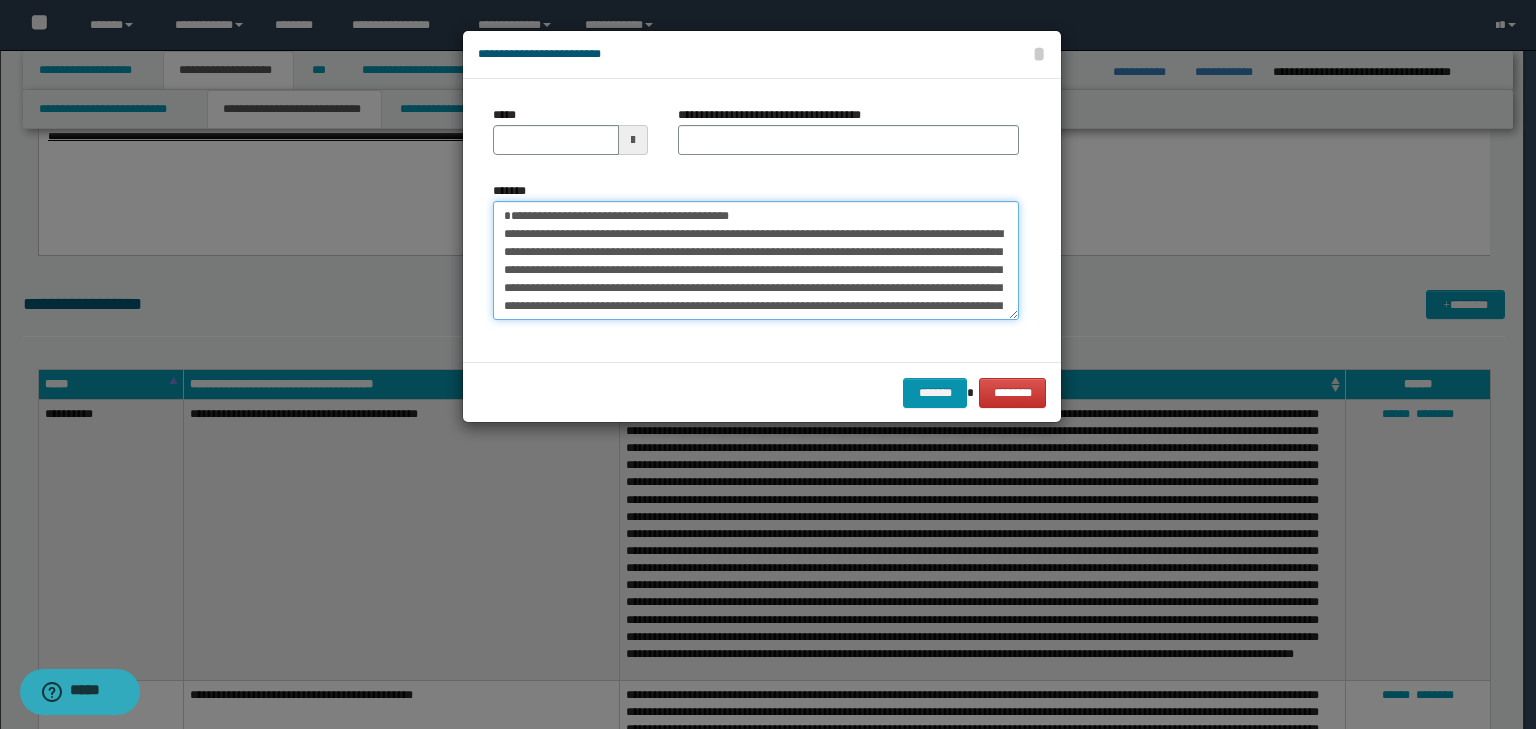 type 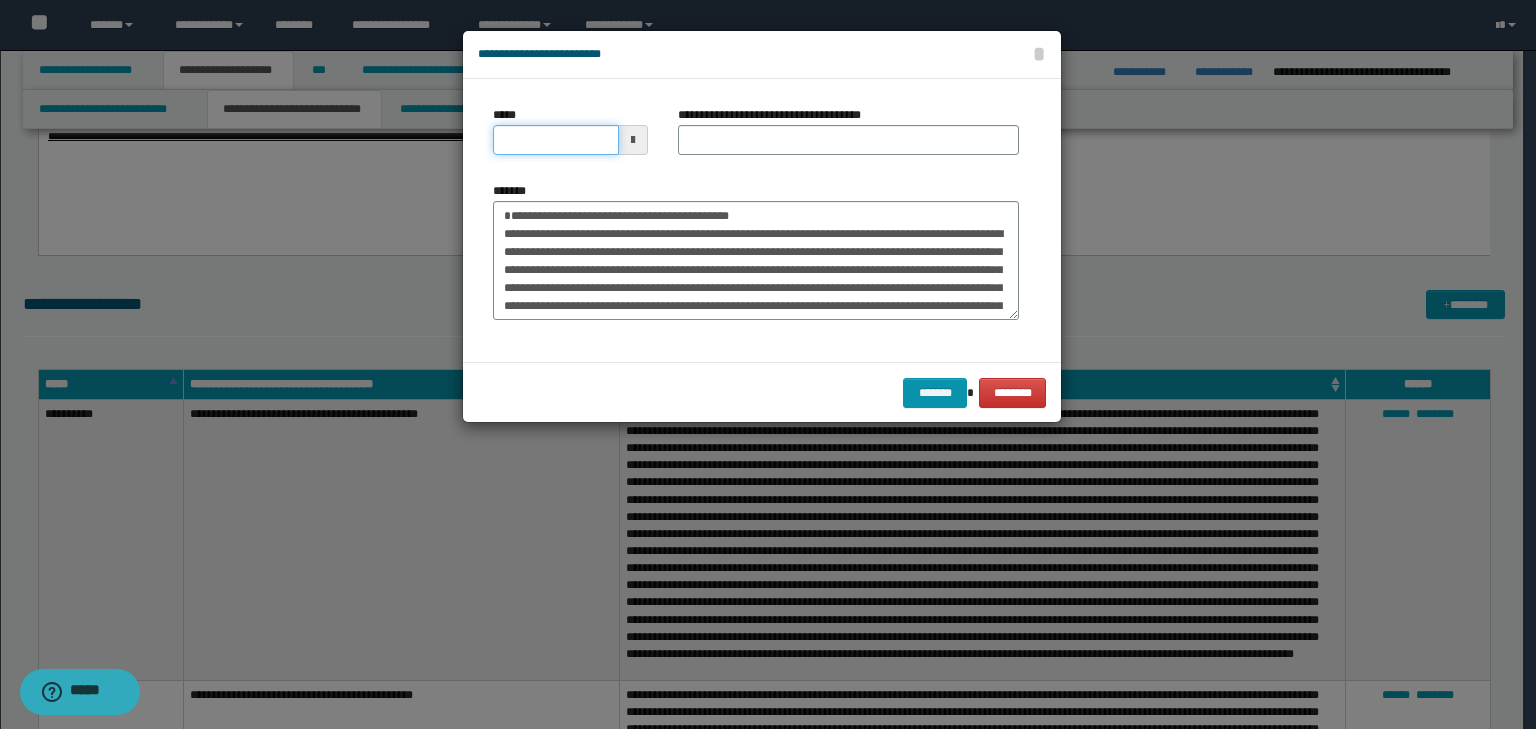 click on "*****" at bounding box center (556, 140) 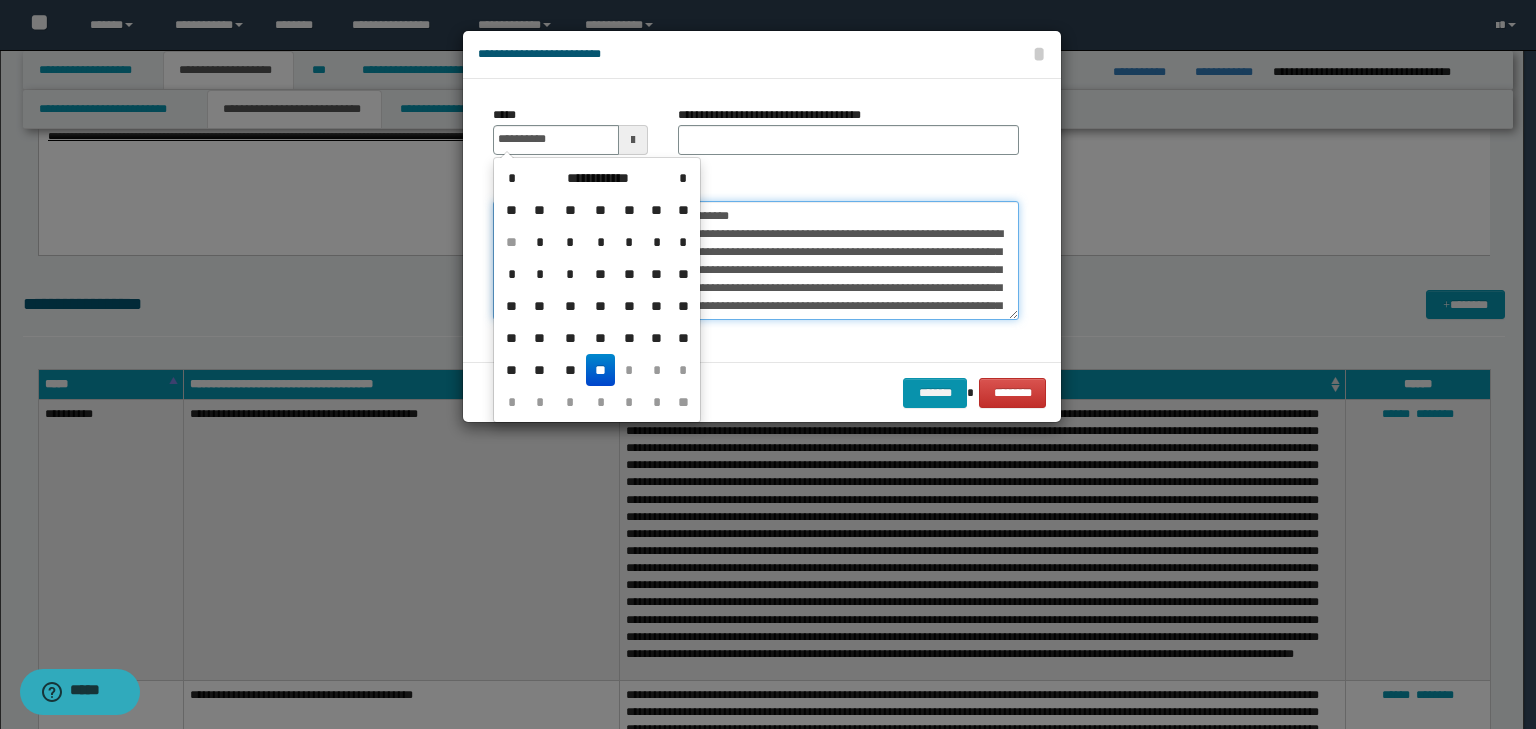 type on "**********" 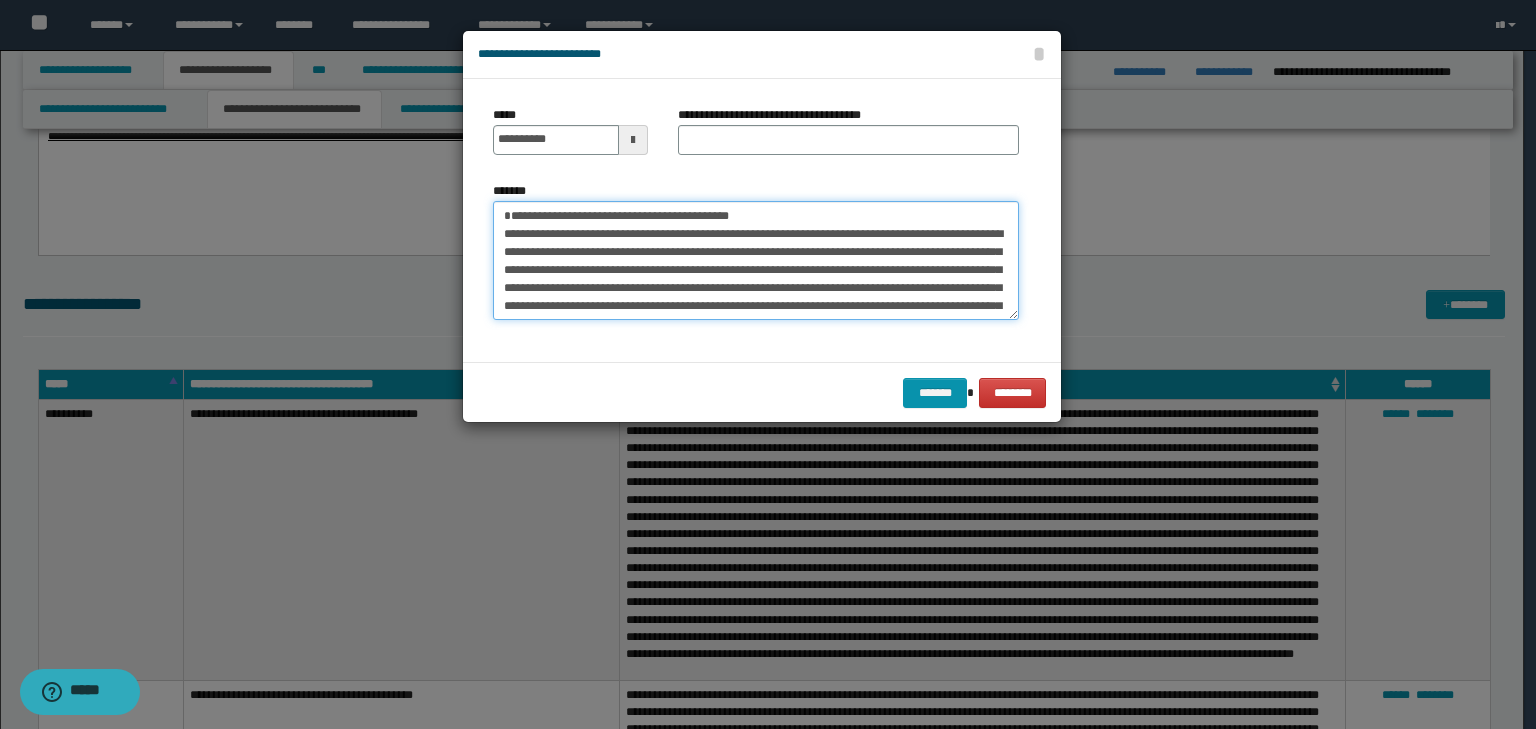 drag, startPoint x: 805, startPoint y: 206, endPoint x: 252, endPoint y: 175, distance: 553.8682 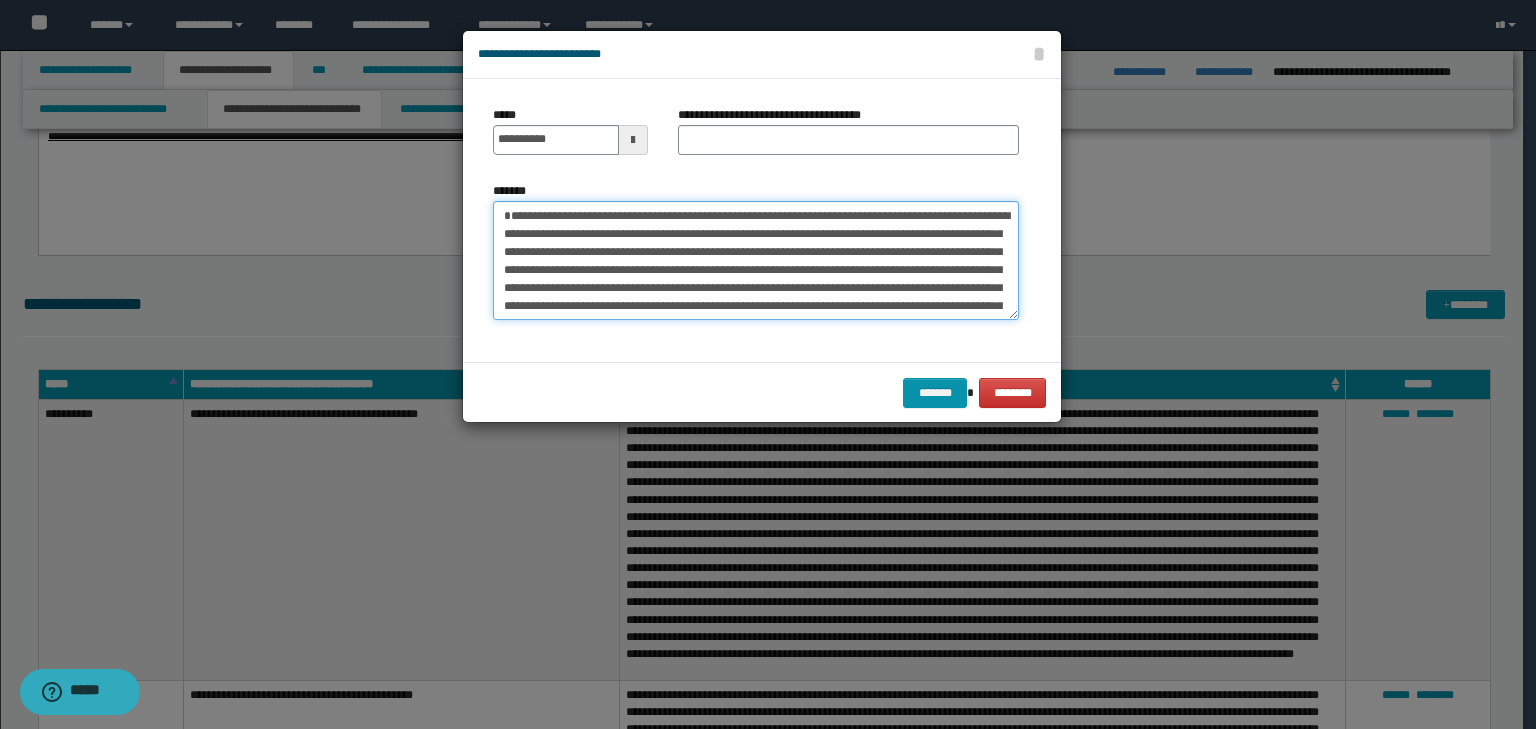 type on "**********" 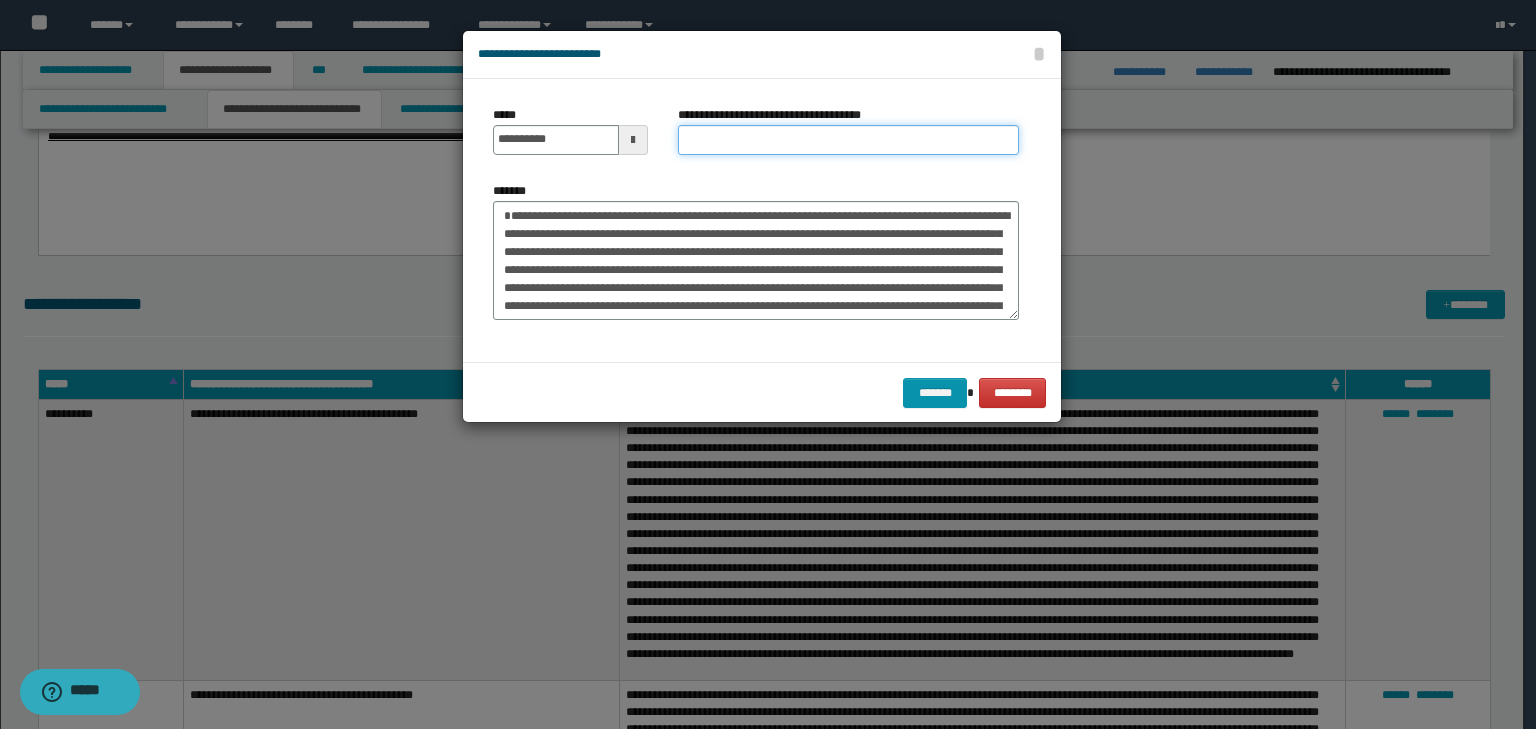 click on "**********" at bounding box center (848, 140) 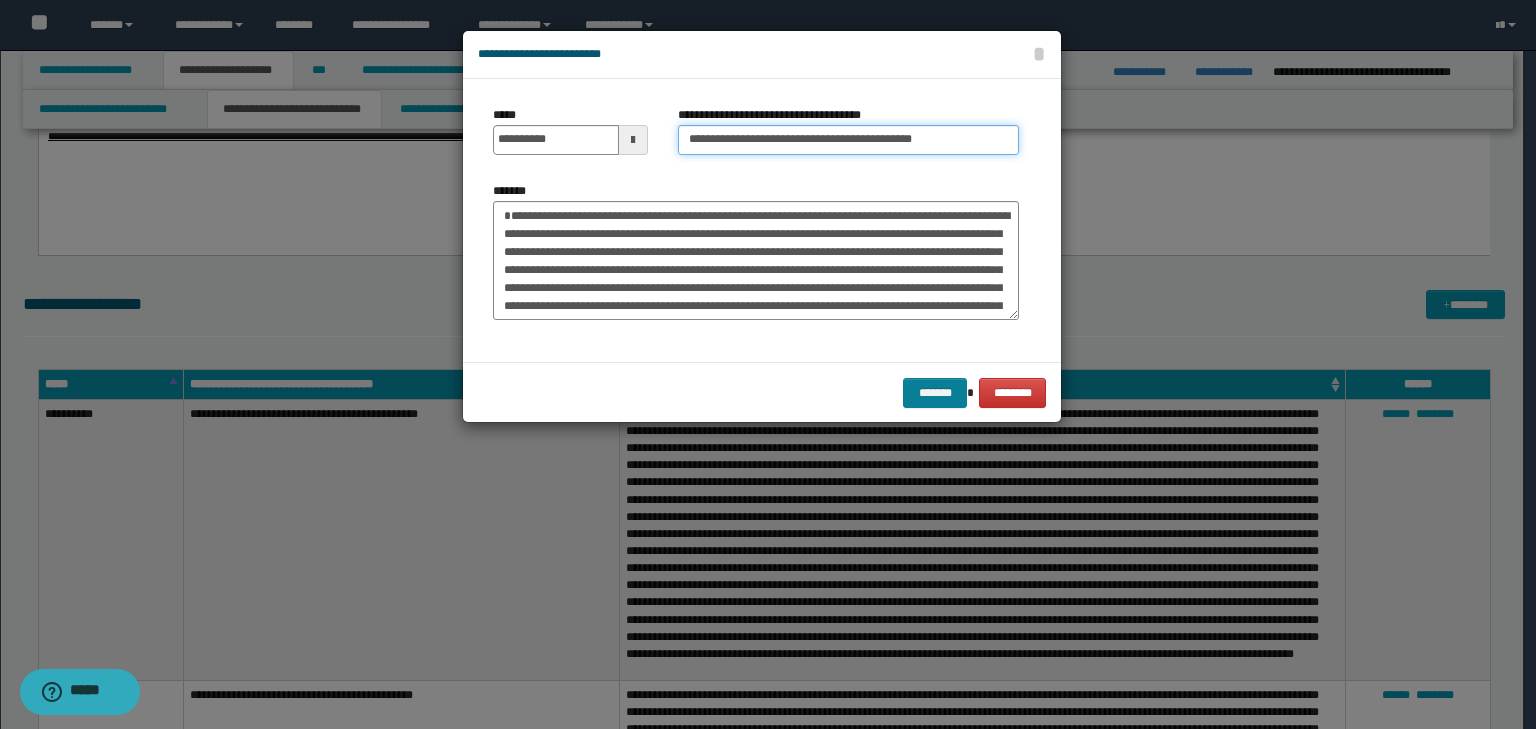 type on "**********" 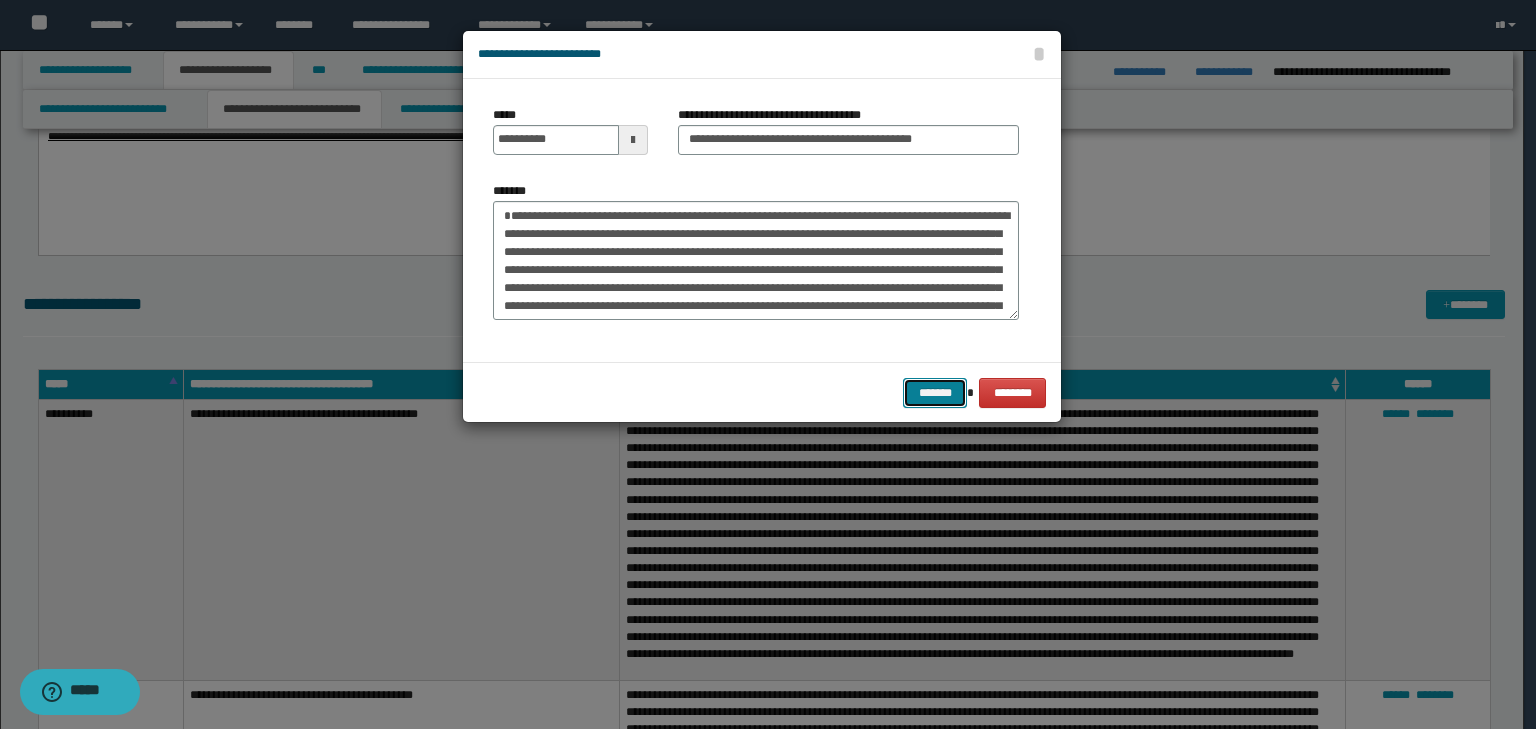 click on "*******" at bounding box center [935, 393] 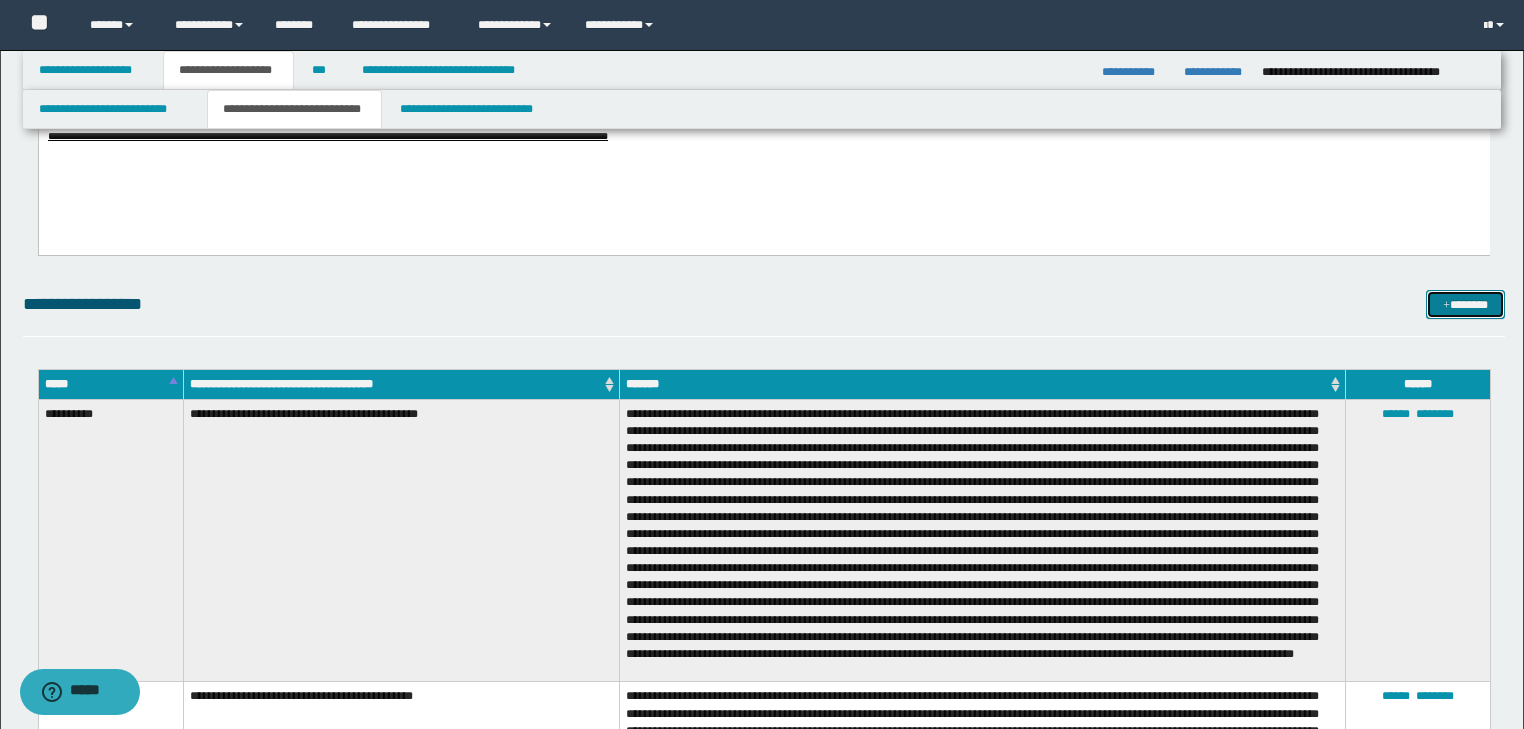click on "*******" at bounding box center (1465, 305) 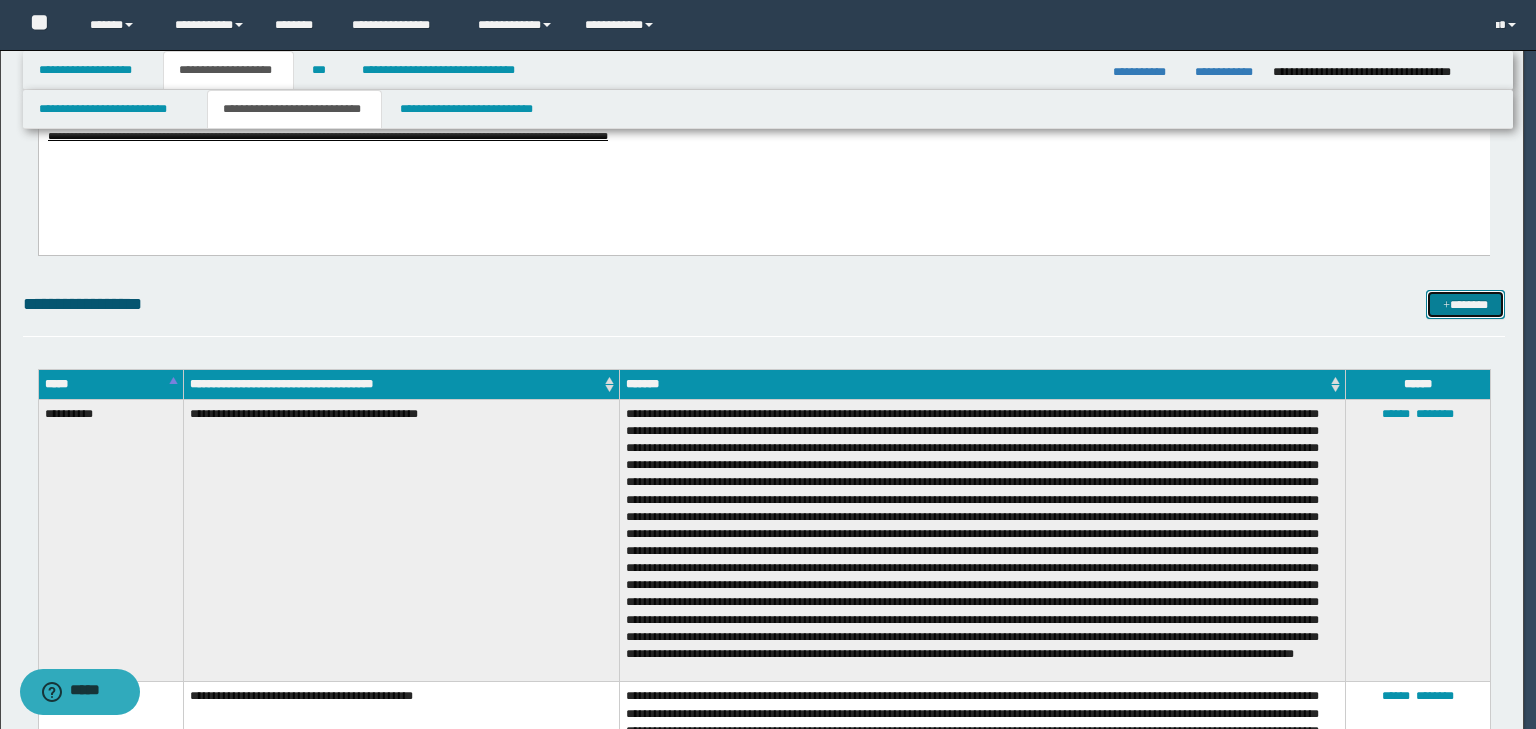 type 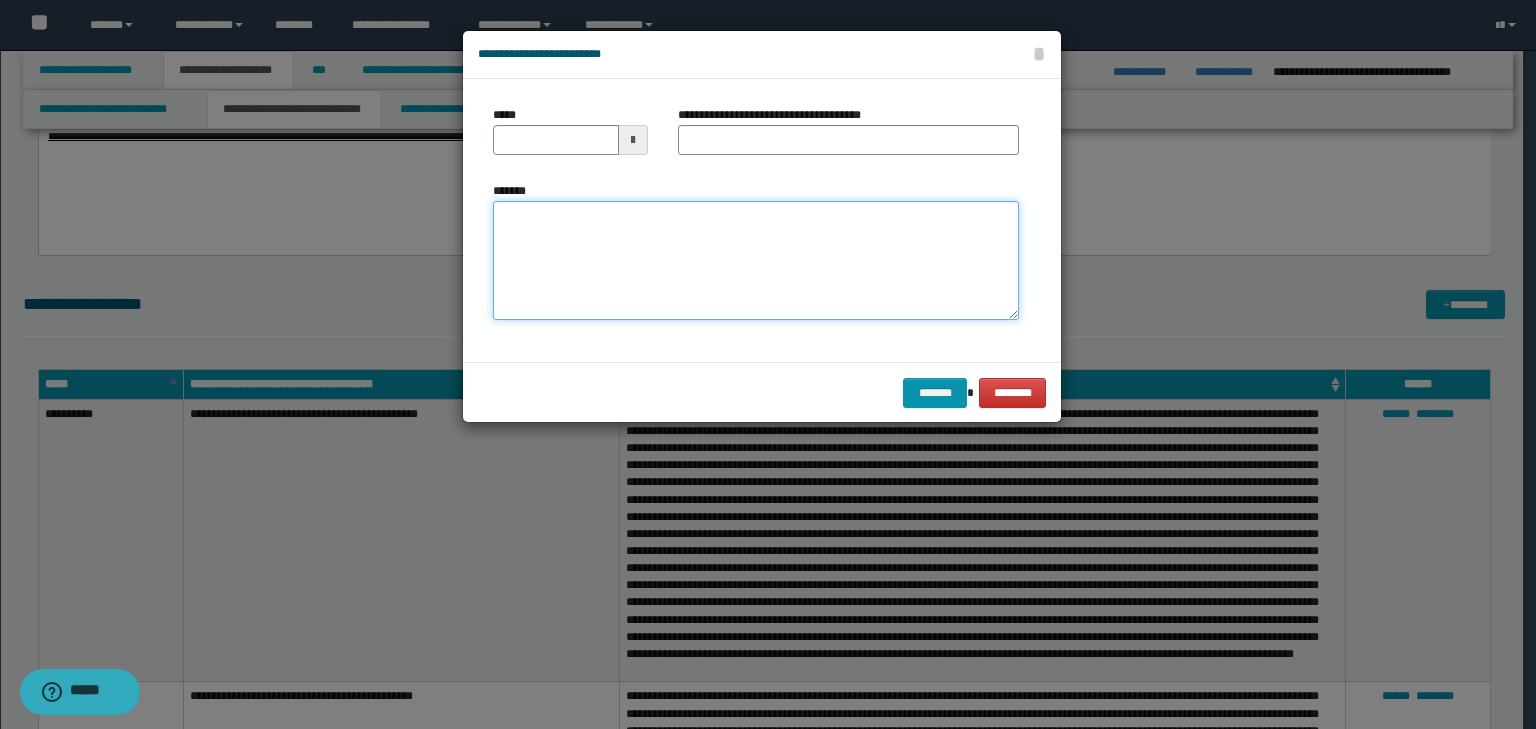 click on "*******" at bounding box center [756, 261] 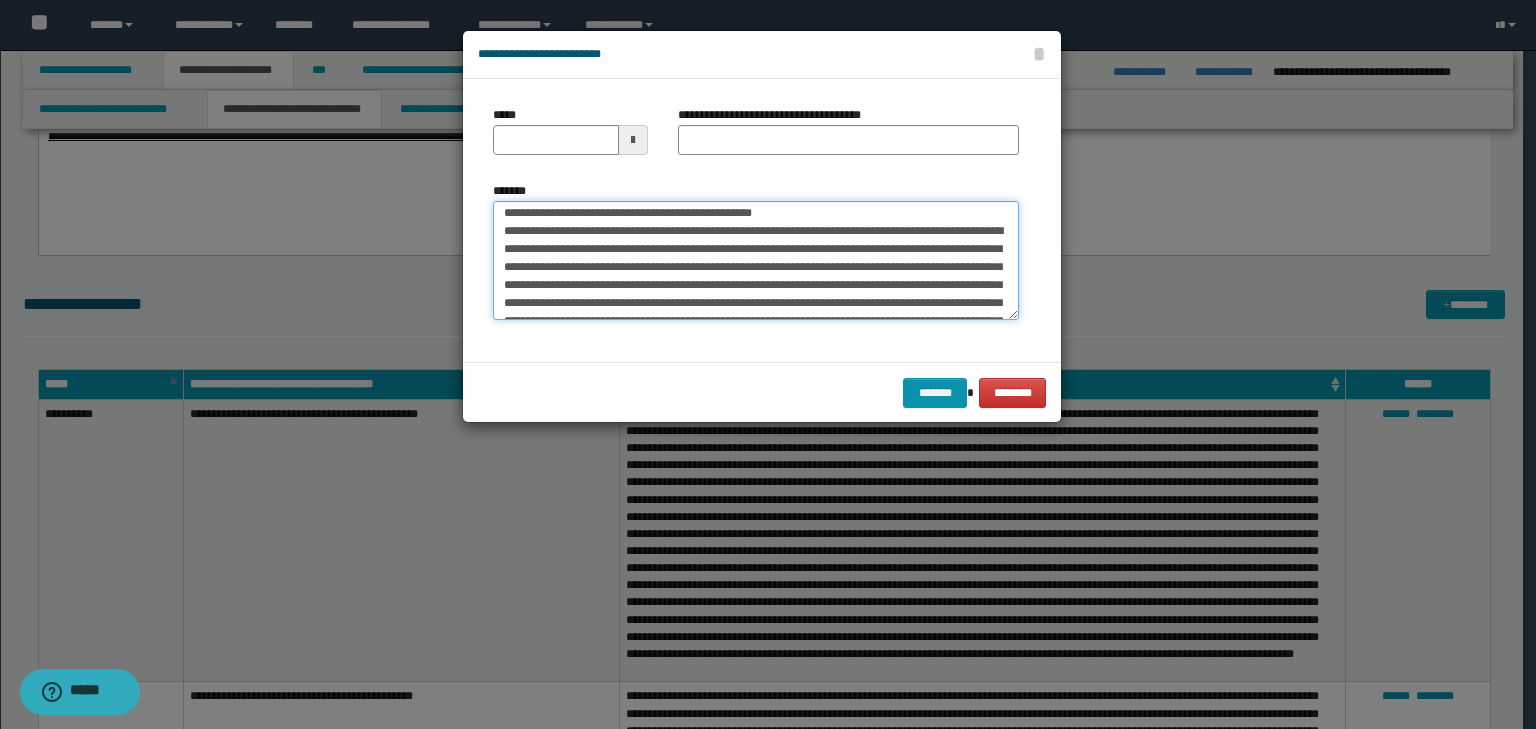 scroll, scrollTop: 0, scrollLeft: 0, axis: both 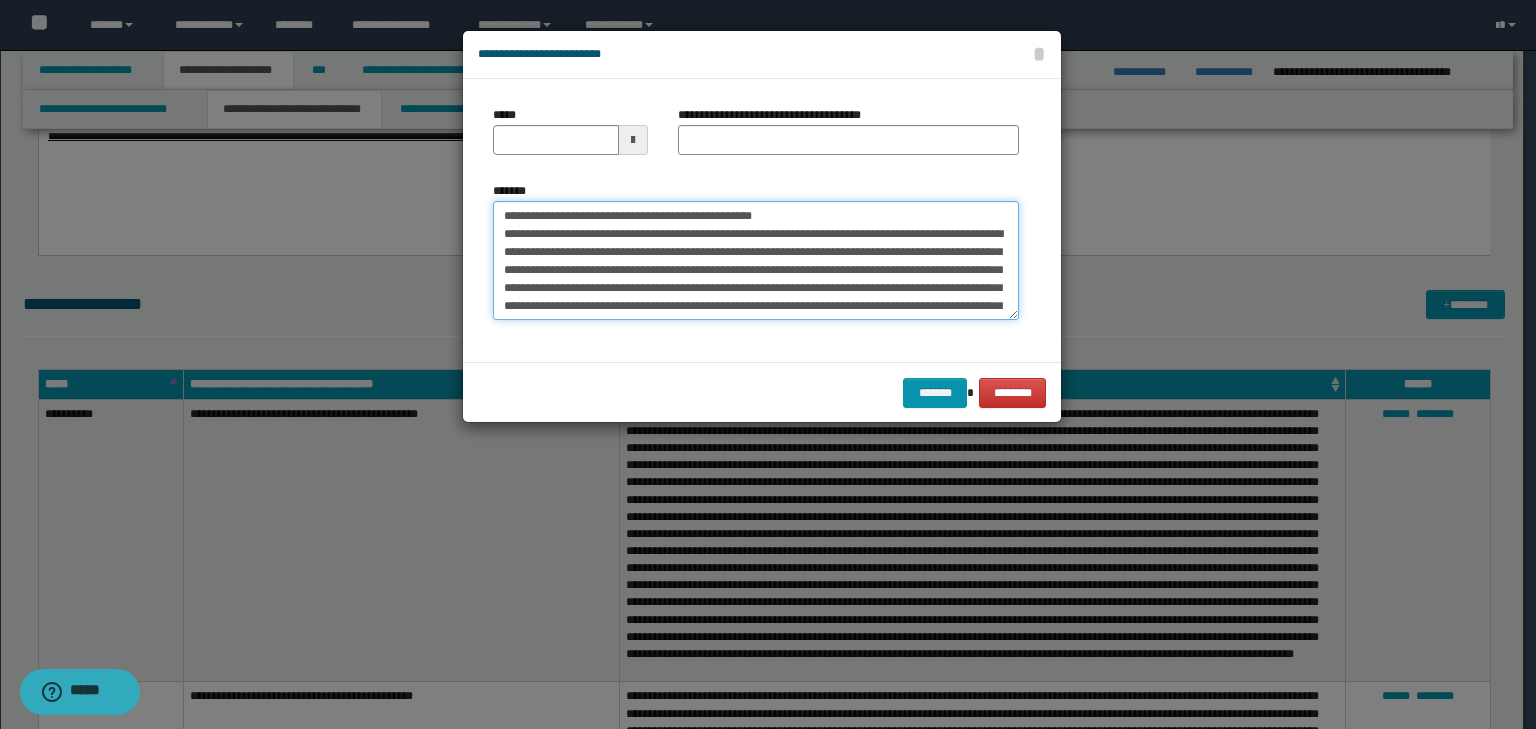 drag, startPoint x: 489, startPoint y: 210, endPoint x: 441, endPoint y: 200, distance: 49.0306 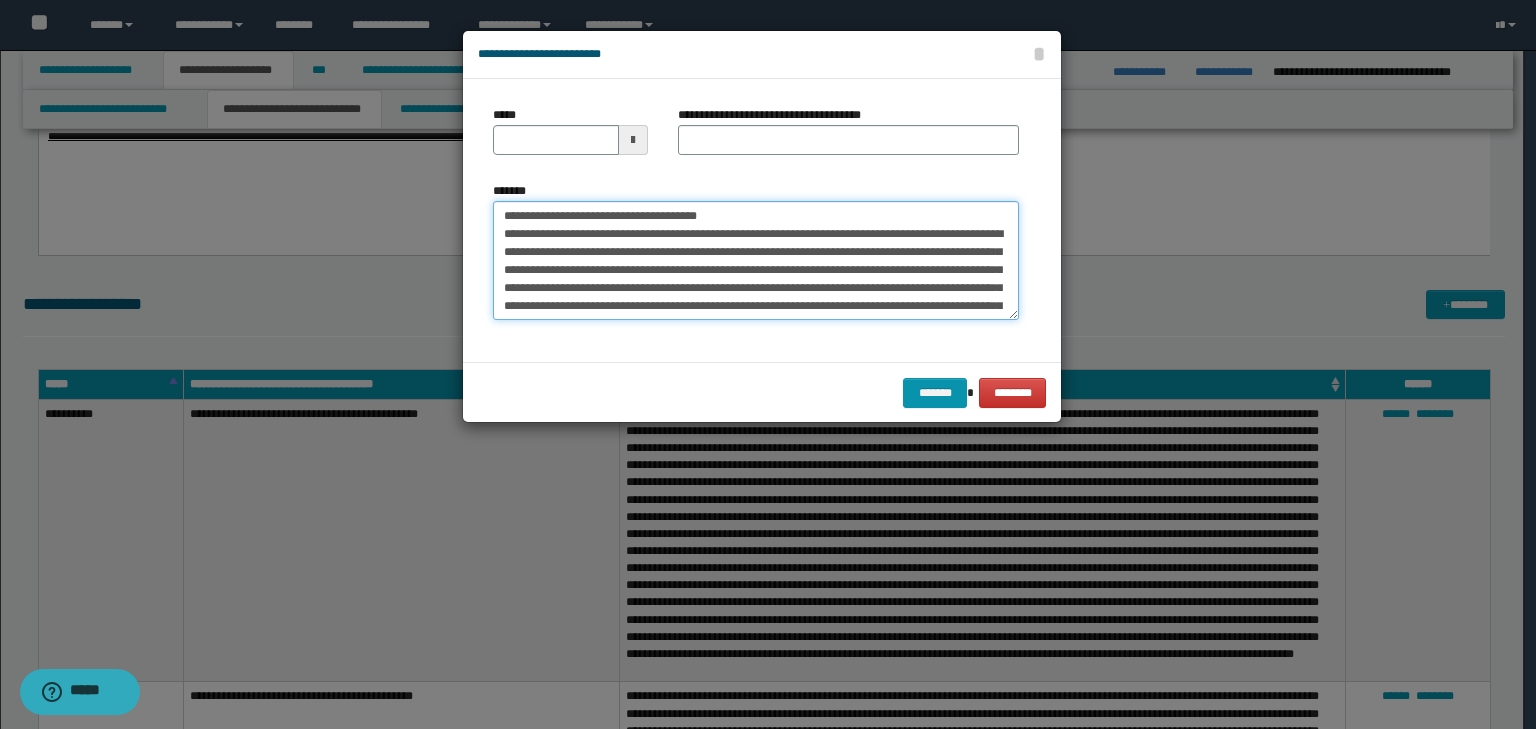type on "**********" 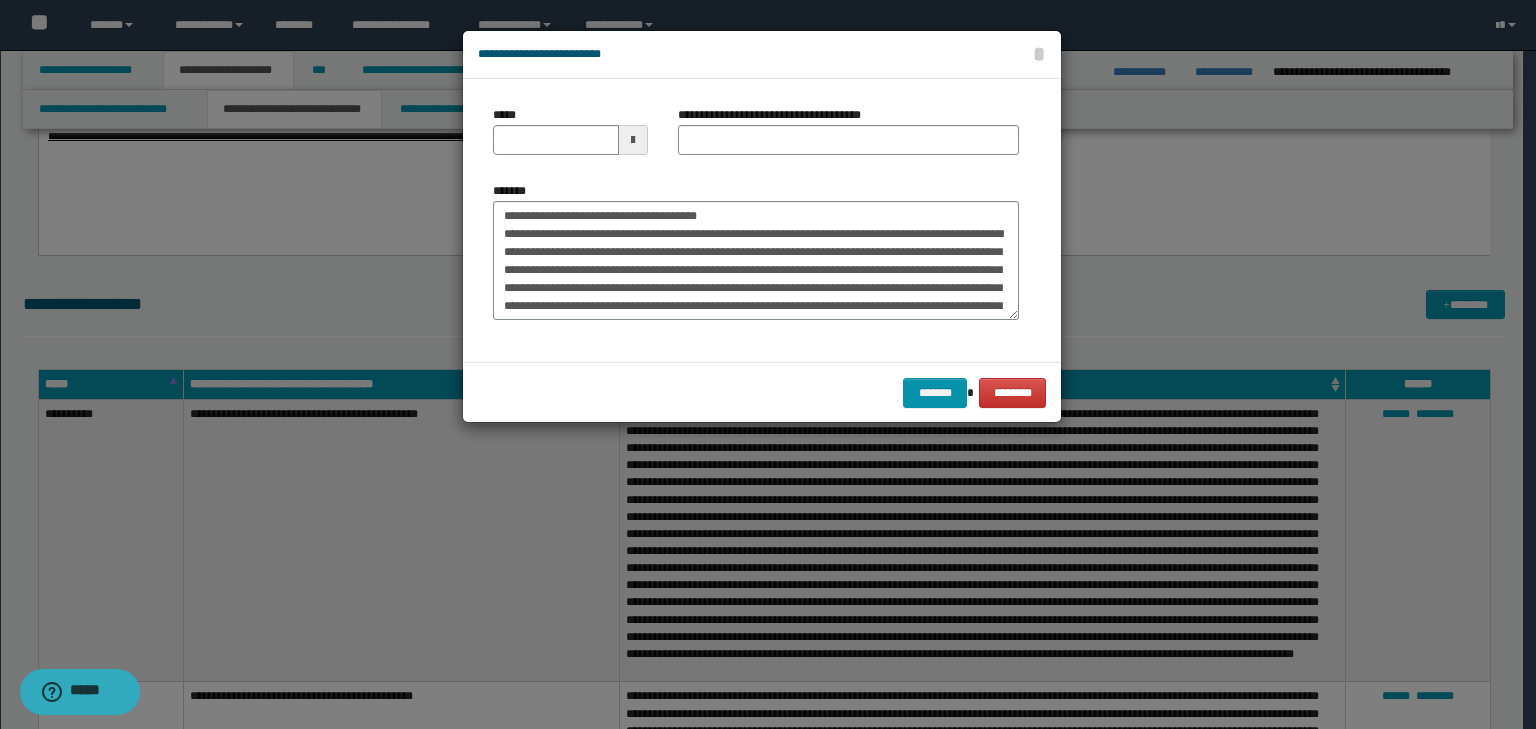 click on "*****" at bounding box center [570, 130] 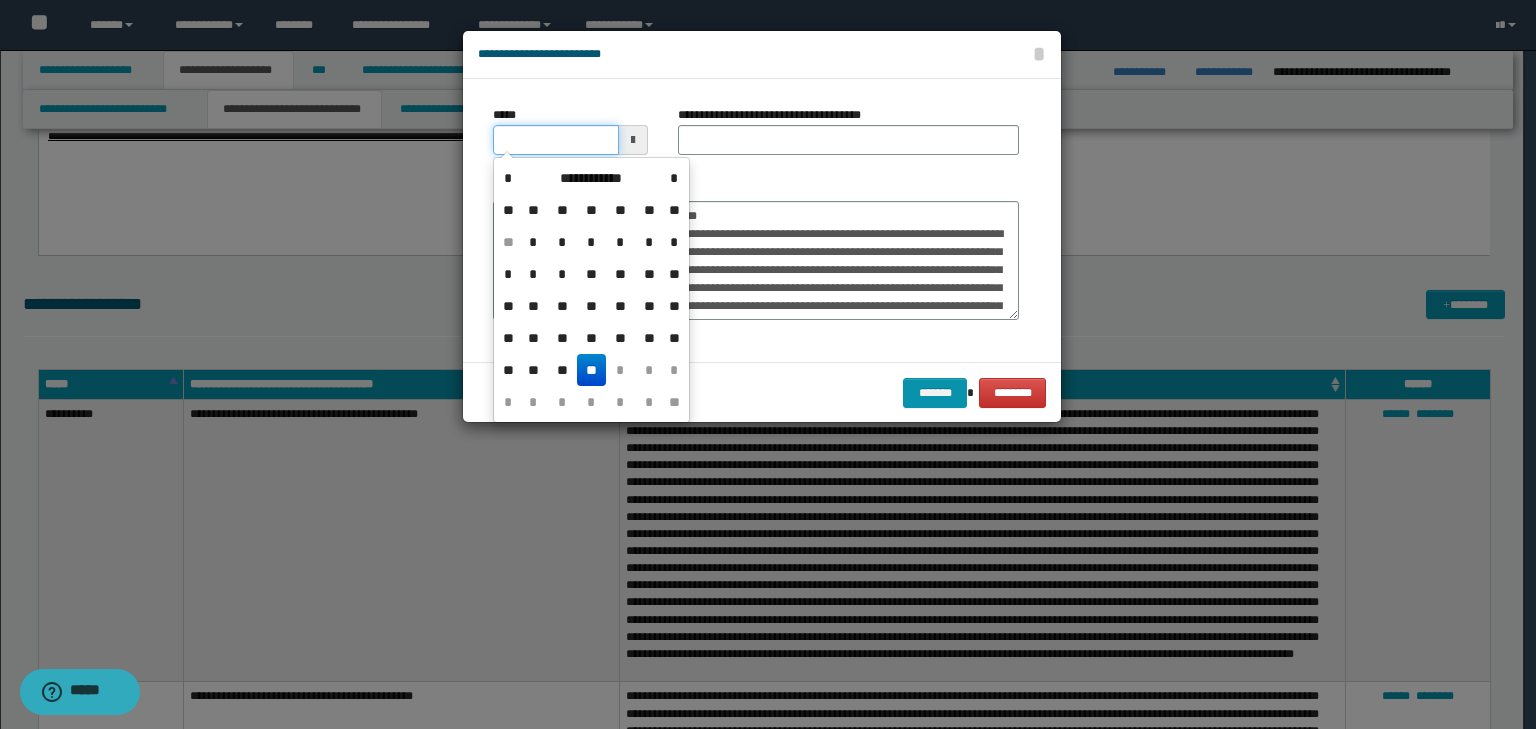 click on "*****" at bounding box center [556, 140] 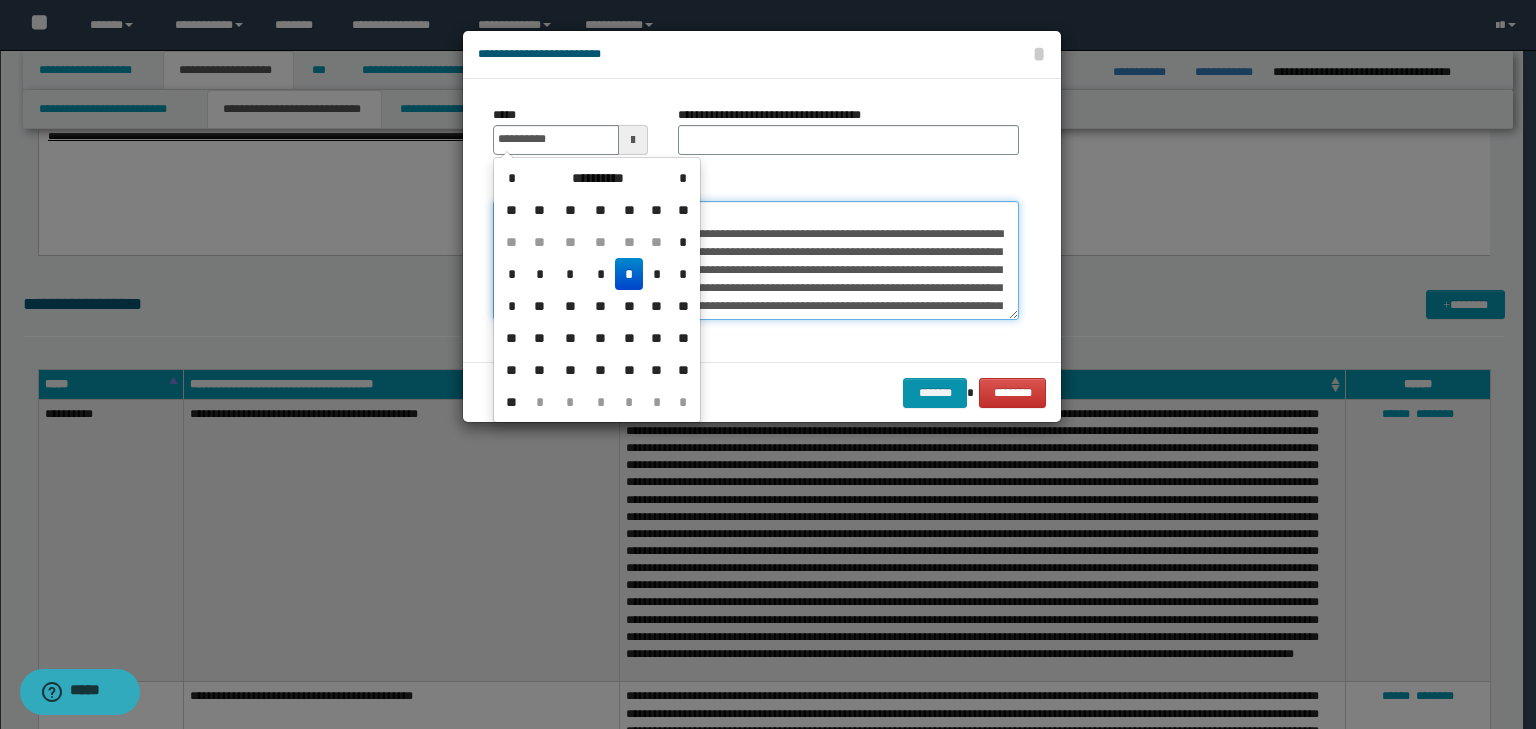 type on "**********" 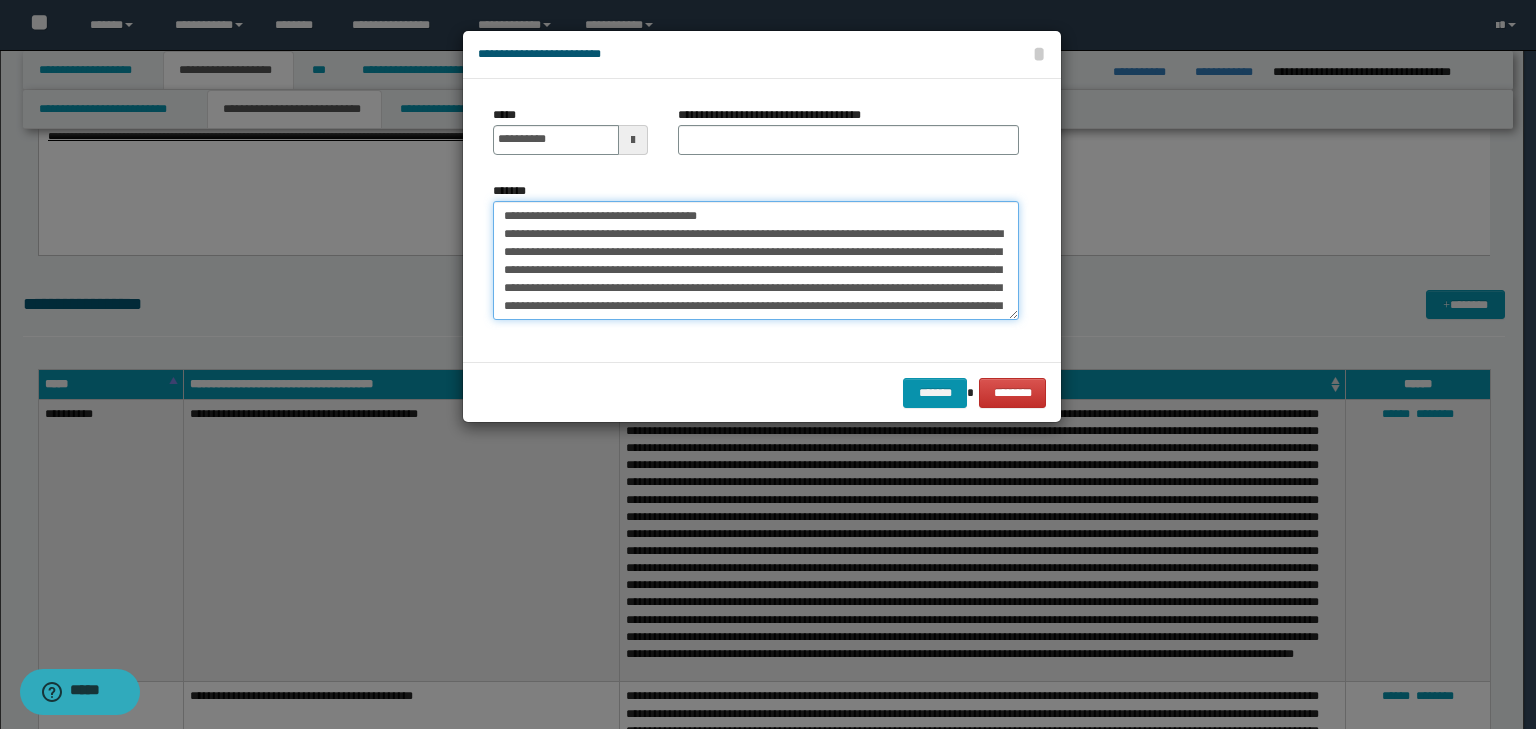 drag, startPoint x: 759, startPoint y: 216, endPoint x: 264, endPoint y: 156, distance: 498.6231 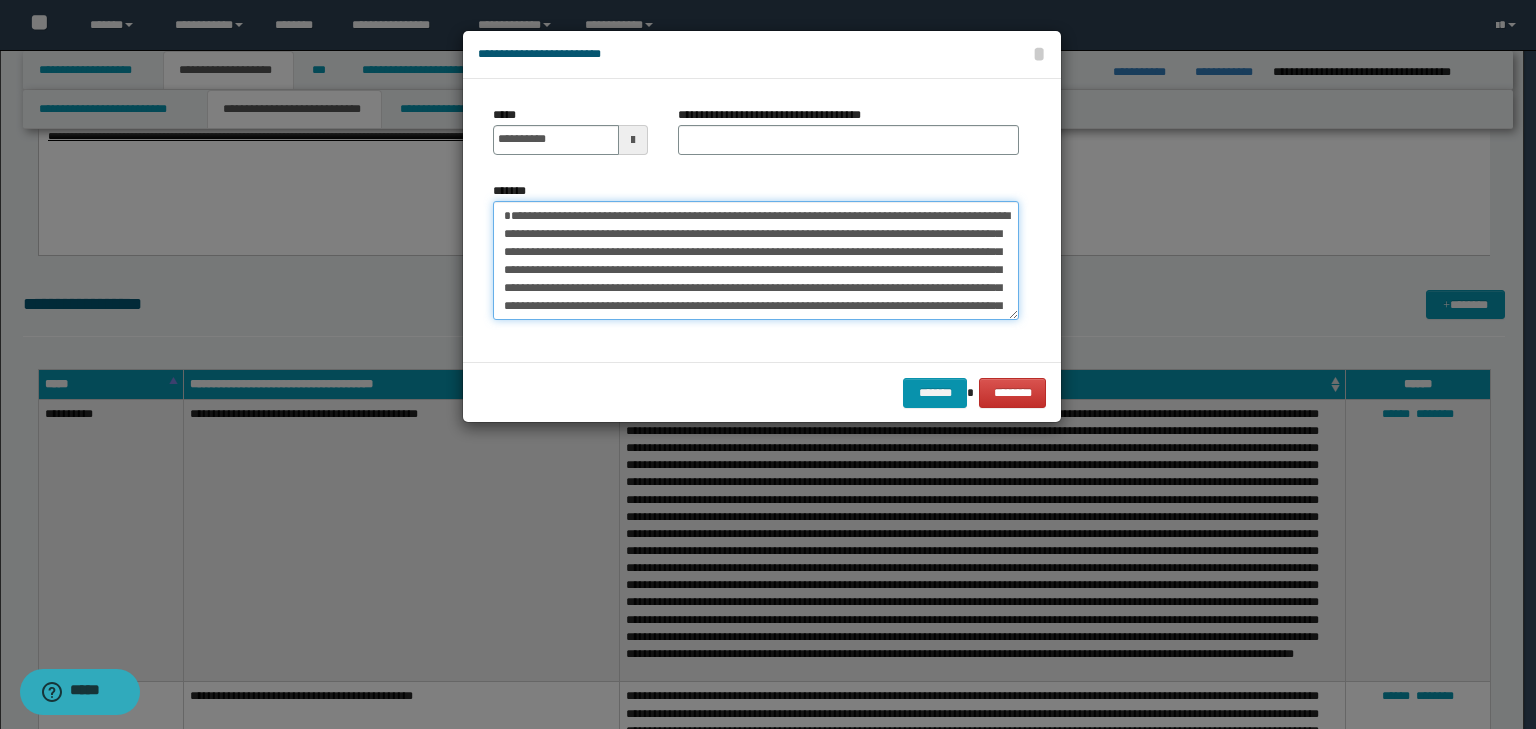 type on "**********" 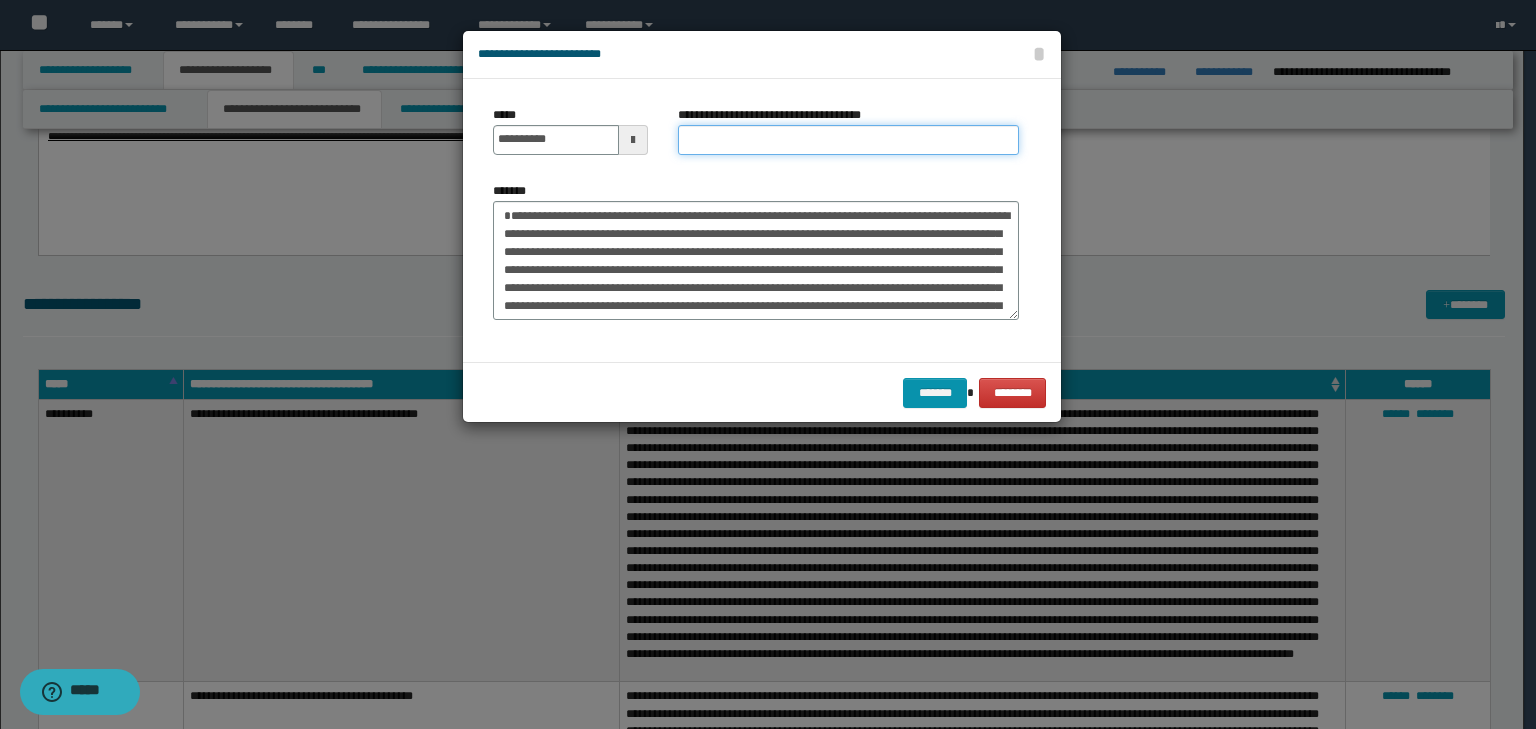 click on "**********" at bounding box center [848, 140] 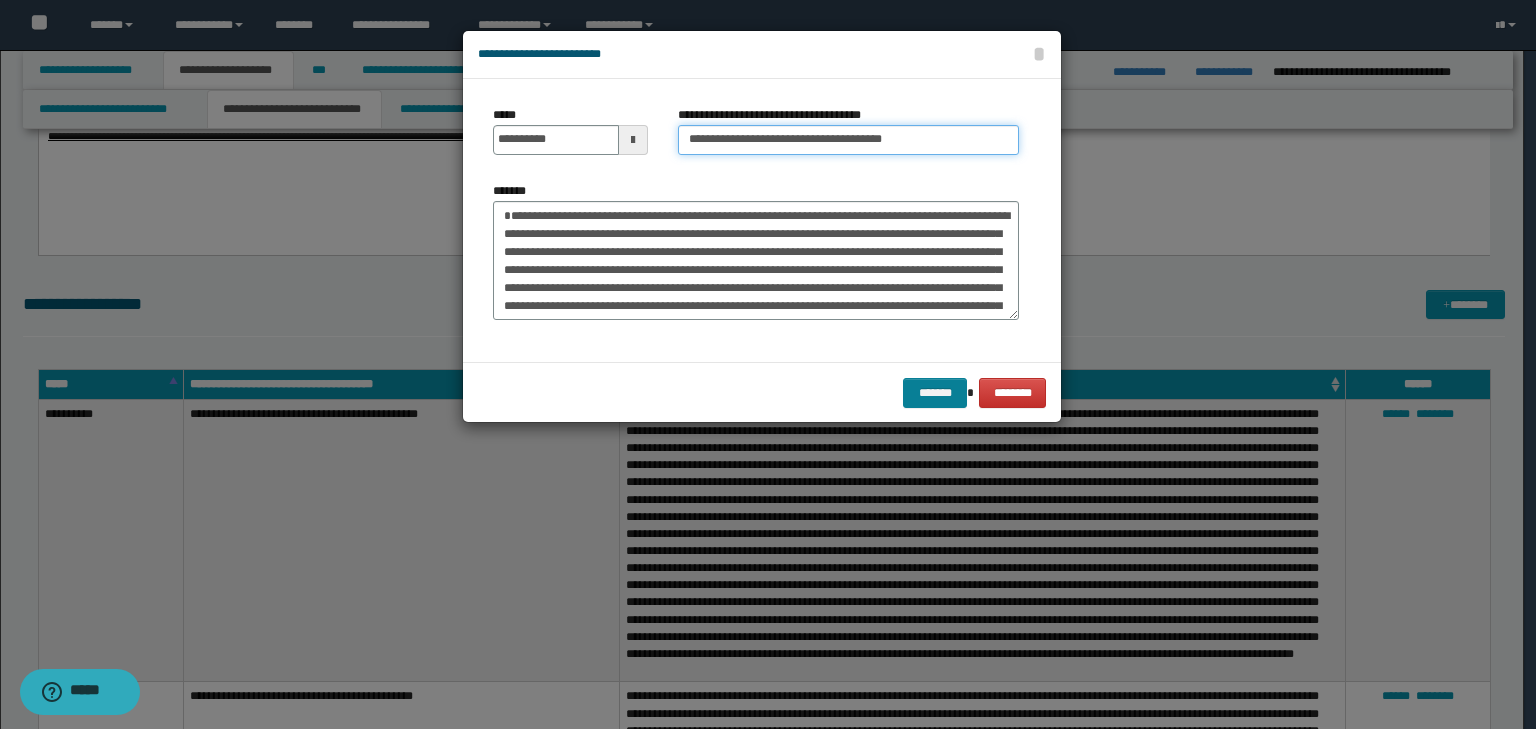 type on "**********" 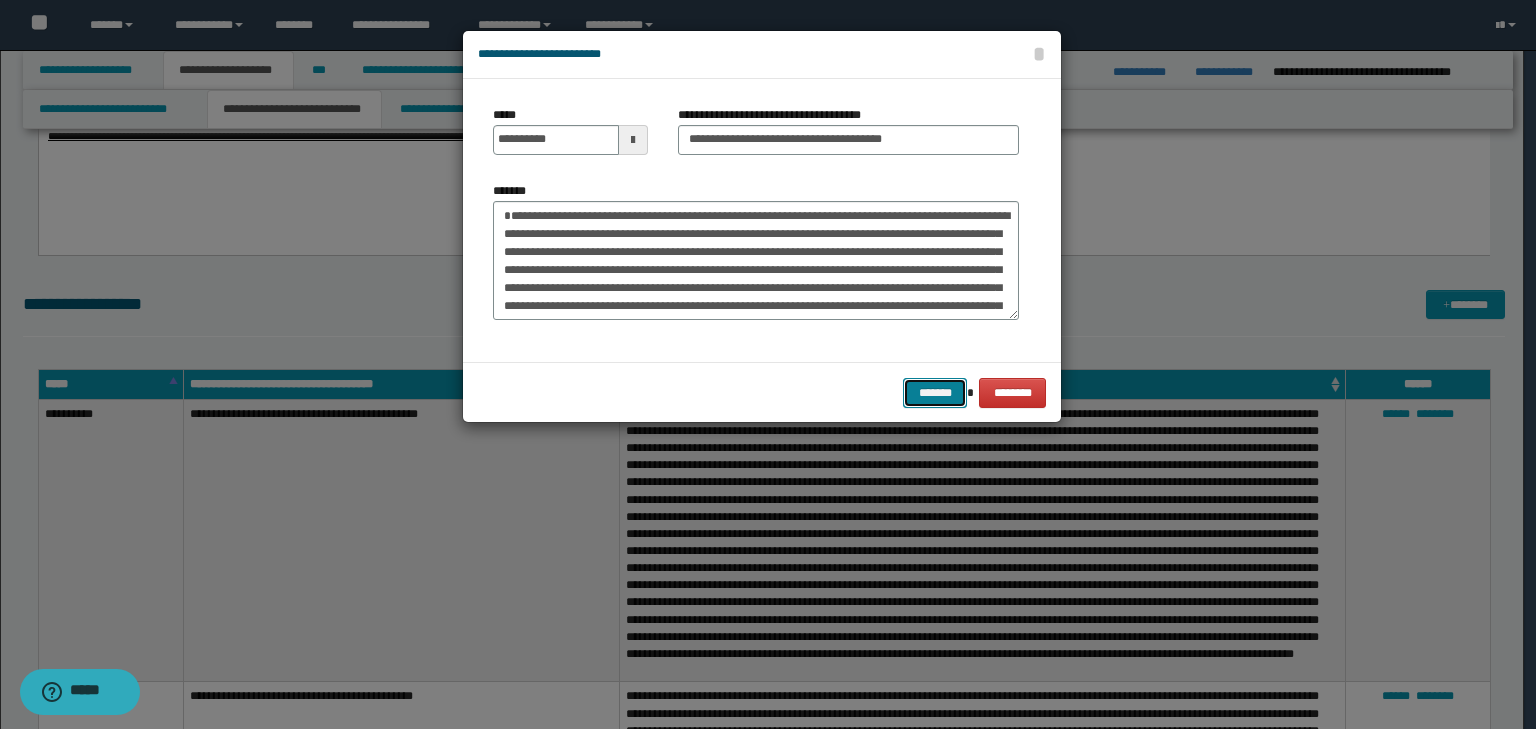 click on "*******" at bounding box center [935, 393] 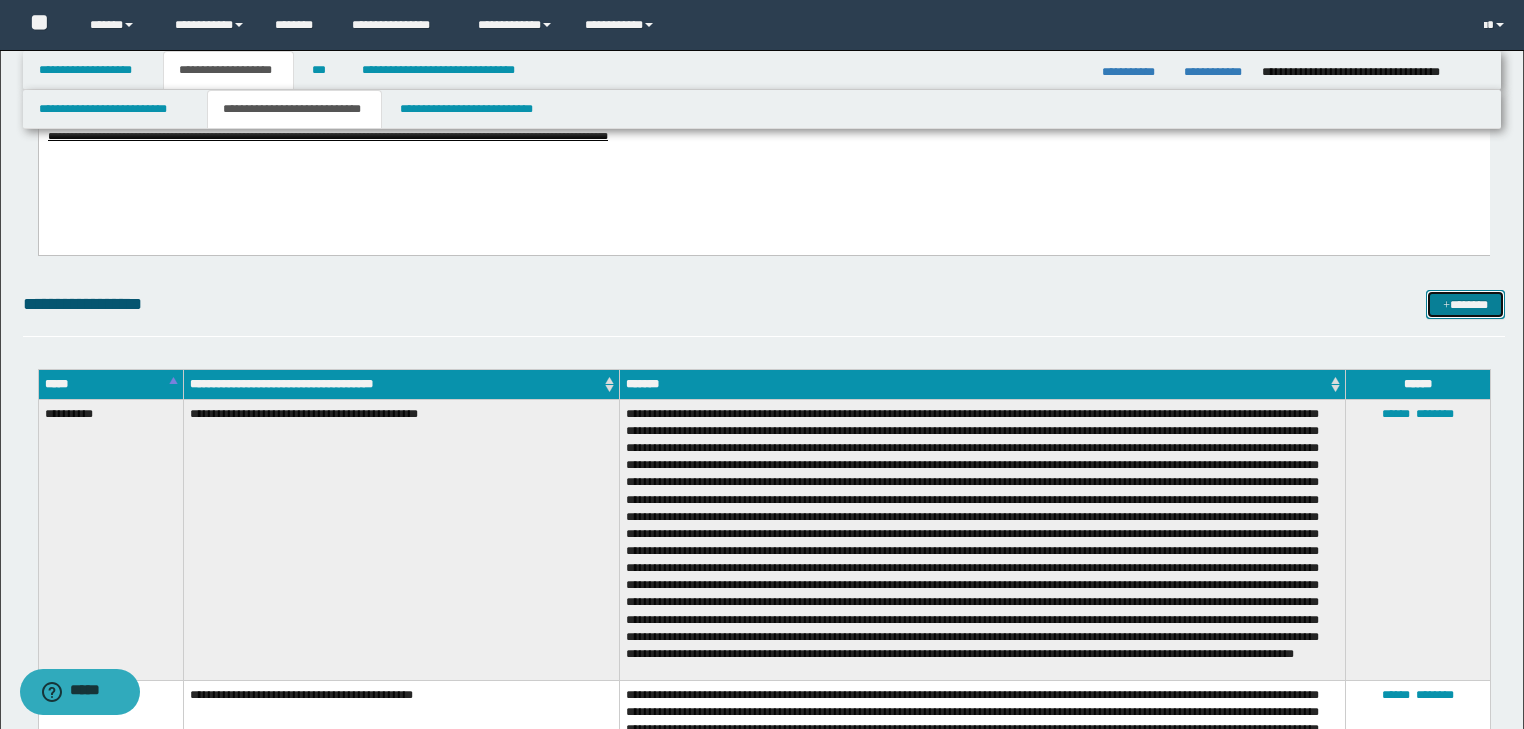 click on "*******" at bounding box center (1465, 305) 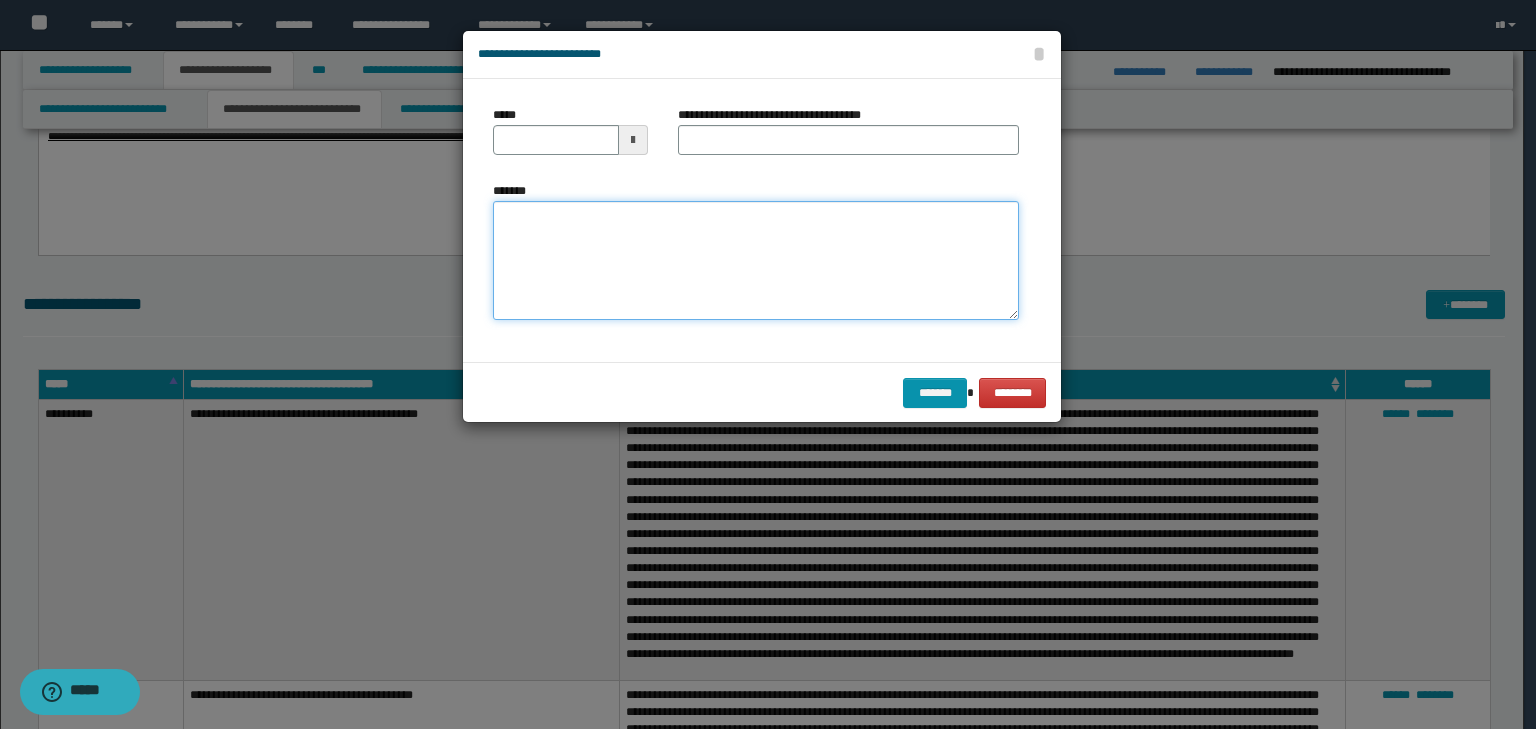 click on "*******" at bounding box center (756, 261) 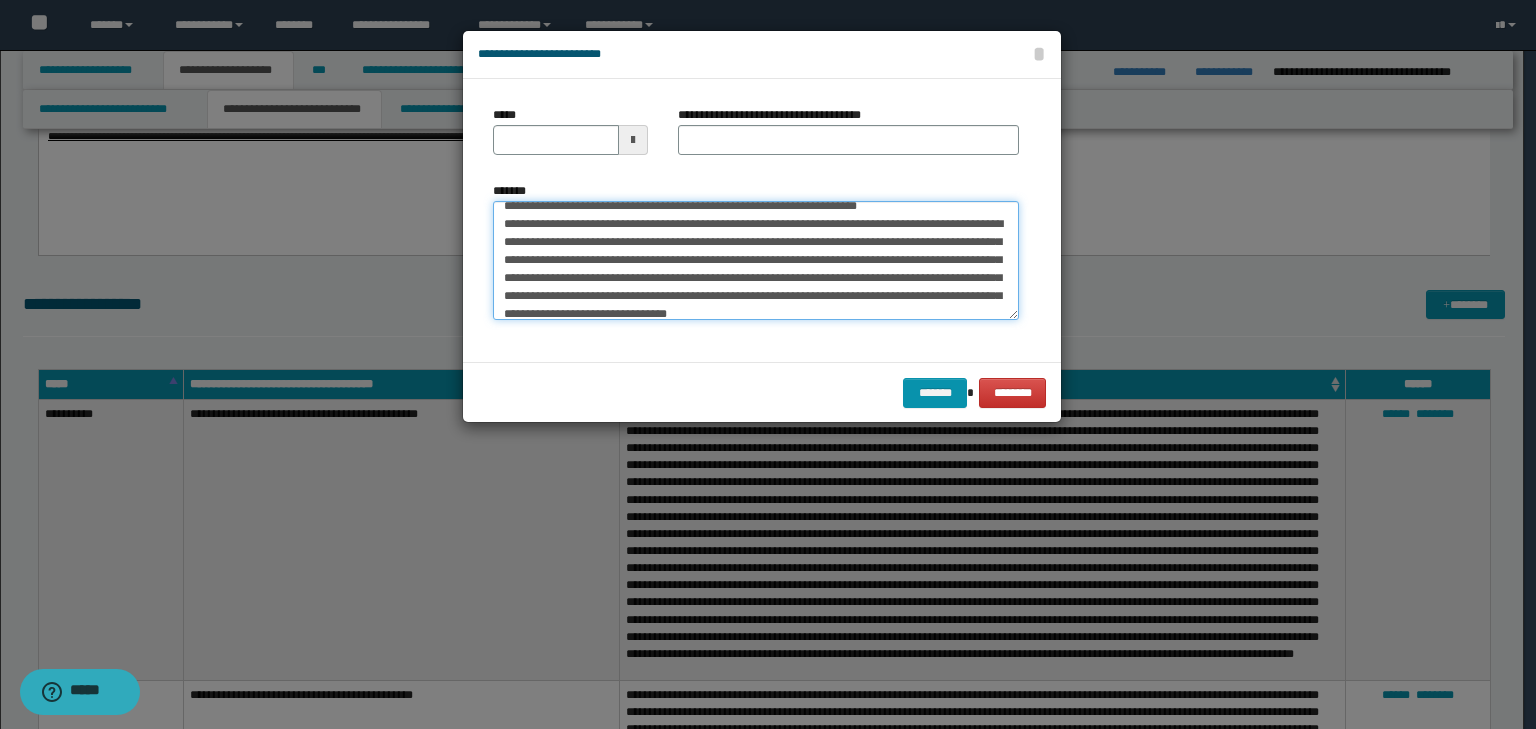 scroll, scrollTop: 0, scrollLeft: 0, axis: both 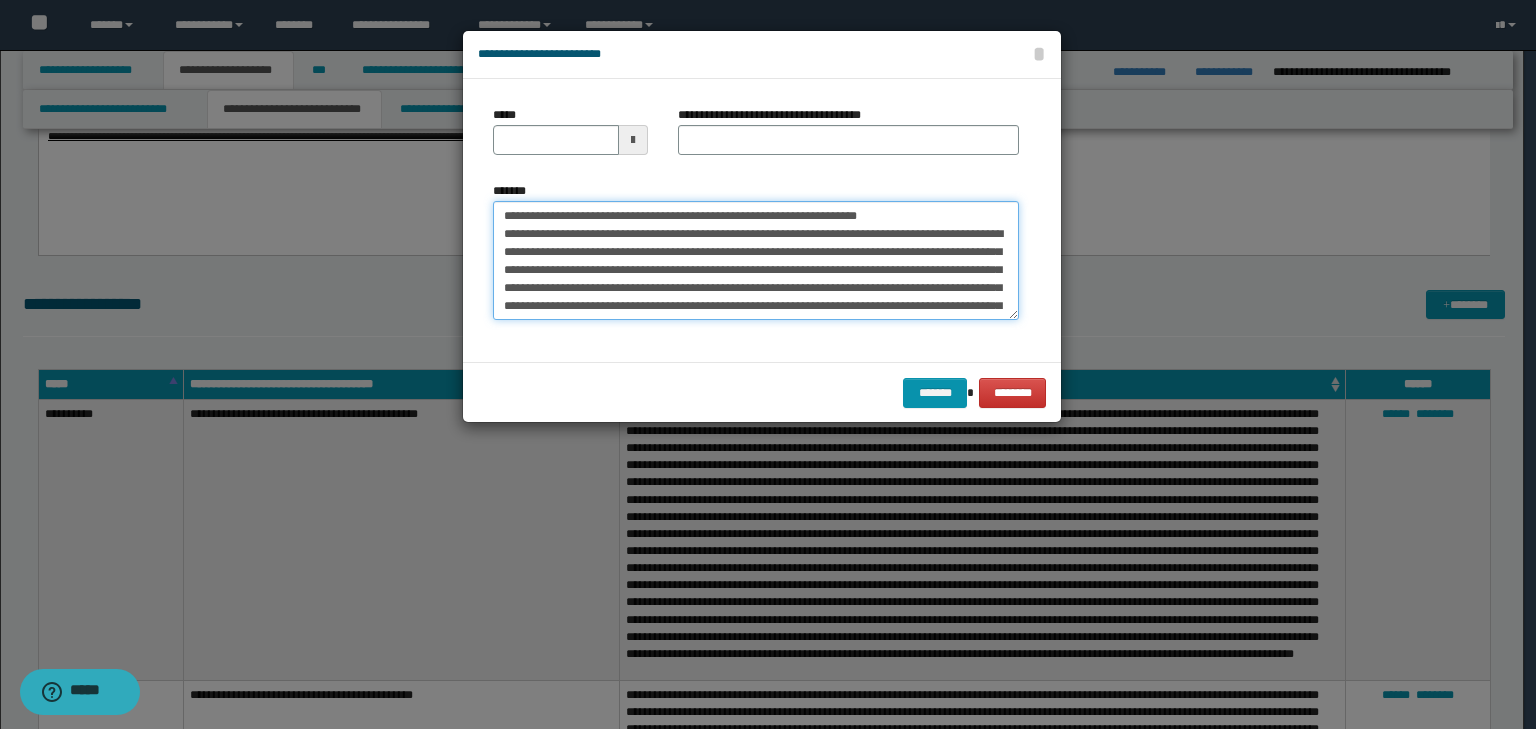 drag, startPoint x: 563, startPoint y: 214, endPoint x: 338, endPoint y: 192, distance: 226.073 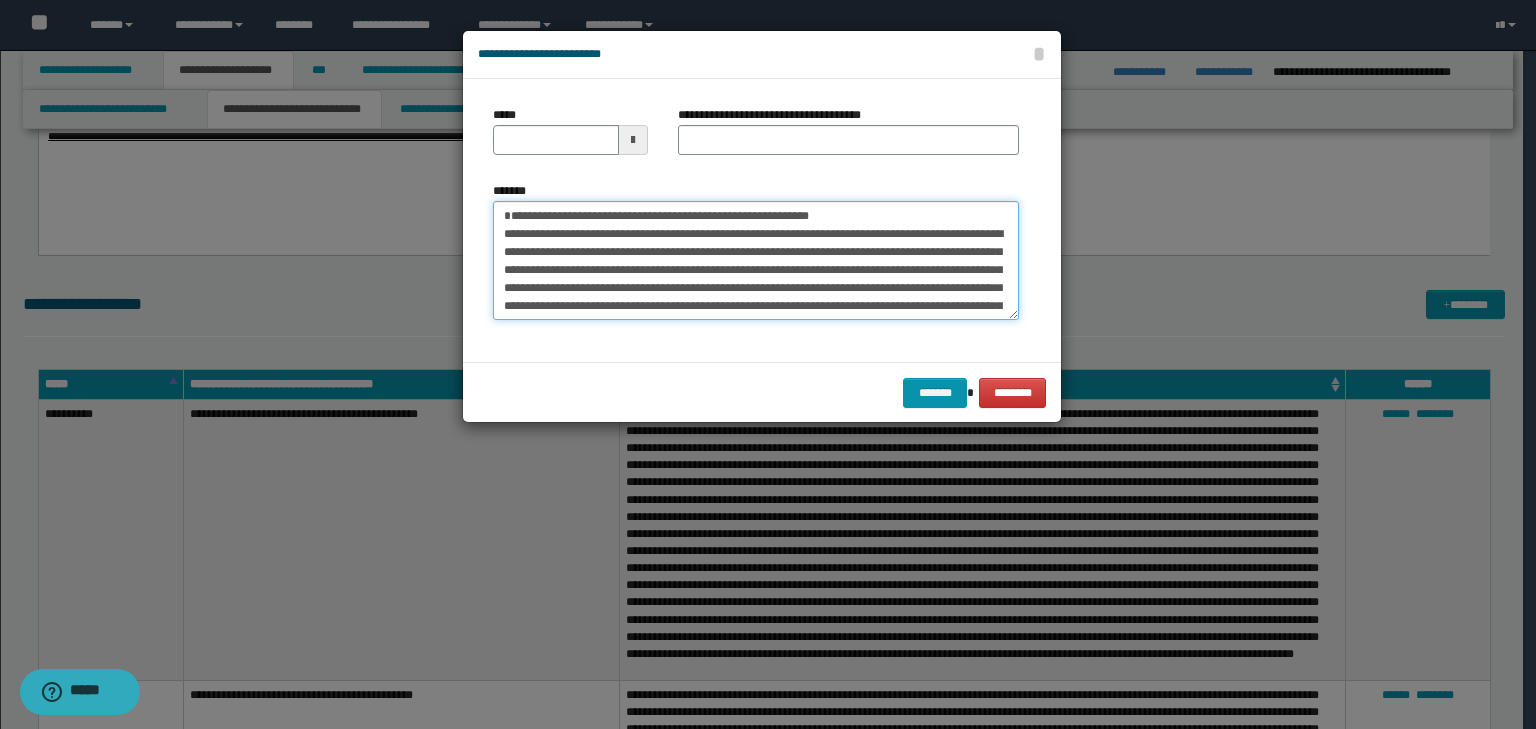 type 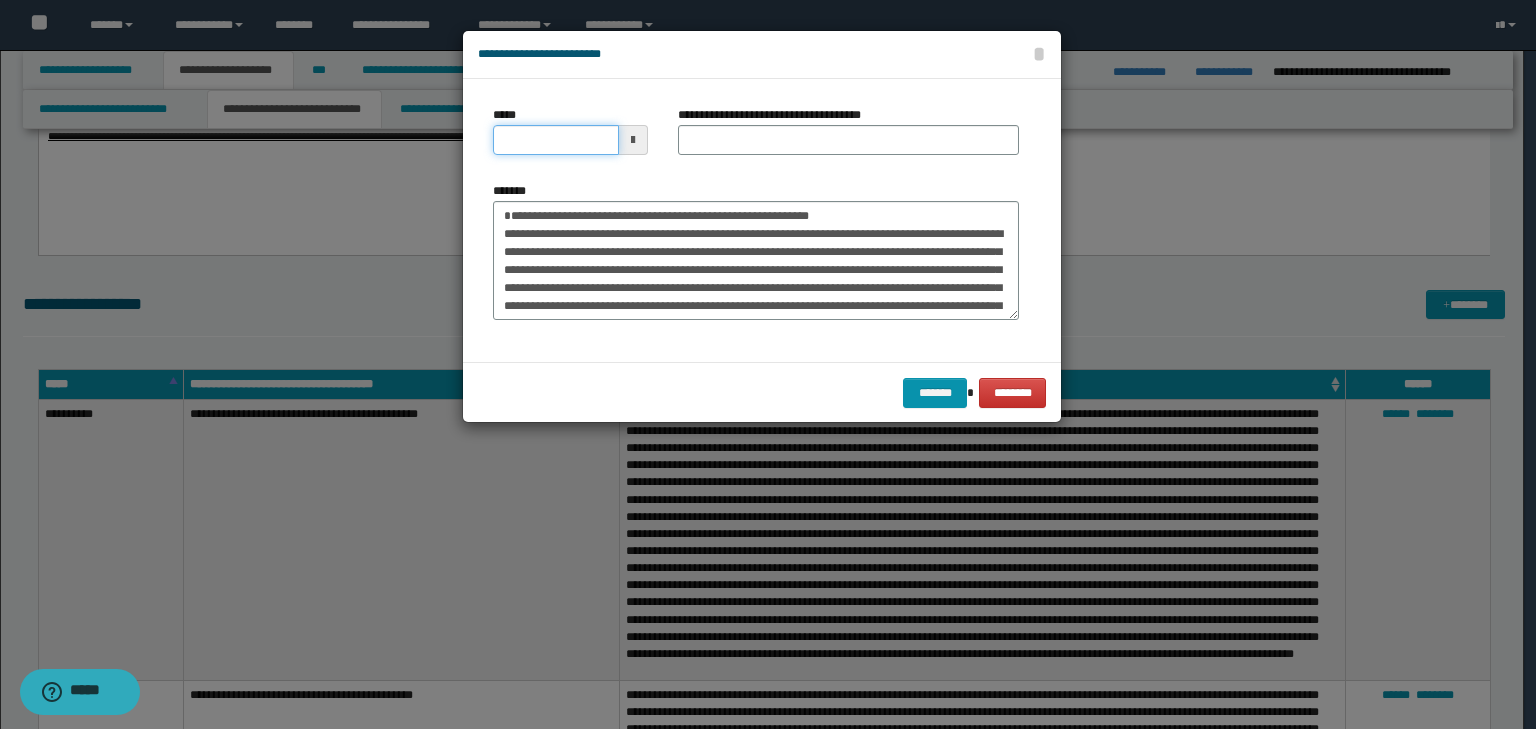 click on "*****" at bounding box center (556, 140) 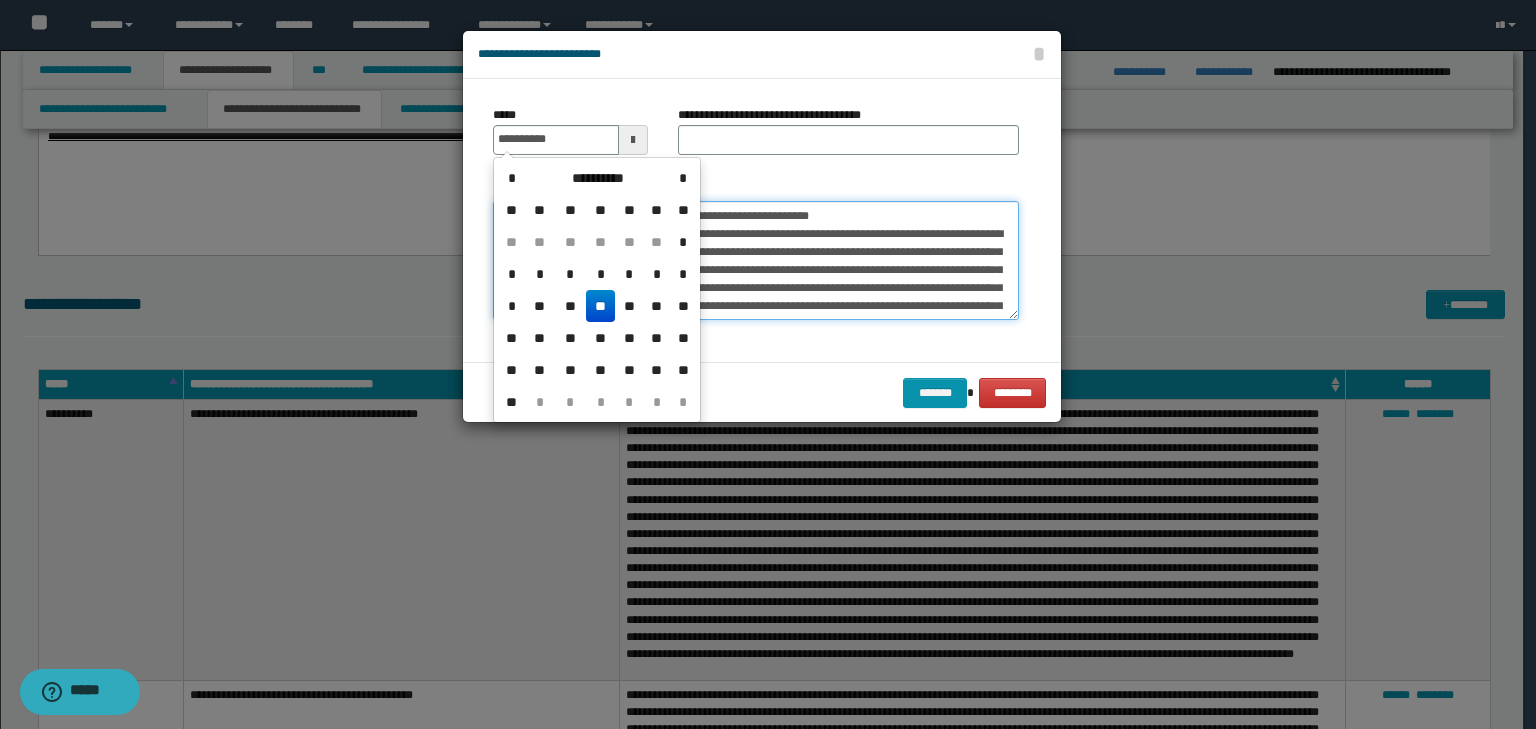 type on "**********" 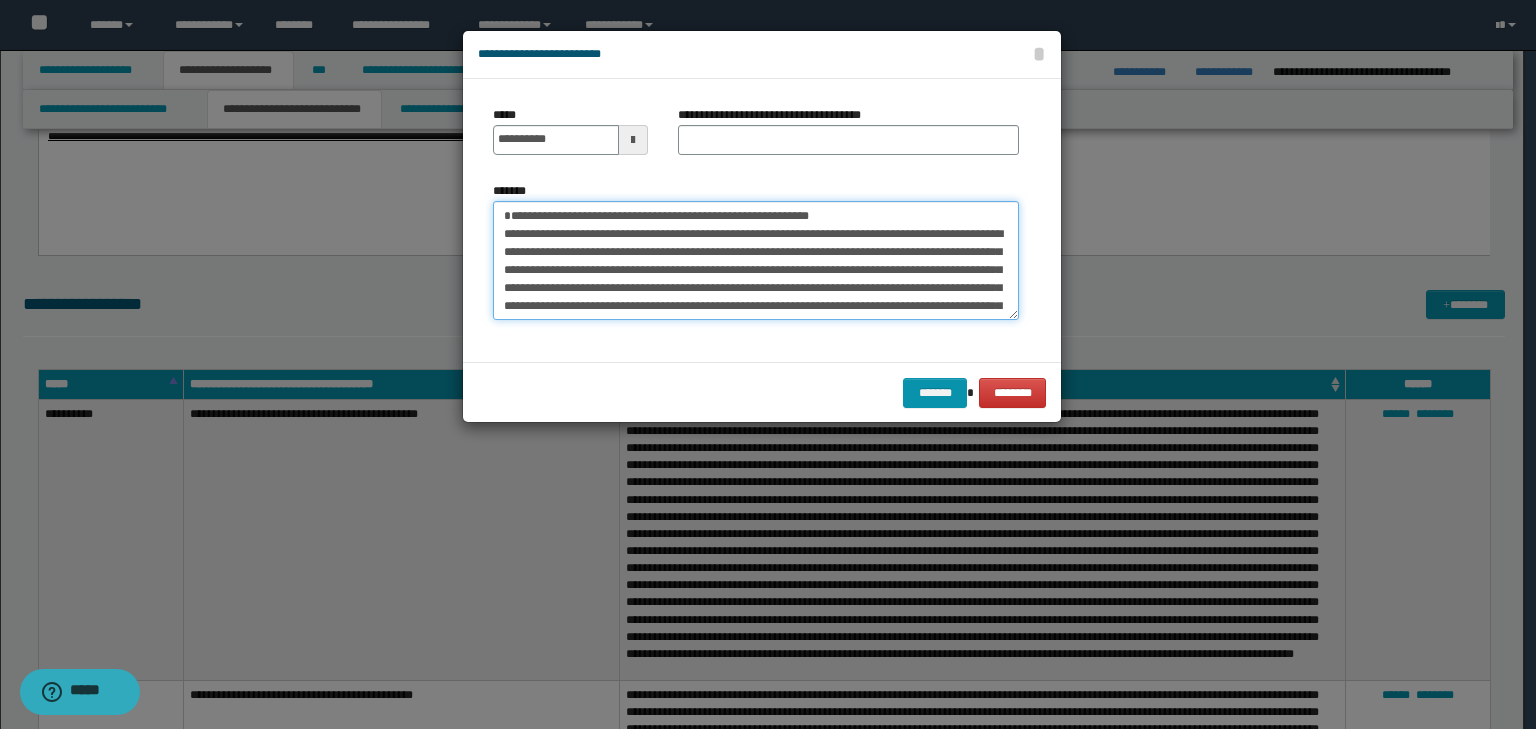 drag, startPoint x: 868, startPoint y: 210, endPoint x: 276, endPoint y: 147, distance: 595.3428 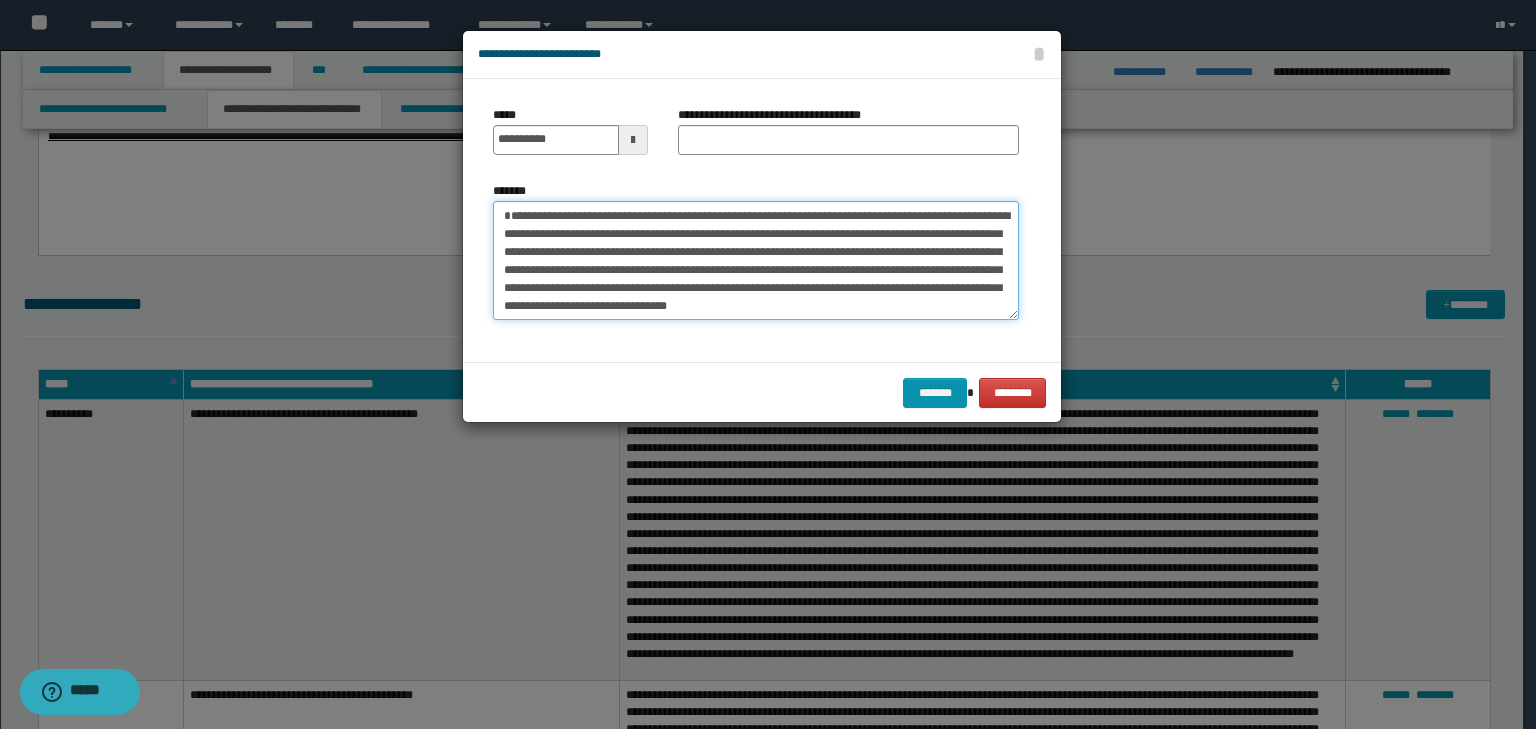 type on "**********" 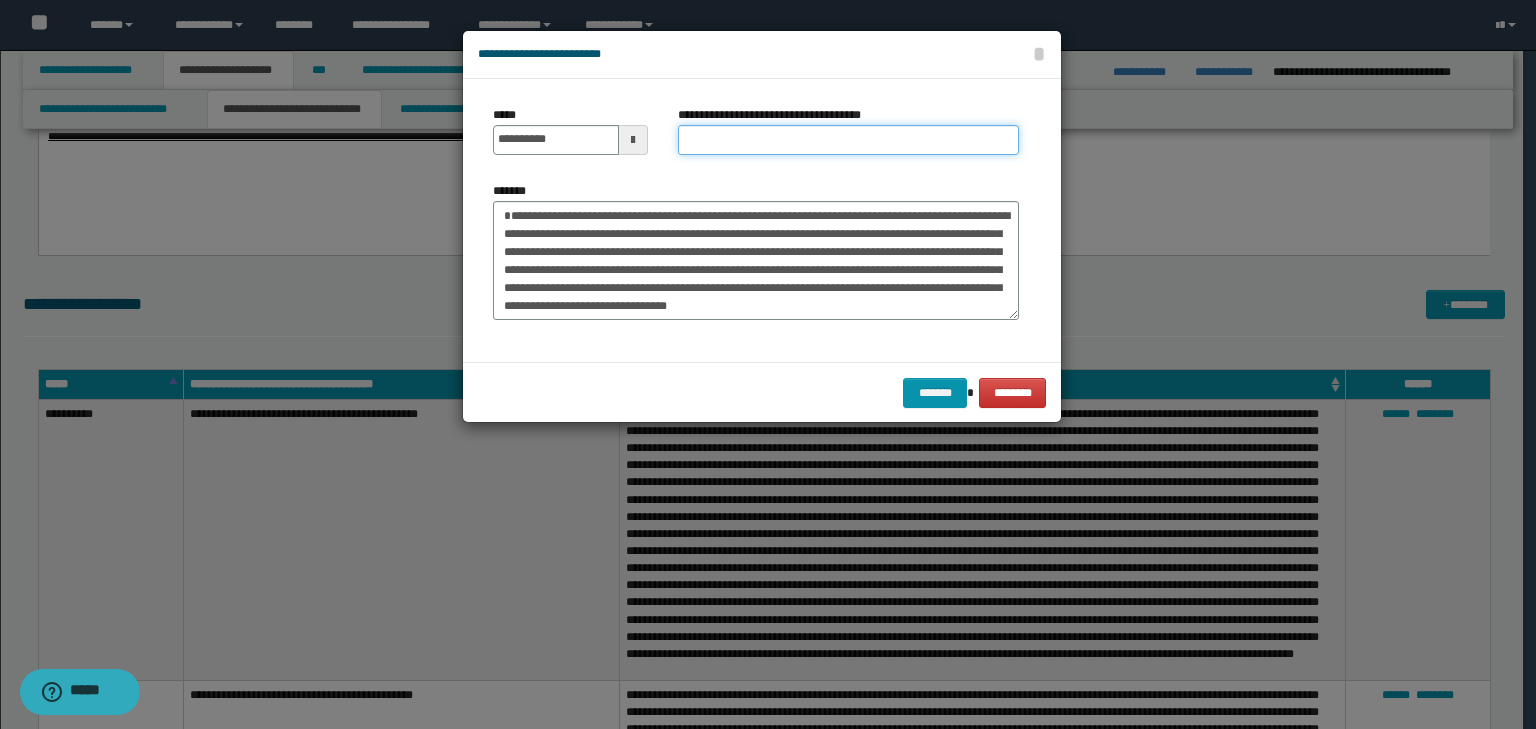 click on "**********" at bounding box center (848, 140) 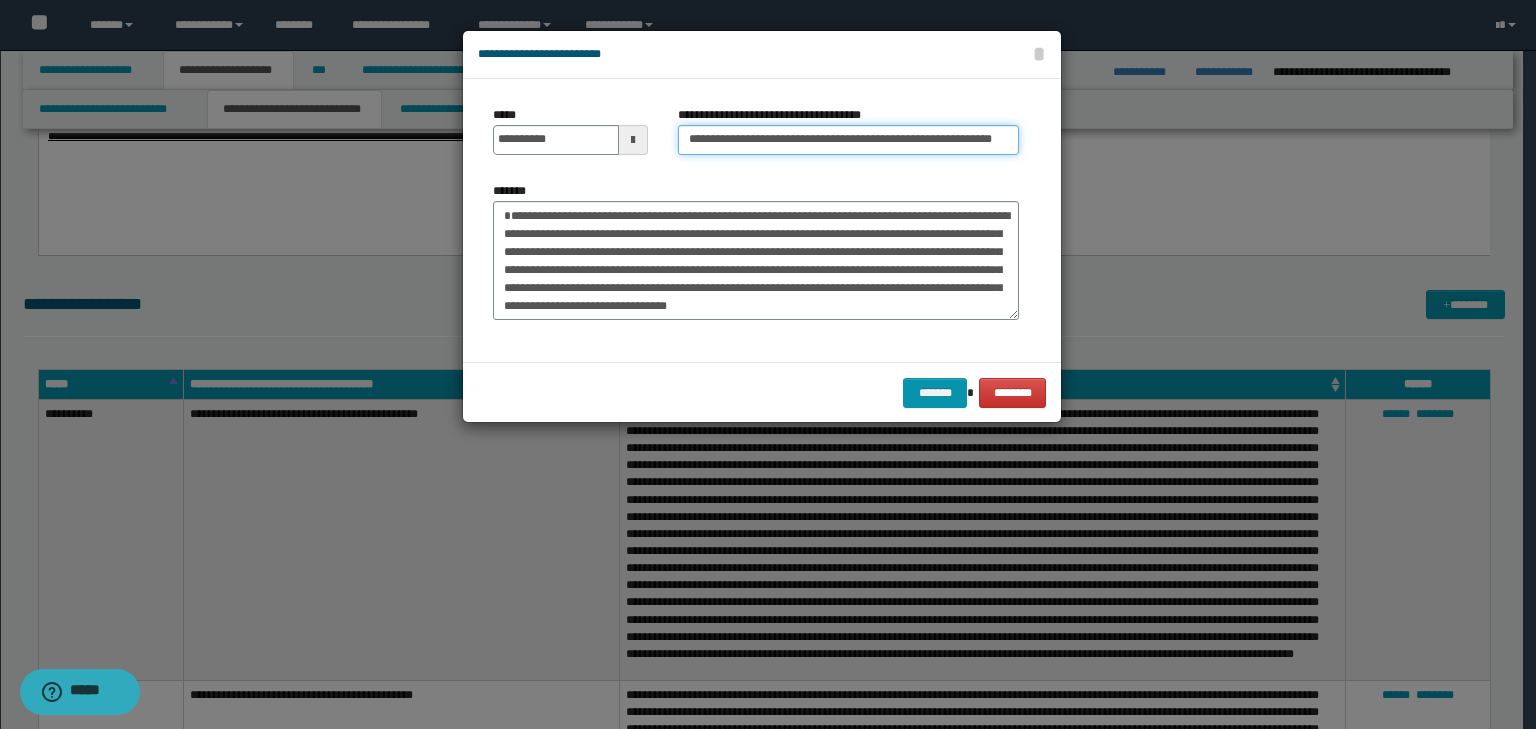 scroll, scrollTop: 0, scrollLeft: 60, axis: horizontal 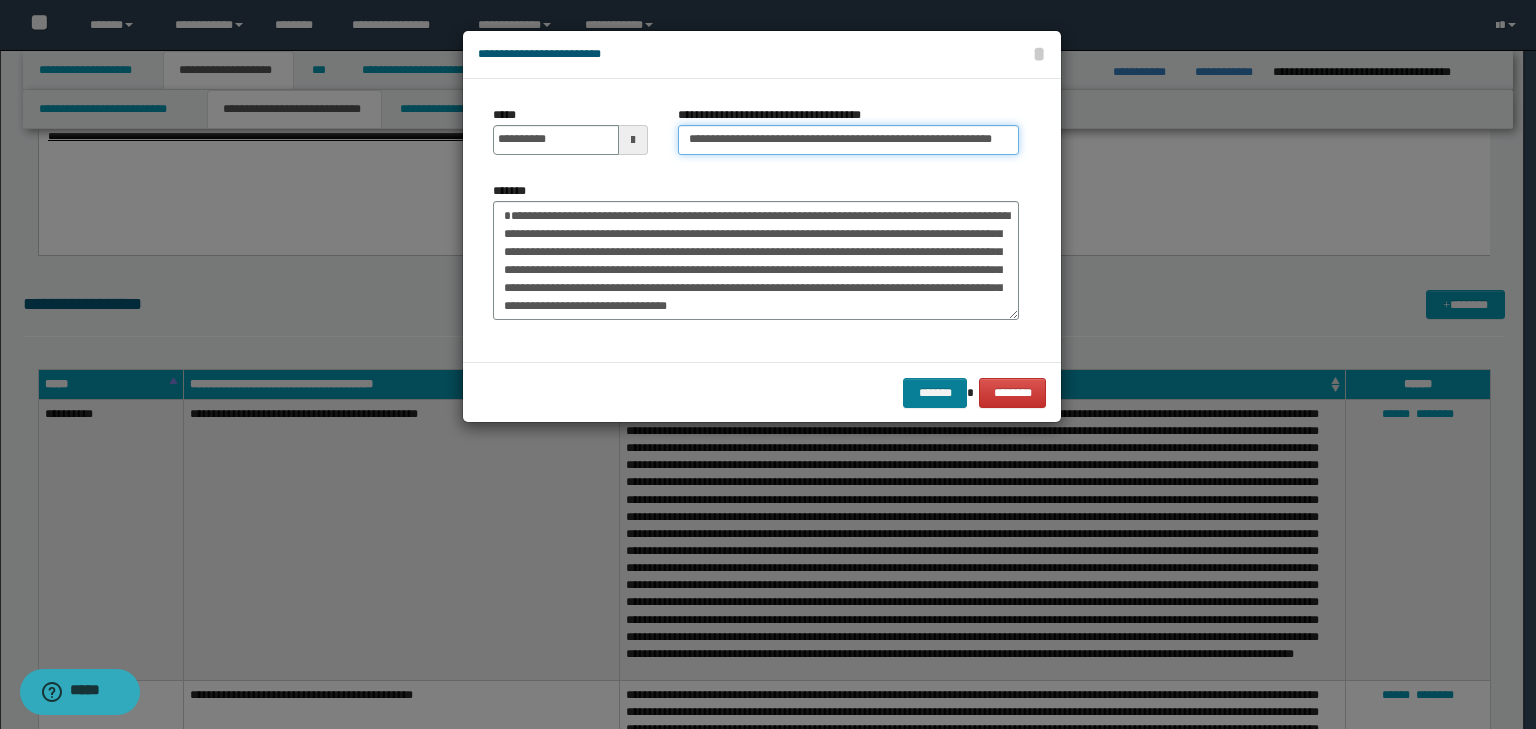 type on "**********" 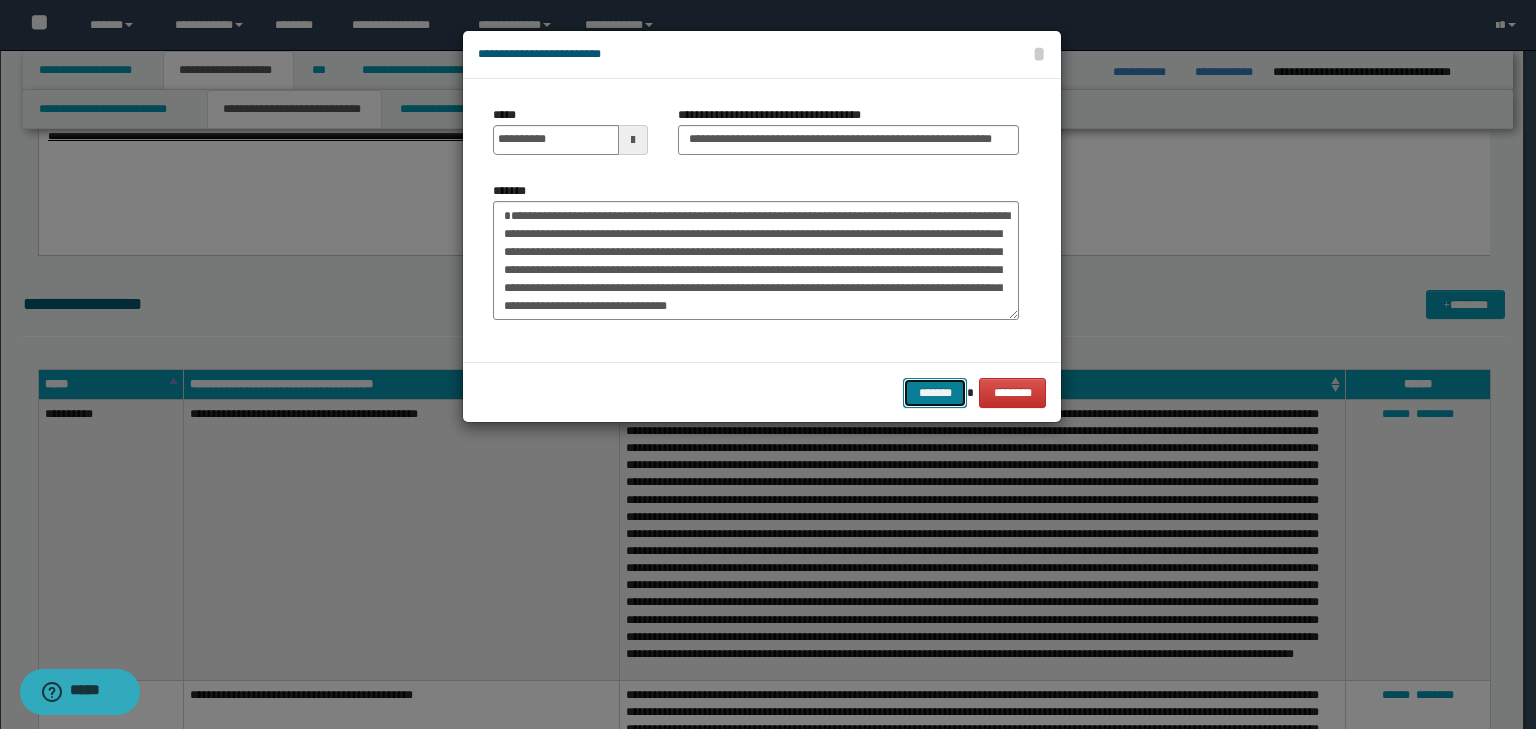 click on "*******" at bounding box center (935, 393) 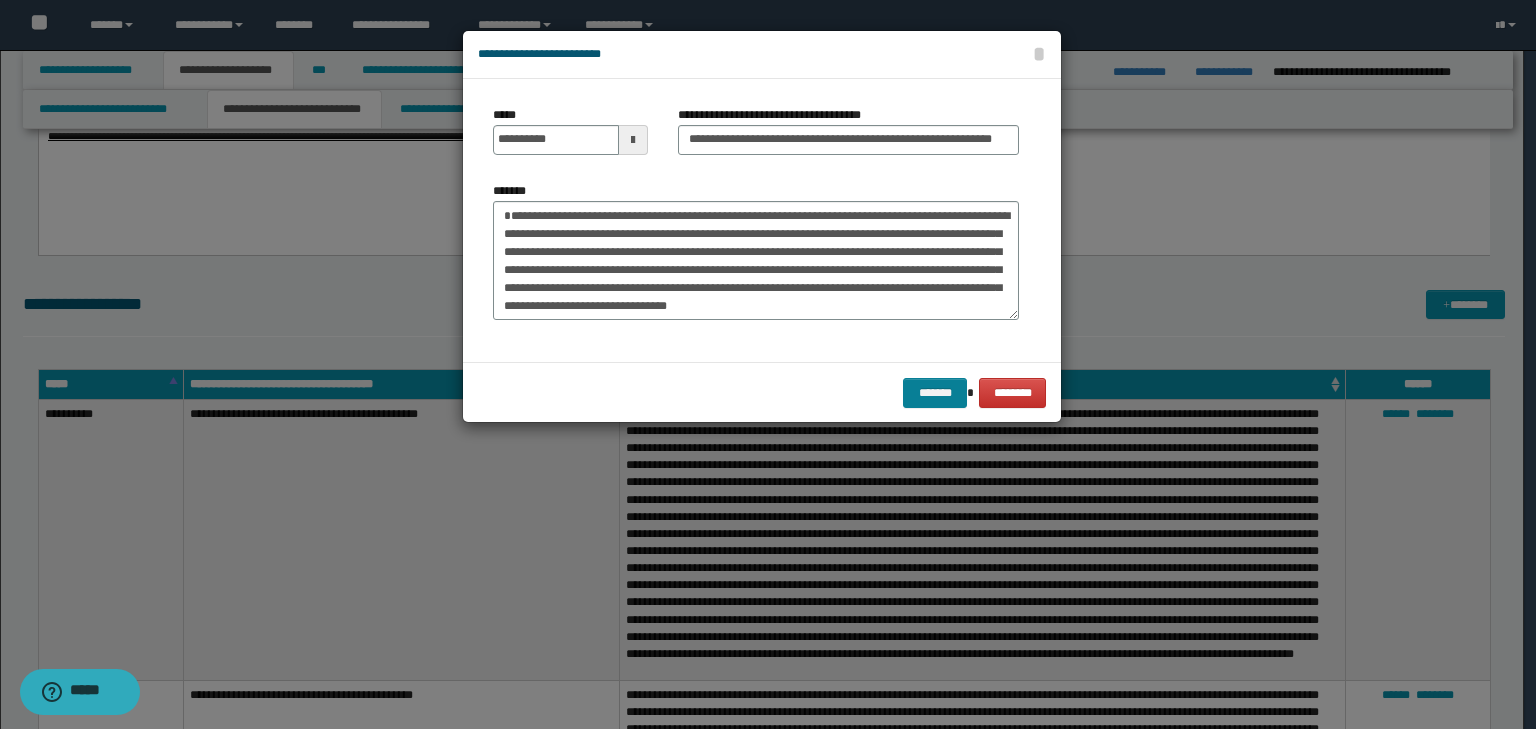 scroll, scrollTop: 0, scrollLeft: 0, axis: both 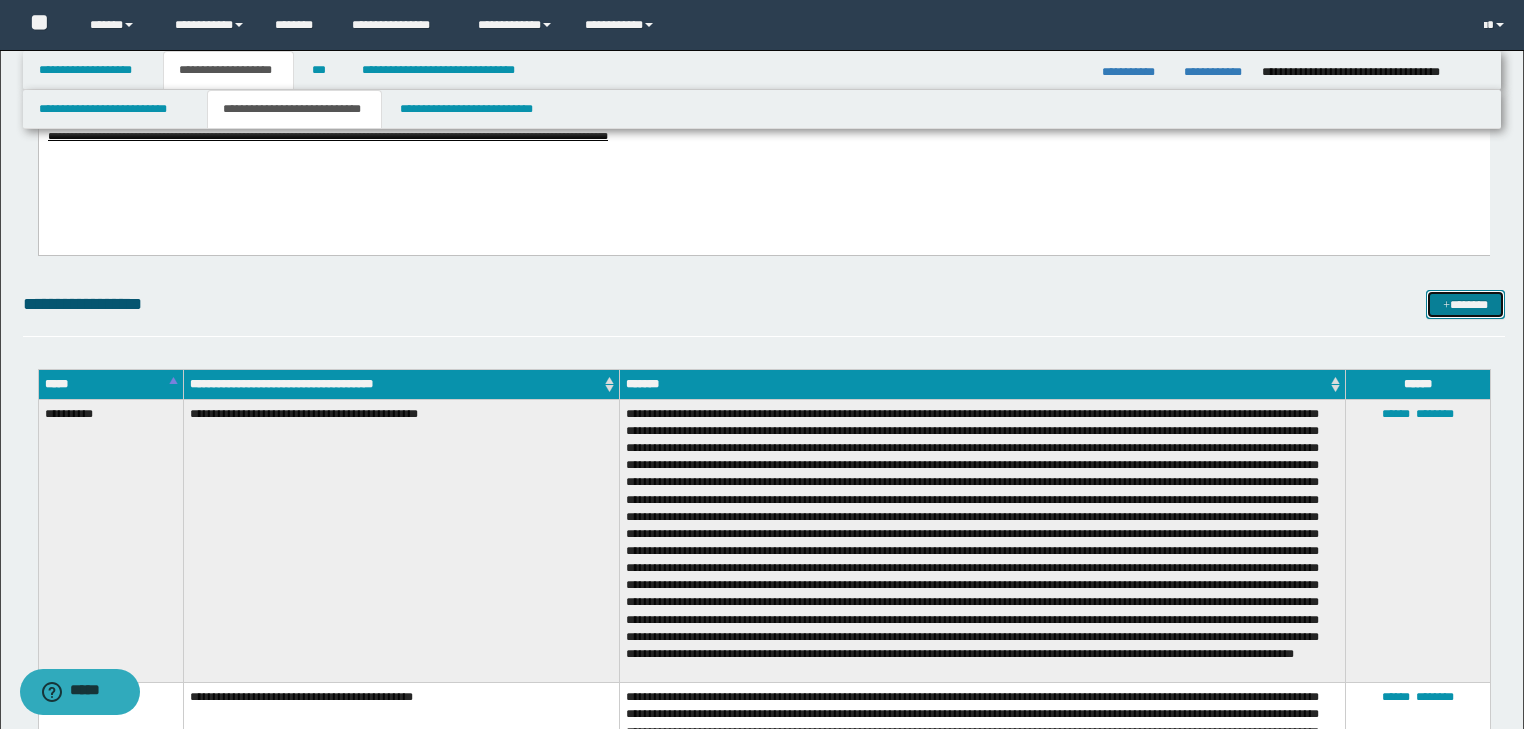 click on "*******" at bounding box center [1465, 305] 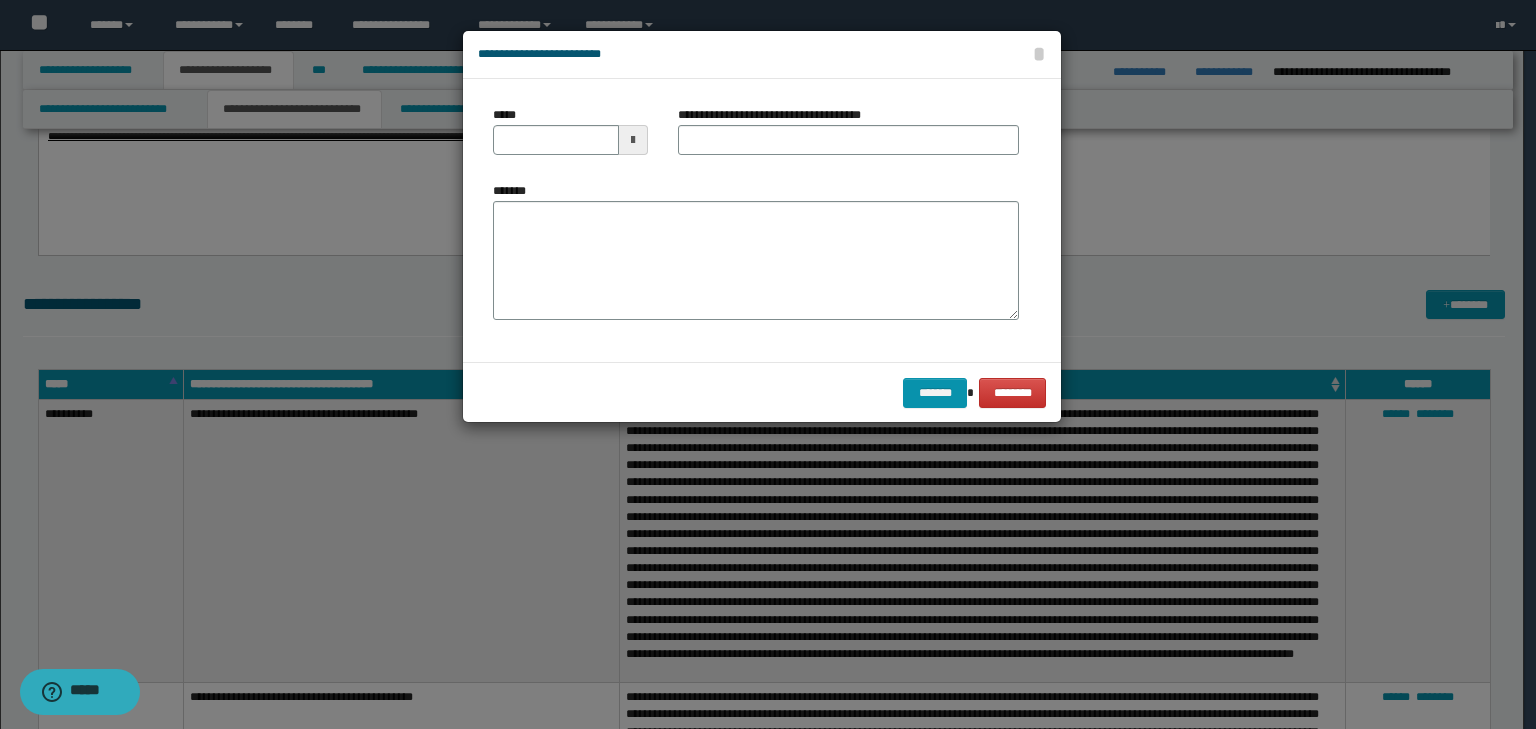click on "*******" at bounding box center (517, 191) 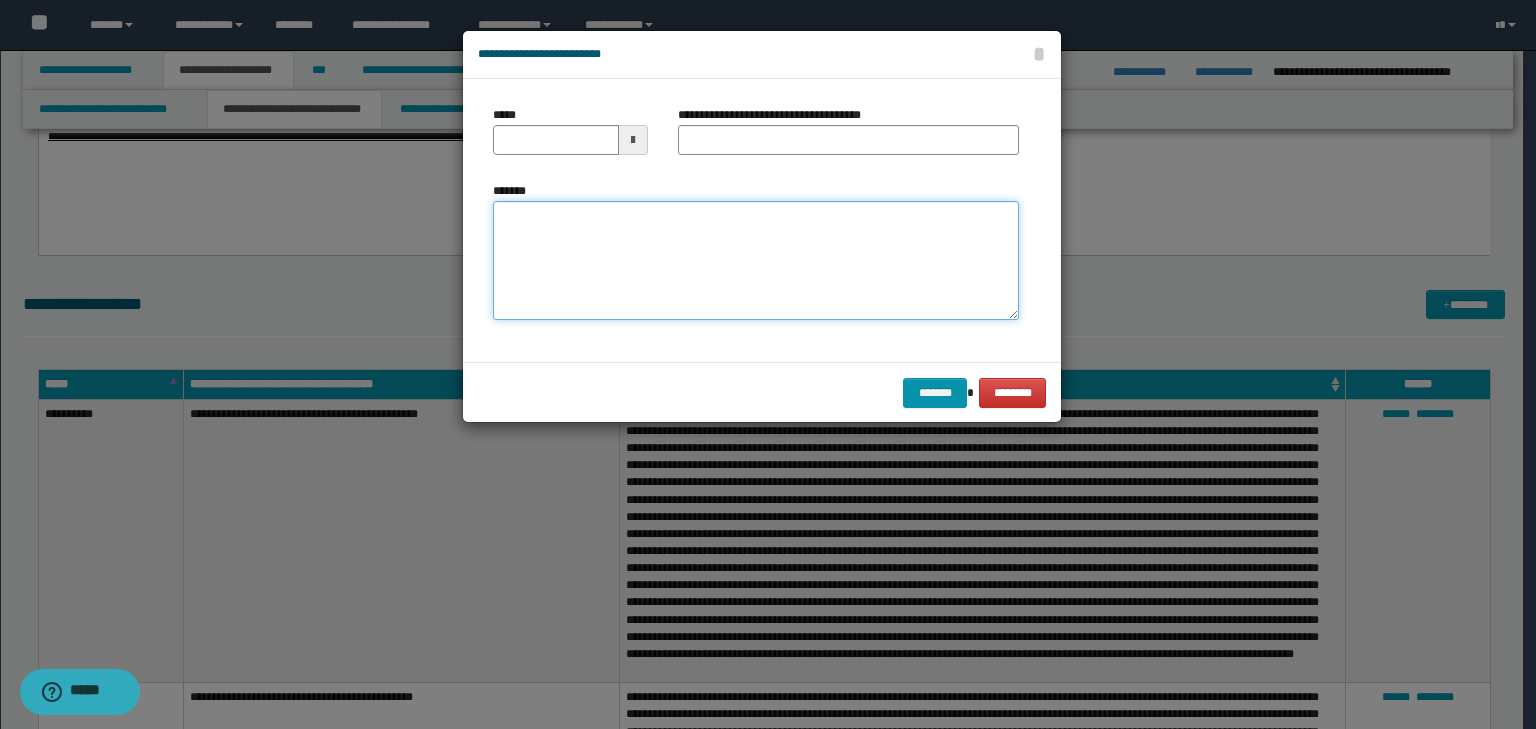 click on "*******" at bounding box center (756, 261) 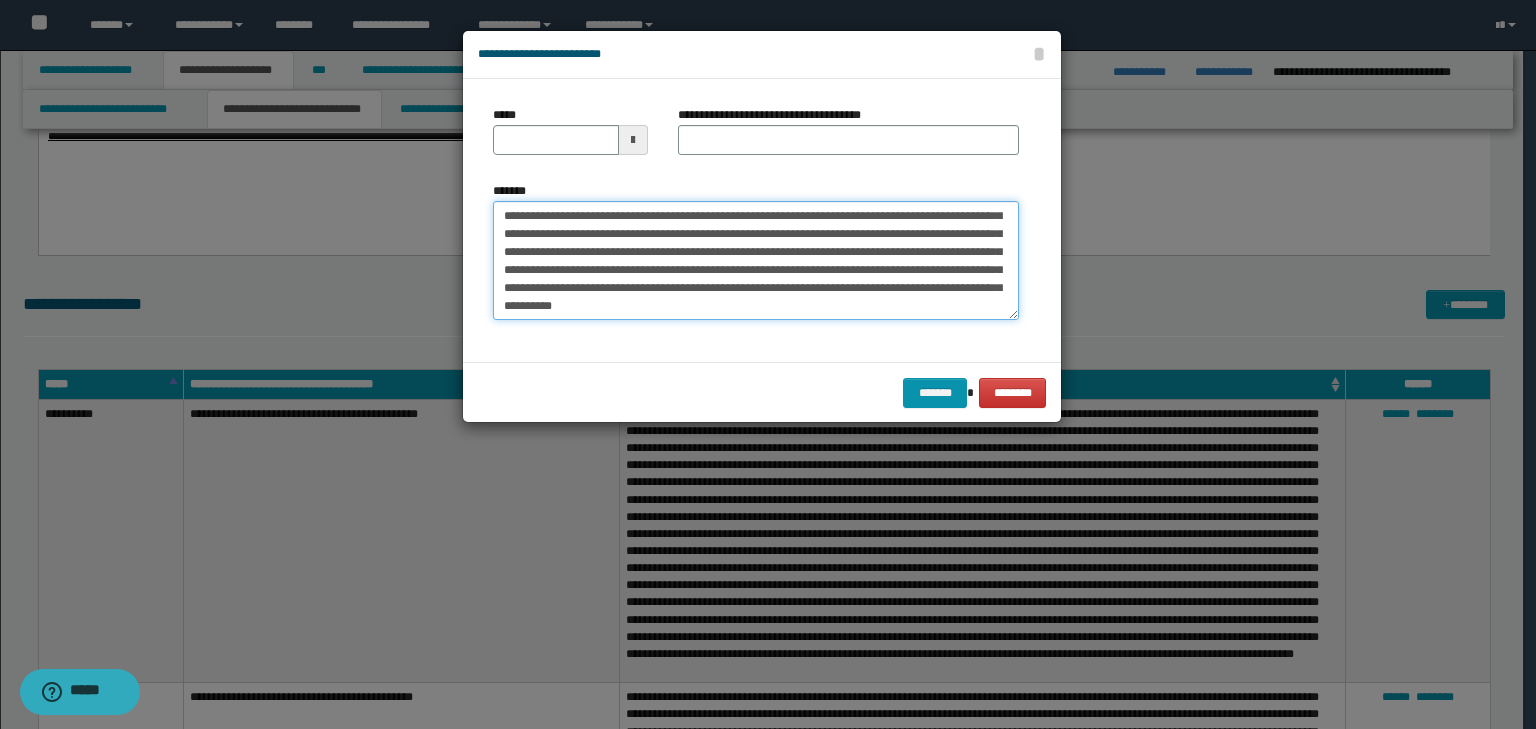 scroll, scrollTop: 0, scrollLeft: 0, axis: both 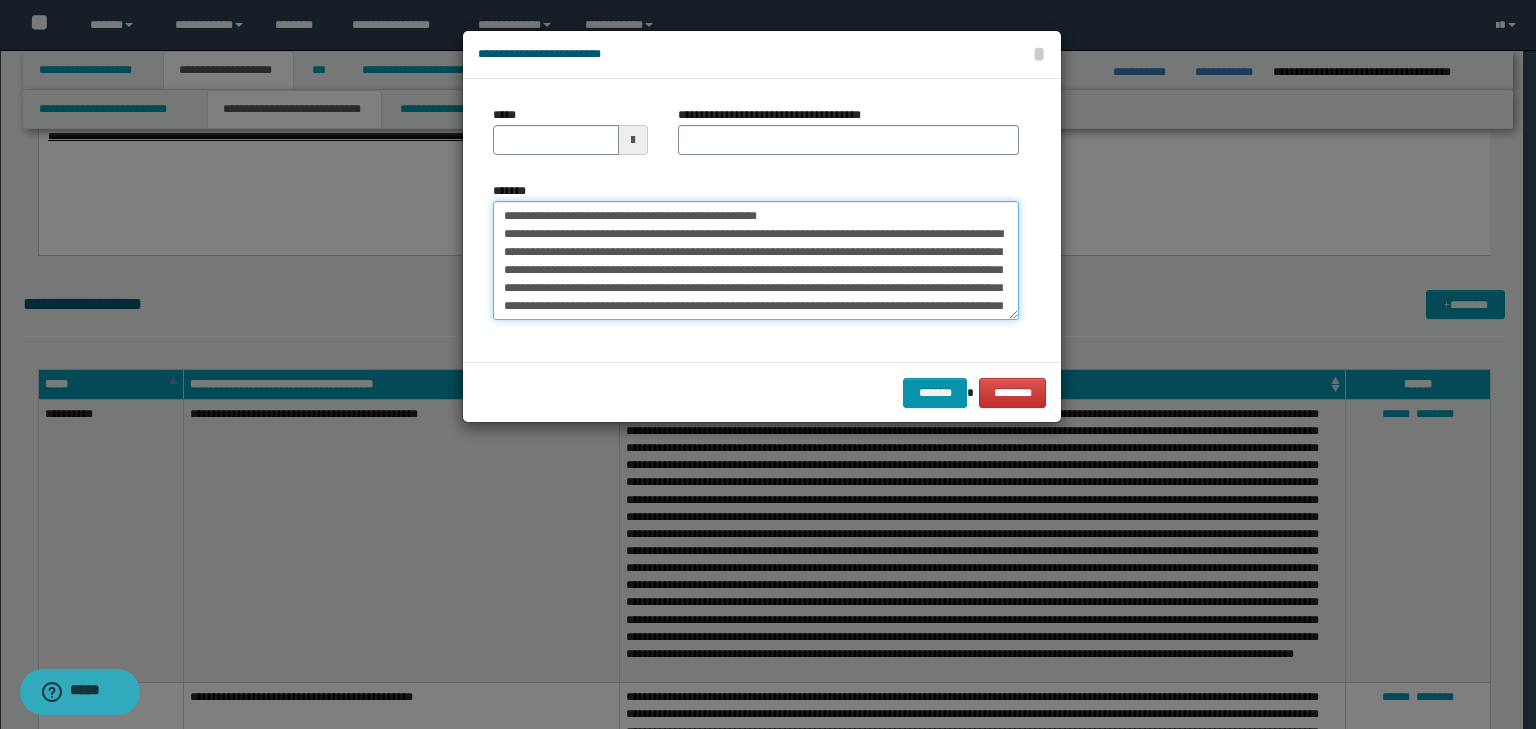 drag, startPoint x: 562, startPoint y: 214, endPoint x: 404, endPoint y: 207, distance: 158.15498 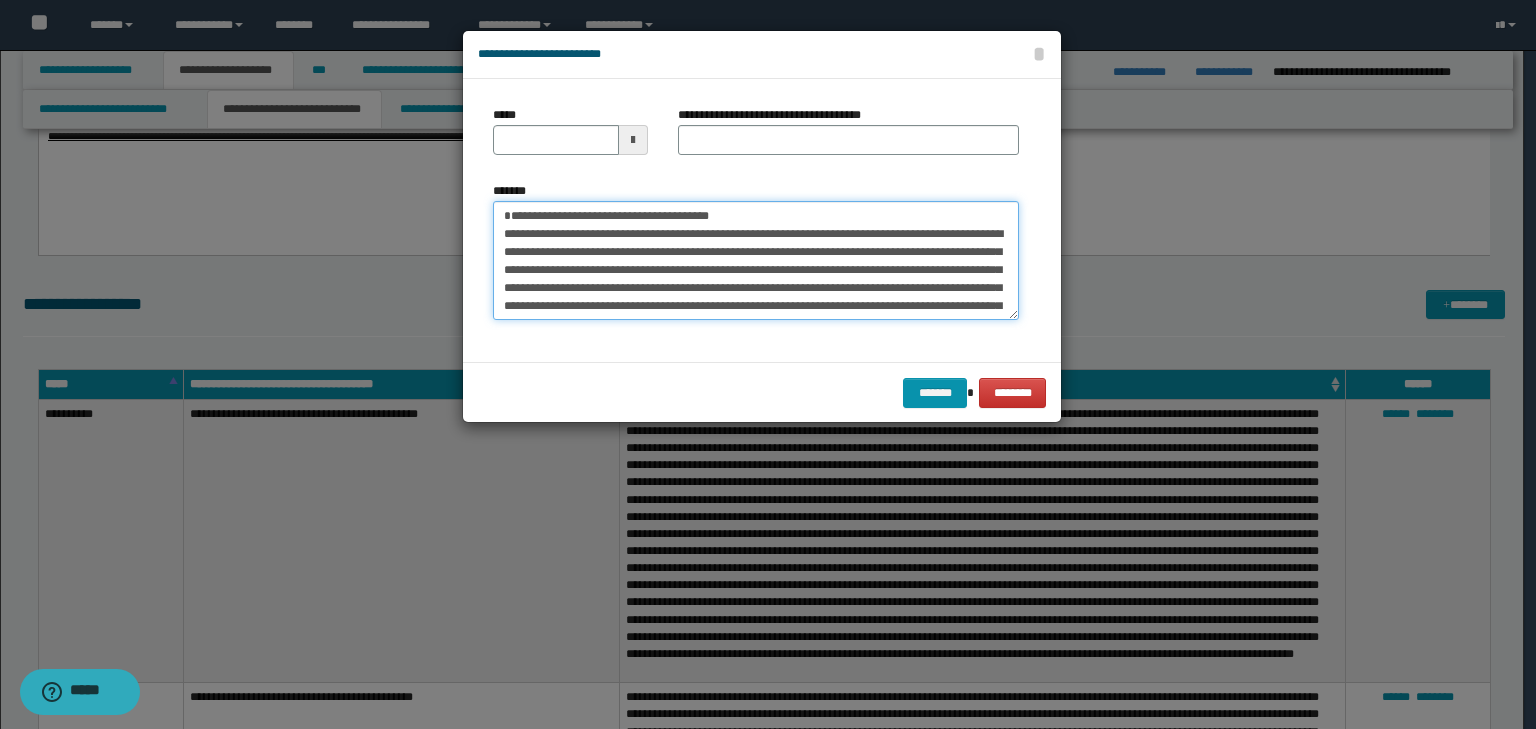 type 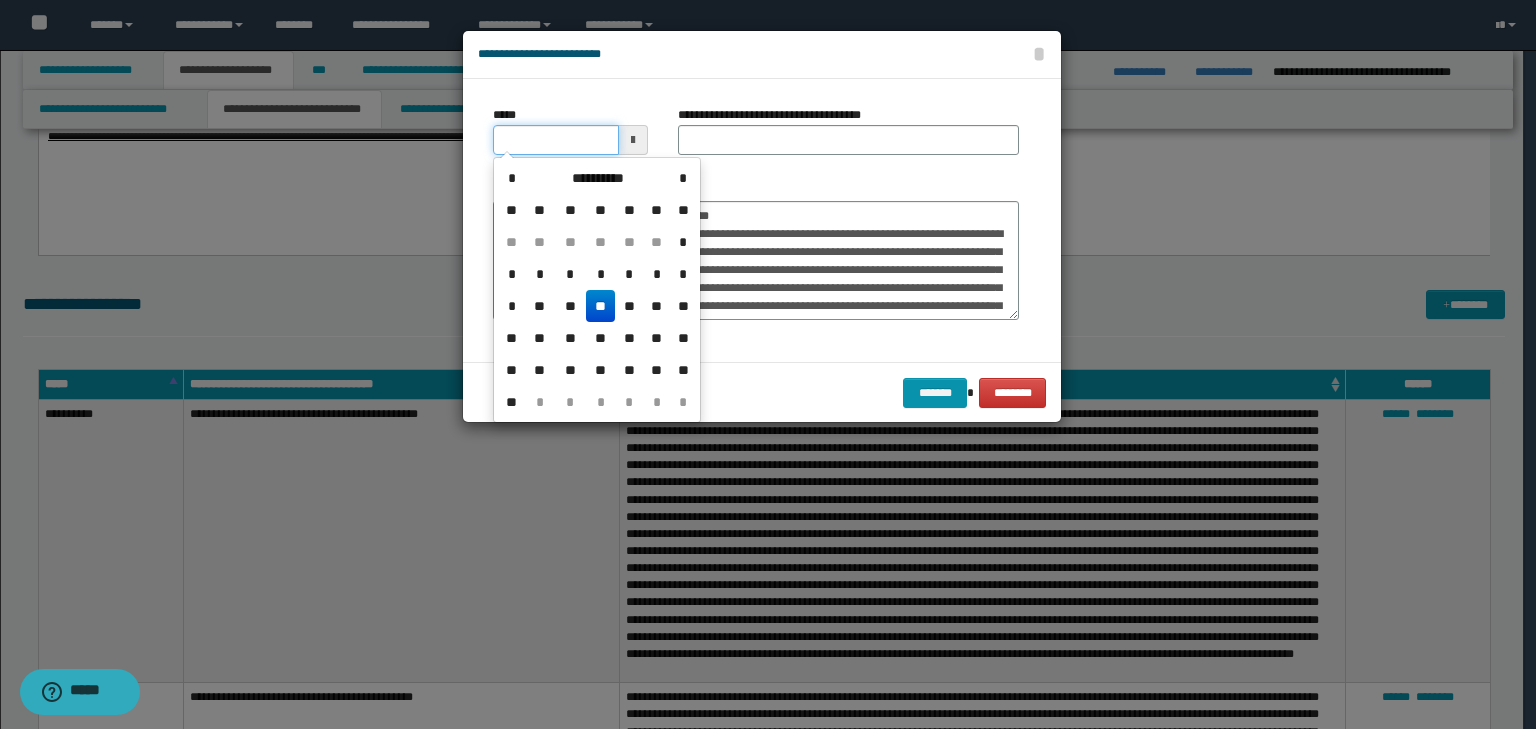 click on "*****" at bounding box center (556, 140) 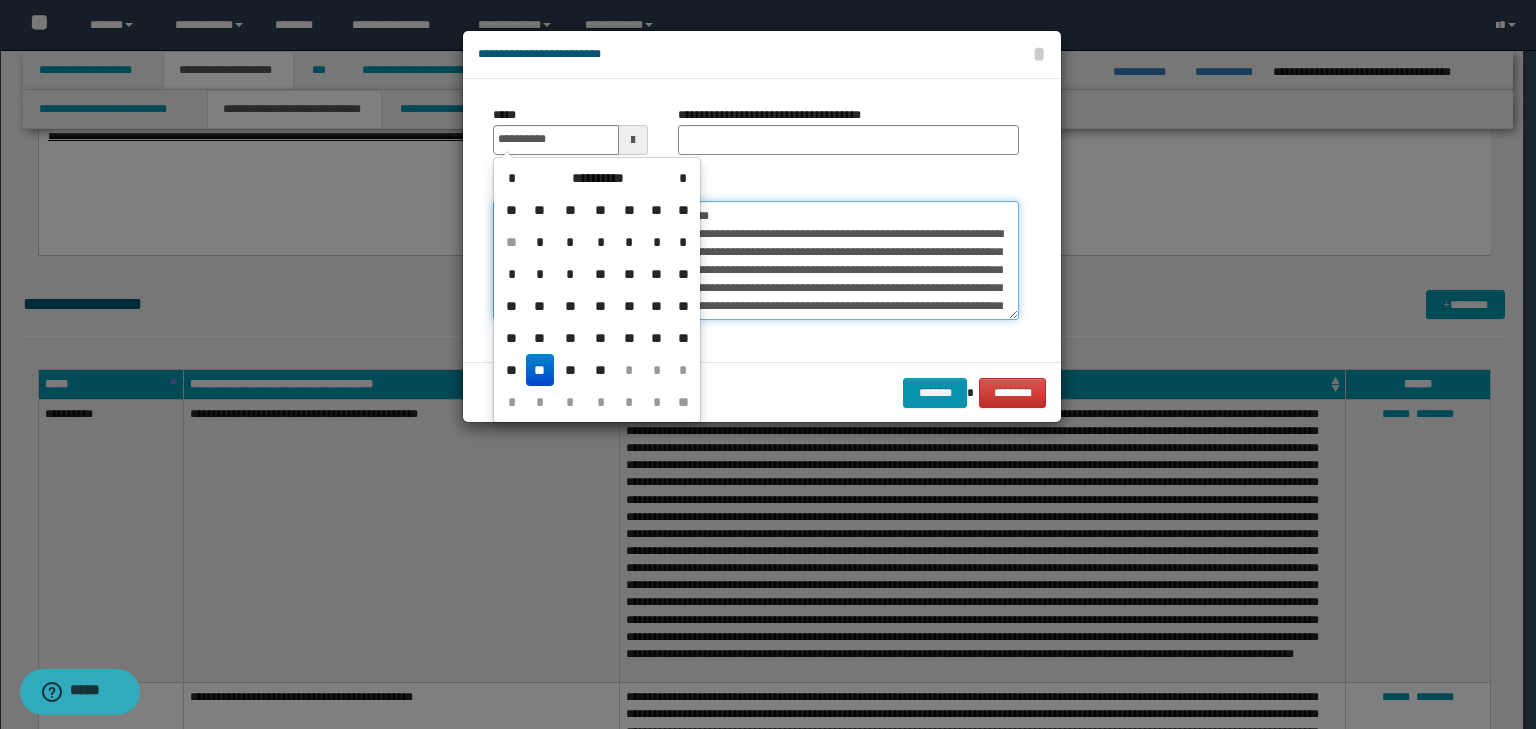 type on "**********" 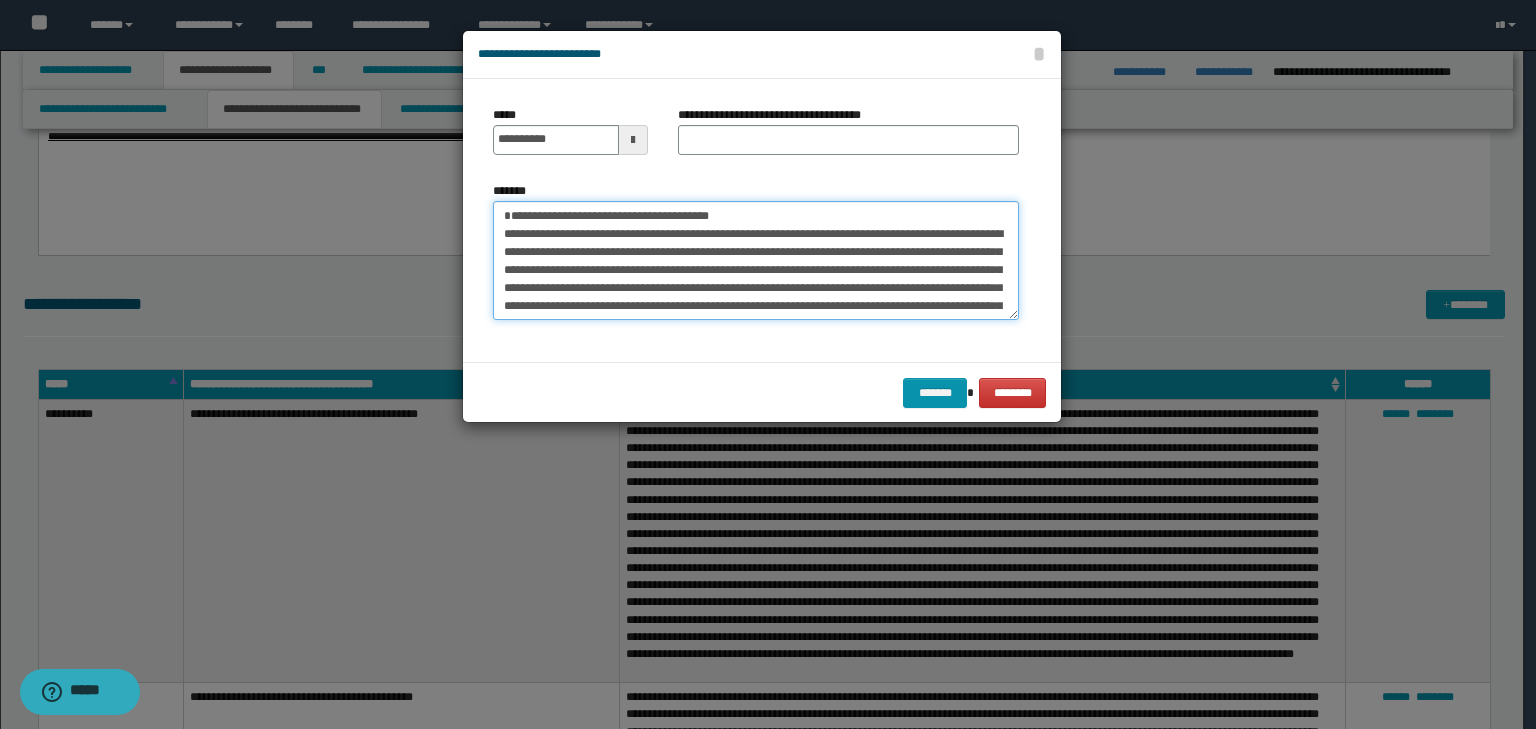 drag, startPoint x: 772, startPoint y: 212, endPoint x: 288, endPoint y: 144, distance: 488.7535 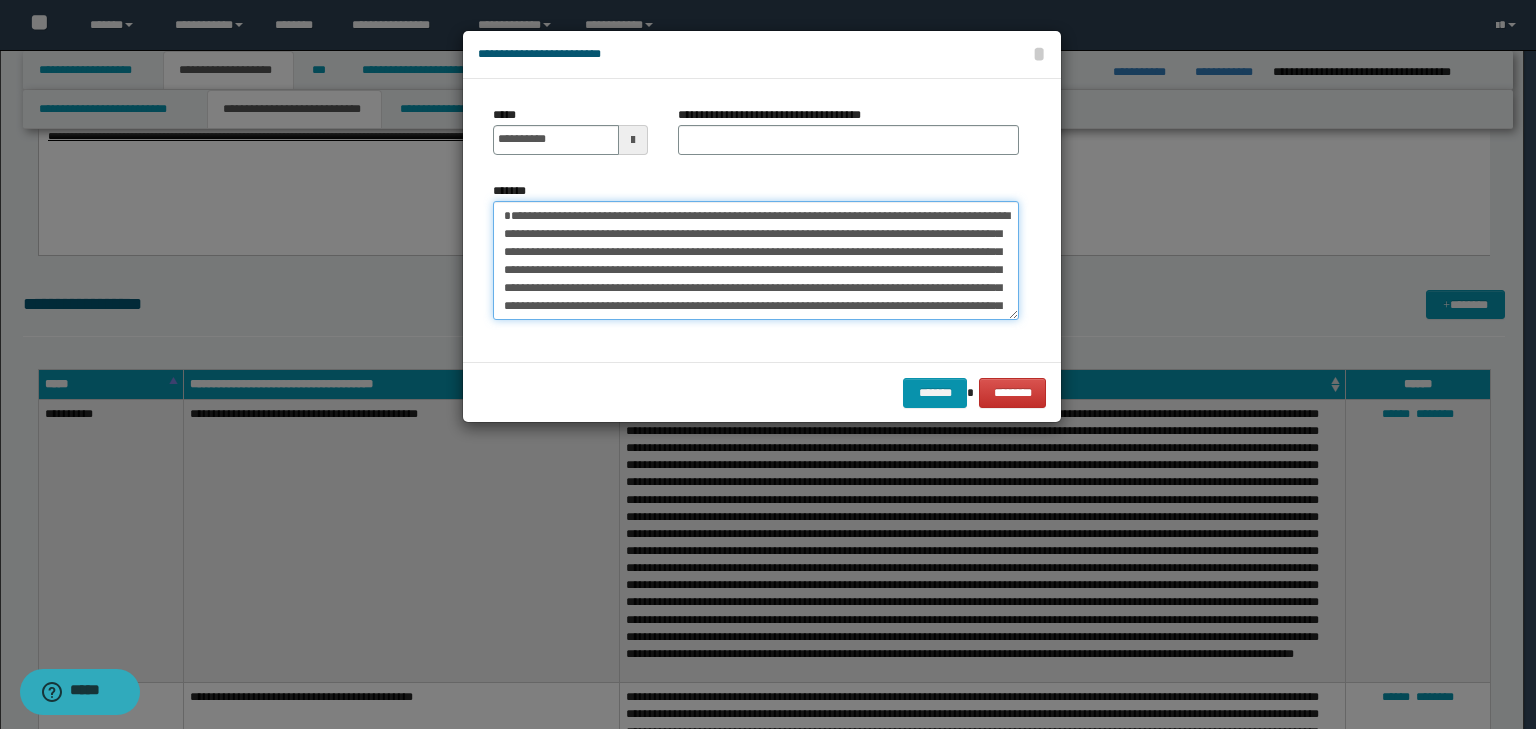 type on "**********" 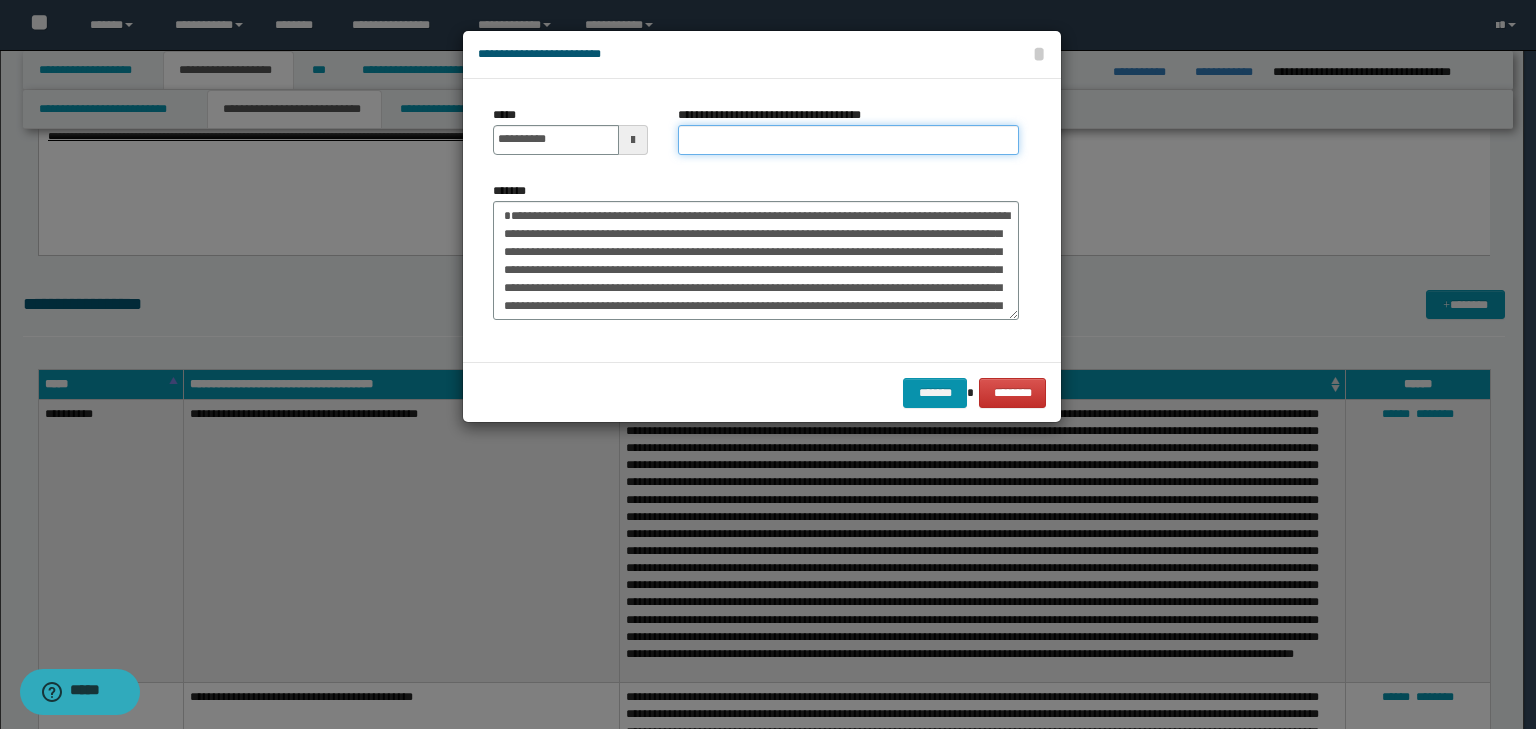 click on "**********" at bounding box center (848, 140) 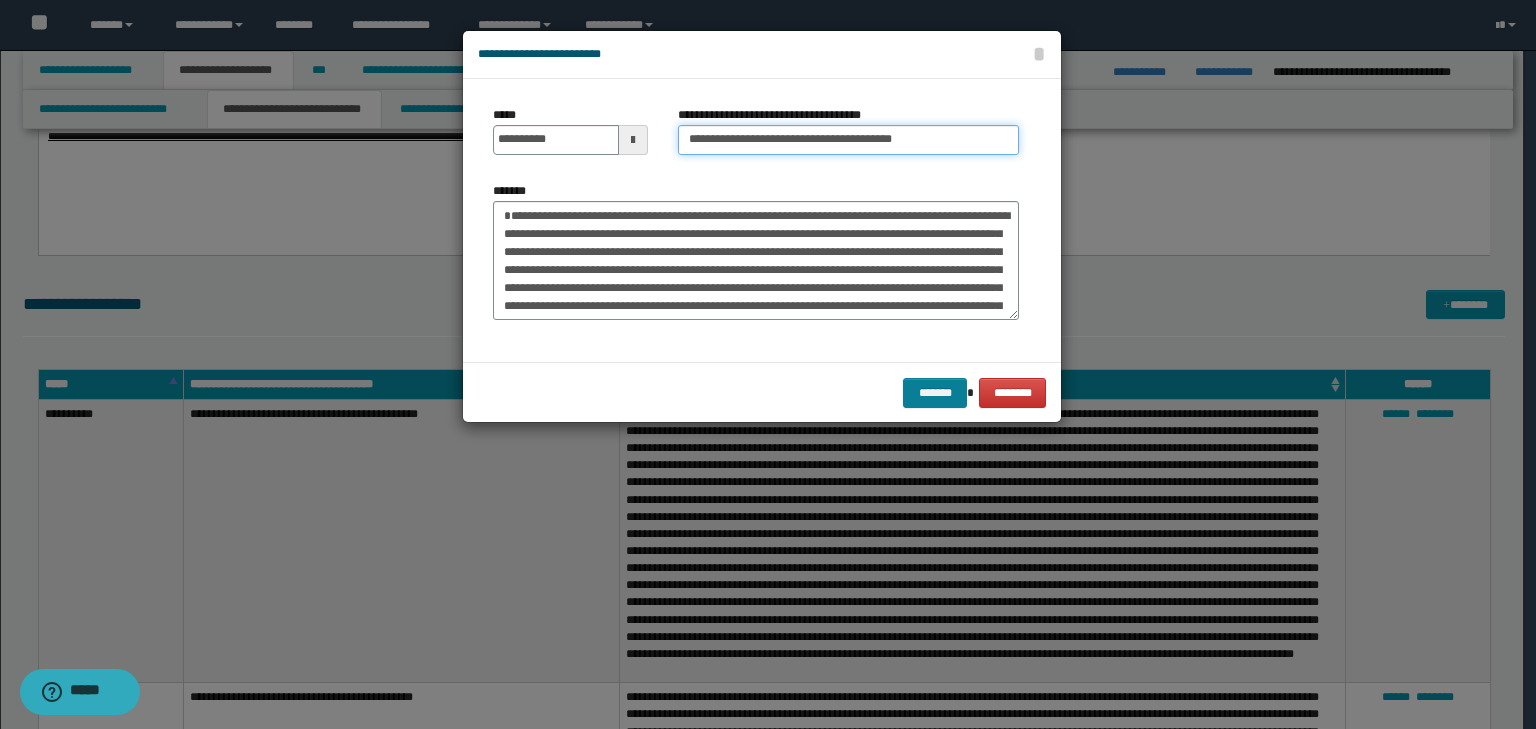 type on "**********" 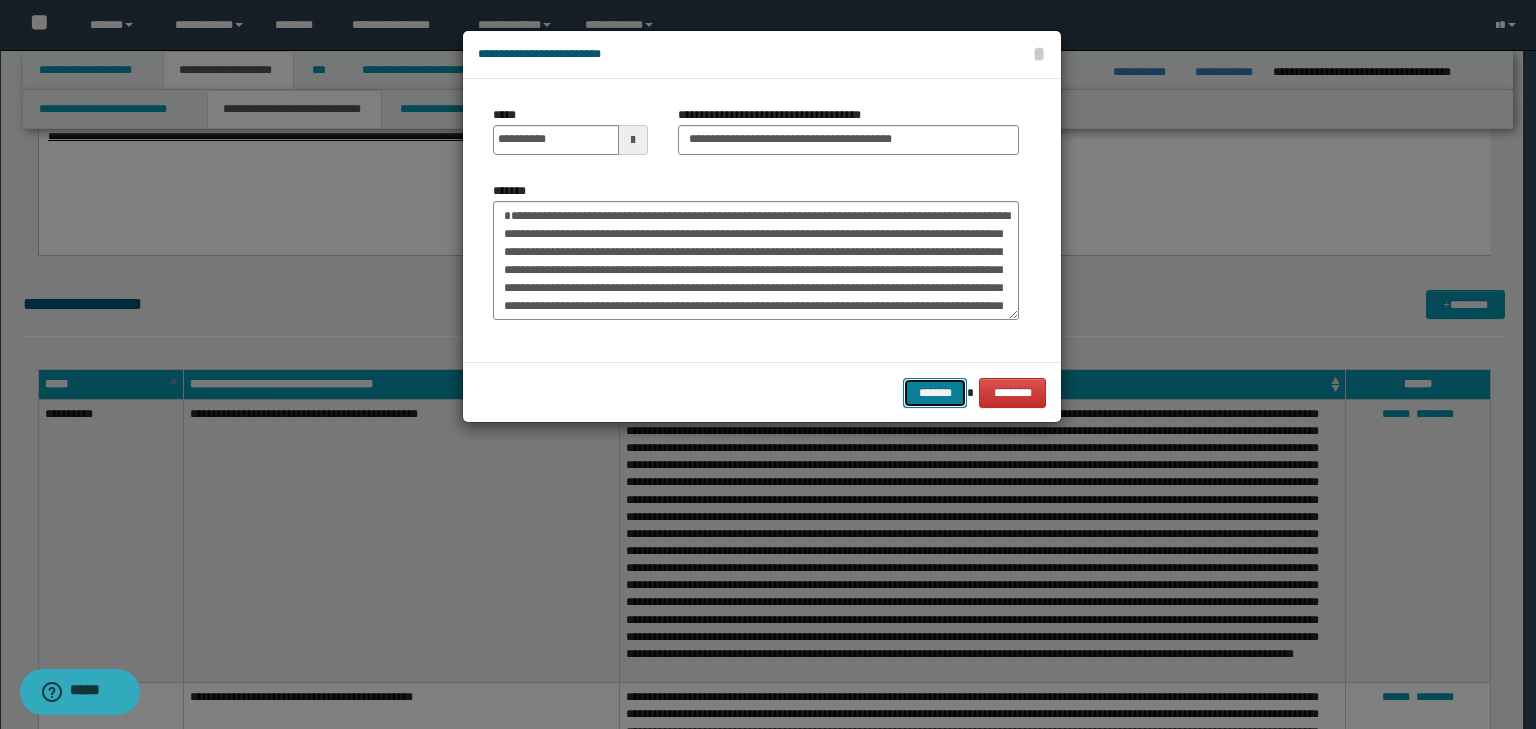 click on "*******" at bounding box center [935, 393] 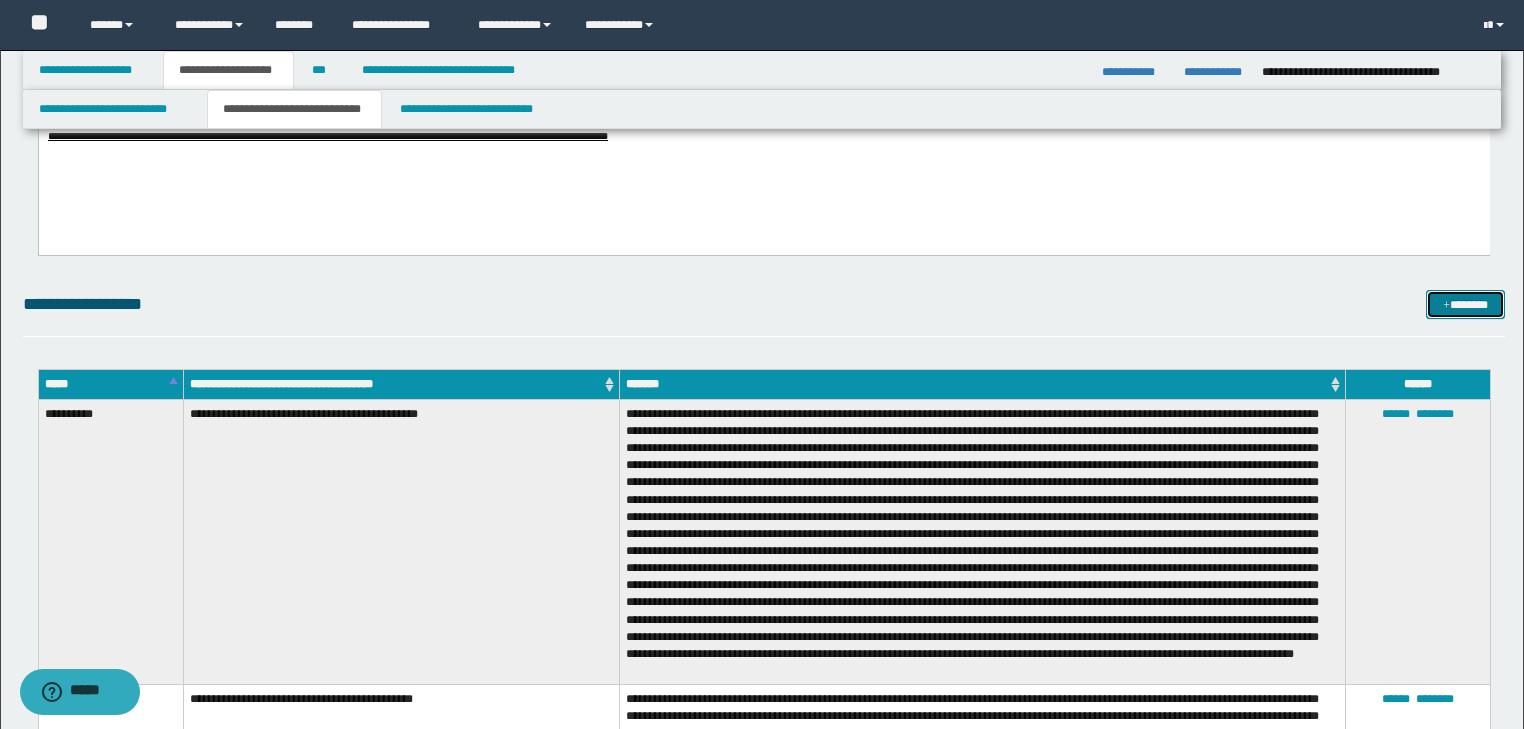 click at bounding box center [1446, 306] 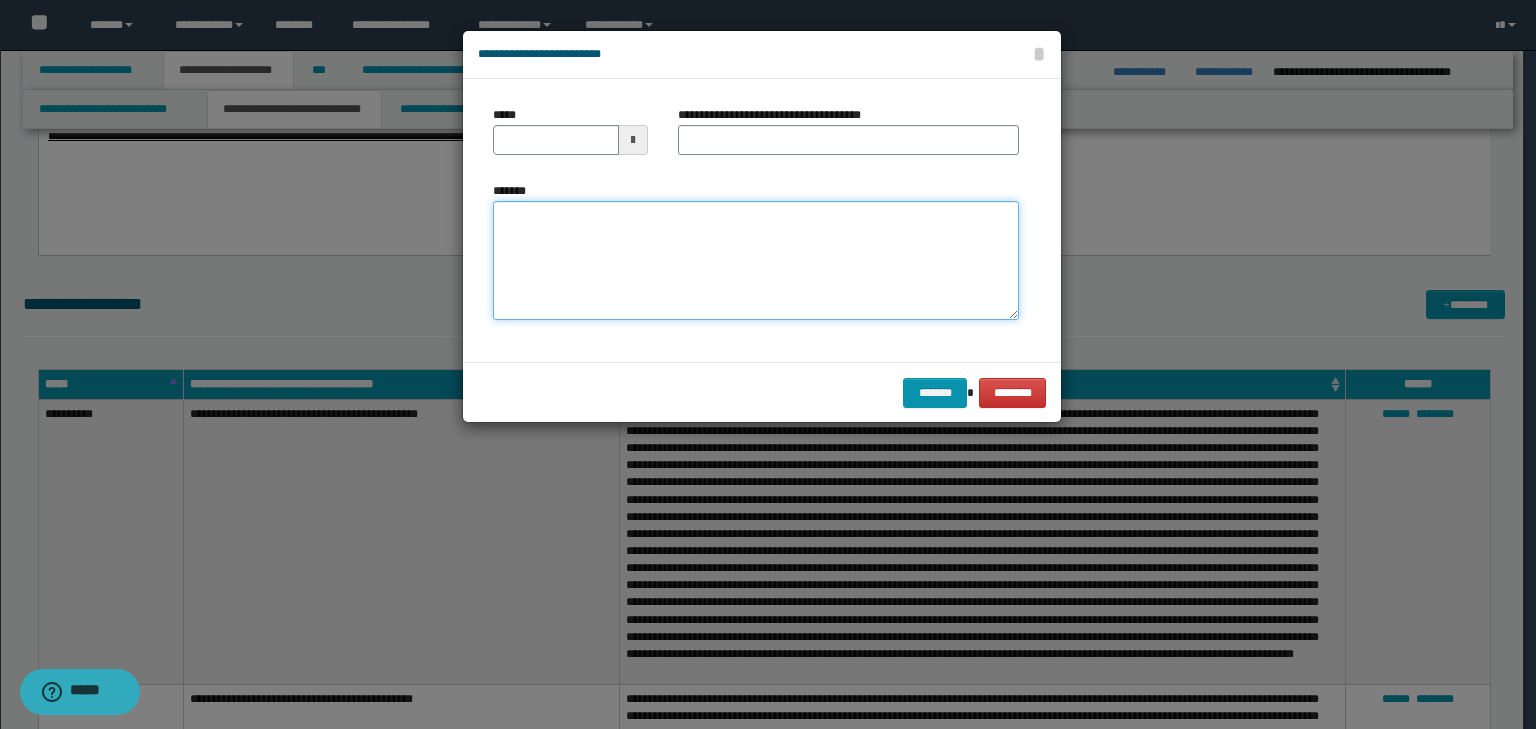click on "*******" at bounding box center [756, 261] 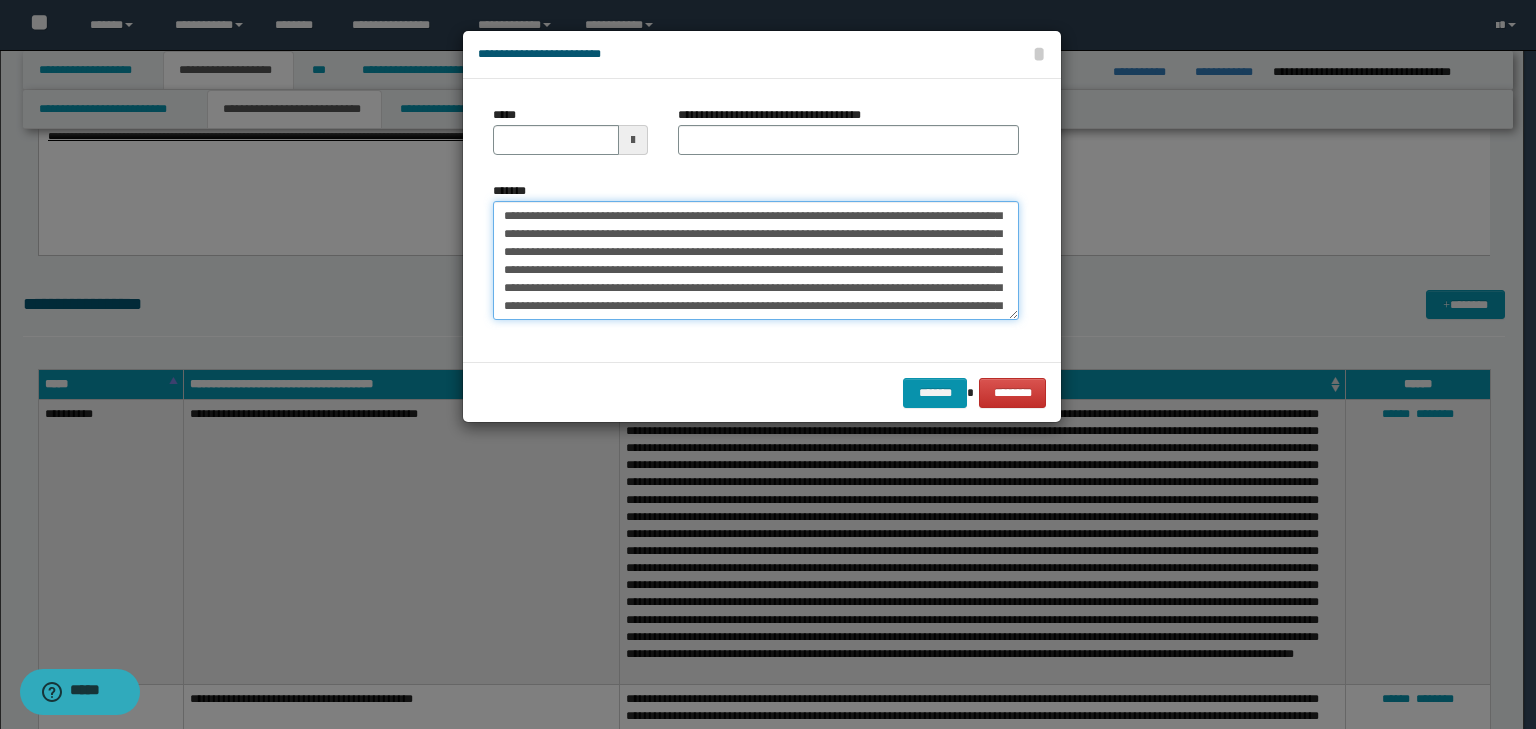 scroll, scrollTop: 0, scrollLeft: 0, axis: both 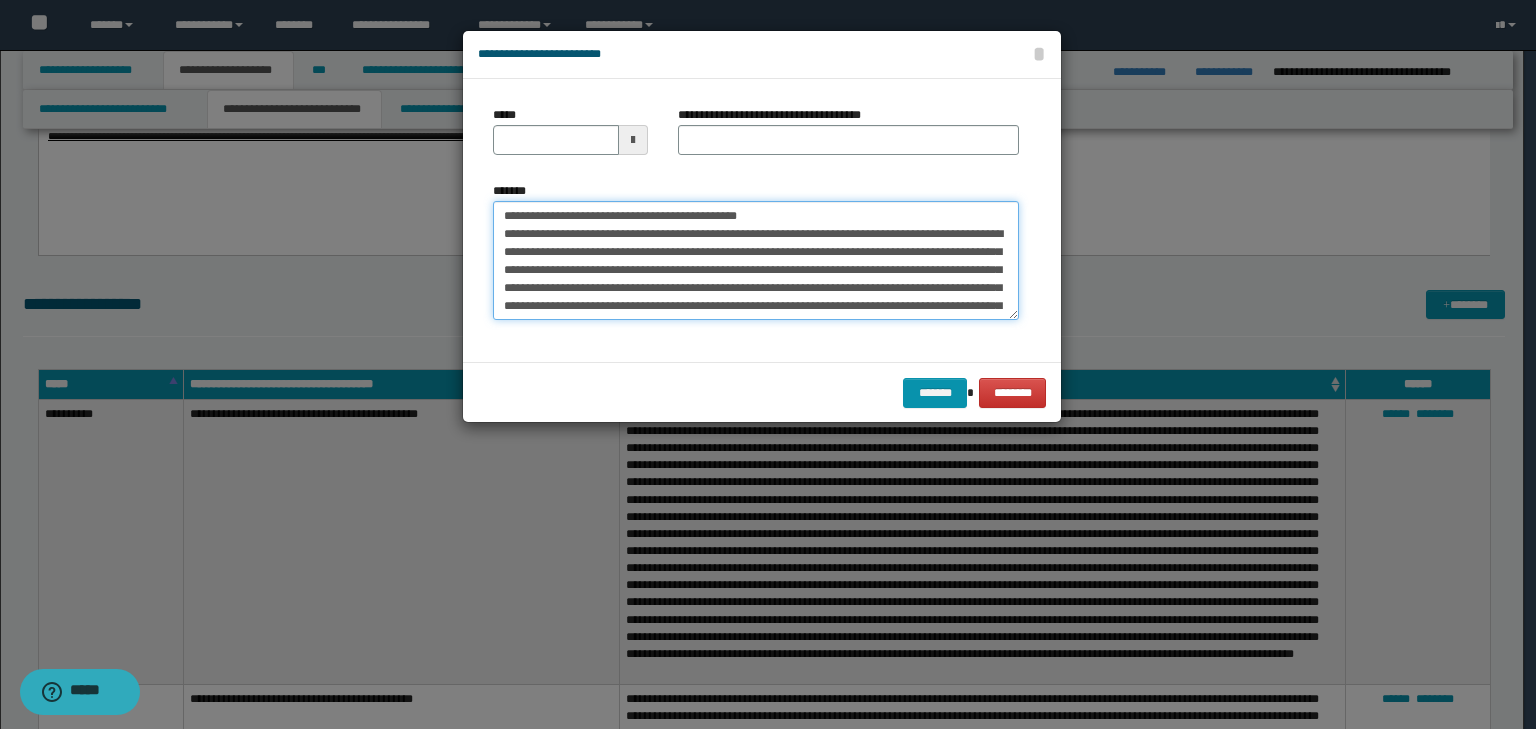 drag, startPoint x: 569, startPoint y: 217, endPoint x: 460, endPoint y: 203, distance: 109.89541 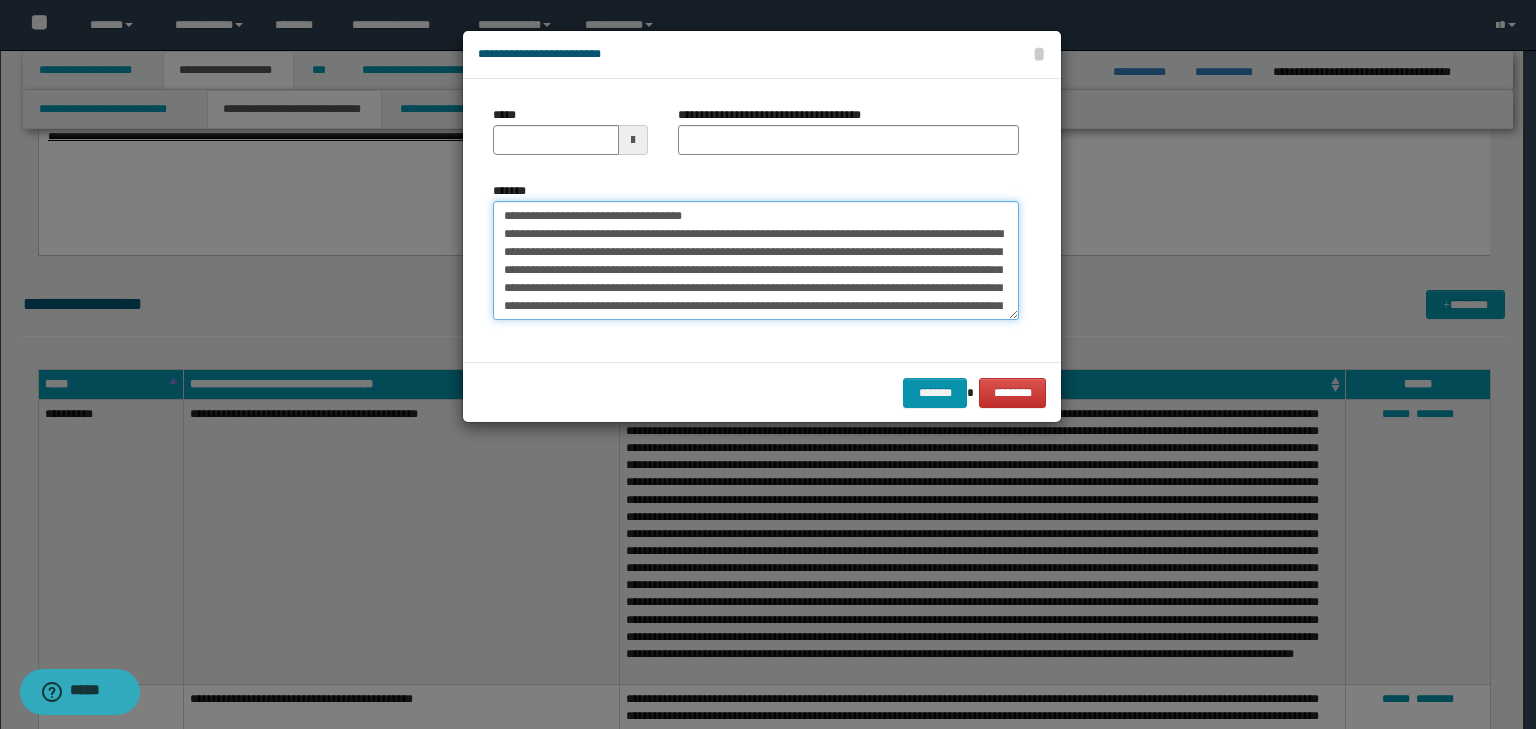 type on "**********" 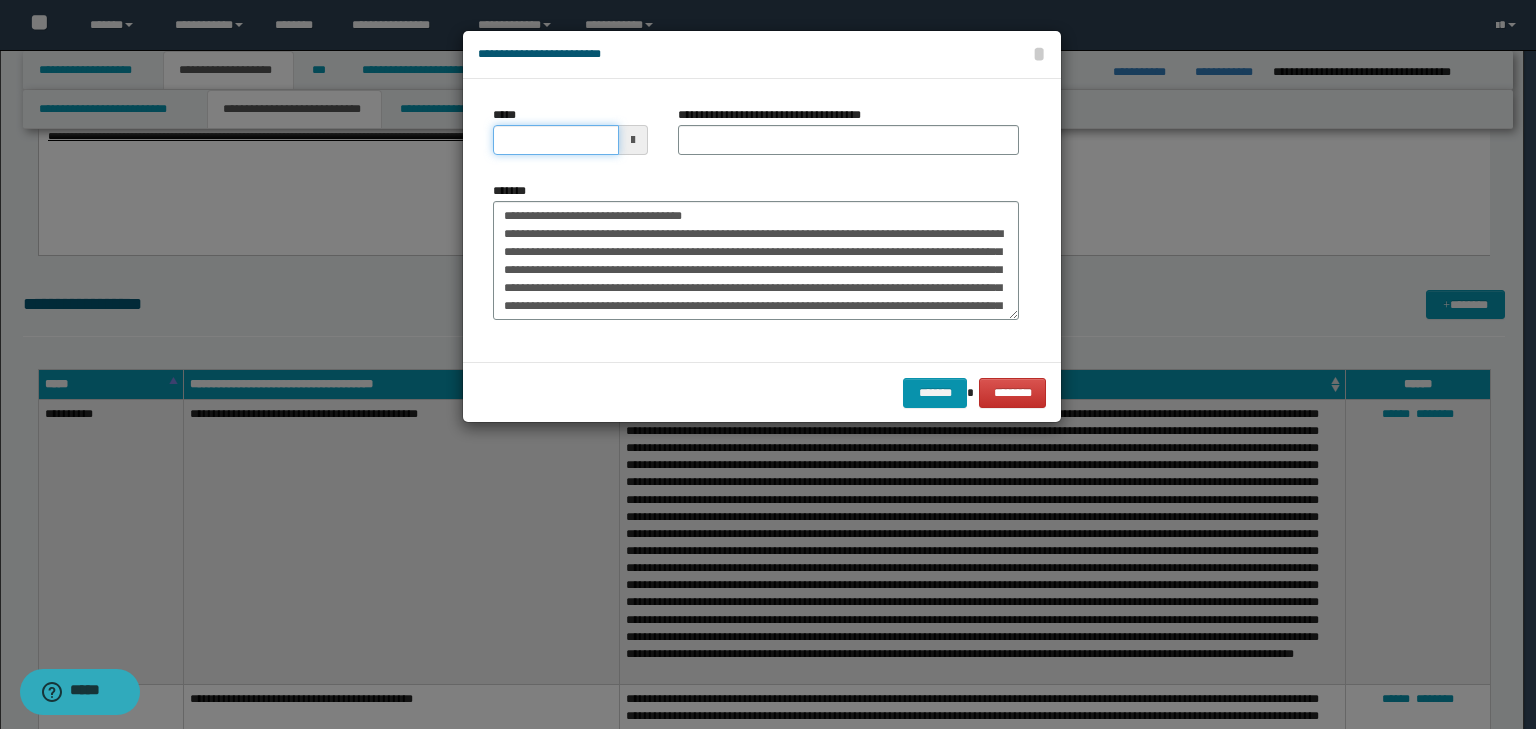 click on "*****" at bounding box center (556, 140) 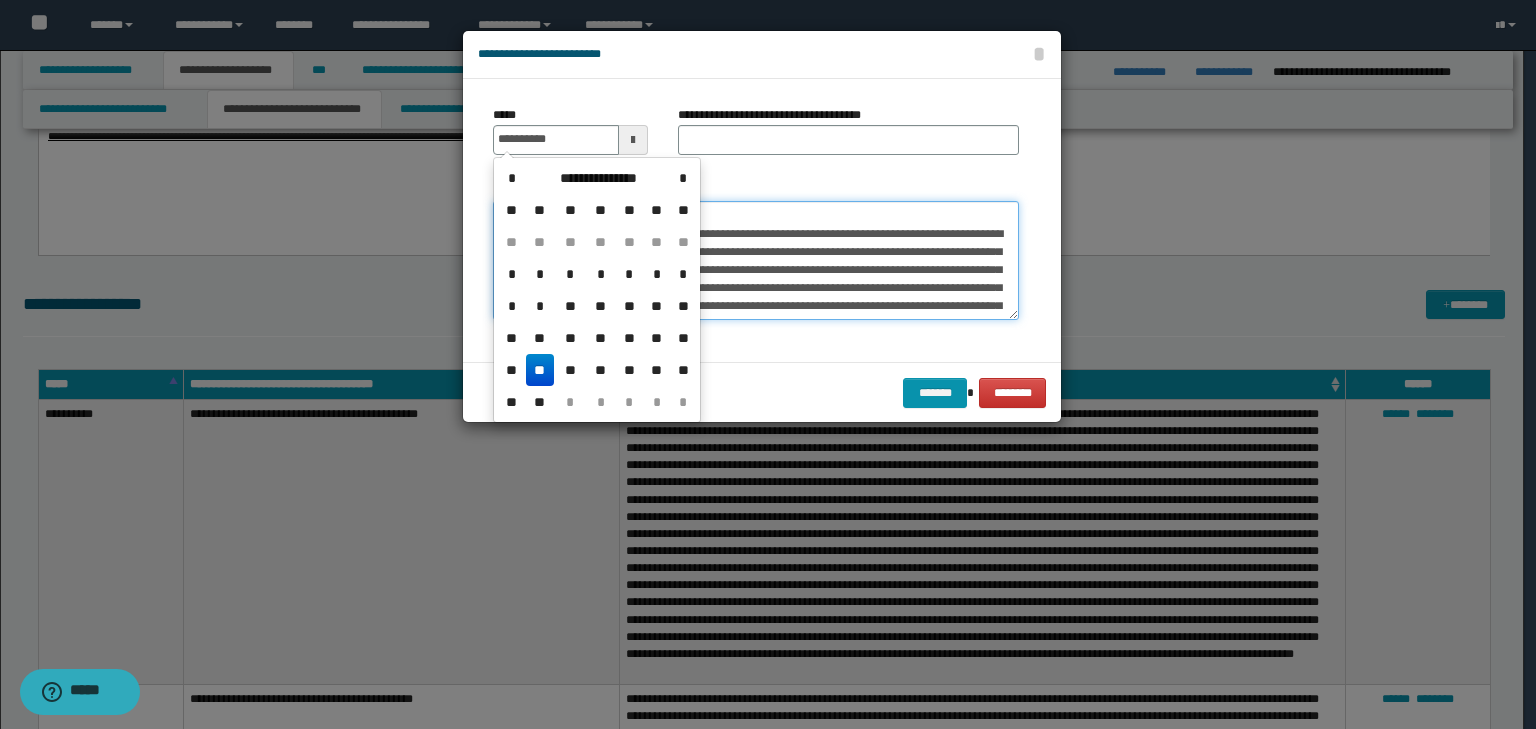 type on "**********" 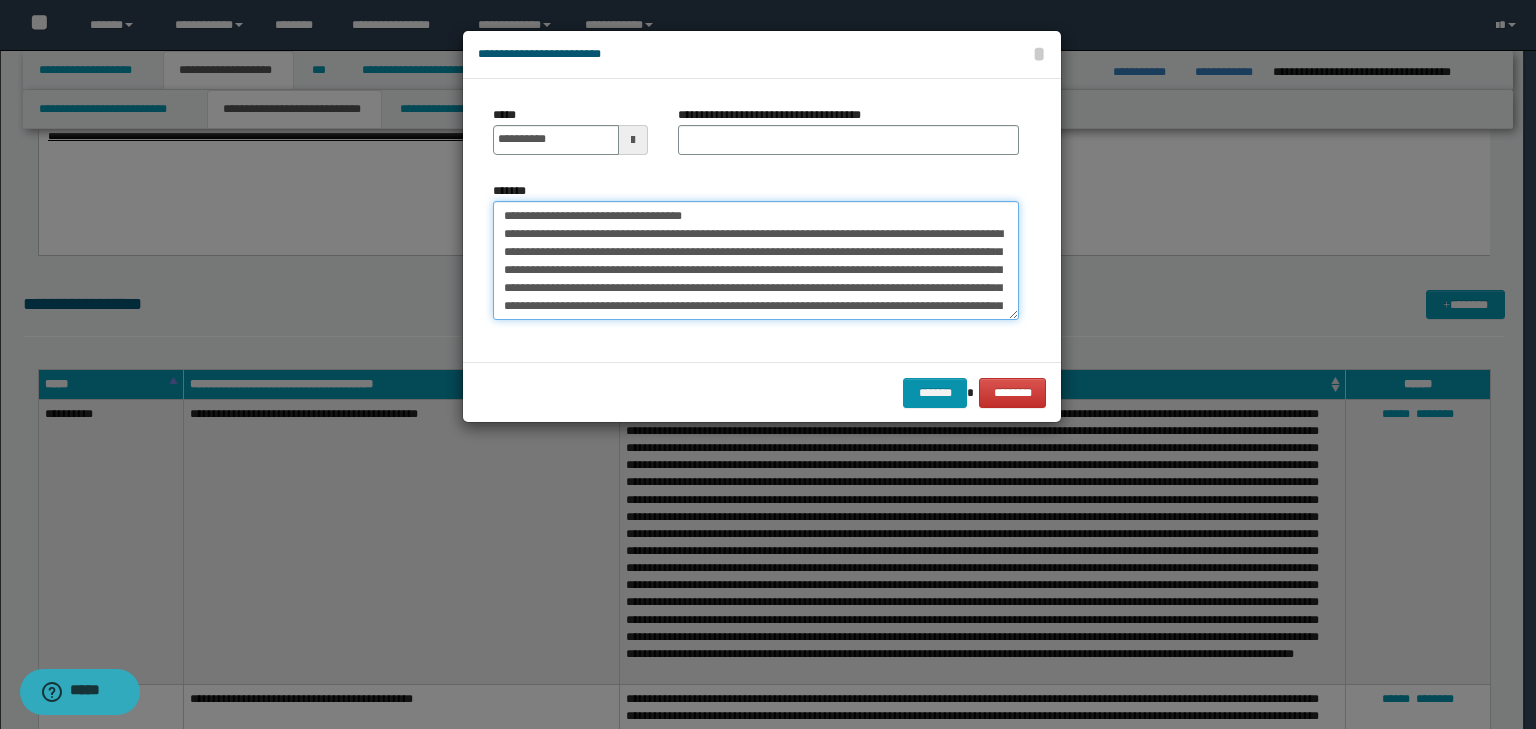 drag, startPoint x: 823, startPoint y: 220, endPoint x: 220, endPoint y: 180, distance: 604.32526 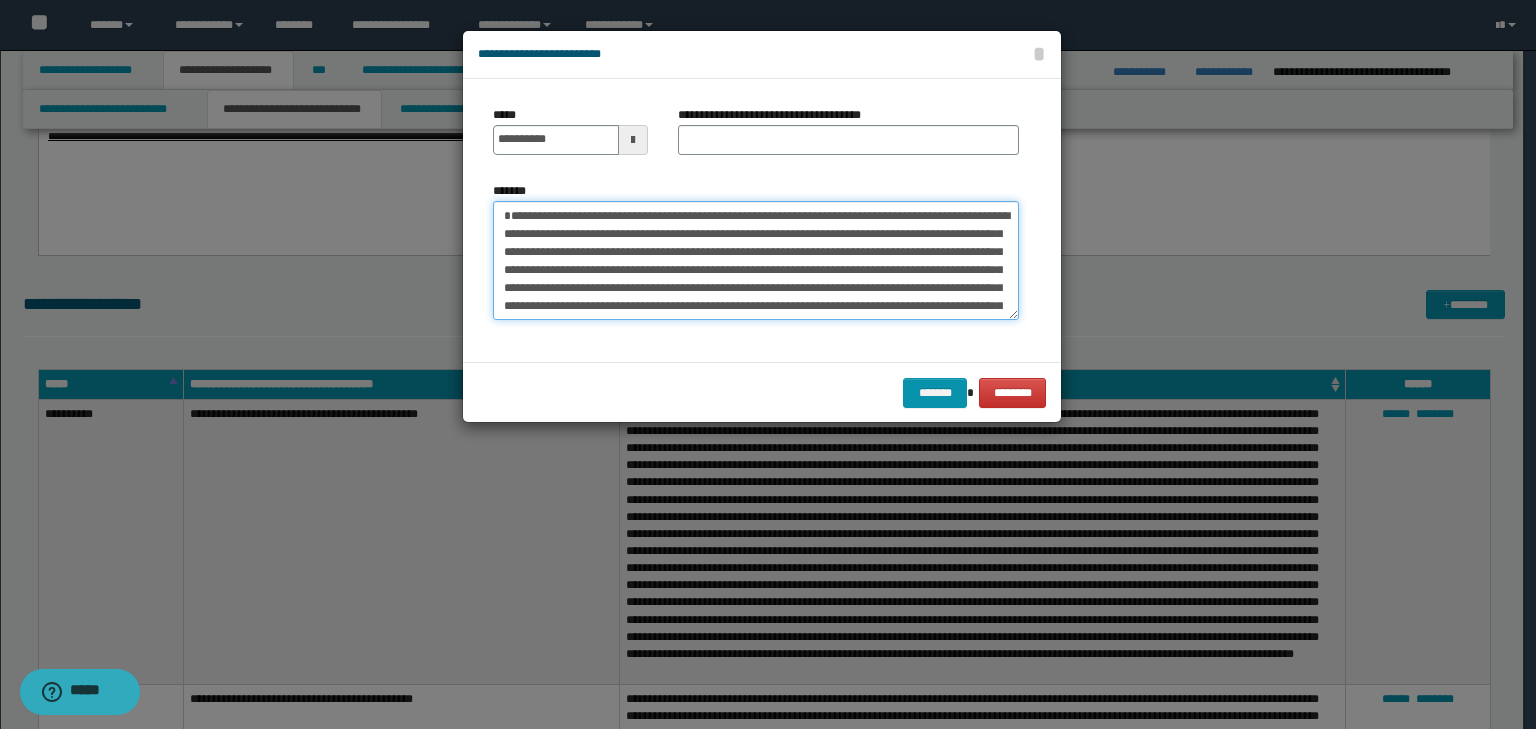 type on "**********" 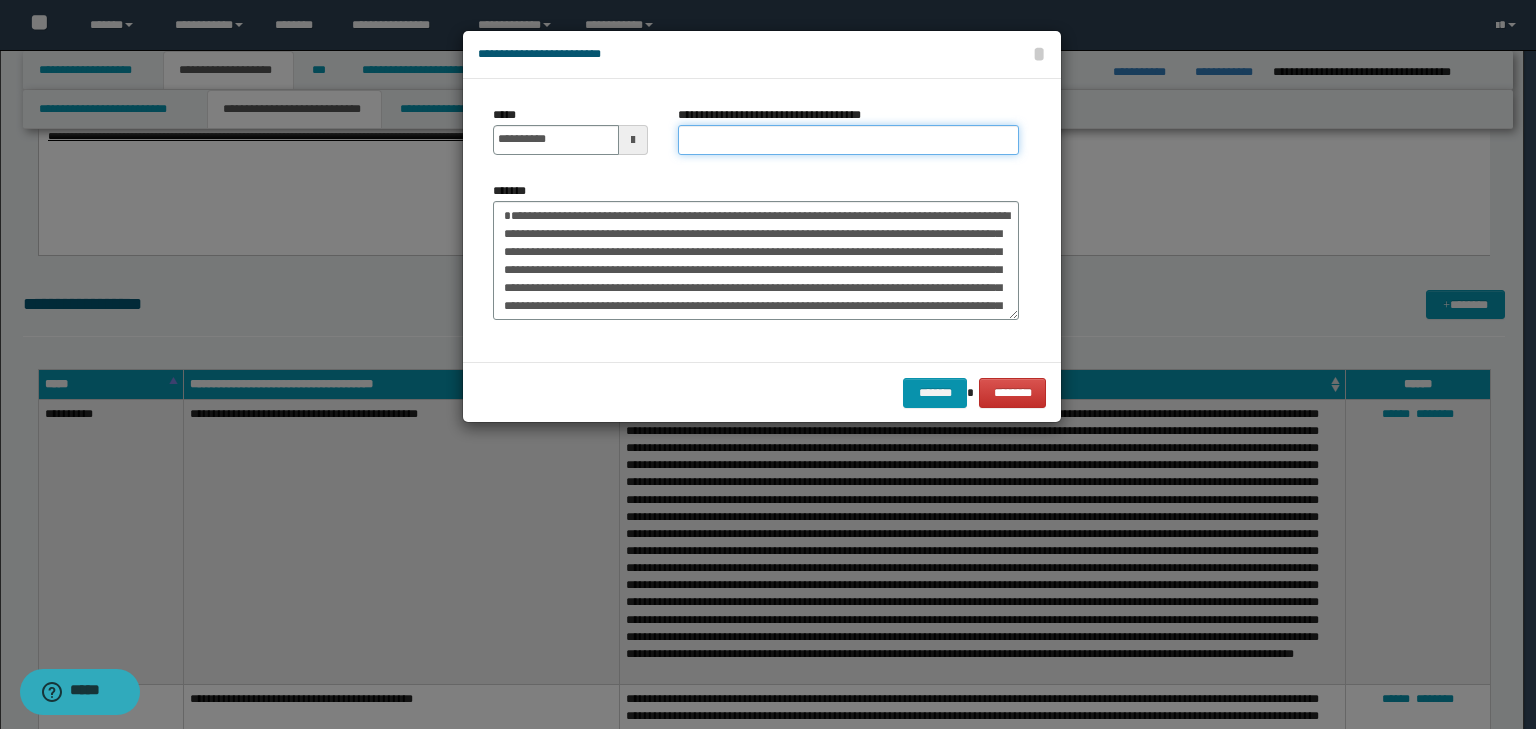 click on "**********" at bounding box center (848, 140) 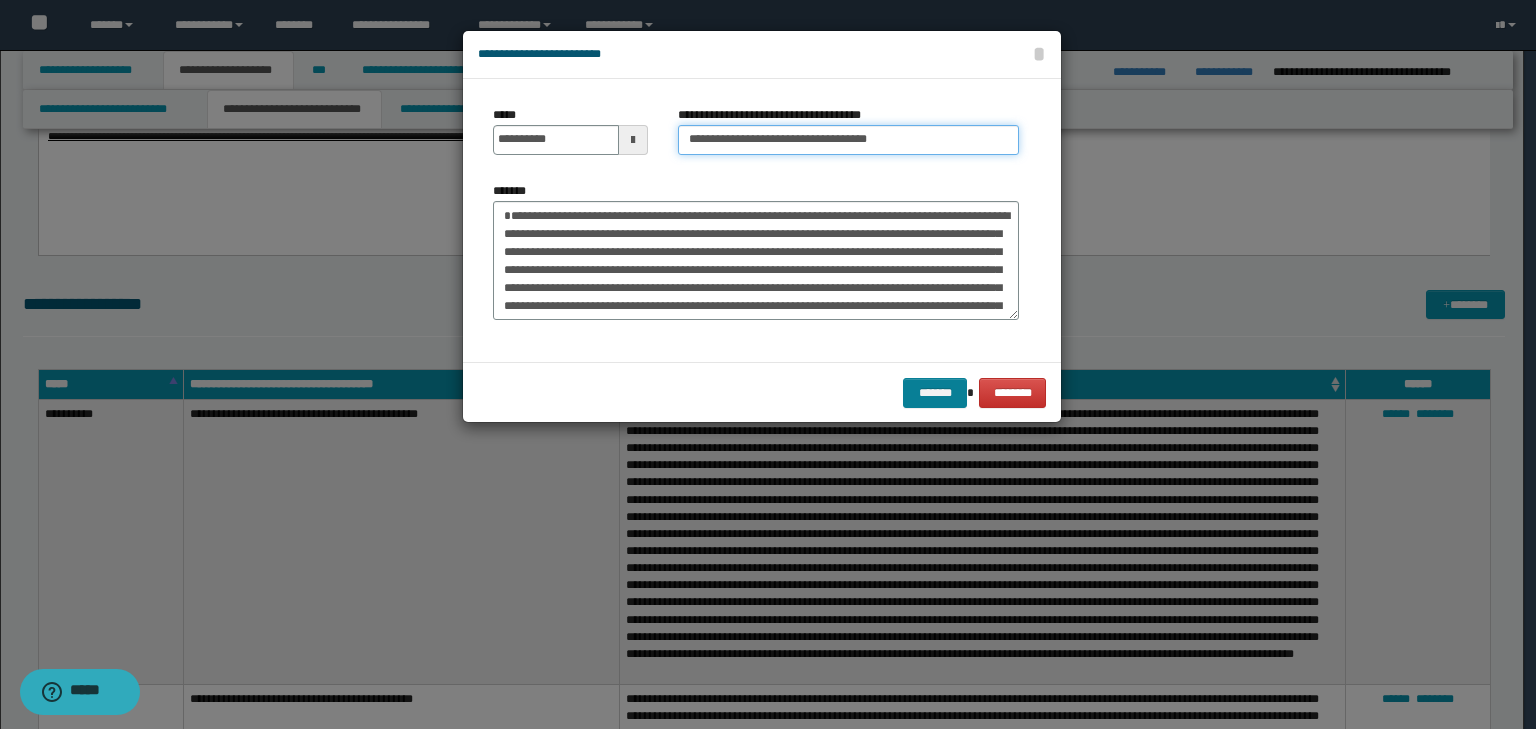 type on "**********" 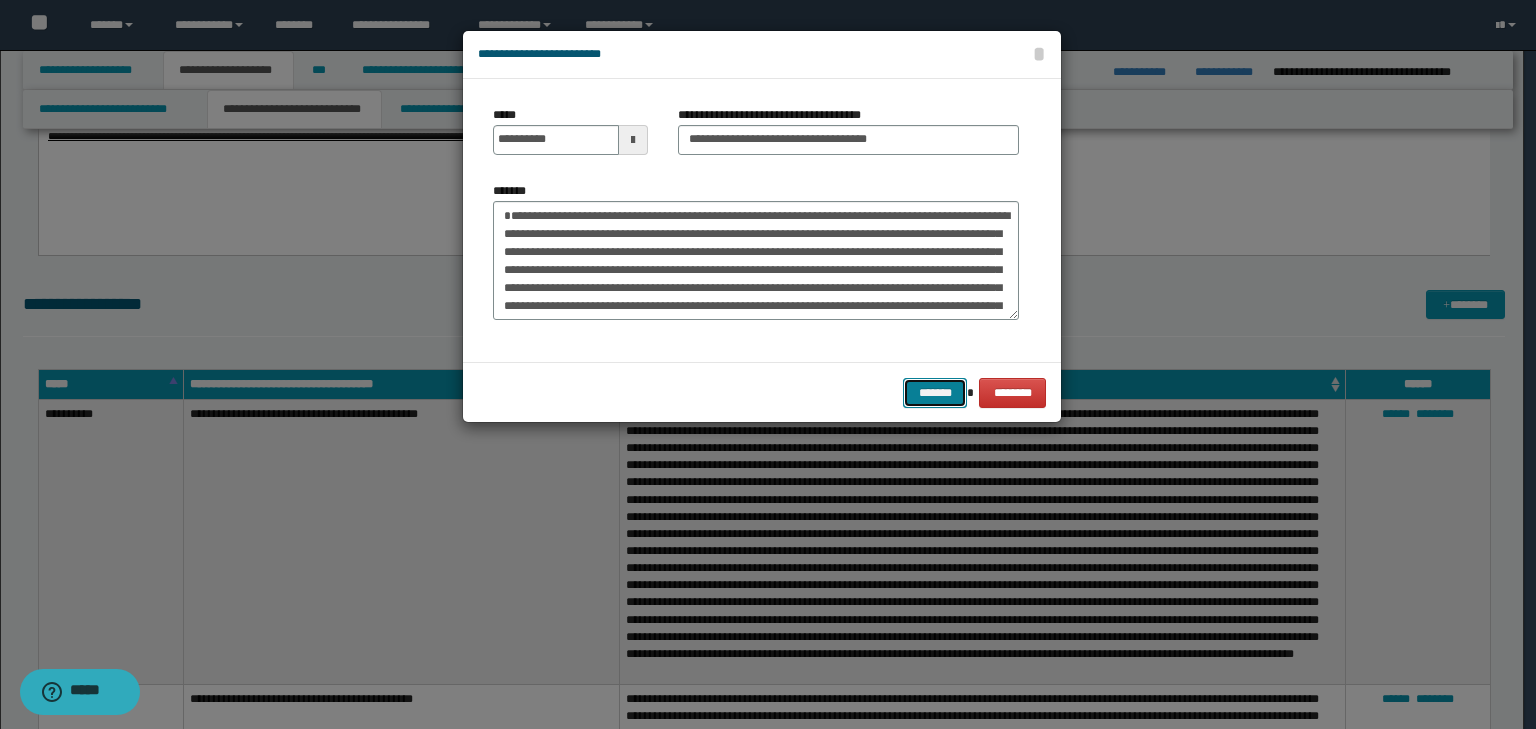 click on "*******" at bounding box center [935, 393] 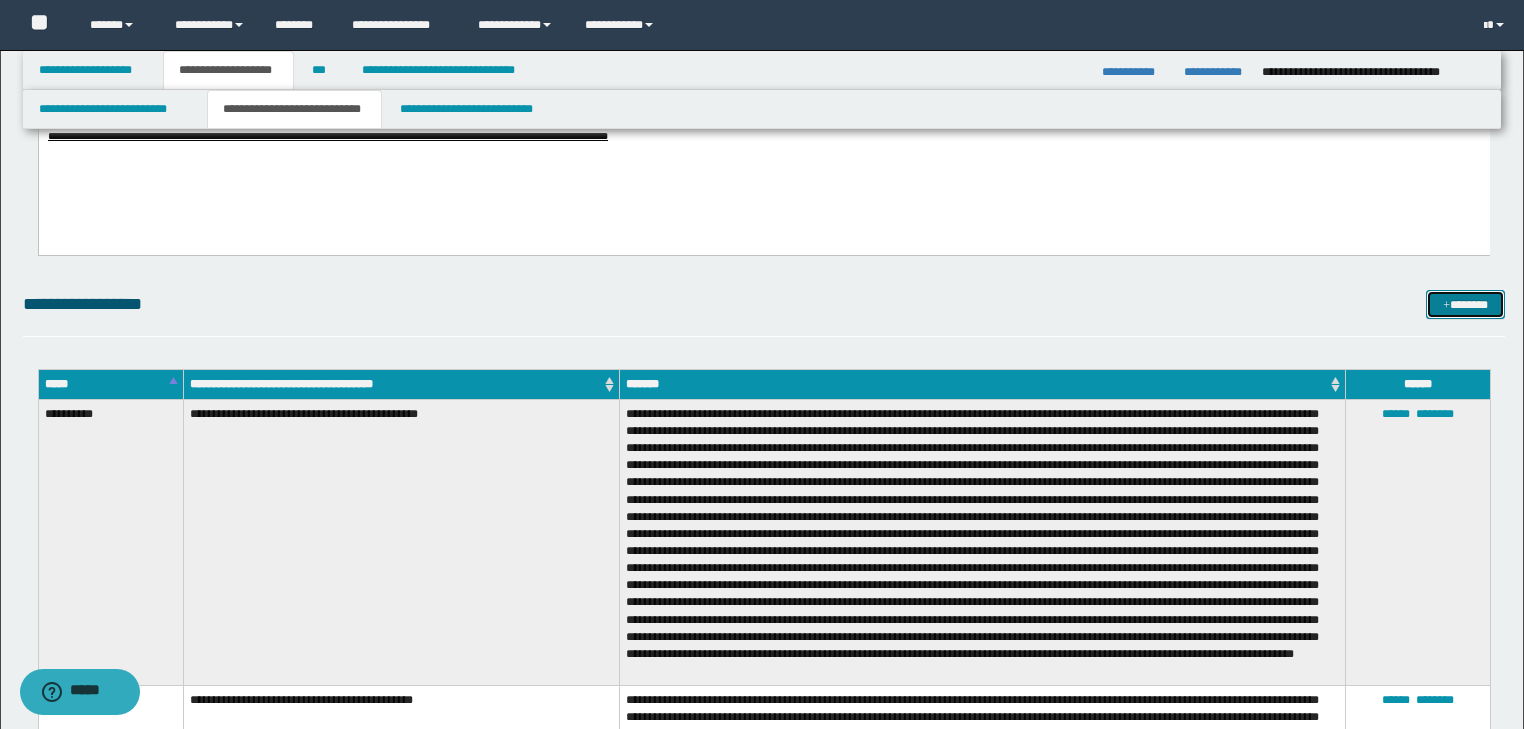 click on "*******" at bounding box center (1465, 305) 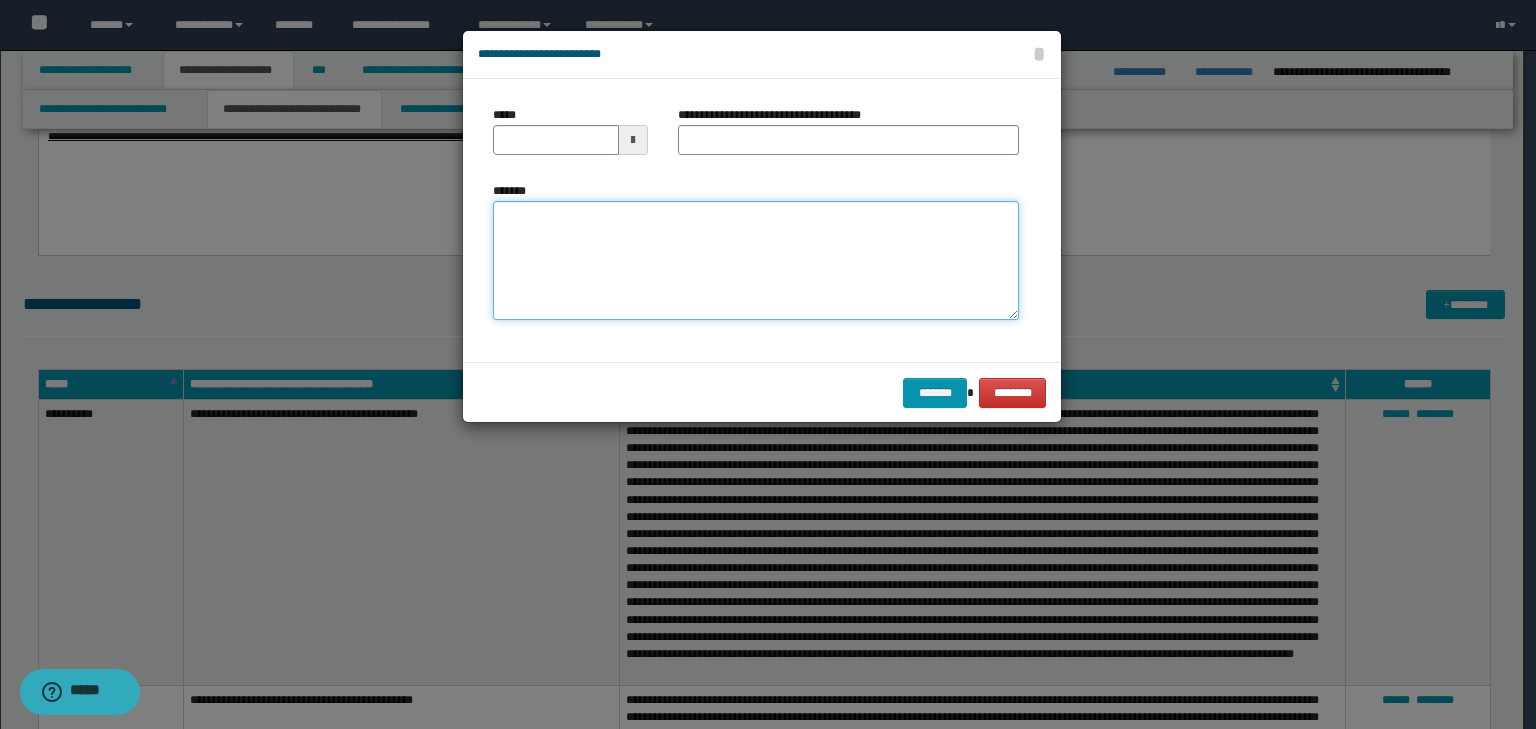 drag, startPoint x: 645, startPoint y: 285, endPoint x: 602, endPoint y: 263, distance: 48.30114 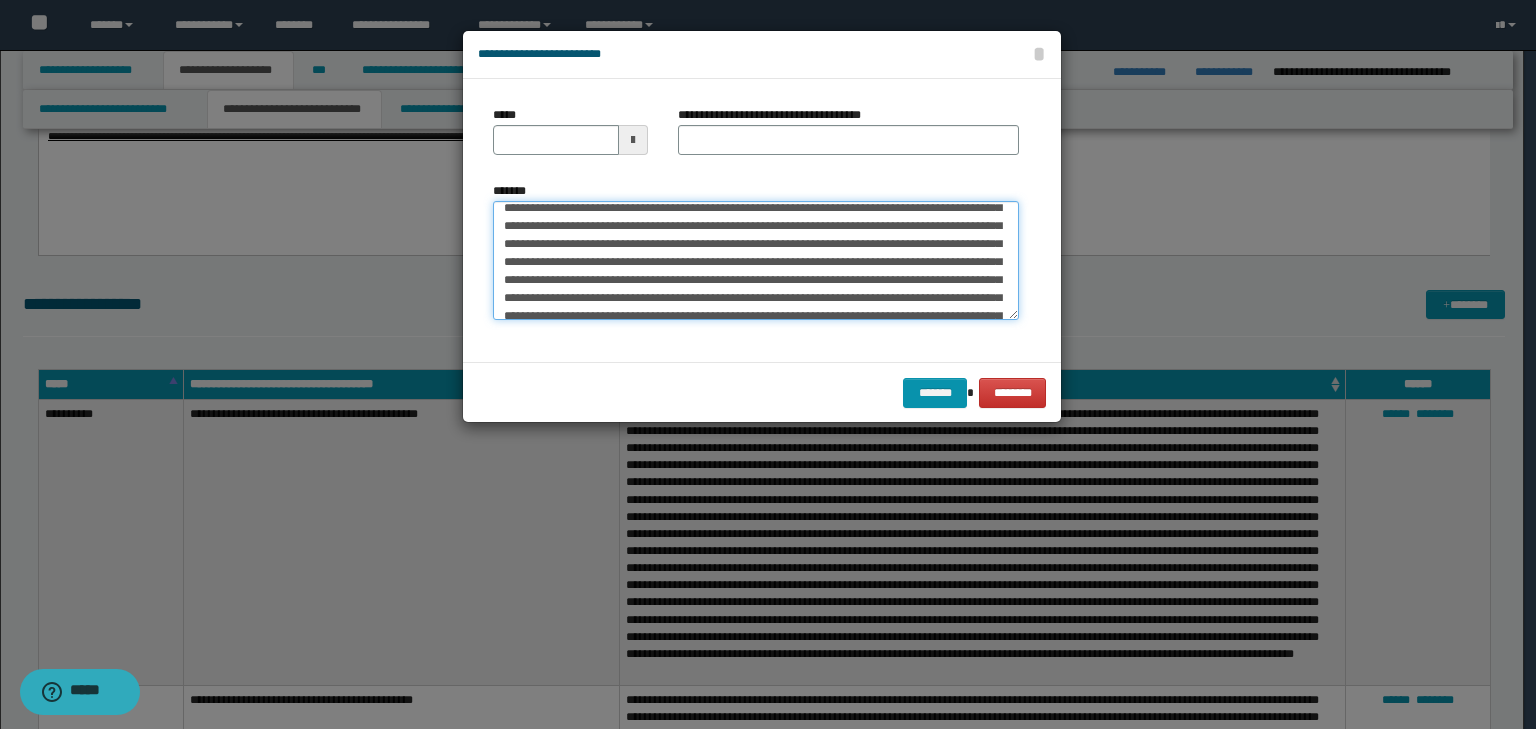 scroll, scrollTop: 0, scrollLeft: 0, axis: both 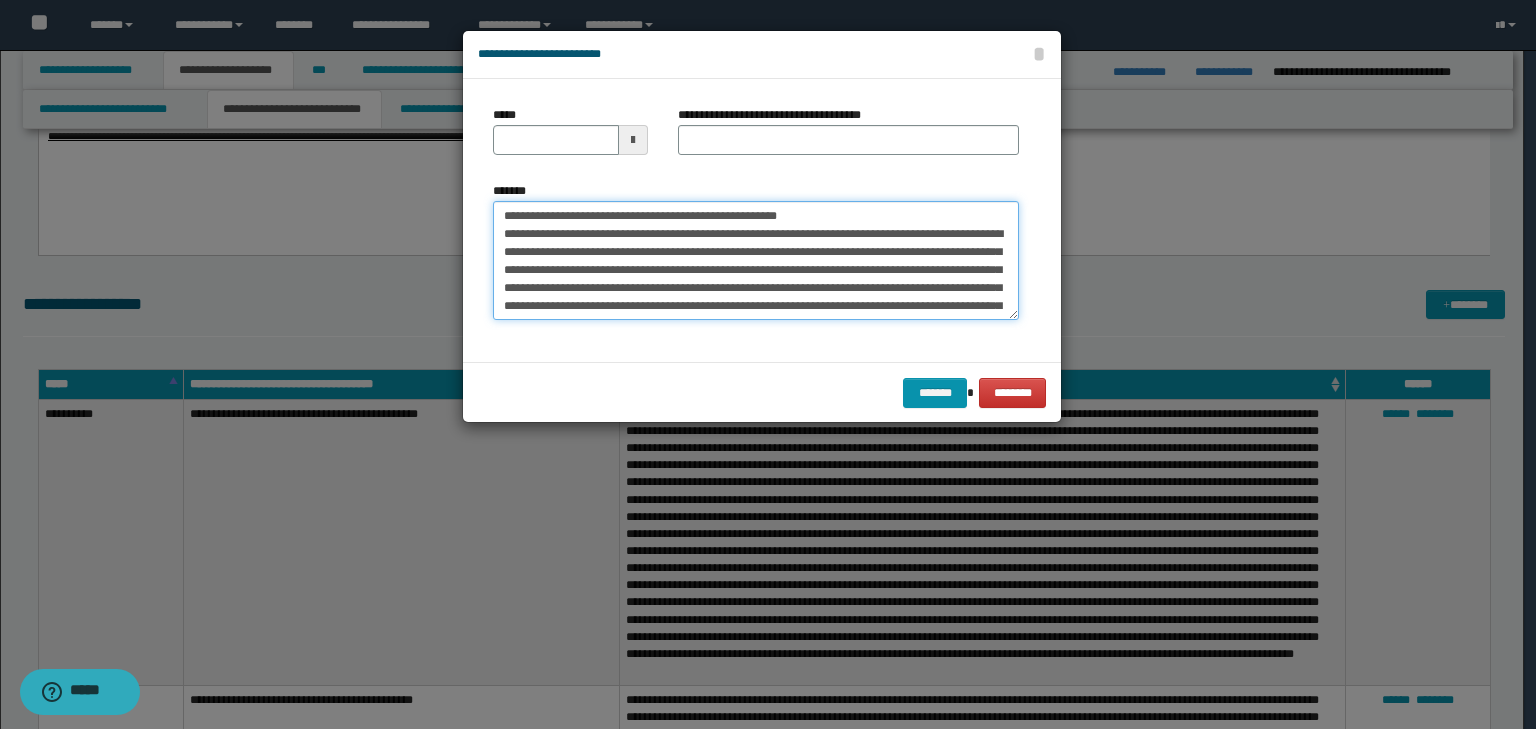 drag, startPoint x: 563, startPoint y: 205, endPoint x: 451, endPoint y: 199, distance: 112.1606 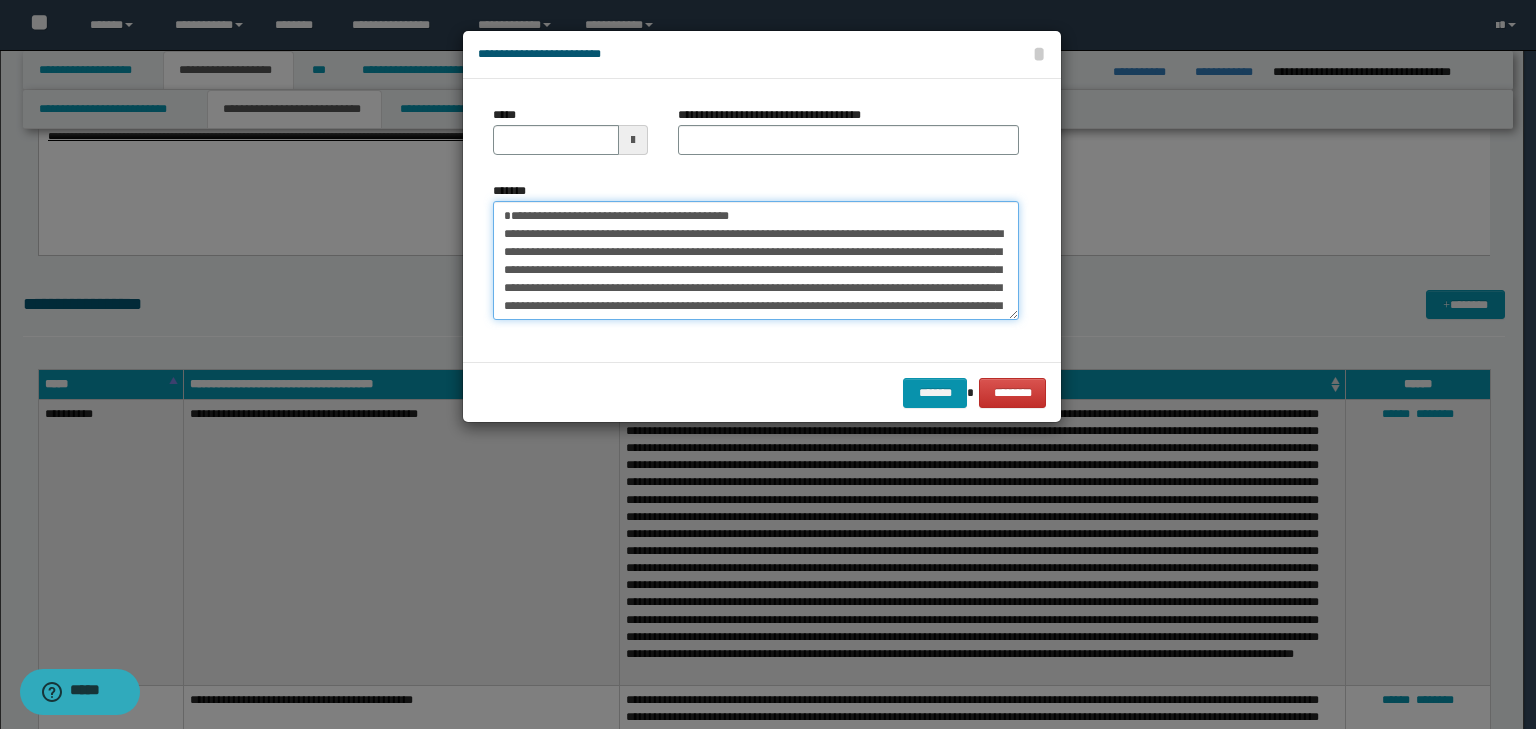 type 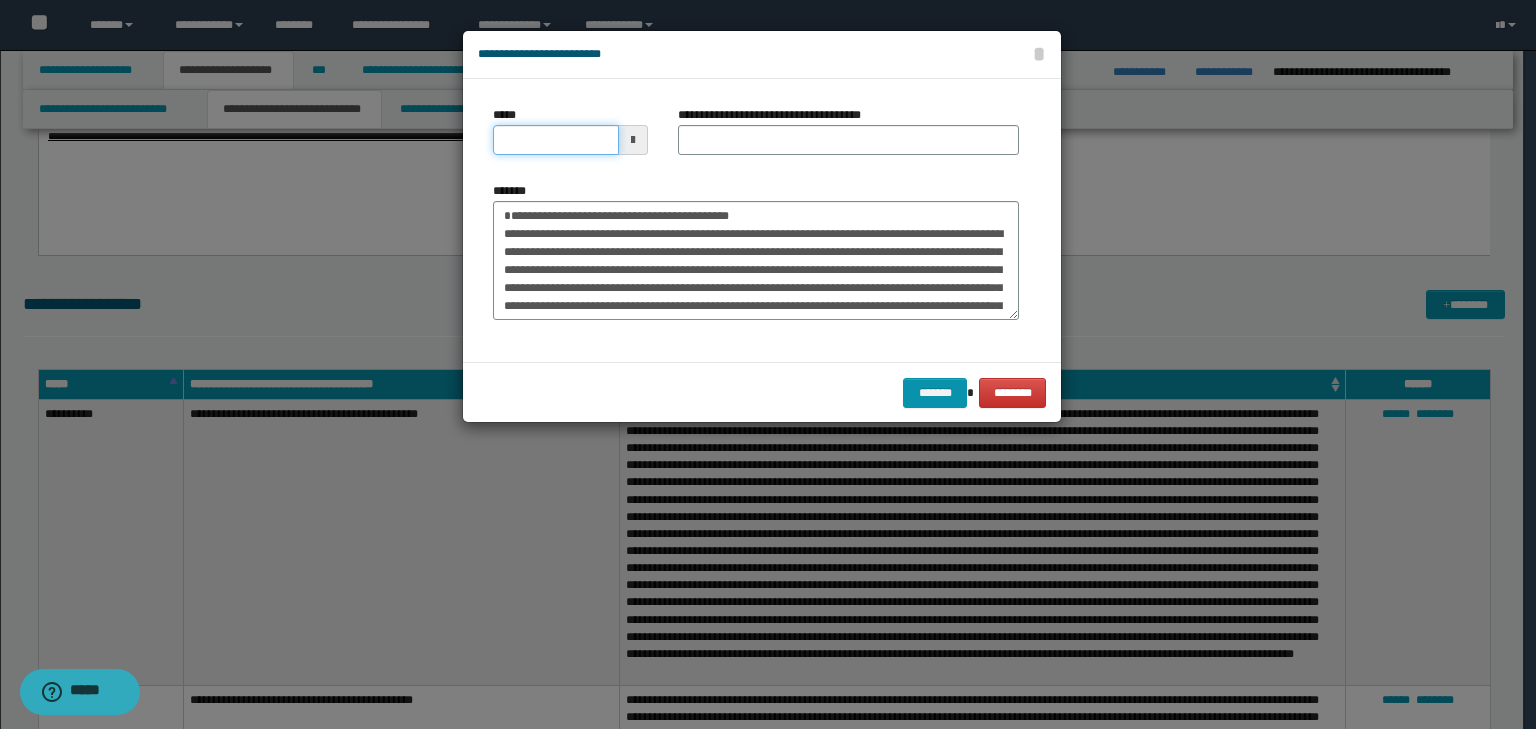 click on "*****" at bounding box center (556, 140) 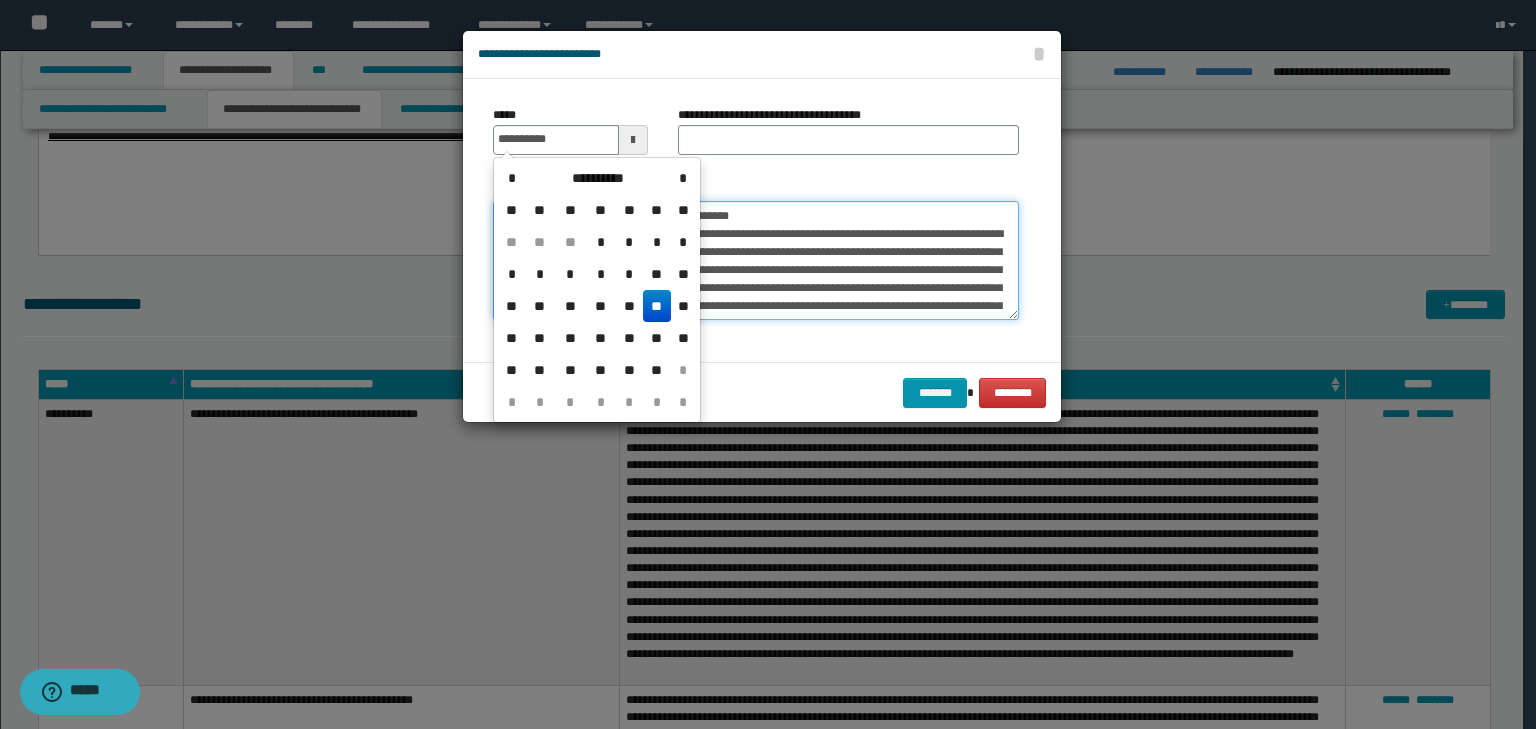 type on "**********" 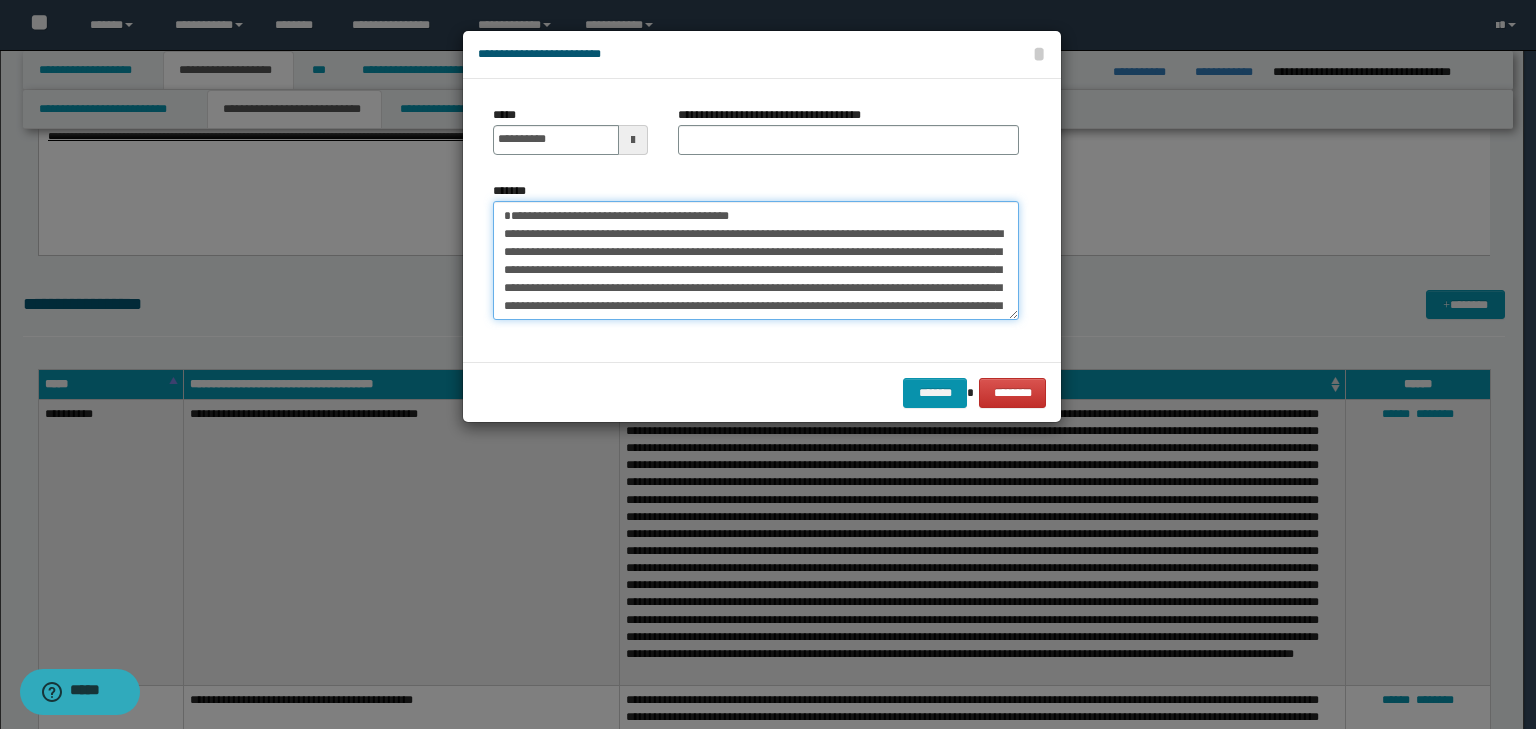 drag, startPoint x: 705, startPoint y: 208, endPoint x: 216, endPoint y: 192, distance: 489.2617 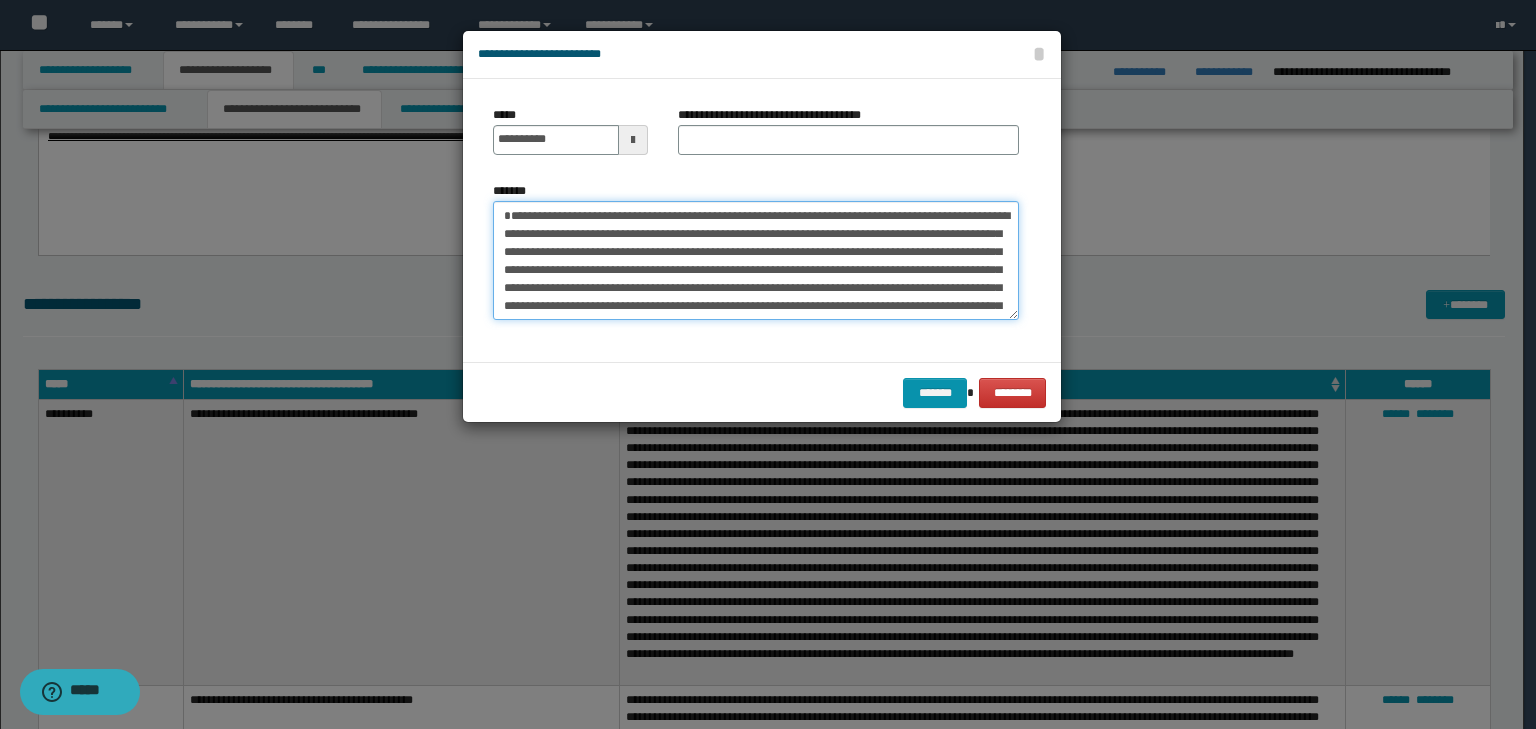 type on "**********" 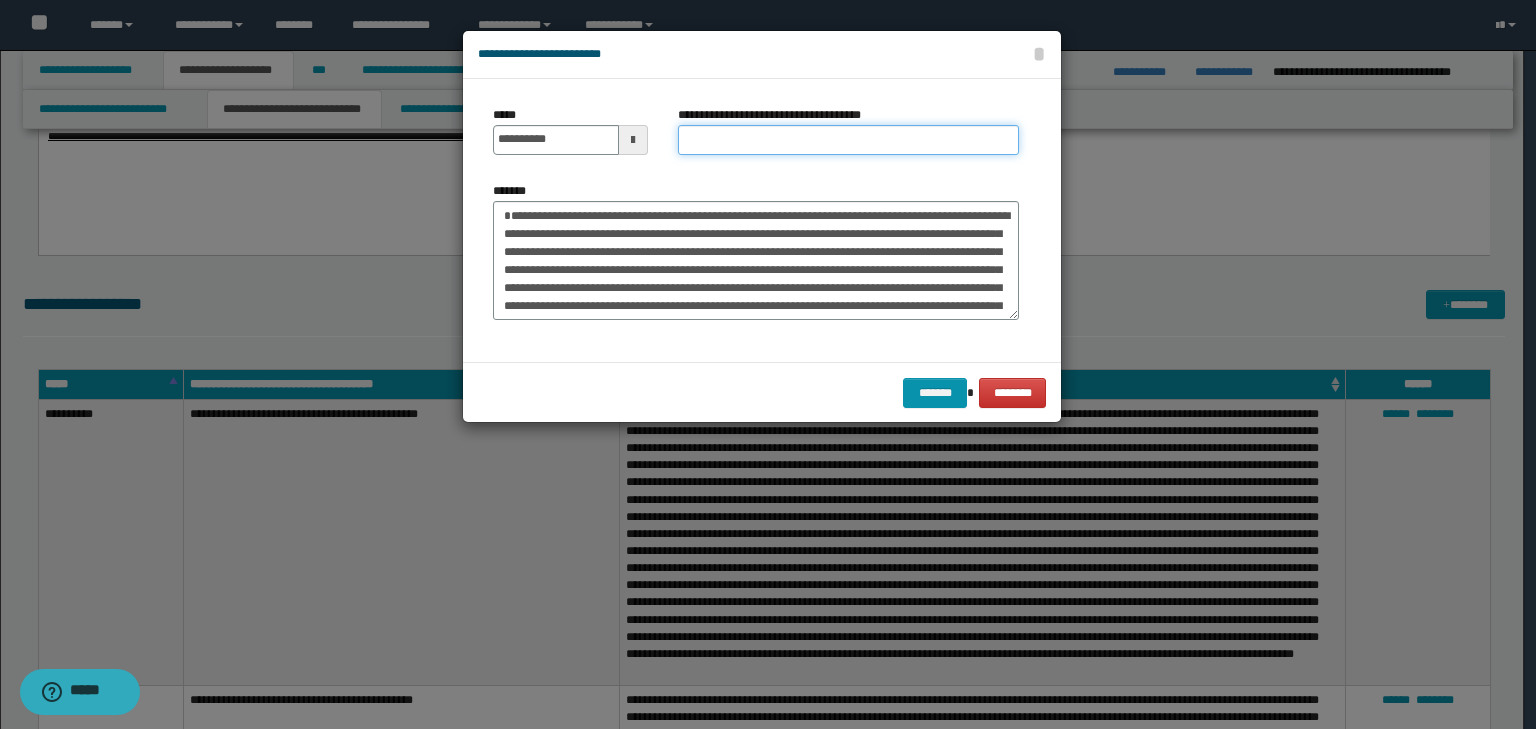 click on "**********" at bounding box center (848, 140) 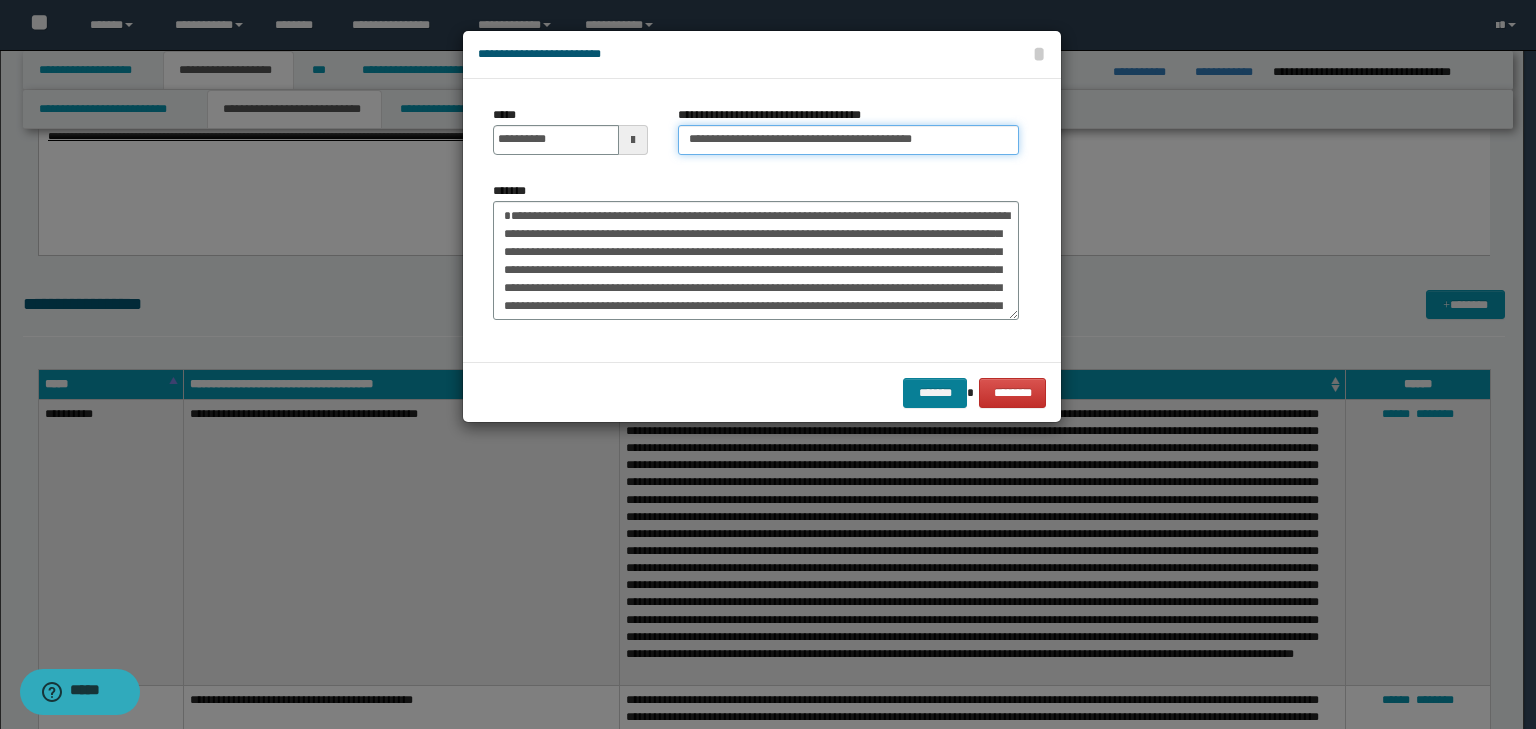 type on "**********" 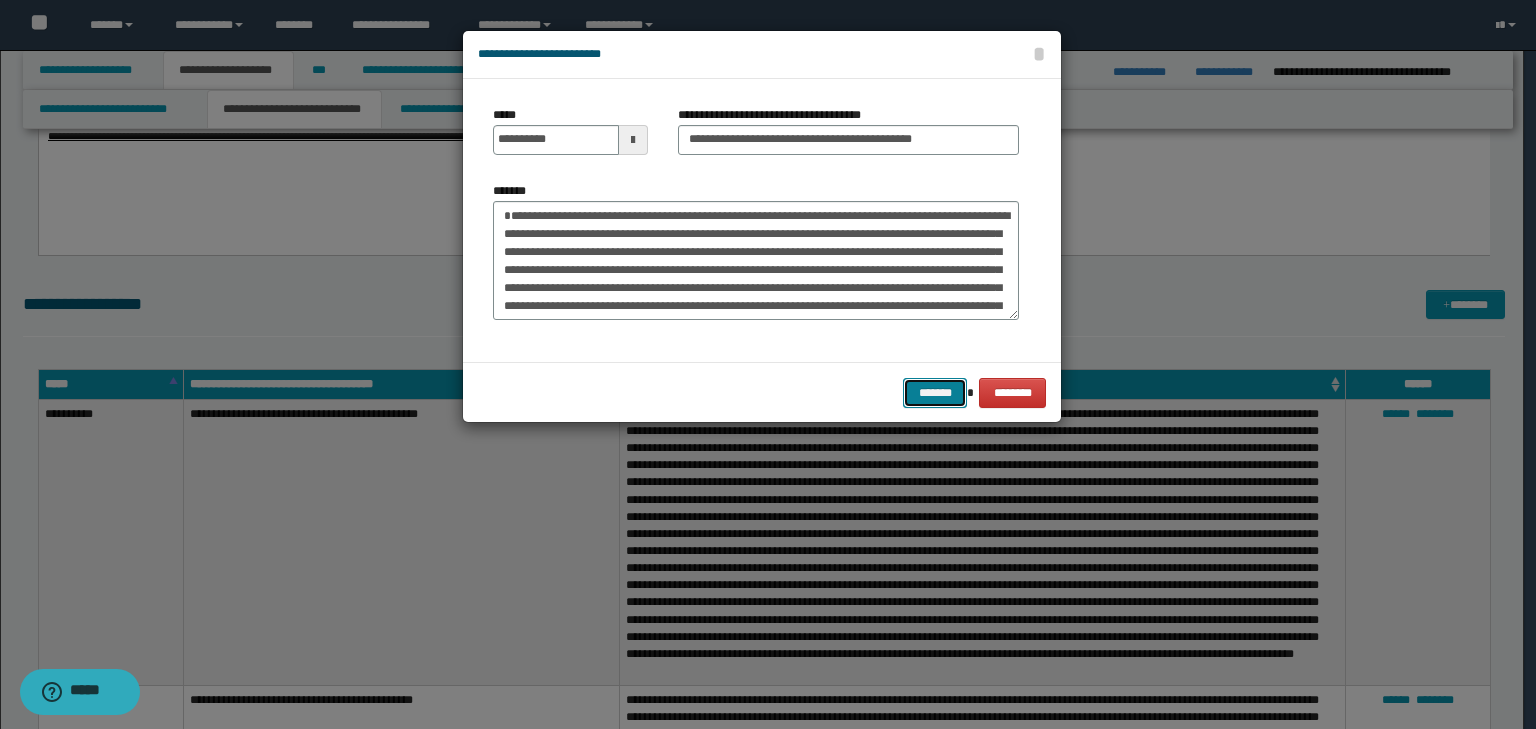 click on "*******" at bounding box center (935, 393) 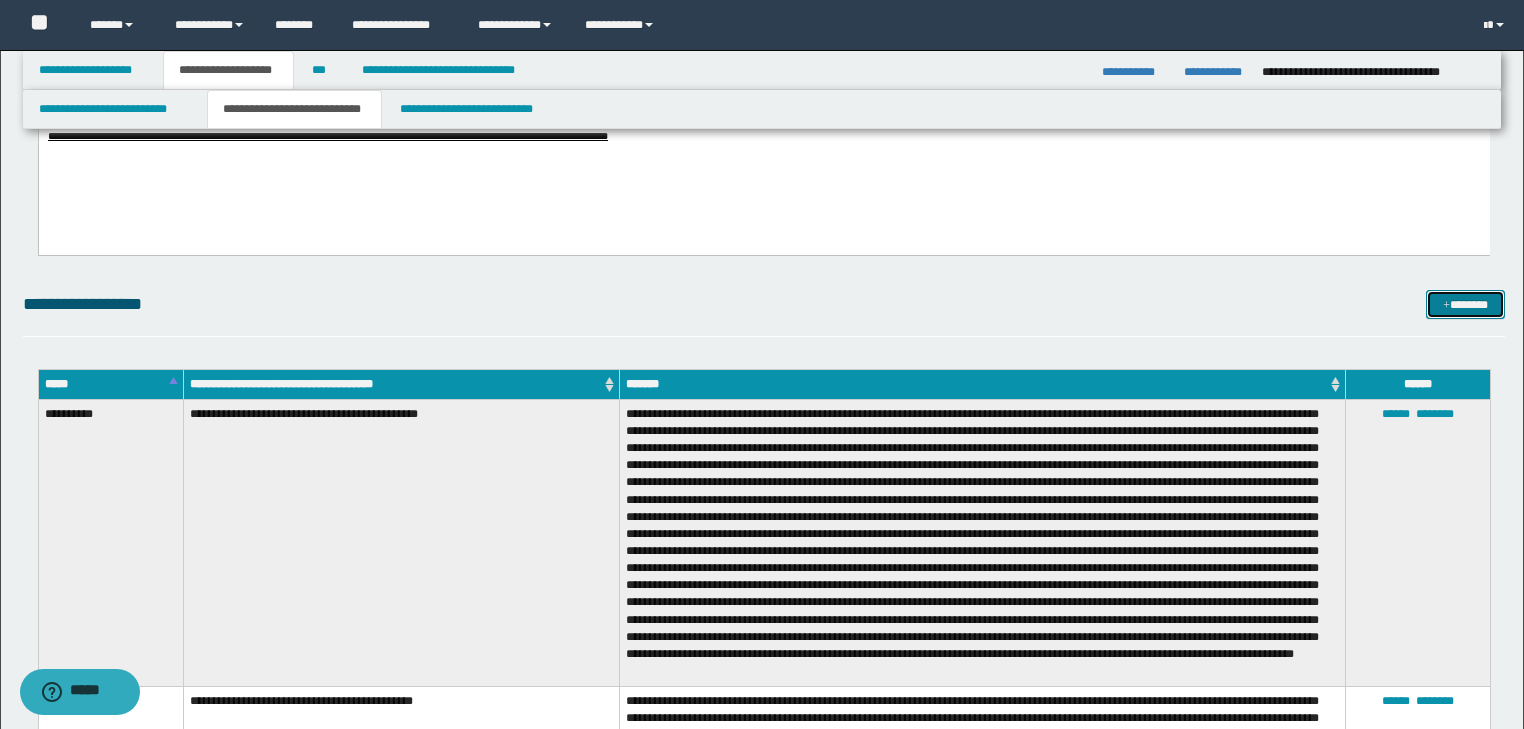 click on "*******" at bounding box center [1465, 305] 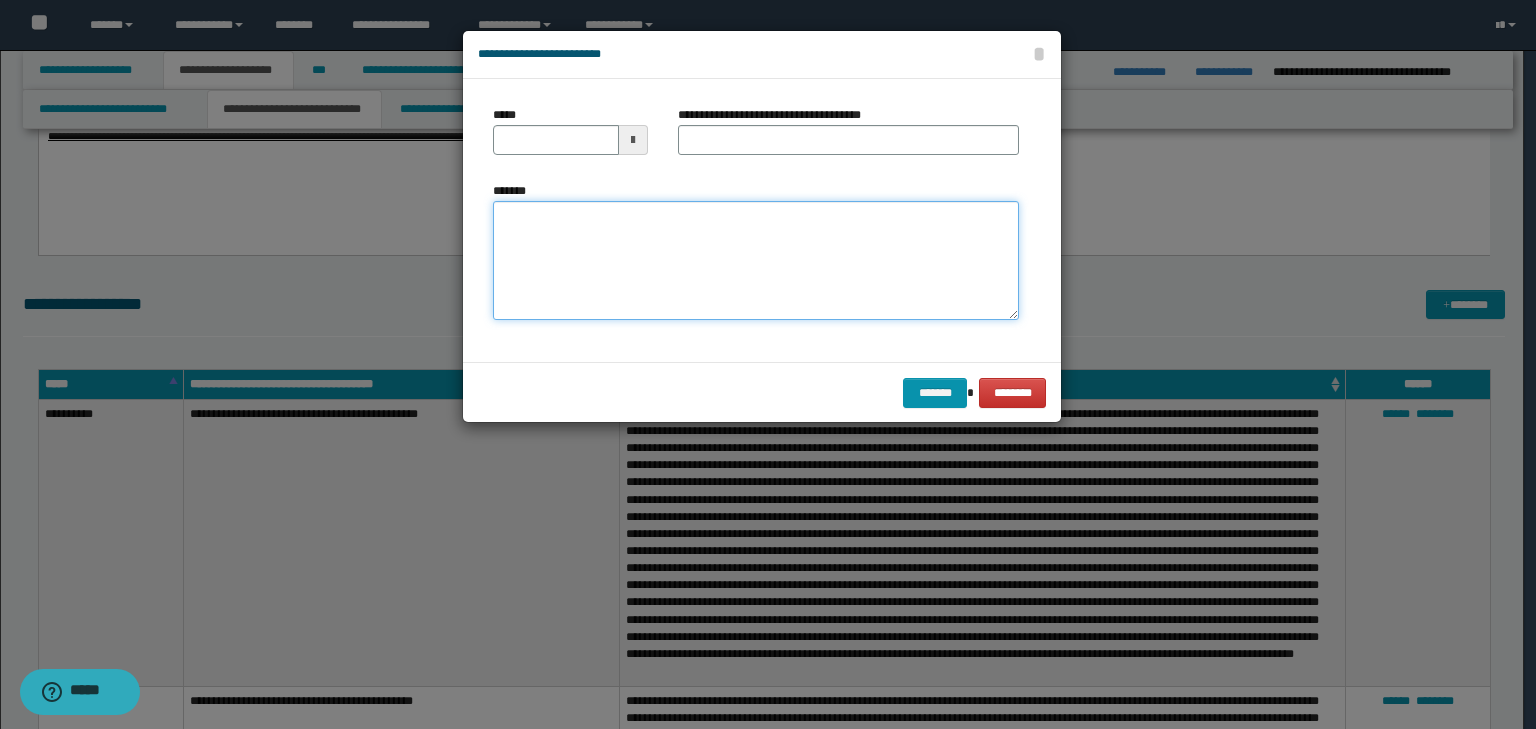 click on "*******" at bounding box center [756, 261] 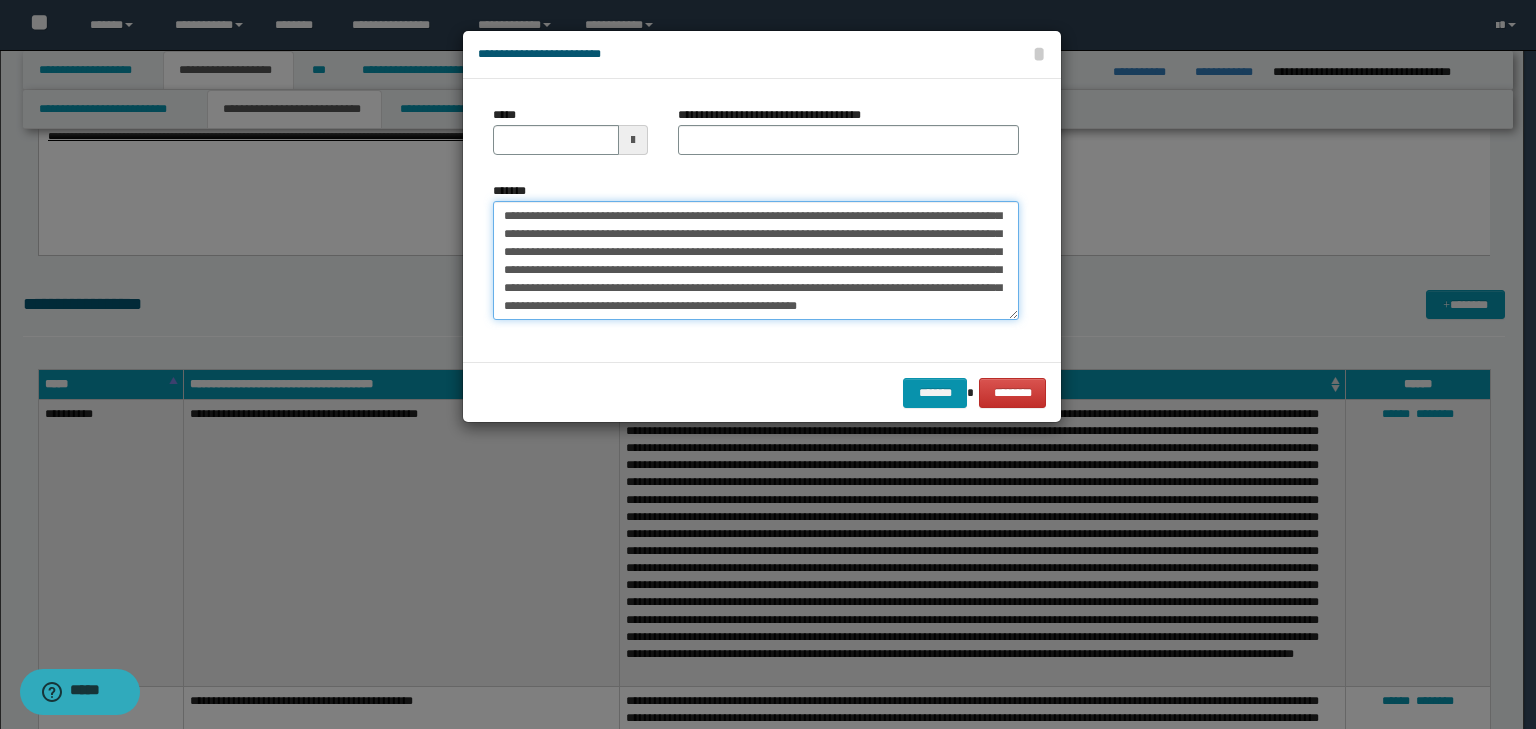 scroll, scrollTop: 0, scrollLeft: 0, axis: both 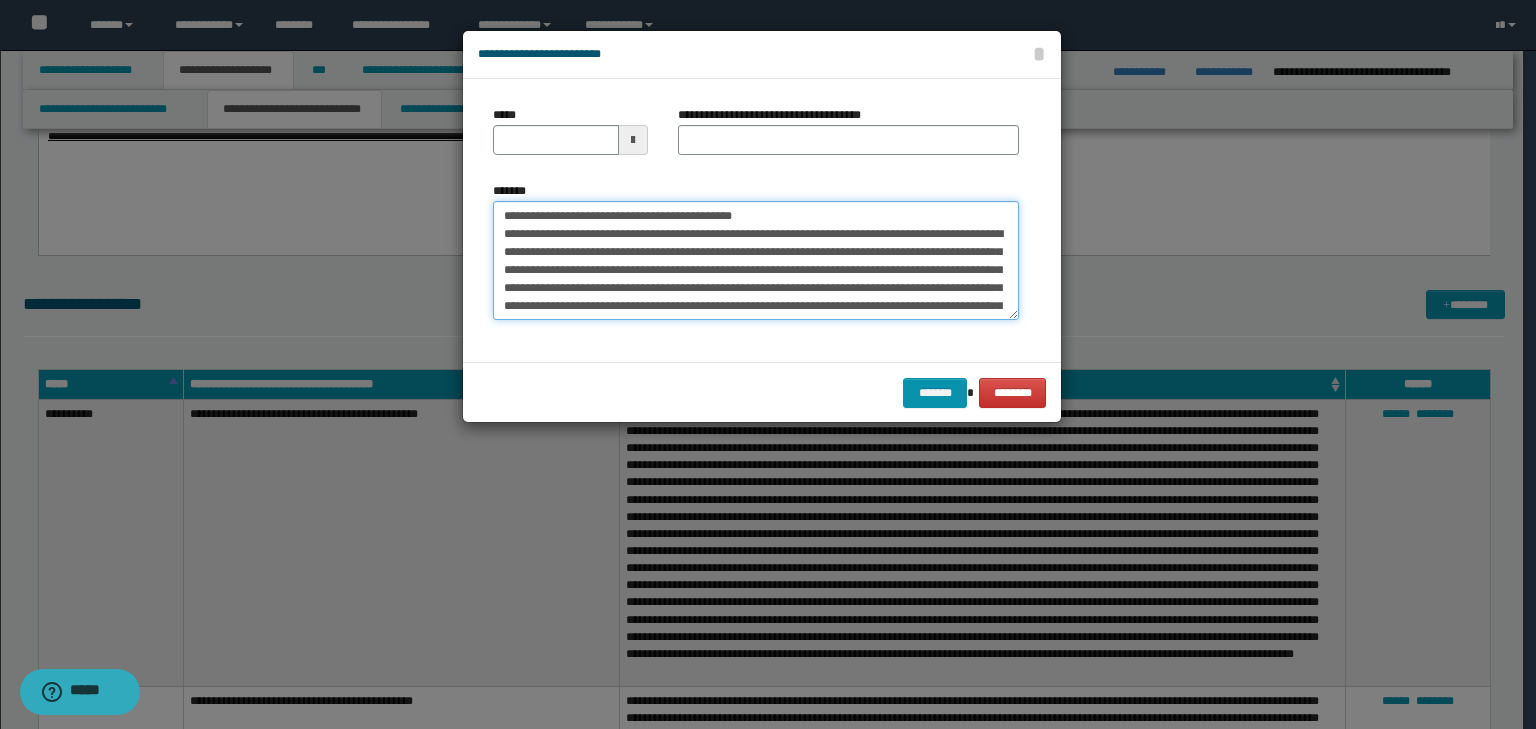 drag, startPoint x: 563, startPoint y: 209, endPoint x: 449, endPoint y: 203, distance: 114.15778 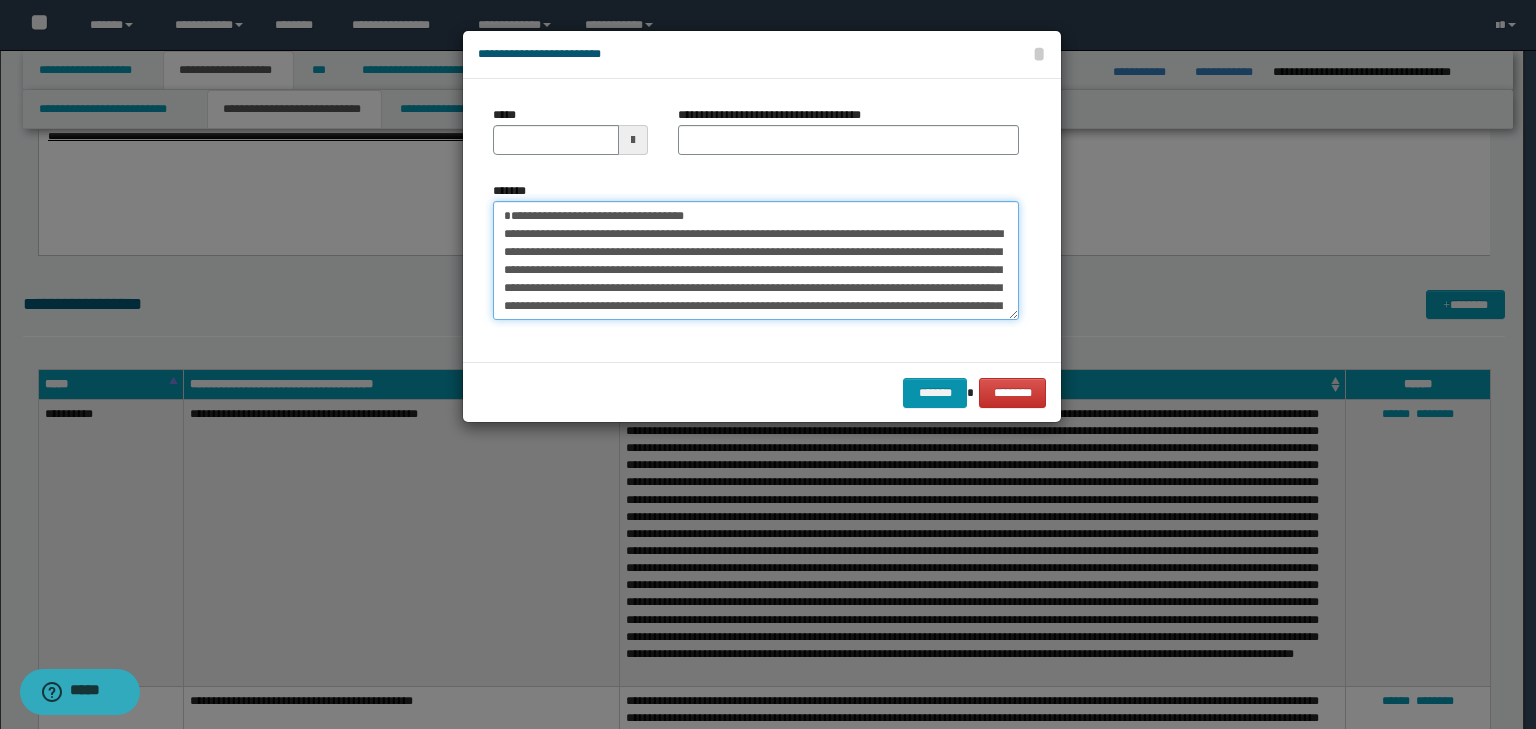 type 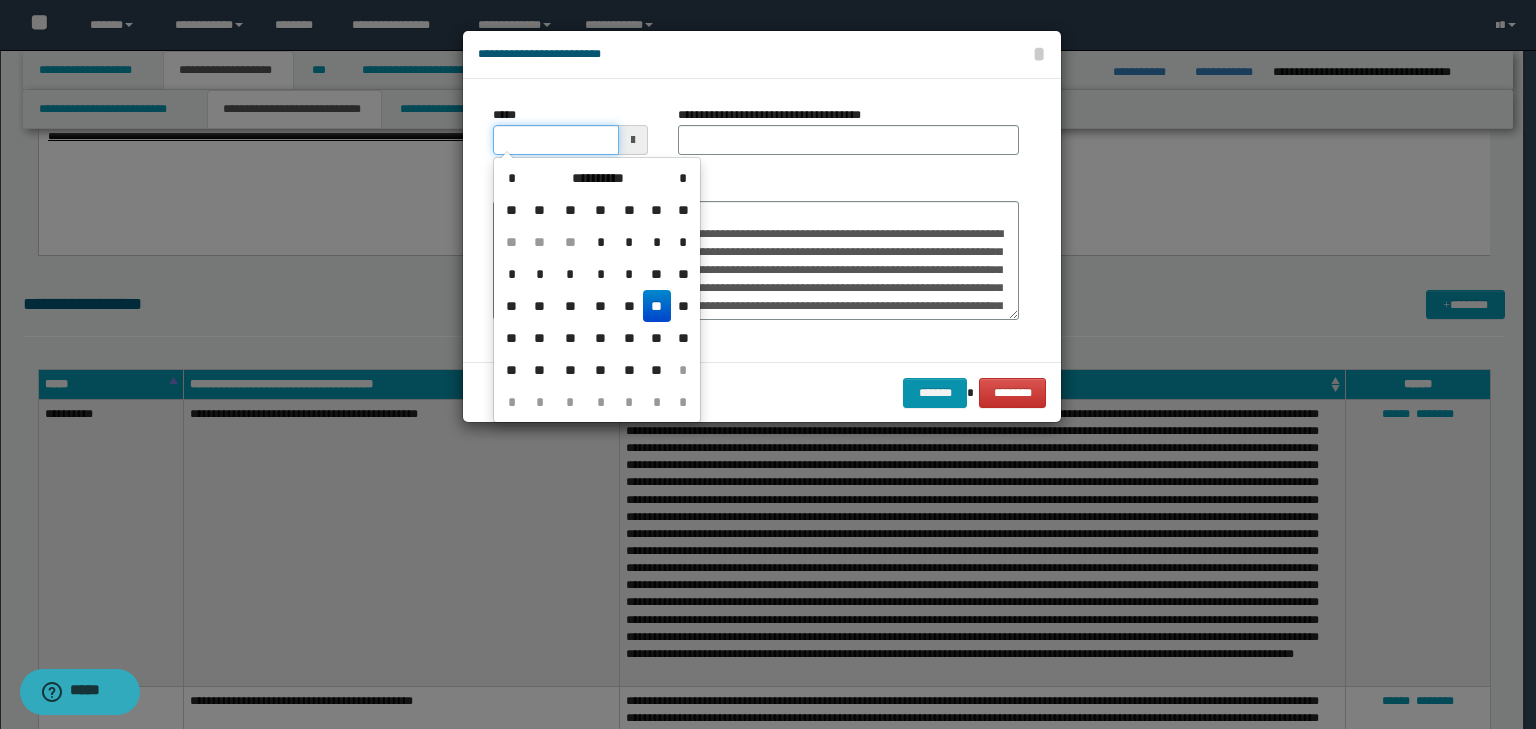 click on "*****" at bounding box center [556, 140] 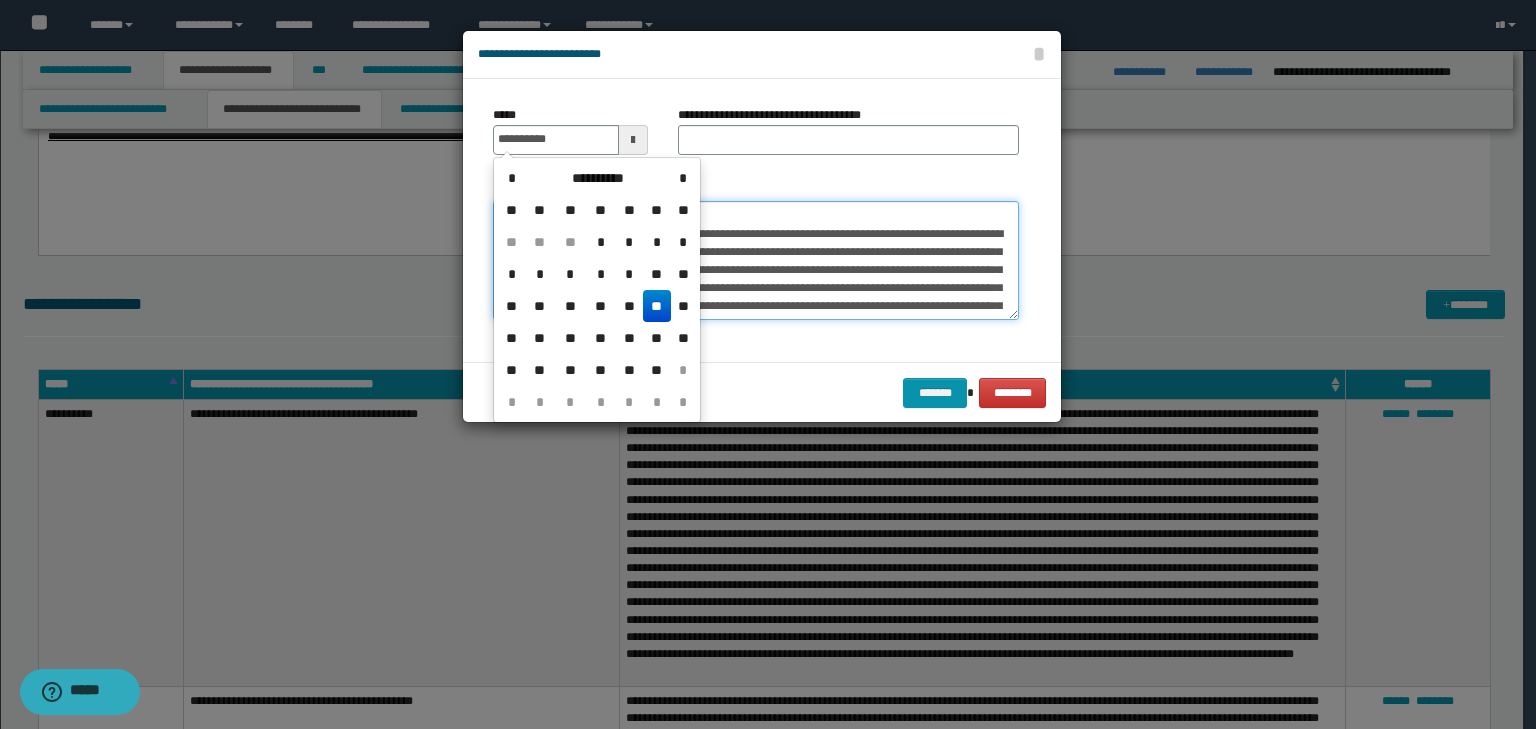 type on "**********" 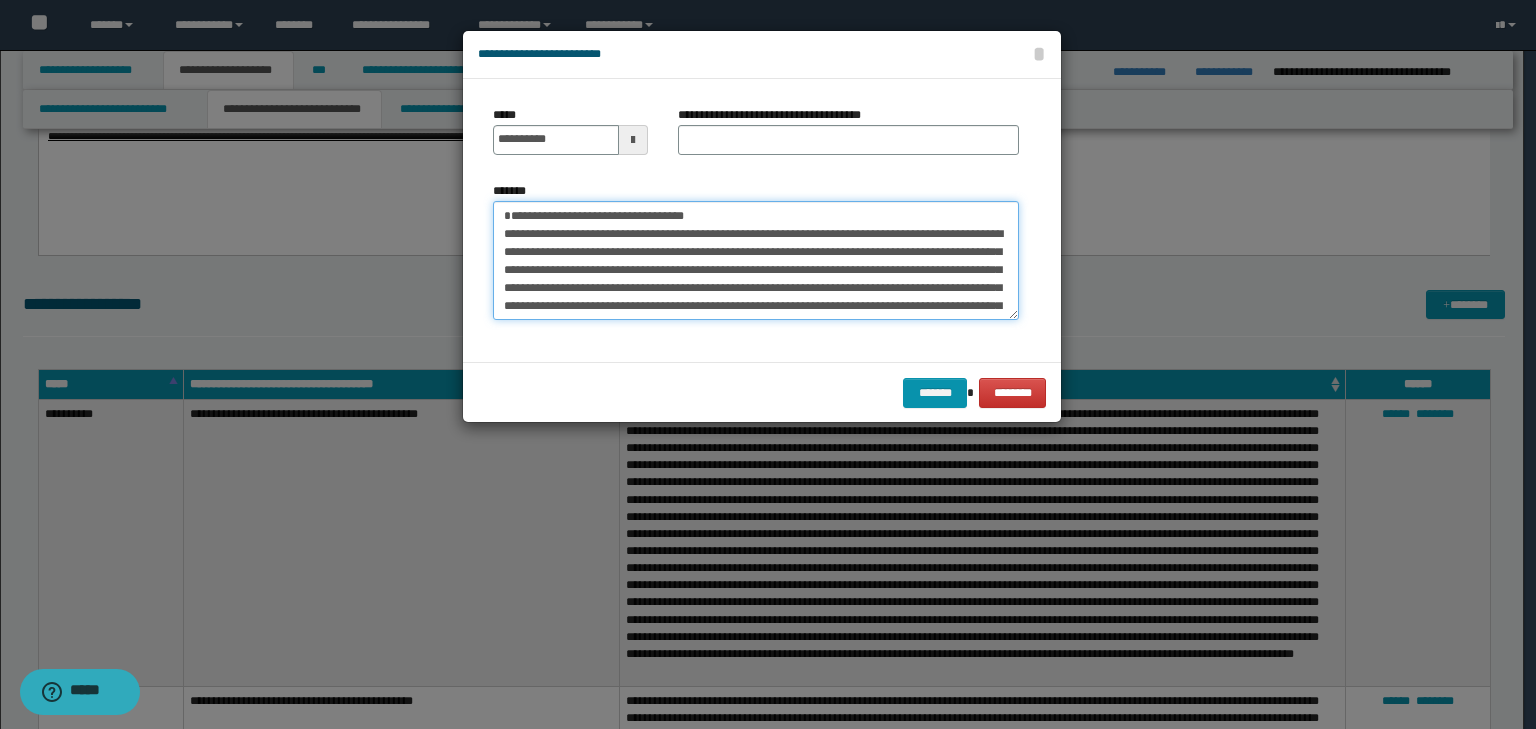drag, startPoint x: 777, startPoint y: 211, endPoint x: 188, endPoint y: 152, distance: 591.94763 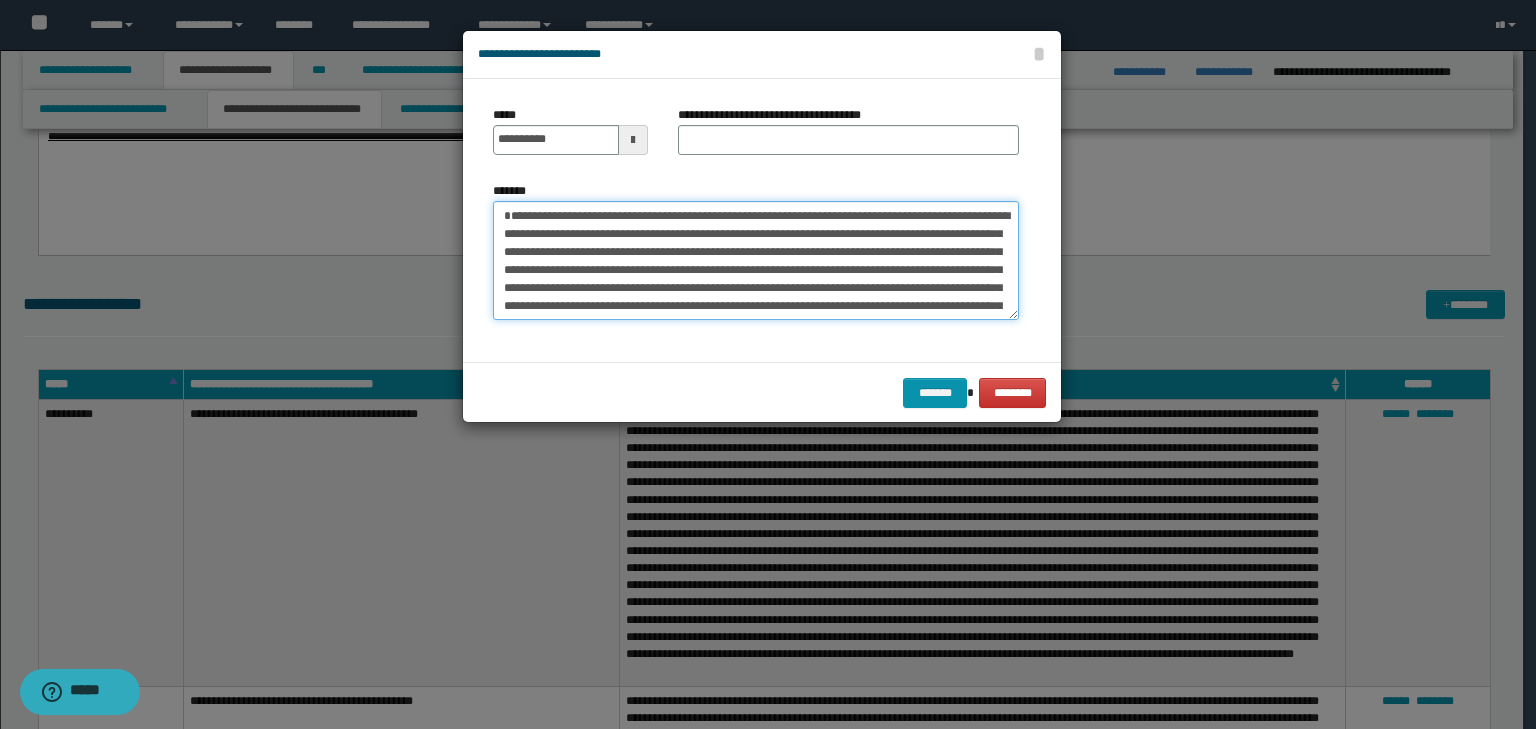 type on "**********" 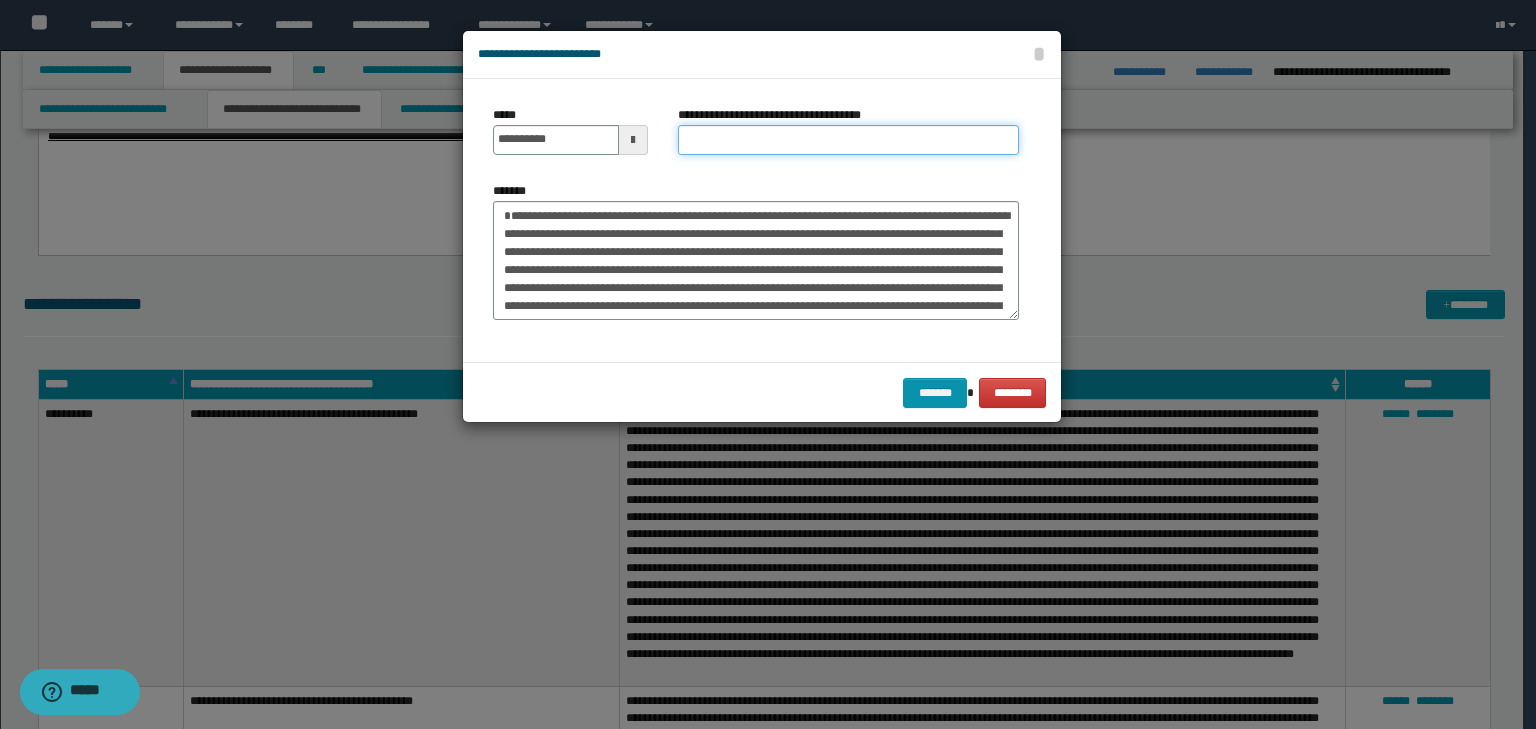 click on "**********" at bounding box center (848, 140) 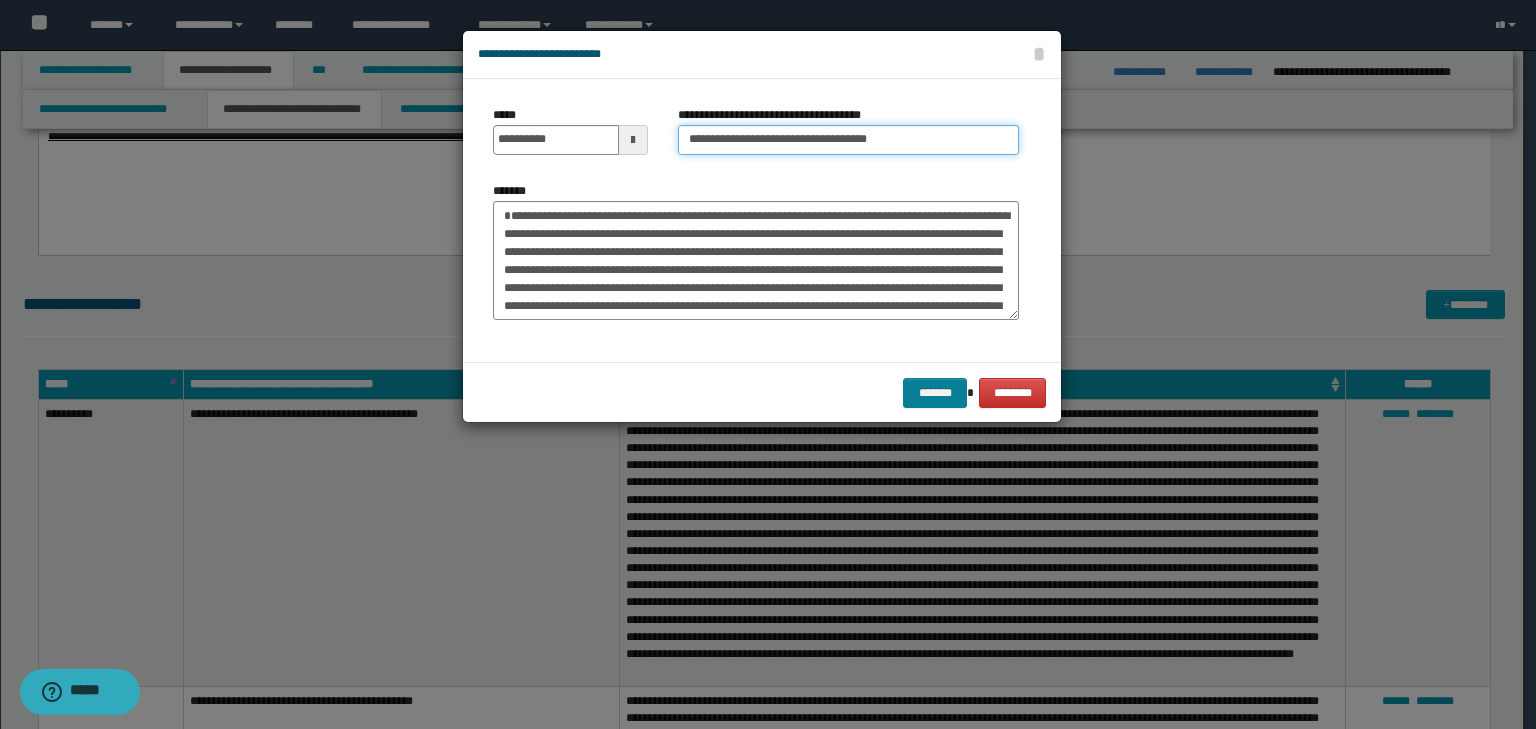 type on "**********" 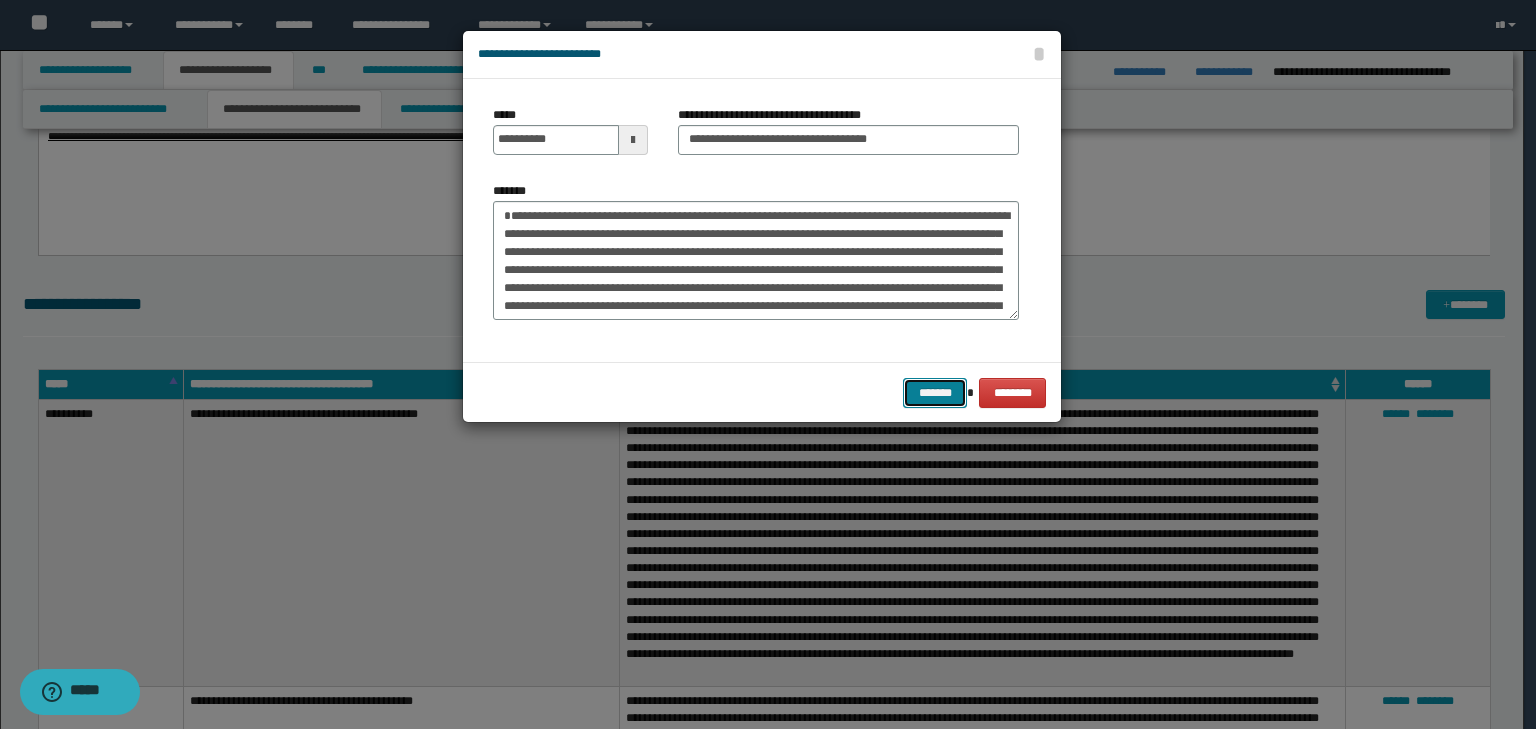 click on "*******" at bounding box center (935, 393) 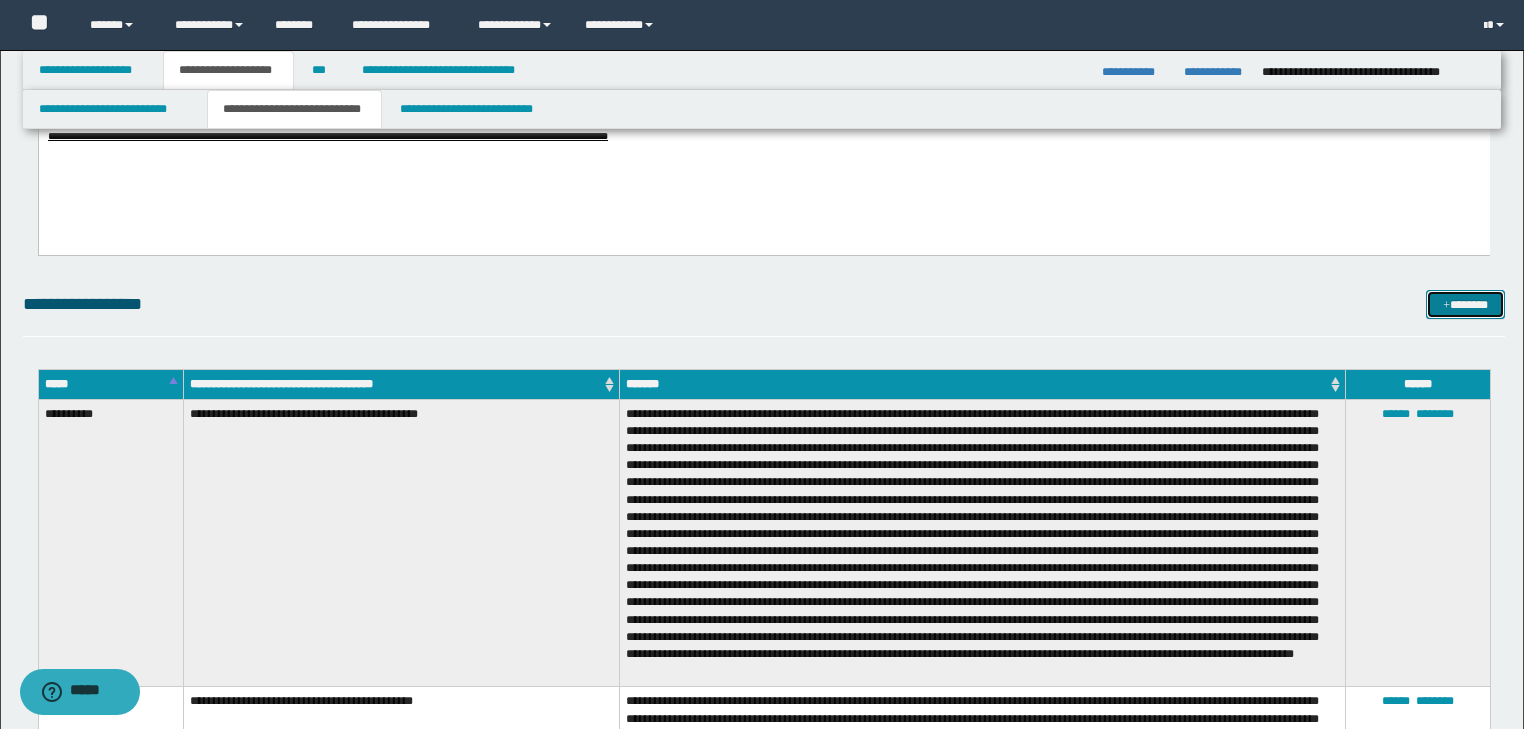 click on "*******" at bounding box center (1465, 305) 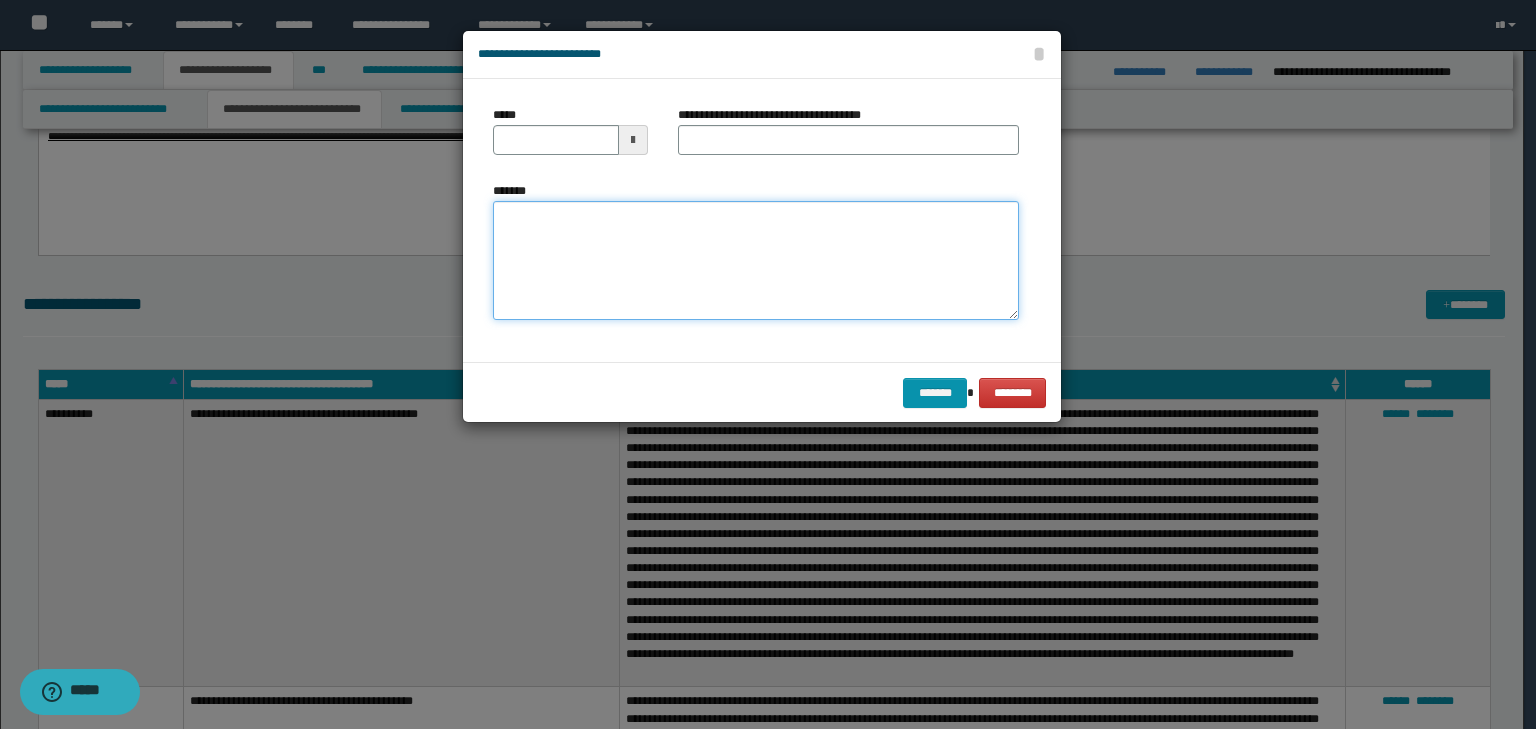 click on "*******" at bounding box center [756, 261] 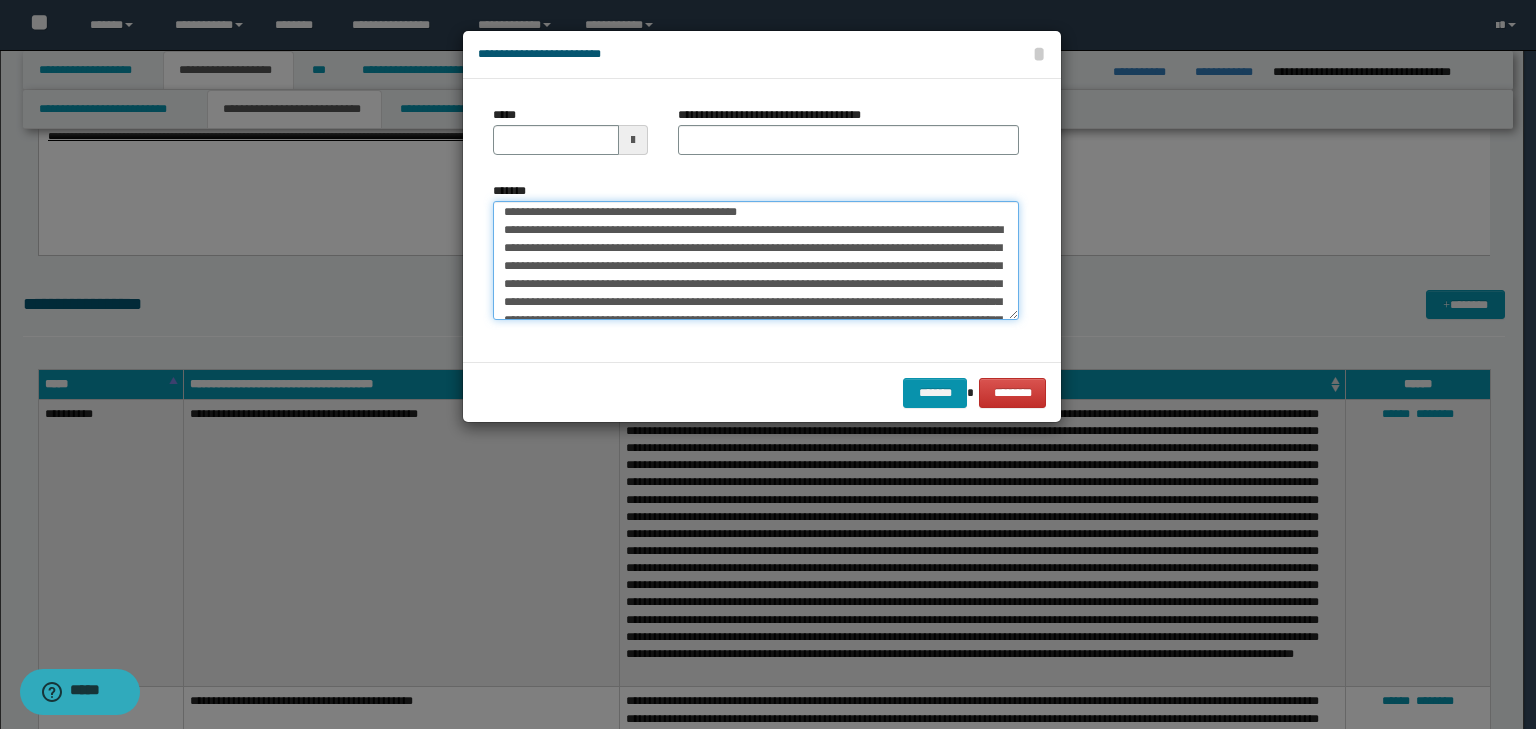 scroll, scrollTop: 0, scrollLeft: 0, axis: both 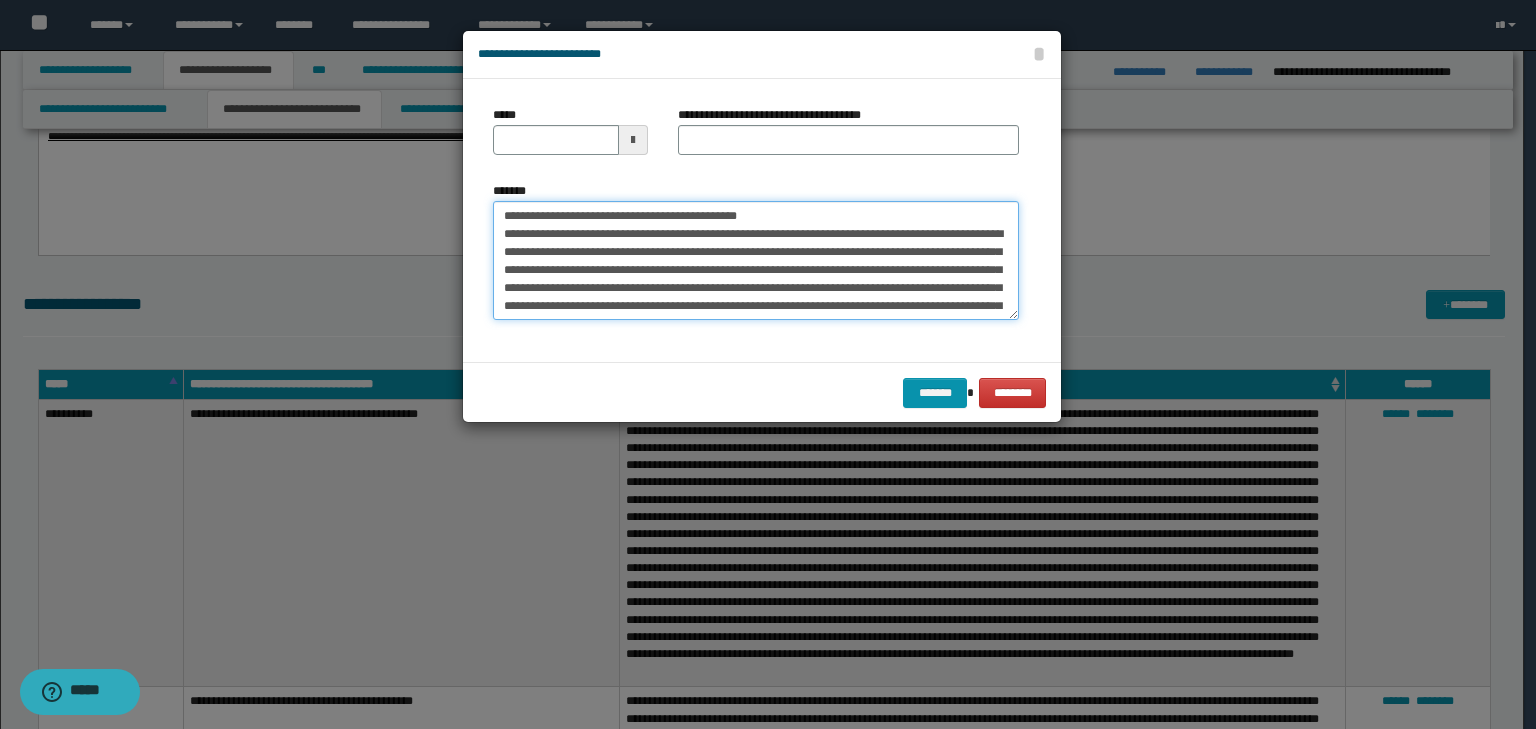 drag, startPoint x: 563, startPoint y: 213, endPoint x: 405, endPoint y: 194, distance: 159.1383 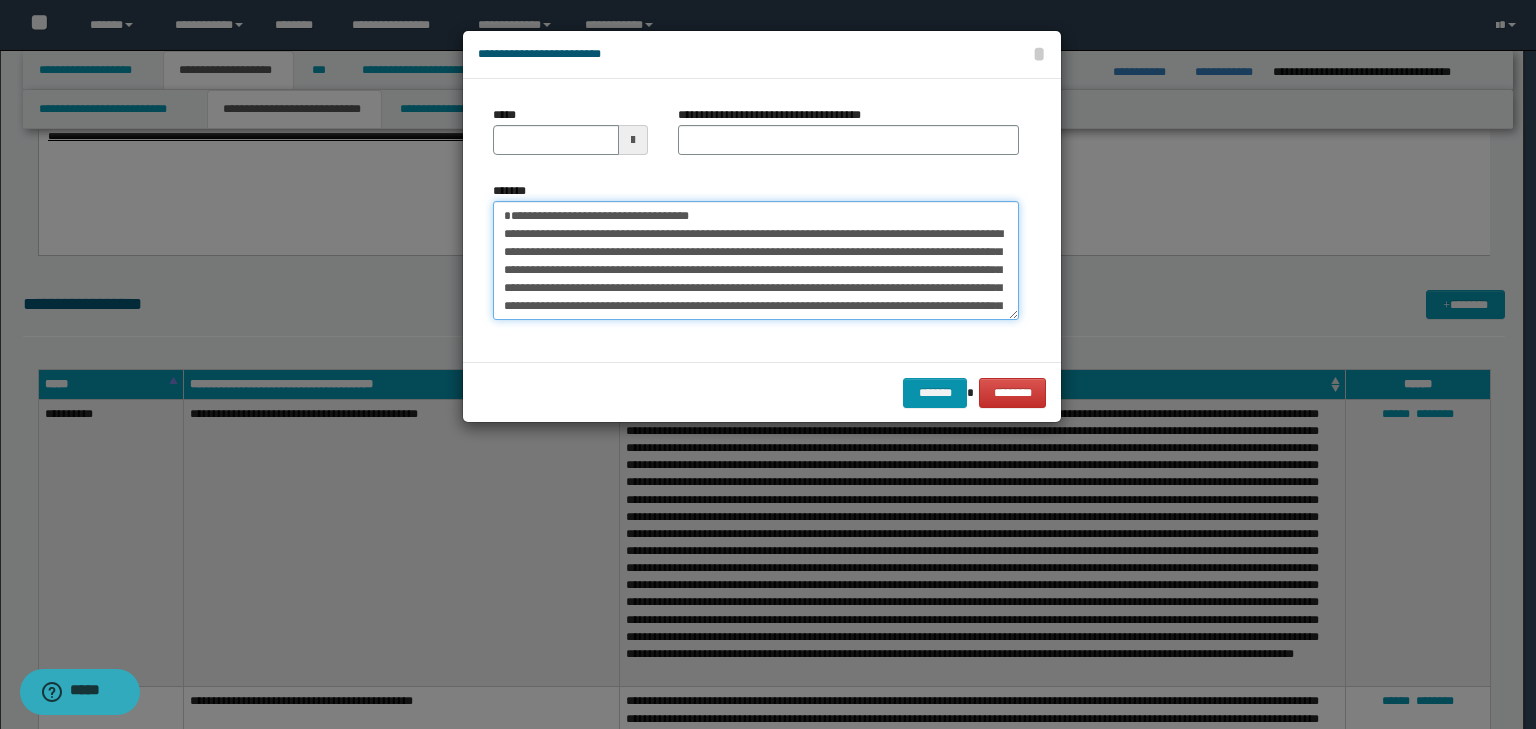 type 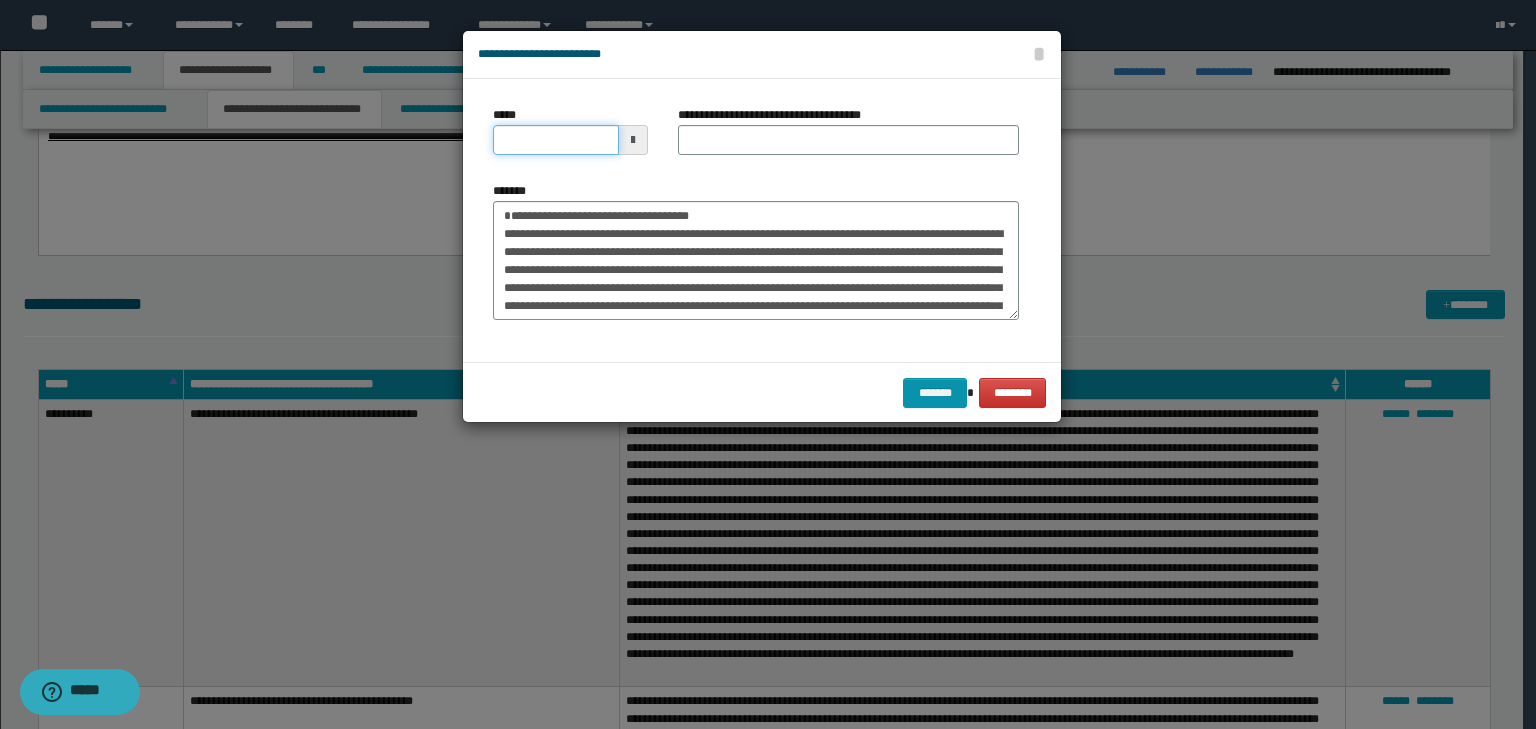 click on "*****" at bounding box center (556, 140) 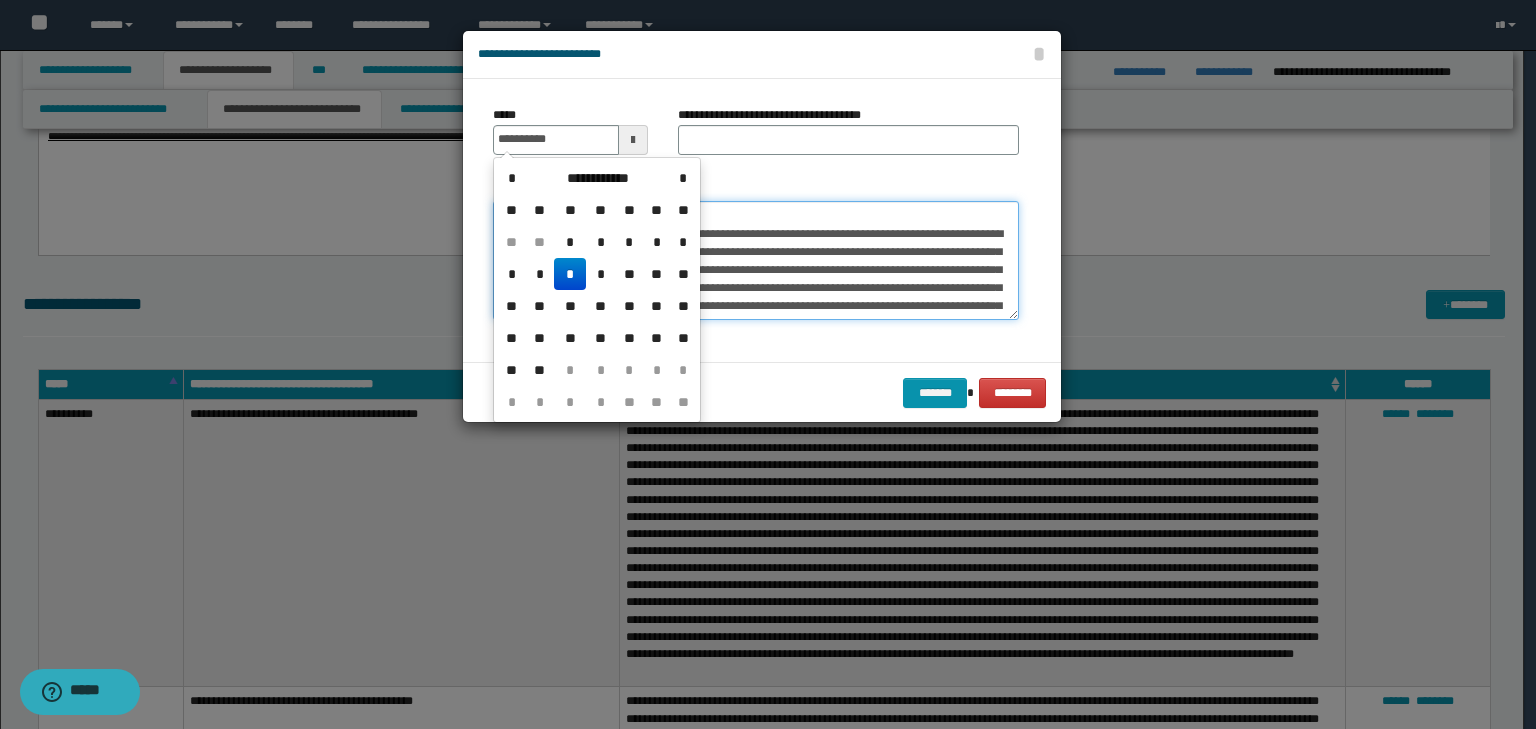 type on "**********" 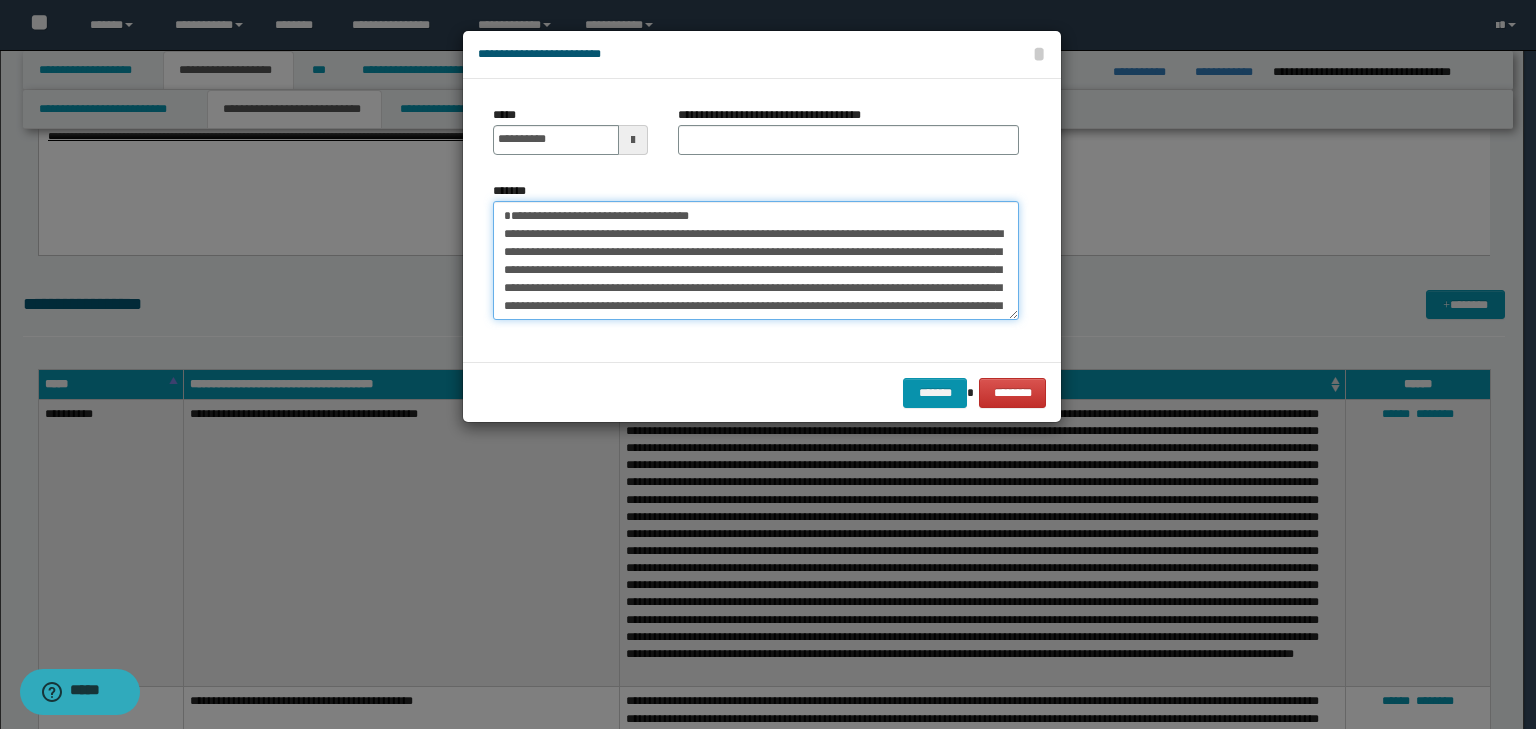 drag, startPoint x: 743, startPoint y: 210, endPoint x: 164, endPoint y: 144, distance: 582.7495 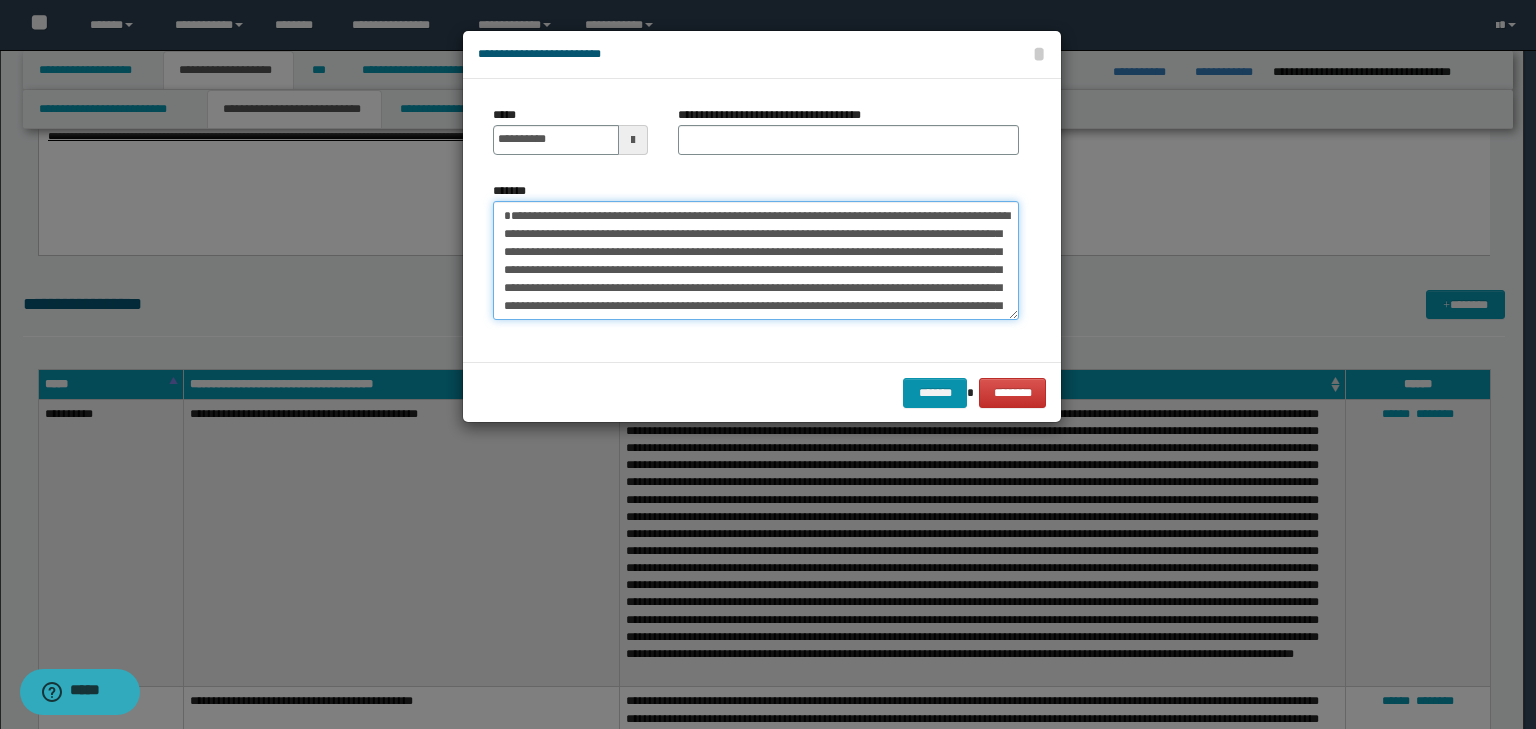 type on "**********" 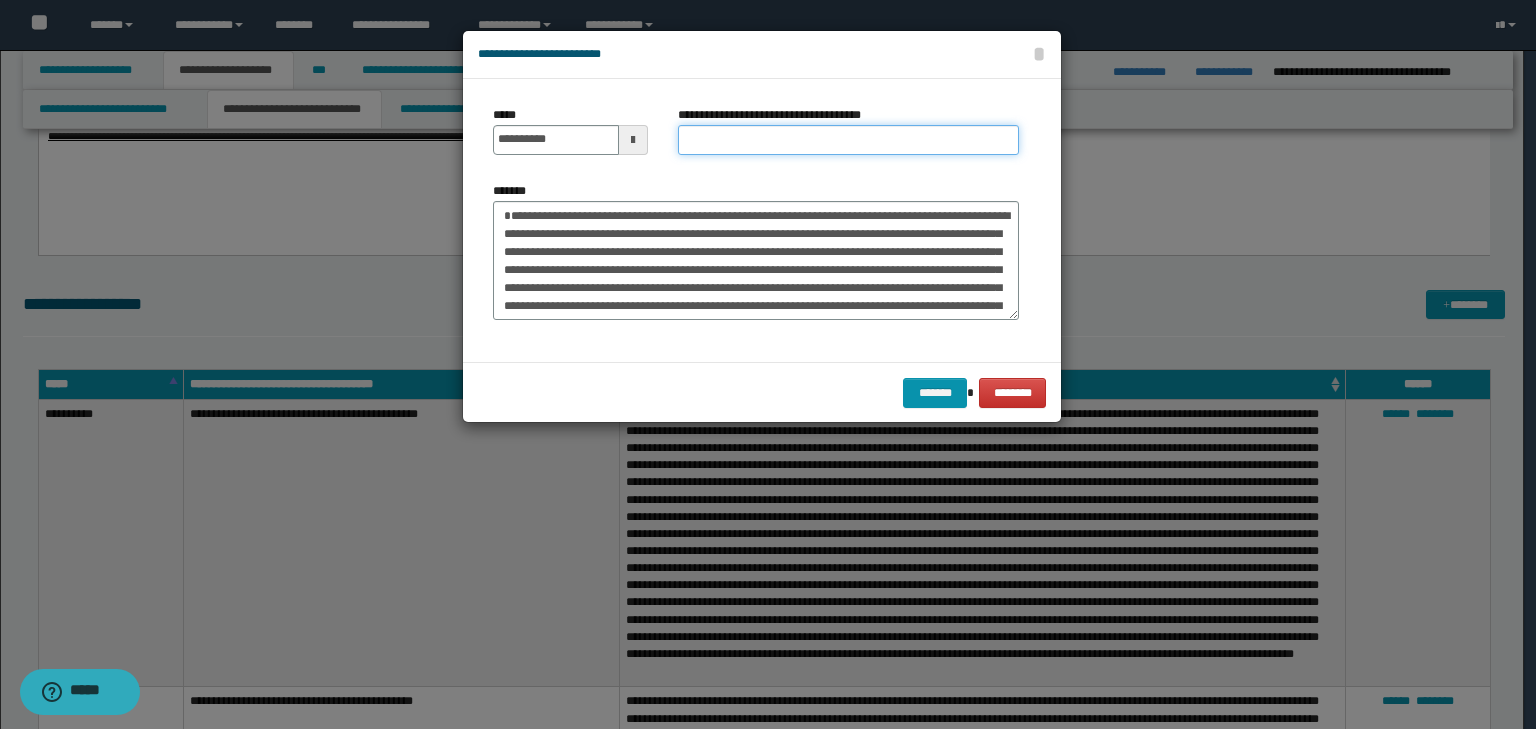 click on "**********" at bounding box center (848, 140) 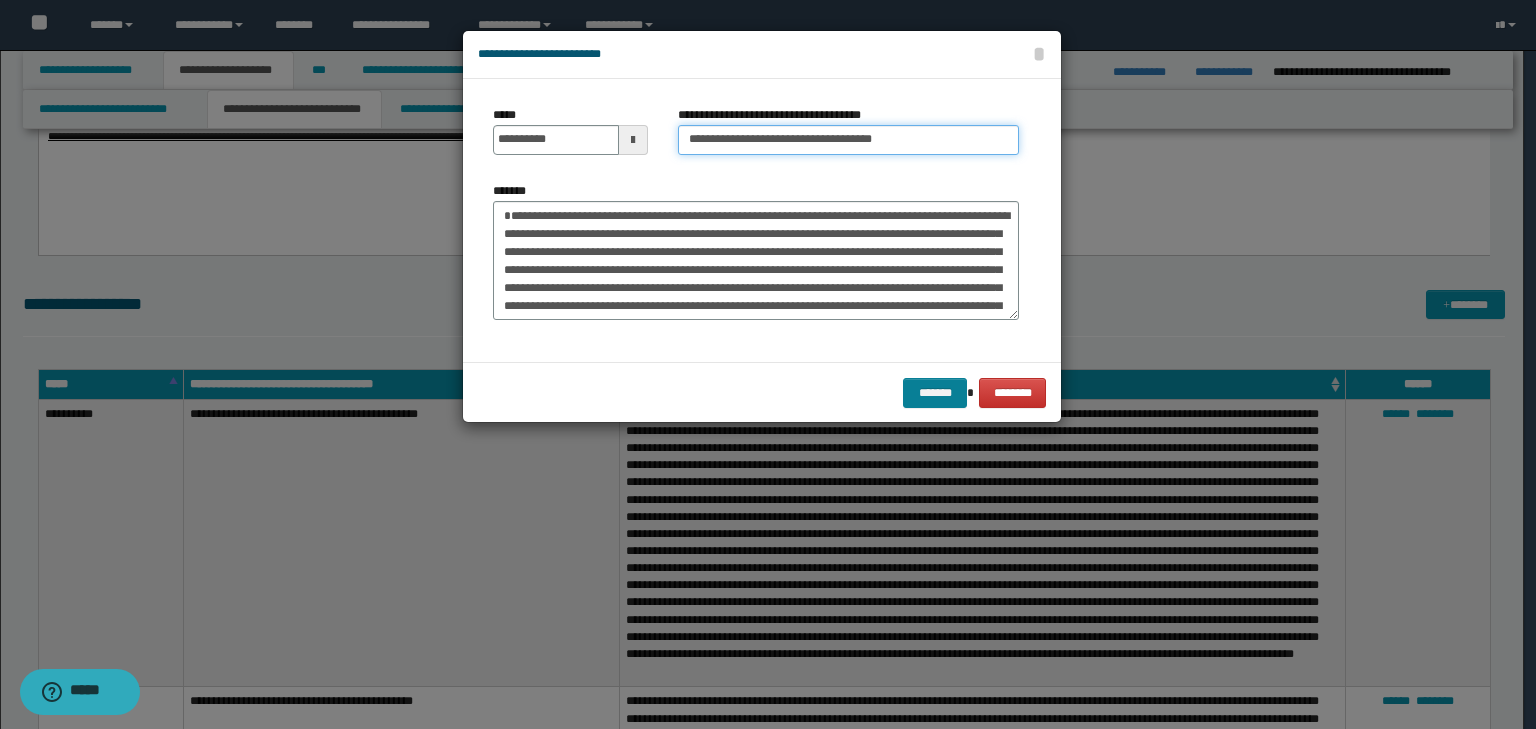 type on "**********" 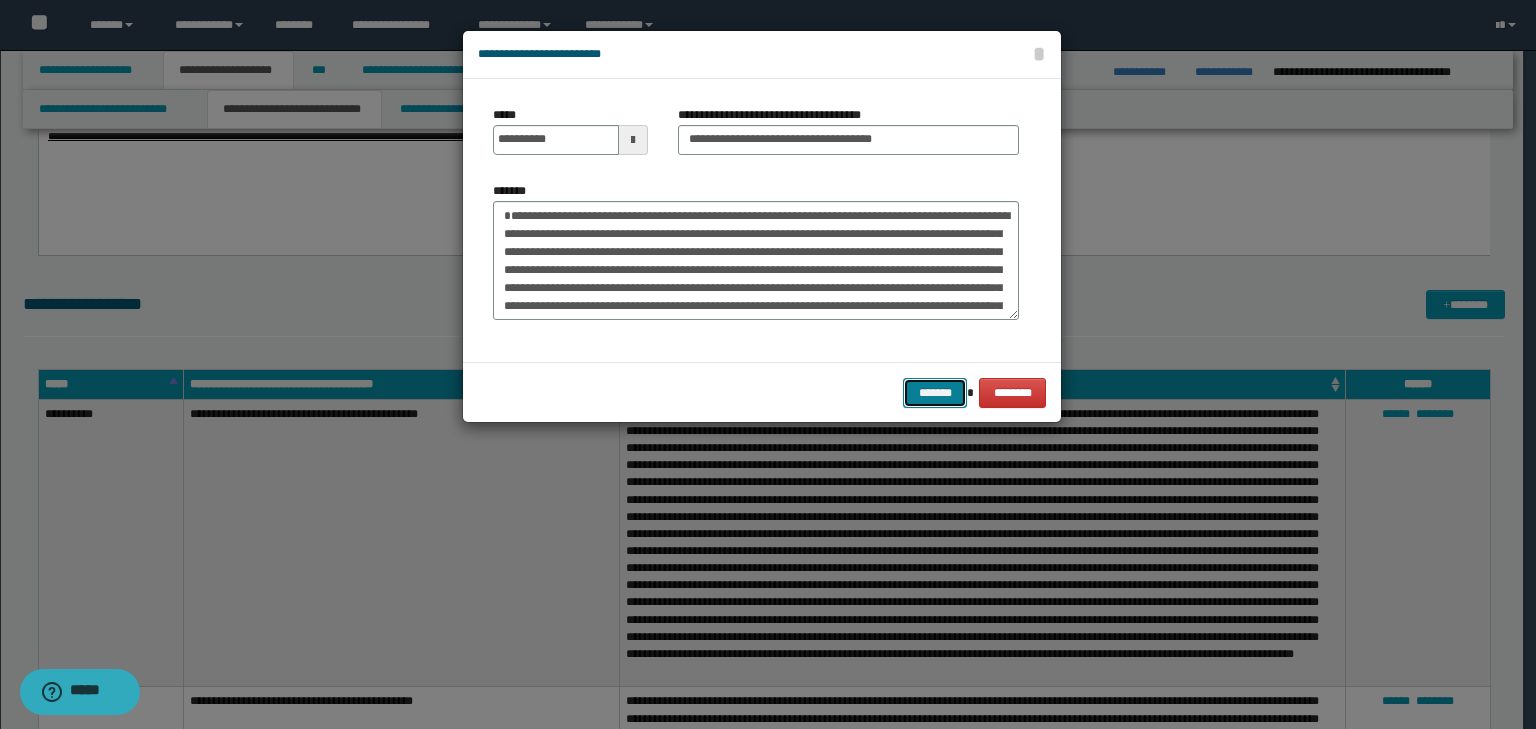 click on "*******" at bounding box center (935, 393) 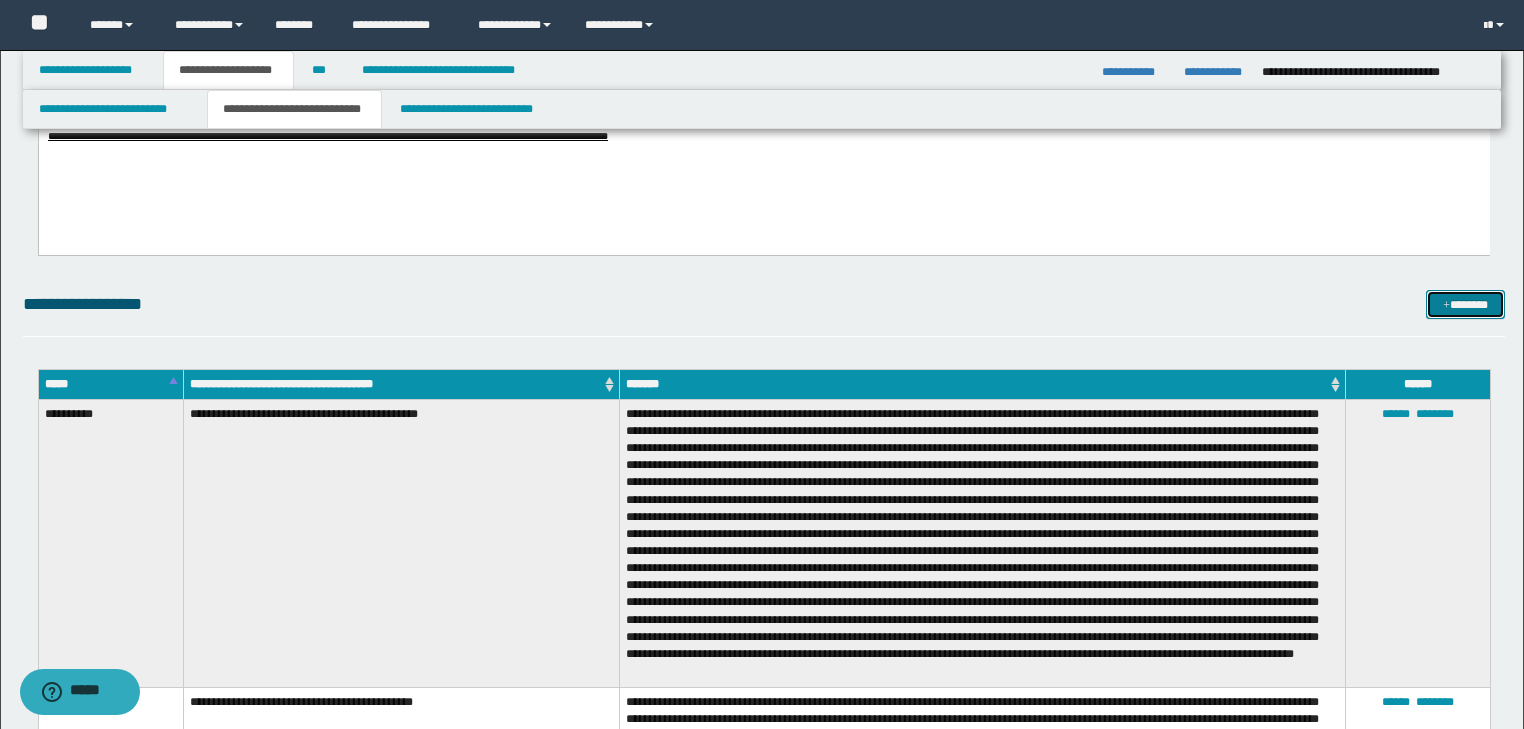 click on "*******" at bounding box center (1465, 305) 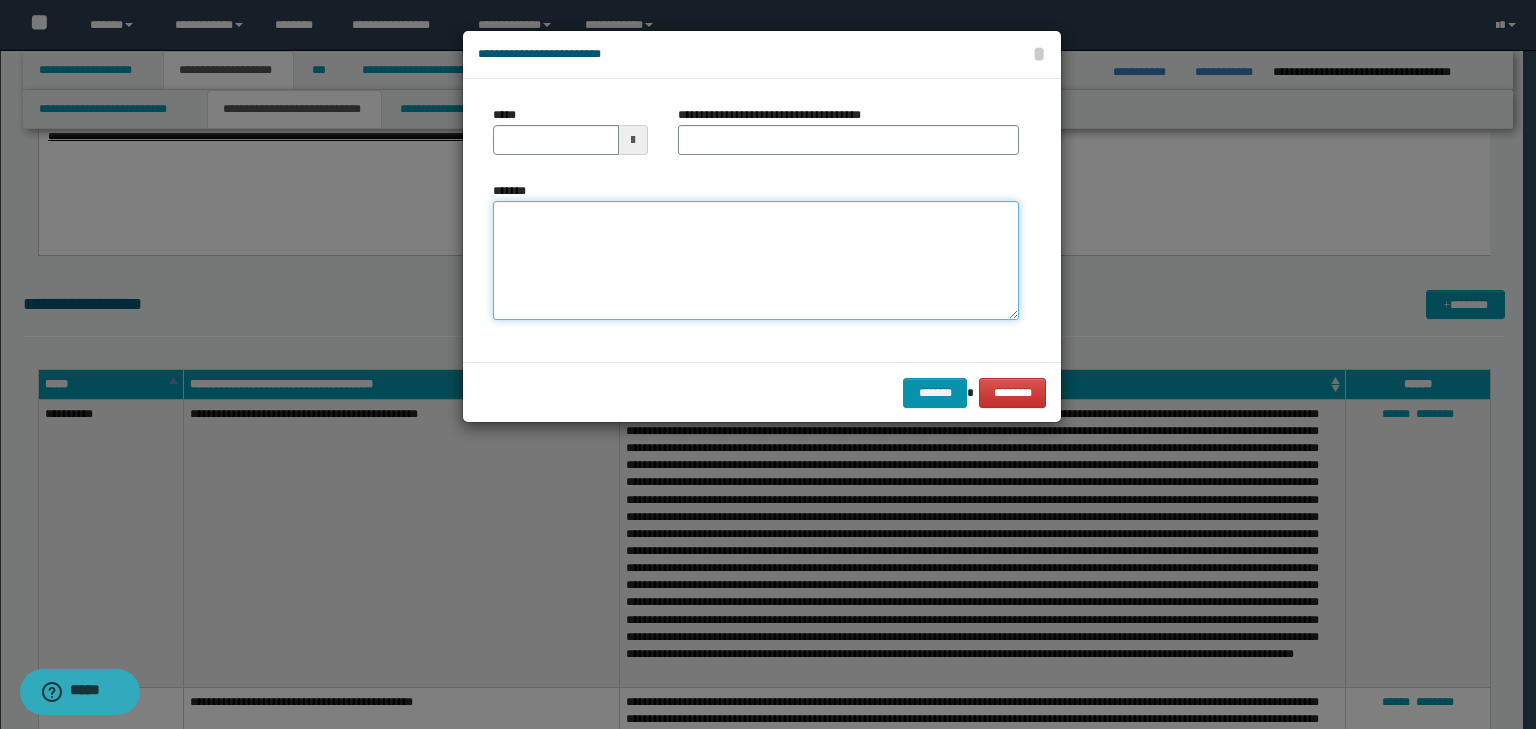 click on "*******" at bounding box center (756, 261) 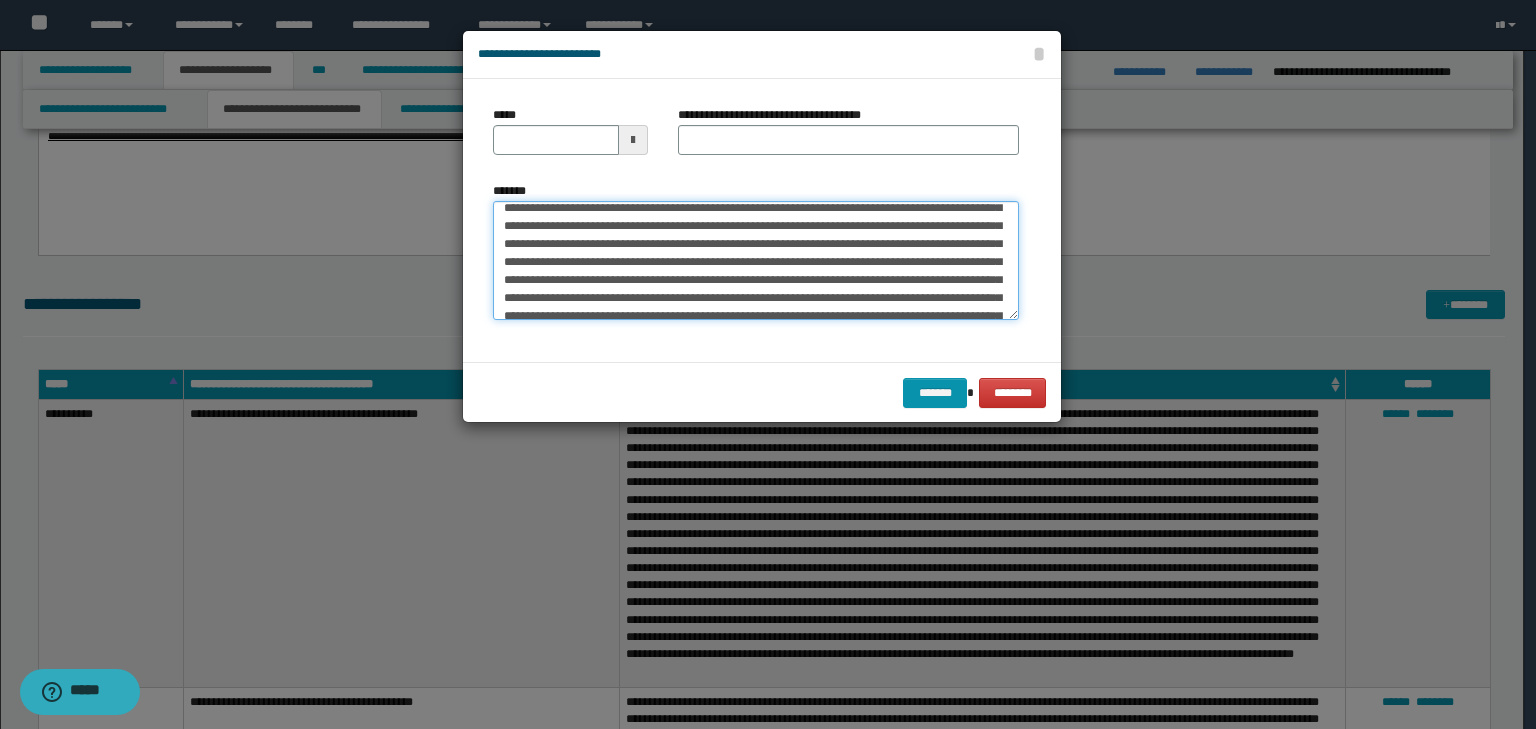 scroll, scrollTop: 0, scrollLeft: 0, axis: both 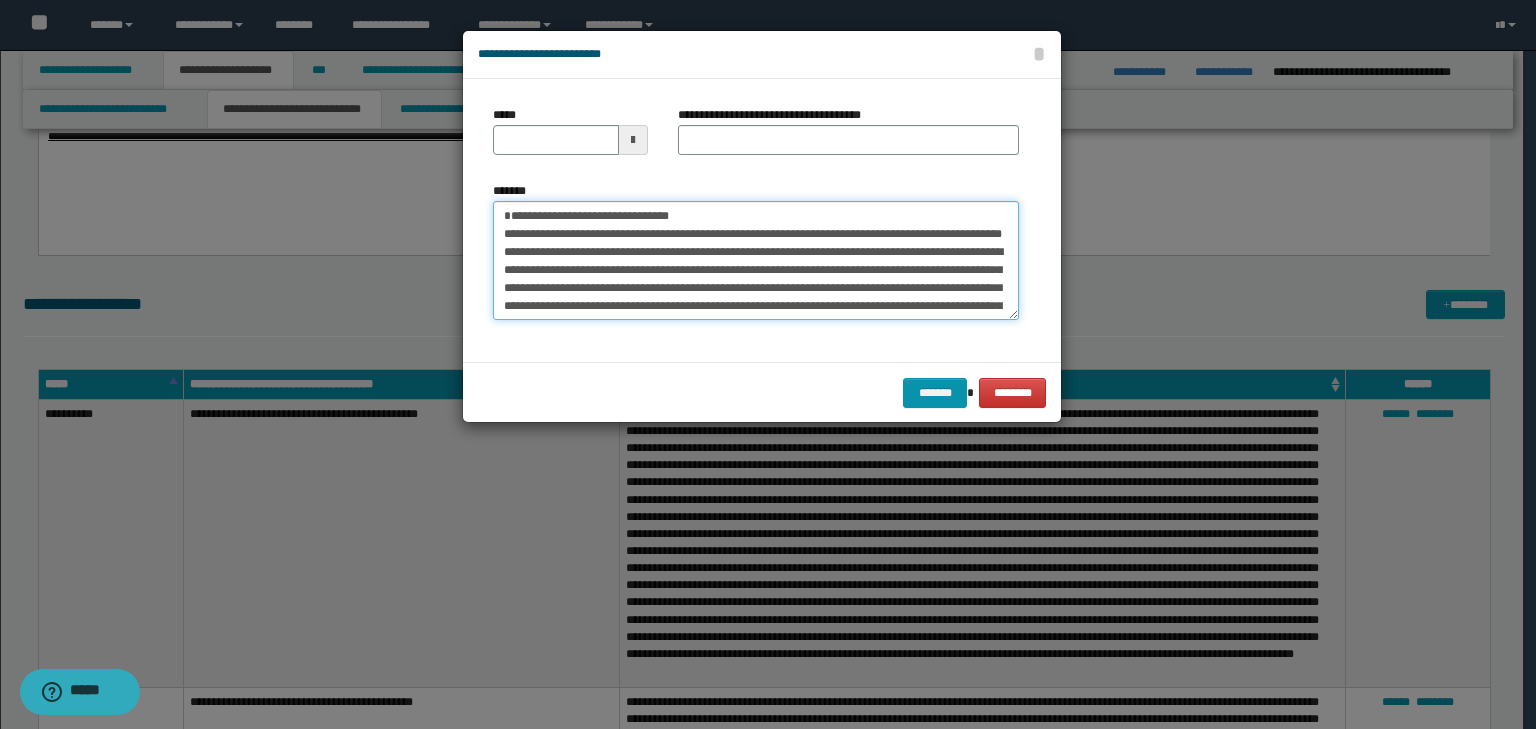 drag, startPoint x: 500, startPoint y: 241, endPoint x: 420, endPoint y: 240, distance: 80.00625 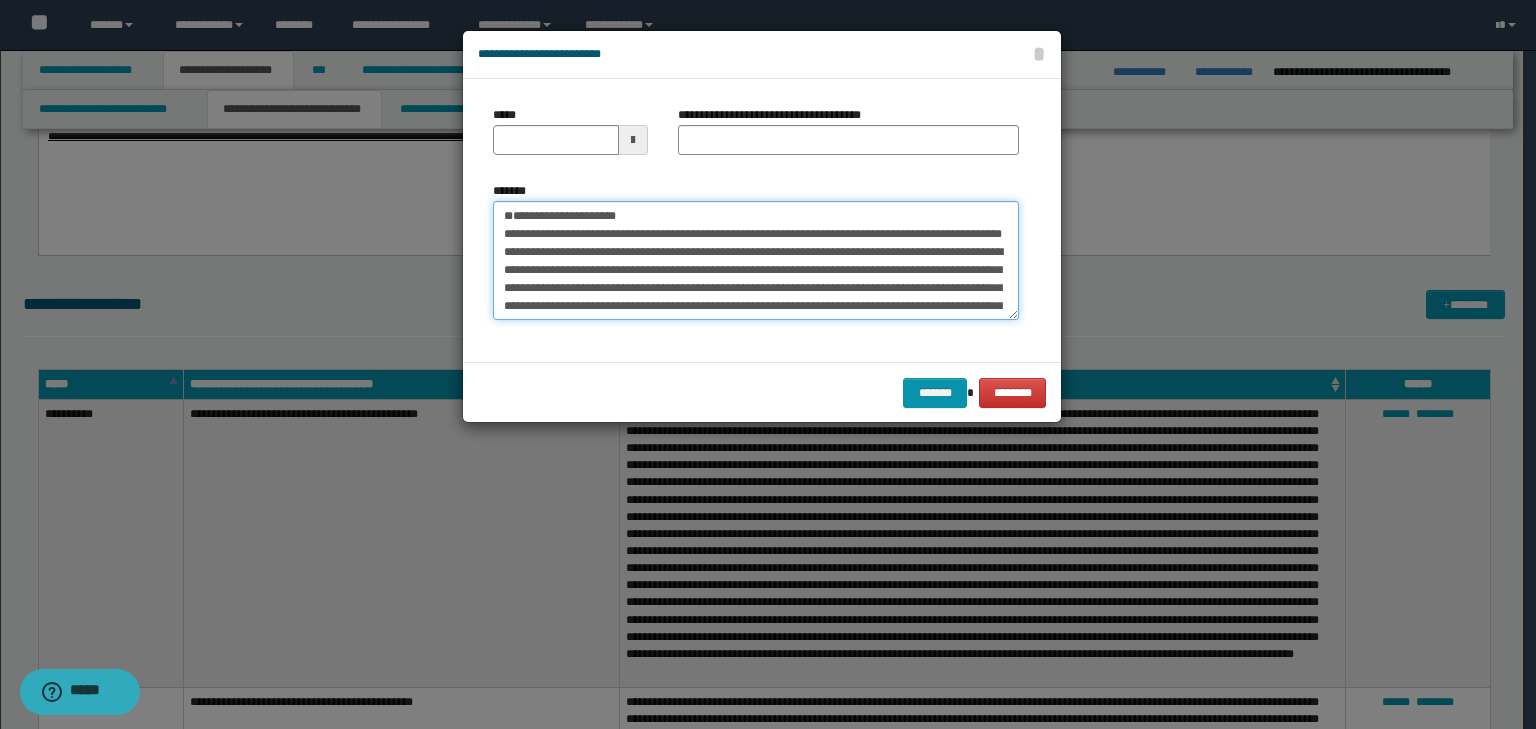 type 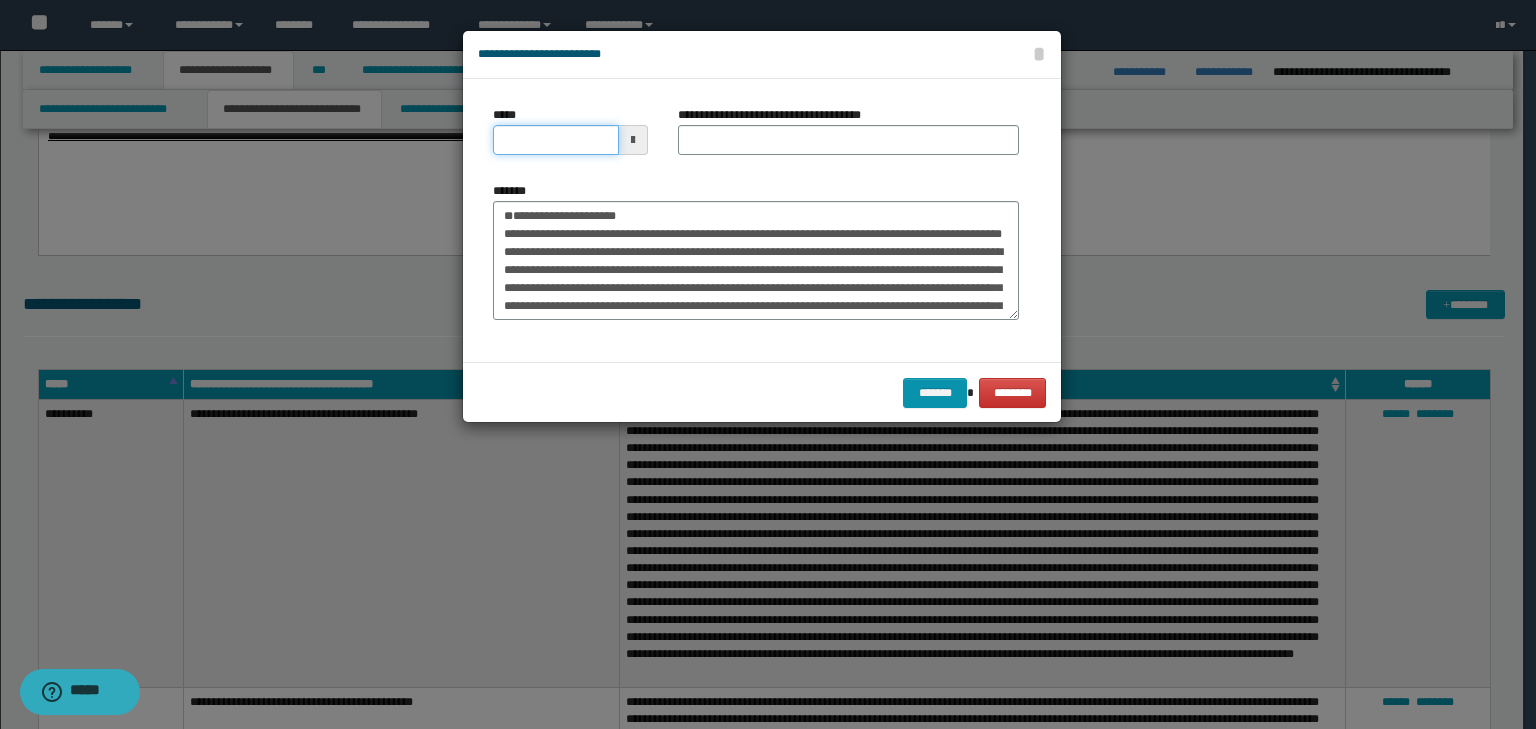 click on "*****" at bounding box center (556, 140) 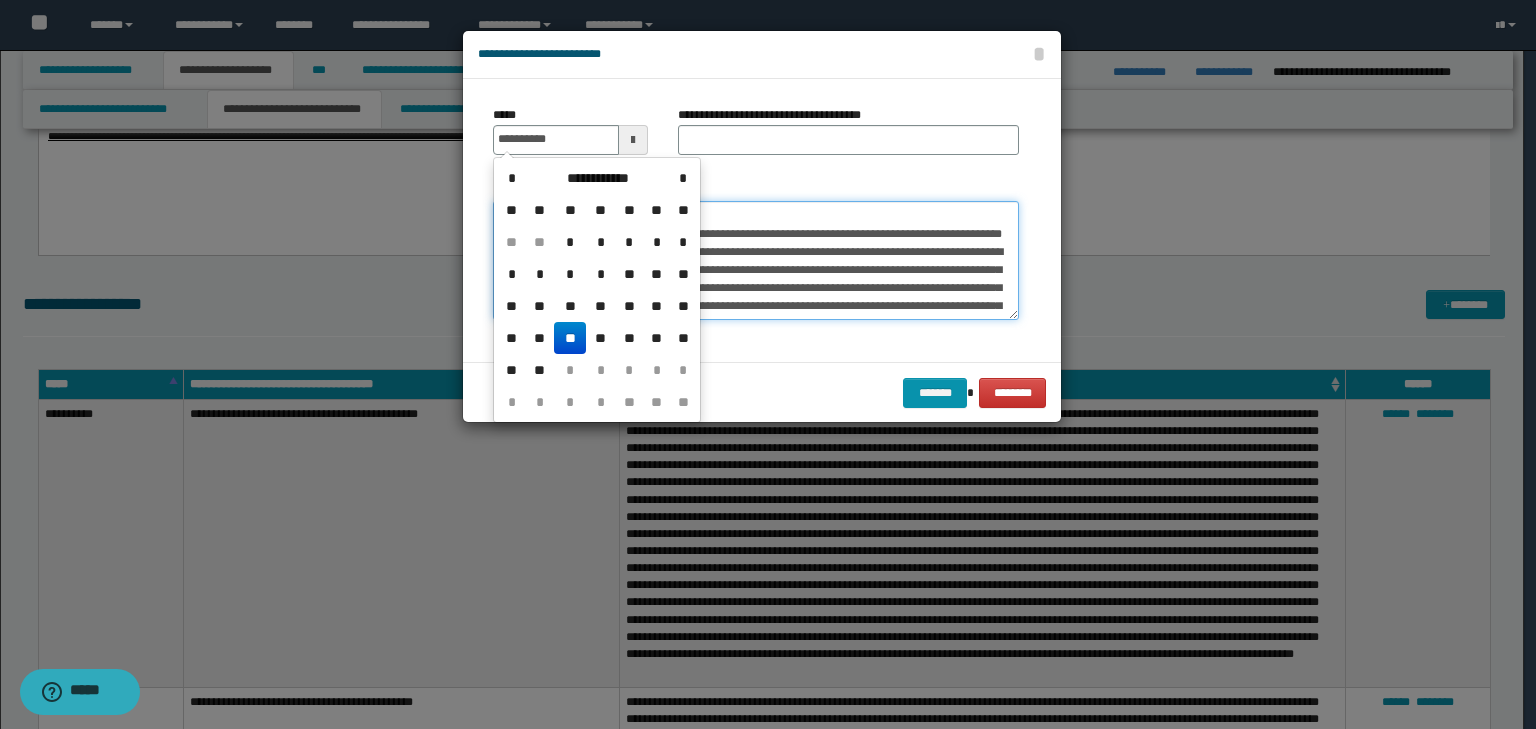 type on "**********" 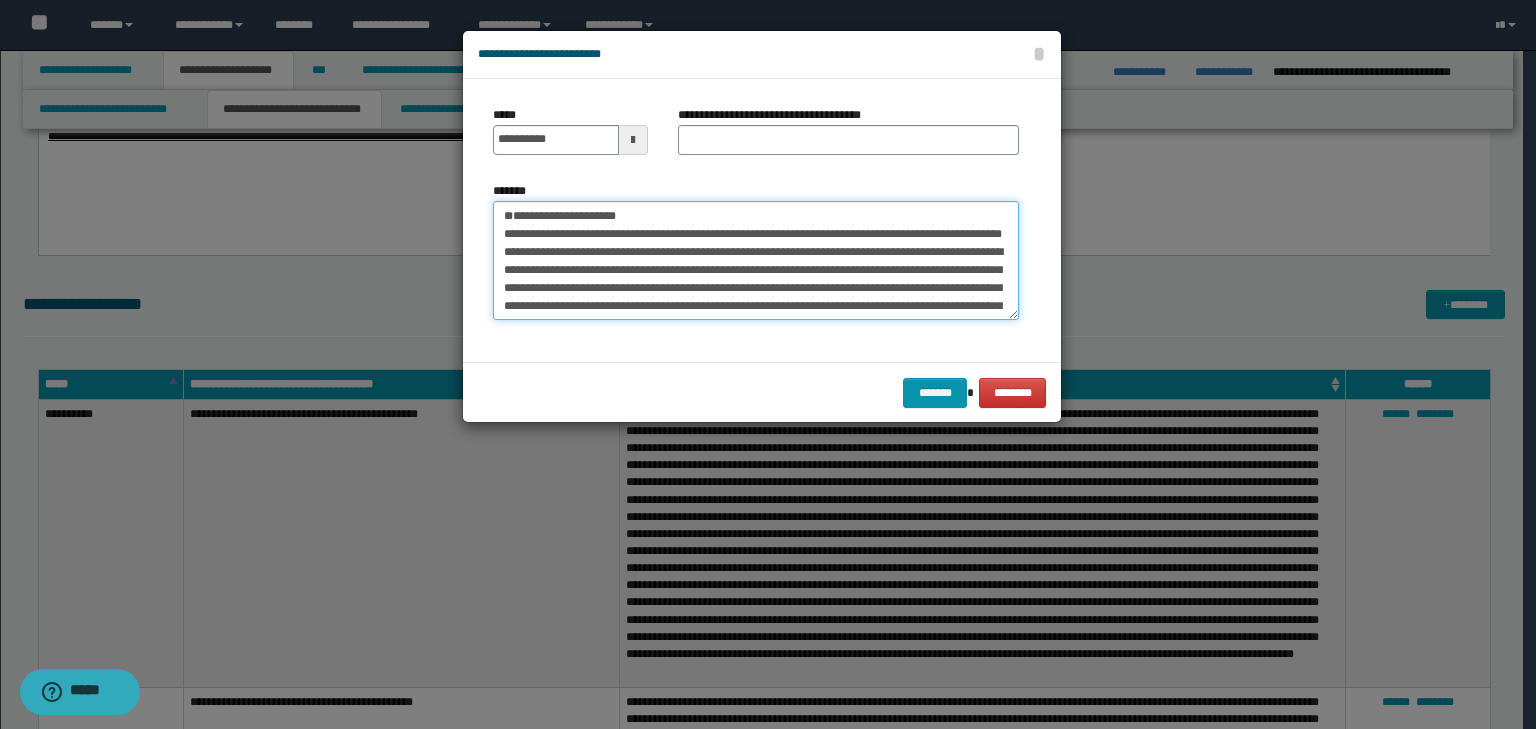 drag, startPoint x: 725, startPoint y: 224, endPoint x: 522, endPoint y: 223, distance: 203.00246 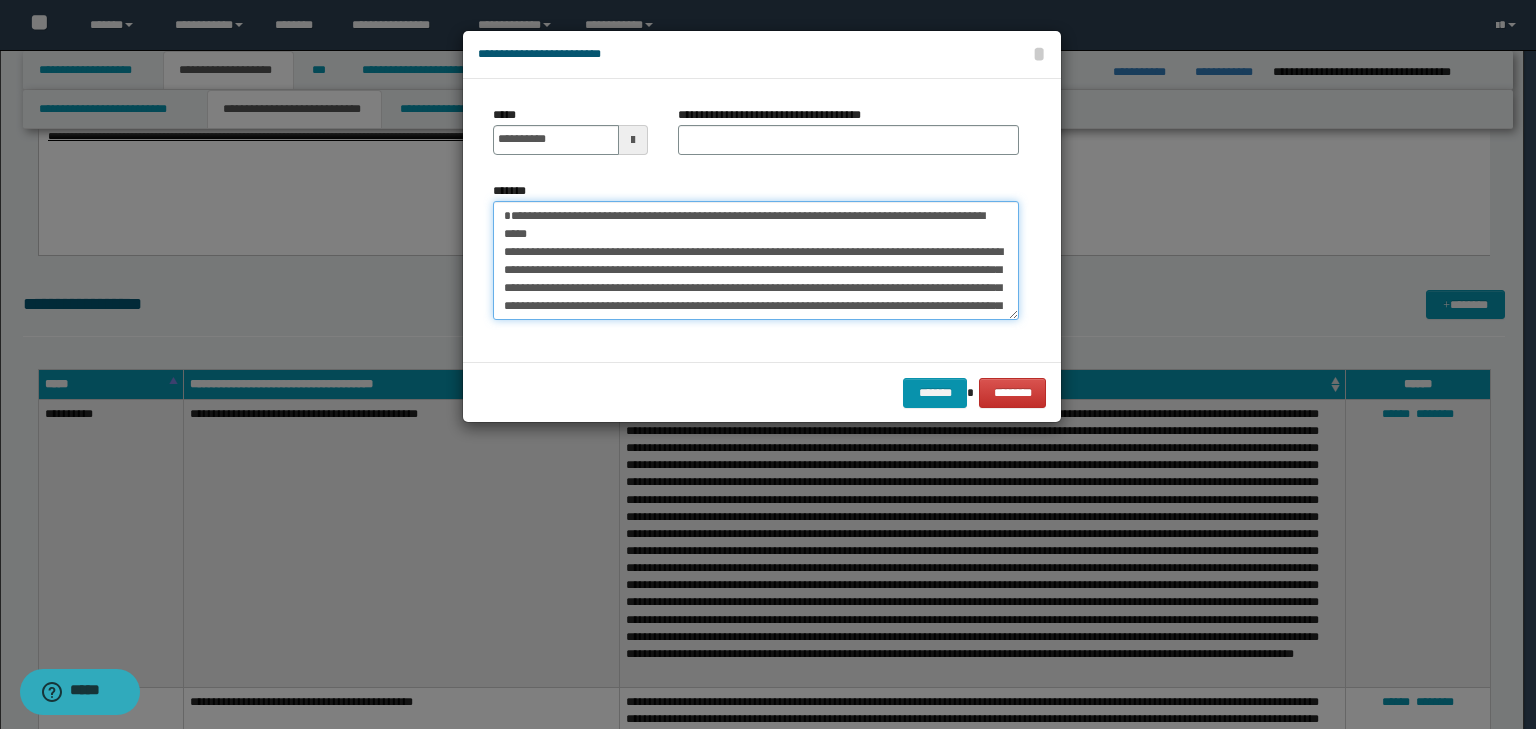 type on "**********" 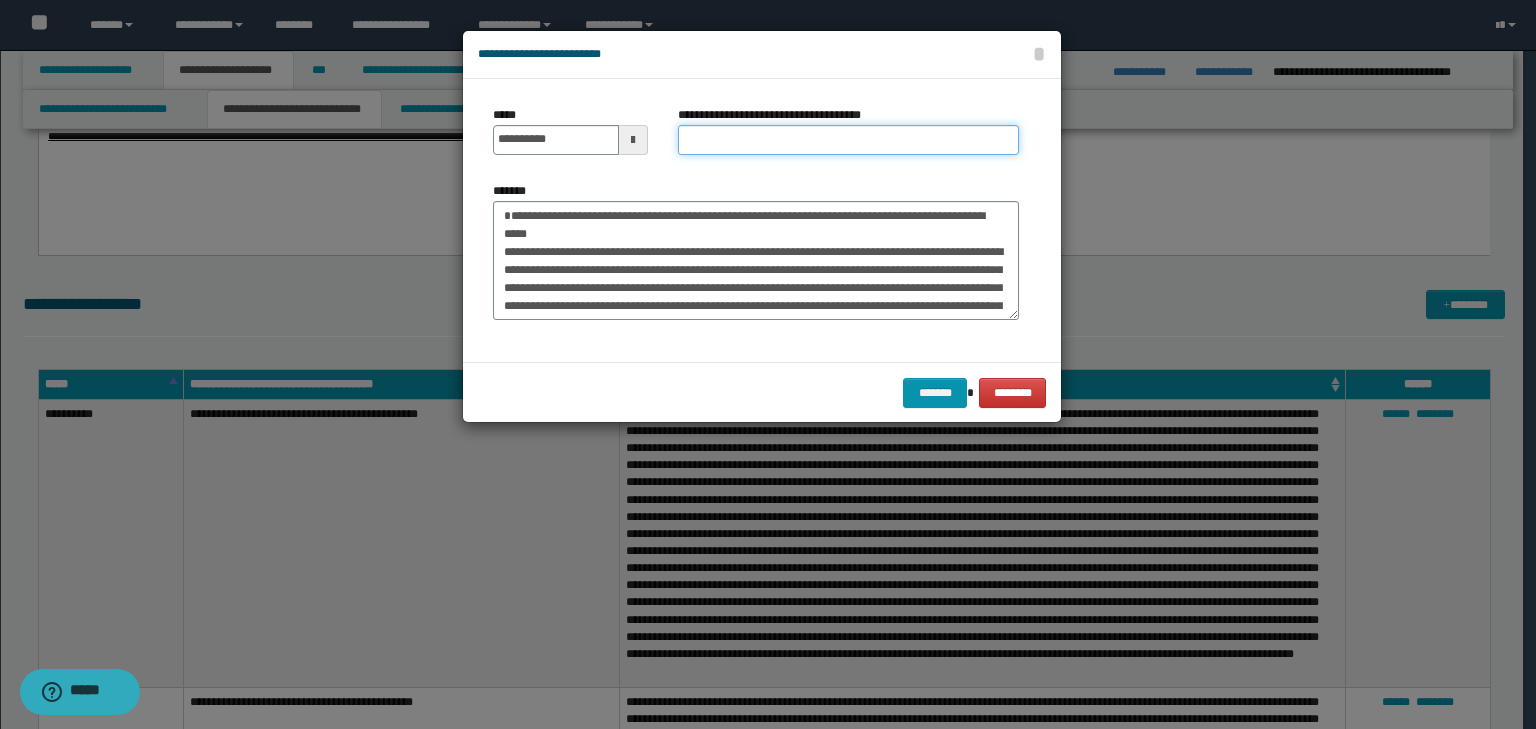 click on "**********" at bounding box center (848, 140) 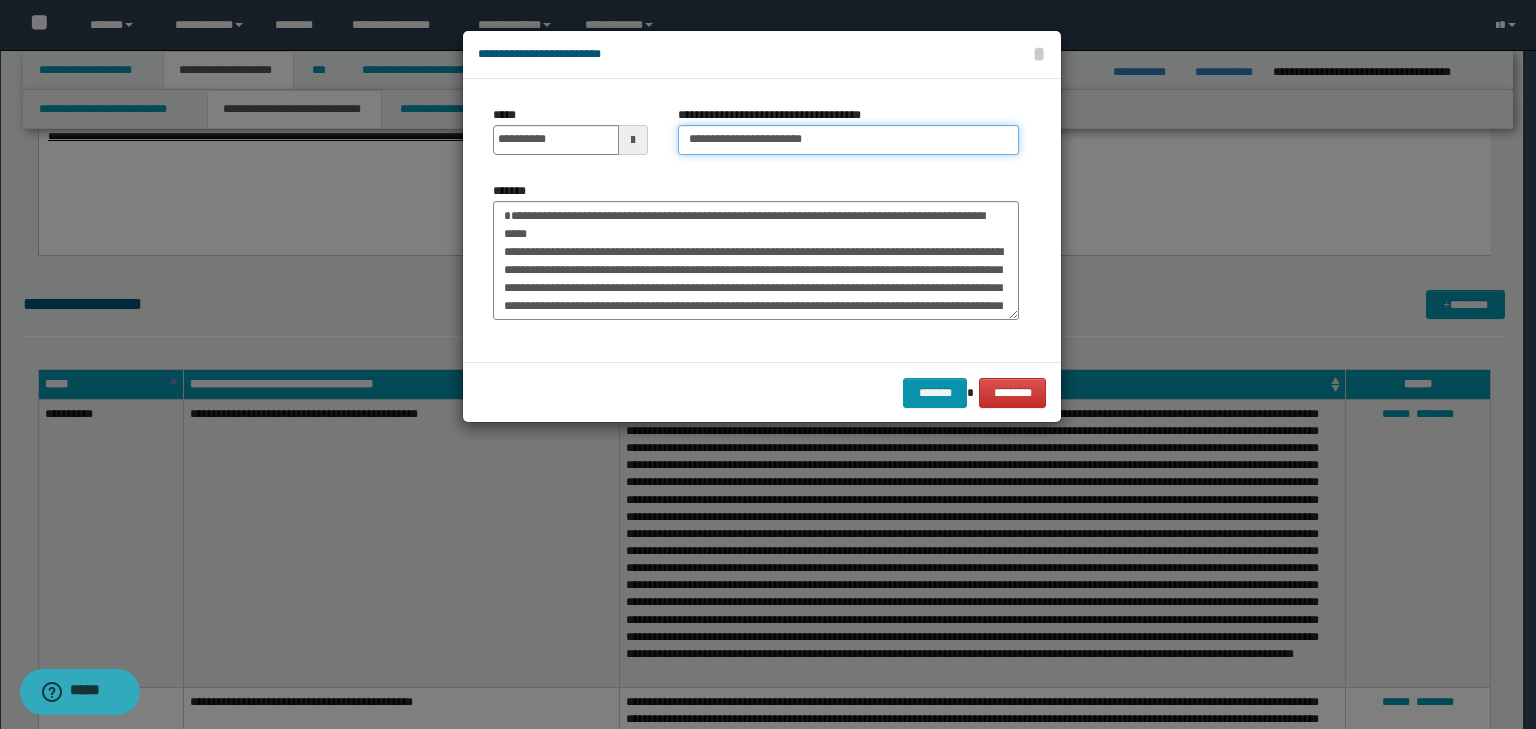 type on "**********" 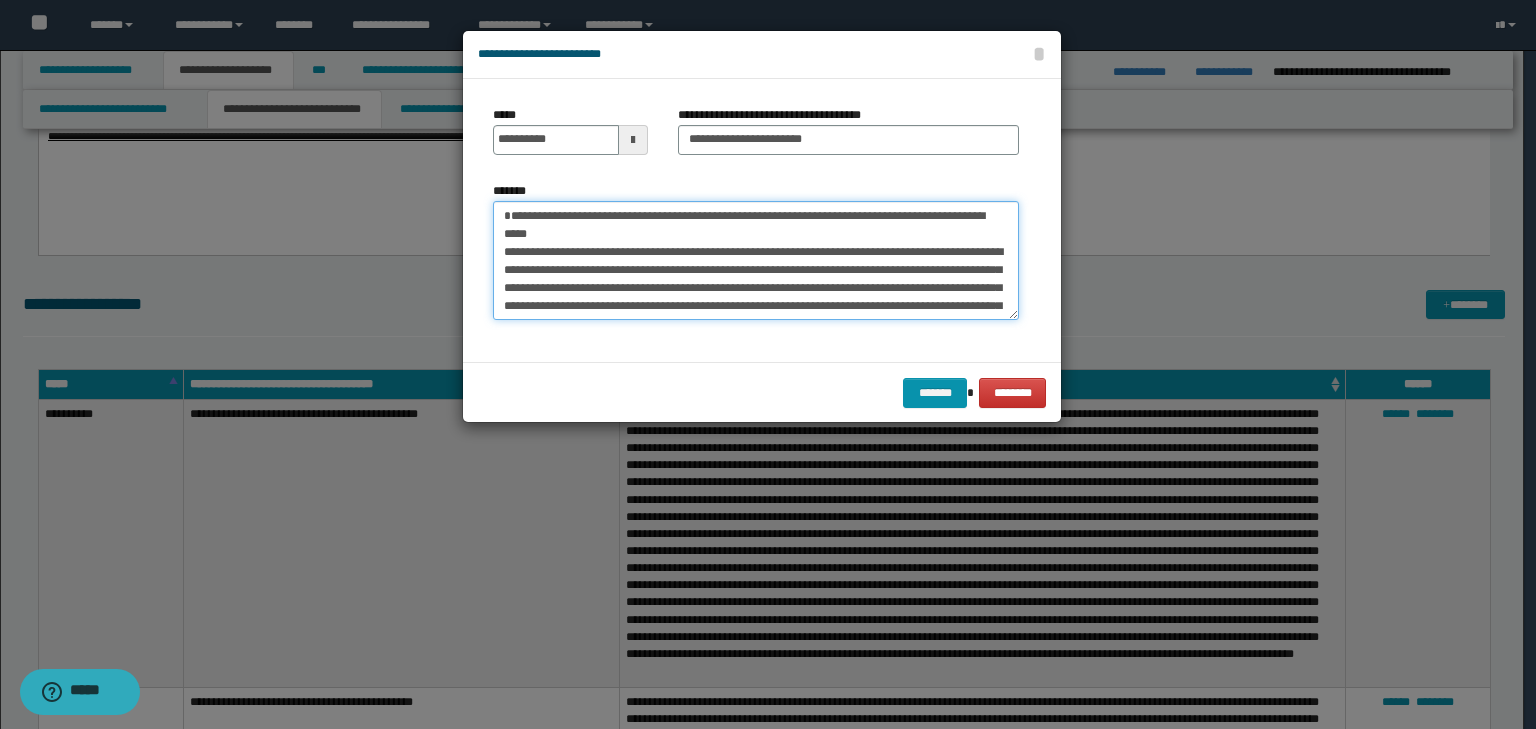 drag, startPoint x: 692, startPoint y: 266, endPoint x: 679, endPoint y: 262, distance: 13.601471 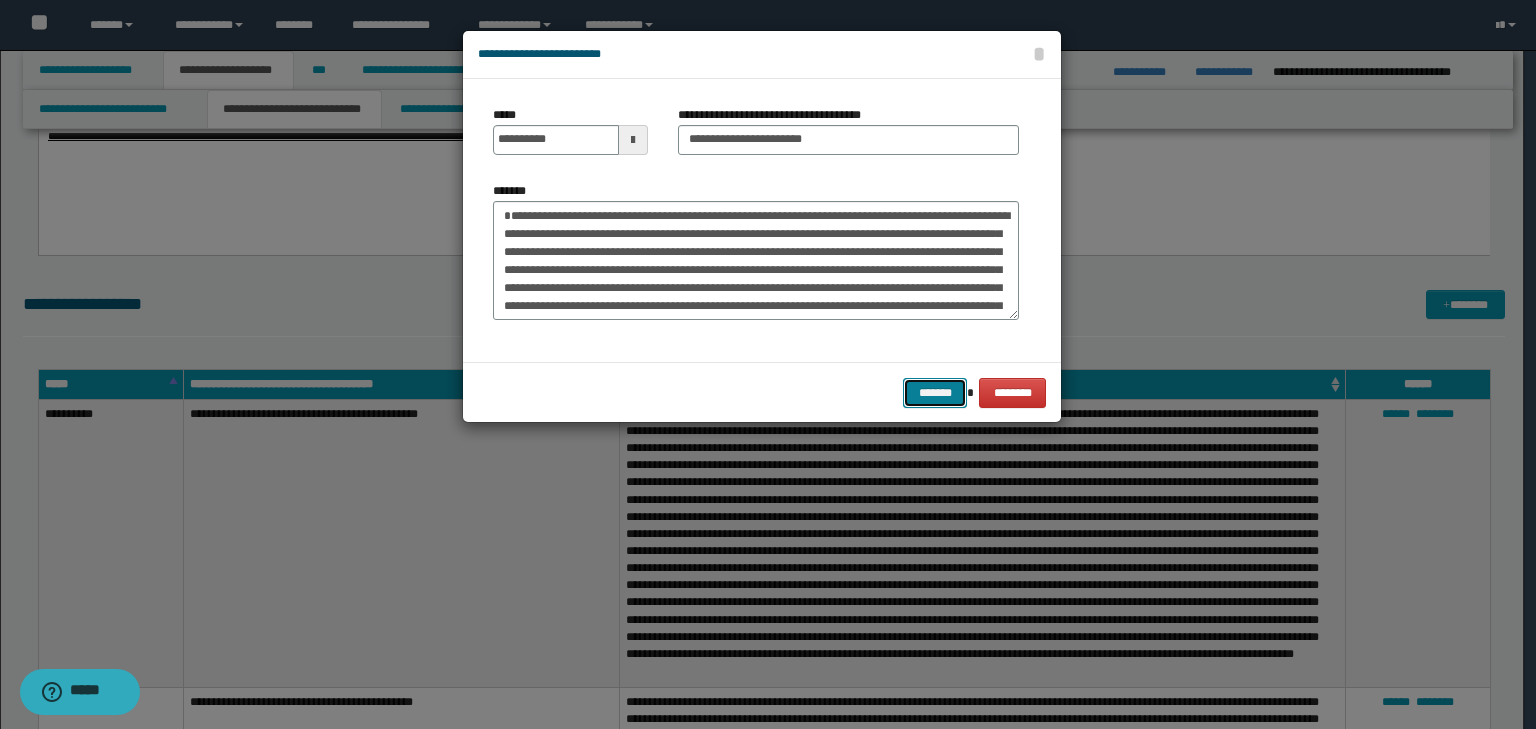 click on "*******" at bounding box center (935, 393) 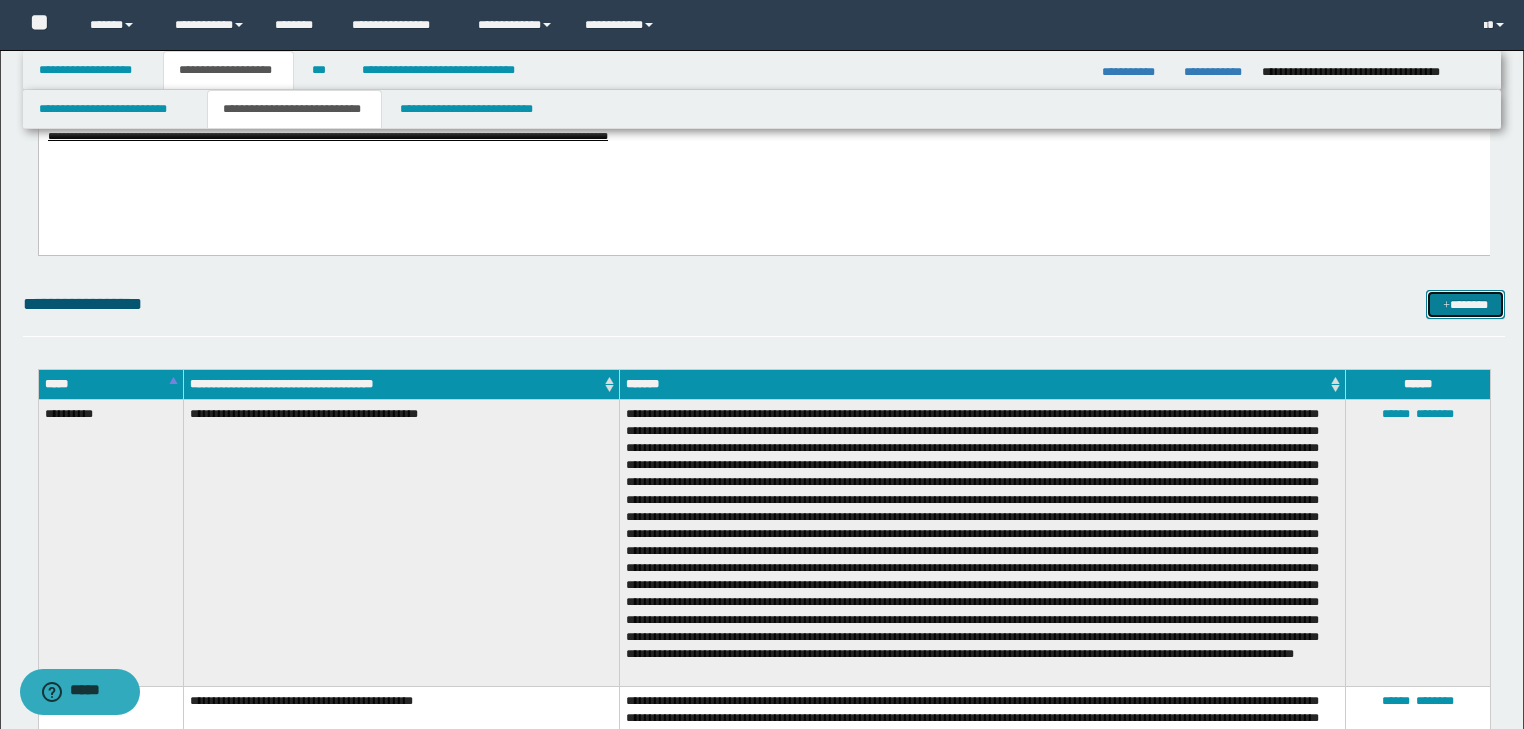 click on "*******" at bounding box center (1465, 305) 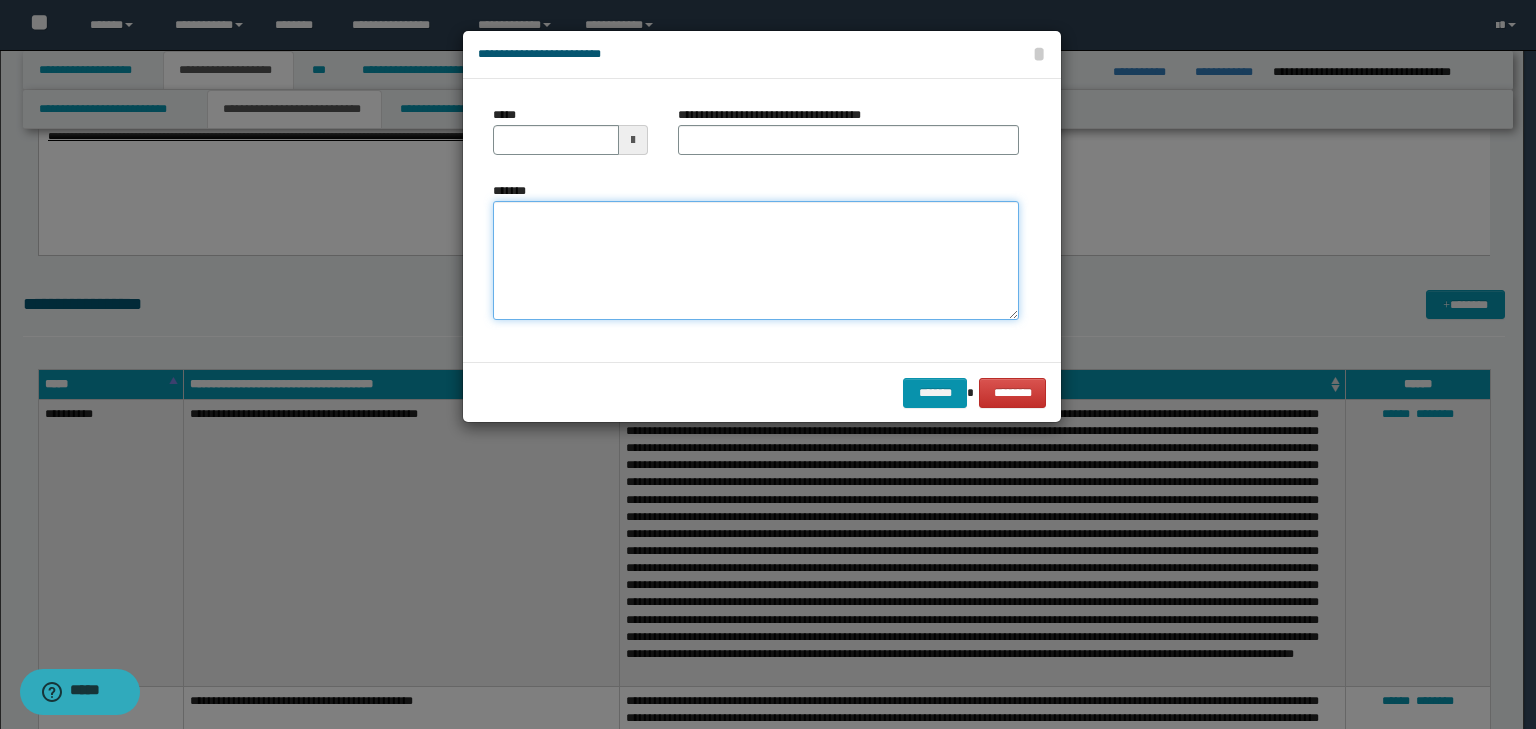 click on "*******" at bounding box center (756, 261) 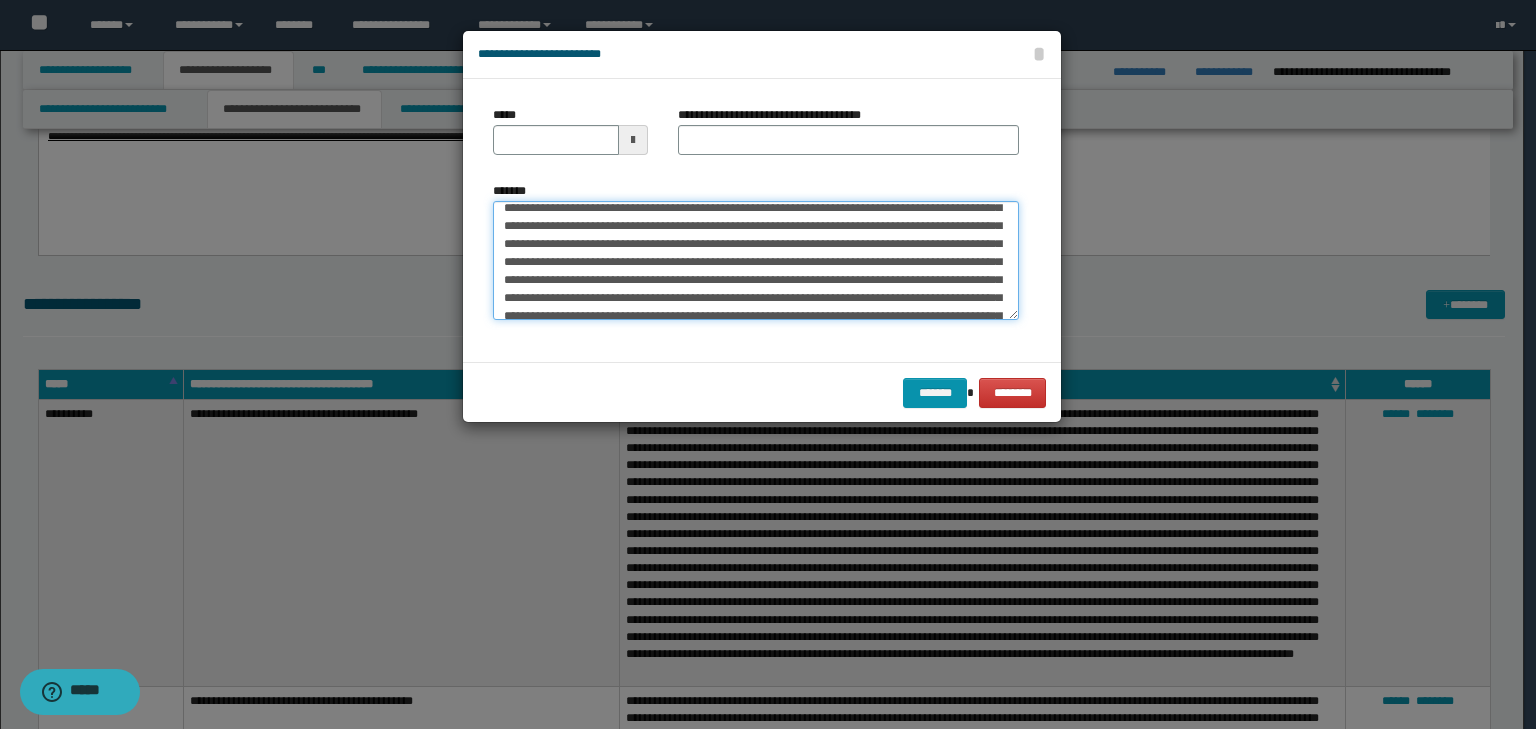 scroll, scrollTop: 0, scrollLeft: 0, axis: both 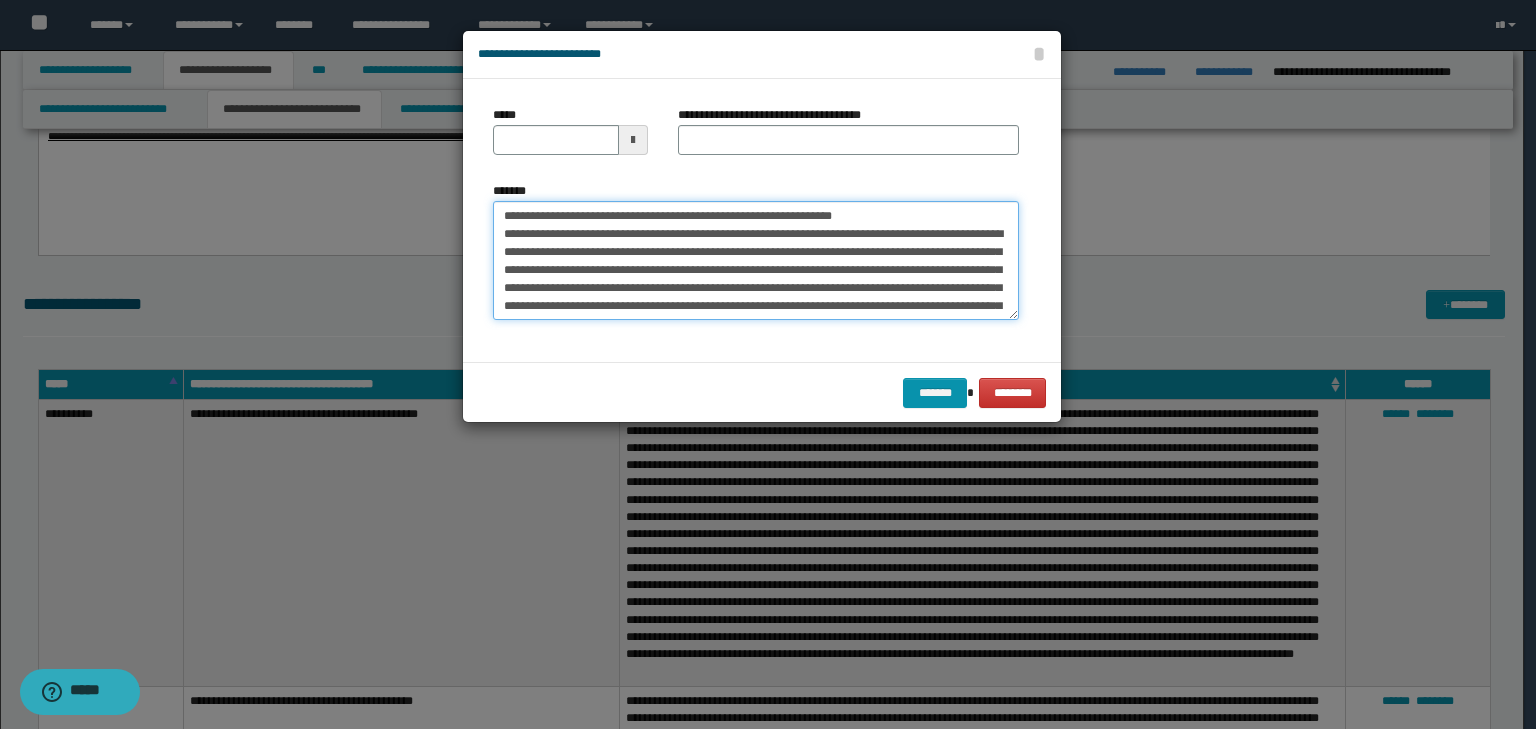 drag, startPoint x: 560, startPoint y: 215, endPoint x: 532, endPoint y: 210, distance: 28.442924 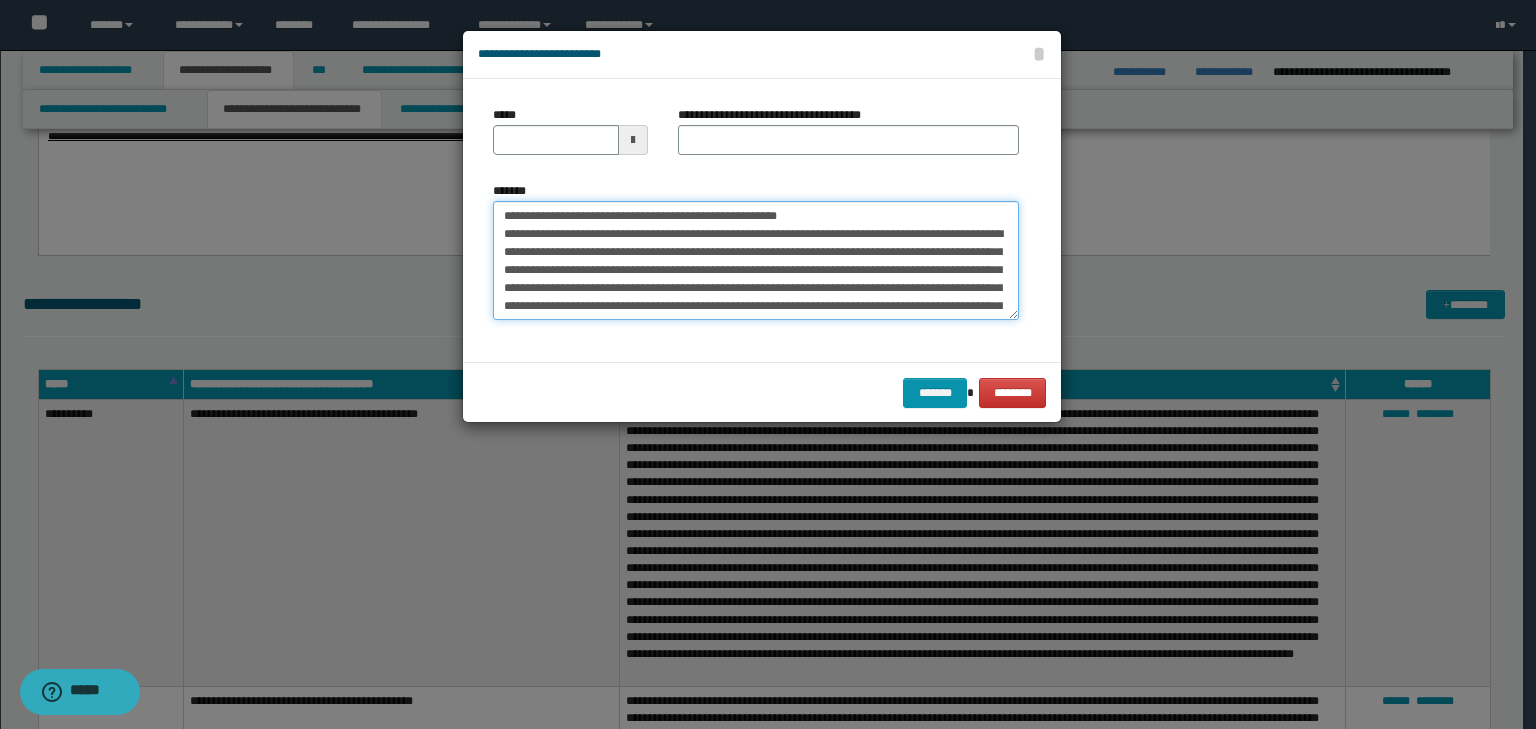 type 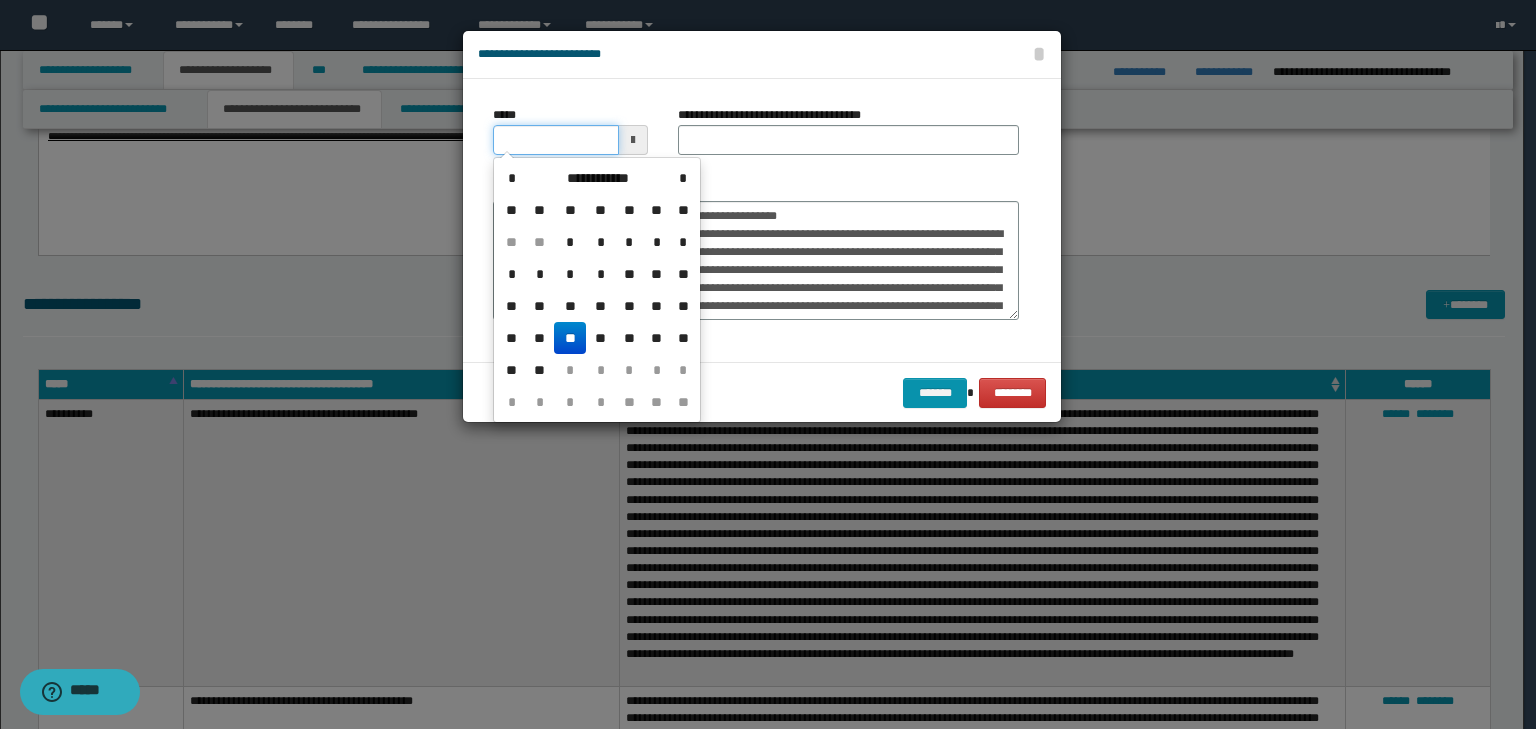 click on "*****" at bounding box center [556, 140] 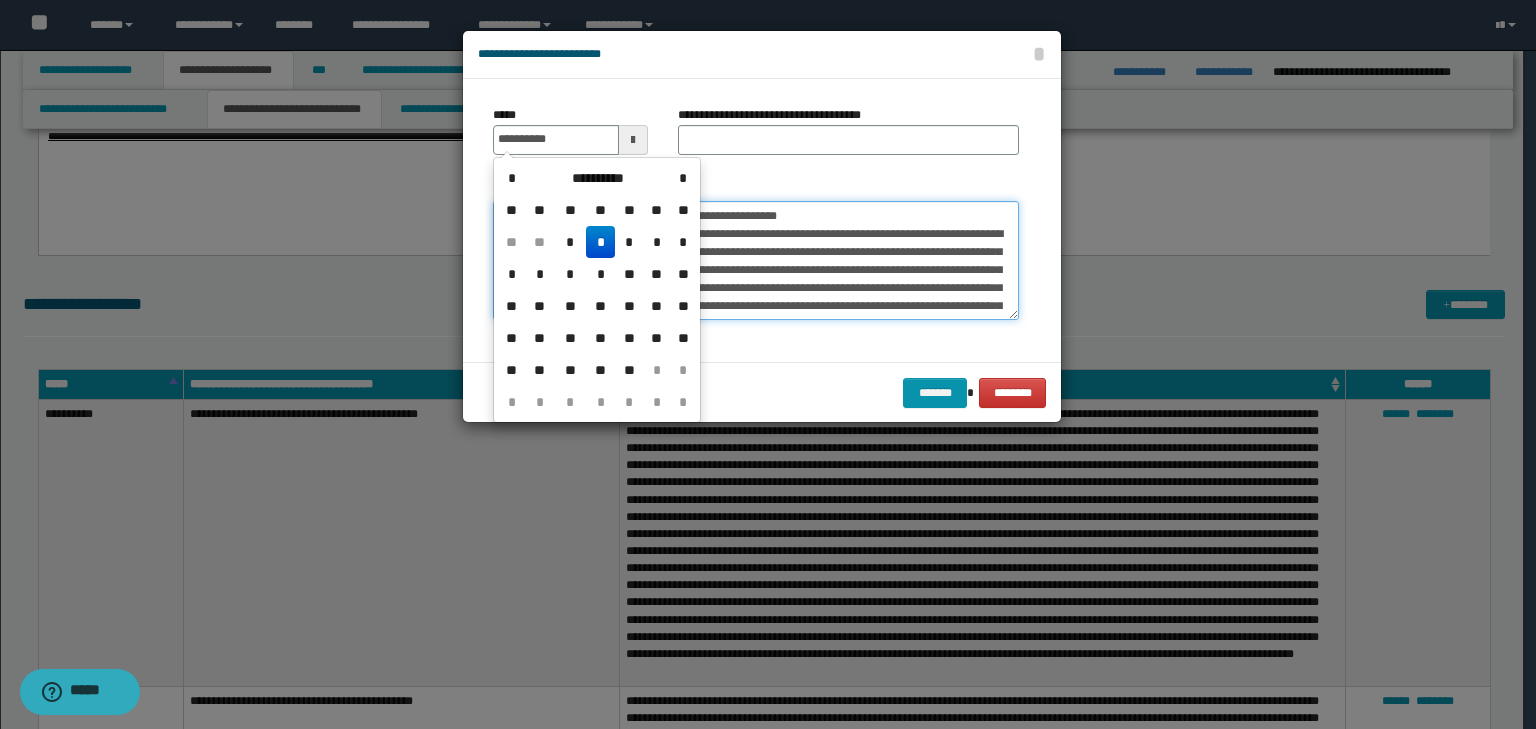 type on "**********" 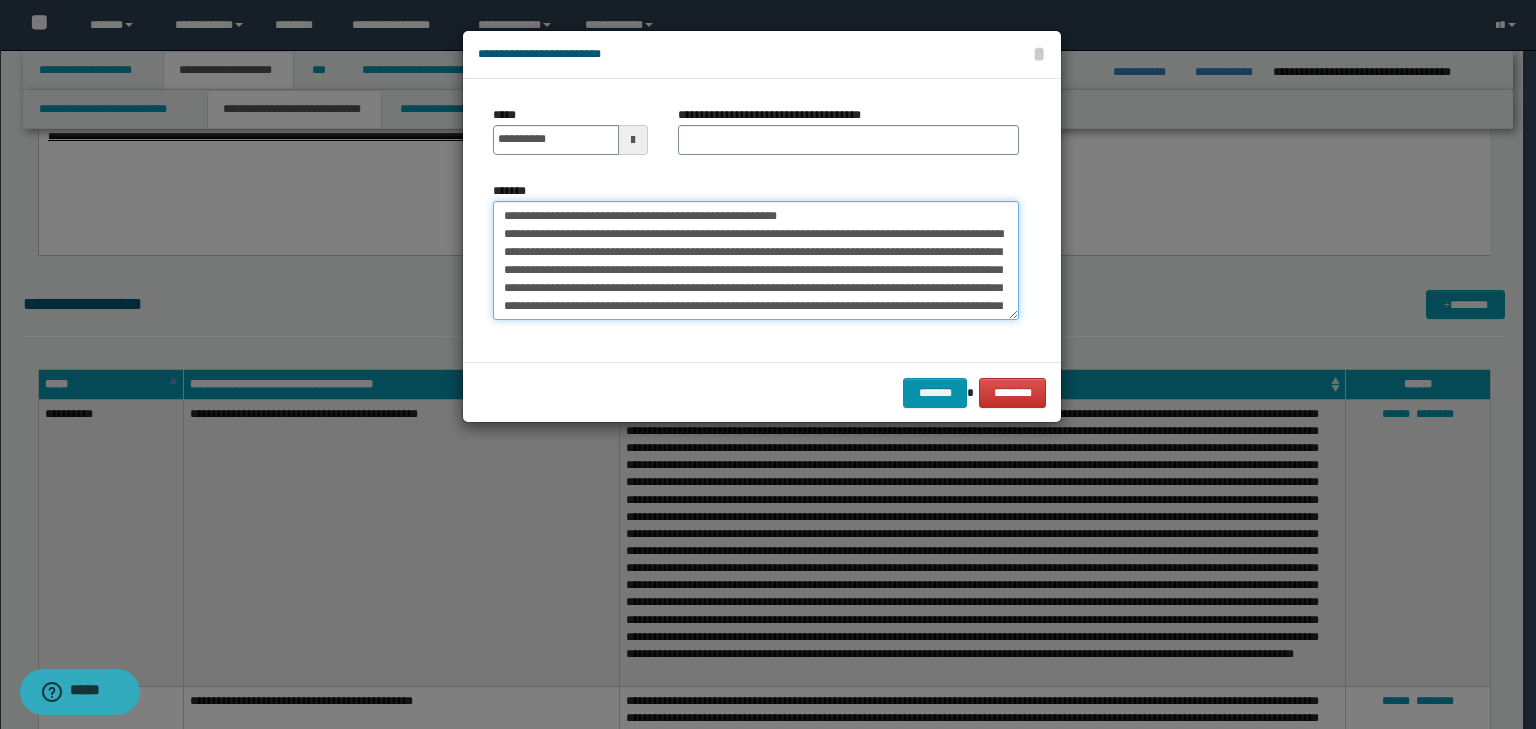 drag, startPoint x: 857, startPoint y: 212, endPoint x: 374, endPoint y: 179, distance: 484.126 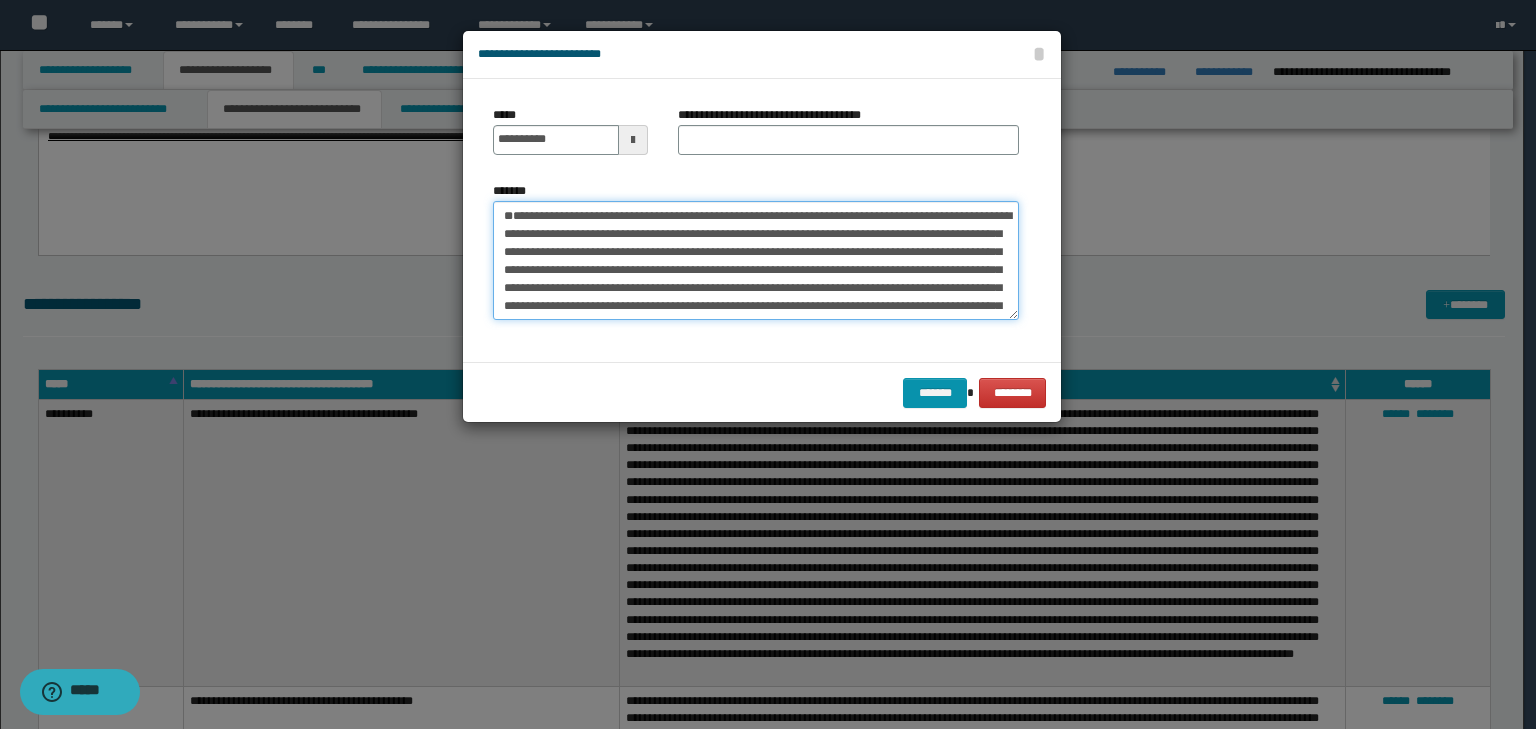 type on "**********" 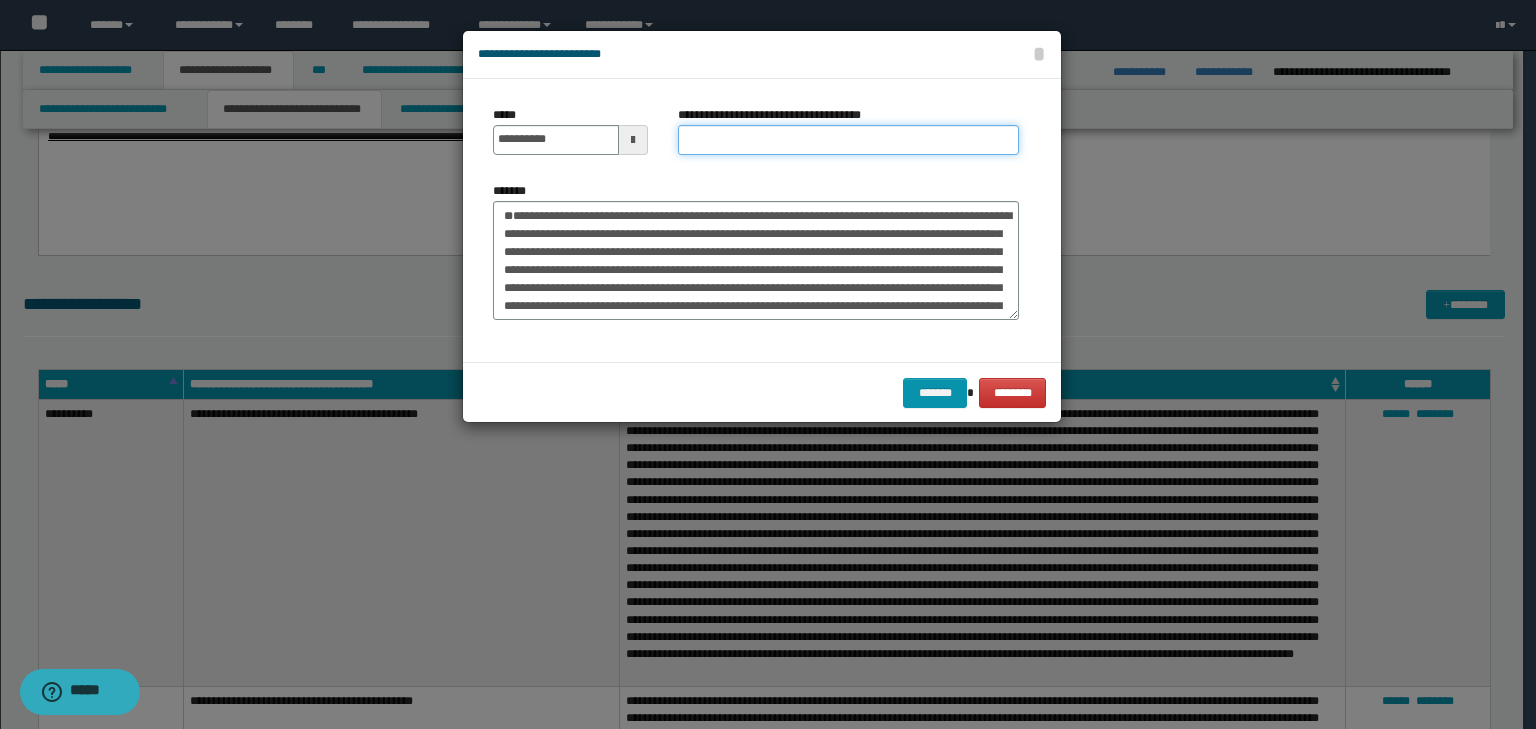 click on "**********" at bounding box center (848, 140) 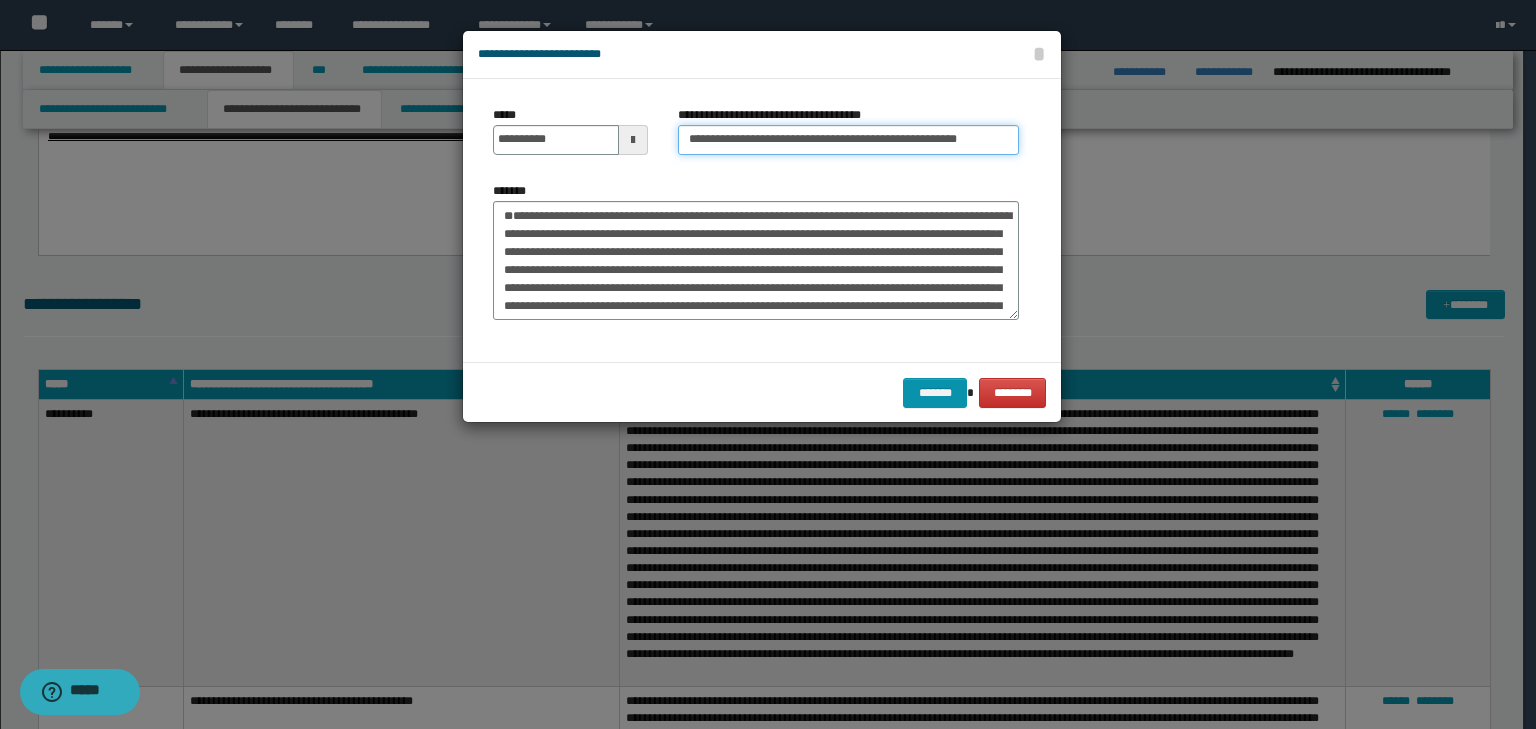 scroll, scrollTop: 0, scrollLeft: 35, axis: horizontal 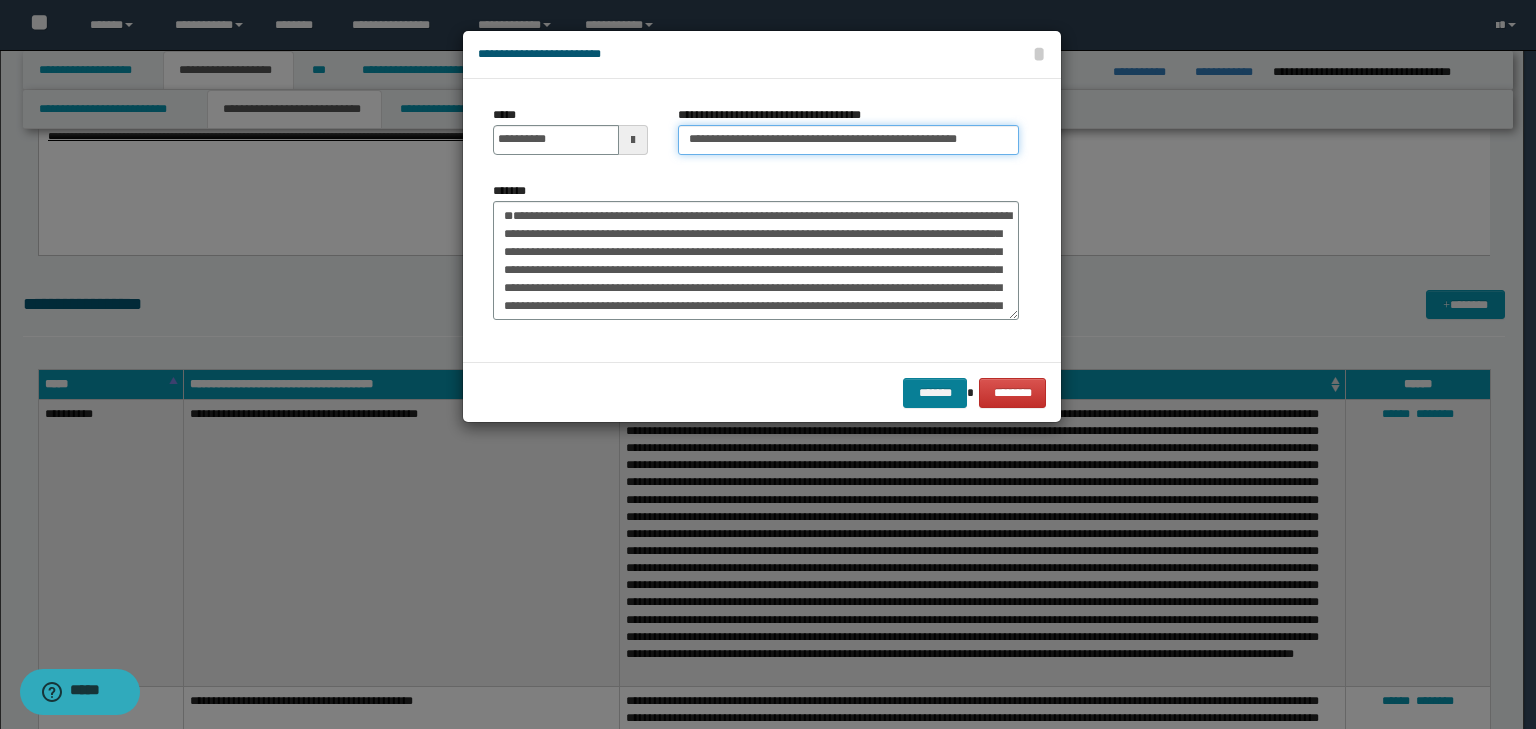 type on "**********" 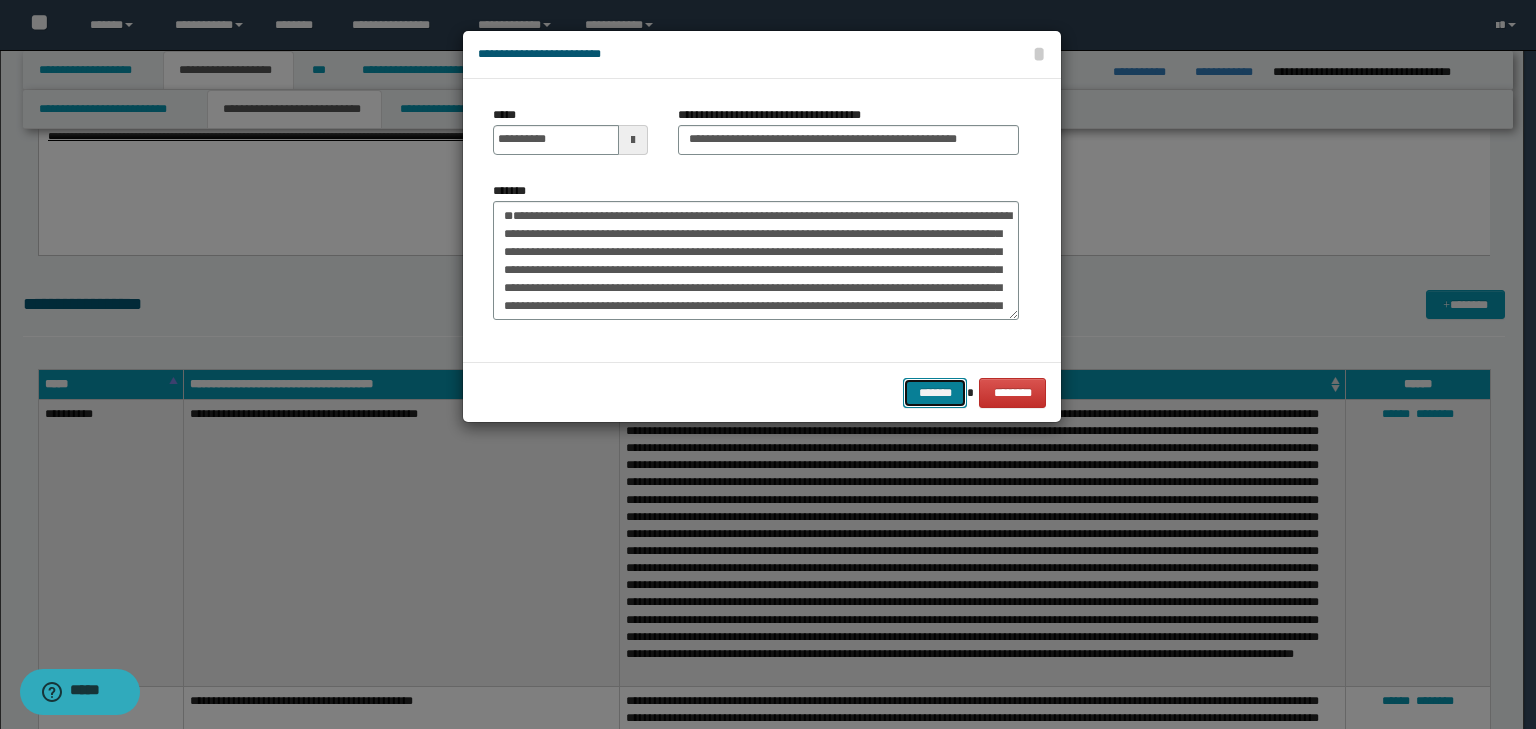 click on "*******" at bounding box center [935, 393] 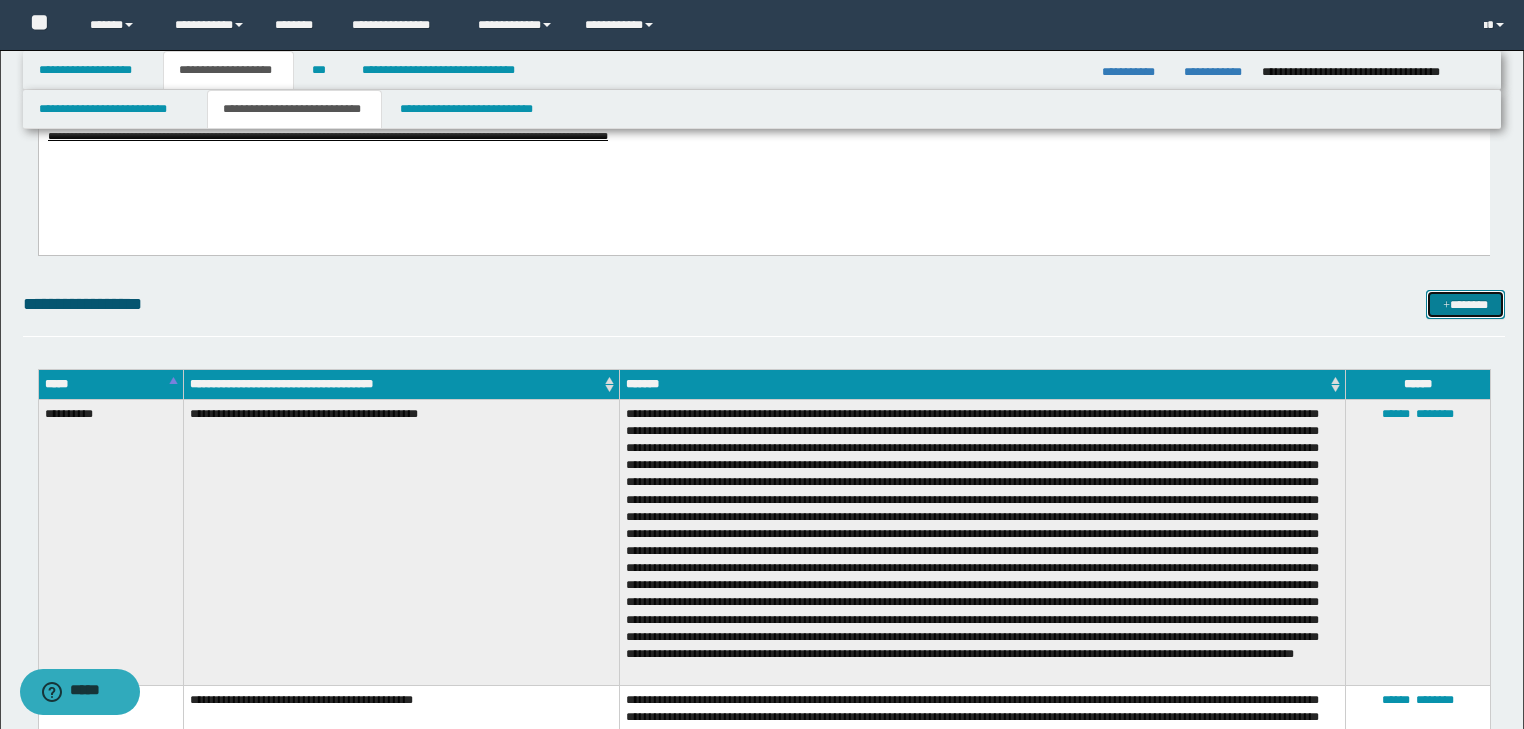 click on "*******" at bounding box center (1465, 305) 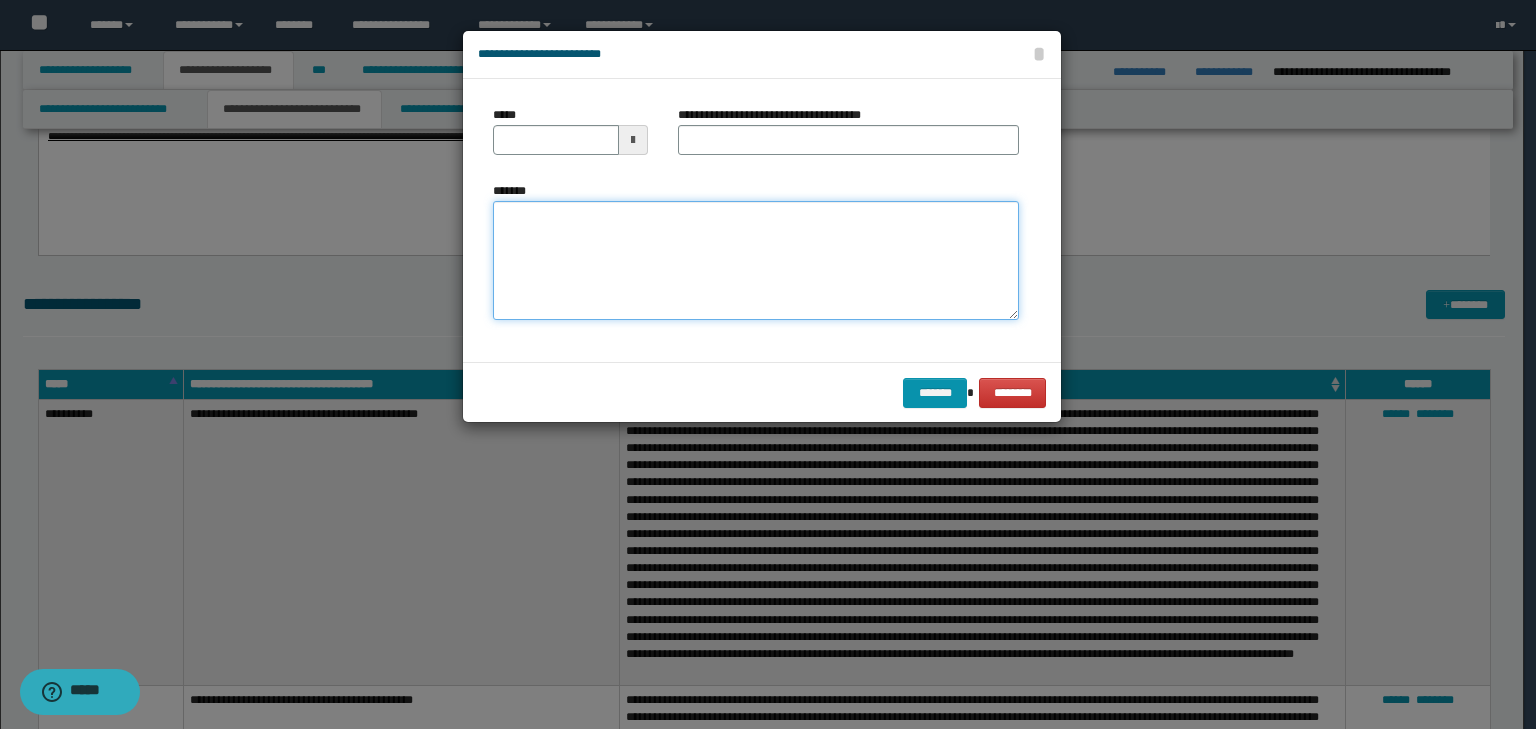 click on "*******" at bounding box center (756, 261) 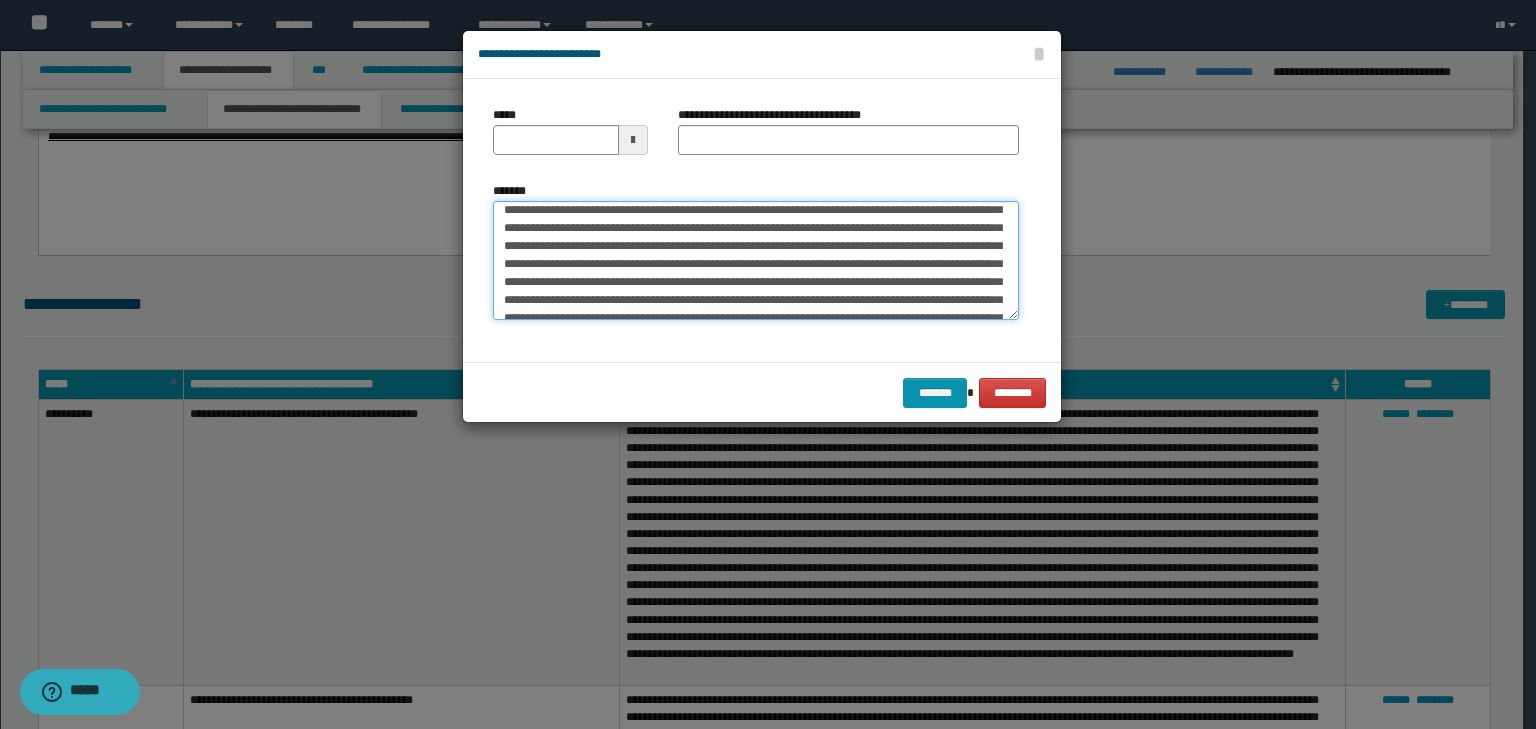 scroll, scrollTop: 0, scrollLeft: 0, axis: both 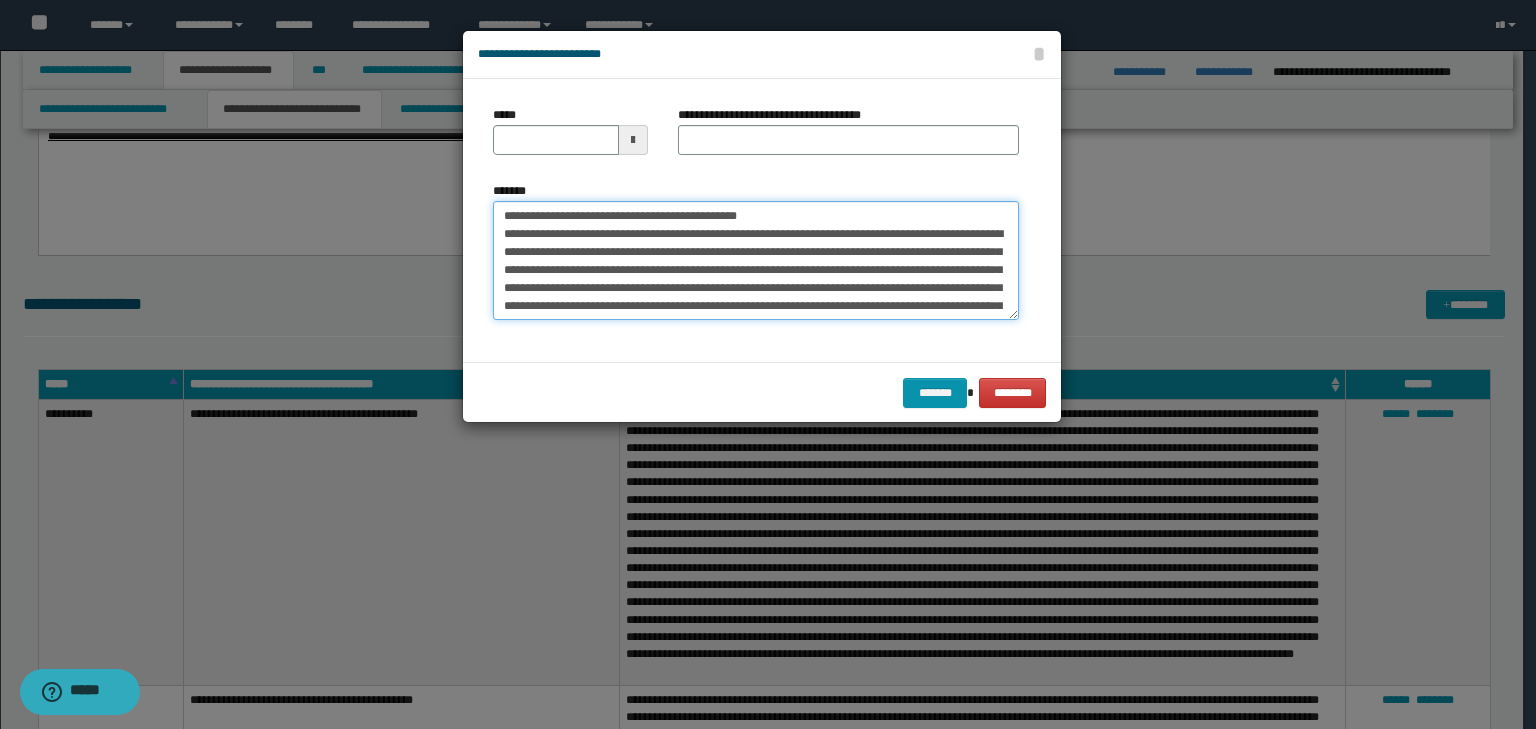 drag, startPoint x: 566, startPoint y: 216, endPoint x: 413, endPoint y: 196, distance: 154.30165 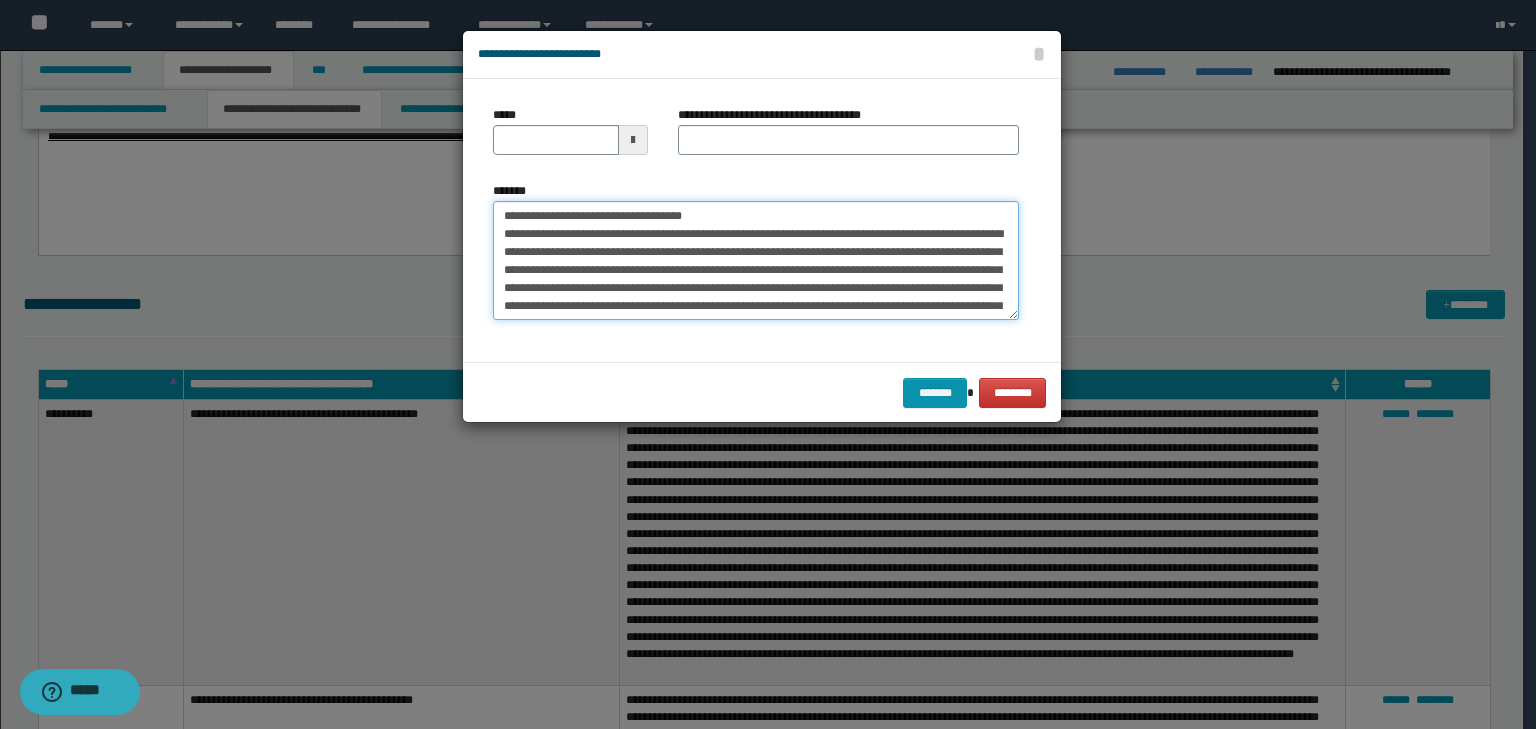 type on "**********" 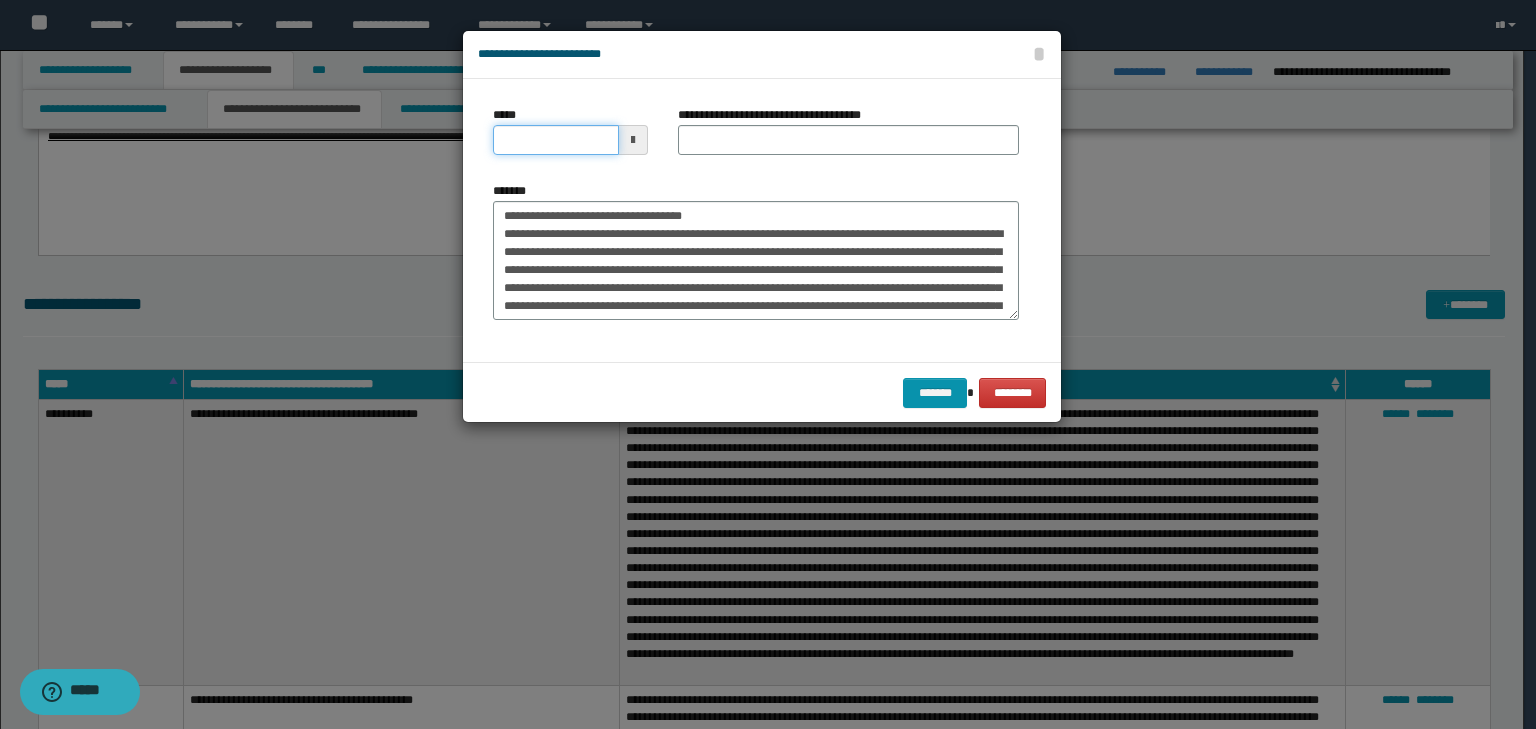 click on "*****" at bounding box center [556, 140] 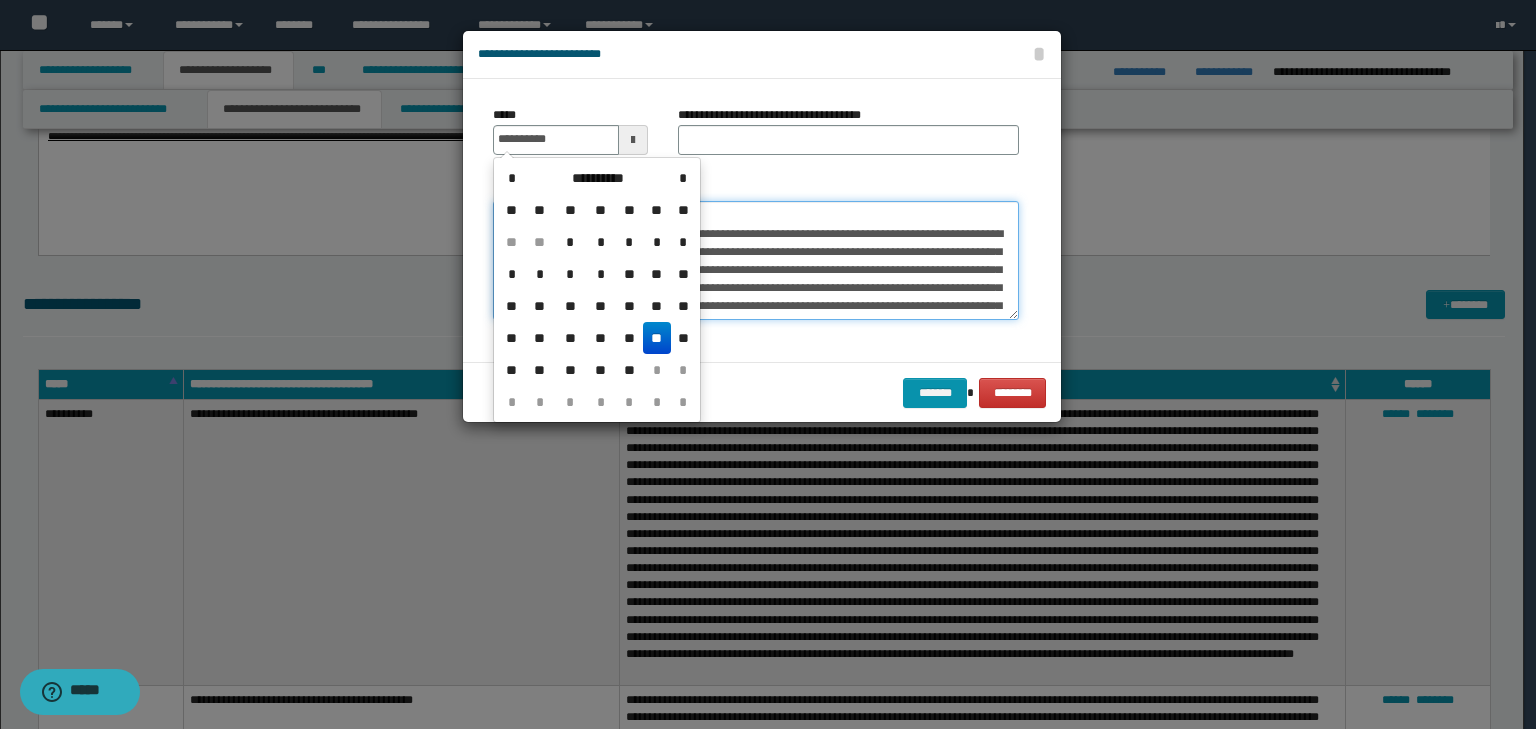 type on "**********" 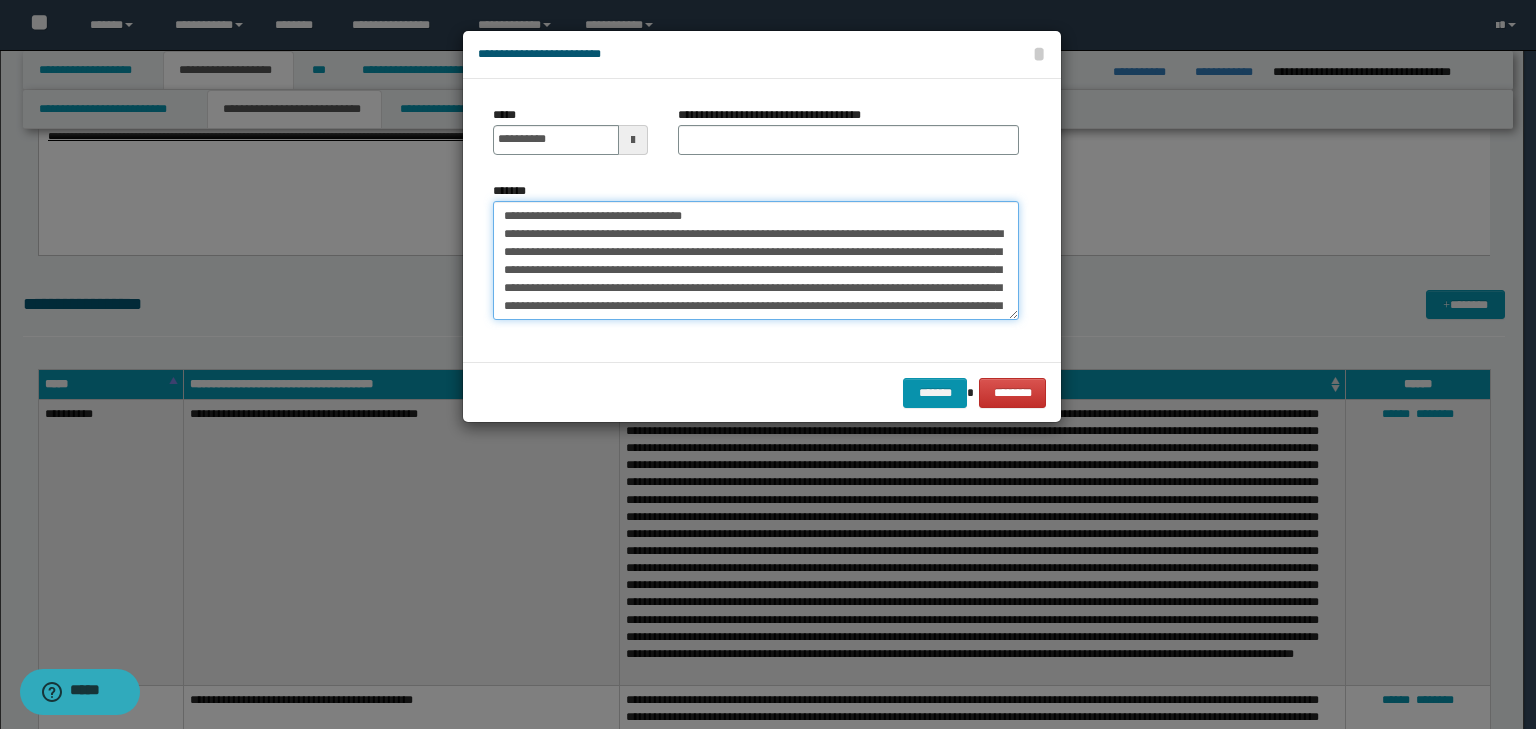 drag, startPoint x: 770, startPoint y: 207, endPoint x: 285, endPoint y: 189, distance: 485.3339 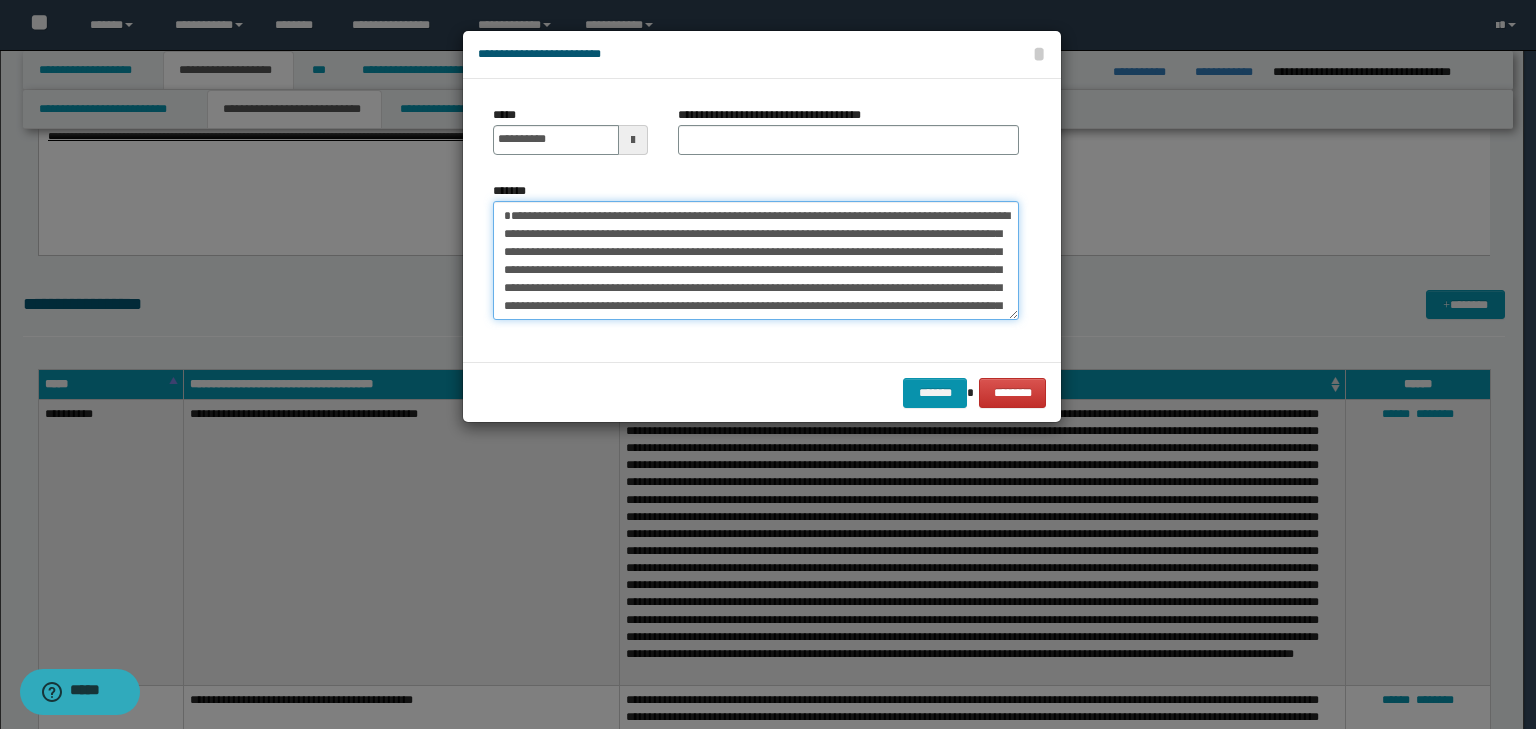 type on "**********" 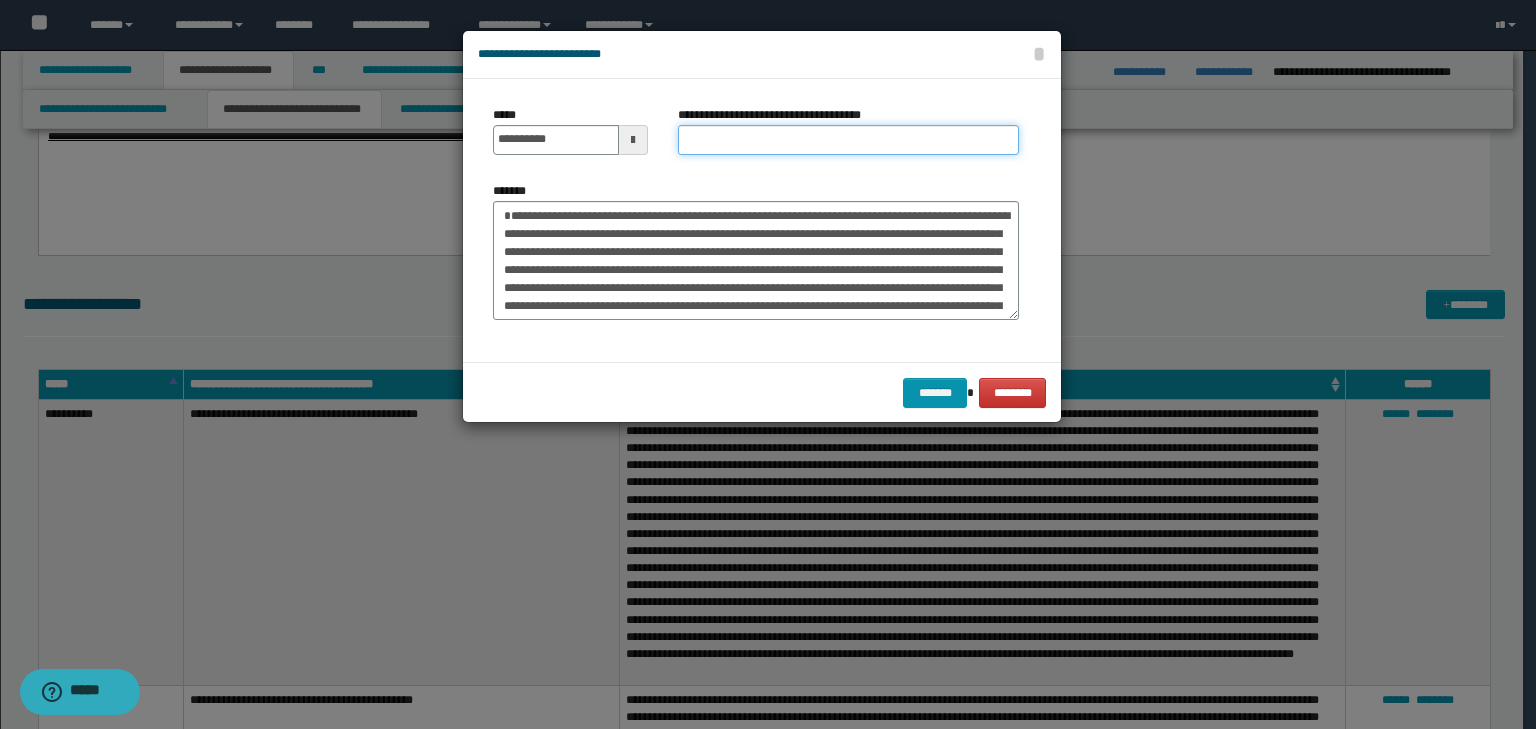 click on "**********" at bounding box center [848, 140] 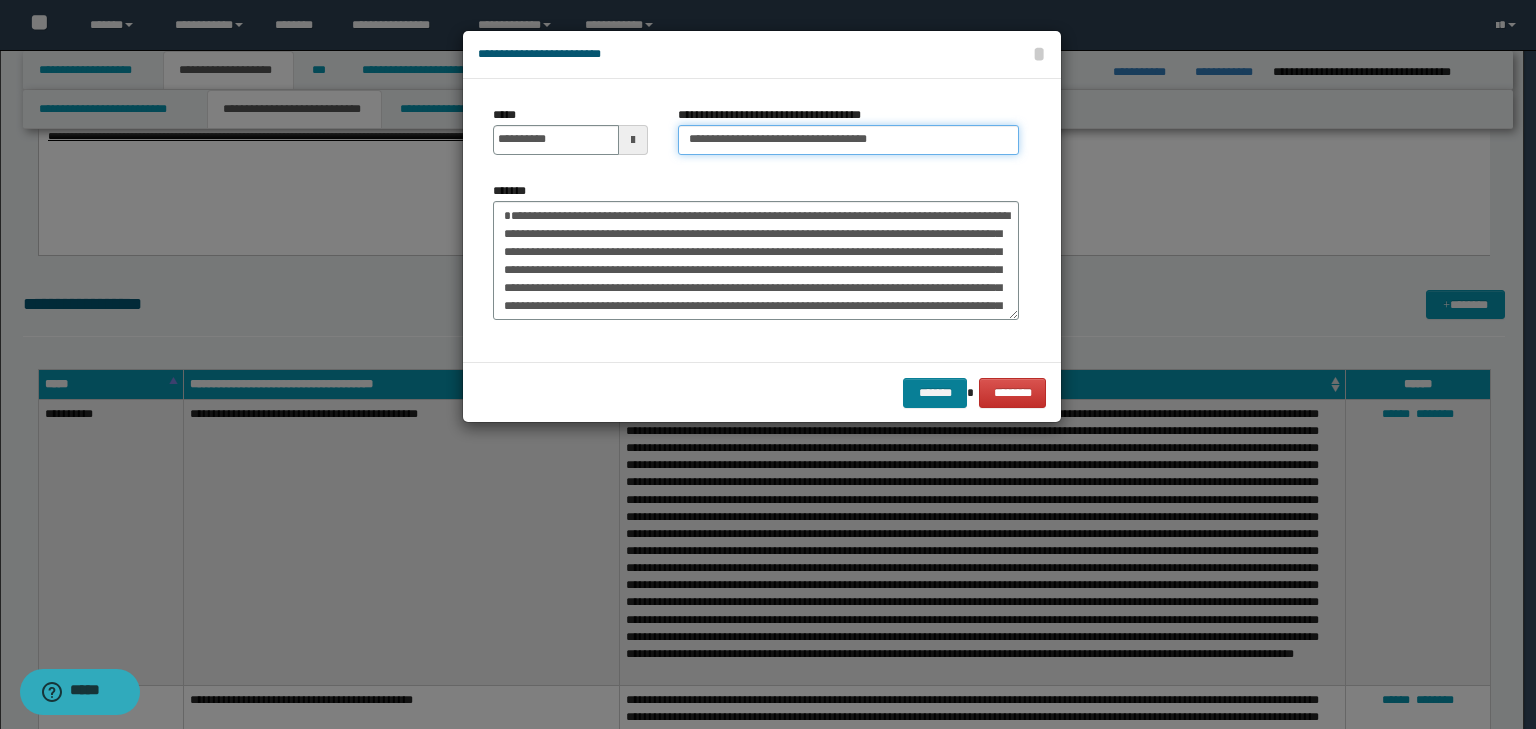 type on "**********" 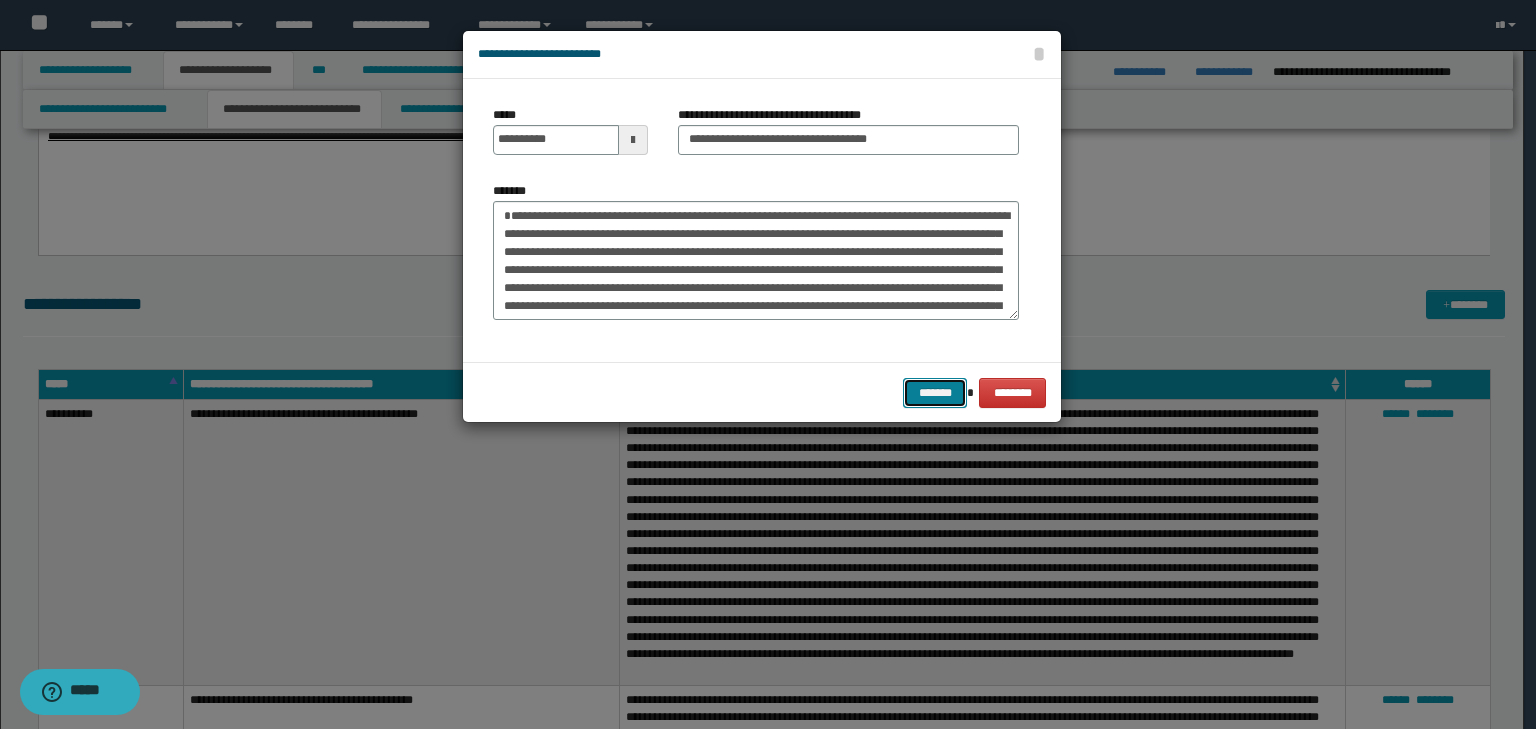 click on "*******" at bounding box center [935, 393] 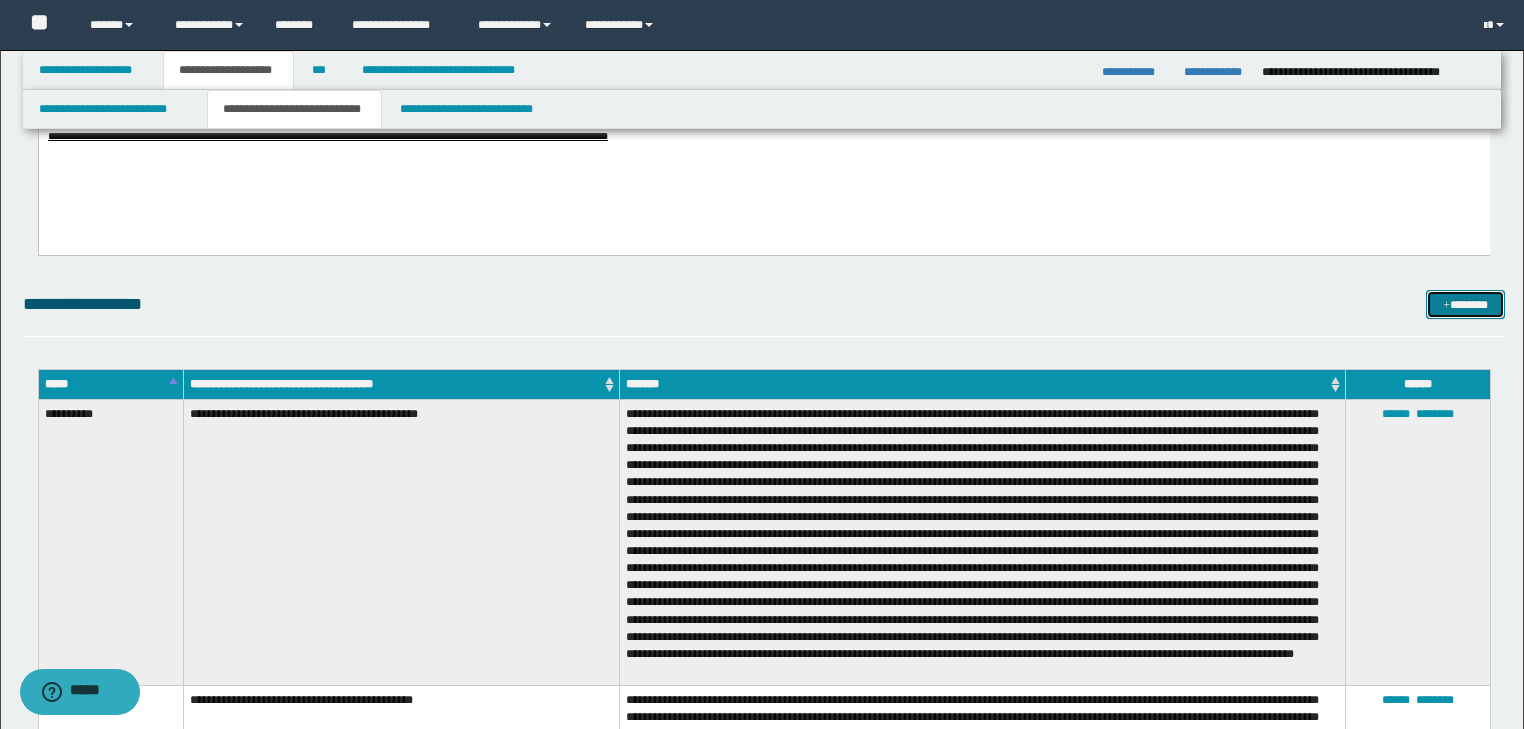 click on "*******" at bounding box center [1465, 305] 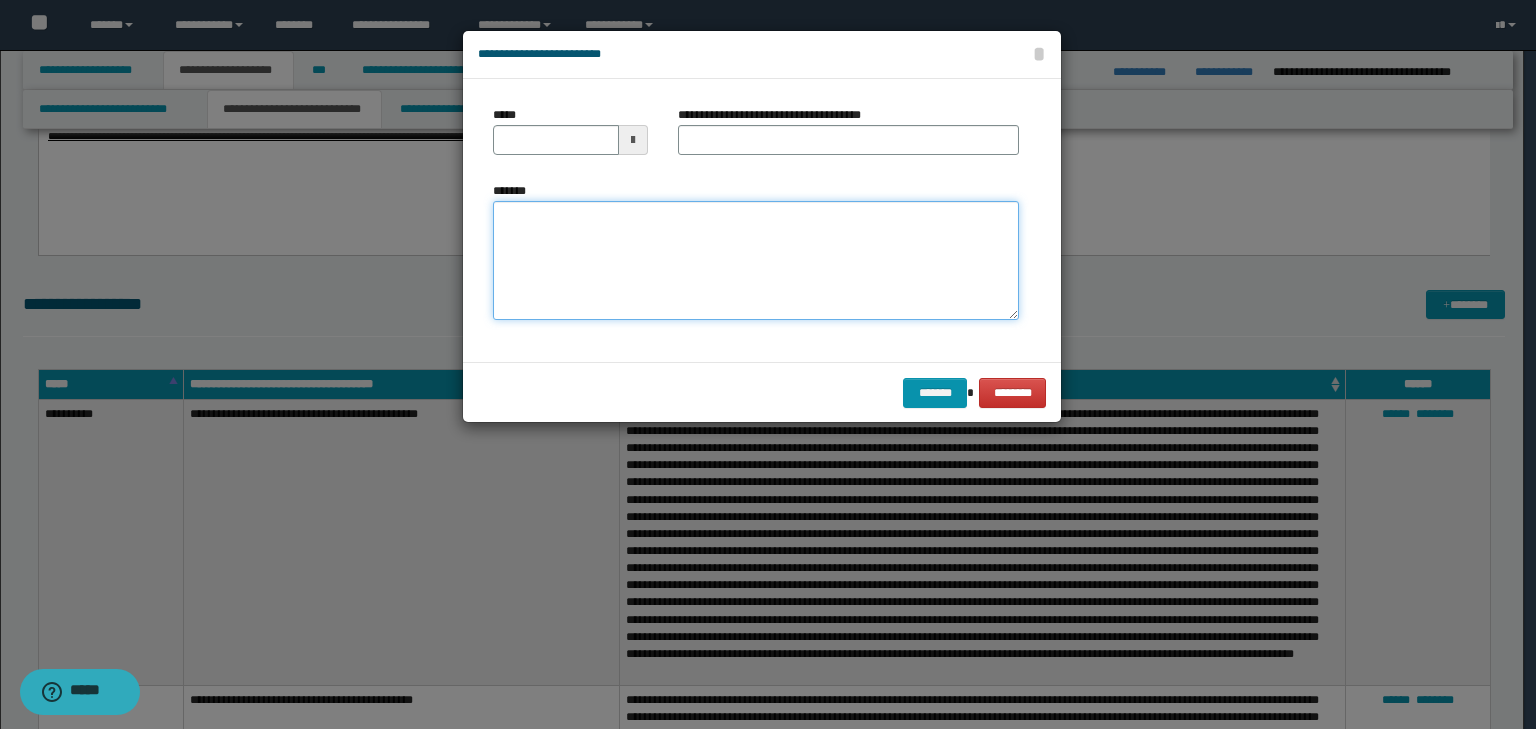 click on "*******" at bounding box center (756, 261) 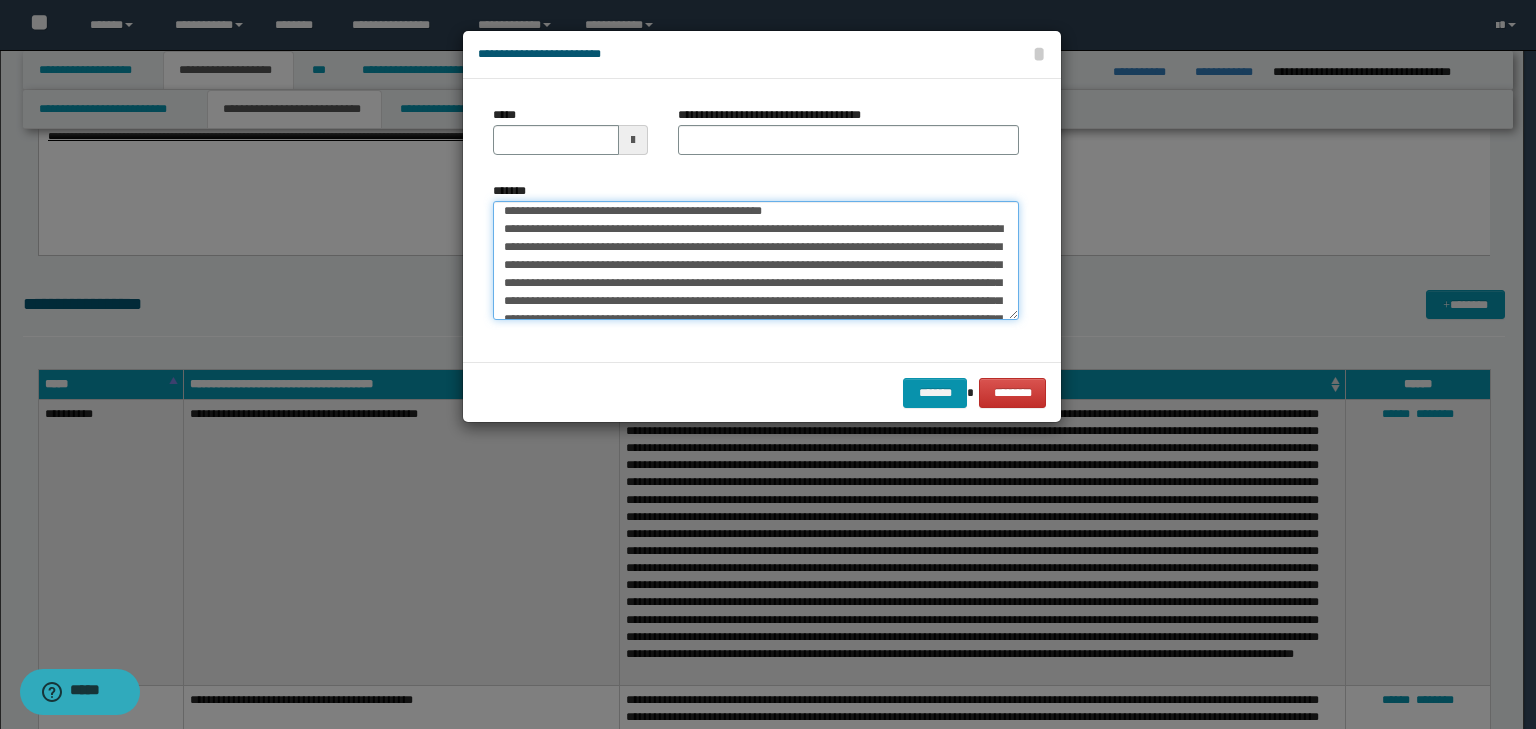 scroll, scrollTop: 0, scrollLeft: 0, axis: both 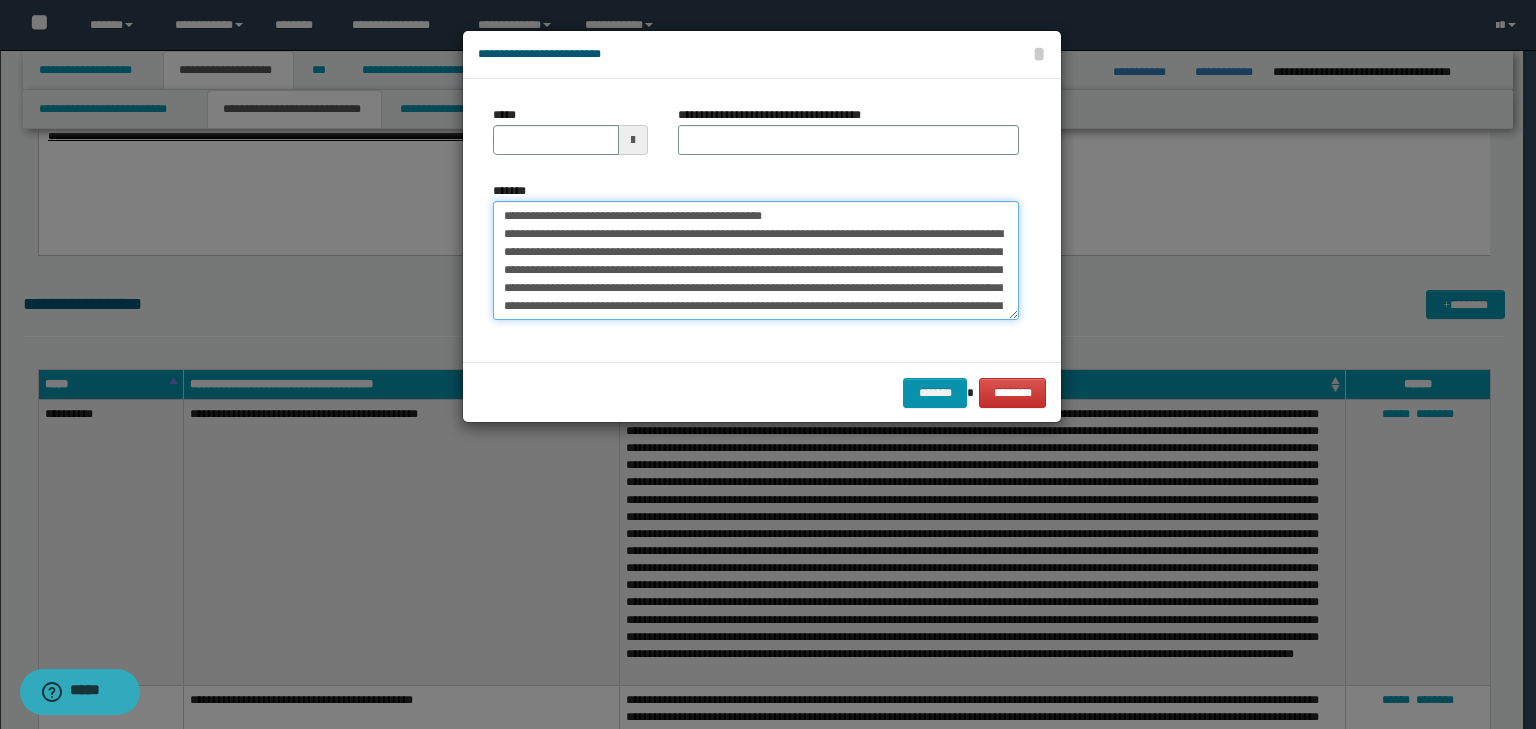 drag, startPoint x: 568, startPoint y: 218, endPoint x: 344, endPoint y: 184, distance: 226.56566 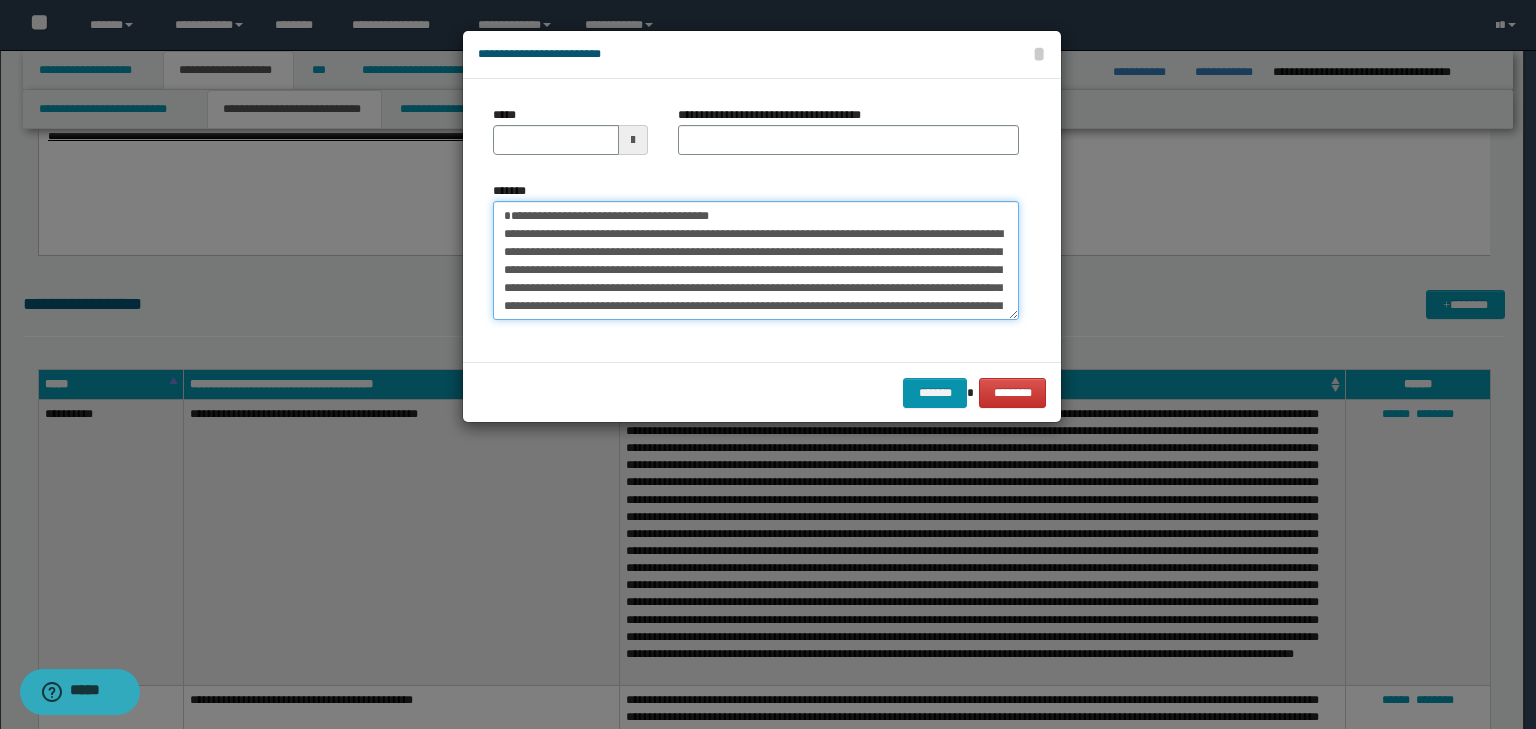 type 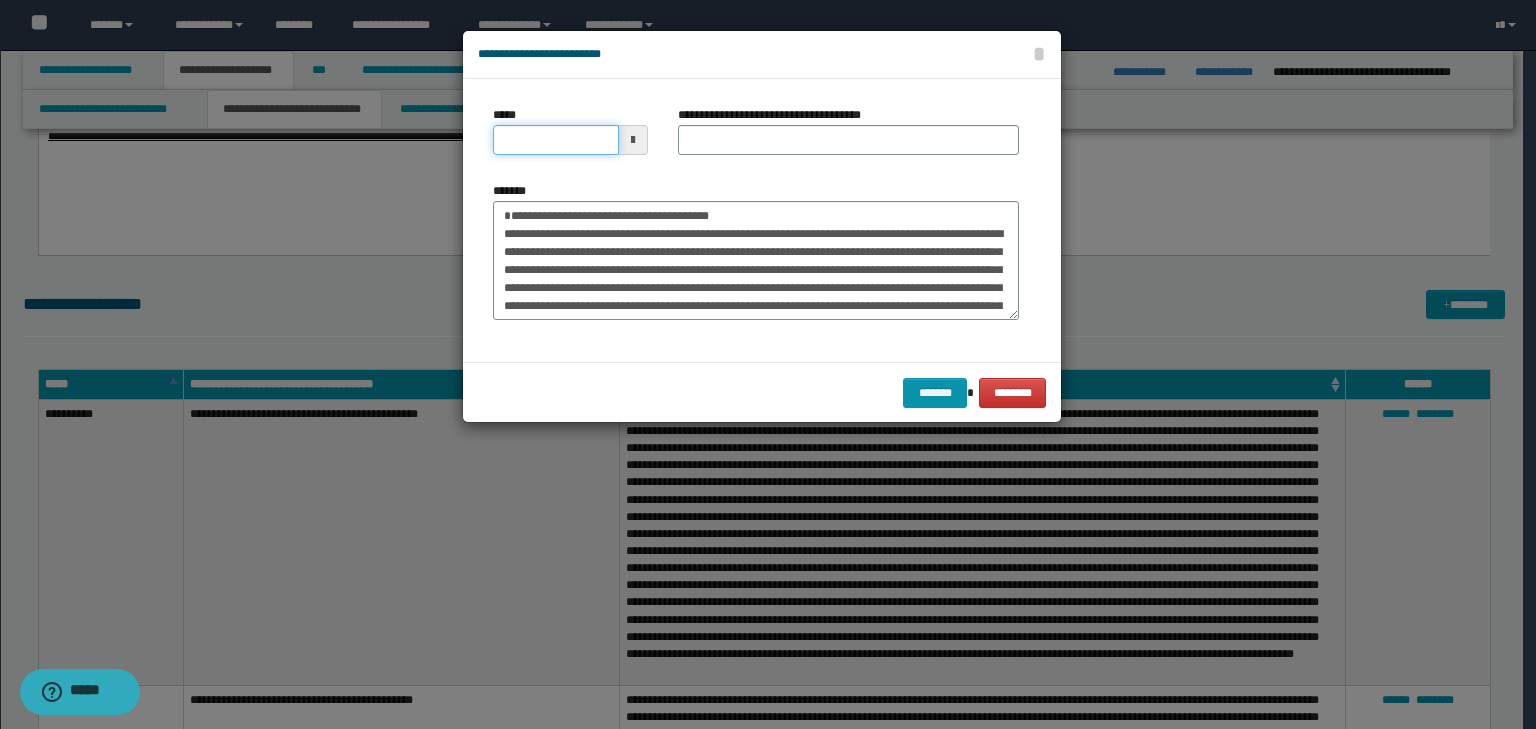 click on "*****" at bounding box center (556, 140) 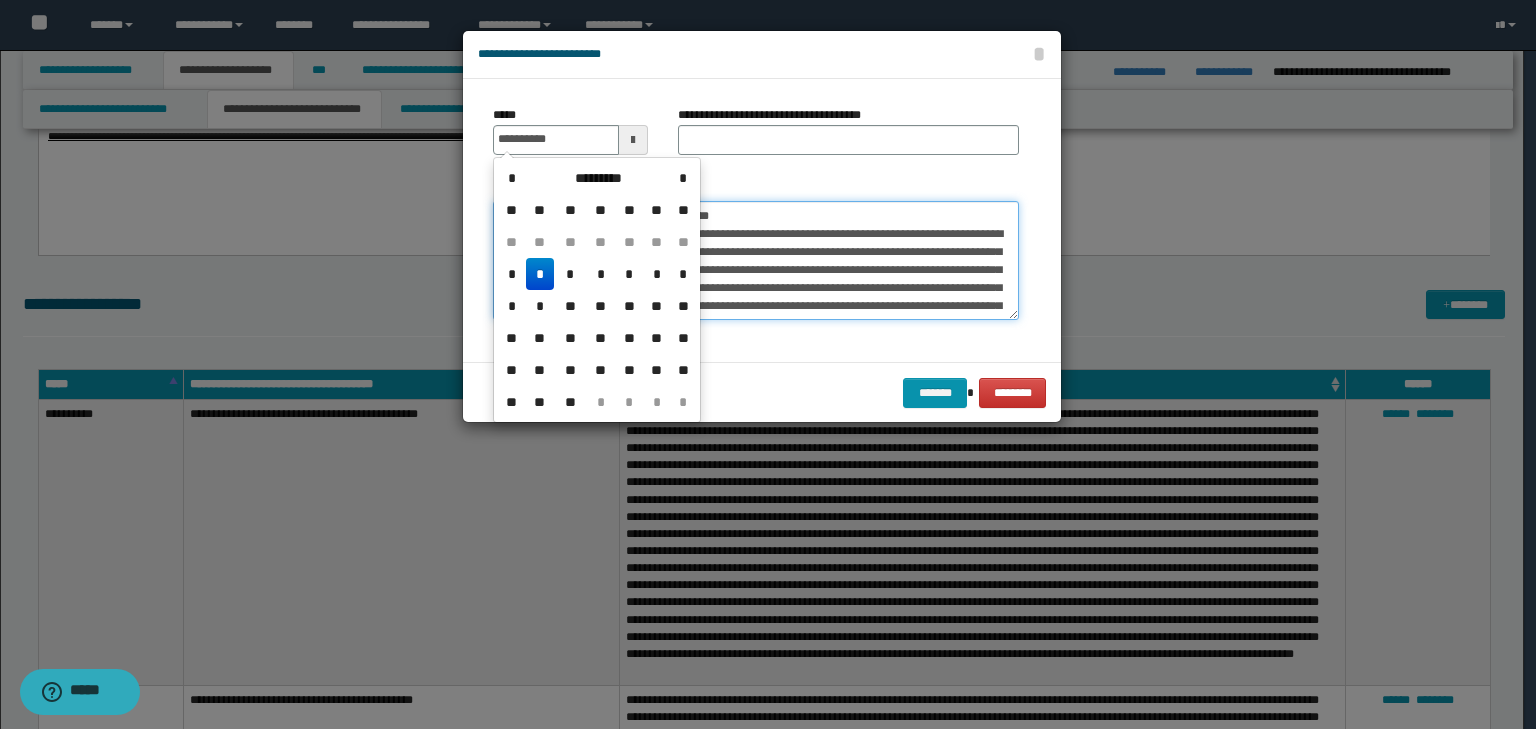 type on "**********" 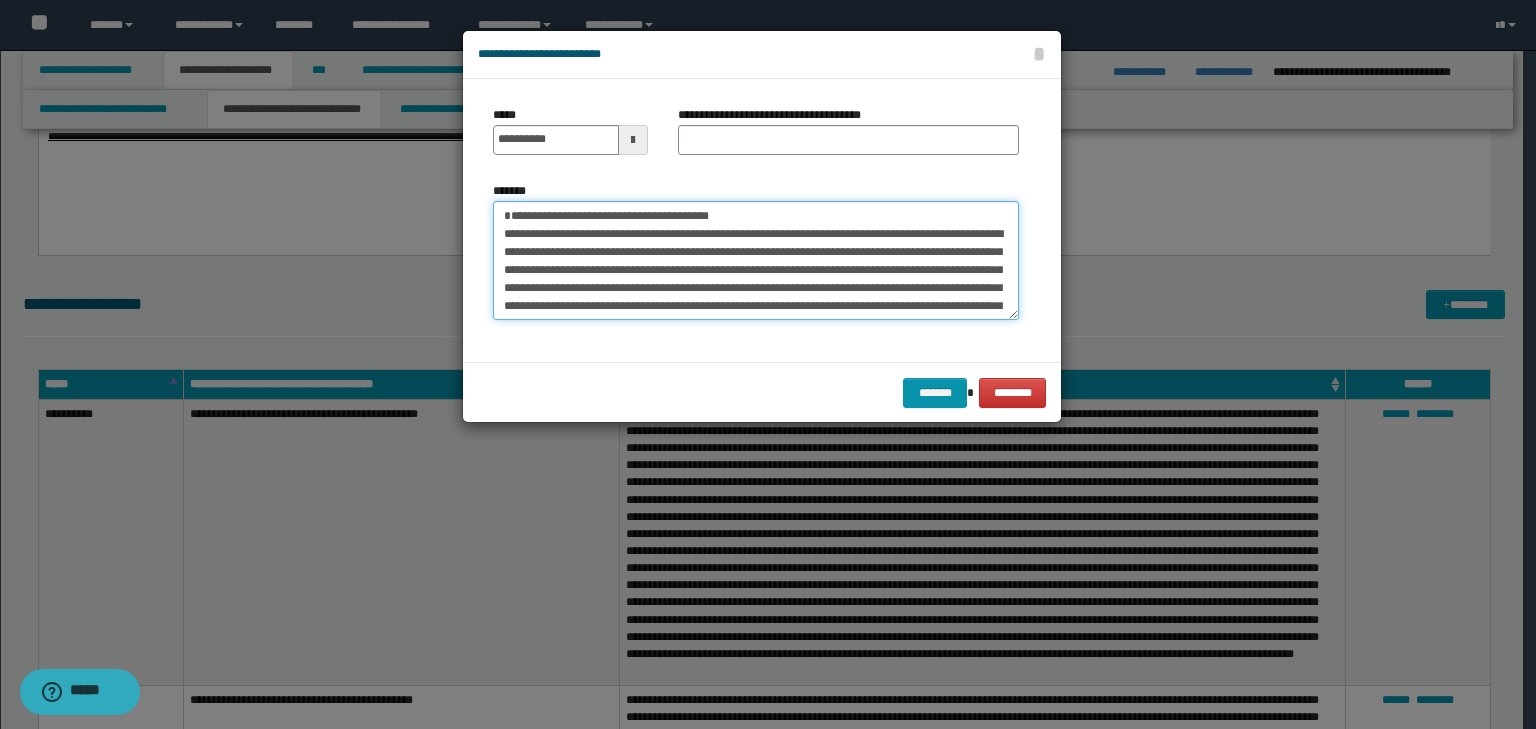 drag, startPoint x: 732, startPoint y: 204, endPoint x: 104, endPoint y: 119, distance: 633.72626 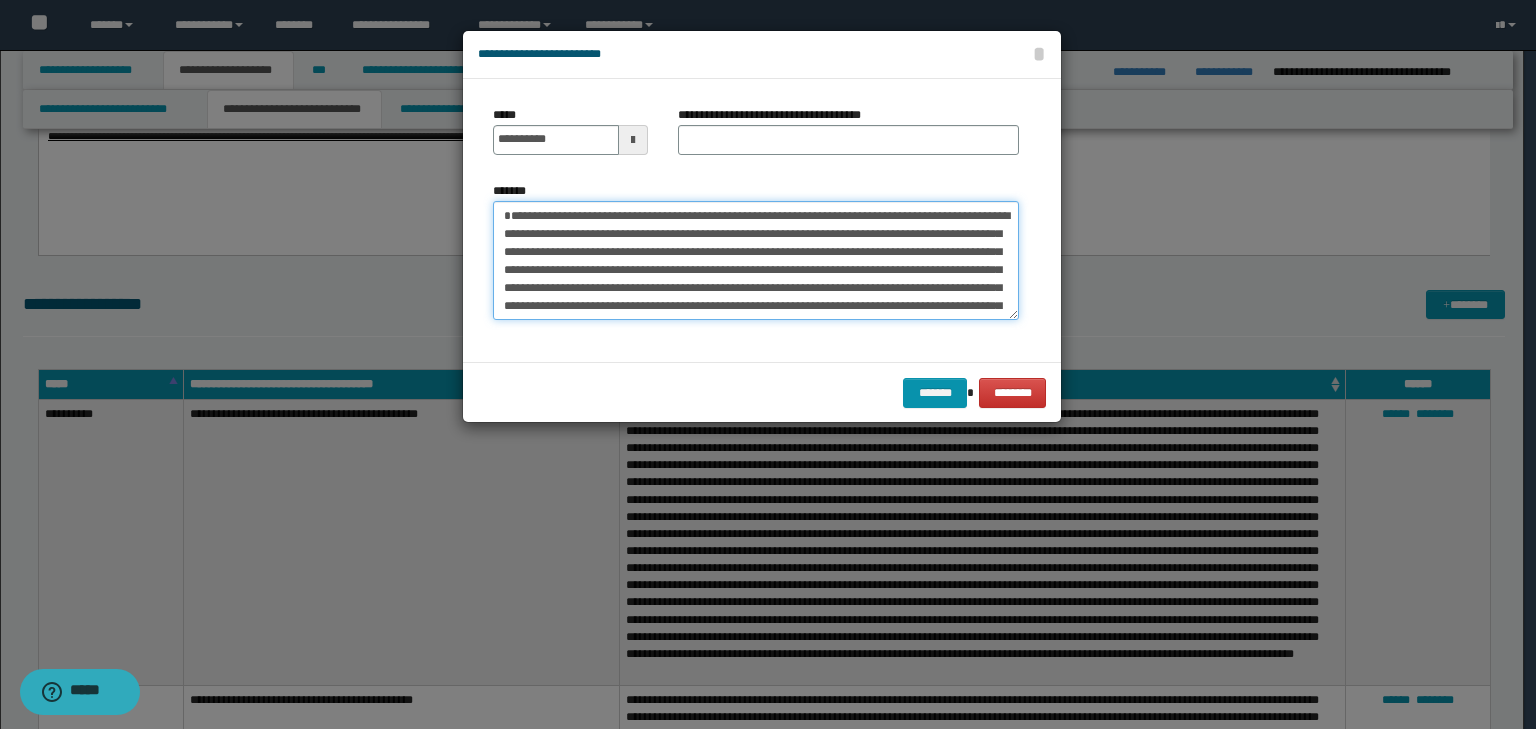 type on "**********" 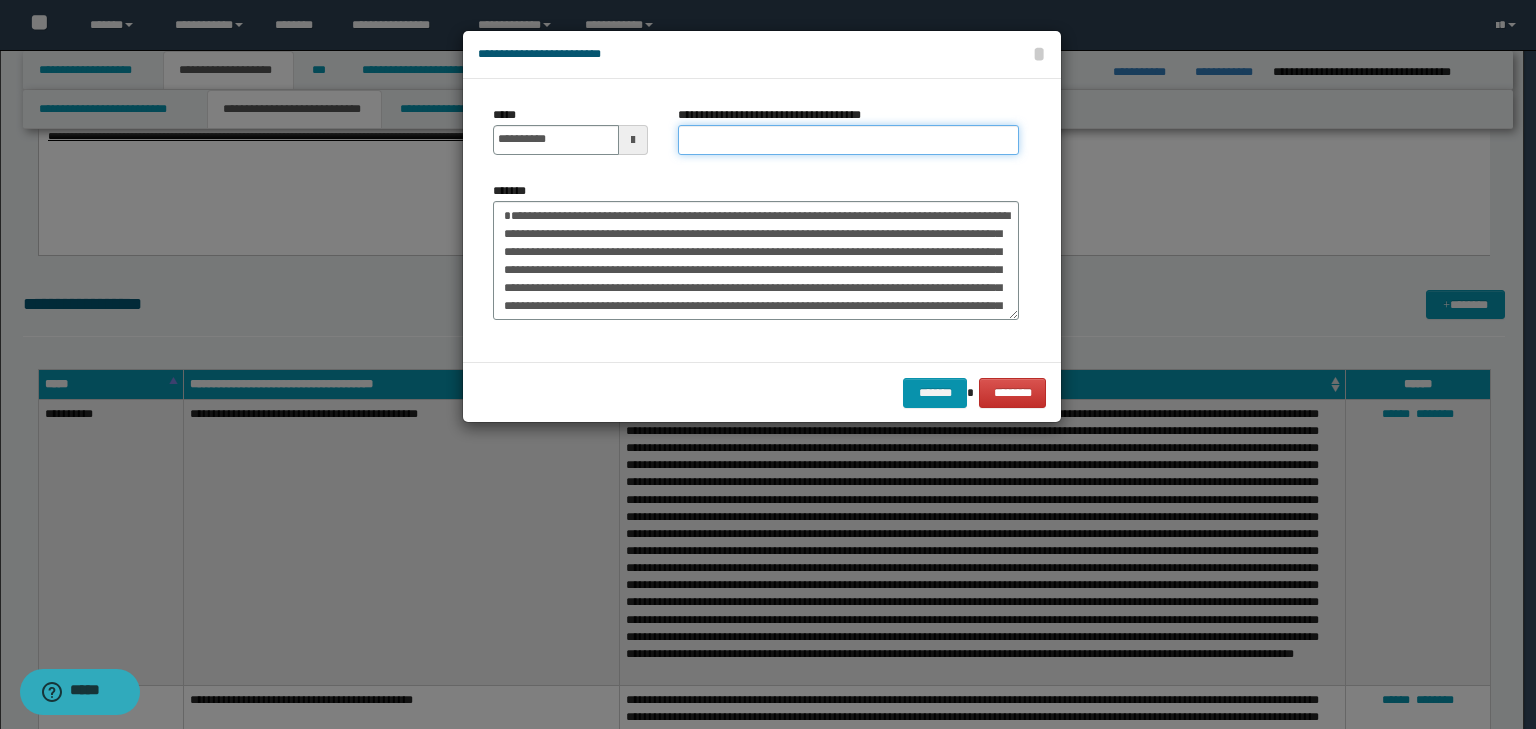 click on "**********" at bounding box center [848, 140] 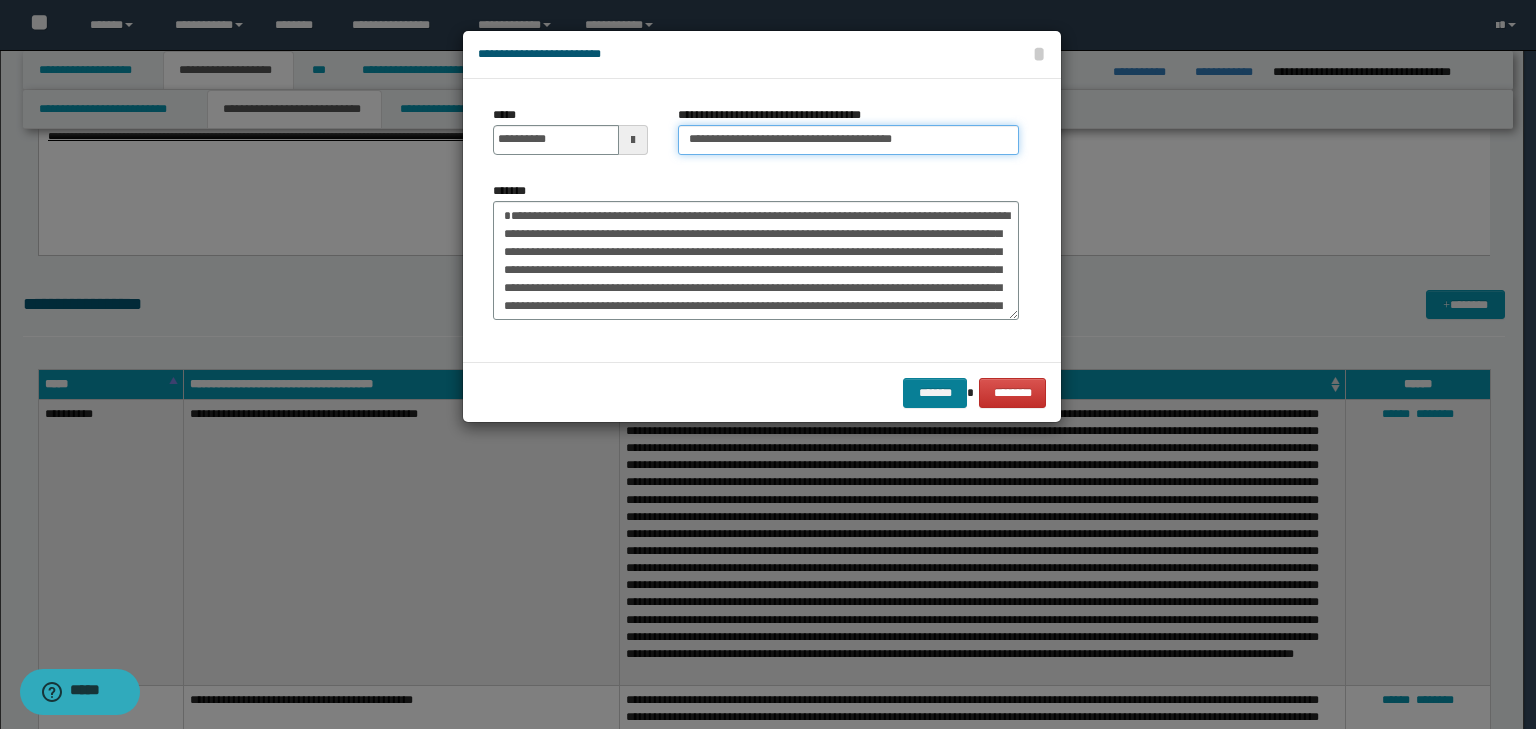 type on "**********" 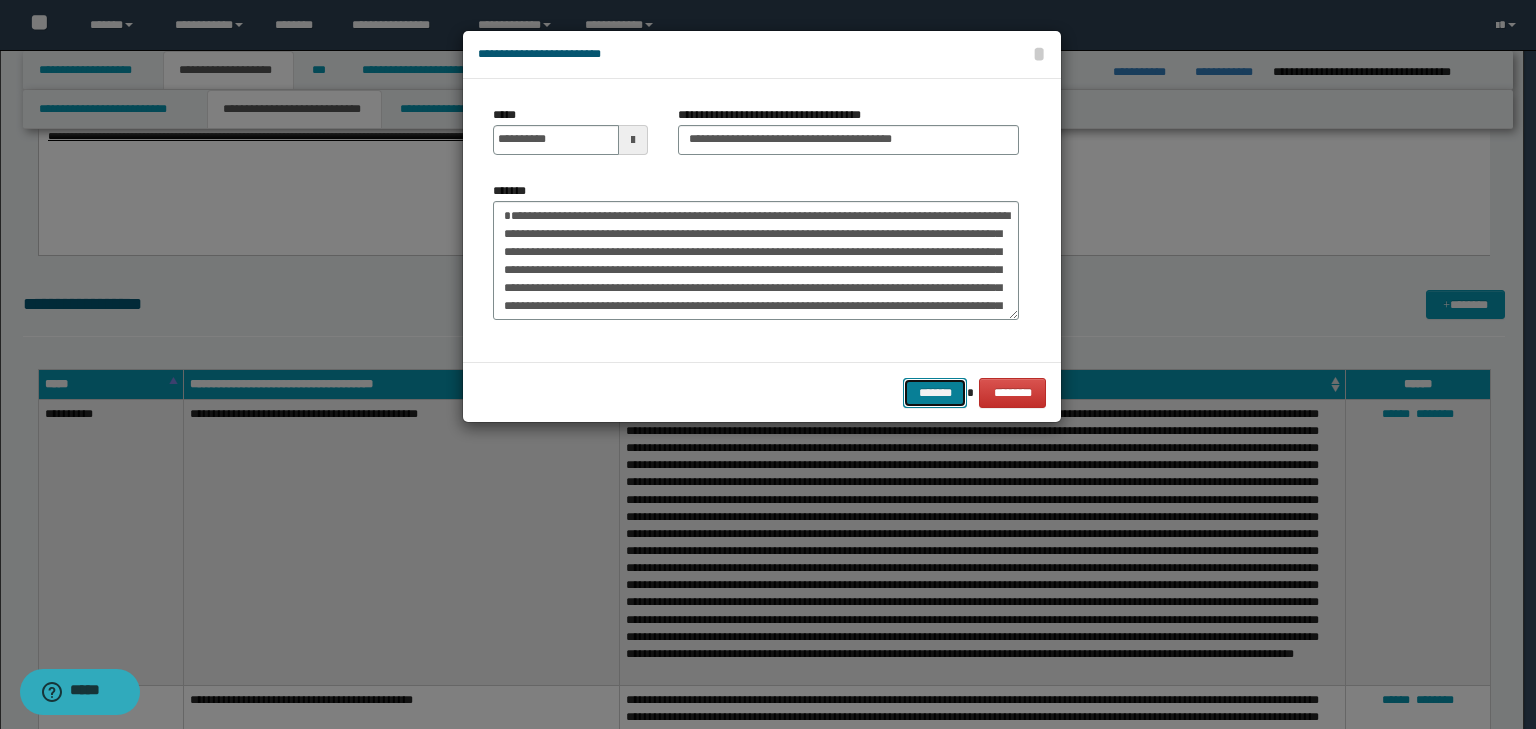 click on "*******" at bounding box center (935, 393) 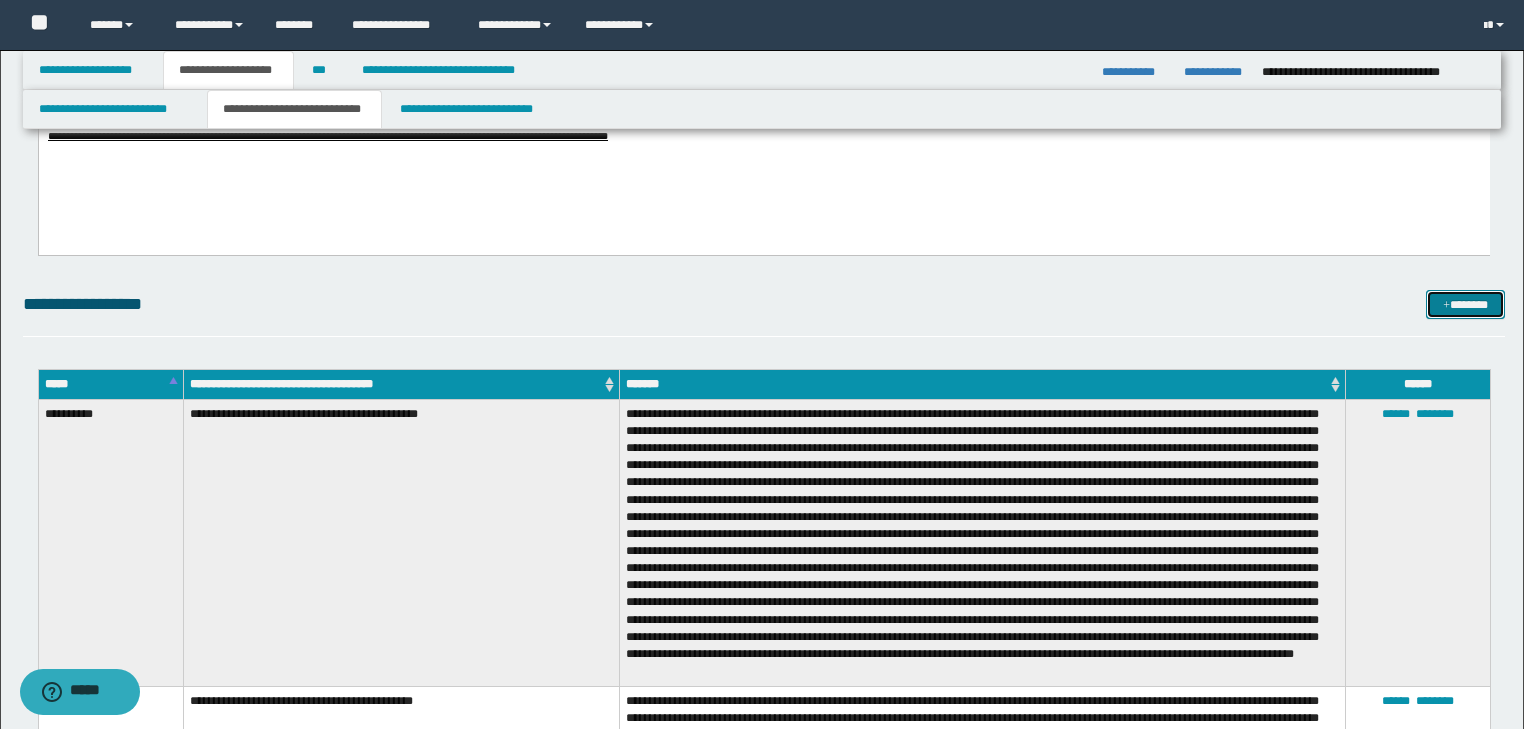 click on "*******" at bounding box center (1465, 305) 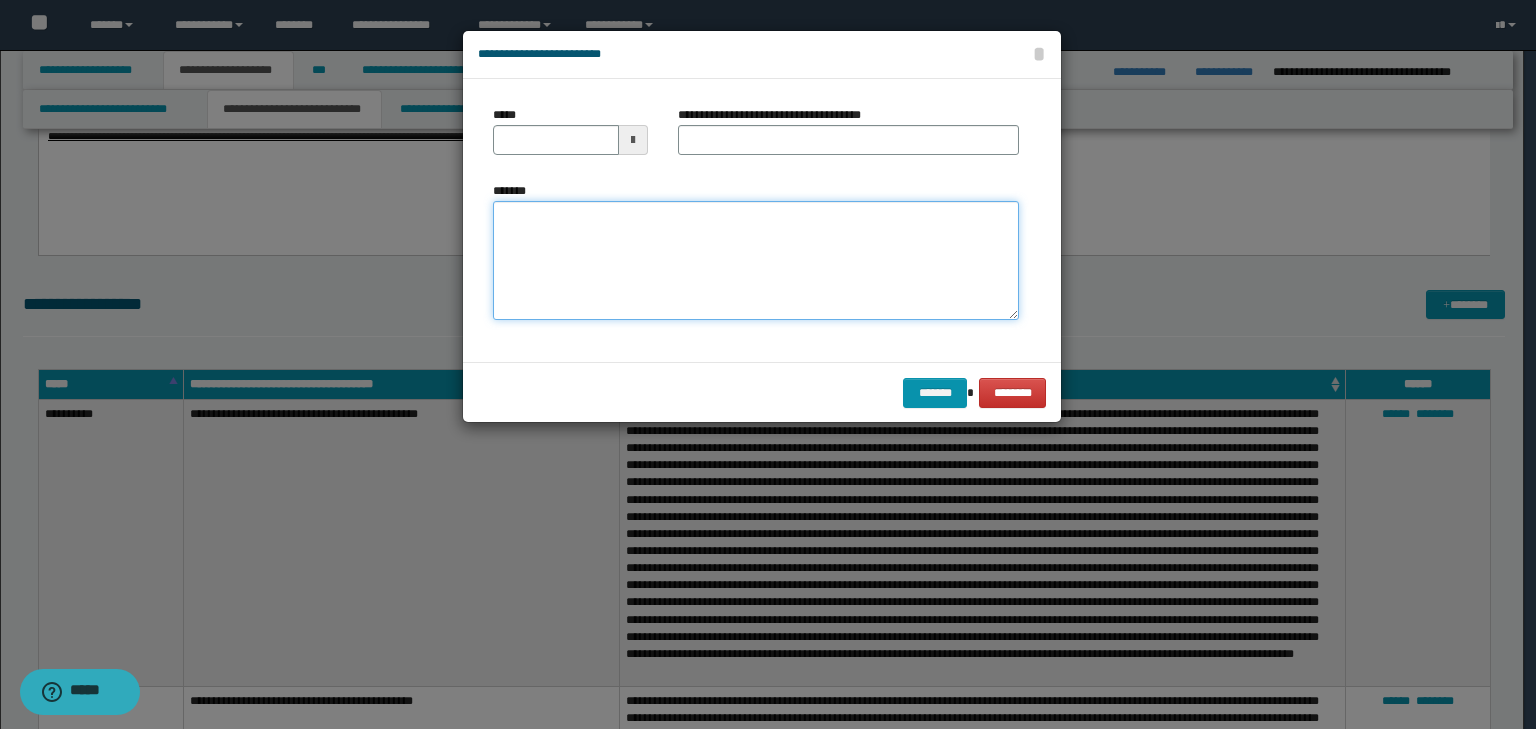 click on "*******" at bounding box center [756, 261] 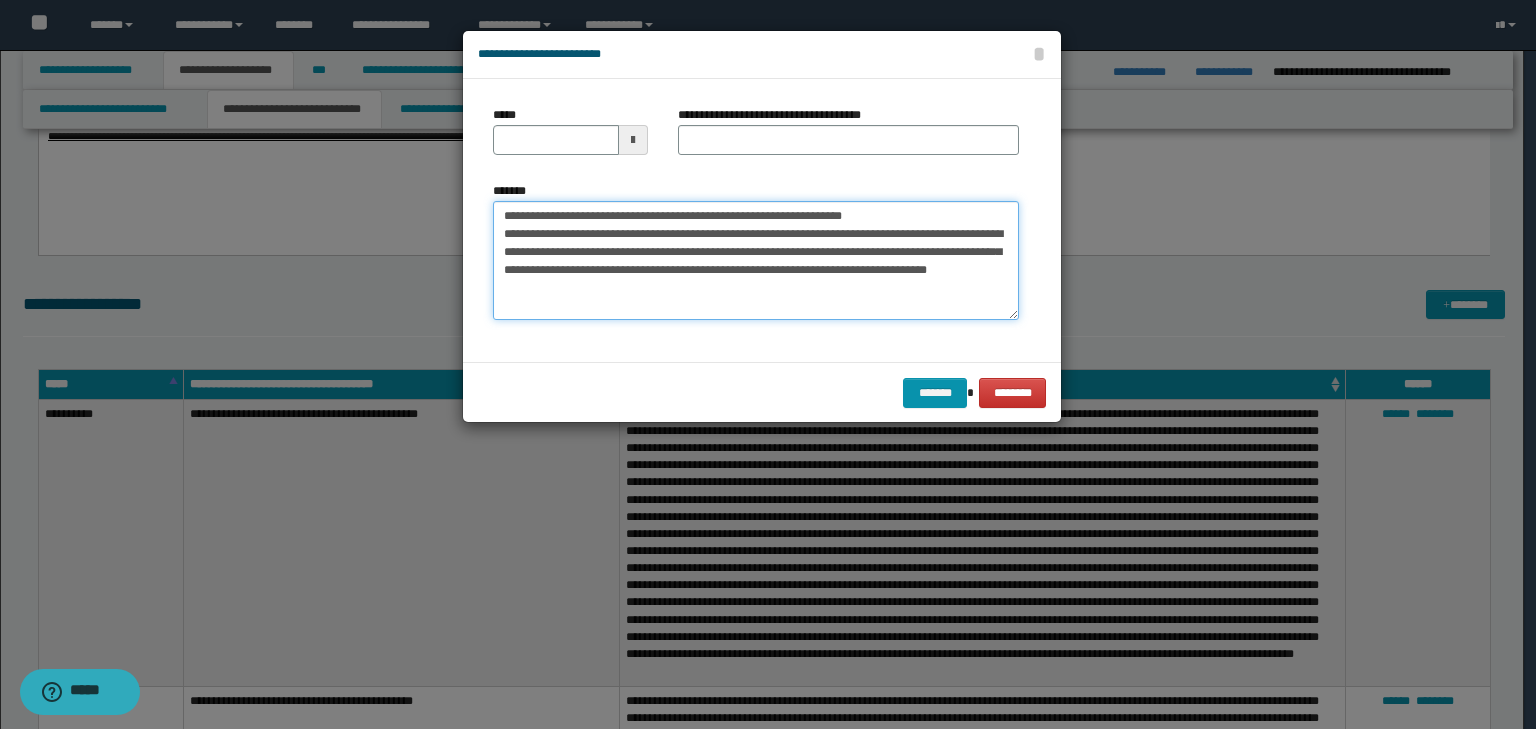 drag, startPoint x: 567, startPoint y: 208, endPoint x: 406, endPoint y: 190, distance: 162.00308 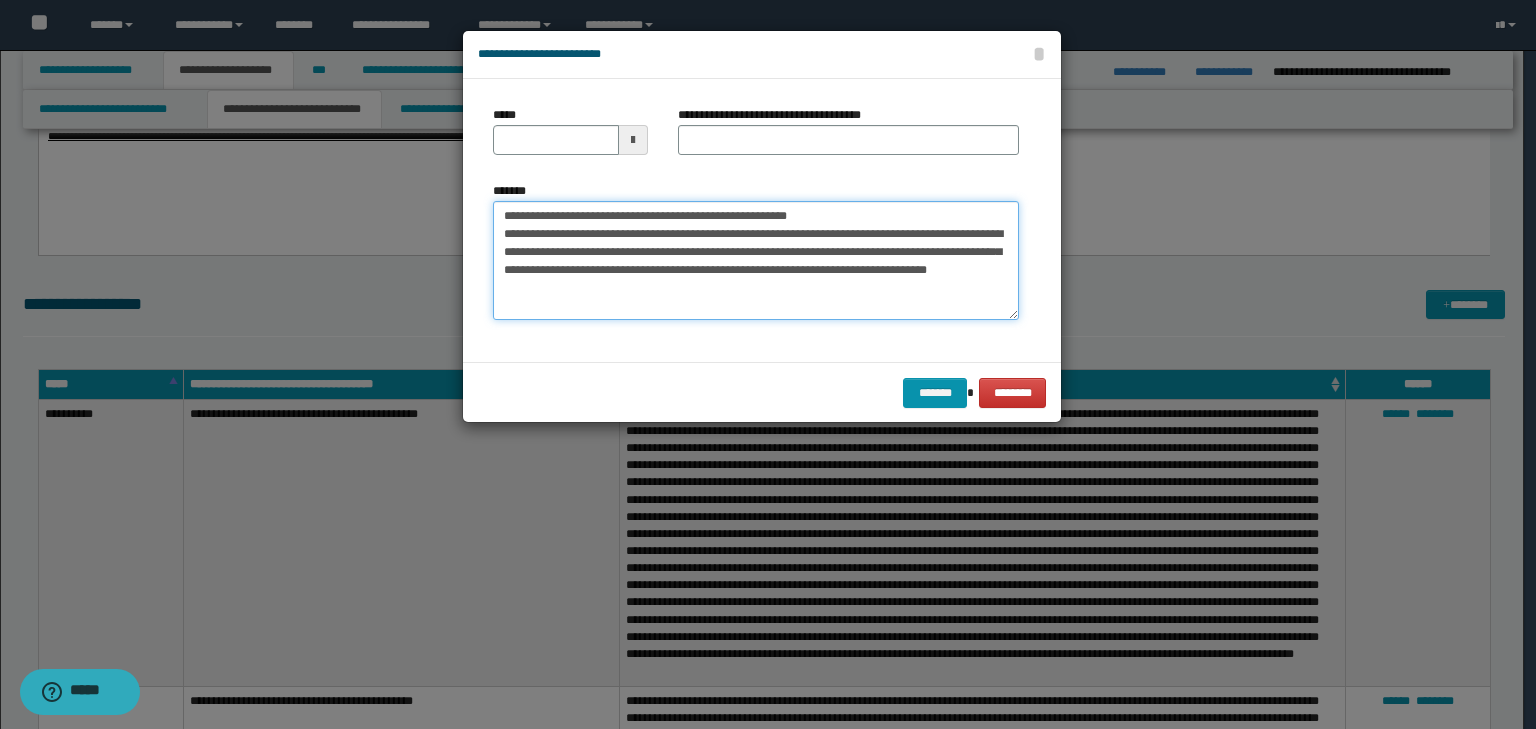 type on "**********" 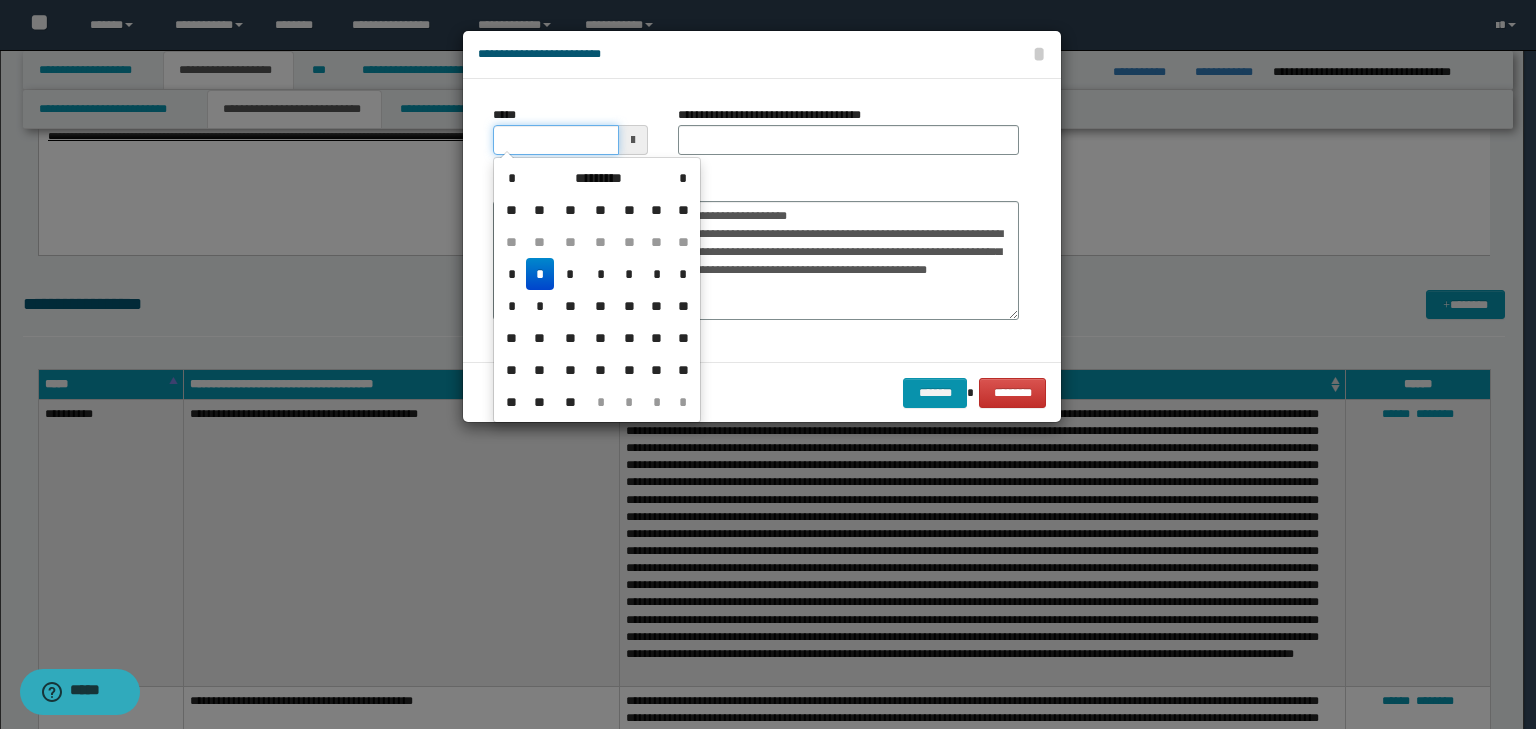 click on "*****" at bounding box center [556, 140] 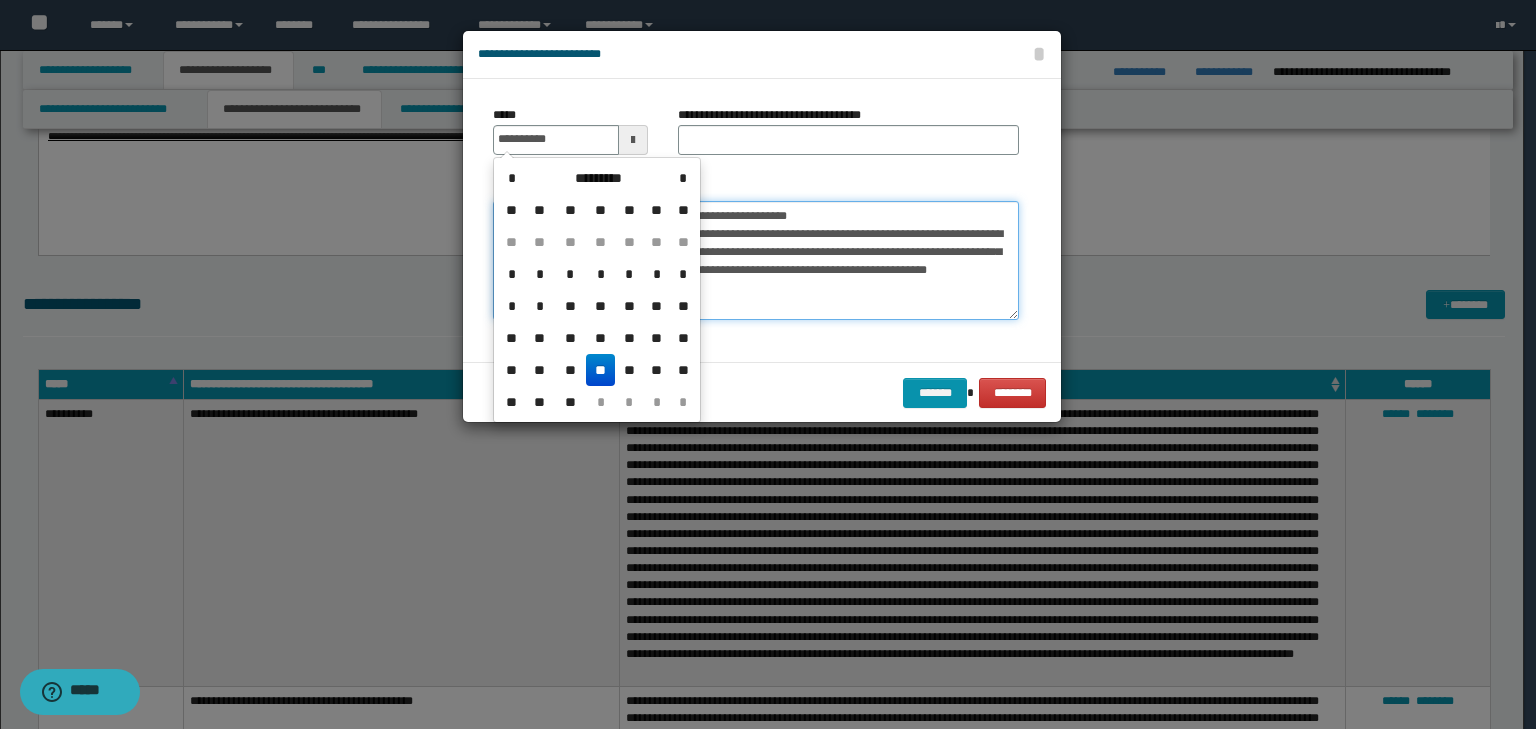 type on "**********" 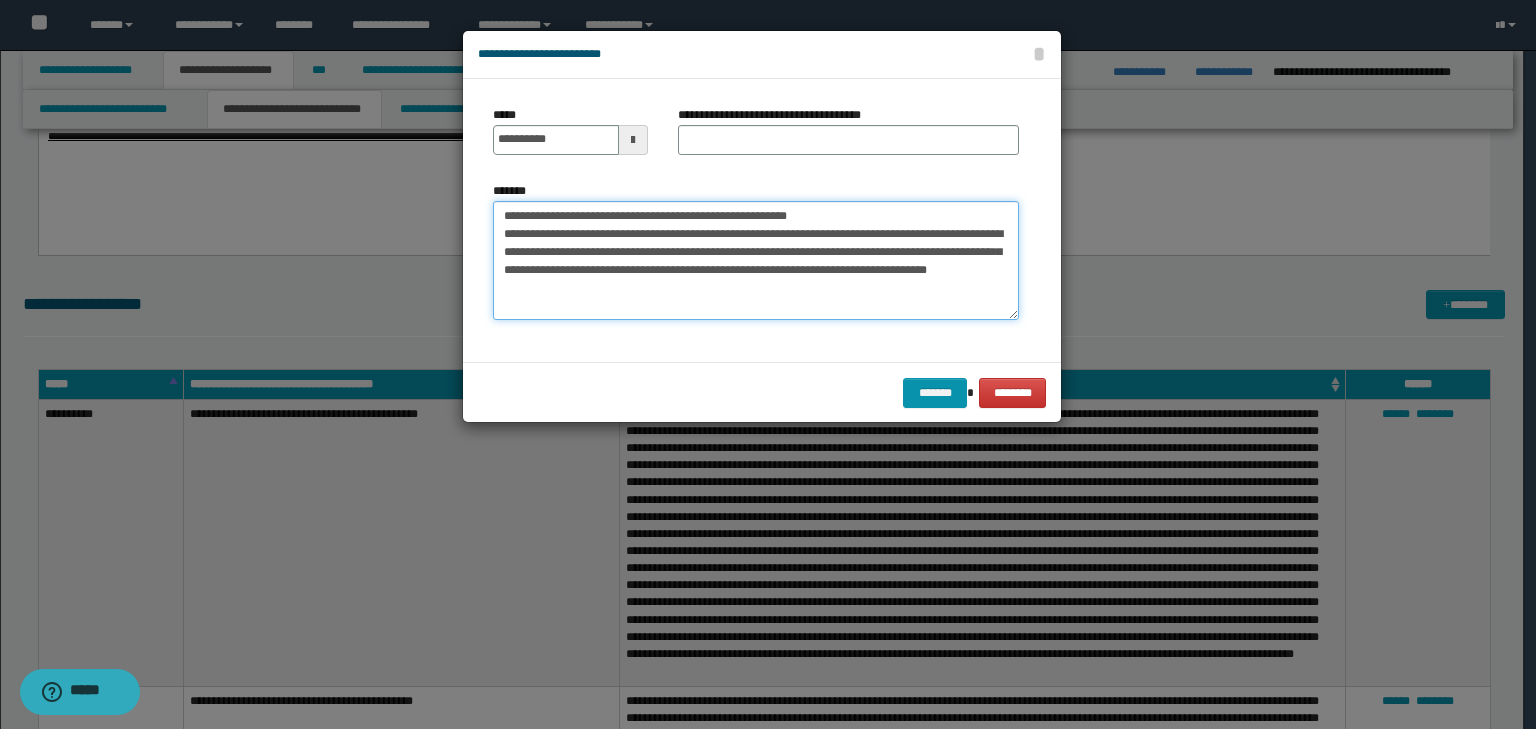 drag, startPoint x: 875, startPoint y: 218, endPoint x: 374, endPoint y: 206, distance: 501.14368 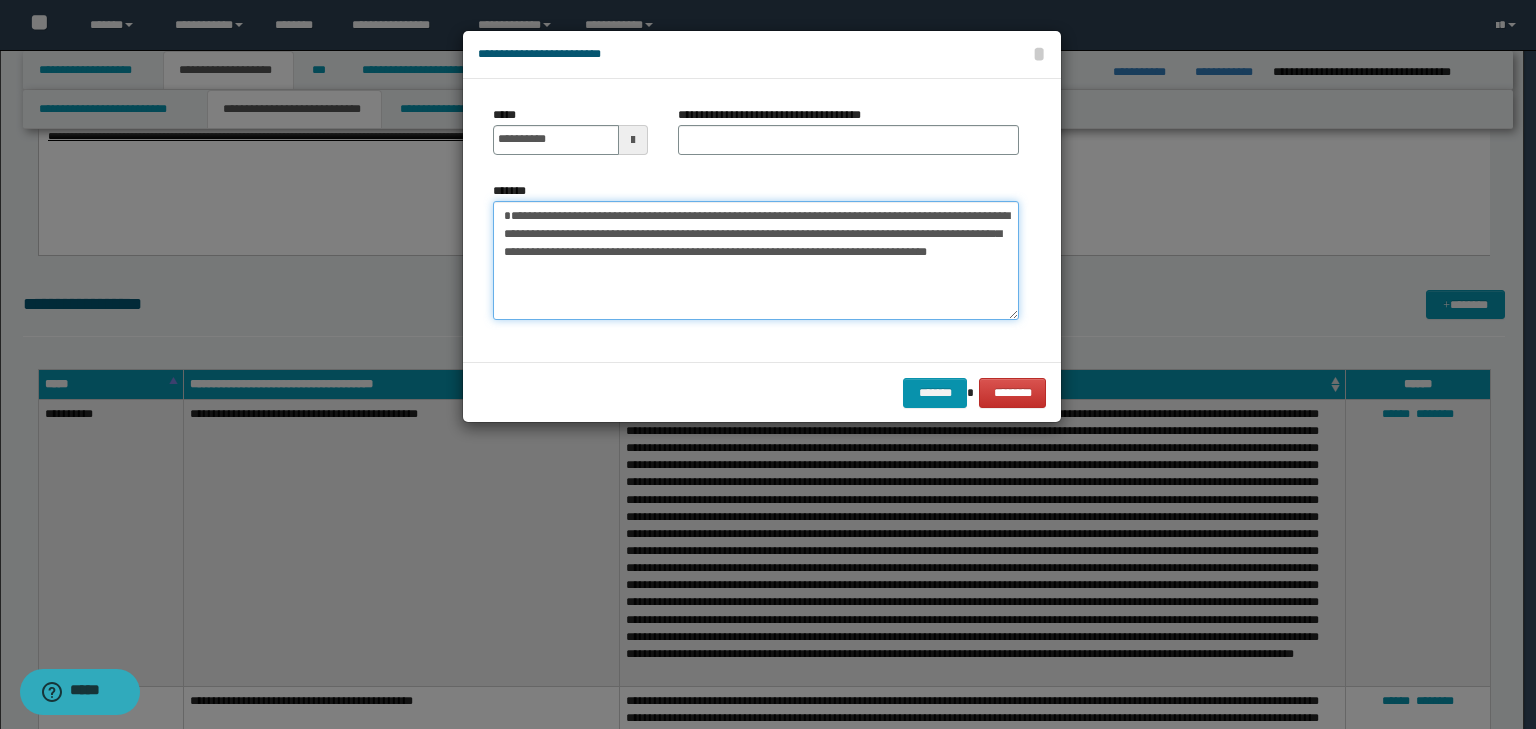 type on "**********" 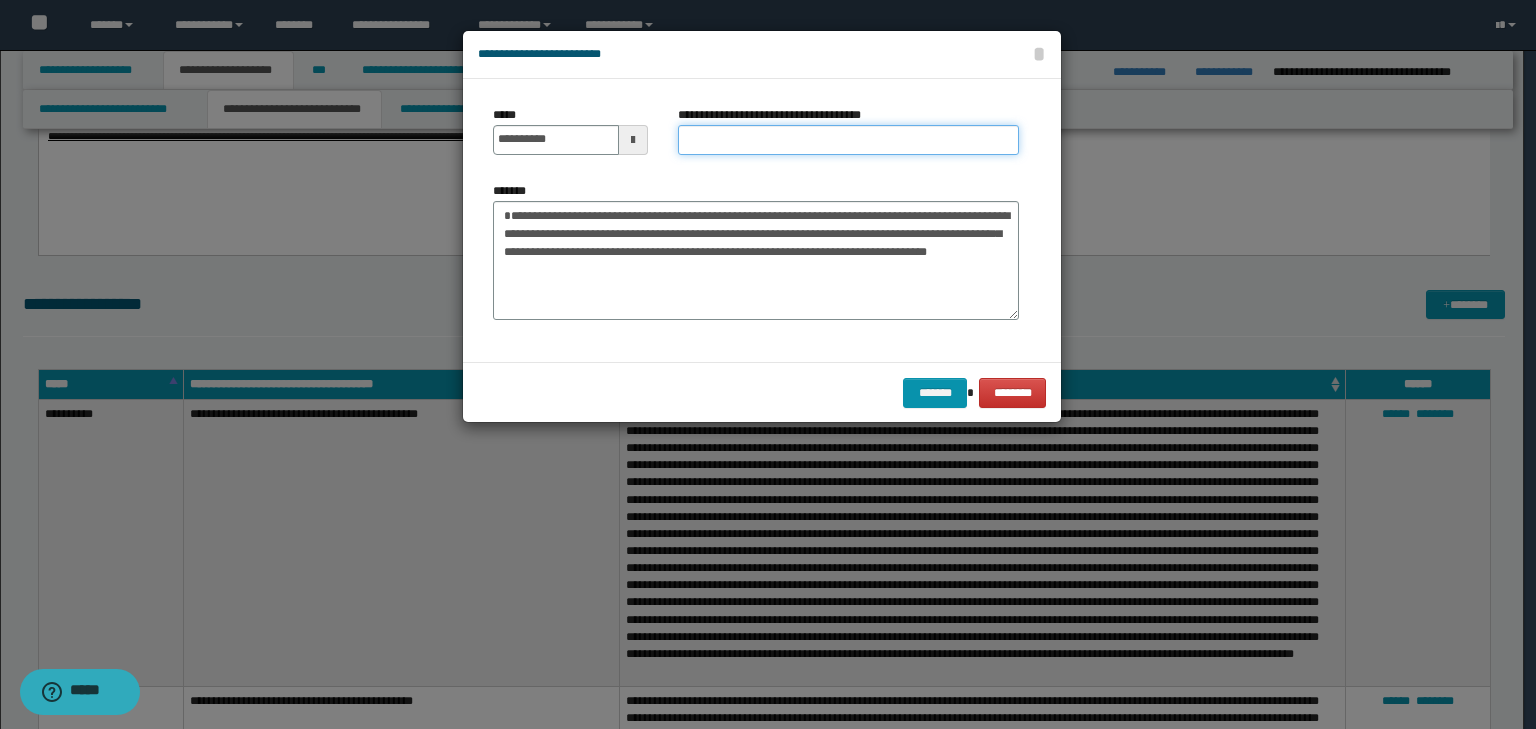 click on "**********" at bounding box center (848, 140) 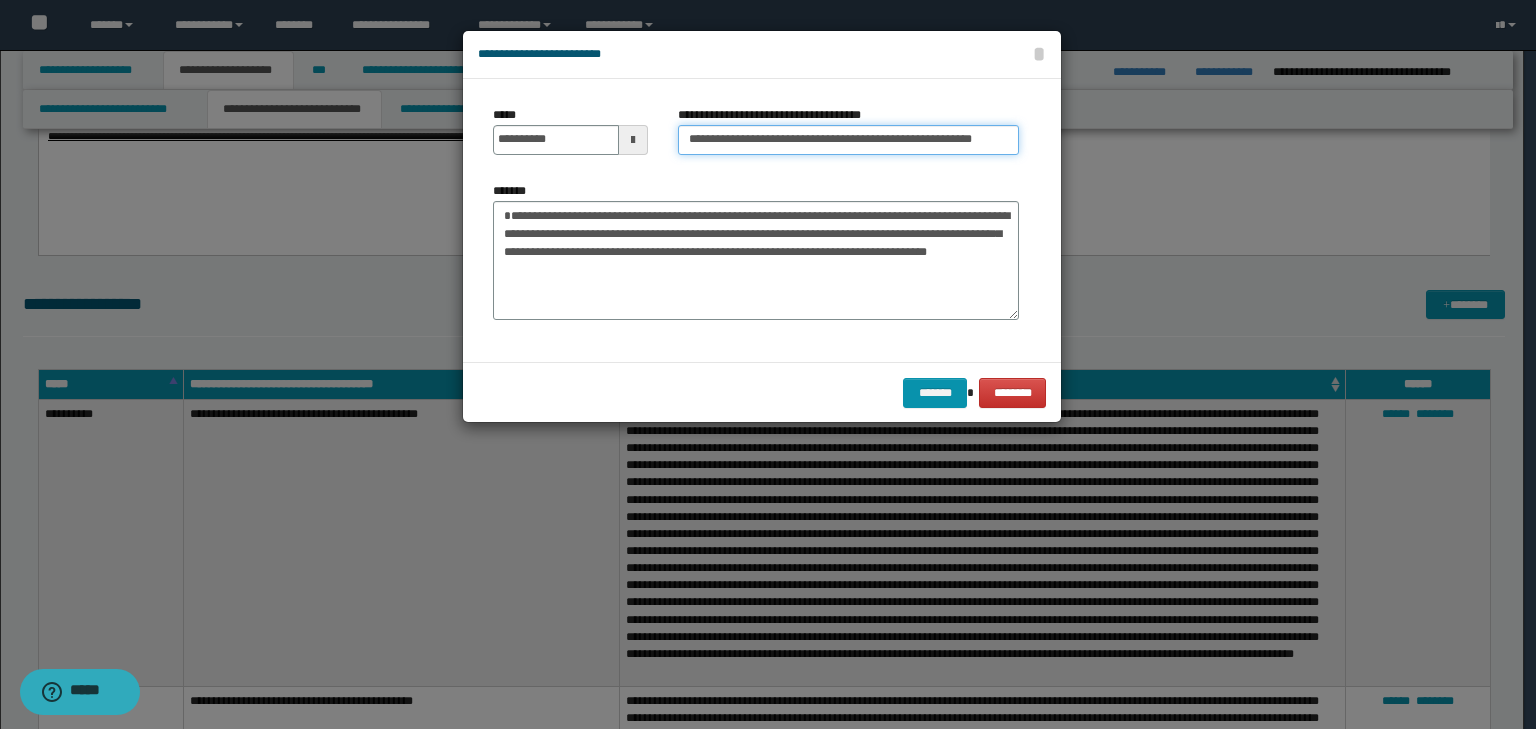 scroll, scrollTop: 0, scrollLeft: 40, axis: horizontal 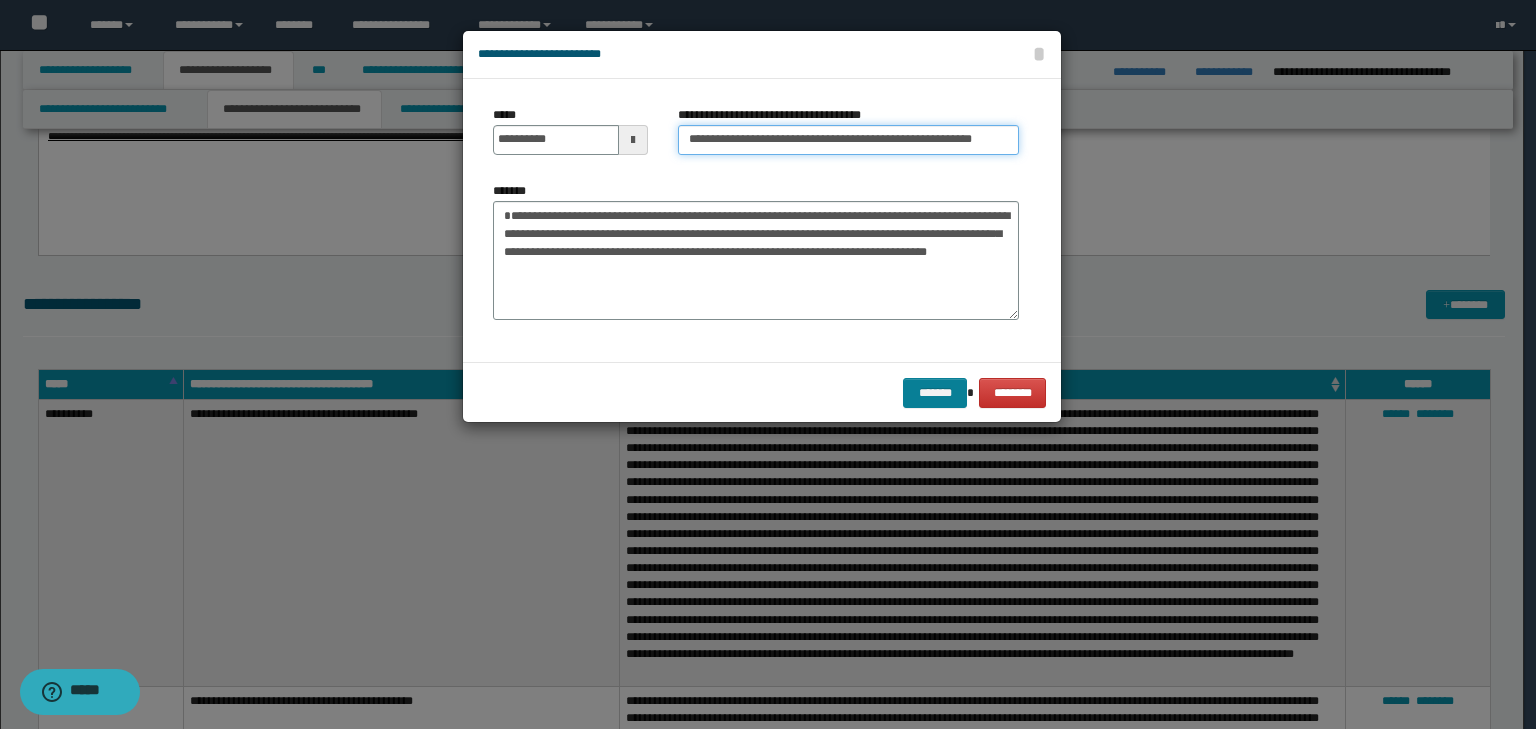 type on "**********" 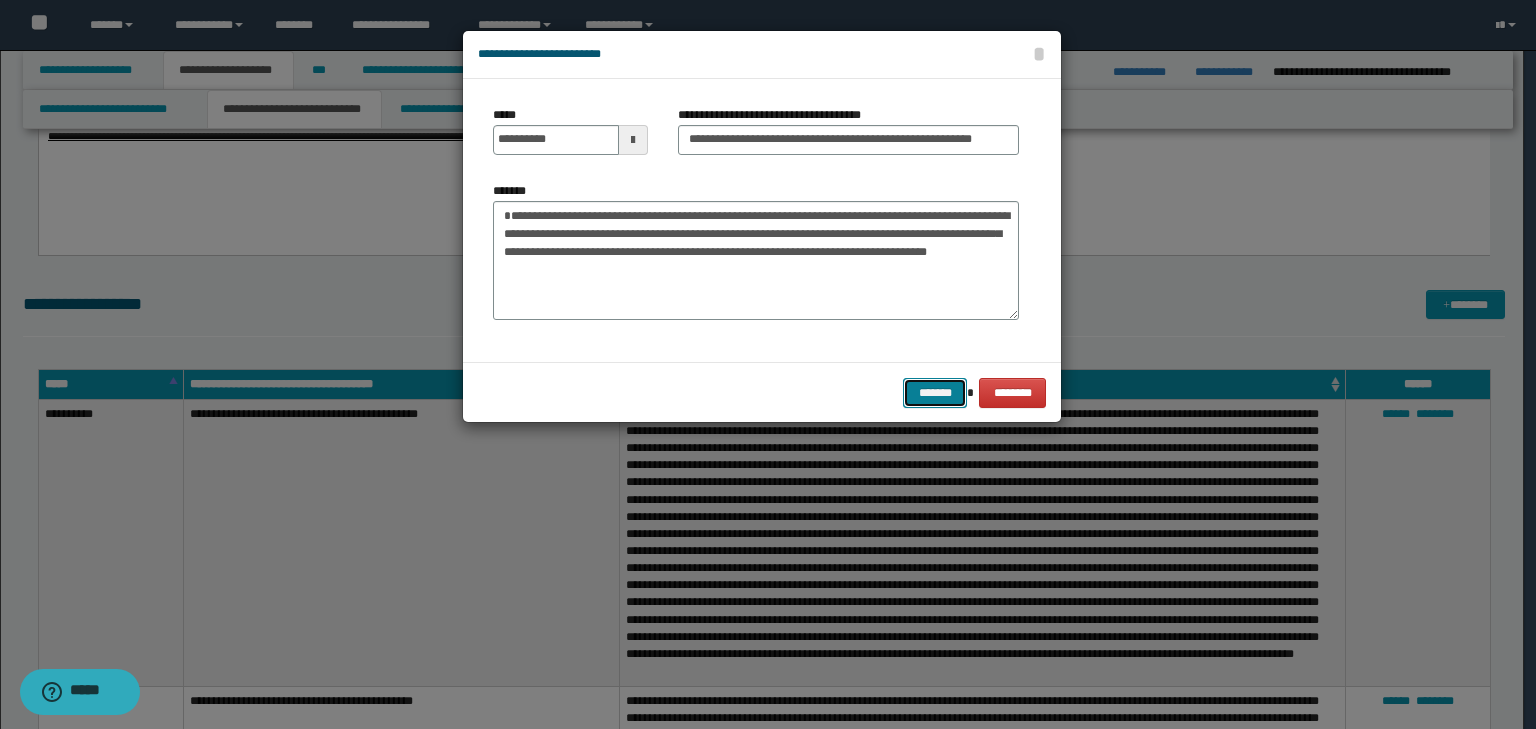 click on "*******" at bounding box center (935, 393) 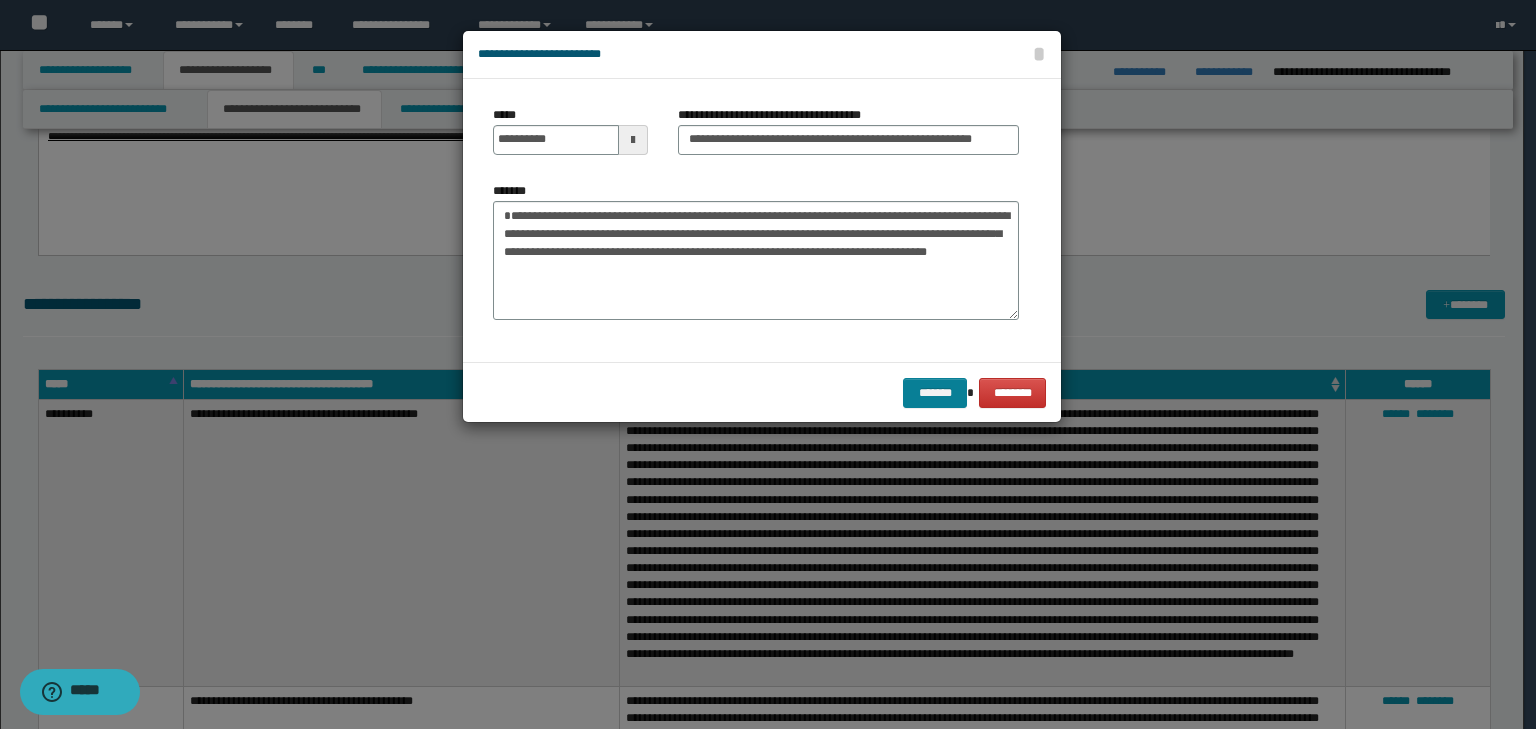 scroll, scrollTop: 0, scrollLeft: 0, axis: both 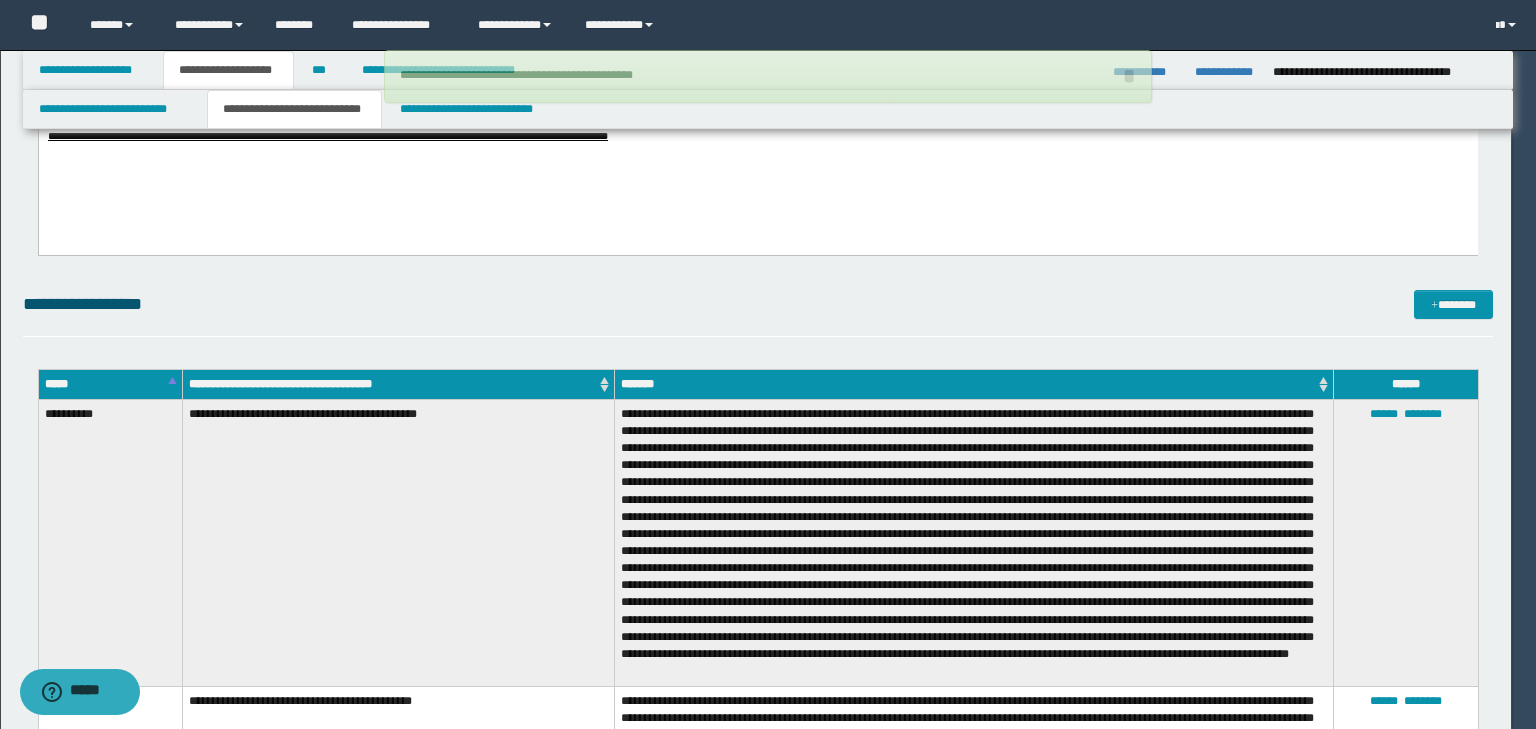 type 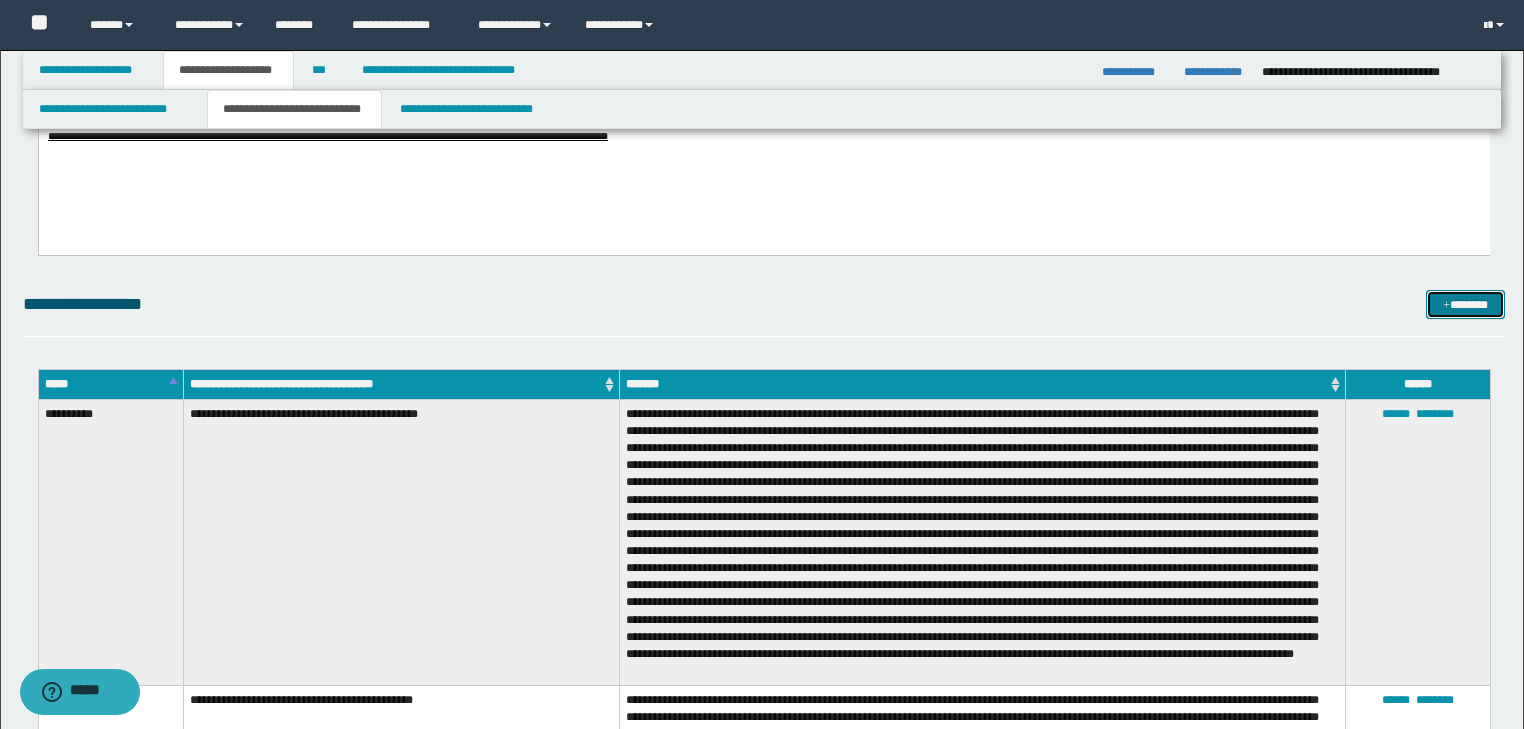 click on "*******" at bounding box center [1465, 305] 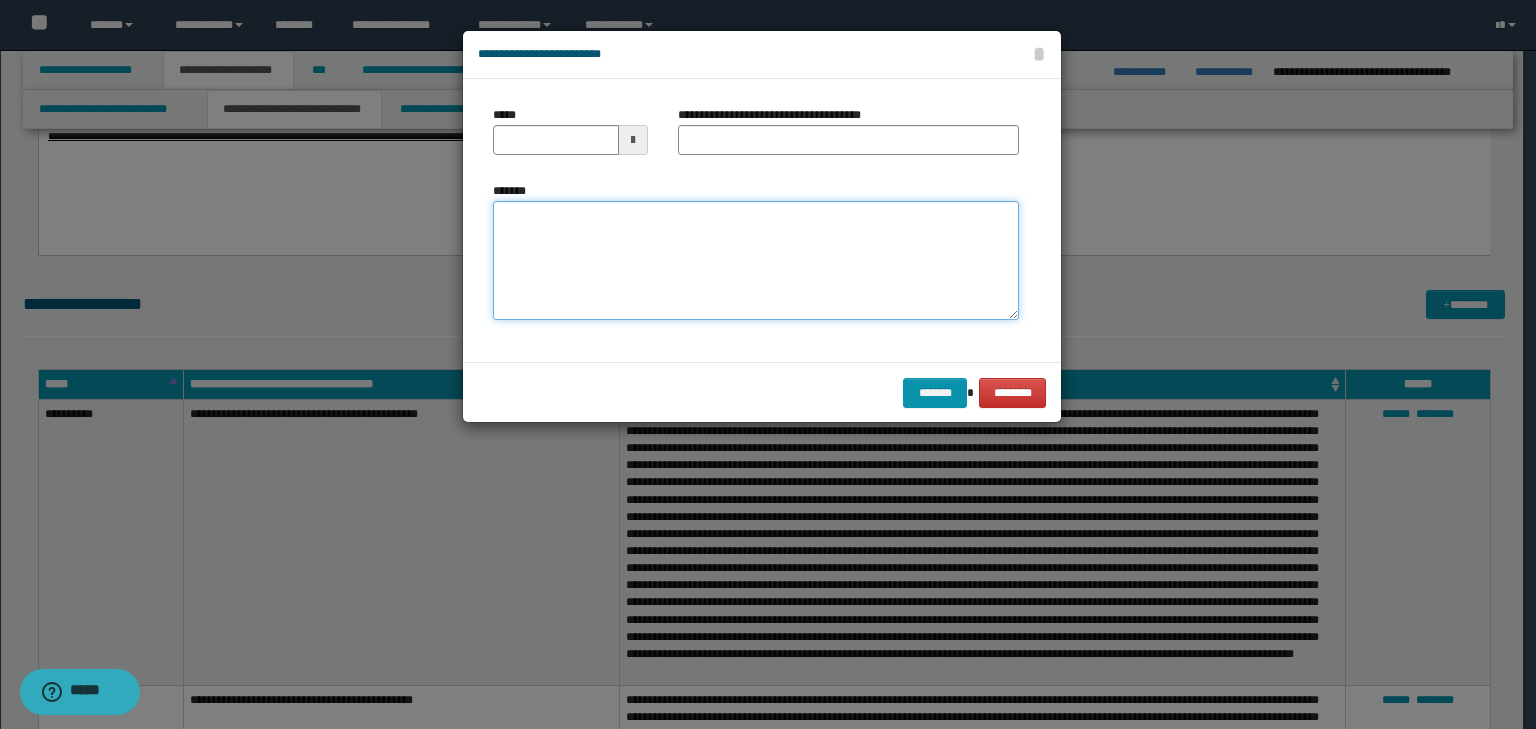 click on "*******" at bounding box center [756, 261] 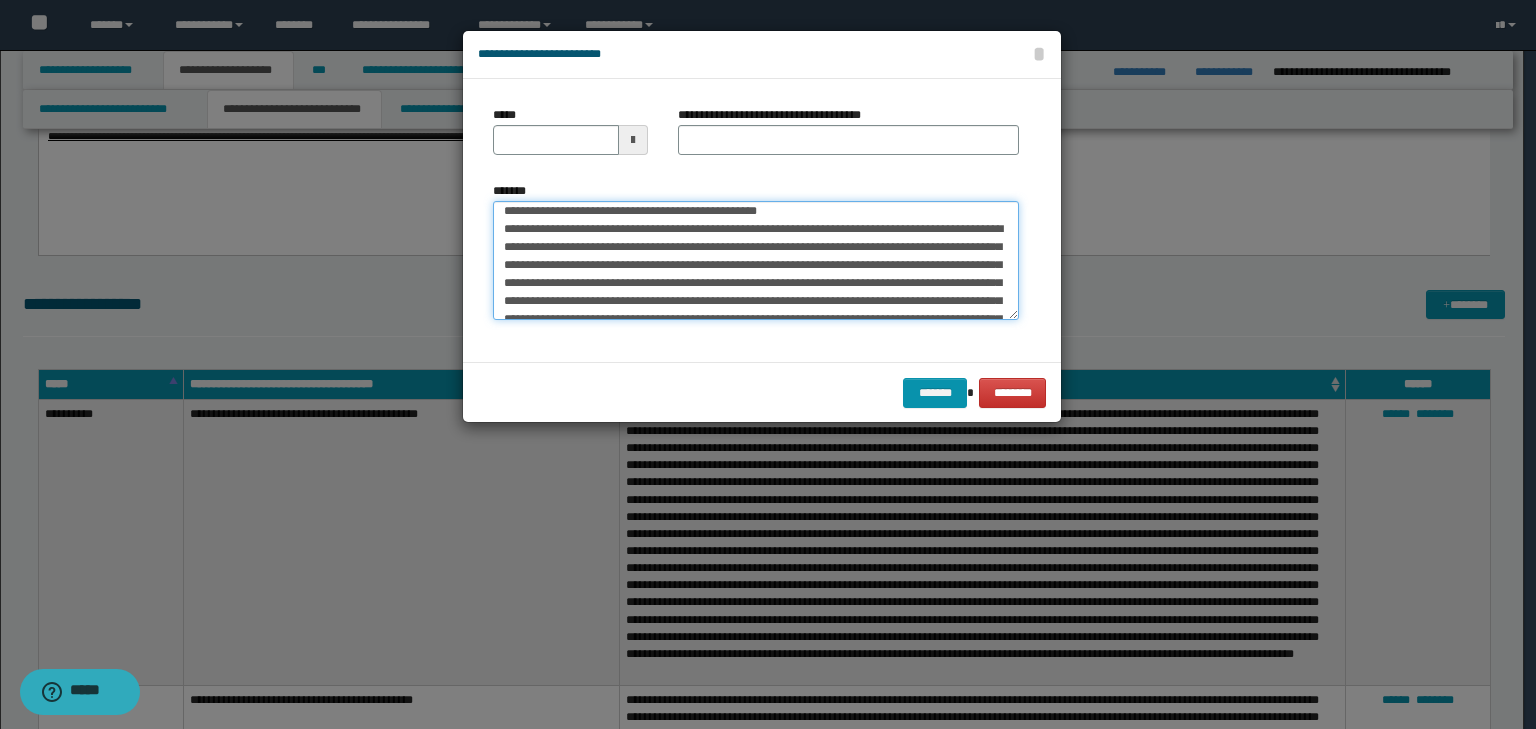 scroll, scrollTop: 0, scrollLeft: 0, axis: both 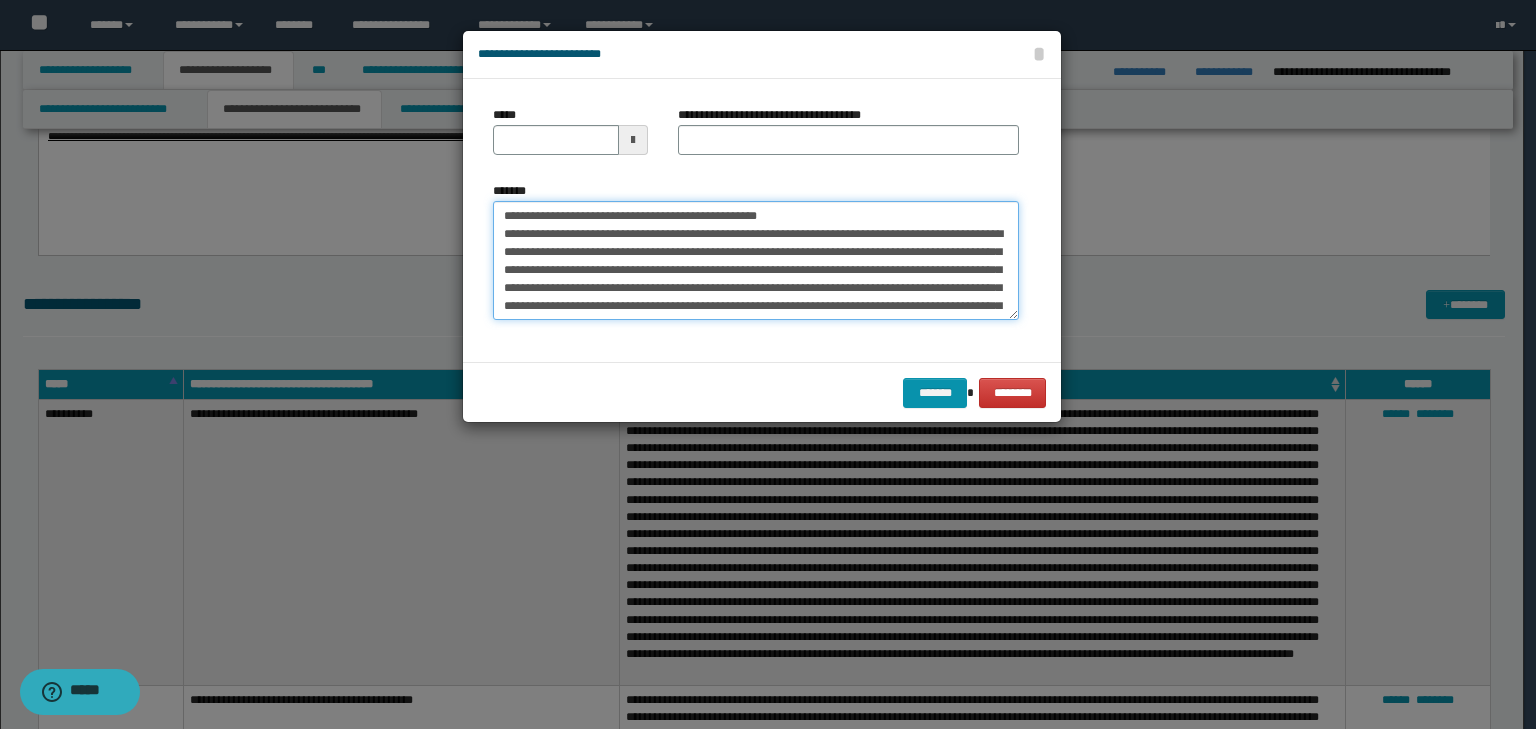drag, startPoint x: 564, startPoint y: 219, endPoint x: 269, endPoint y: 177, distance: 297.97482 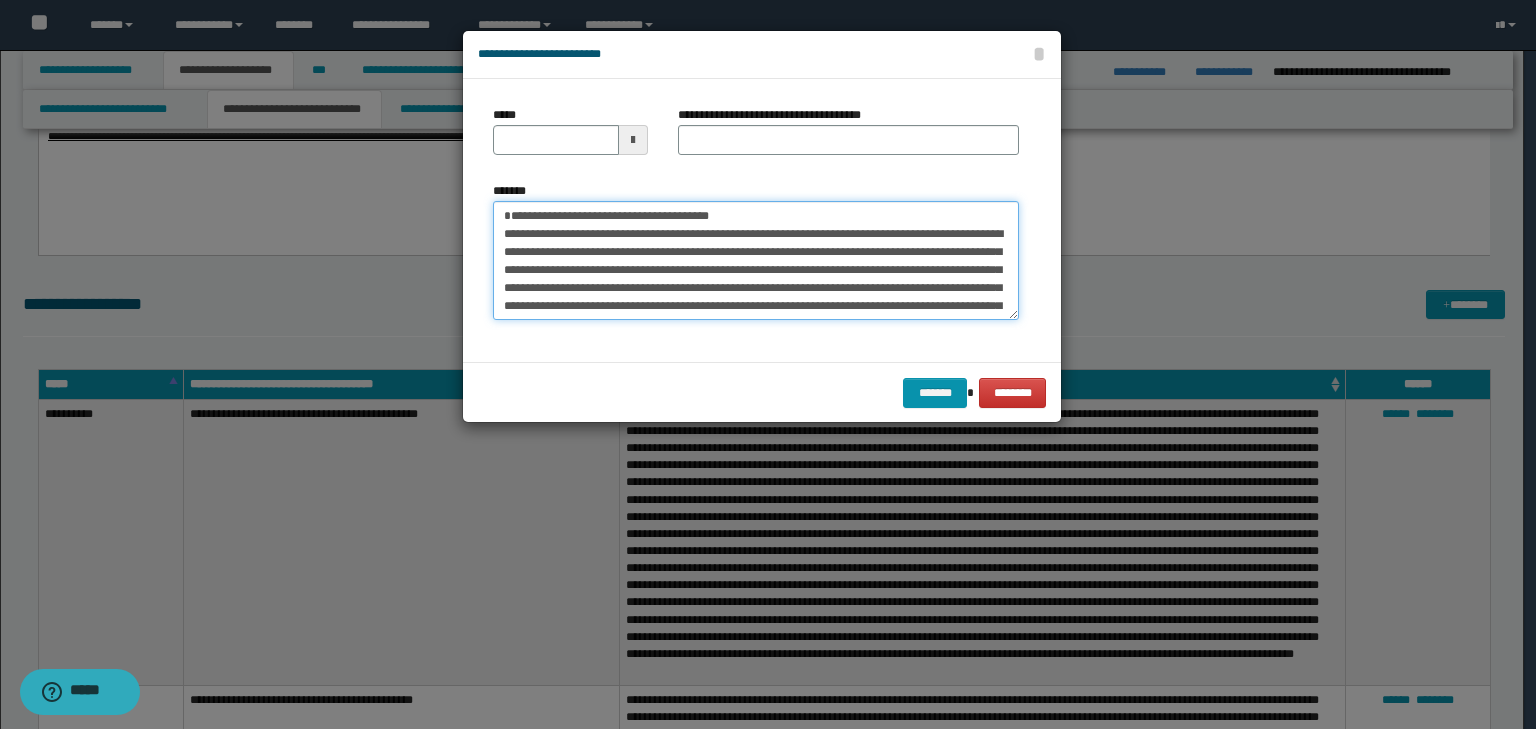 type 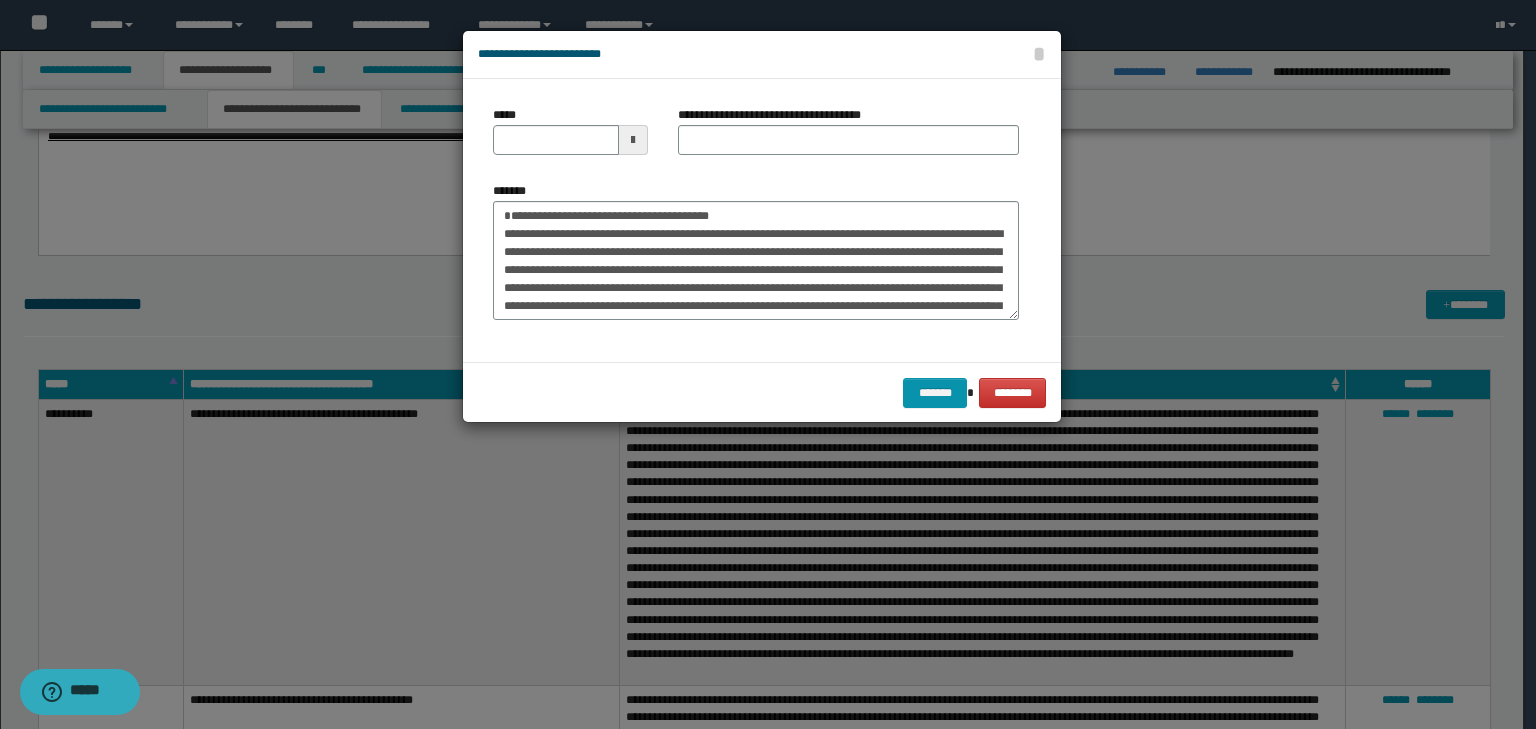 click on "*****" at bounding box center (570, 138) 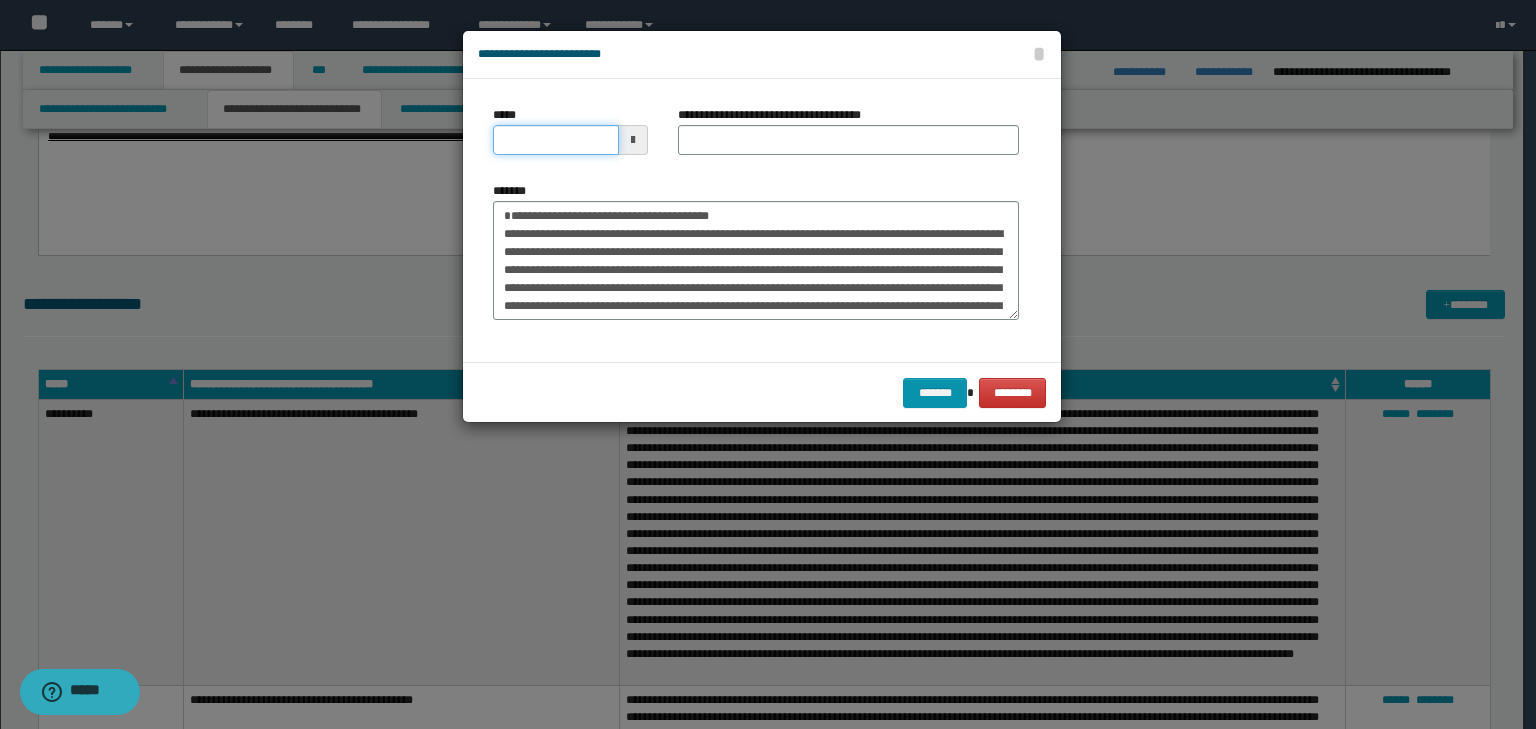 click on "*****" at bounding box center [556, 140] 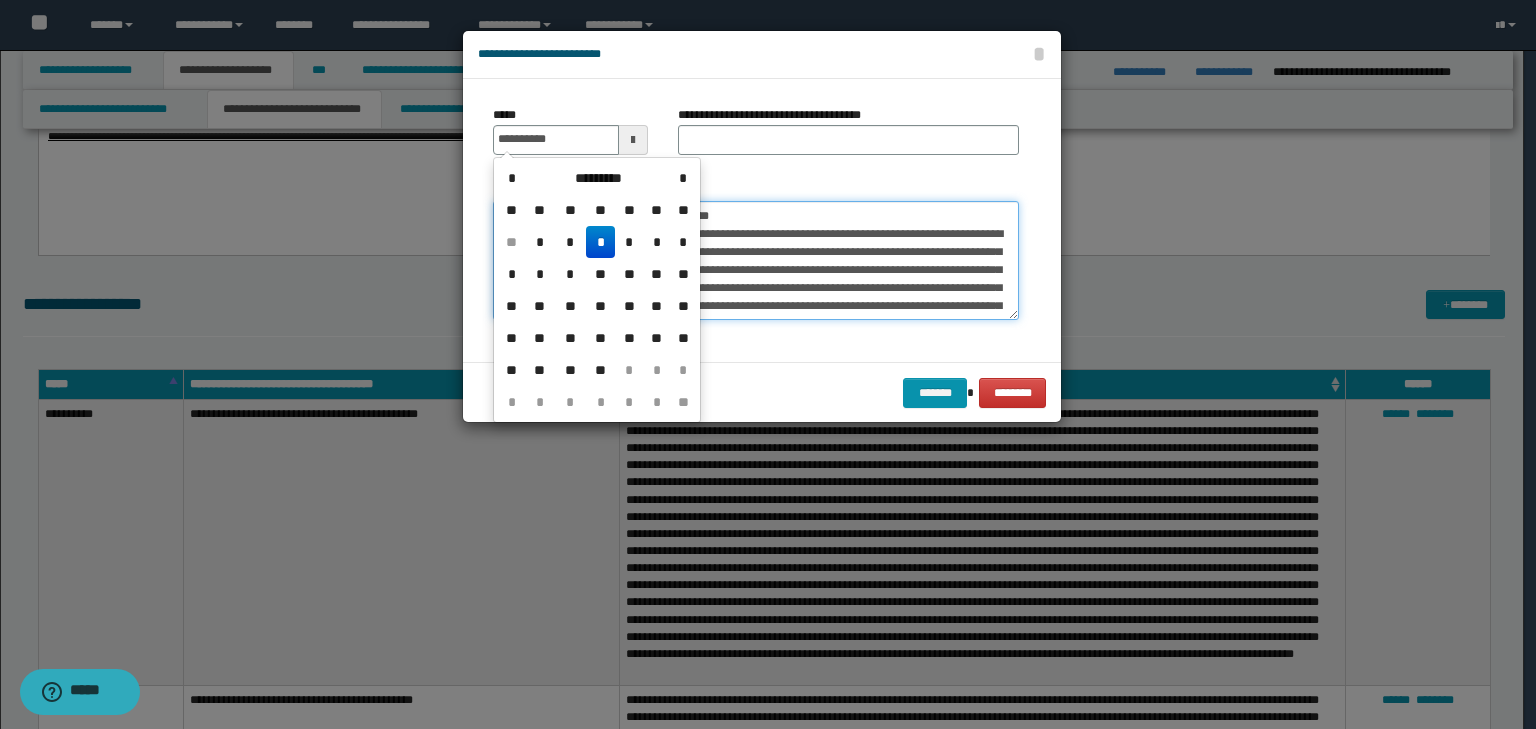 type on "**********" 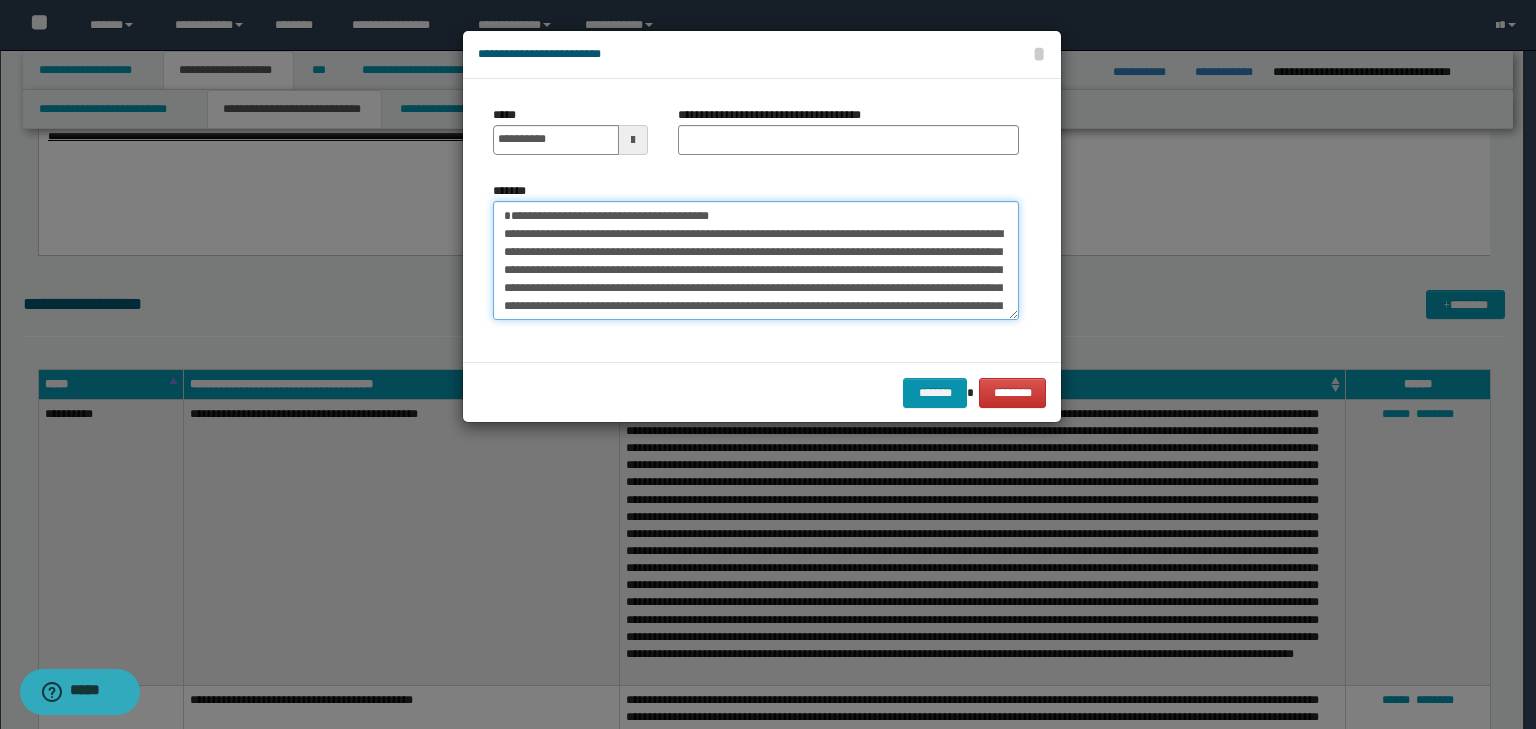 drag, startPoint x: 760, startPoint y: 204, endPoint x: 324, endPoint y: 190, distance: 436.2247 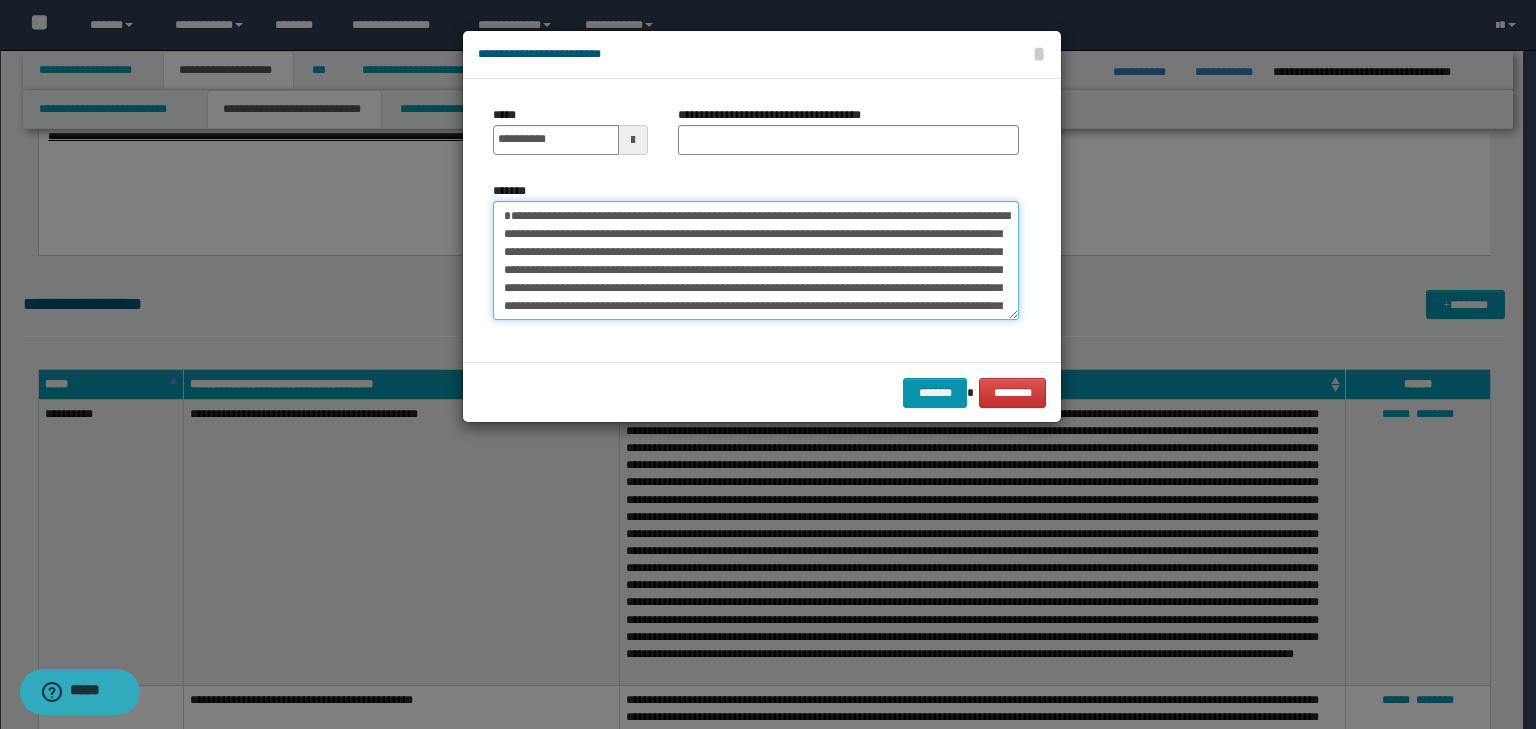 type on "**********" 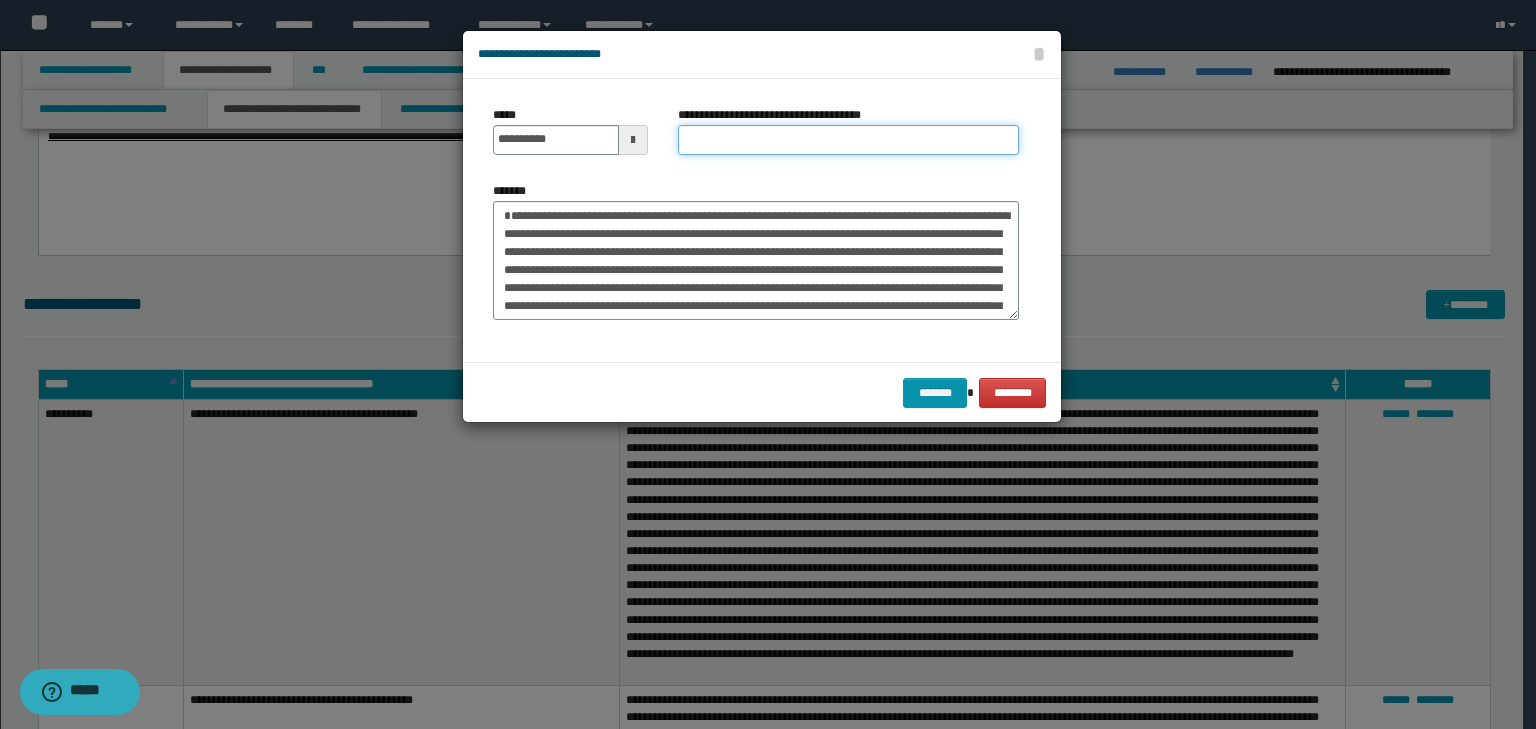 click on "**********" at bounding box center [848, 140] 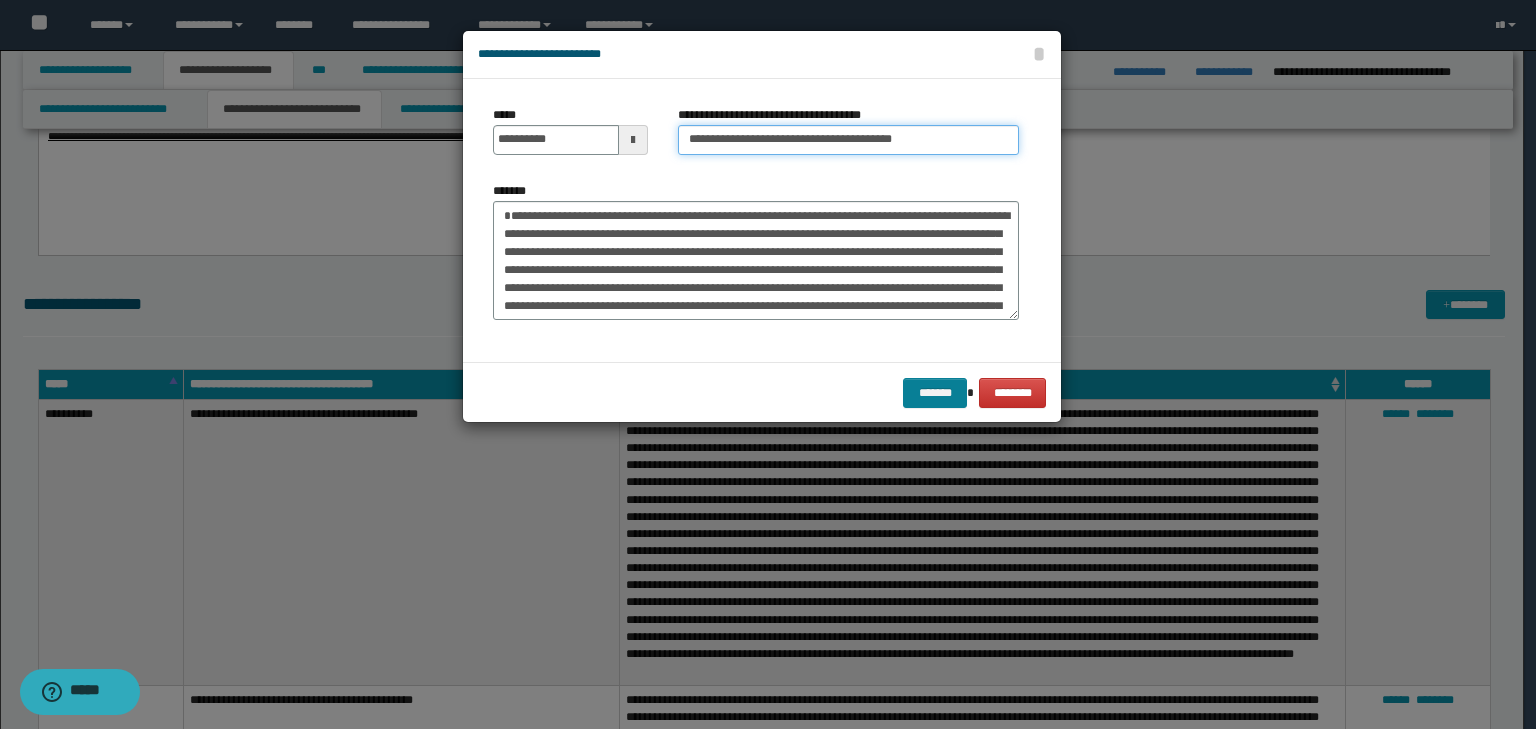 type on "**********" 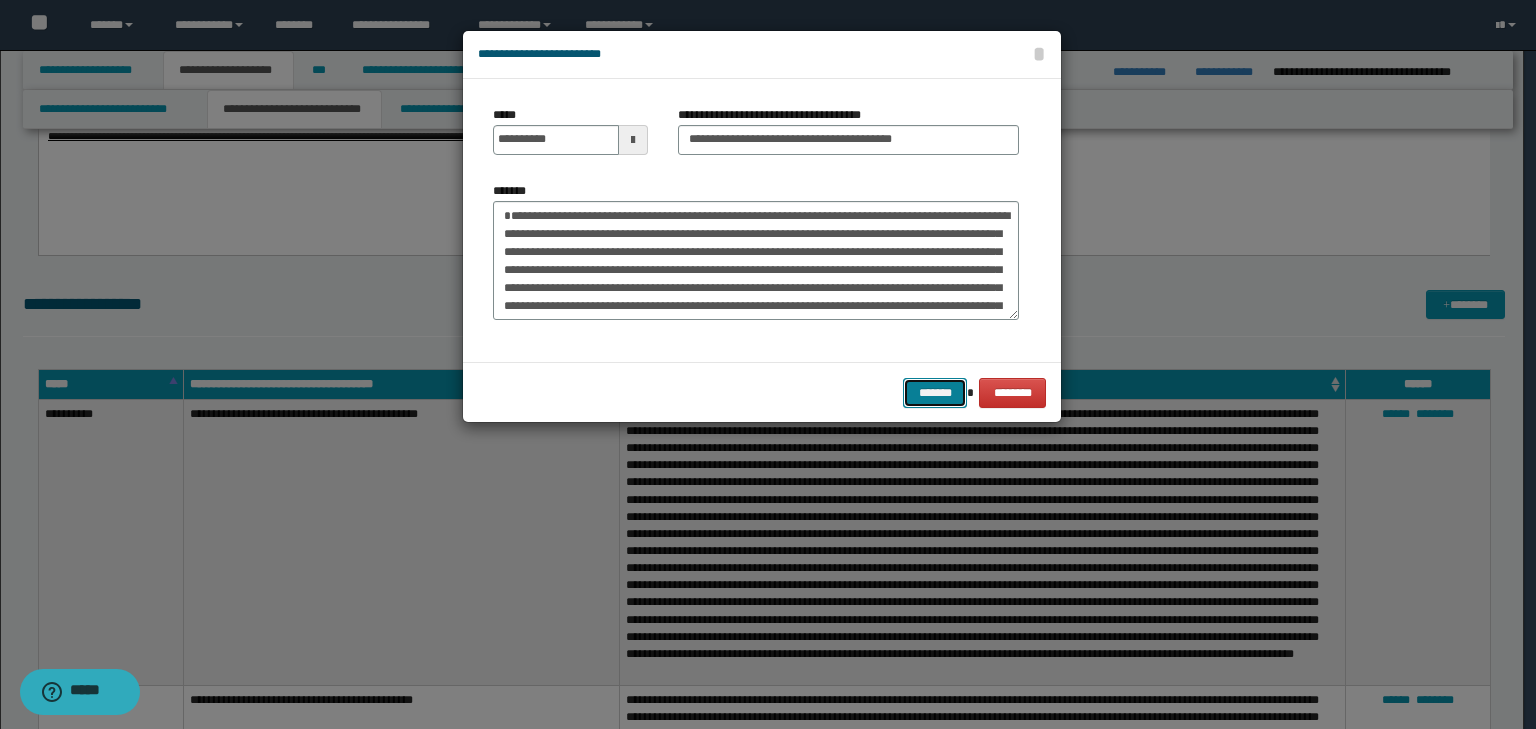 click on "*******" at bounding box center (935, 393) 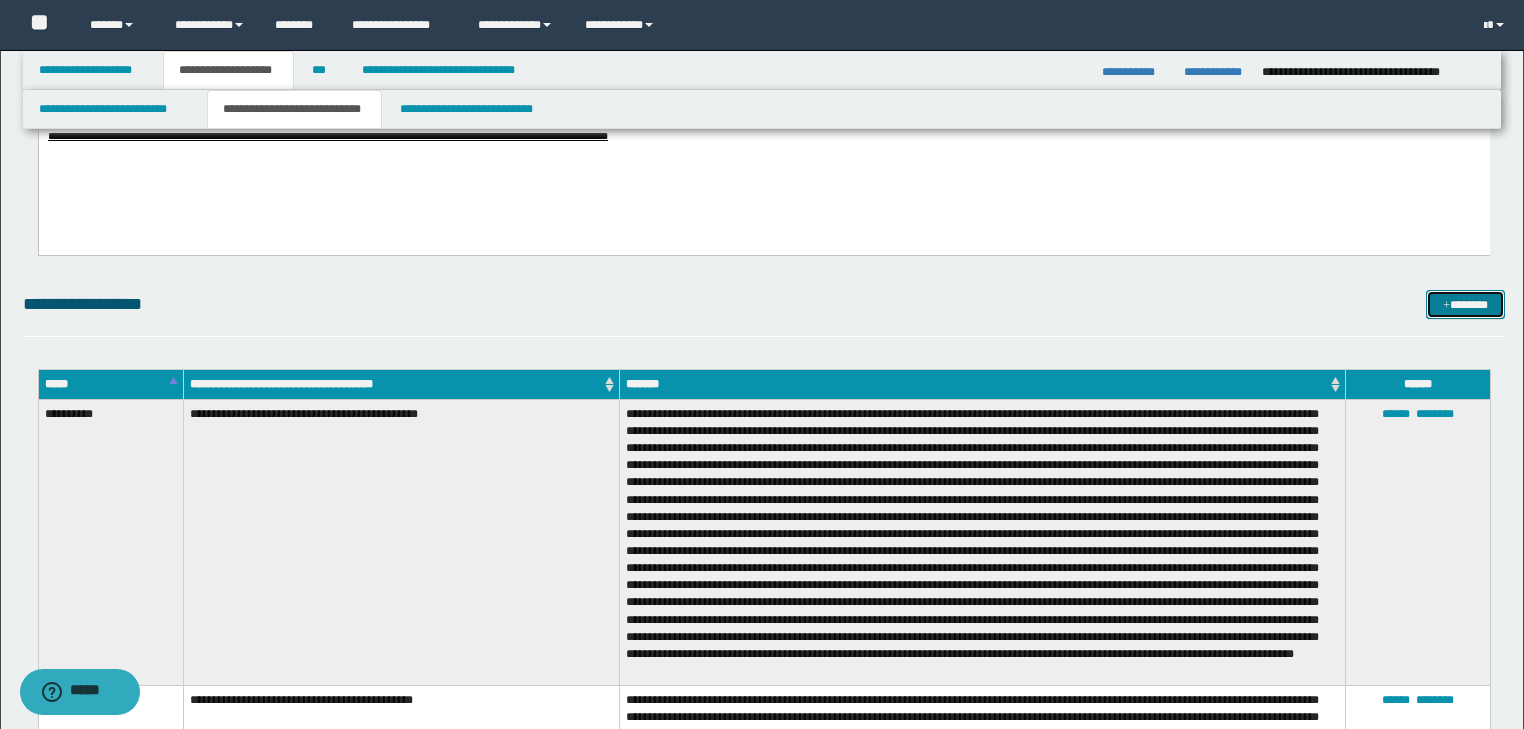 click on "*******" at bounding box center (1465, 305) 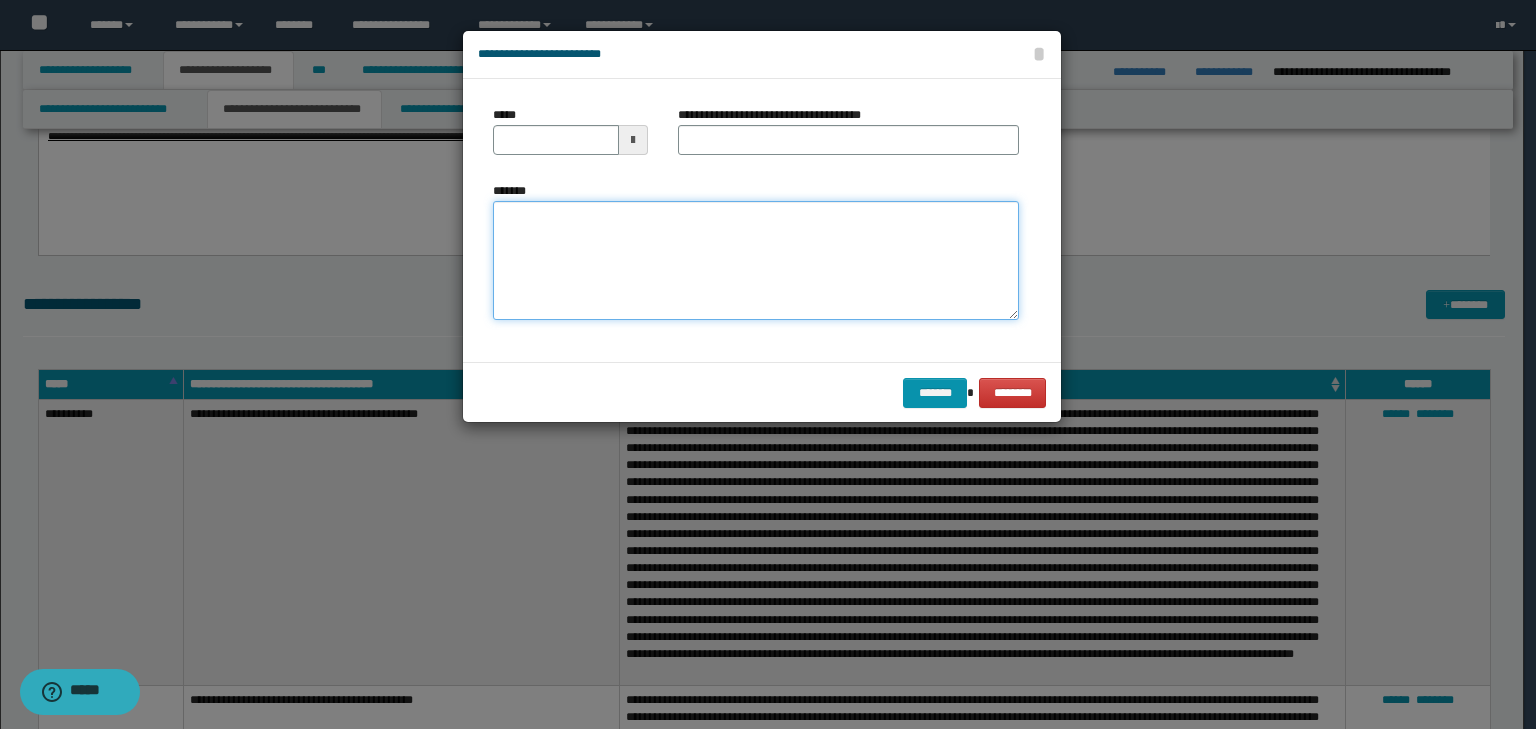 click on "*******" at bounding box center (756, 261) 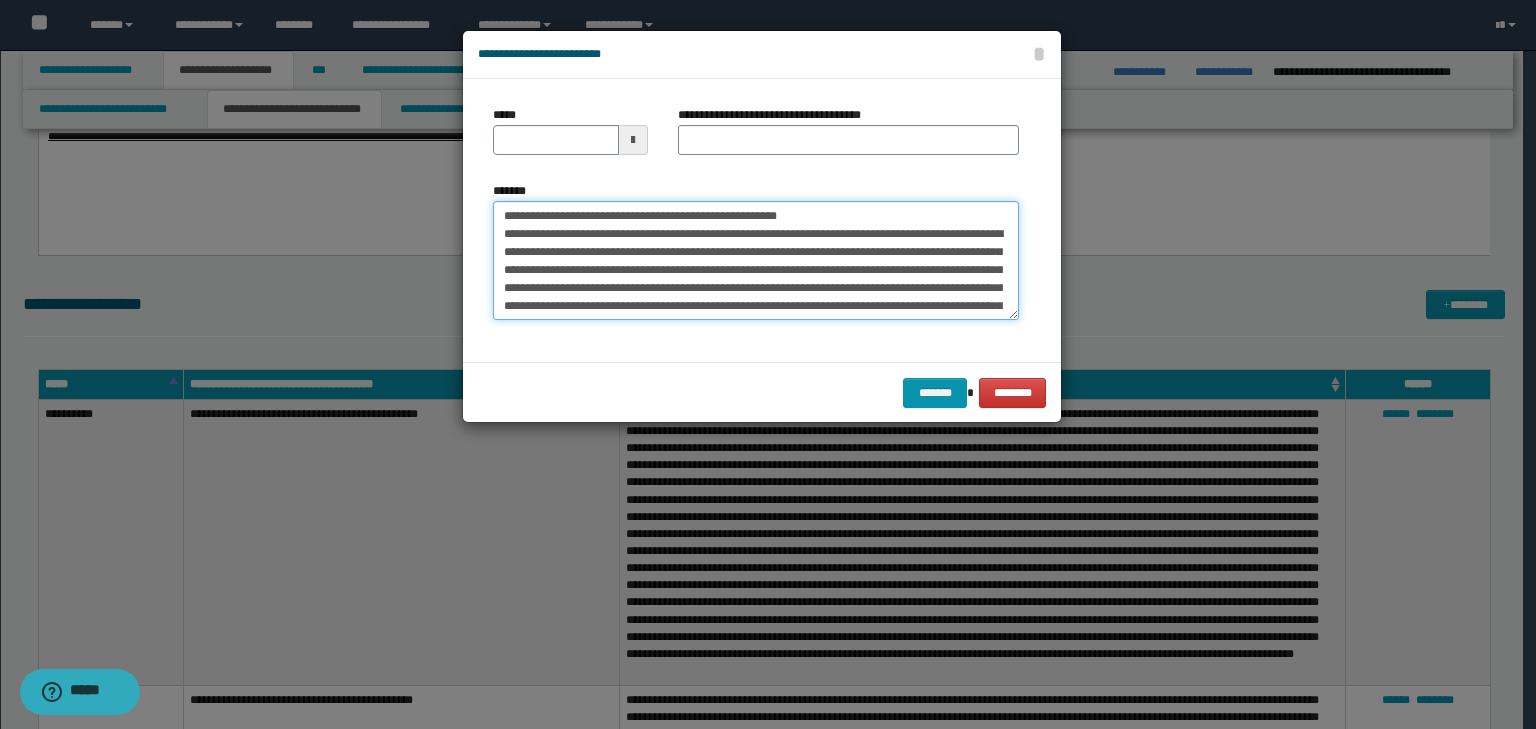 scroll, scrollTop: 408, scrollLeft: 0, axis: vertical 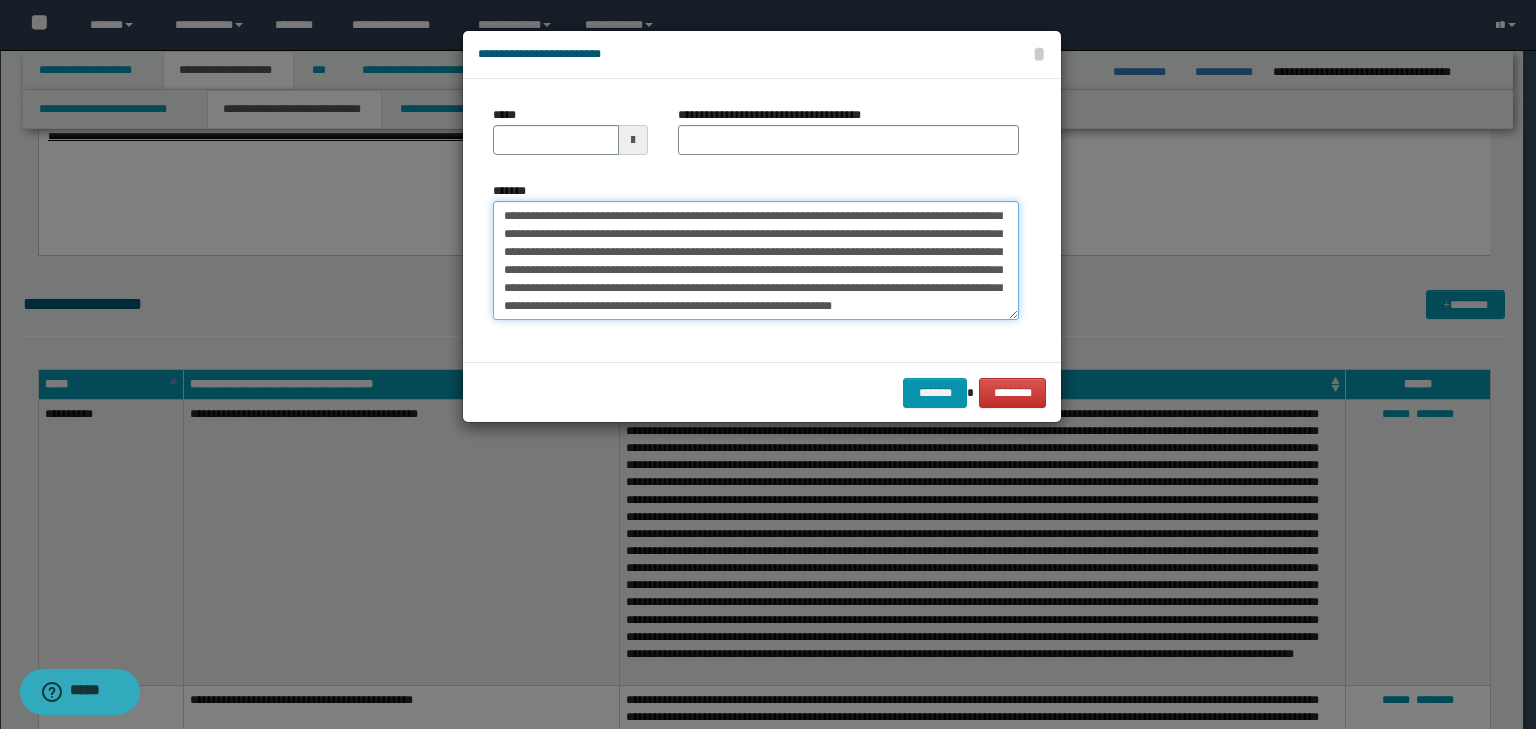 type 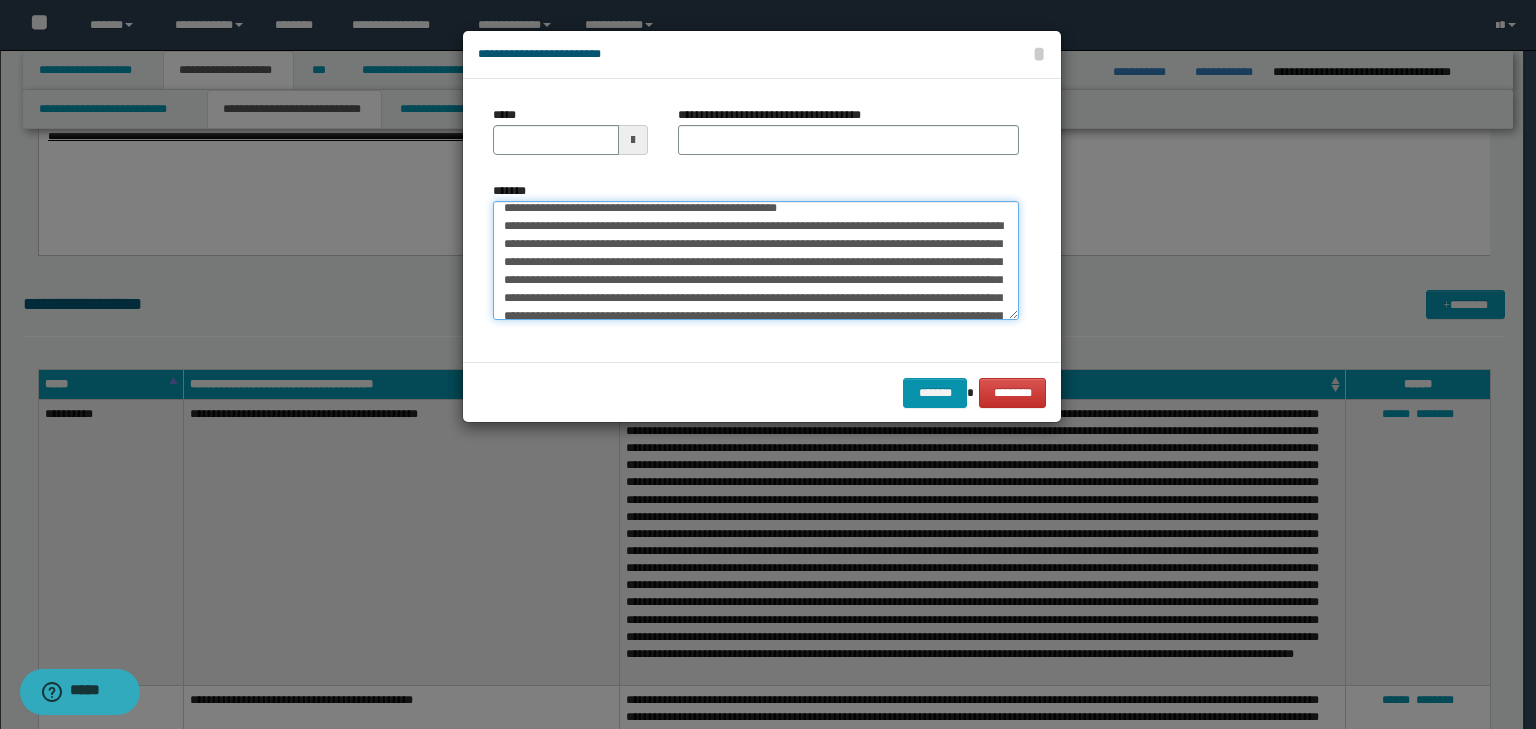 scroll, scrollTop: 0, scrollLeft: 0, axis: both 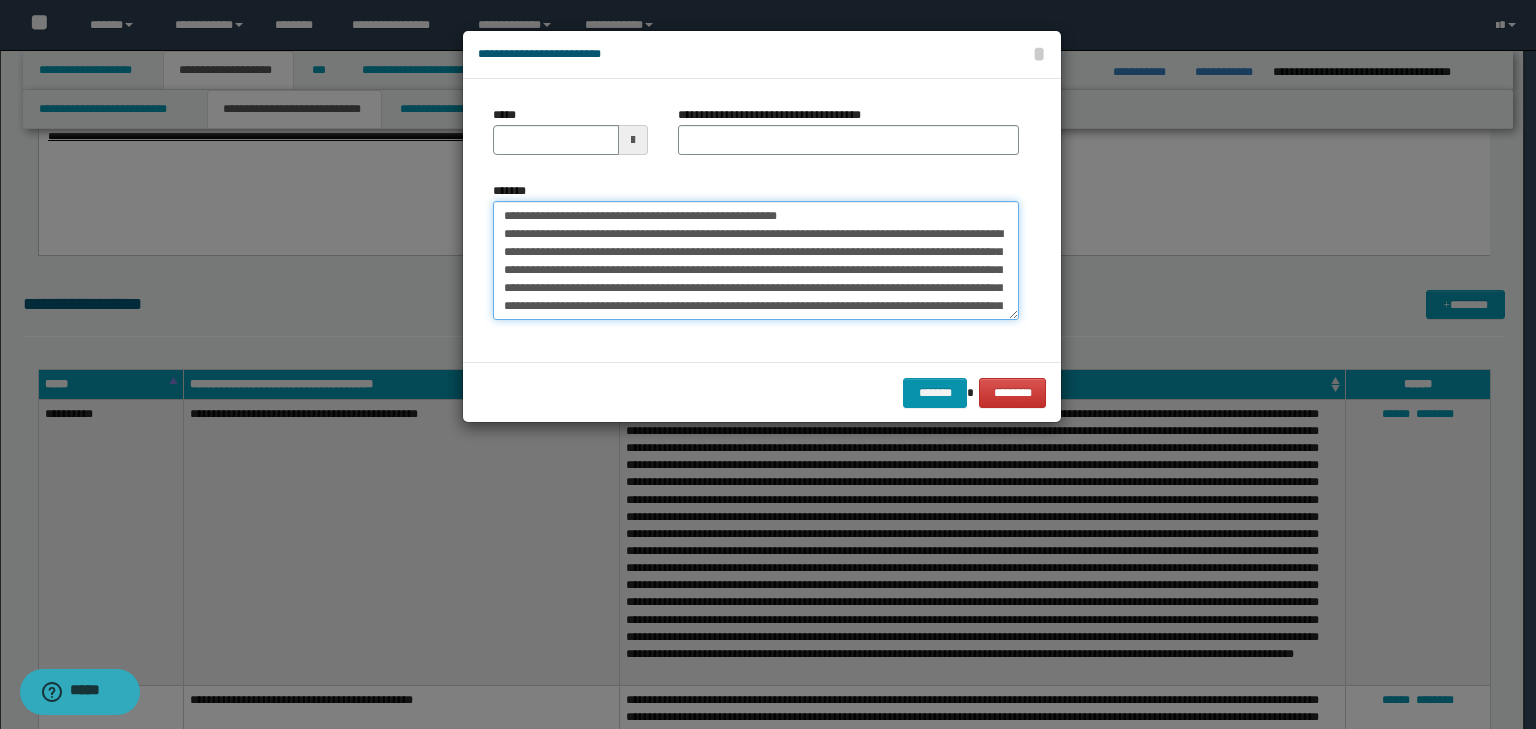 drag, startPoint x: 567, startPoint y: 220, endPoint x: 424, endPoint y: 199, distance: 144.53374 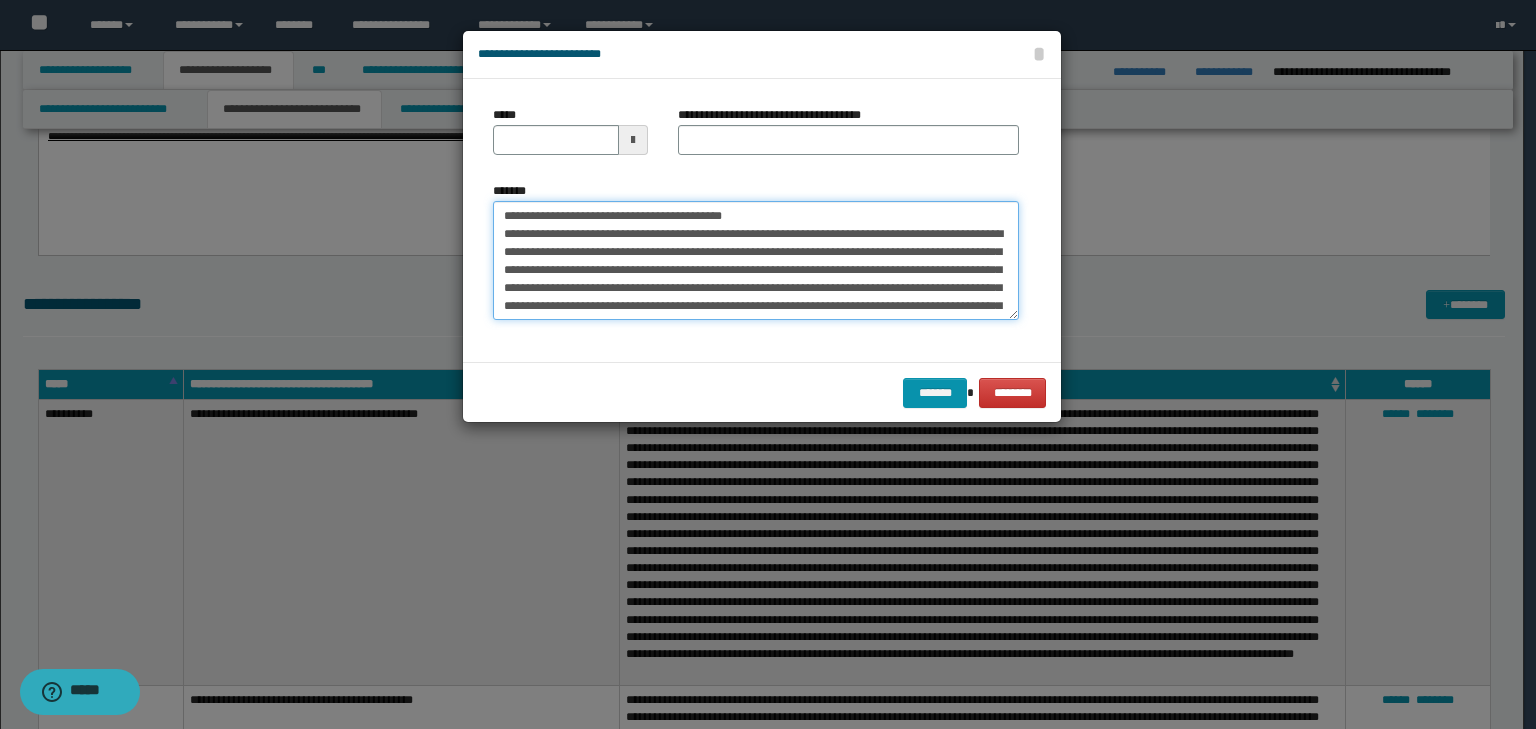 type 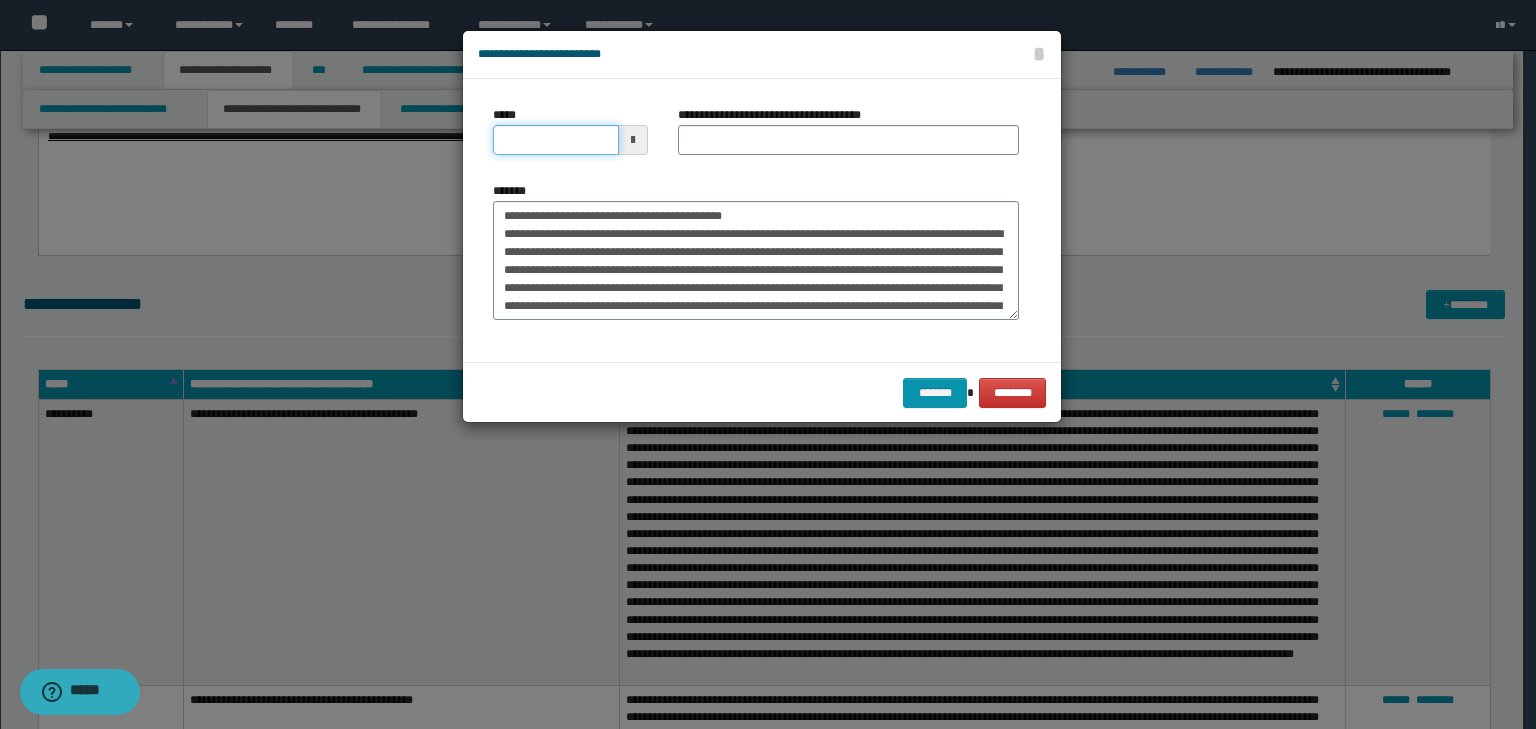 drag, startPoint x: 504, startPoint y: 144, endPoint x: 579, endPoint y: 143, distance: 75.00667 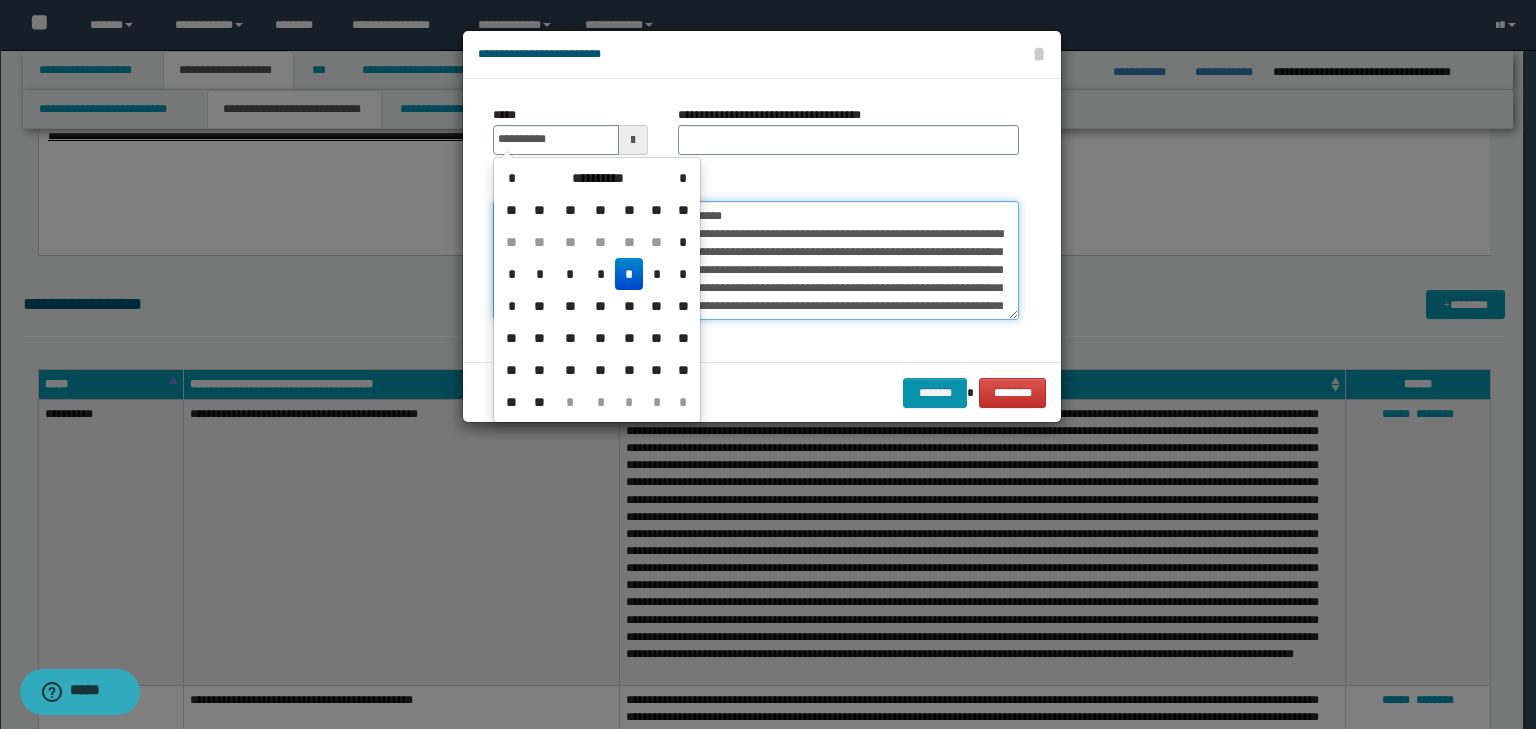 type on "**********" 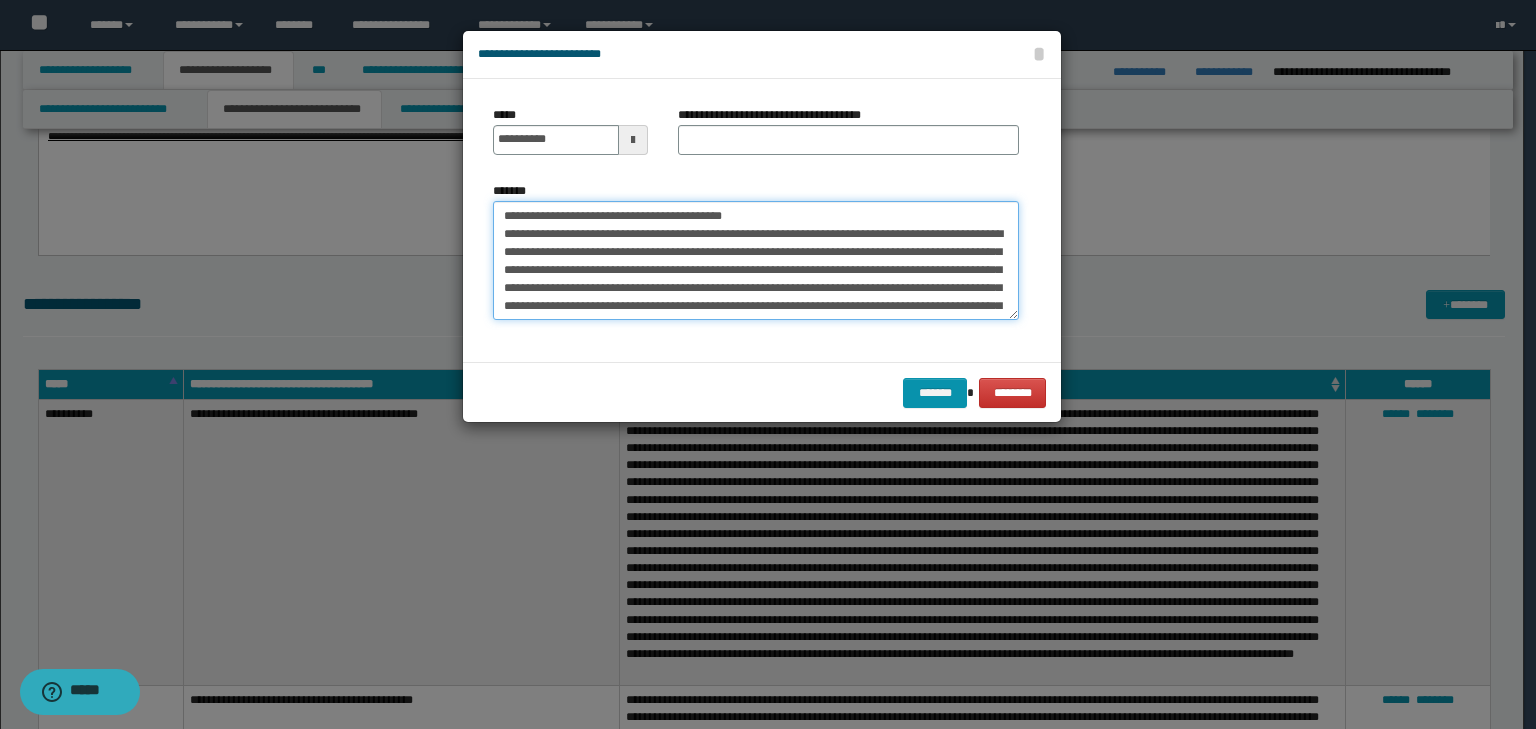drag, startPoint x: 800, startPoint y: 201, endPoint x: 350, endPoint y: 170, distance: 451.06653 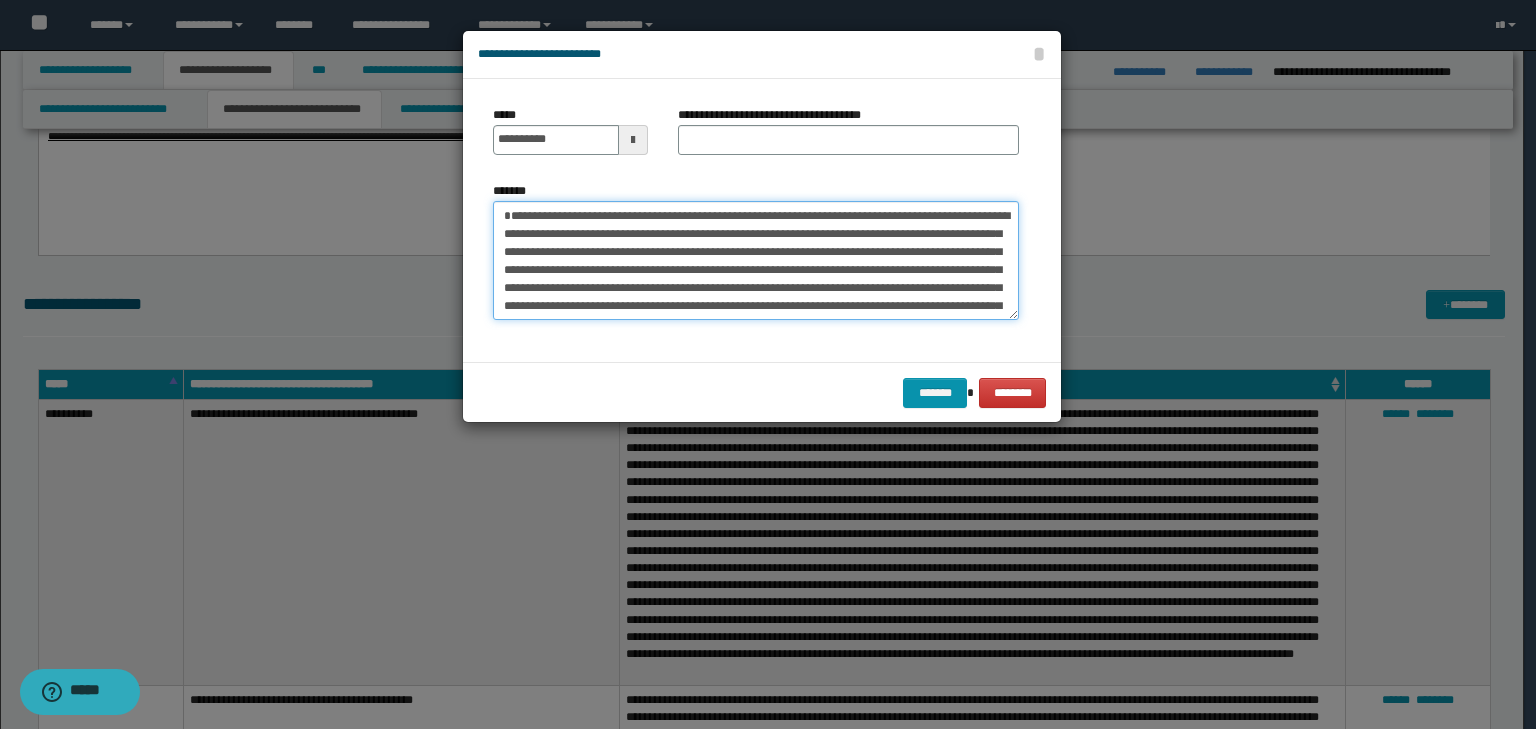 type on "**********" 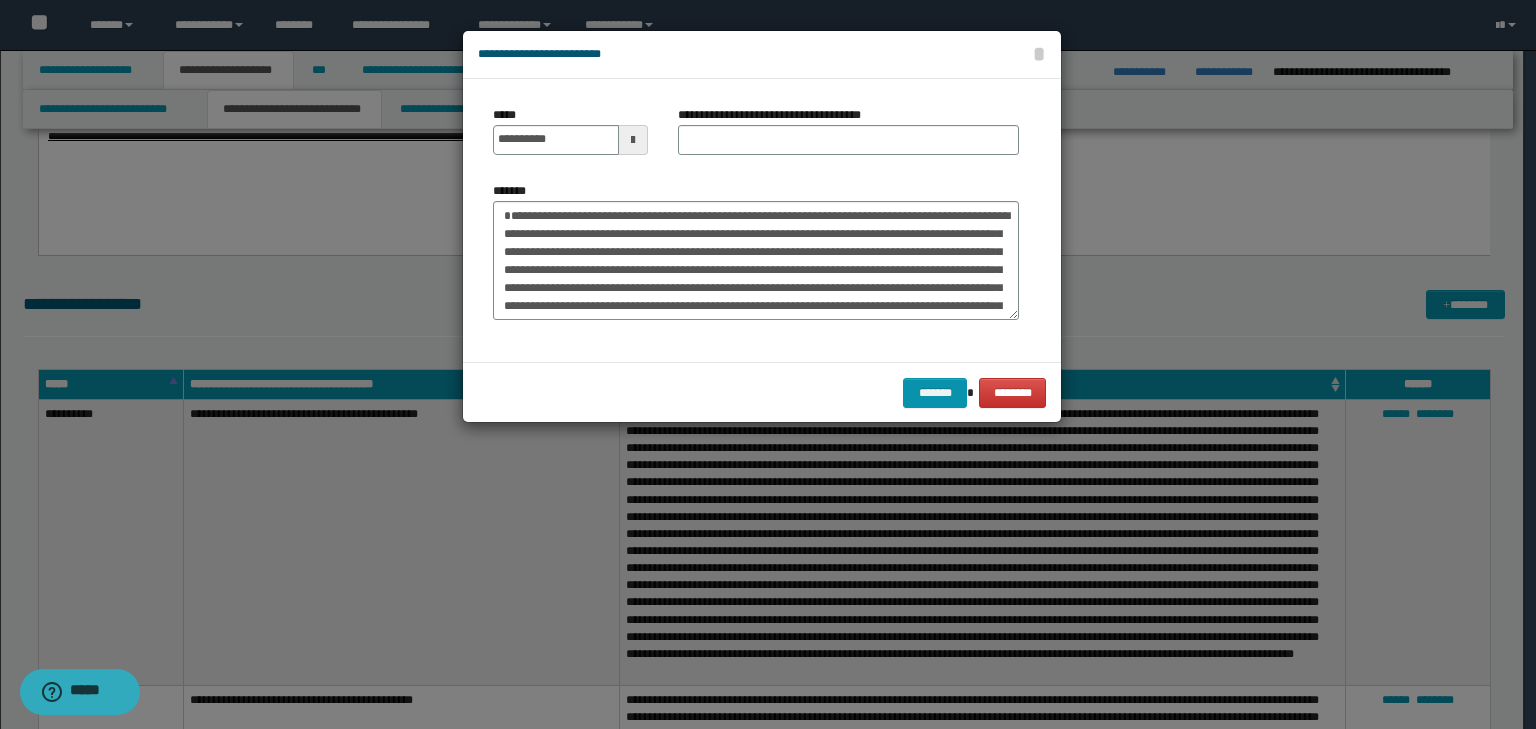 click on "**********" at bounding box center [777, 115] 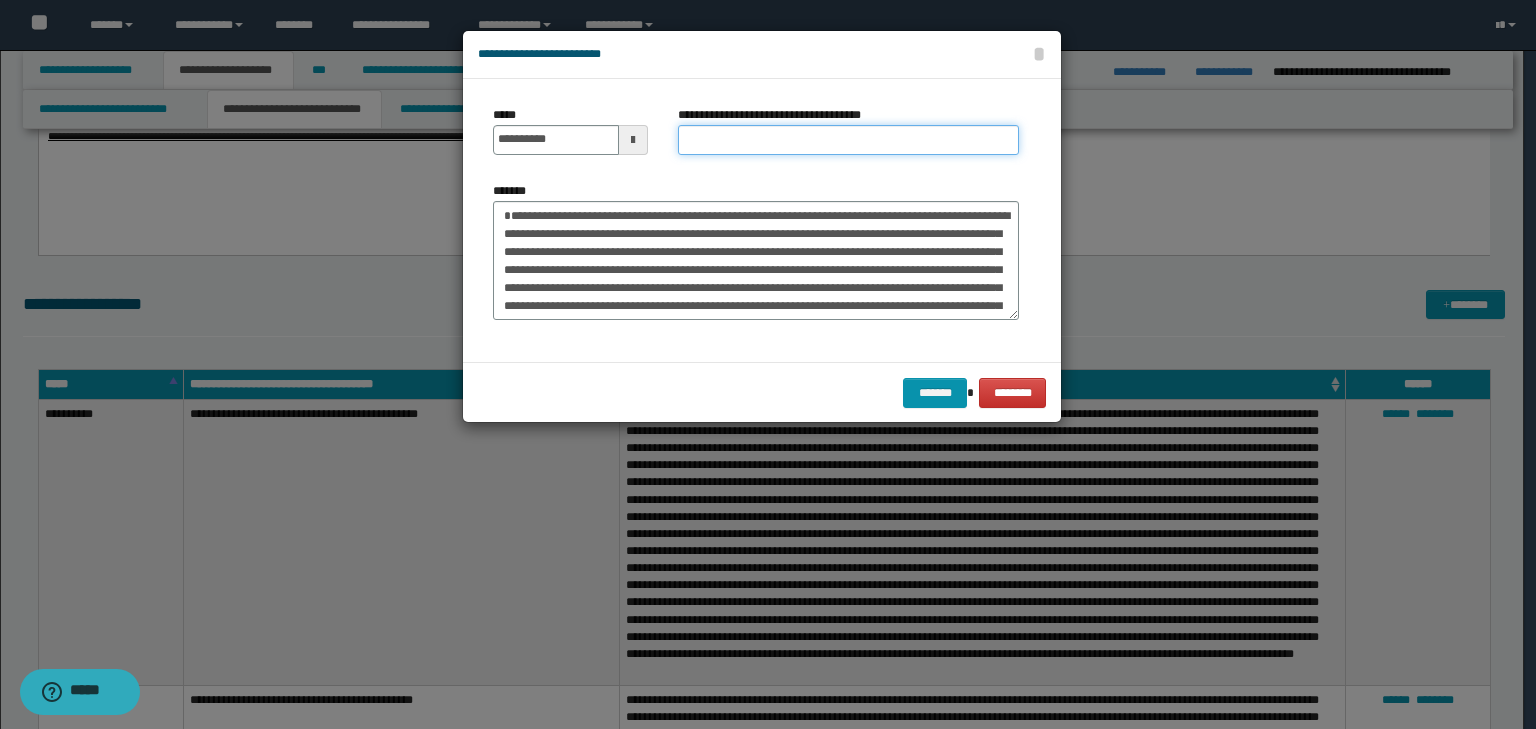 click on "**********" at bounding box center [848, 140] 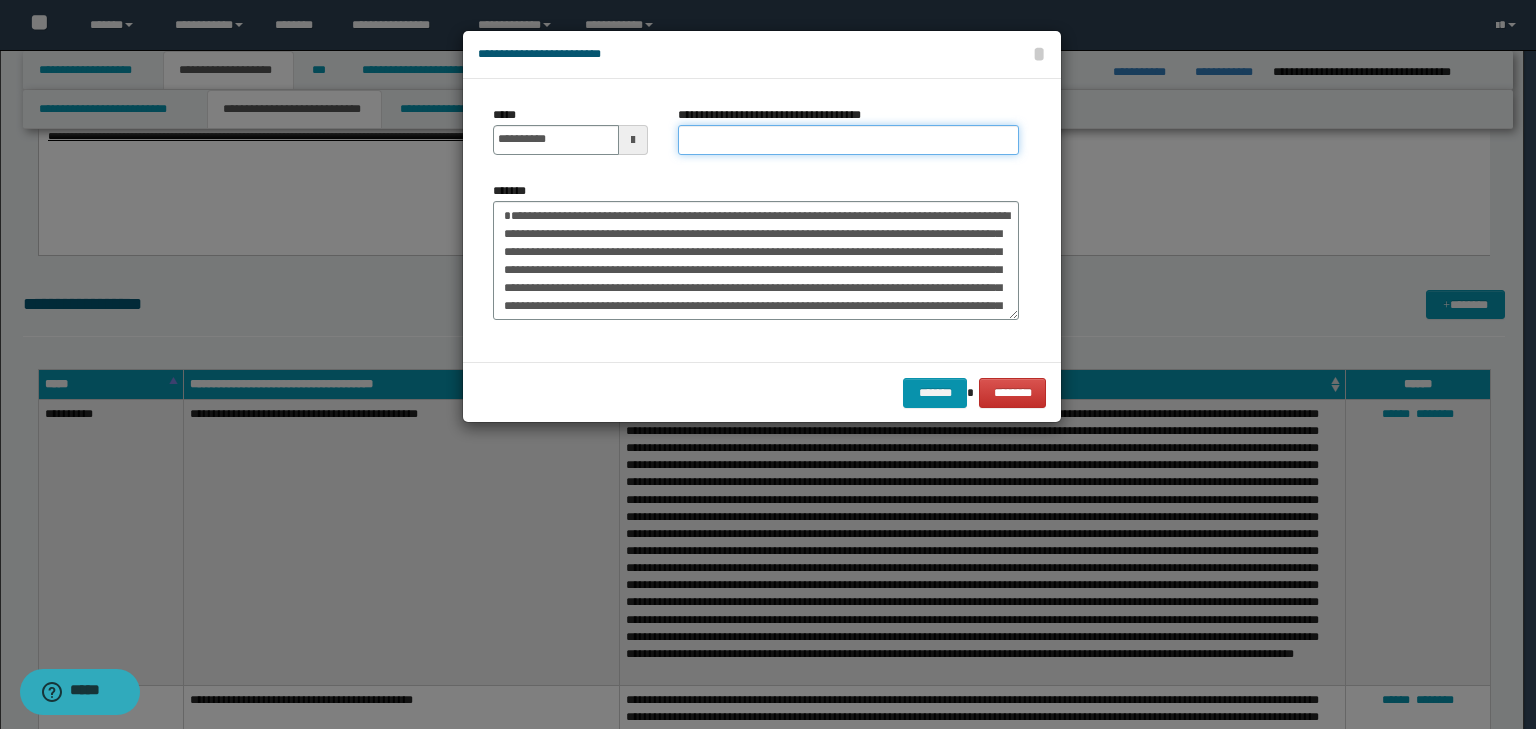 paste on "**********" 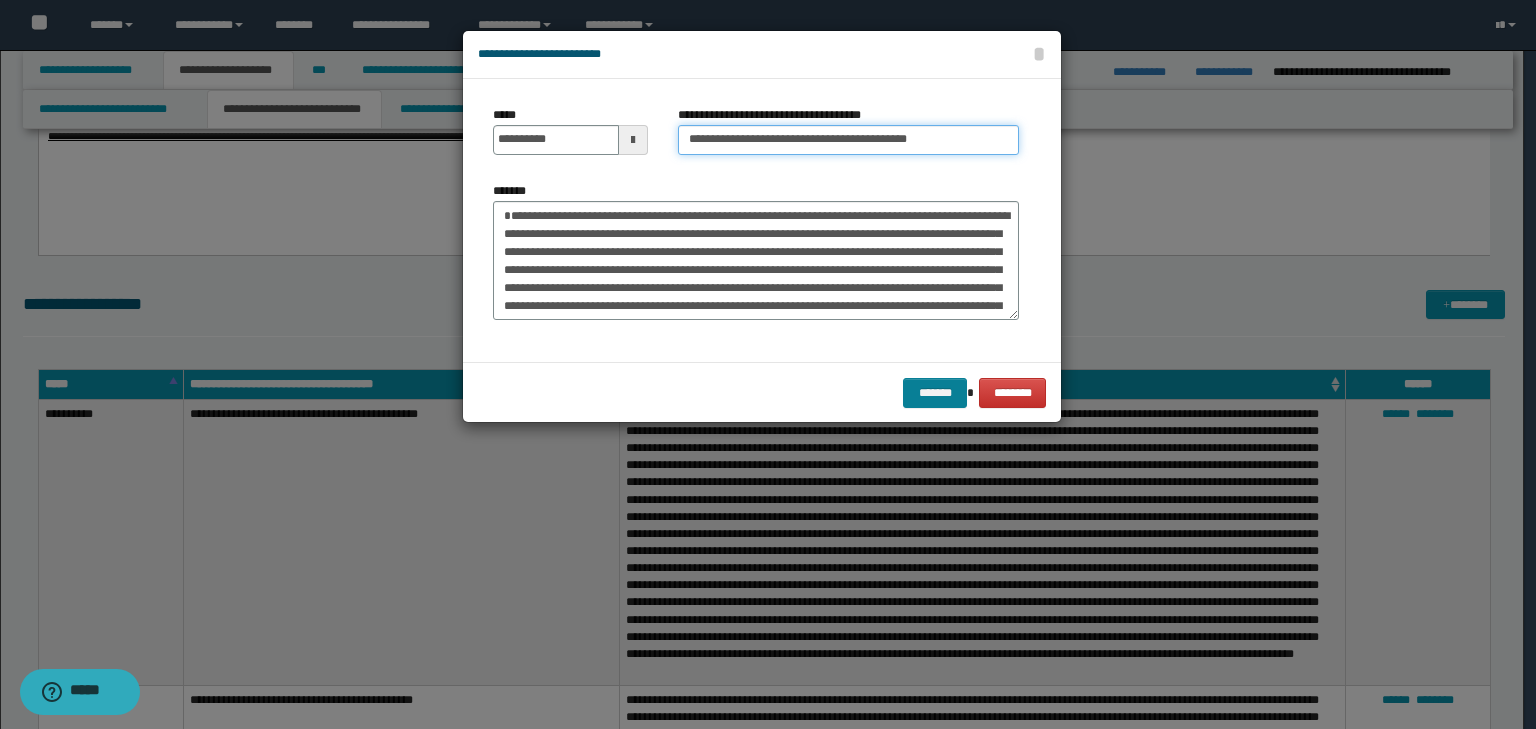 type on "**********" 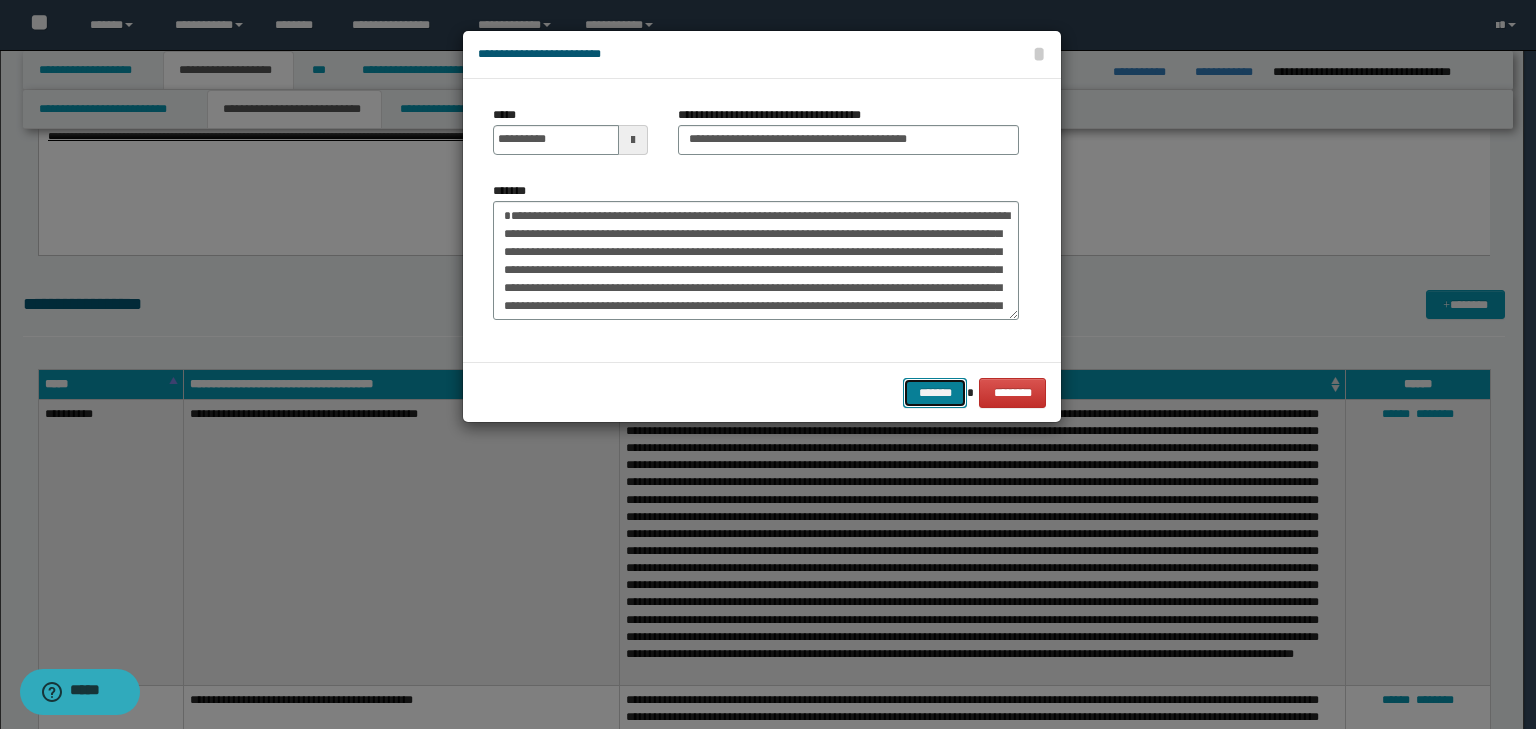 click on "*******" at bounding box center [935, 393] 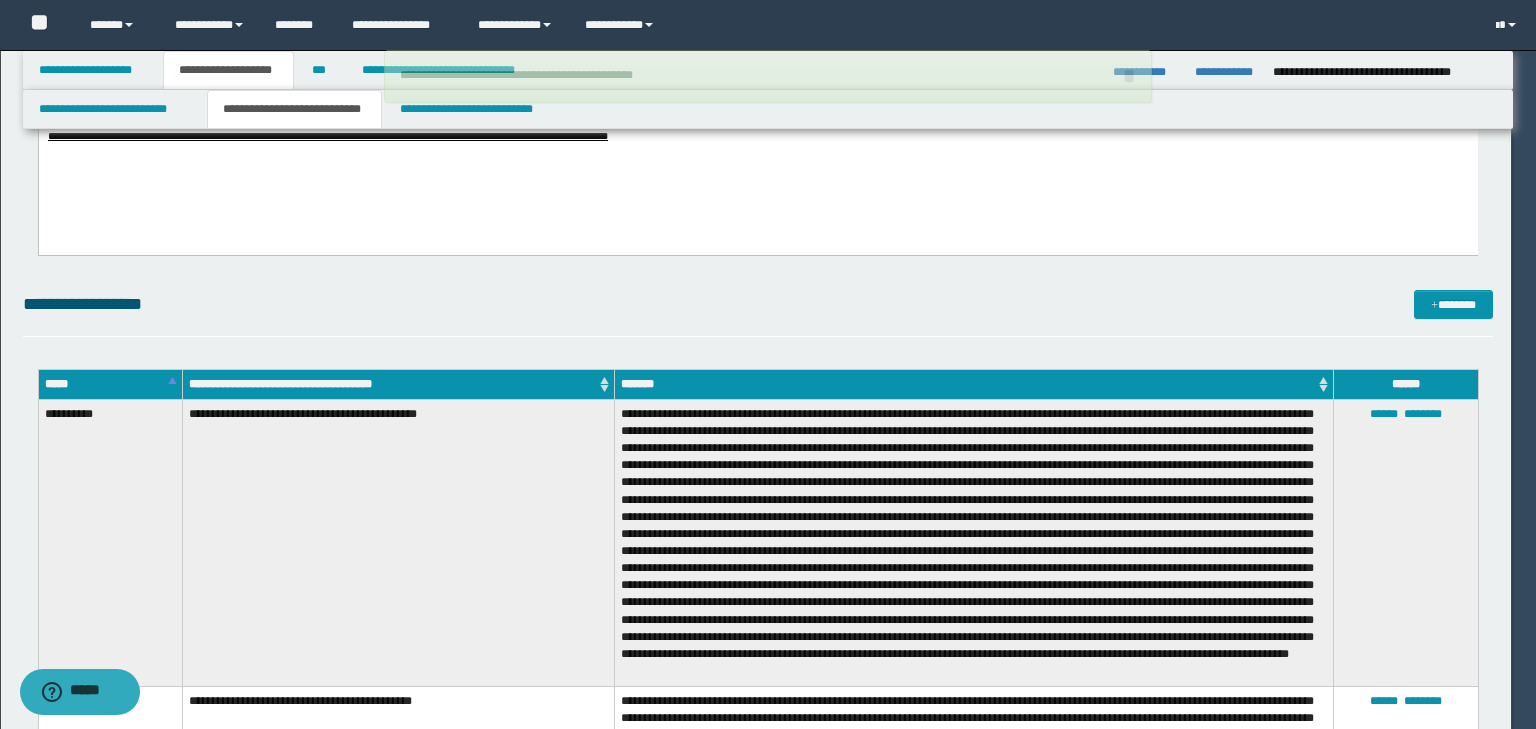 type 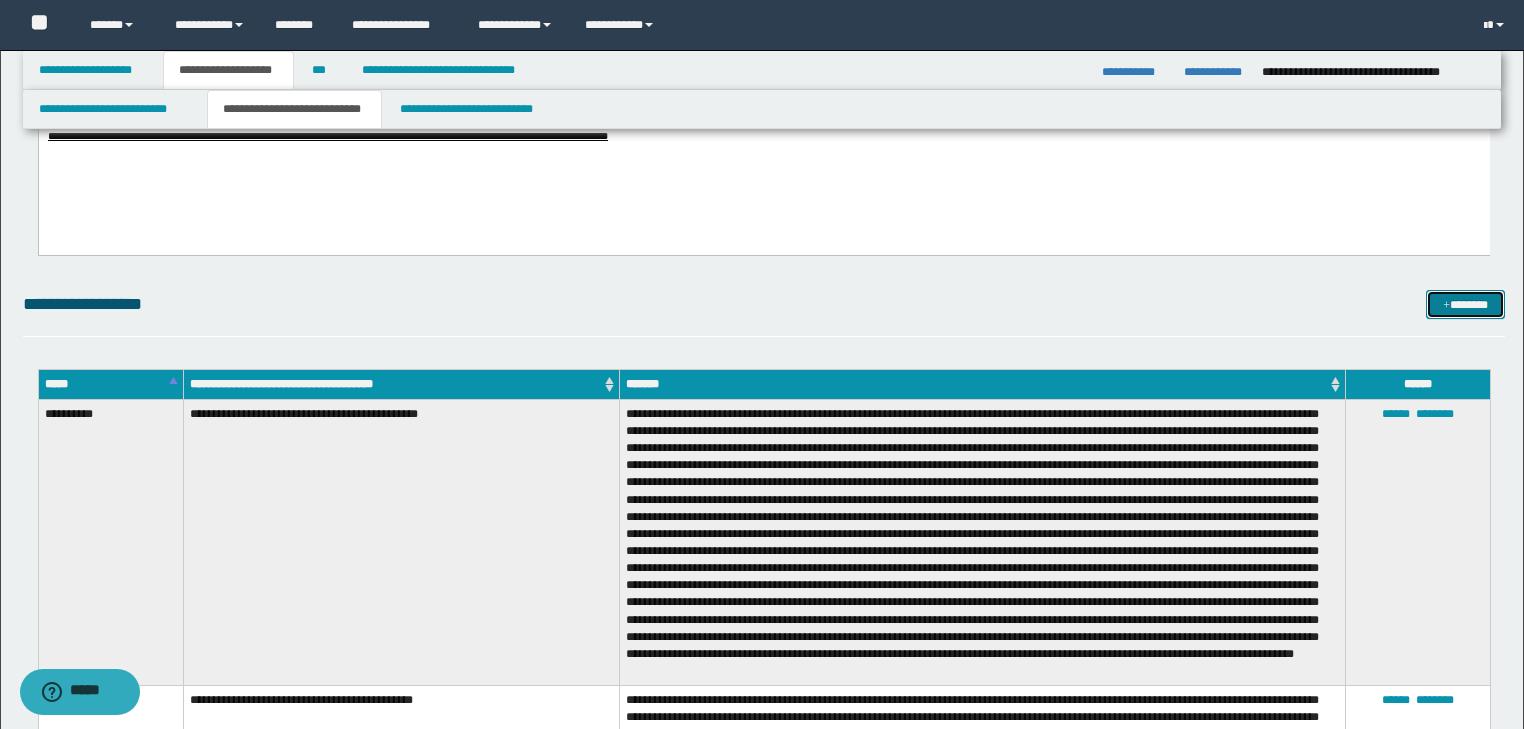 drag, startPoint x: 1472, startPoint y: 294, endPoint x: 1336, endPoint y: 290, distance: 136.0588 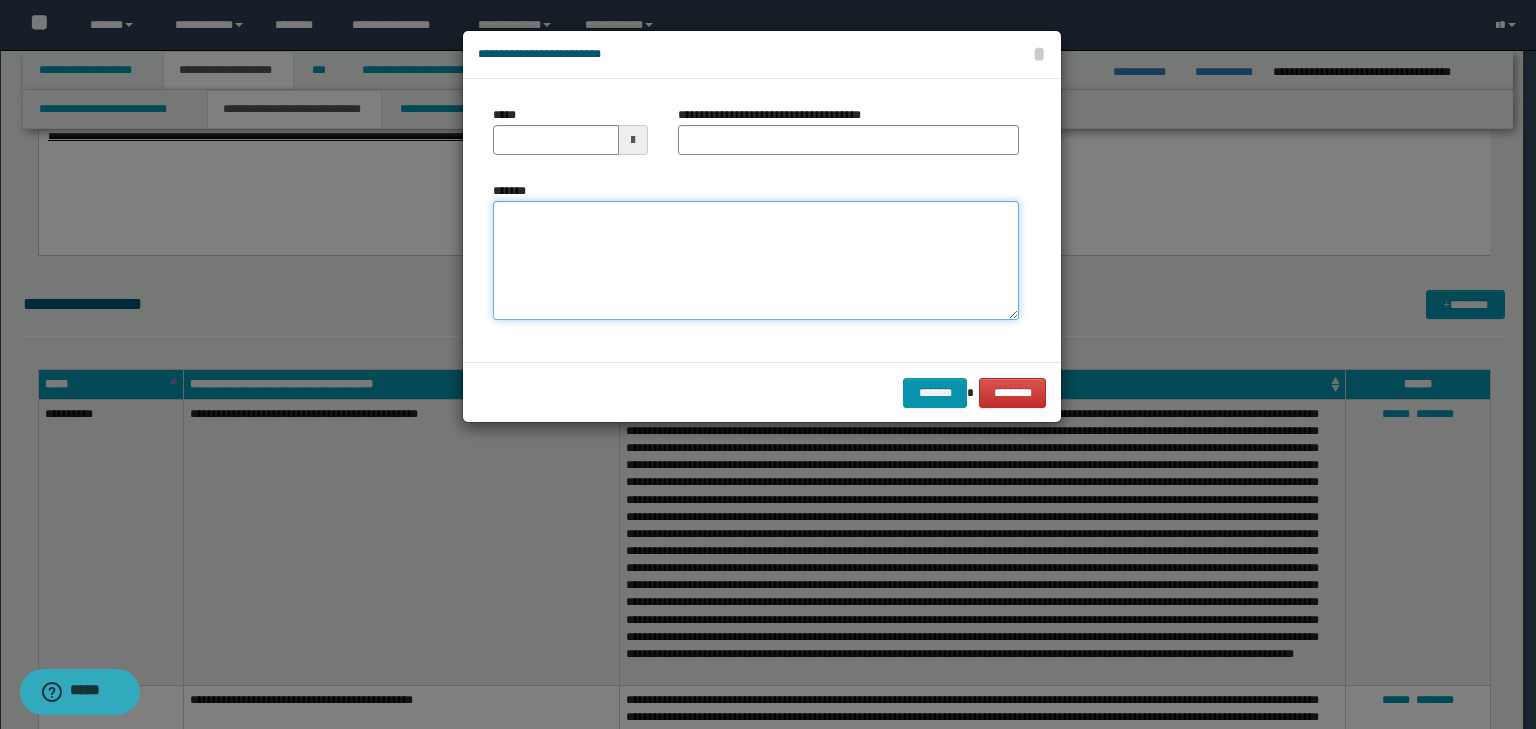 click on "*******" at bounding box center [756, 261] 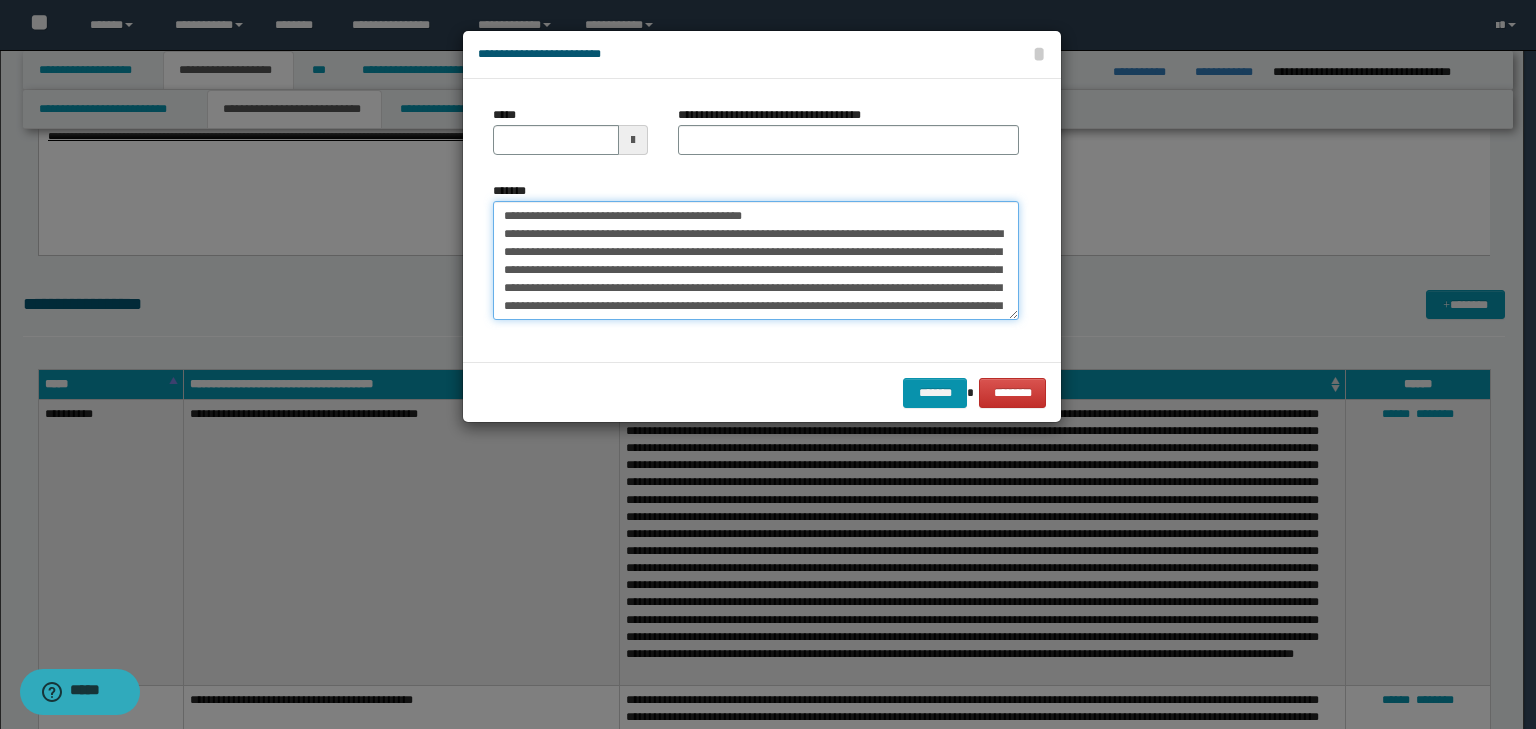 scroll, scrollTop: 0, scrollLeft: 0, axis: both 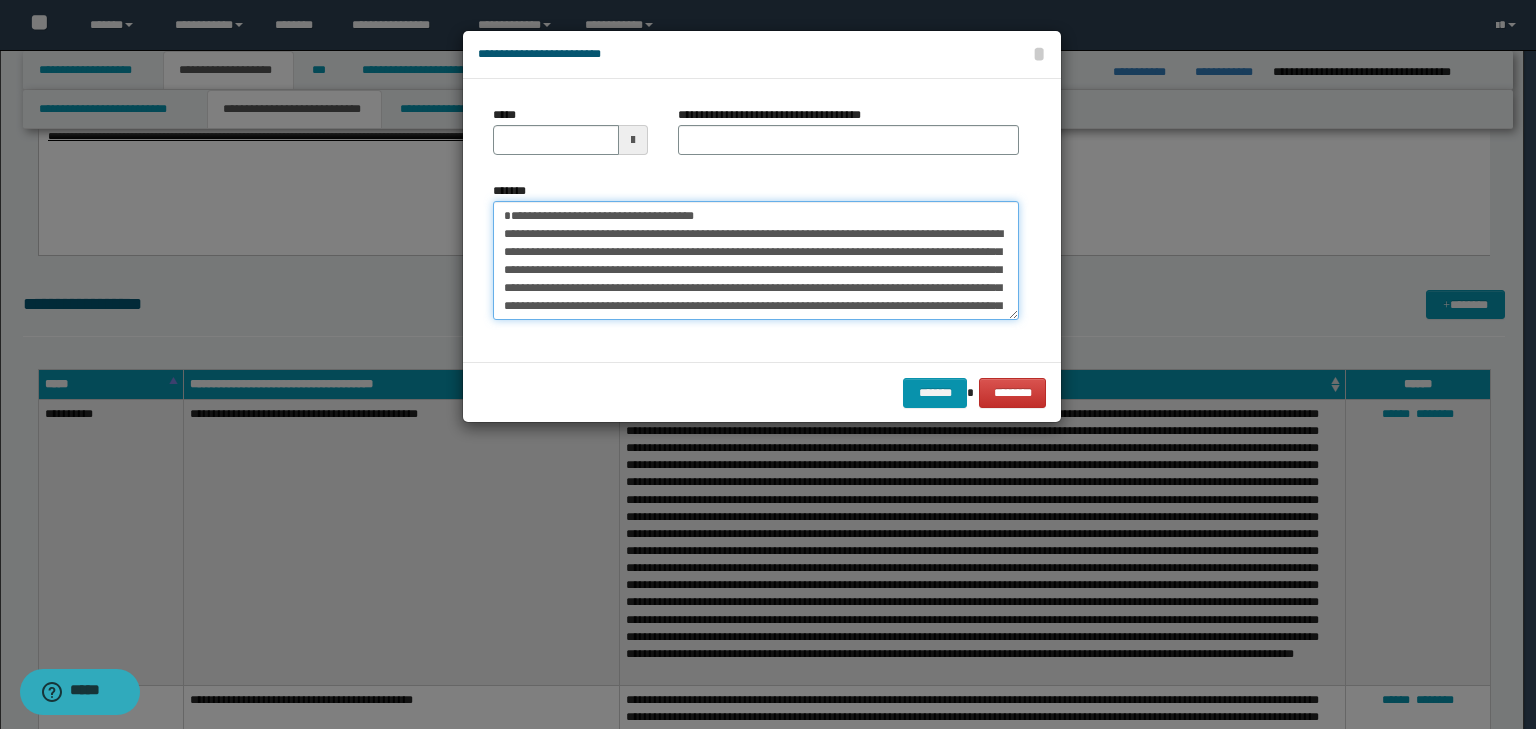 type 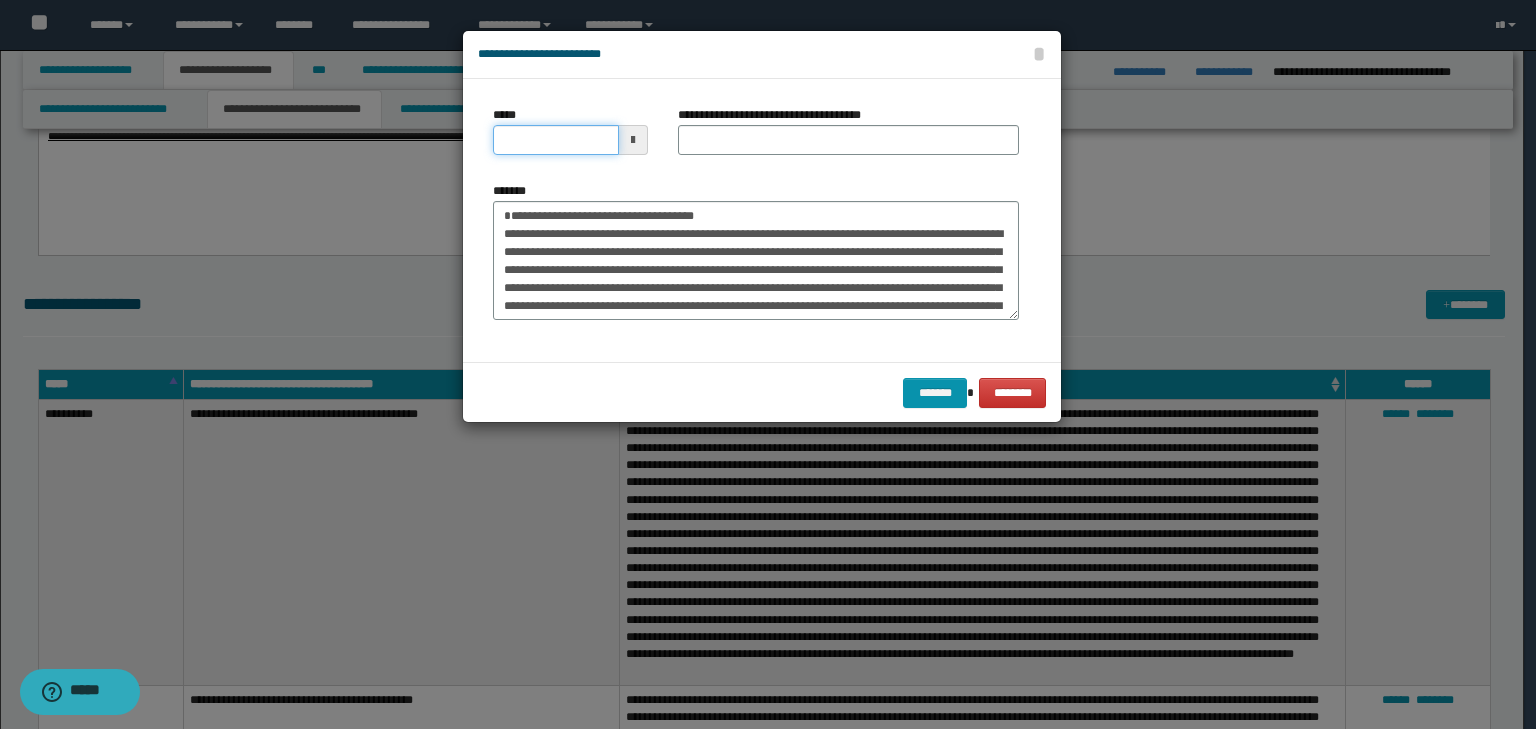 click on "*****" at bounding box center (556, 140) 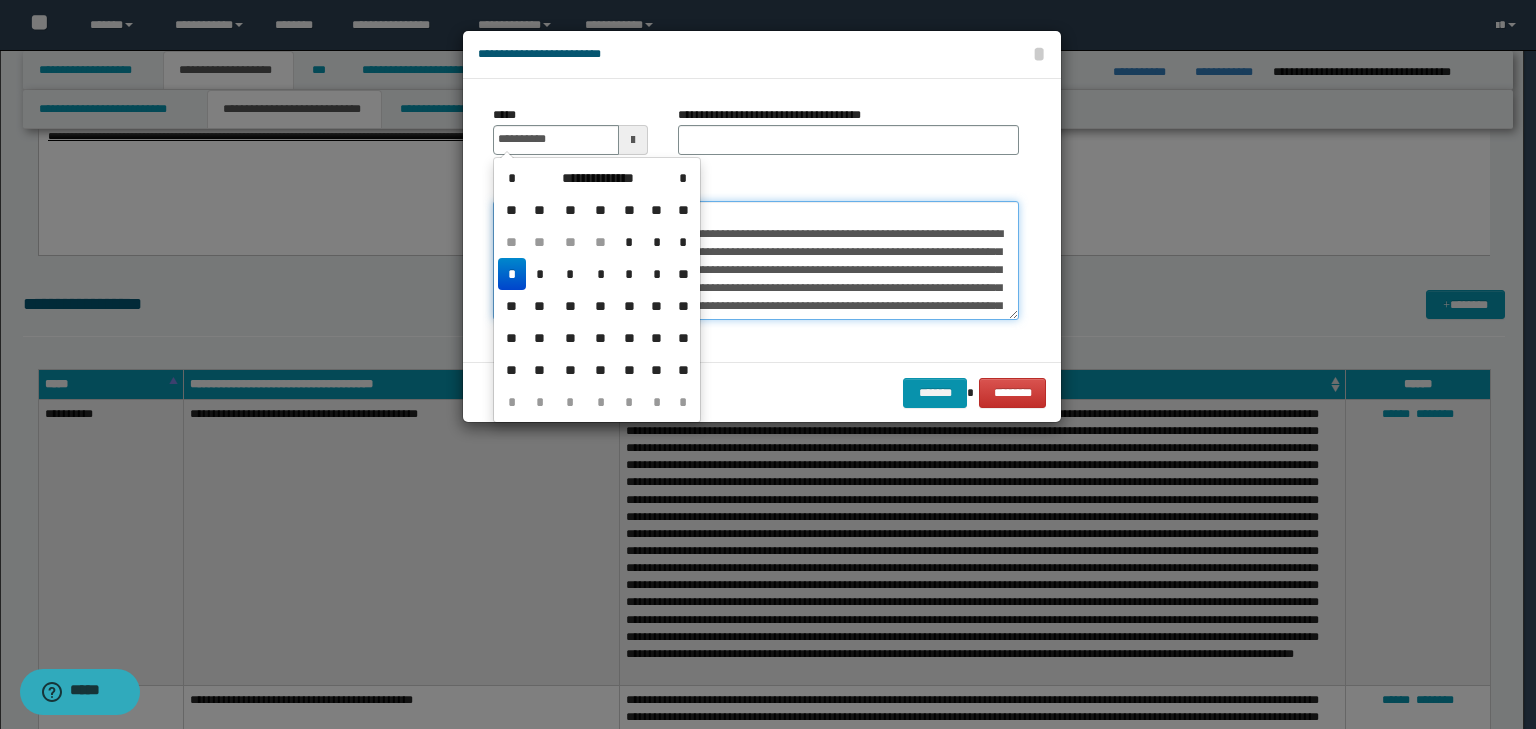 type on "**********" 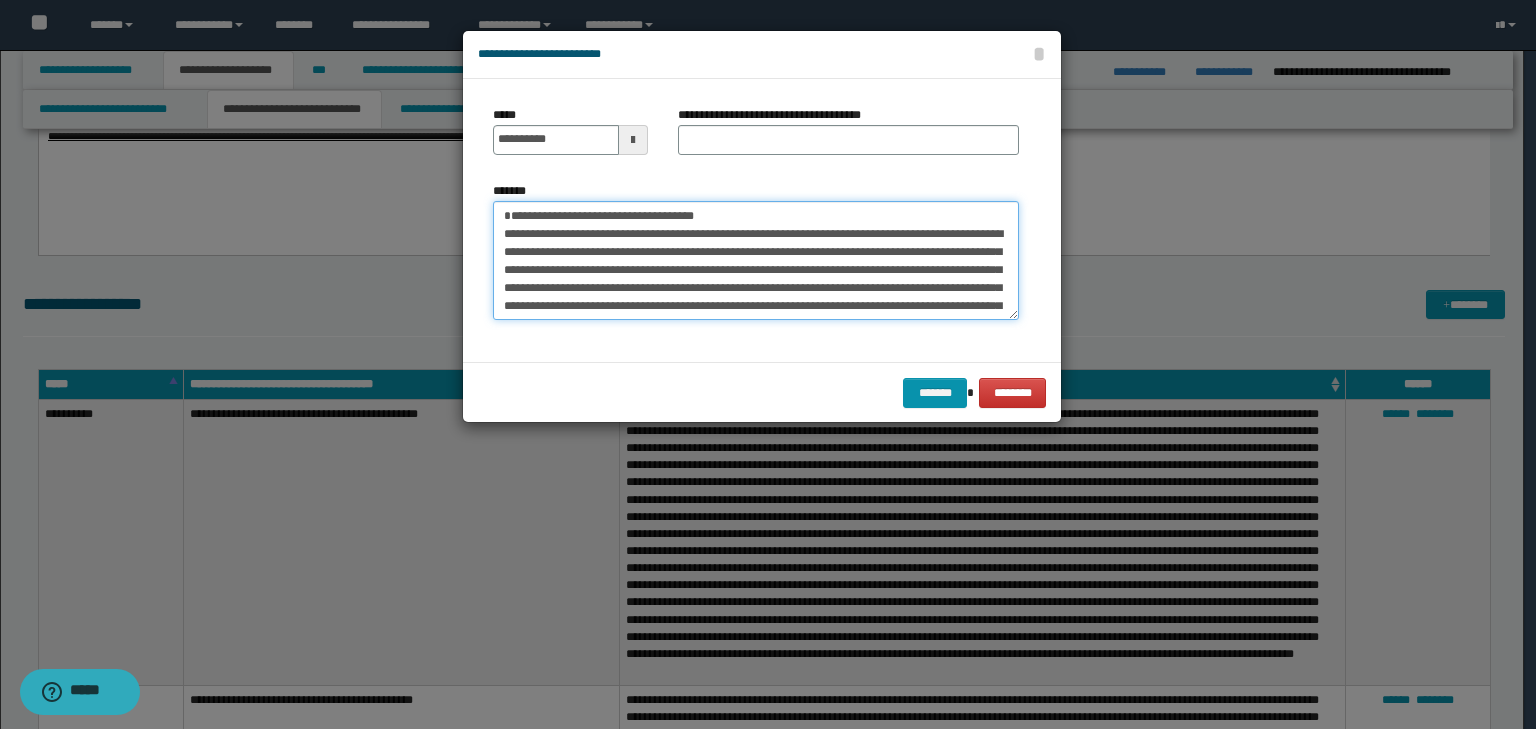 drag, startPoint x: 734, startPoint y: 220, endPoint x: 310, endPoint y: 172, distance: 426.70834 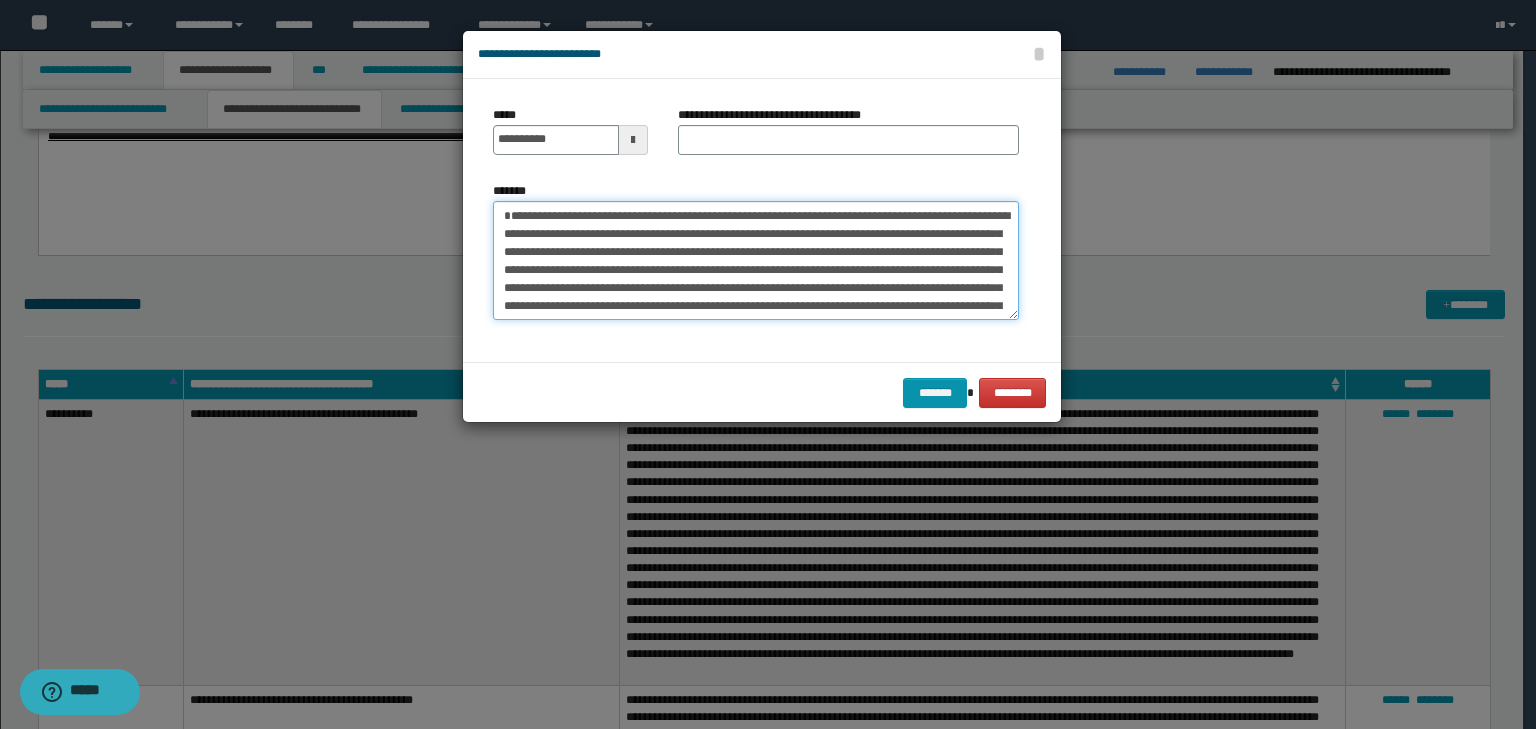 type on "**********" 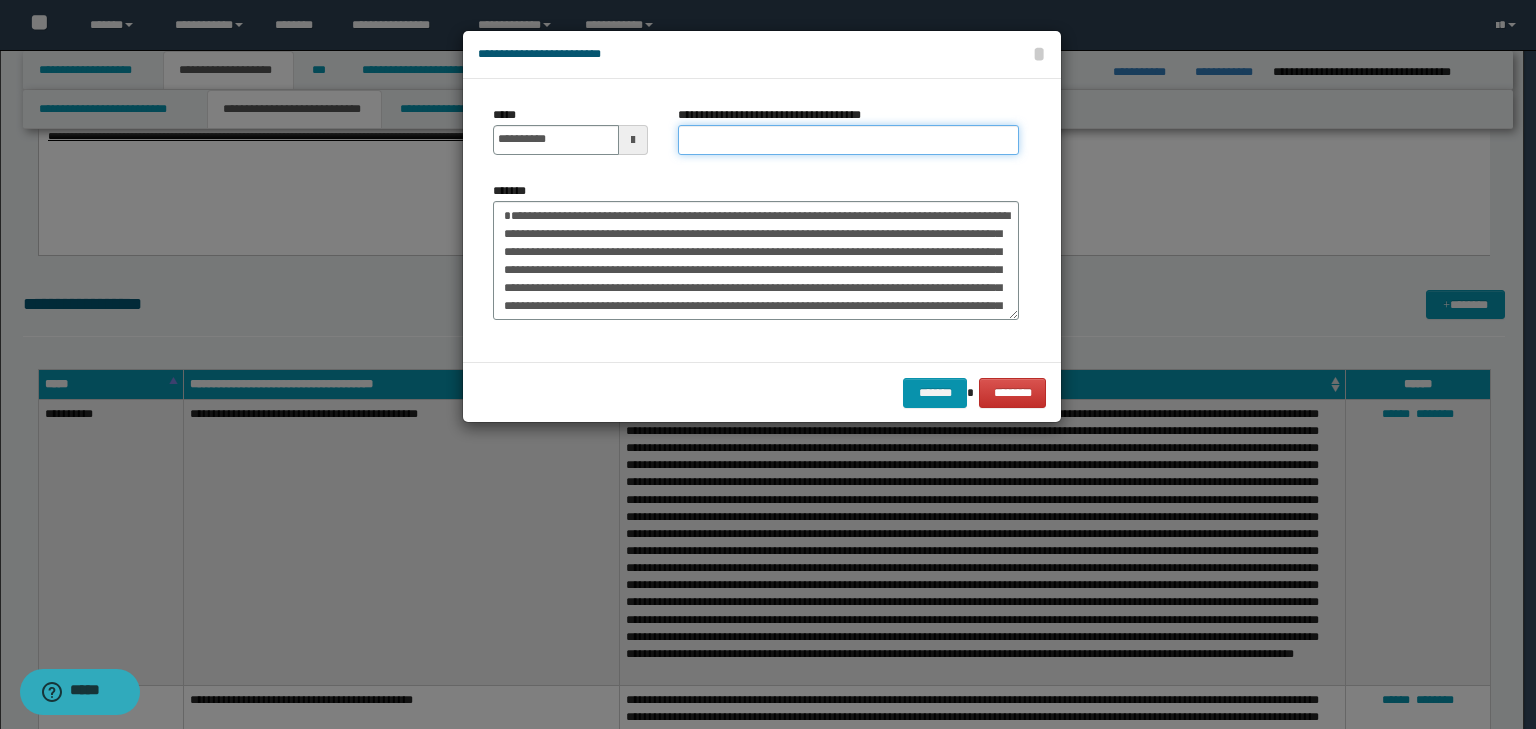 click on "**********" at bounding box center (848, 140) 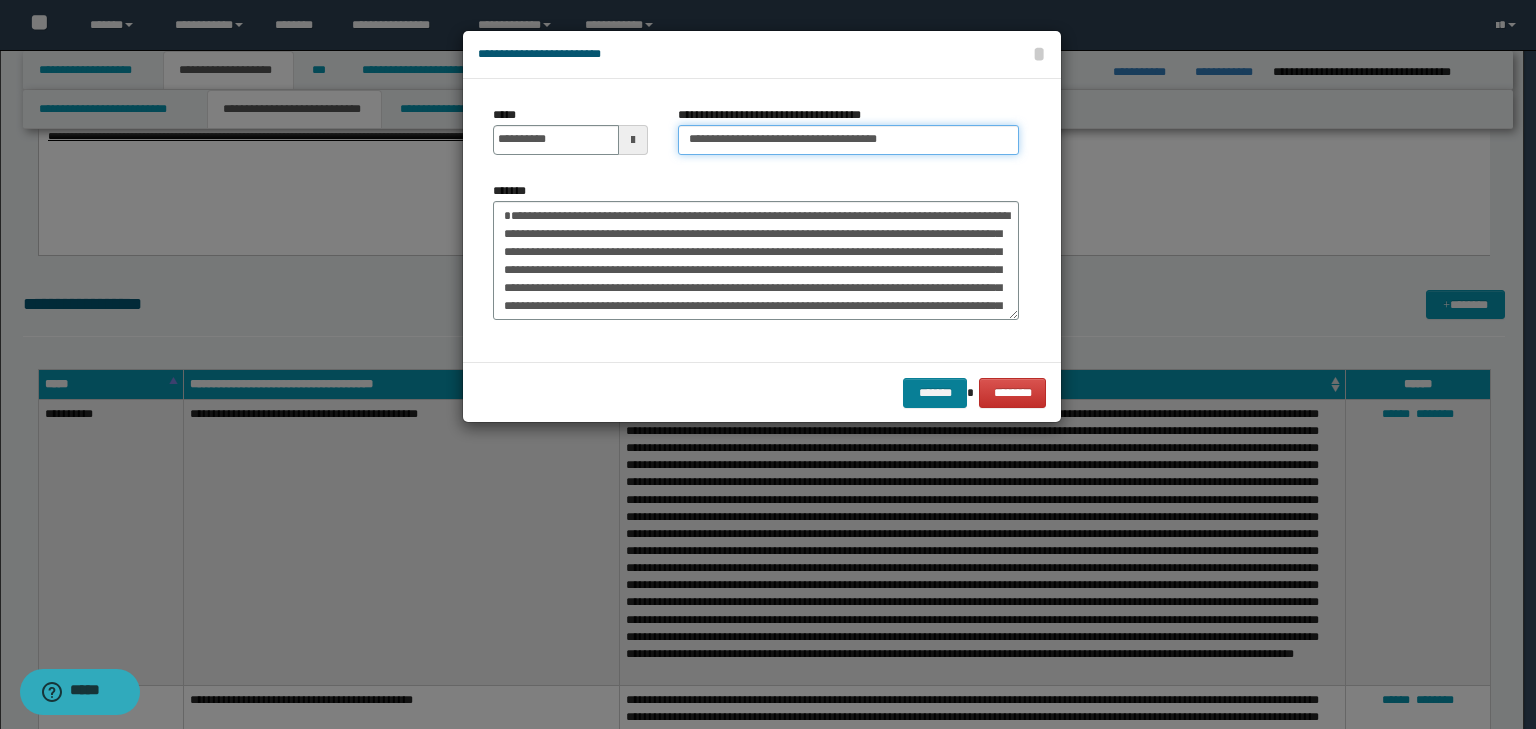type on "**********" 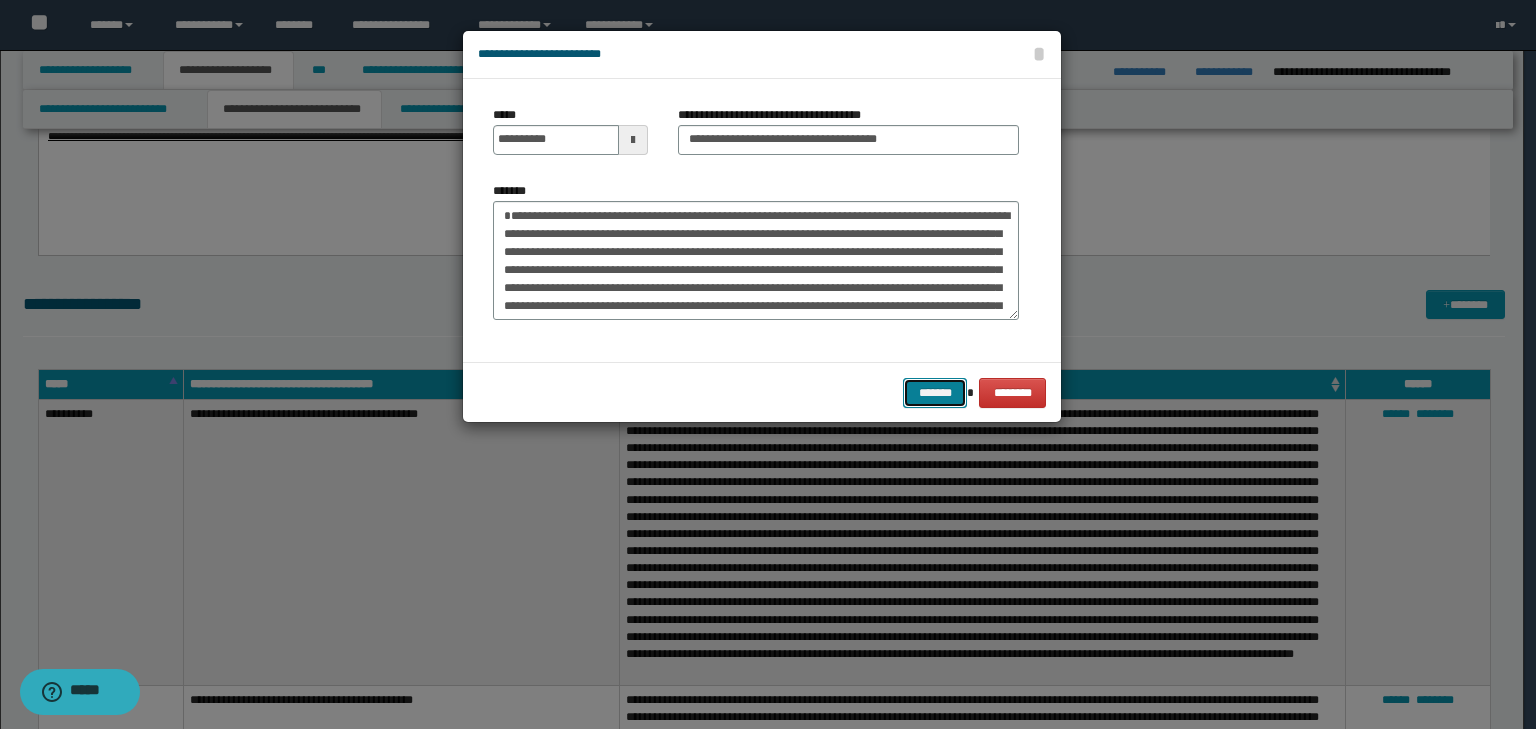 click on "*******" at bounding box center (935, 393) 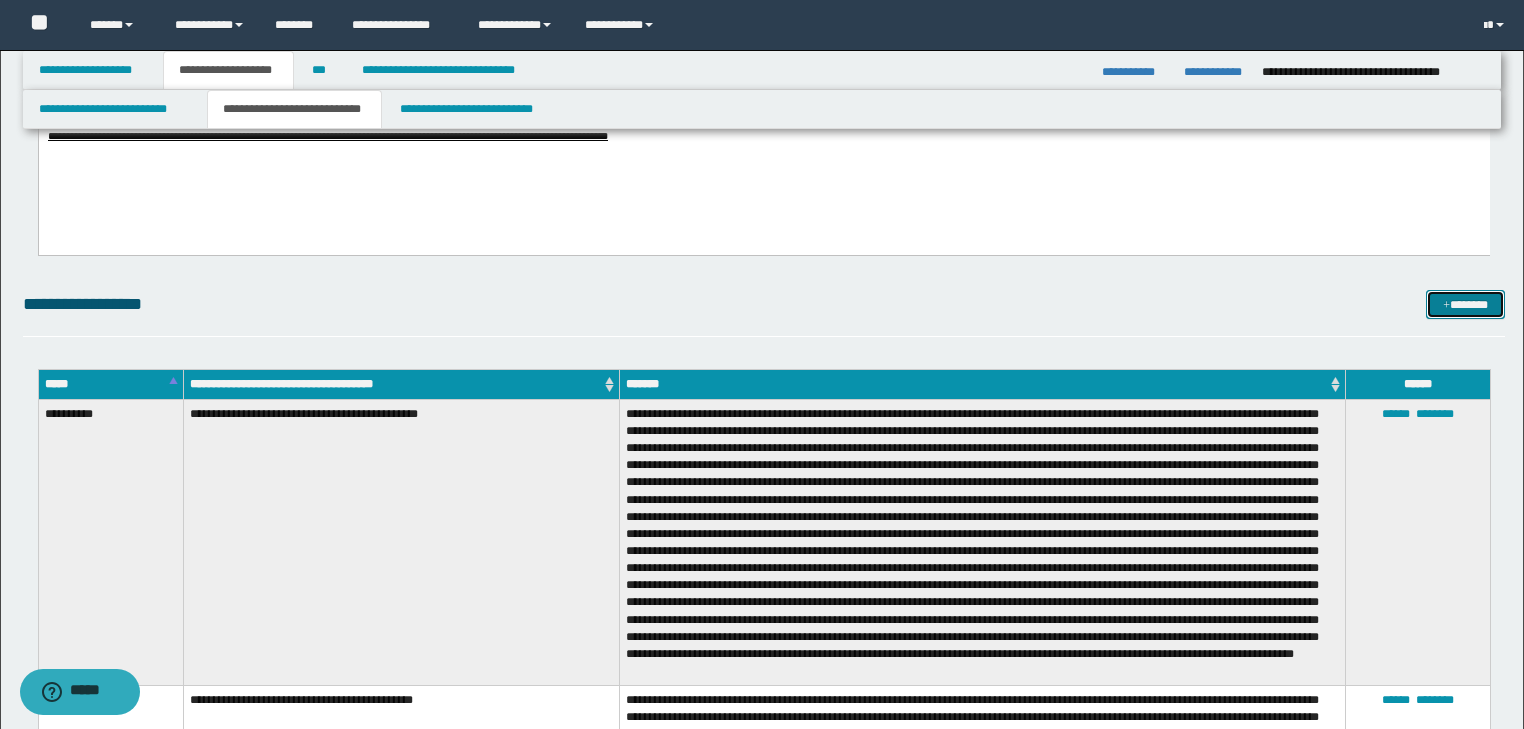 click at bounding box center [1446, 306] 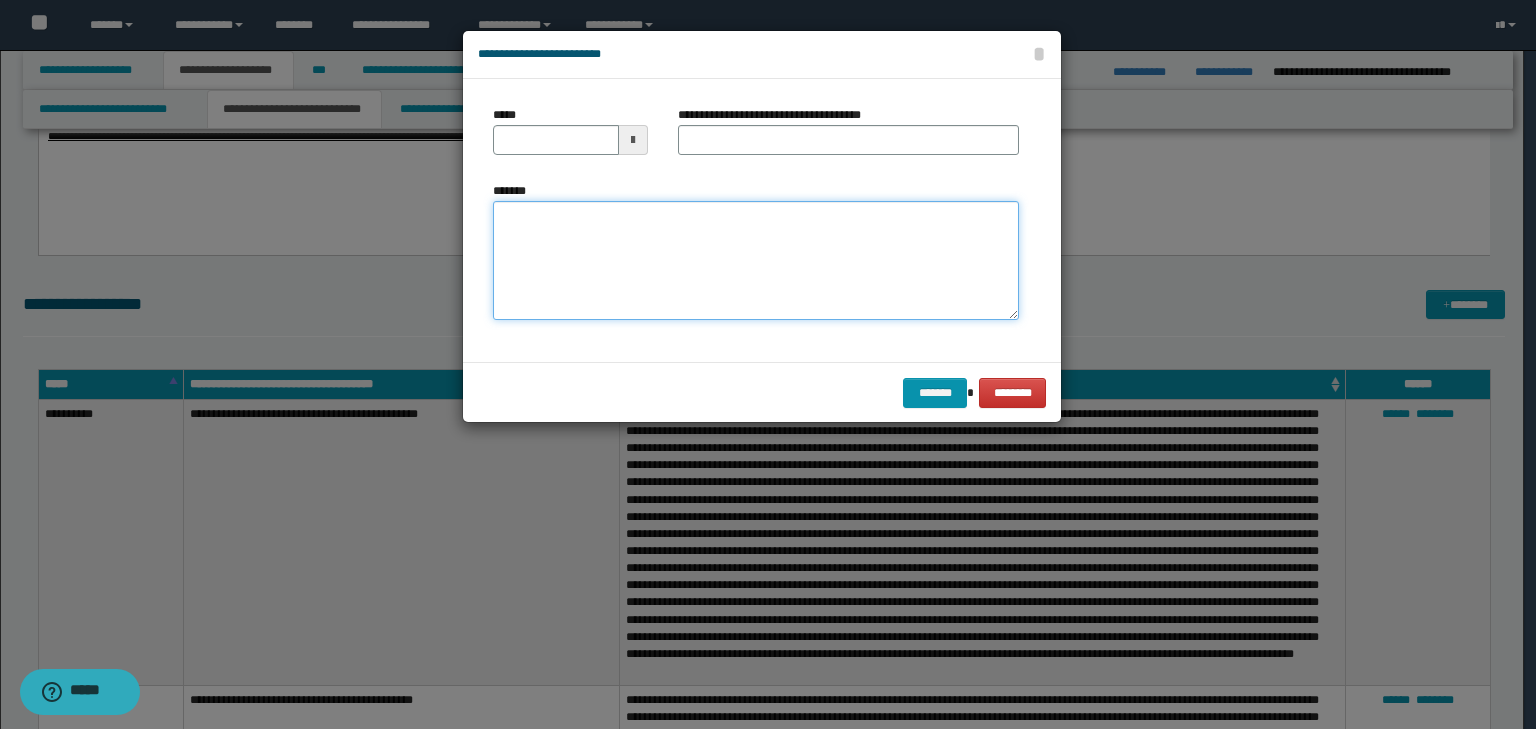 click on "*******" at bounding box center [756, 261] 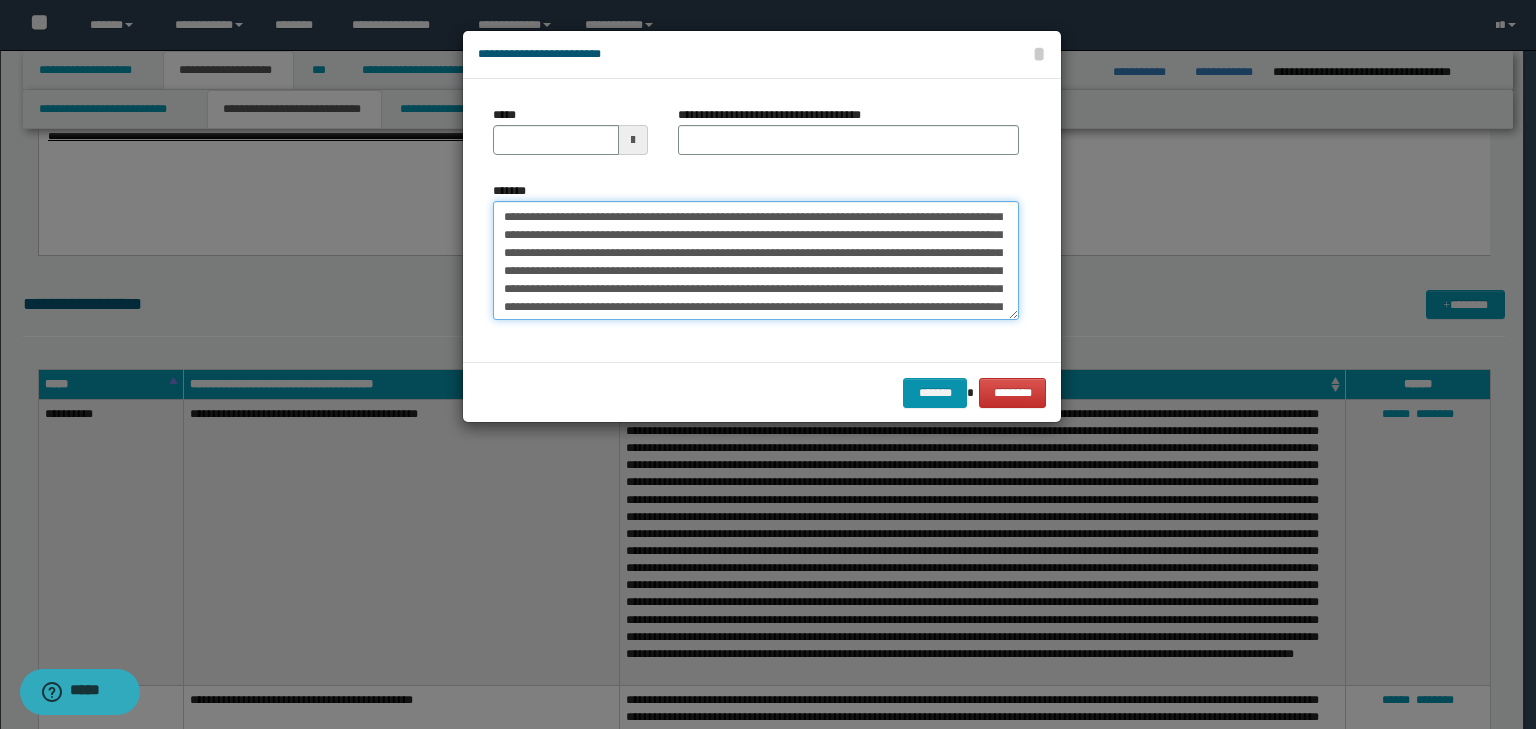 scroll, scrollTop: 0, scrollLeft: 0, axis: both 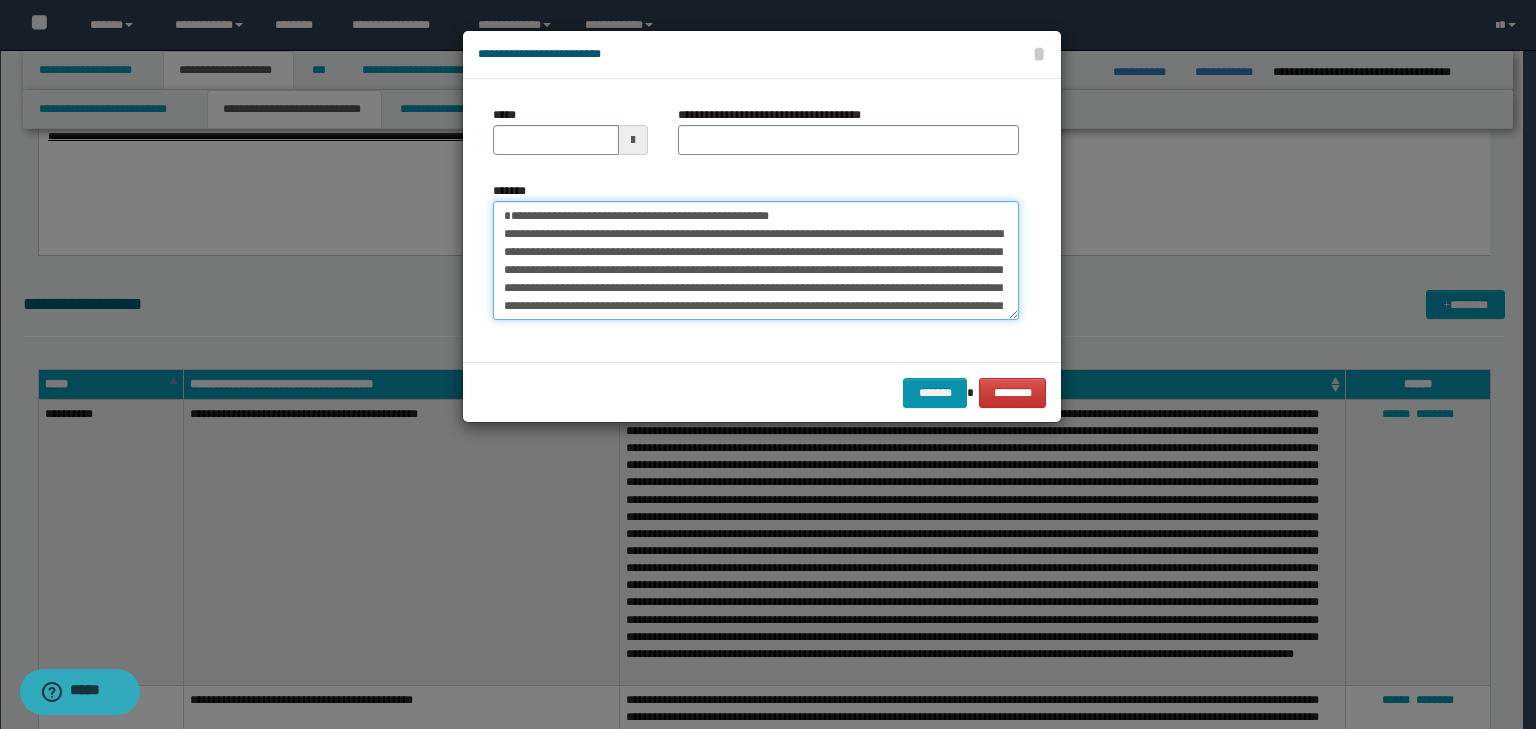 drag, startPoint x: 566, startPoint y: 226, endPoint x: 428, endPoint y: 219, distance: 138.17743 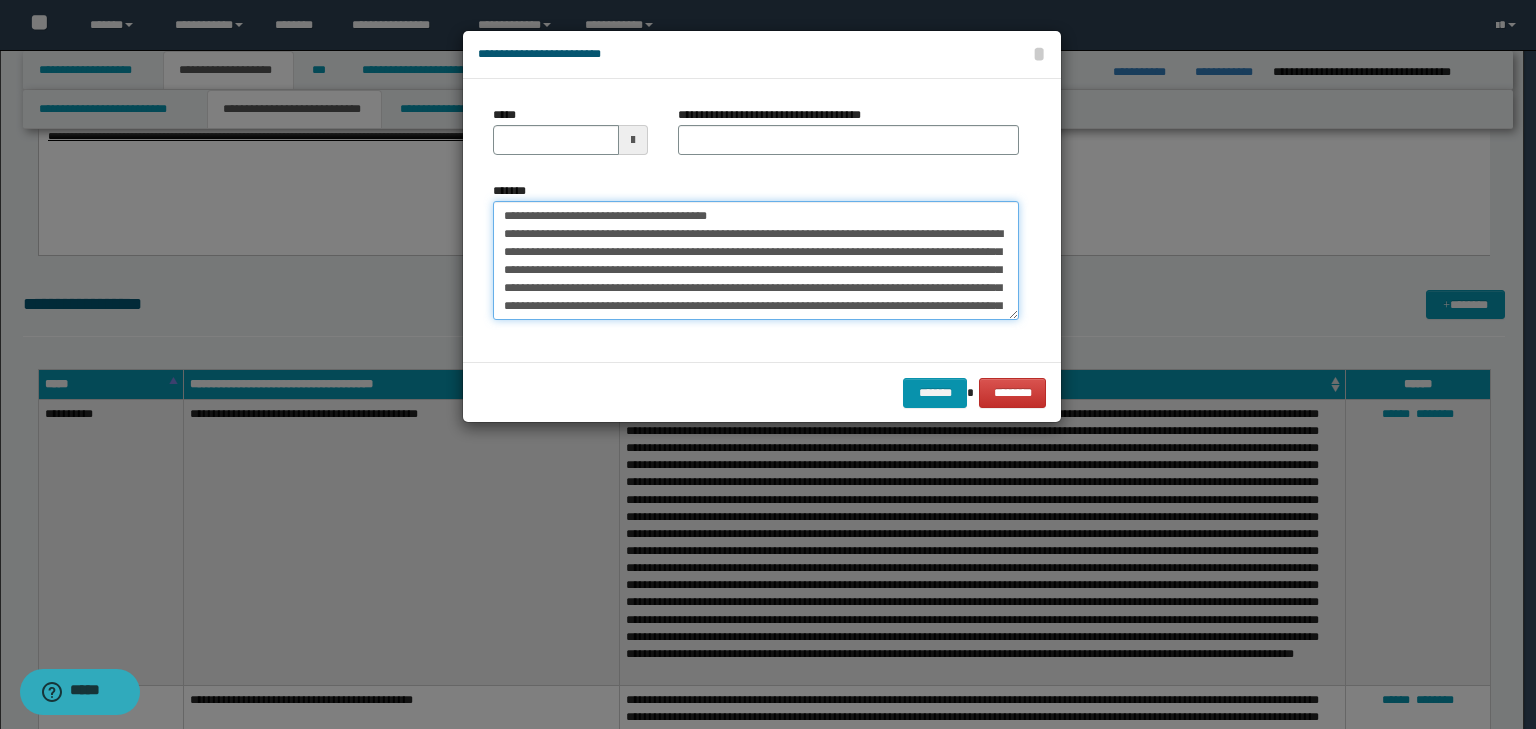 type 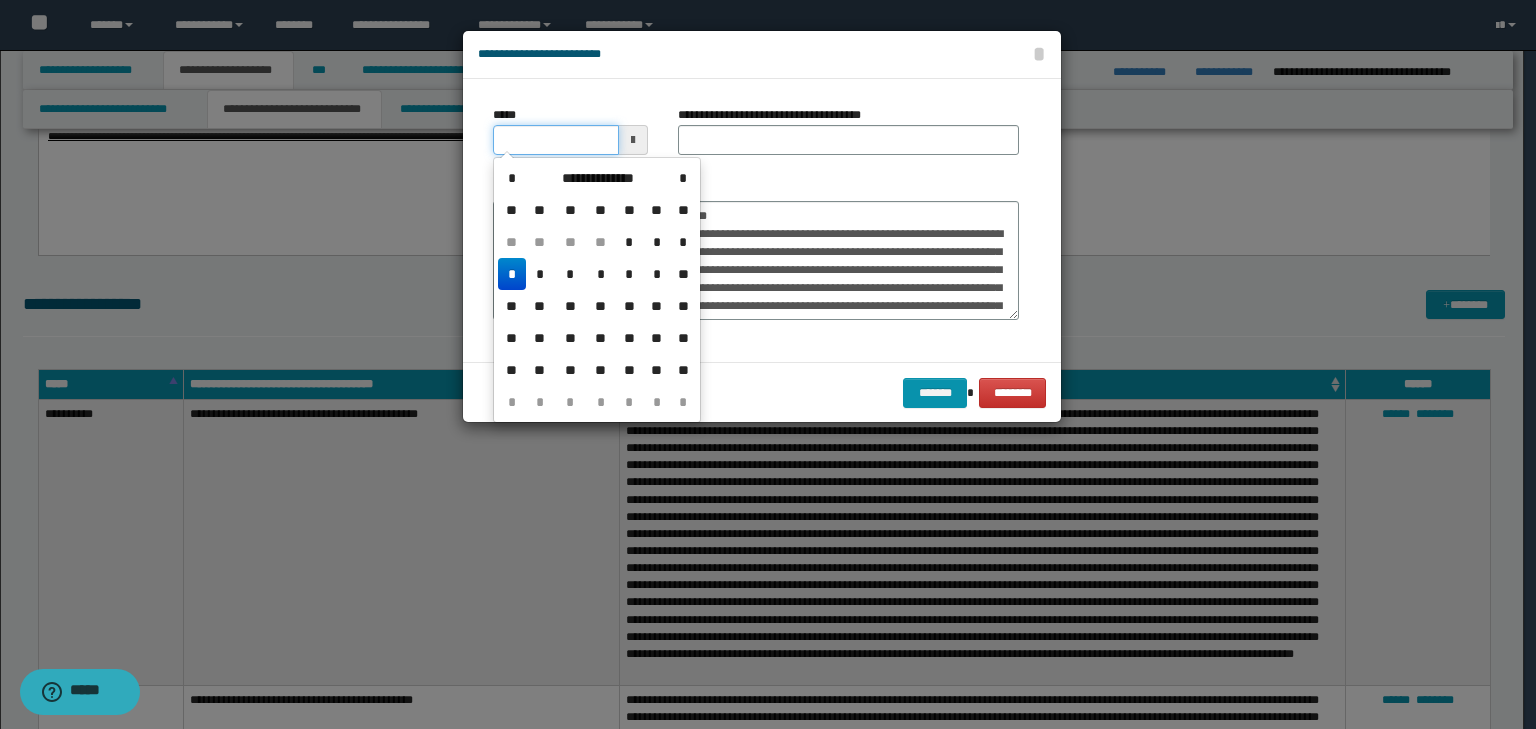 click on "*****" at bounding box center [556, 140] 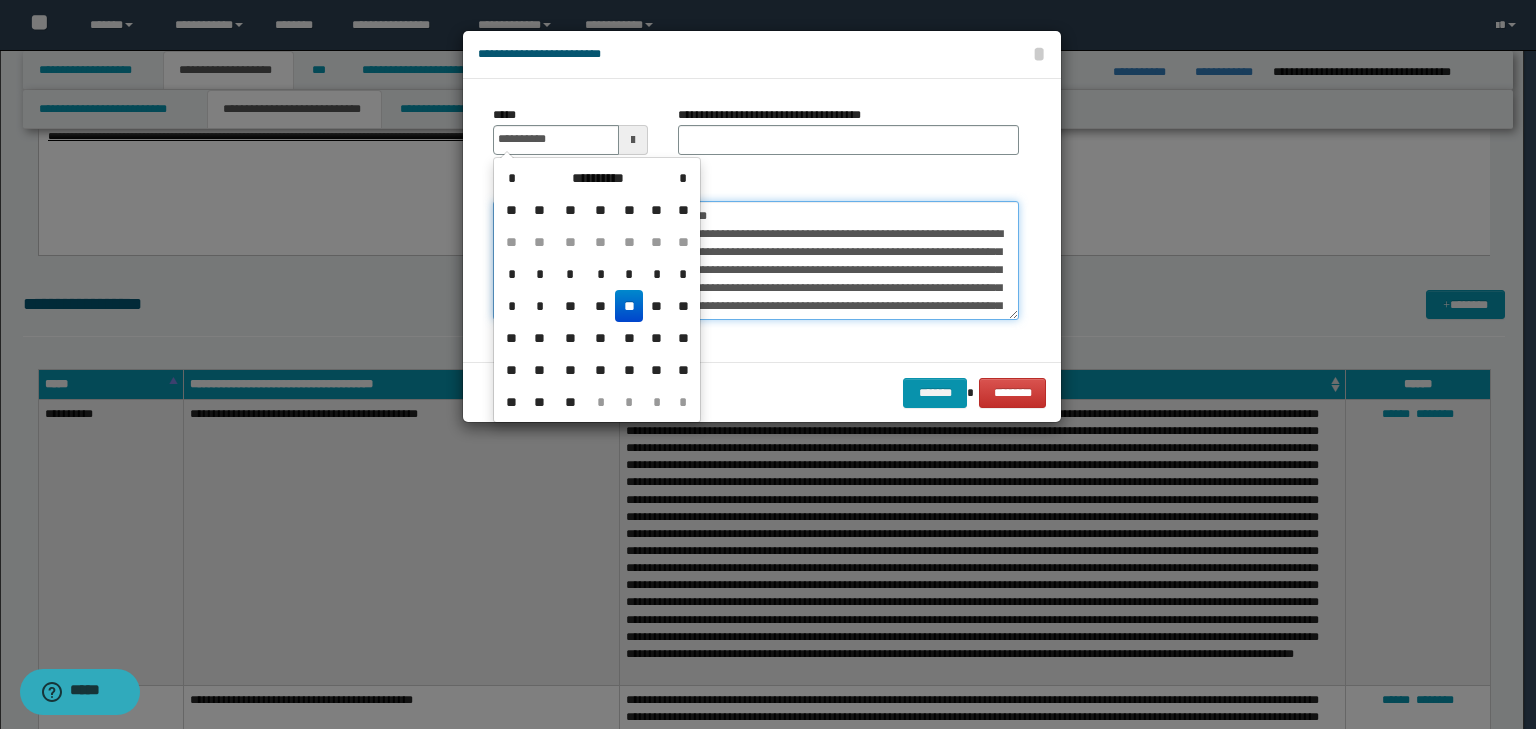 type on "**********" 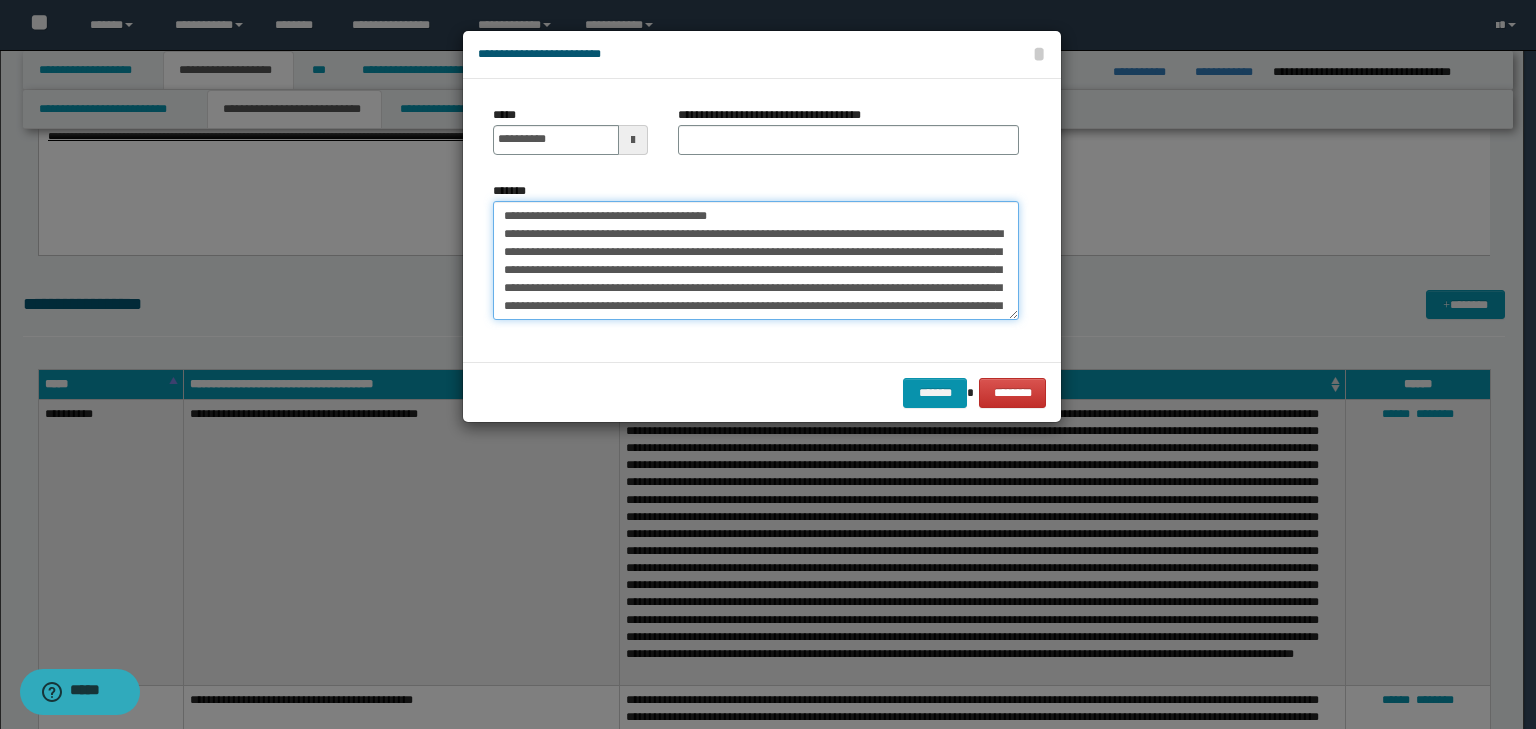 drag, startPoint x: 755, startPoint y: 219, endPoint x: 260, endPoint y: 198, distance: 495.44525 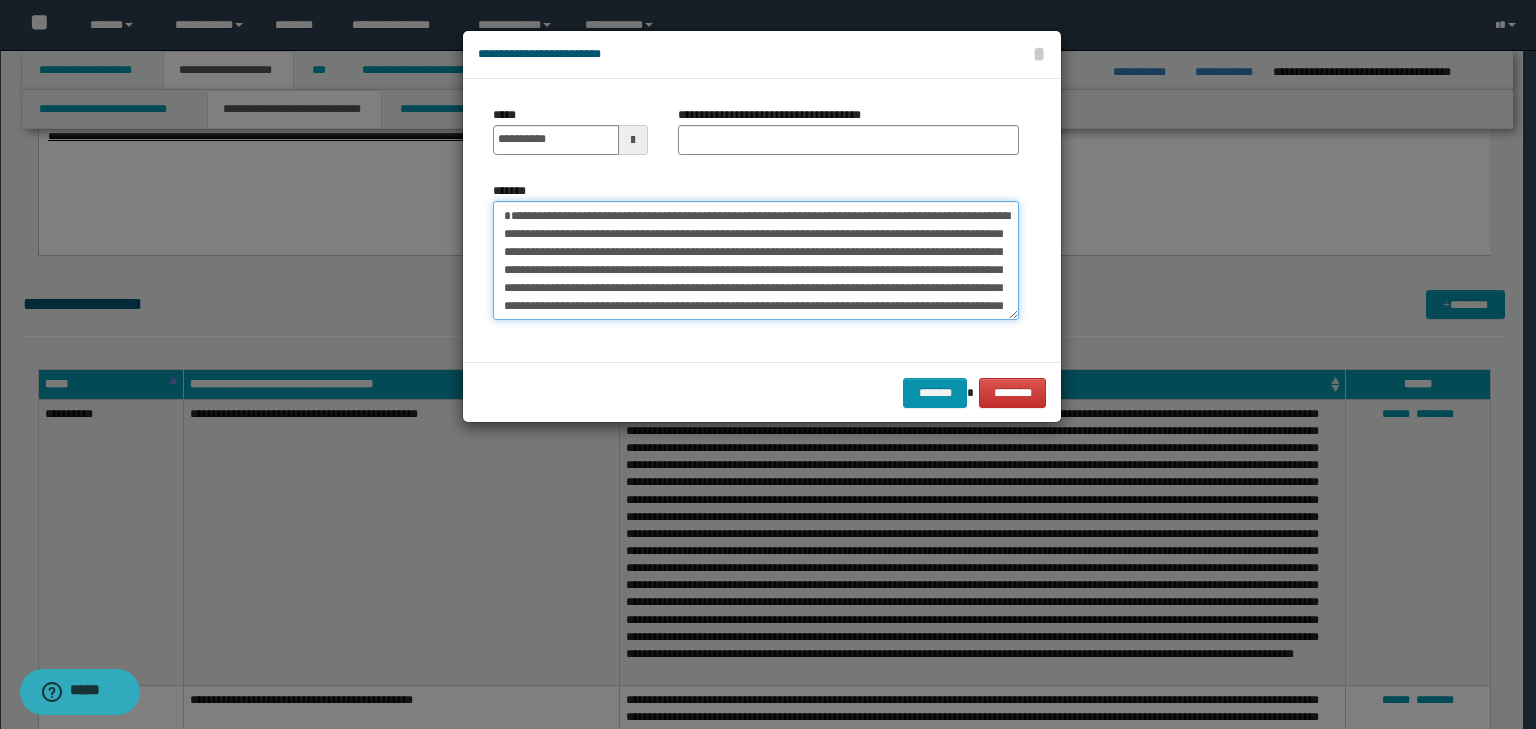 type on "**********" 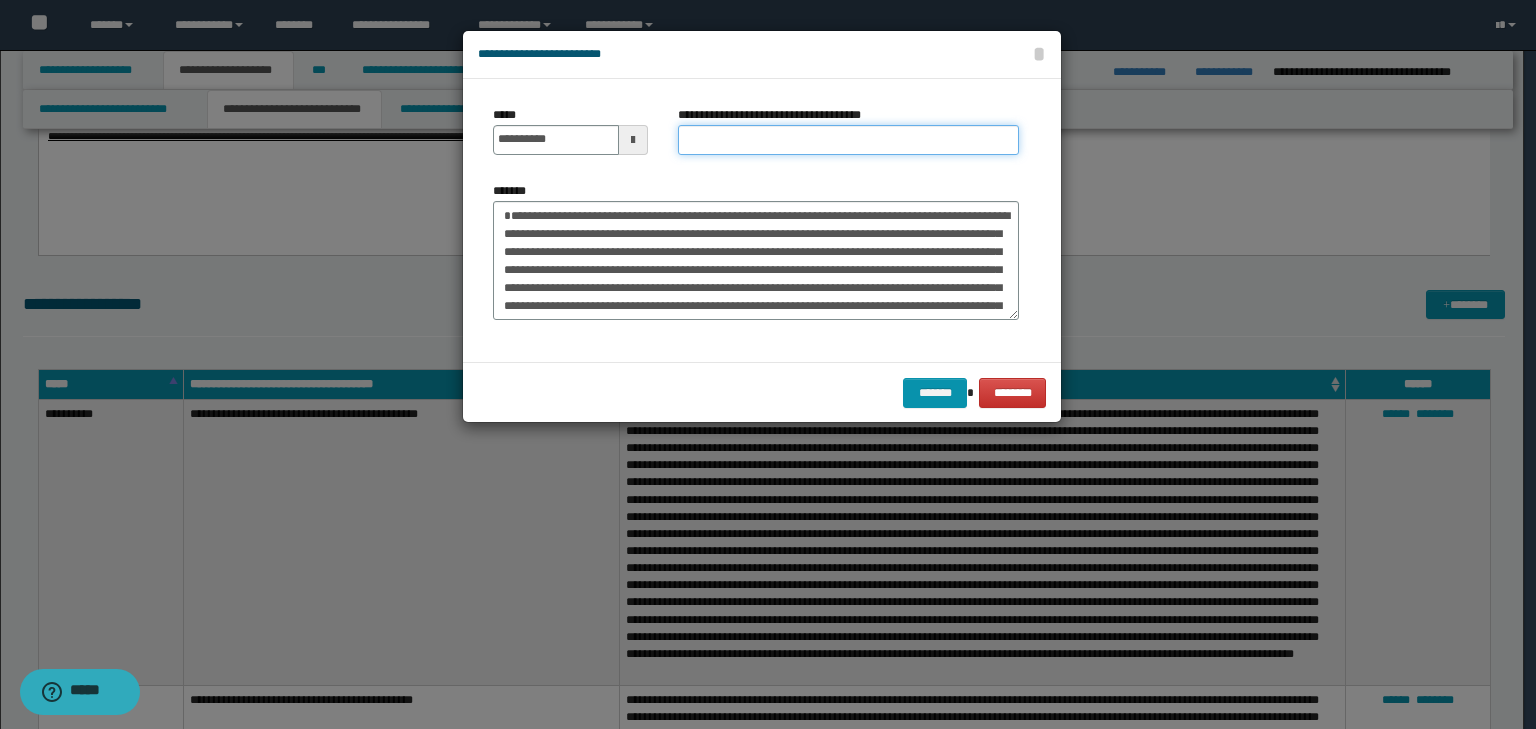 click on "**********" at bounding box center (848, 140) 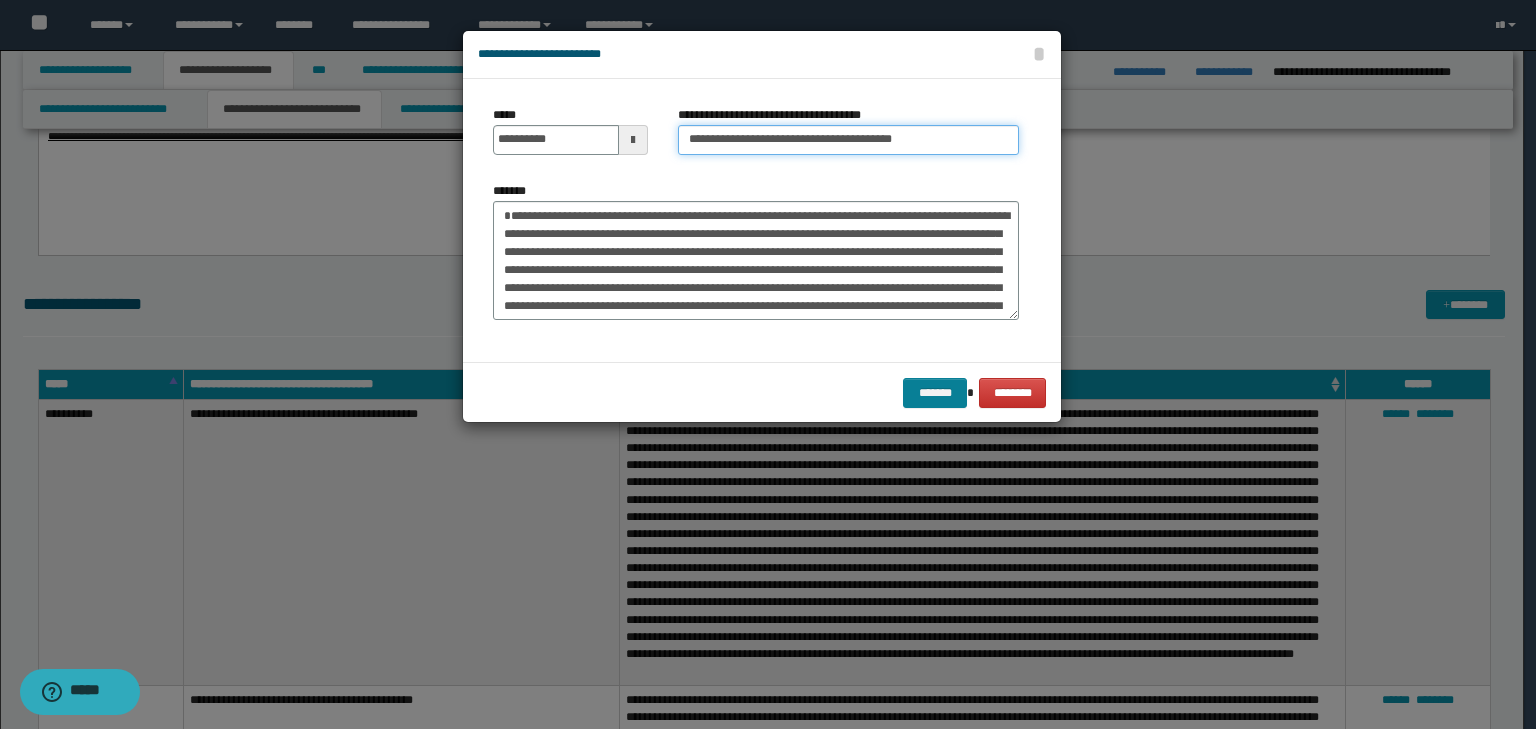 type on "**********" 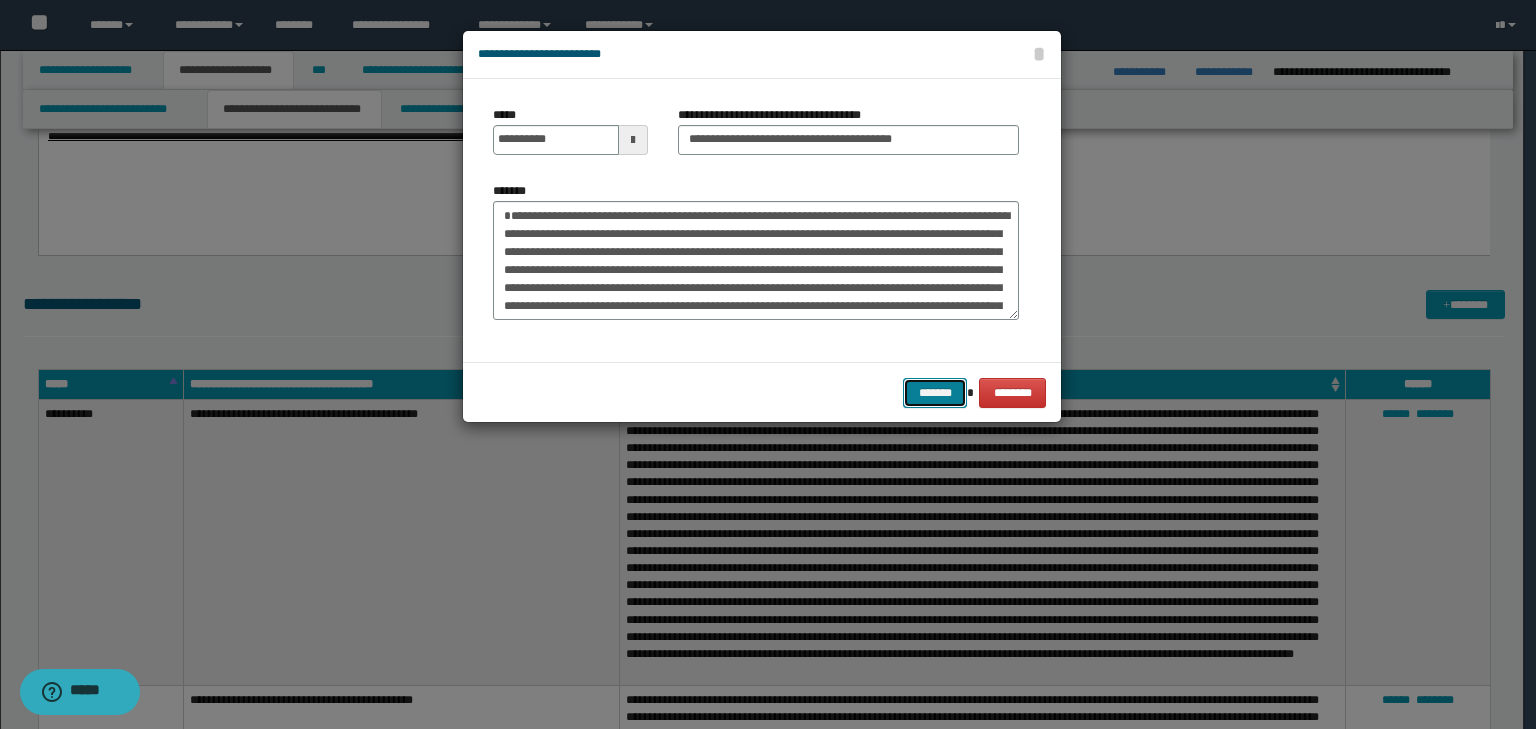 click on "*******" at bounding box center [935, 393] 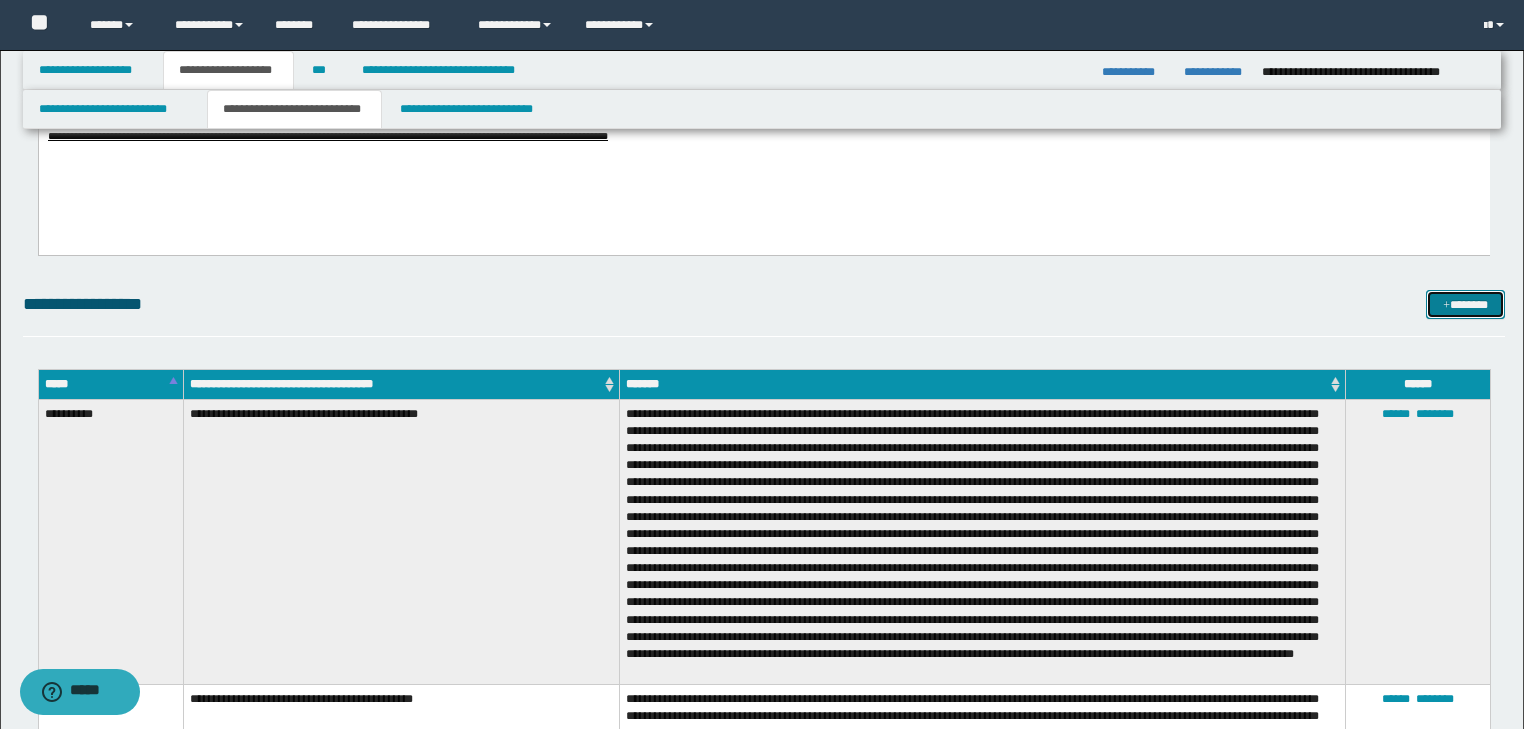 click on "*******" at bounding box center [1465, 305] 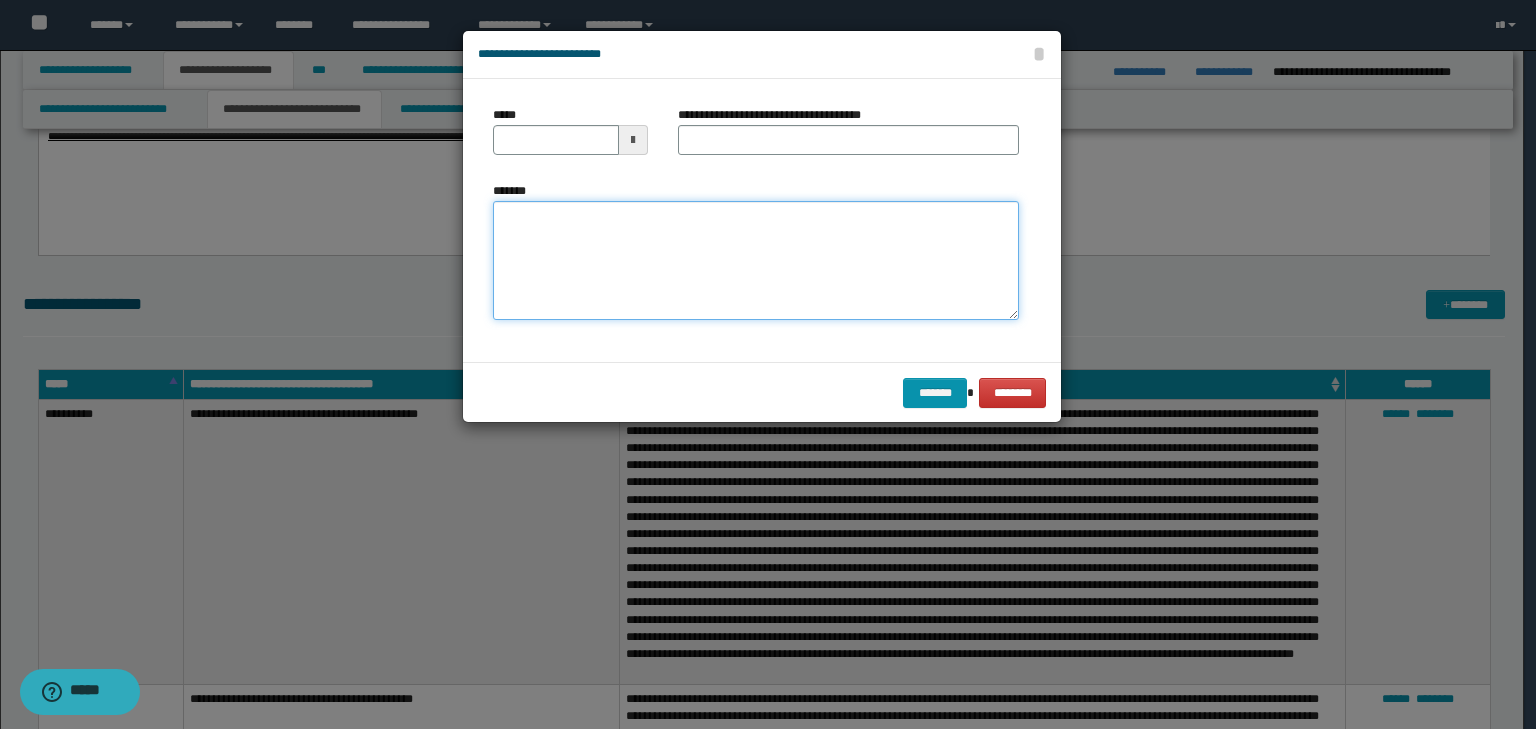 click on "*******" at bounding box center [756, 261] 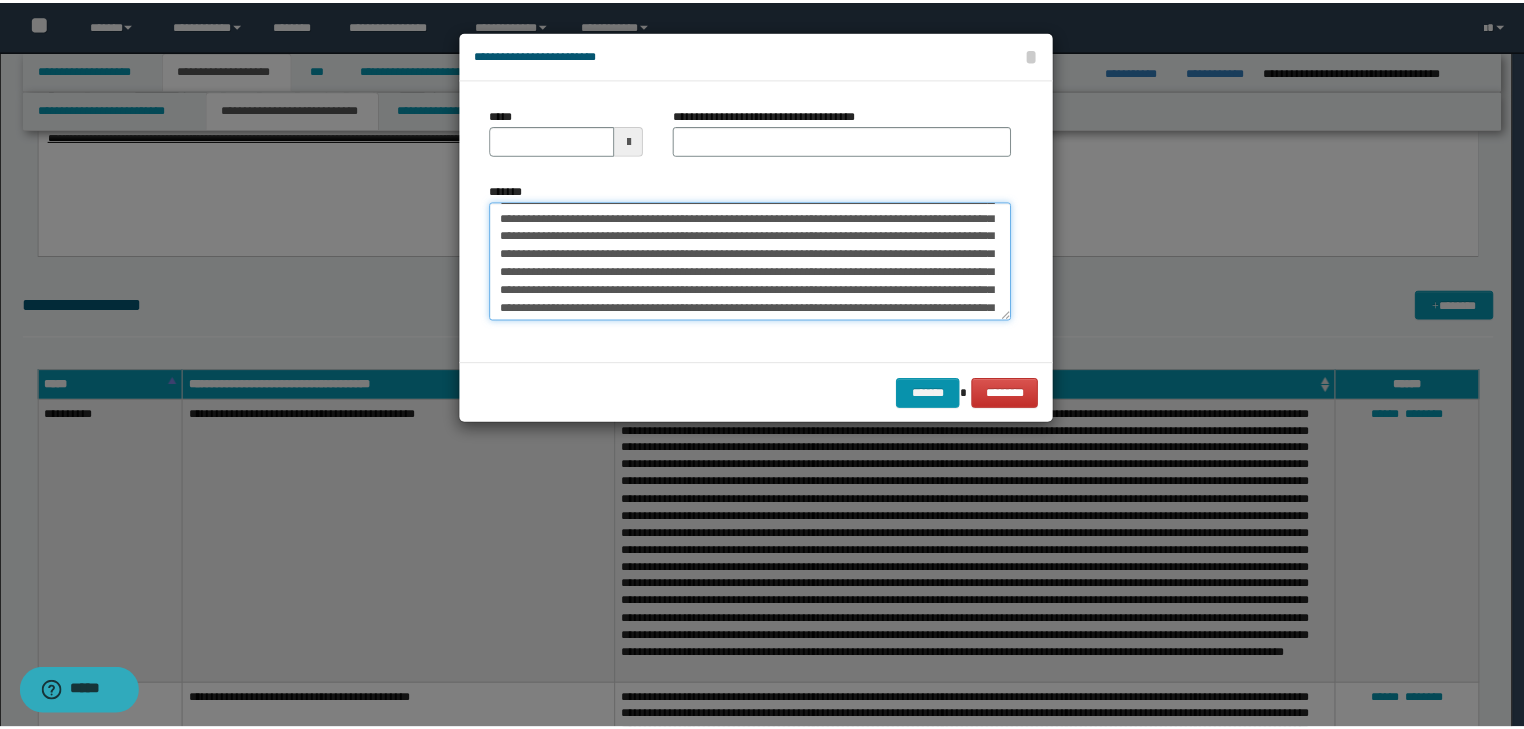scroll, scrollTop: 0, scrollLeft: 0, axis: both 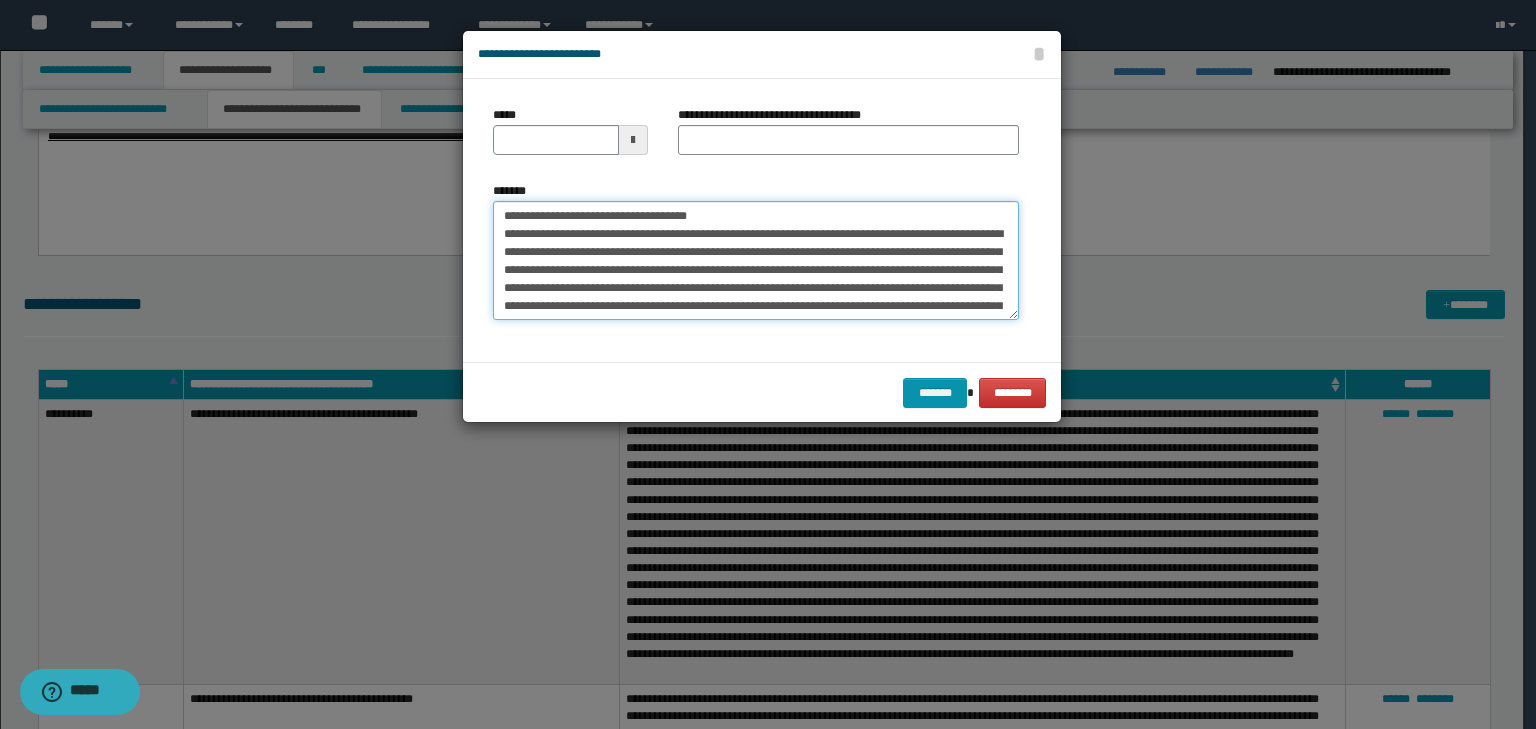drag, startPoint x: 556, startPoint y: 215, endPoint x: 431, endPoint y: 192, distance: 127.09839 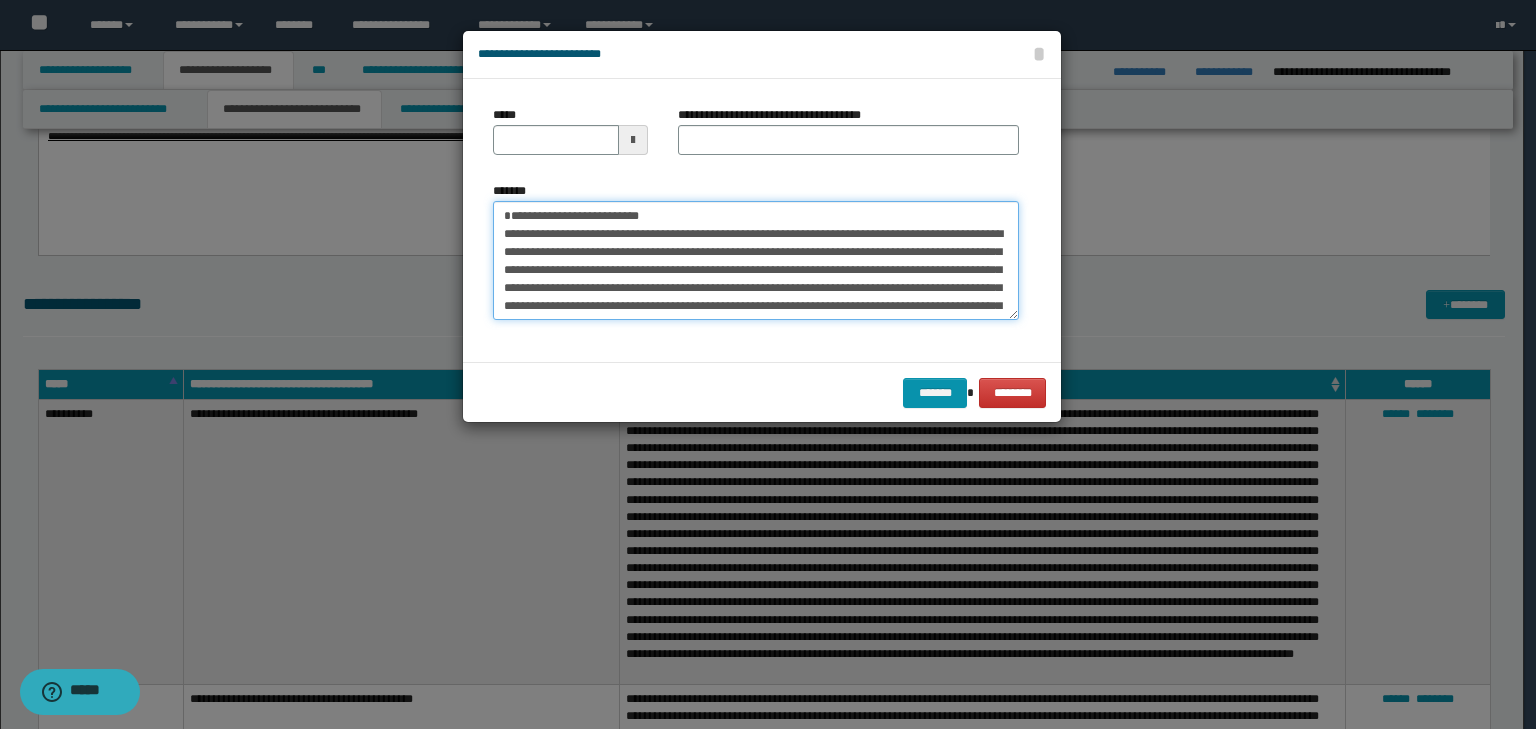 type 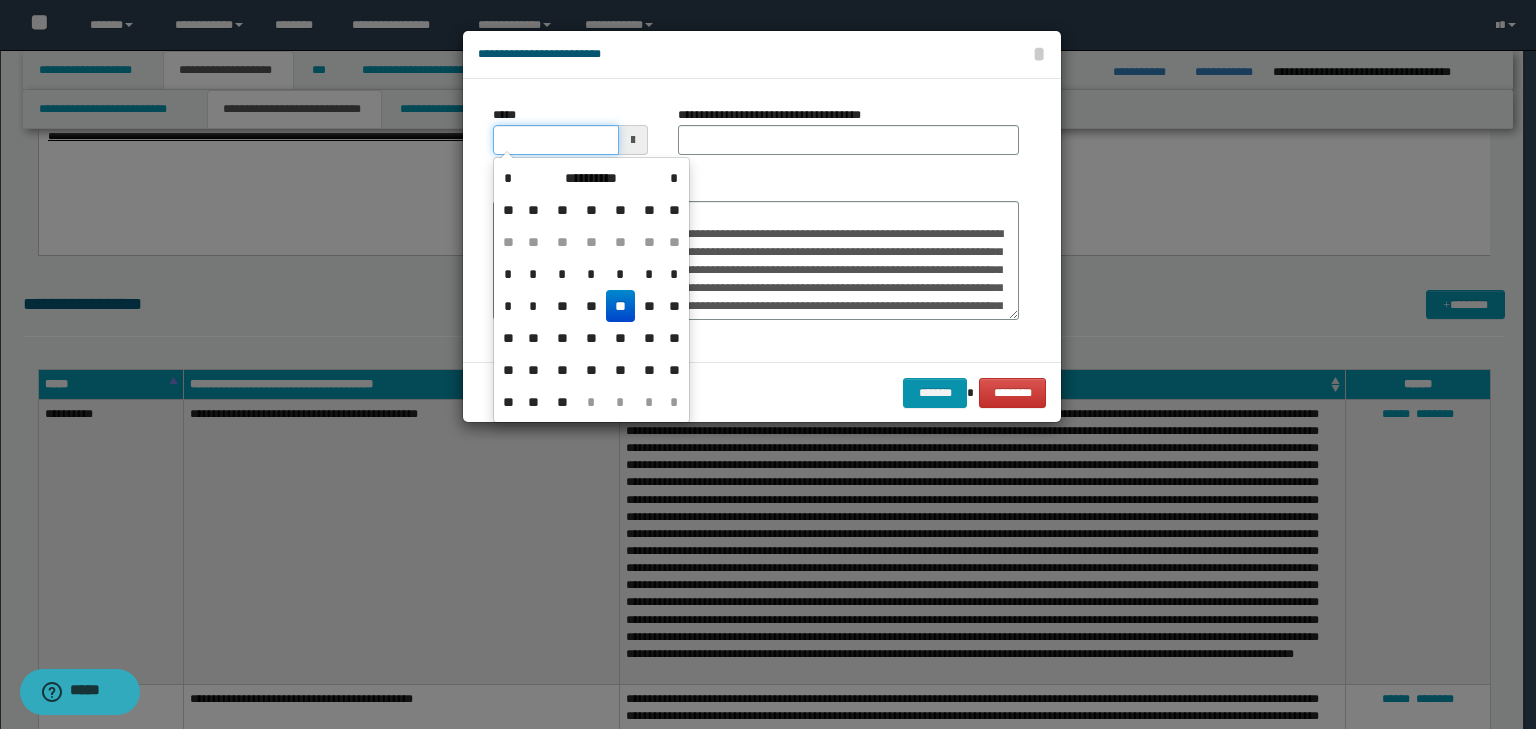 click on "*****" at bounding box center (556, 140) 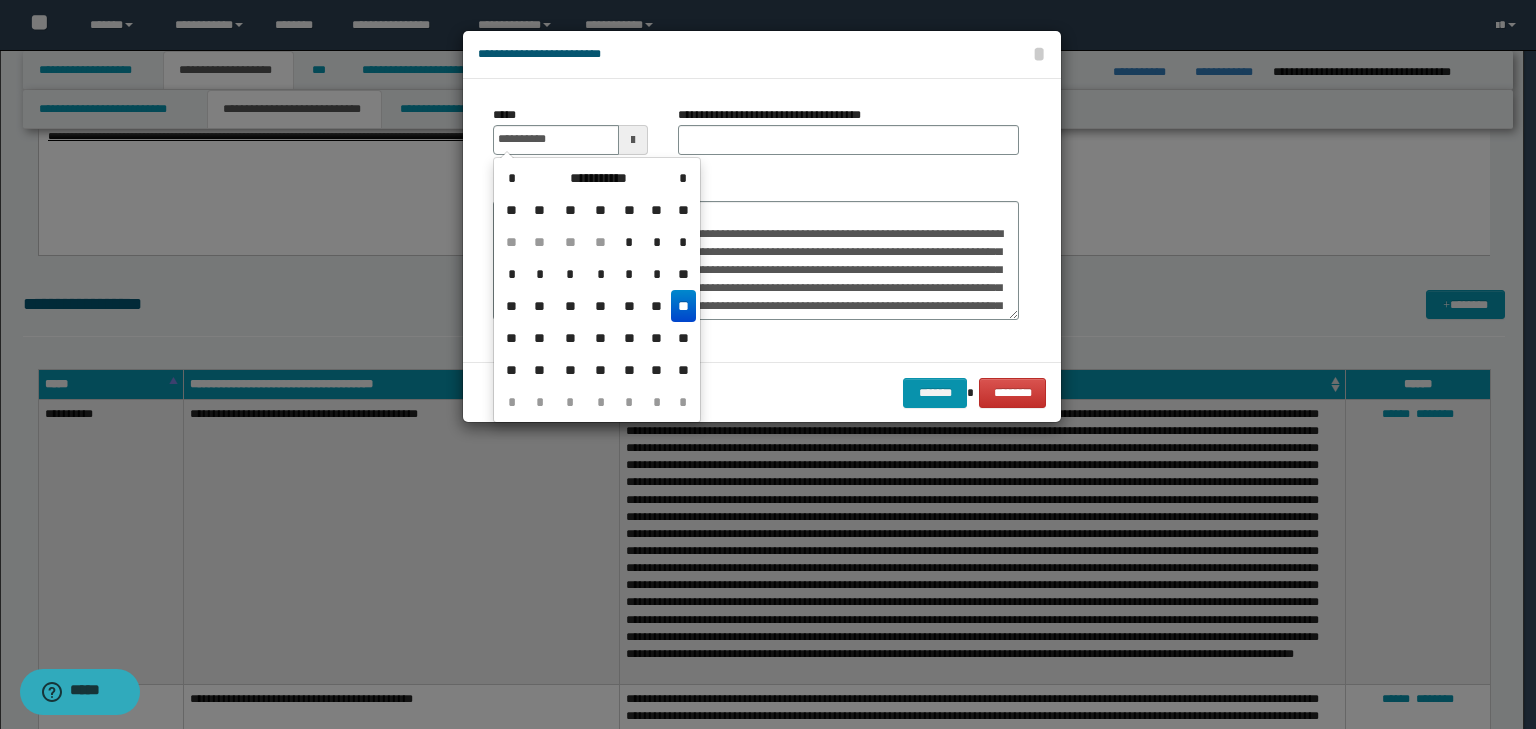 type on "**********" 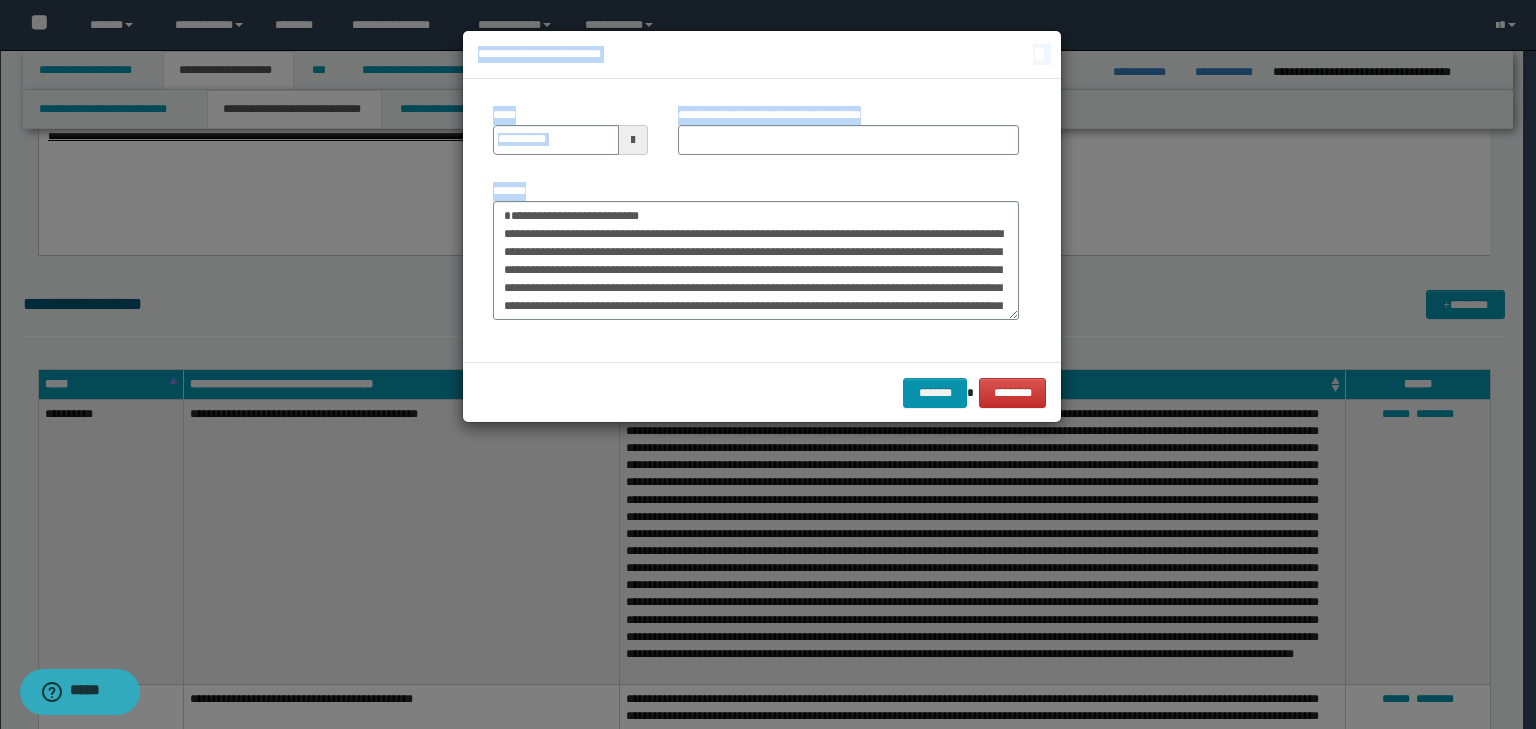 drag, startPoint x: 751, startPoint y: 199, endPoint x: 545, endPoint y: 210, distance: 206.29349 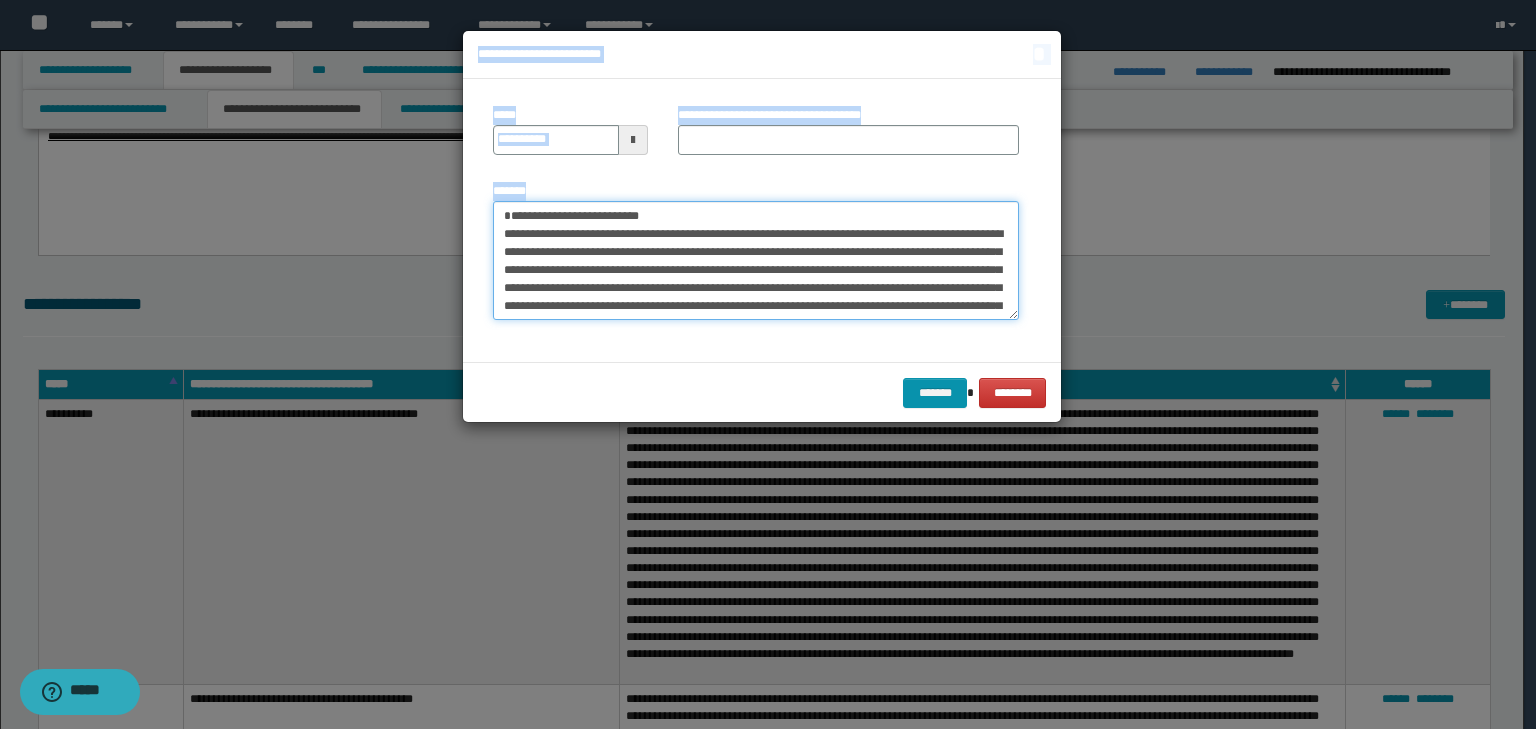 click on "*******" at bounding box center [756, 261] 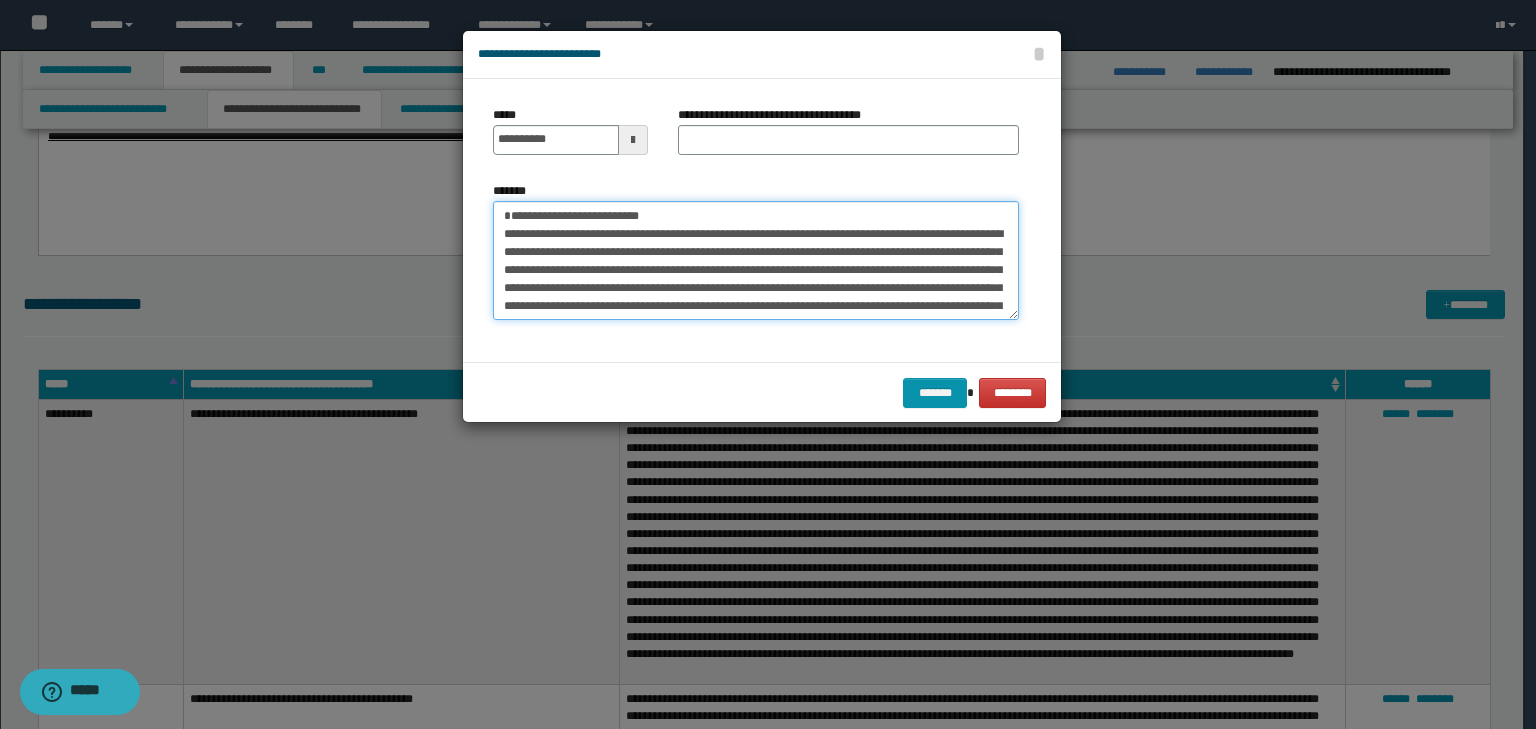 drag, startPoint x: 705, startPoint y: 220, endPoint x: 325, endPoint y: 186, distance: 381.518 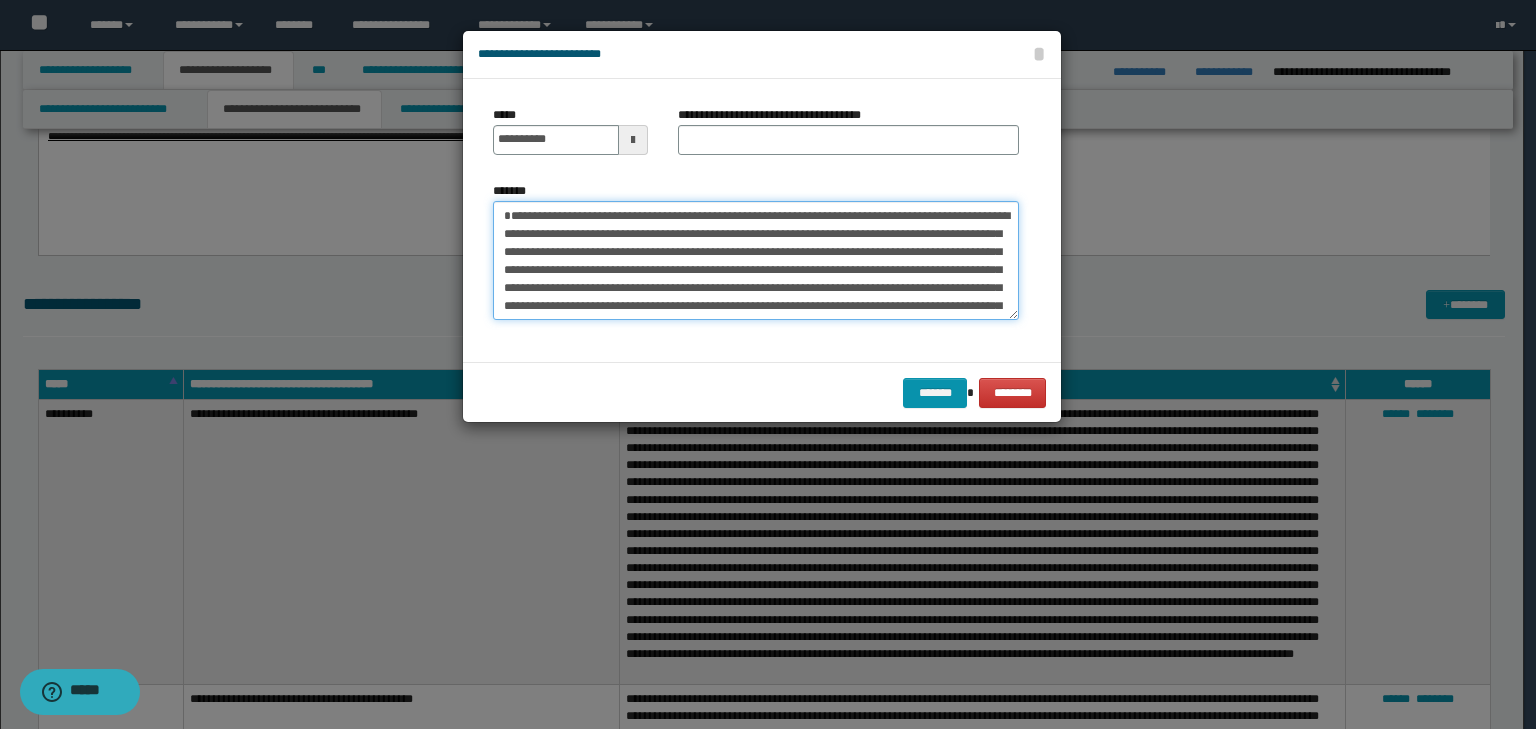 type on "**********" 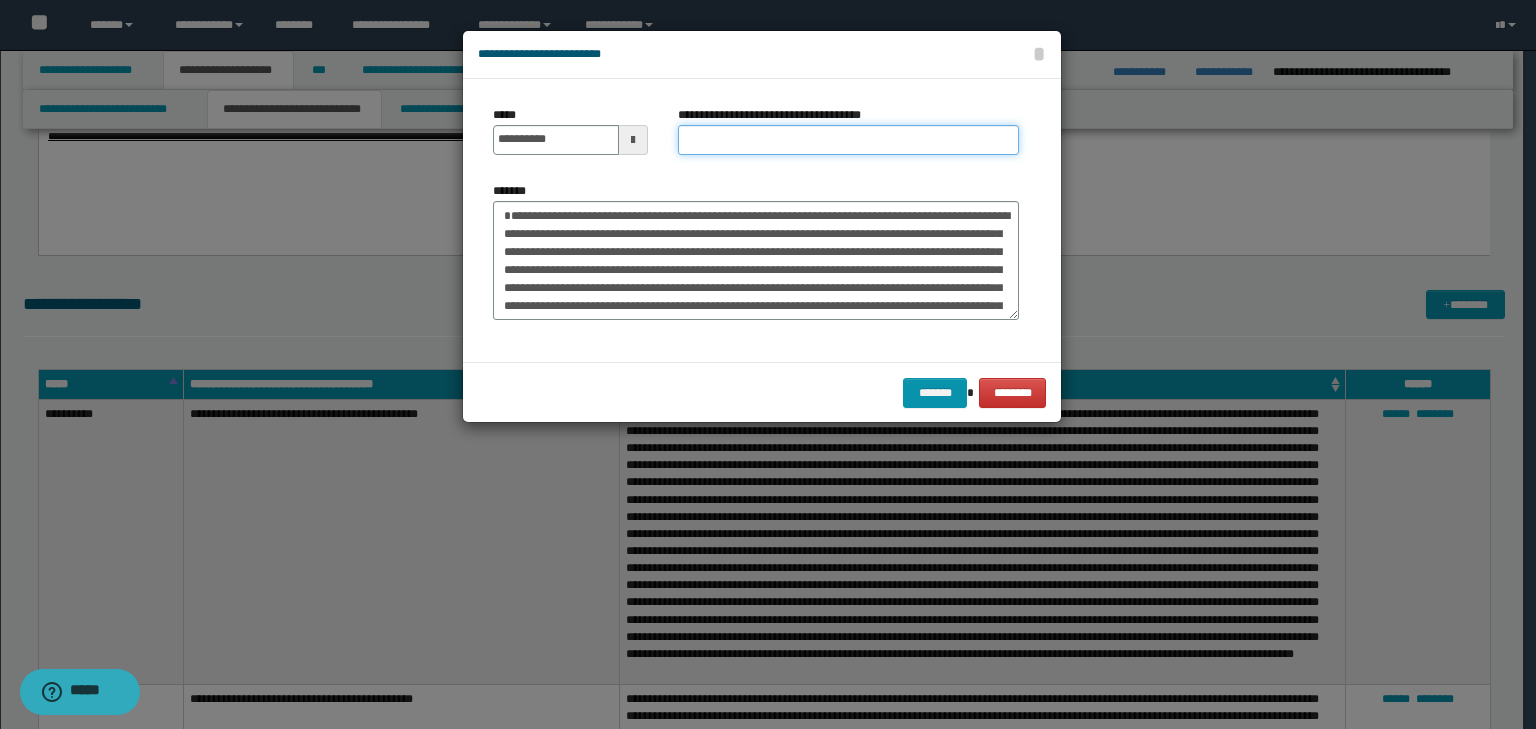 click on "**********" at bounding box center (848, 140) 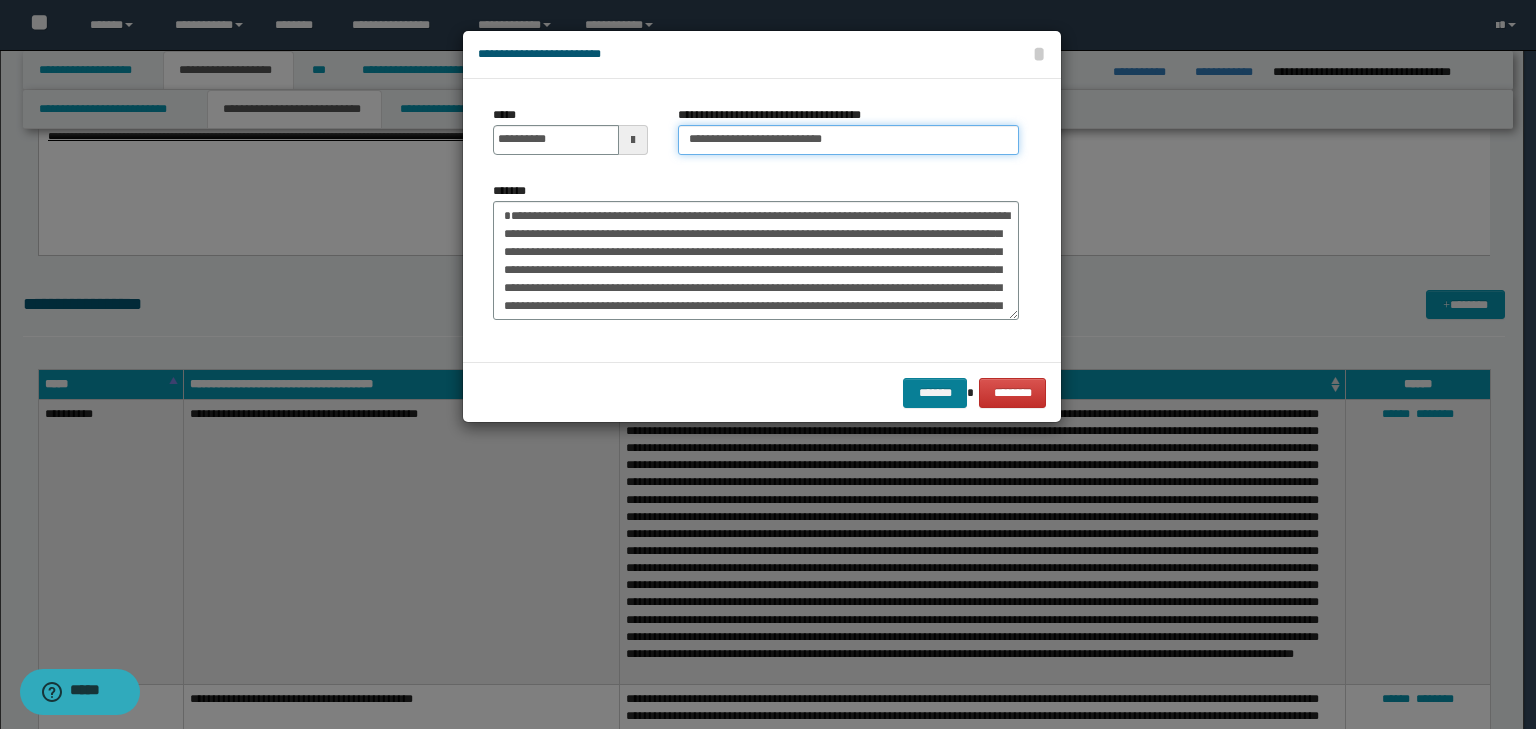 type on "**********" 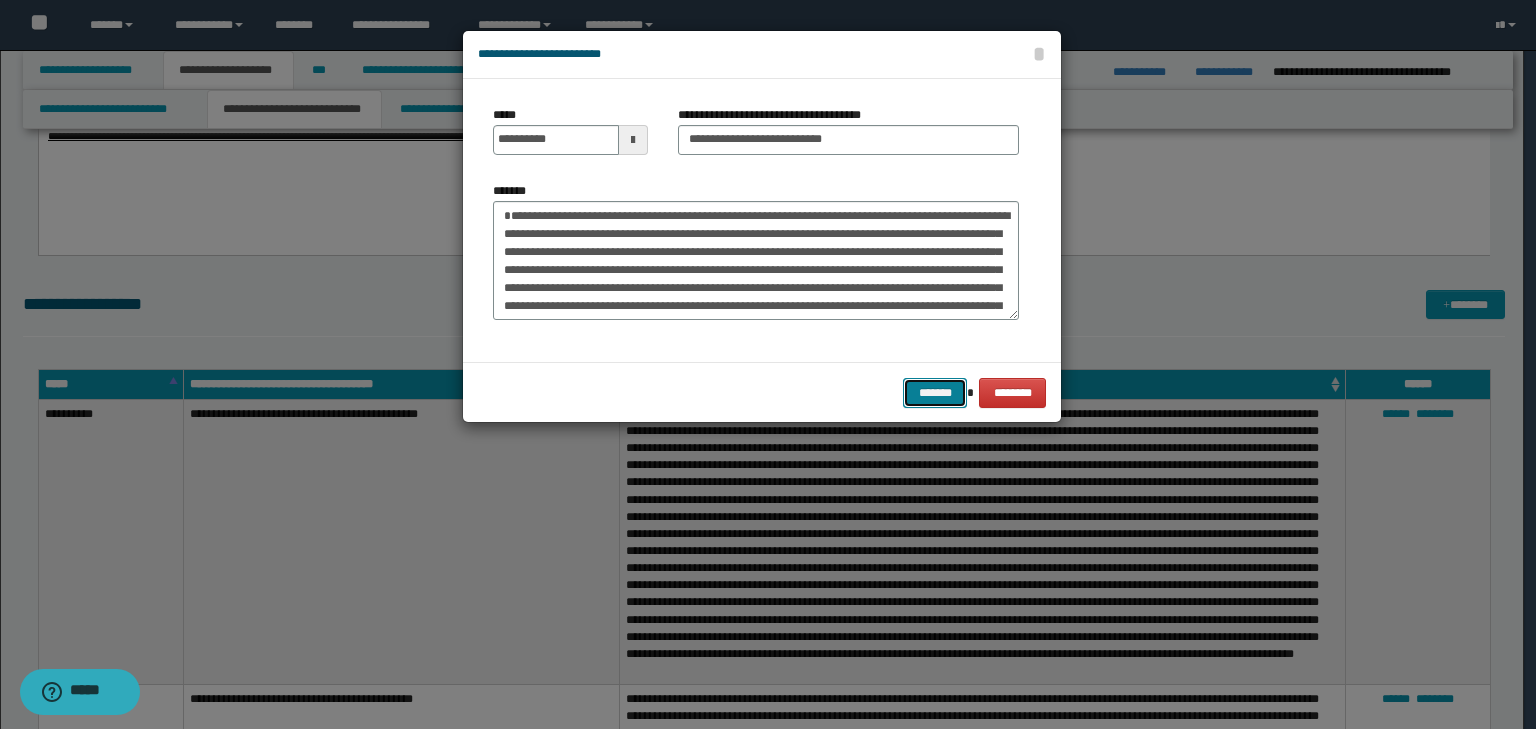 click on "*******" at bounding box center [935, 393] 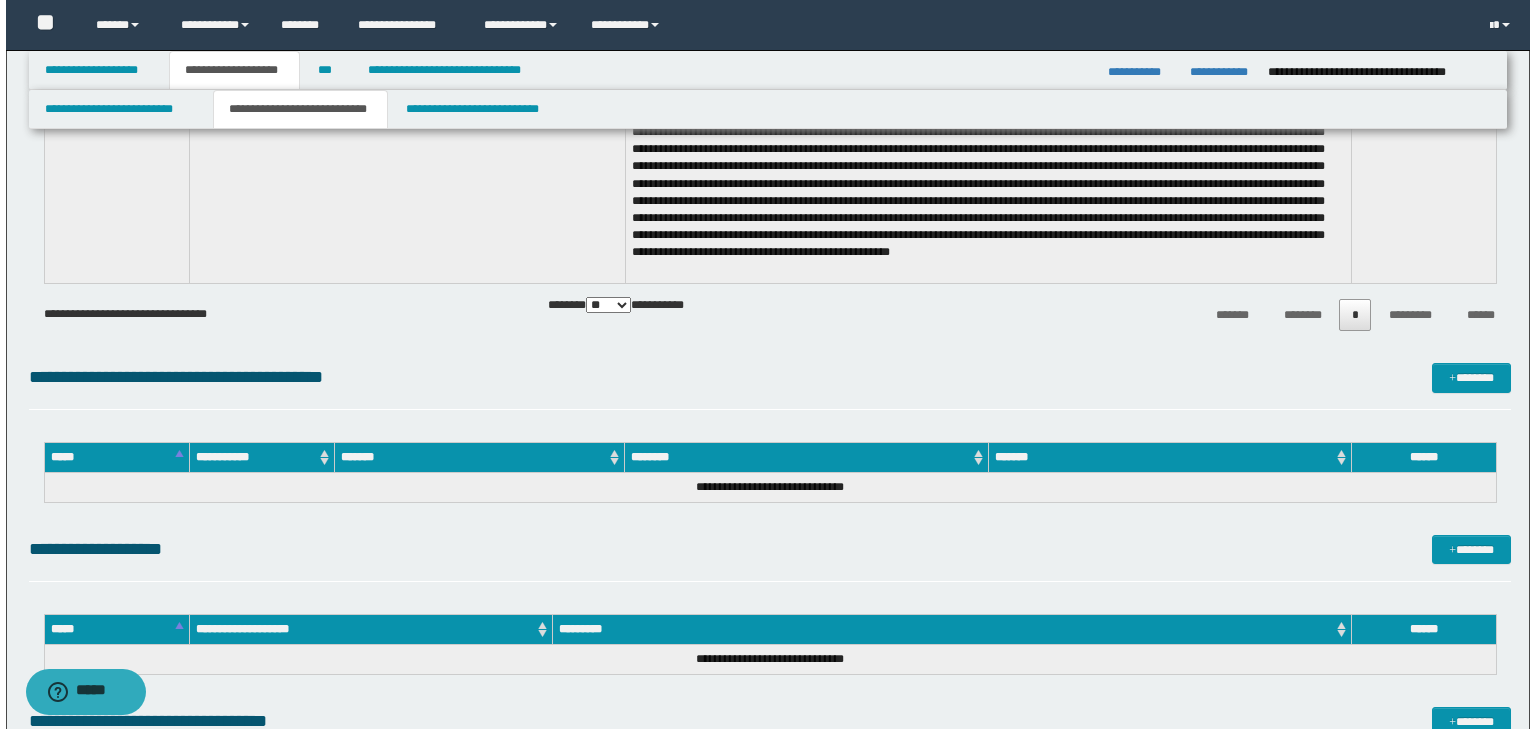 scroll, scrollTop: 8800, scrollLeft: 0, axis: vertical 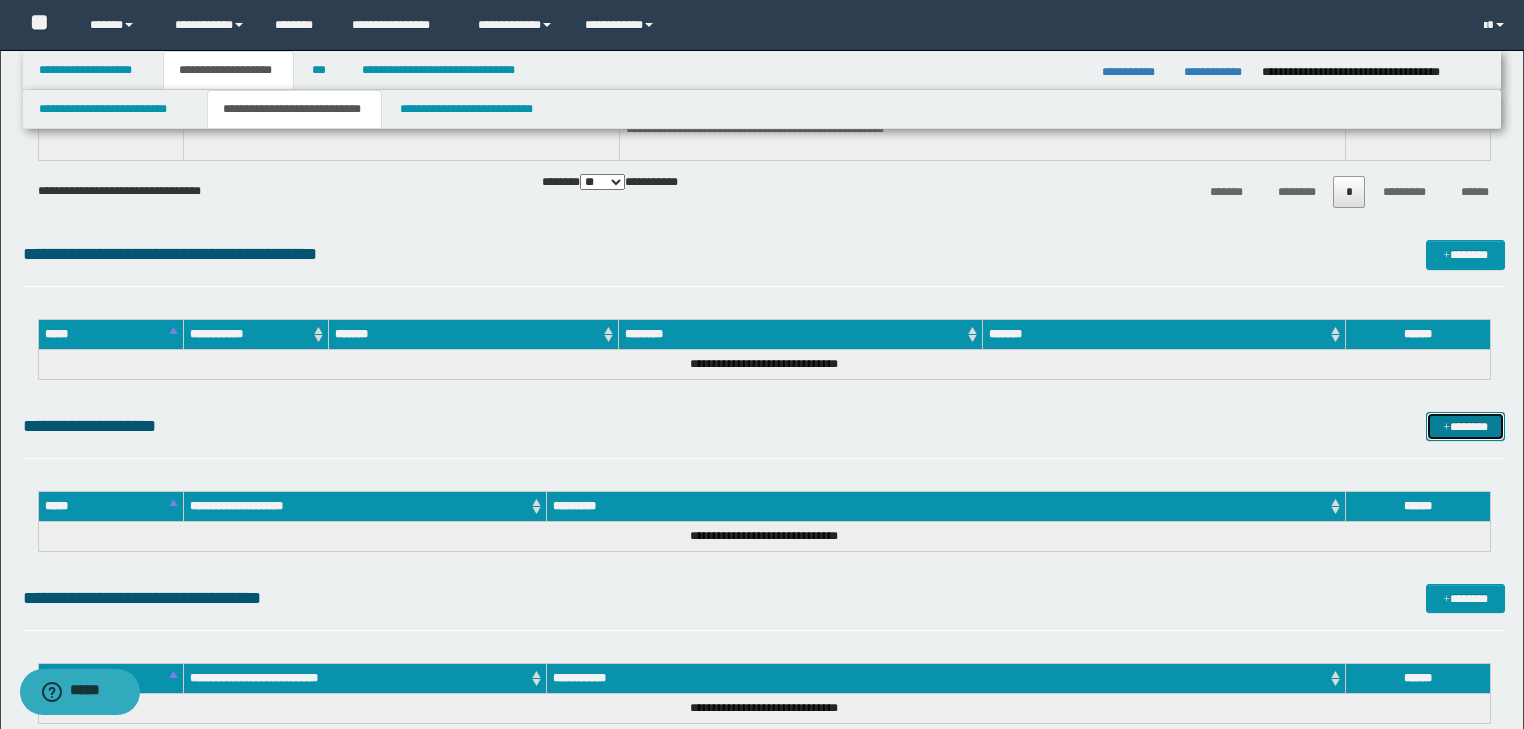click on "*******" at bounding box center [1465, 427] 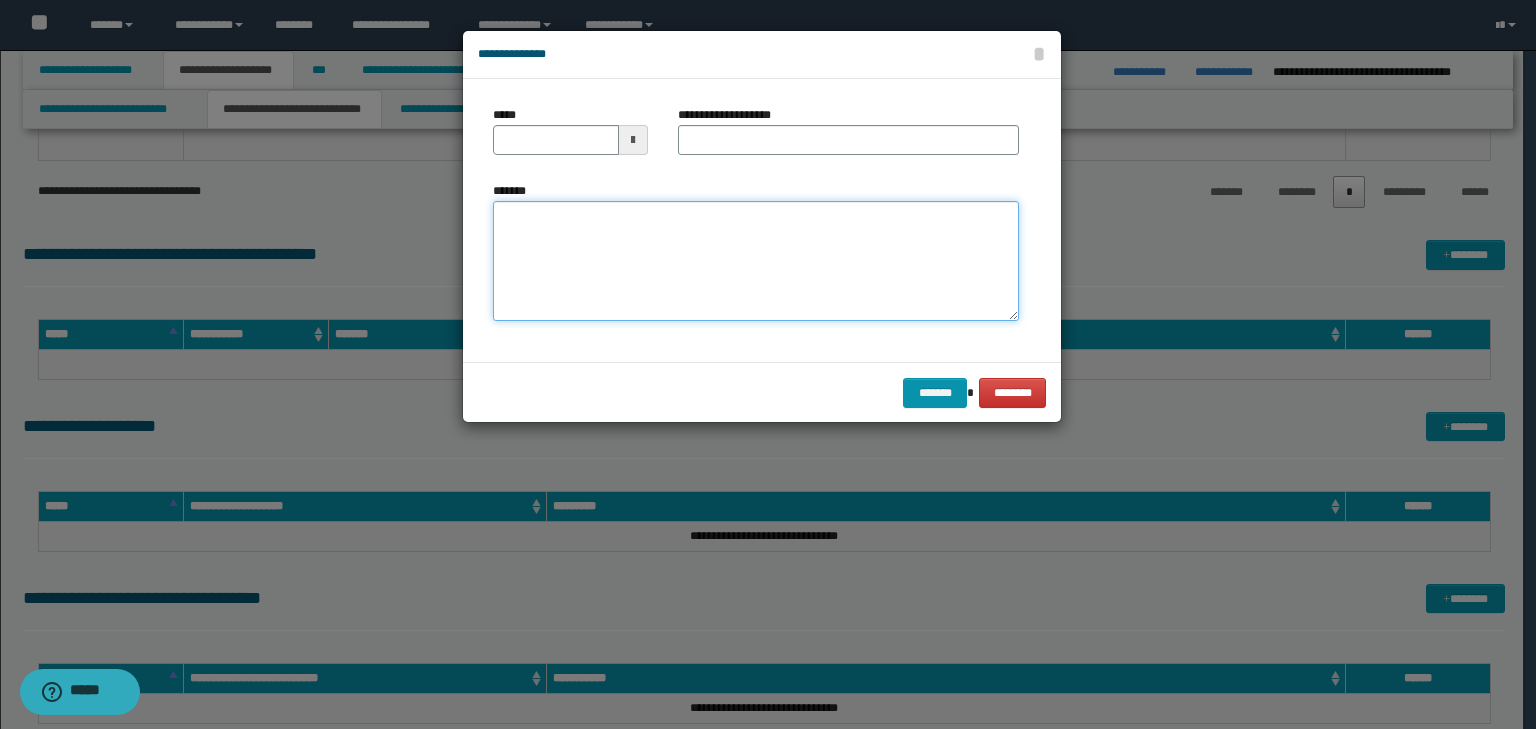 click on "*******" at bounding box center [756, 261] 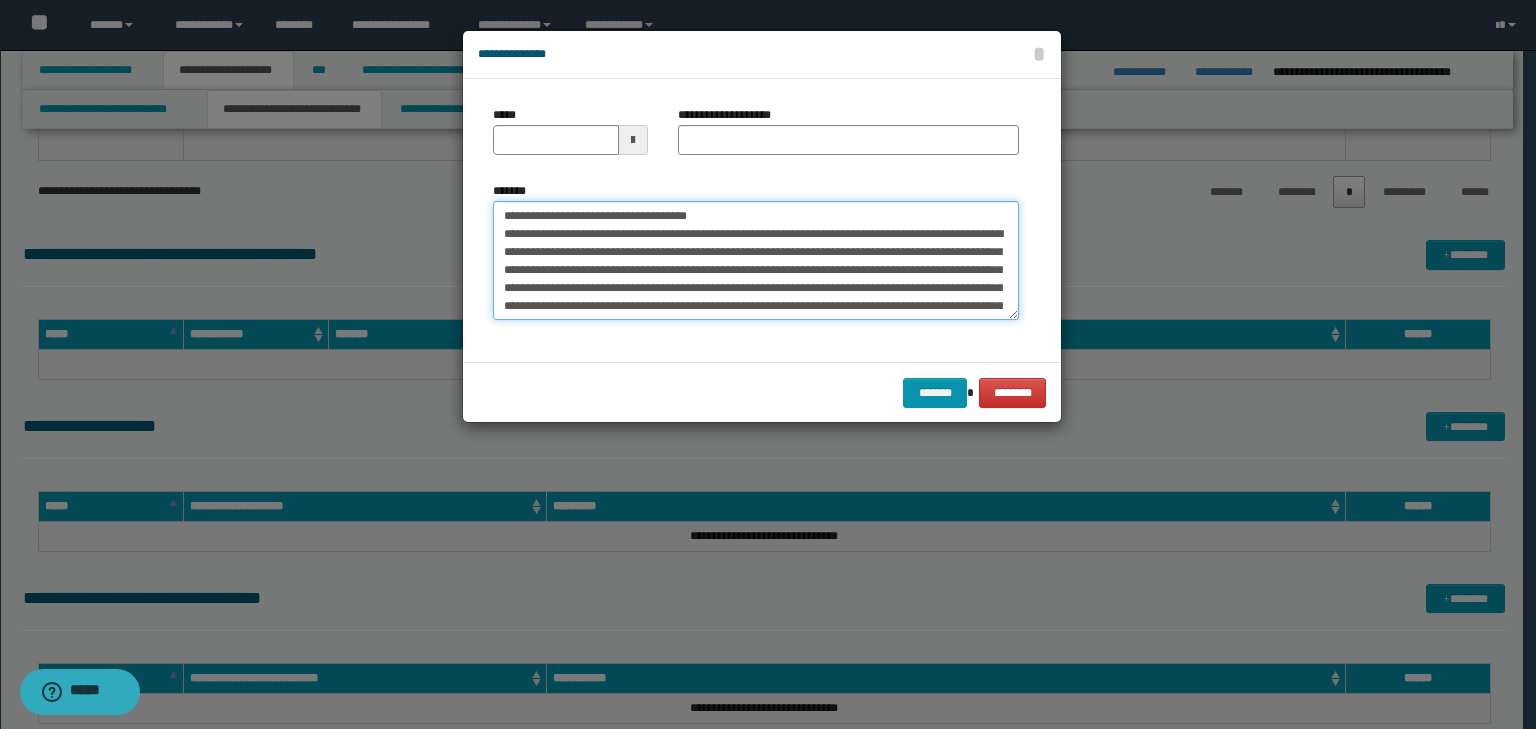 scroll, scrollTop: 0, scrollLeft: 0, axis: both 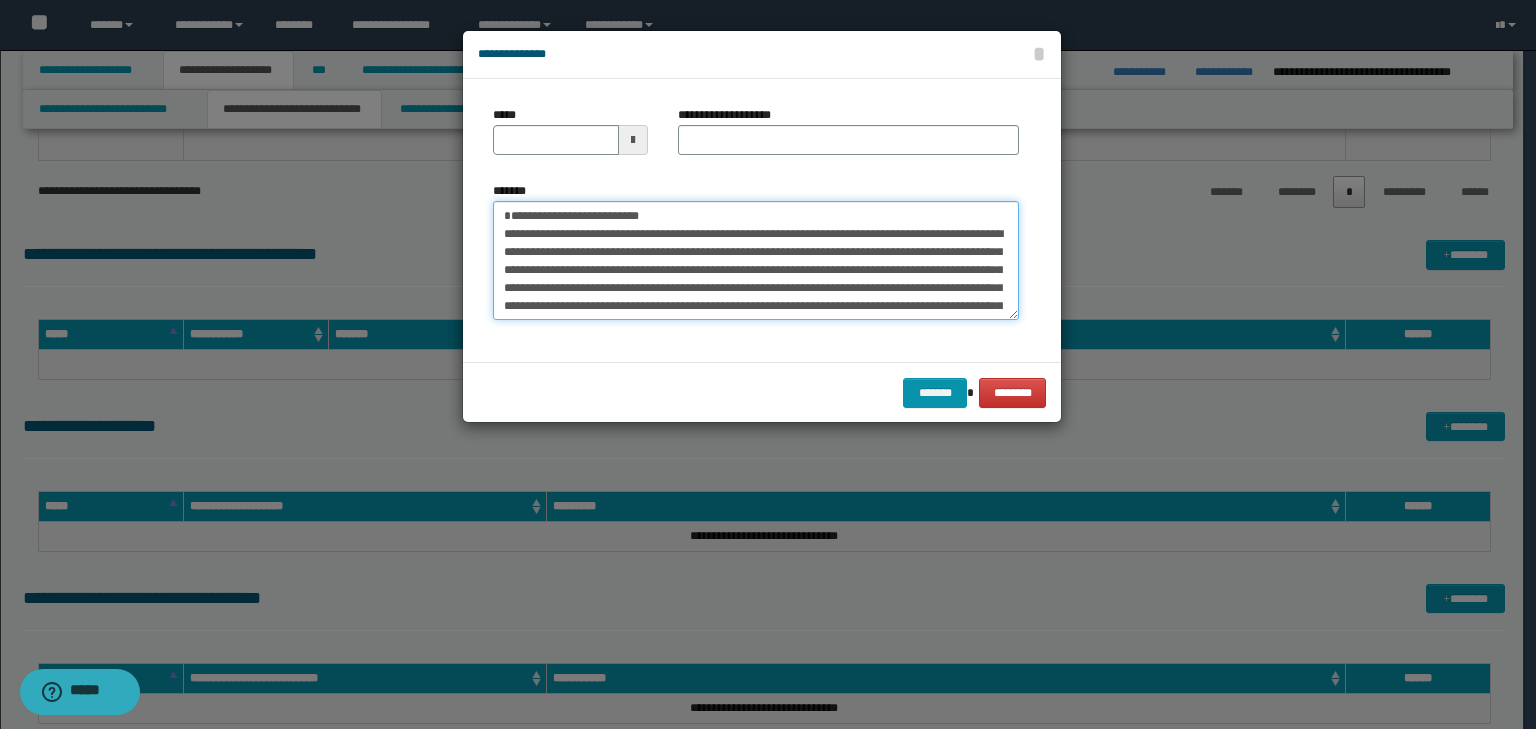 type 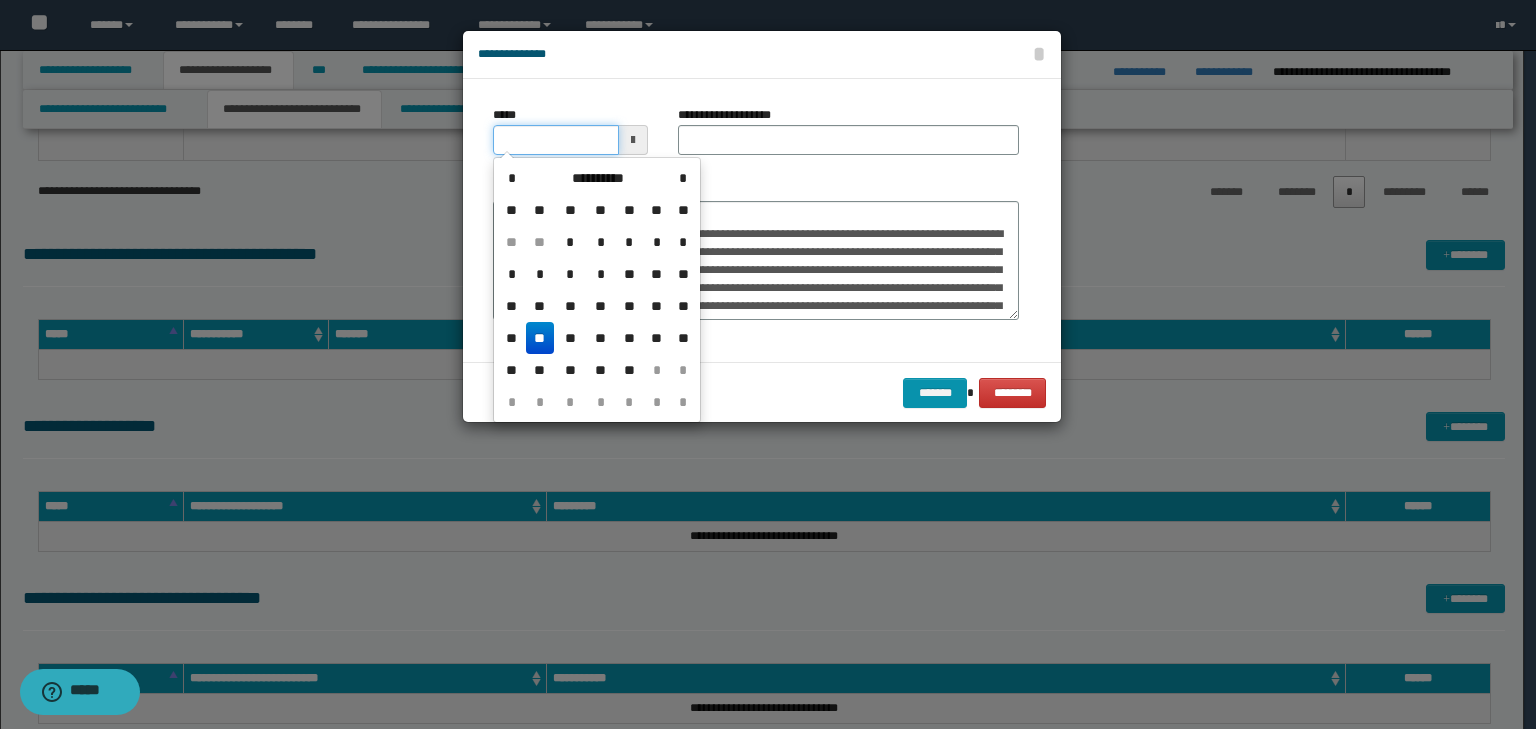 click on "*****" at bounding box center (556, 140) 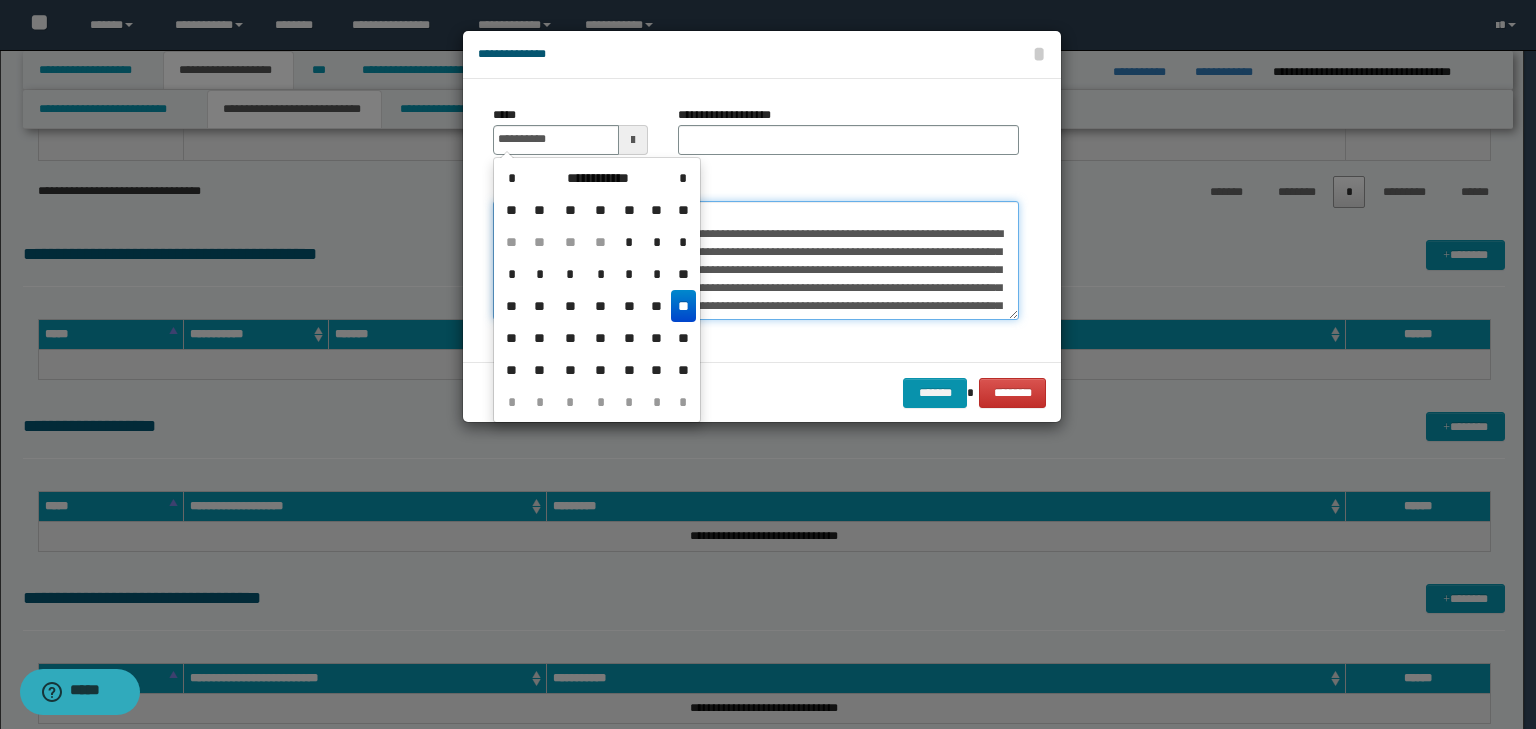 type on "**********" 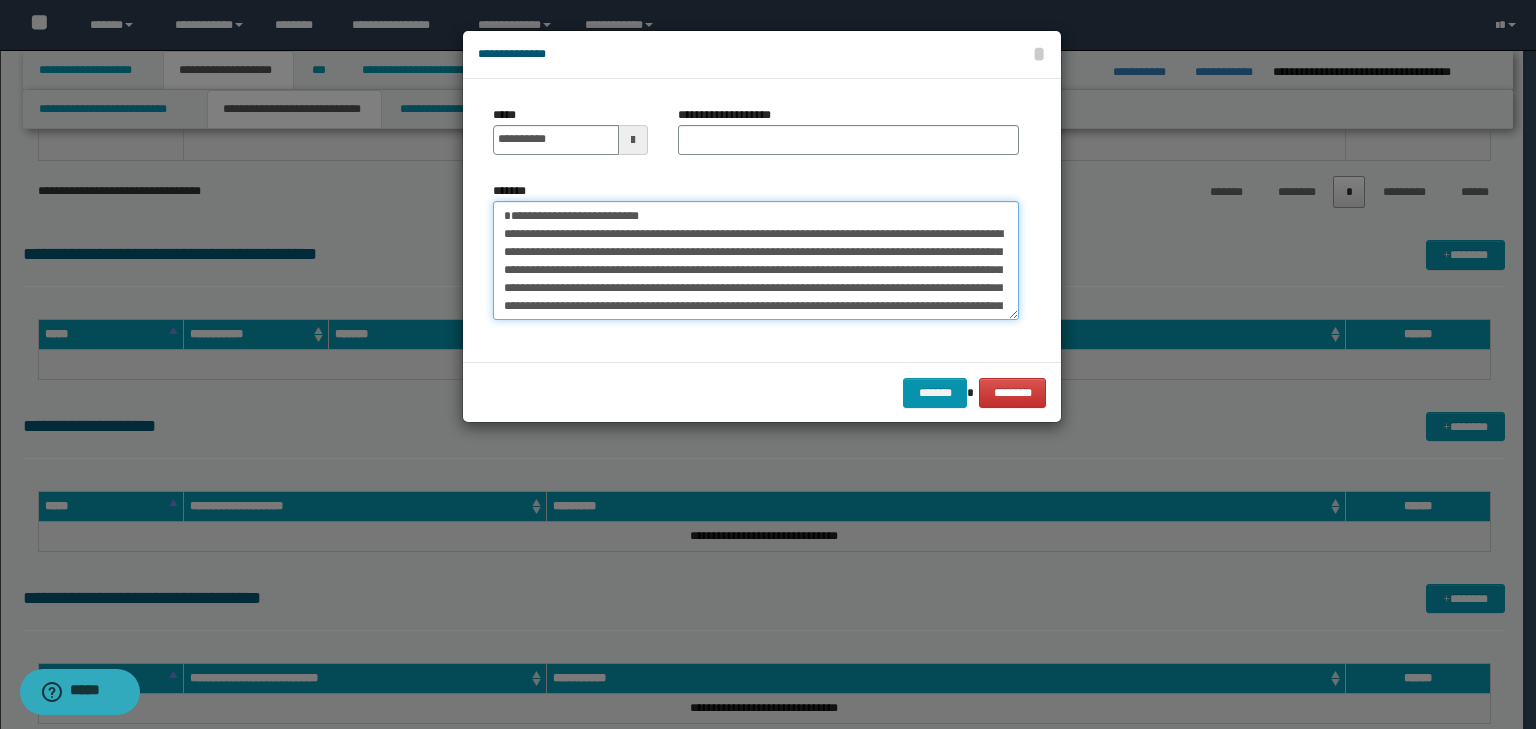 drag, startPoint x: 757, startPoint y: 206, endPoint x: 147, endPoint y: 159, distance: 611.808 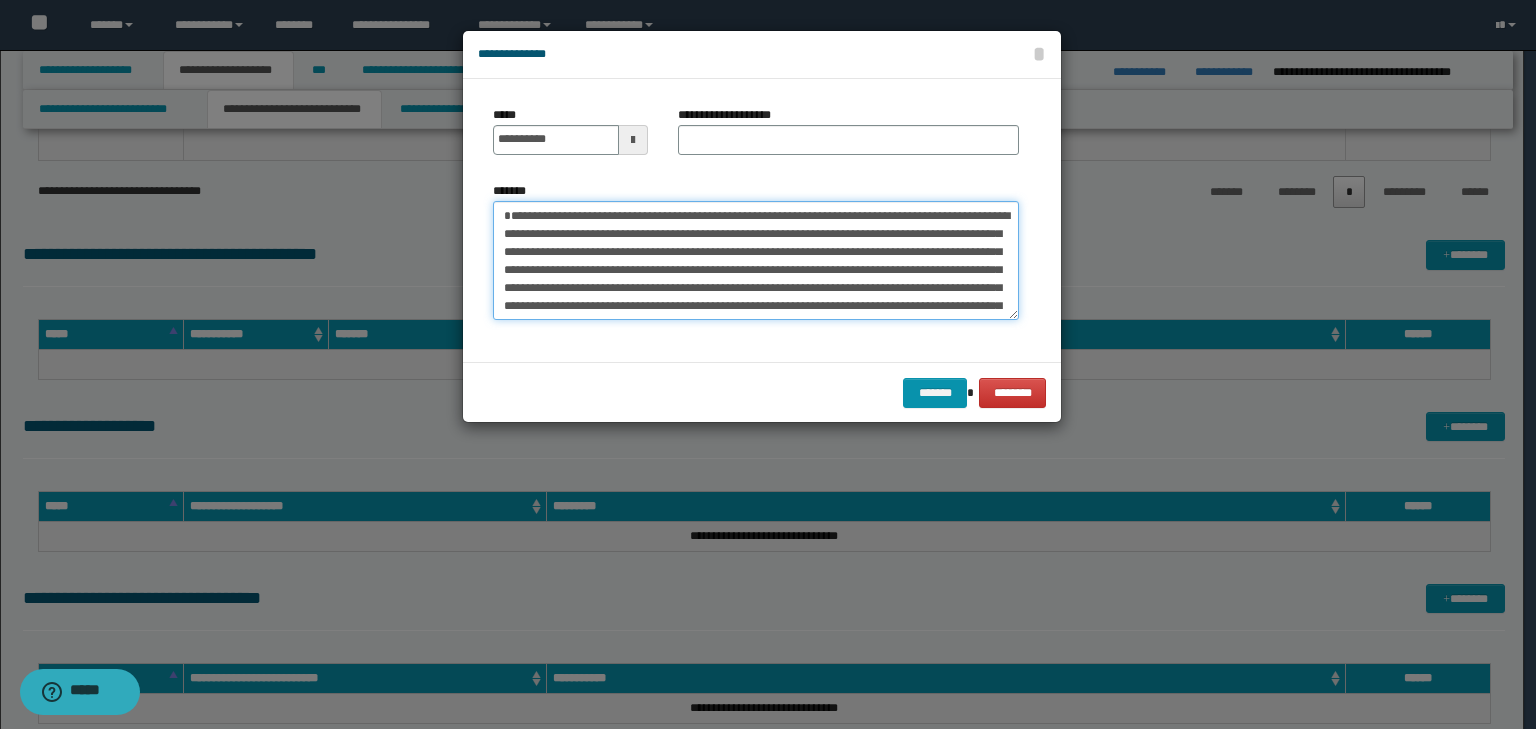 type on "**********" 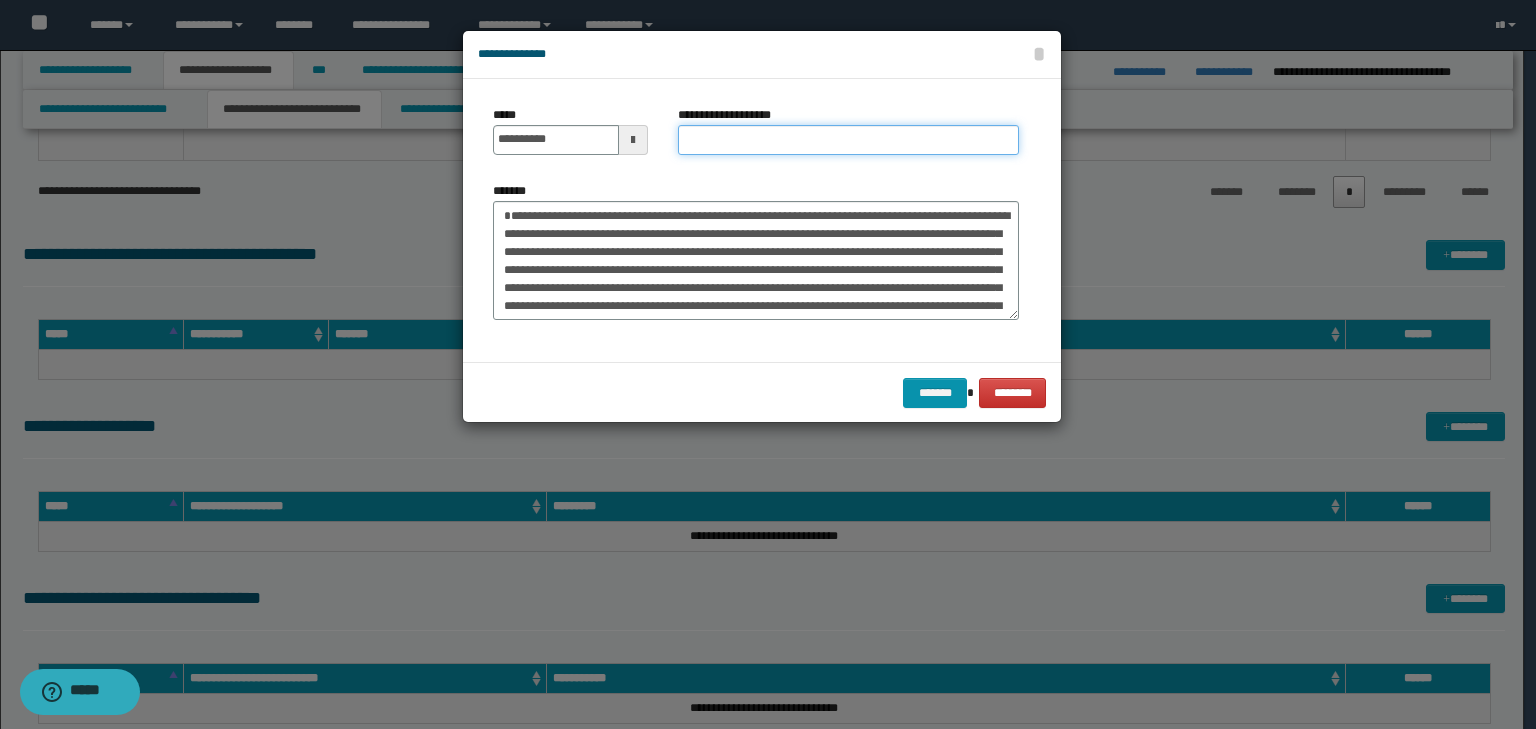 click on "**********" at bounding box center (848, 140) 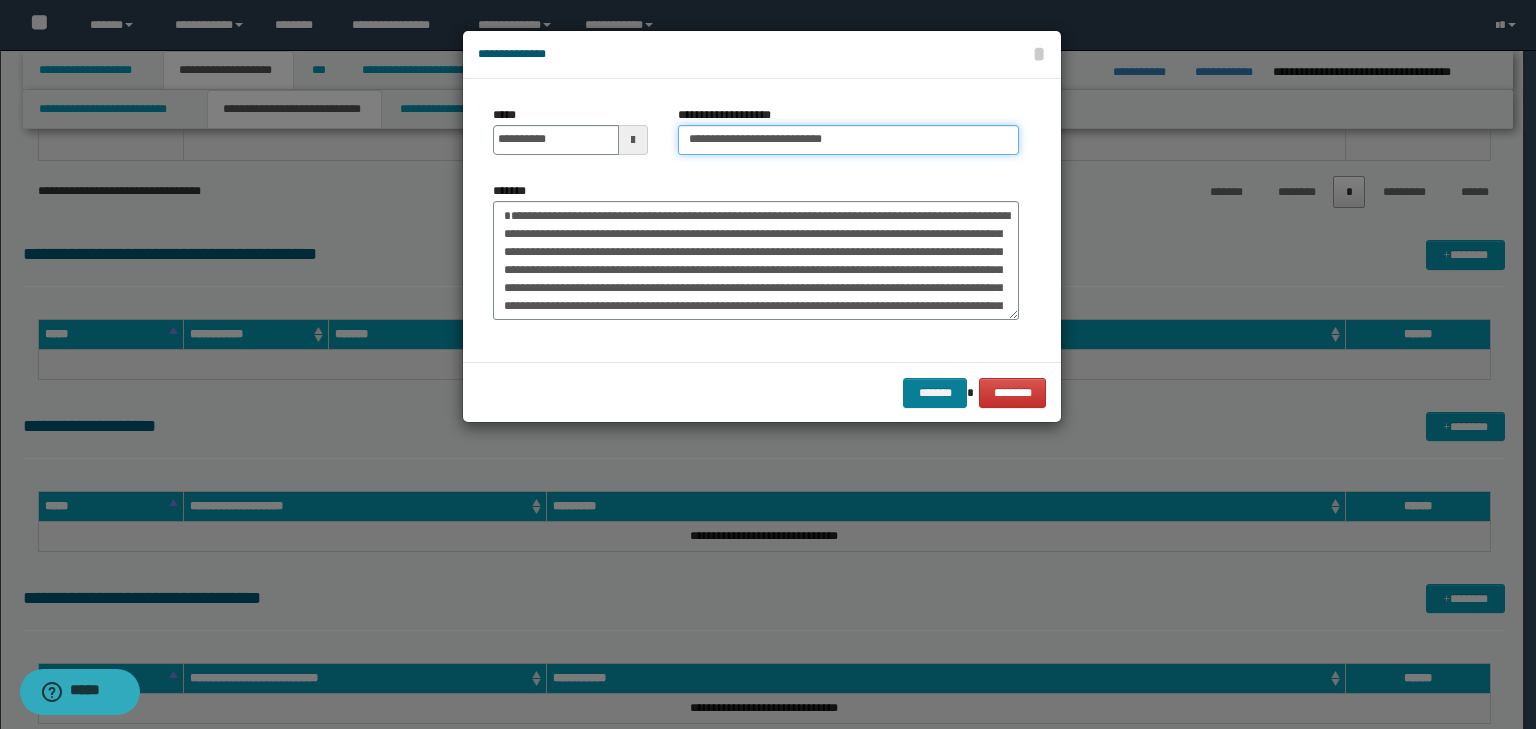 type on "**********" 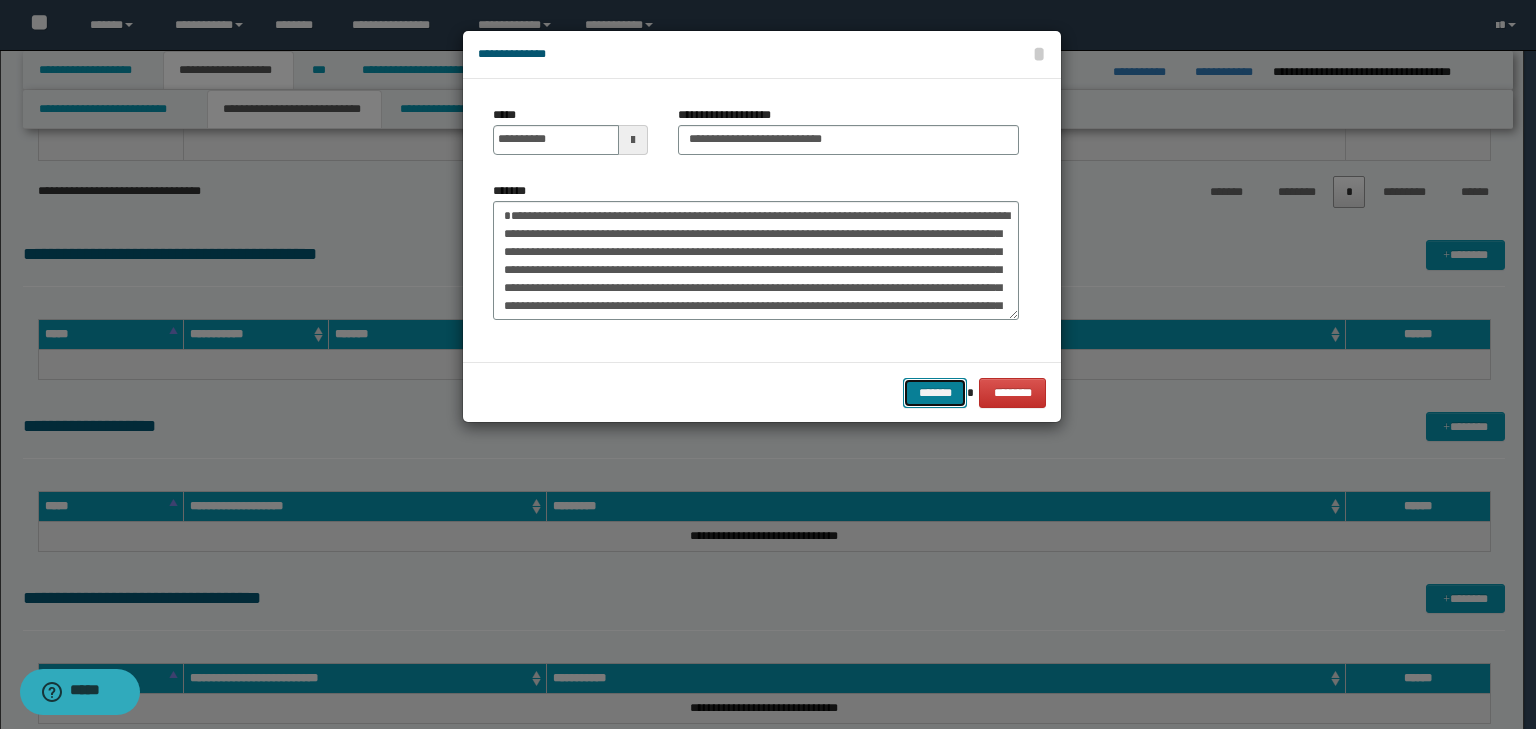 click on "*******" at bounding box center (935, 393) 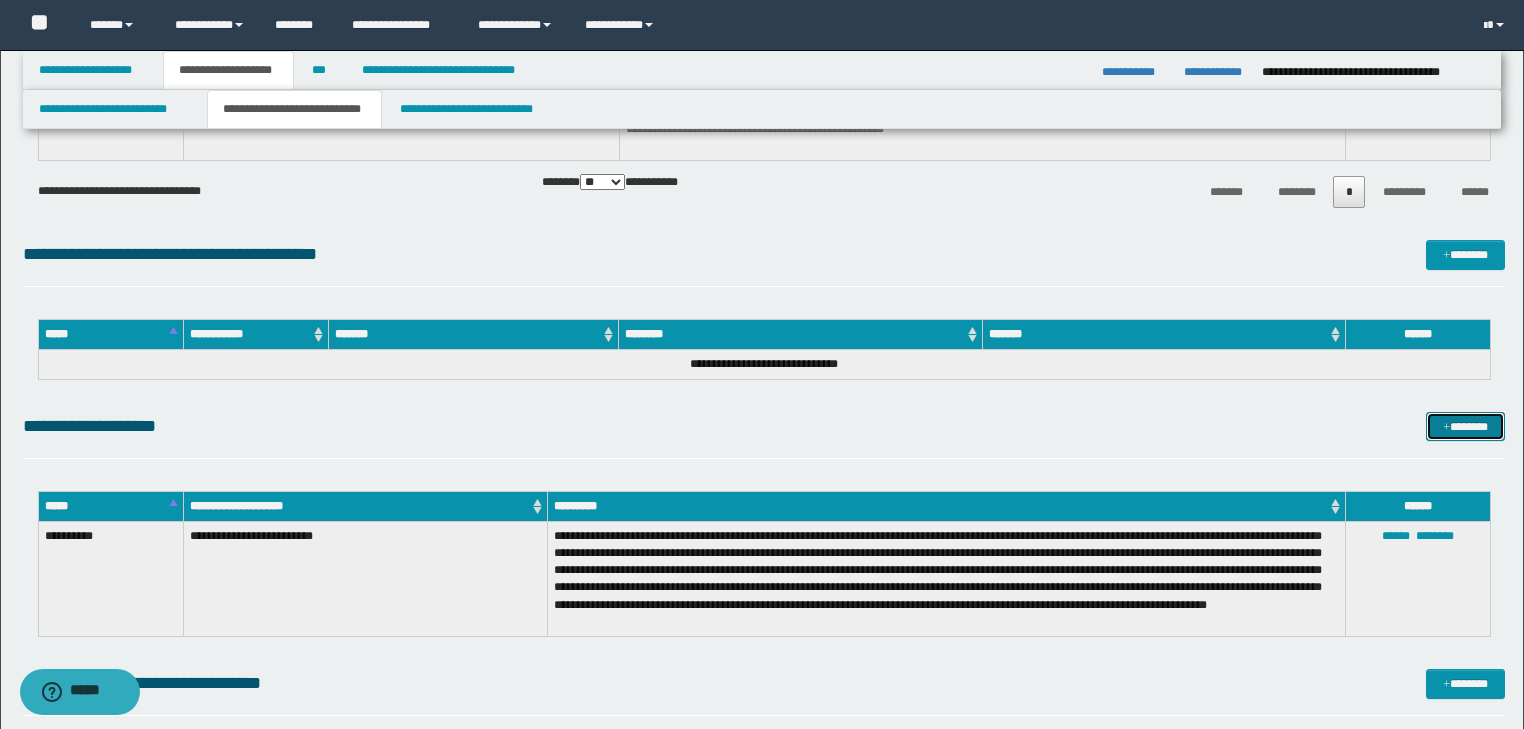 click at bounding box center [1446, 428] 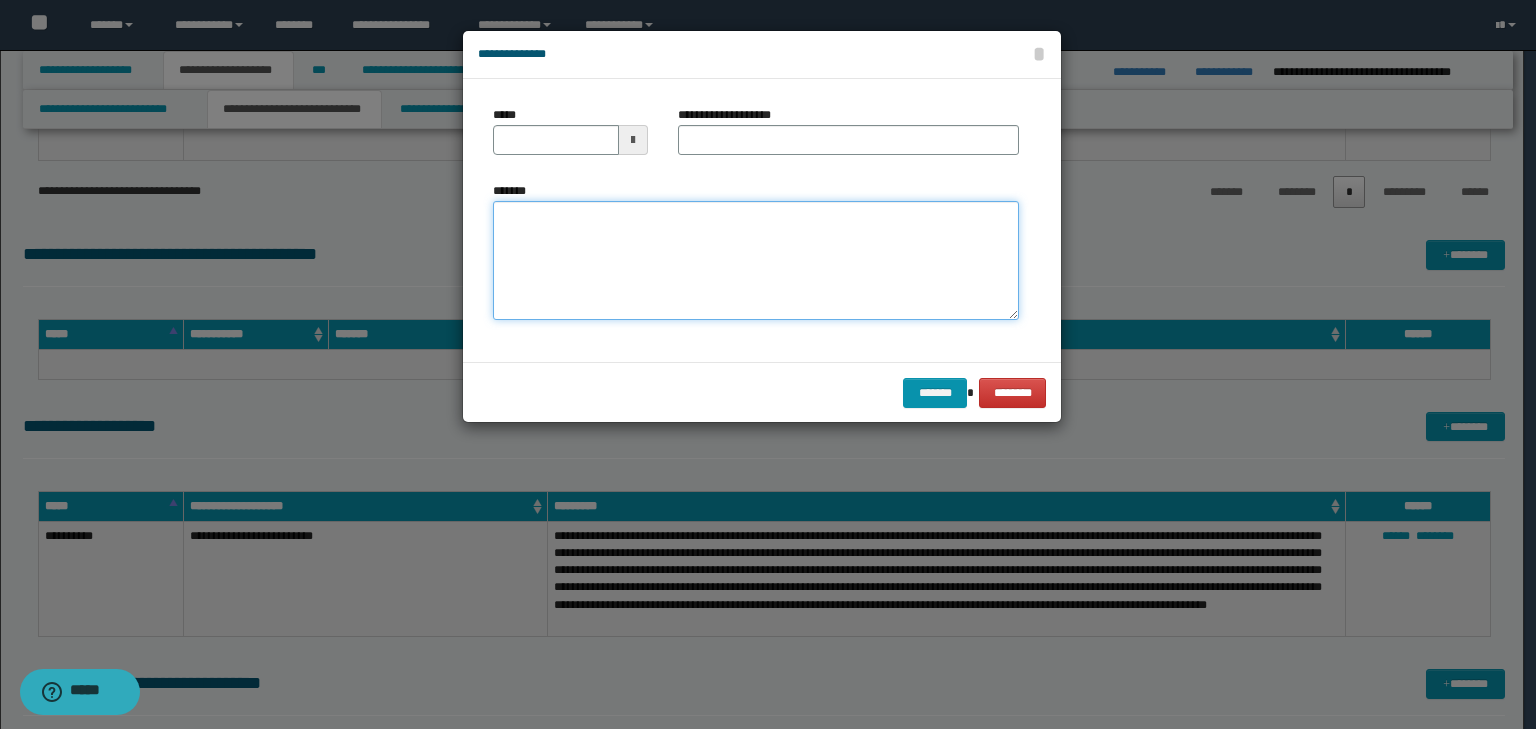 click on "*******" at bounding box center (756, 261) 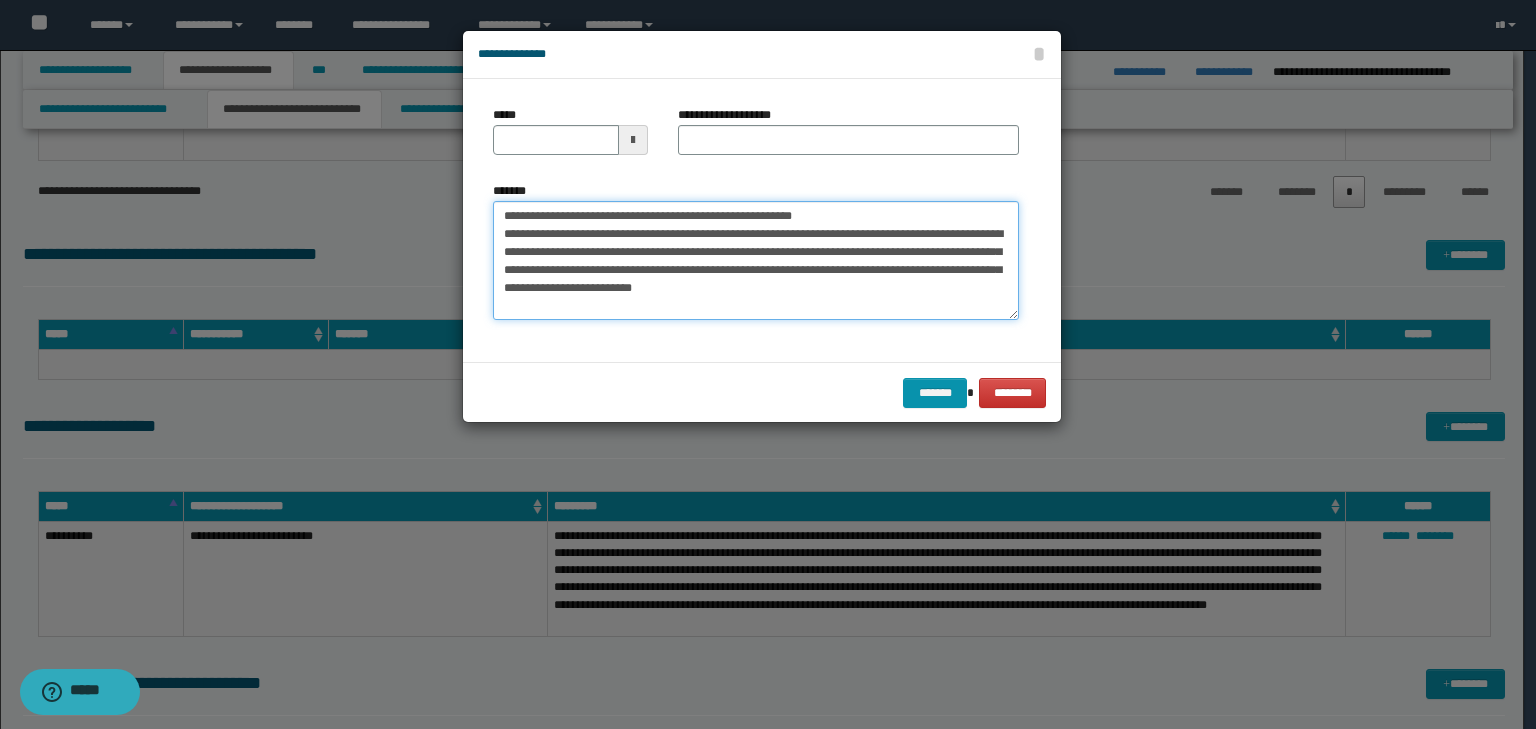 drag, startPoint x: 563, startPoint y: 221, endPoint x: 461, endPoint y: 203, distance: 103.57606 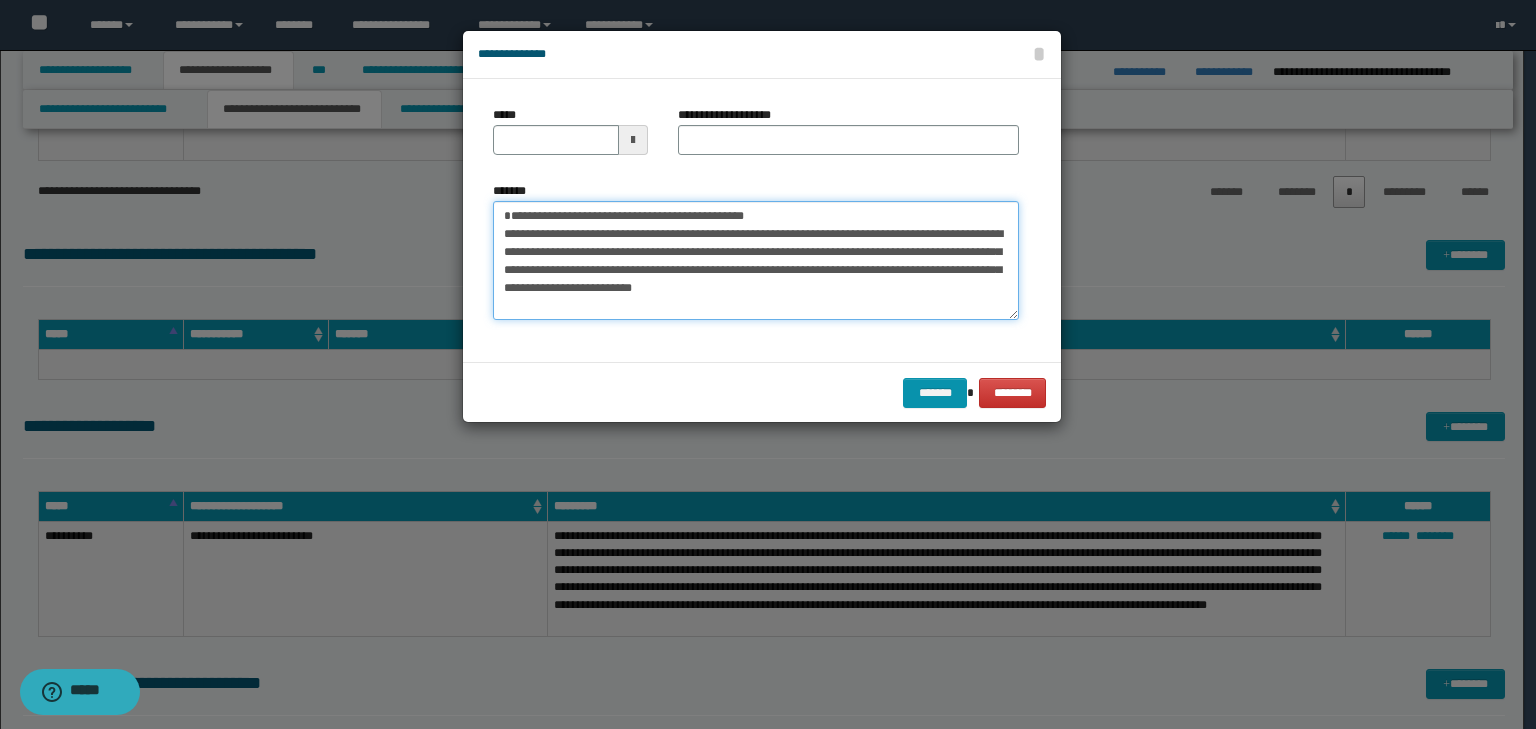 type 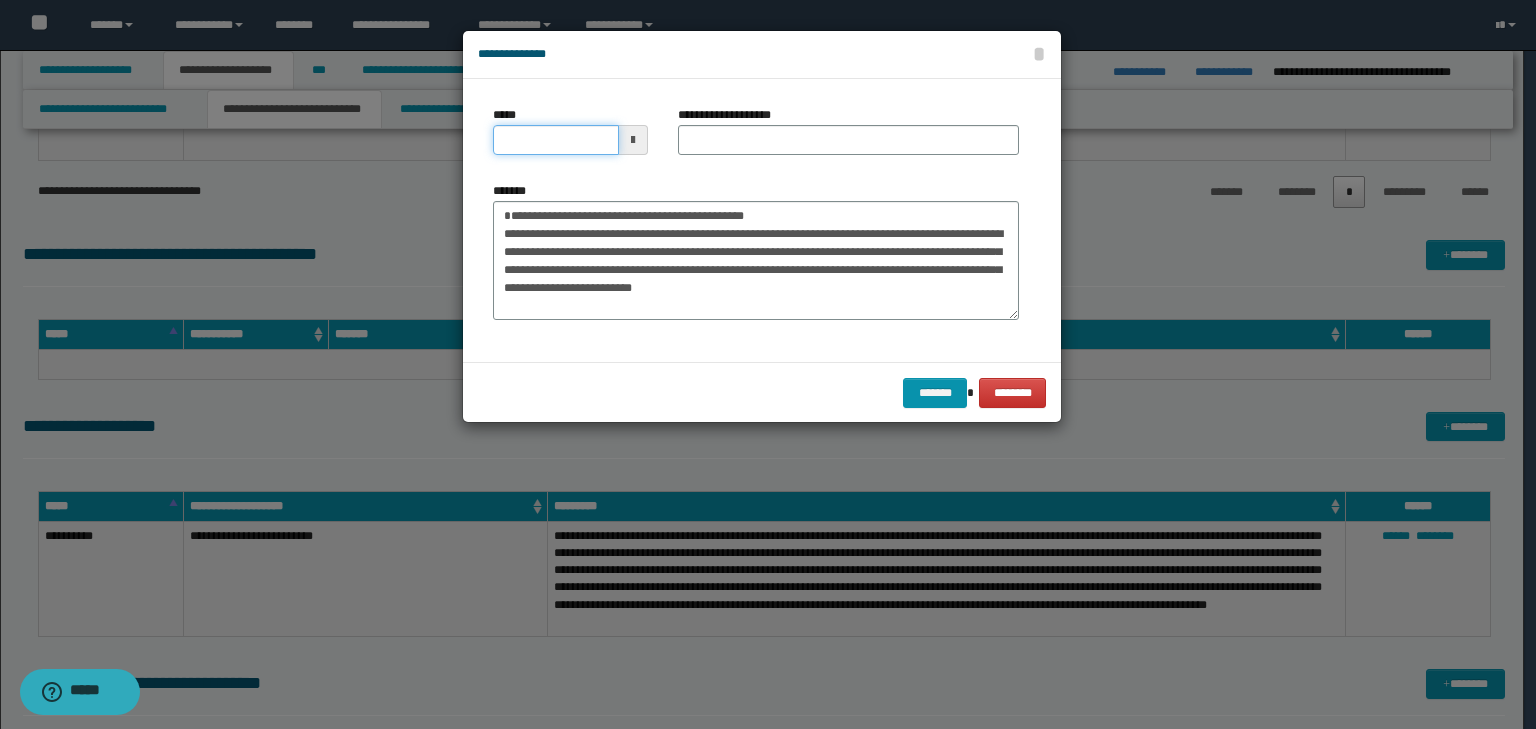 click on "*****" at bounding box center (556, 140) 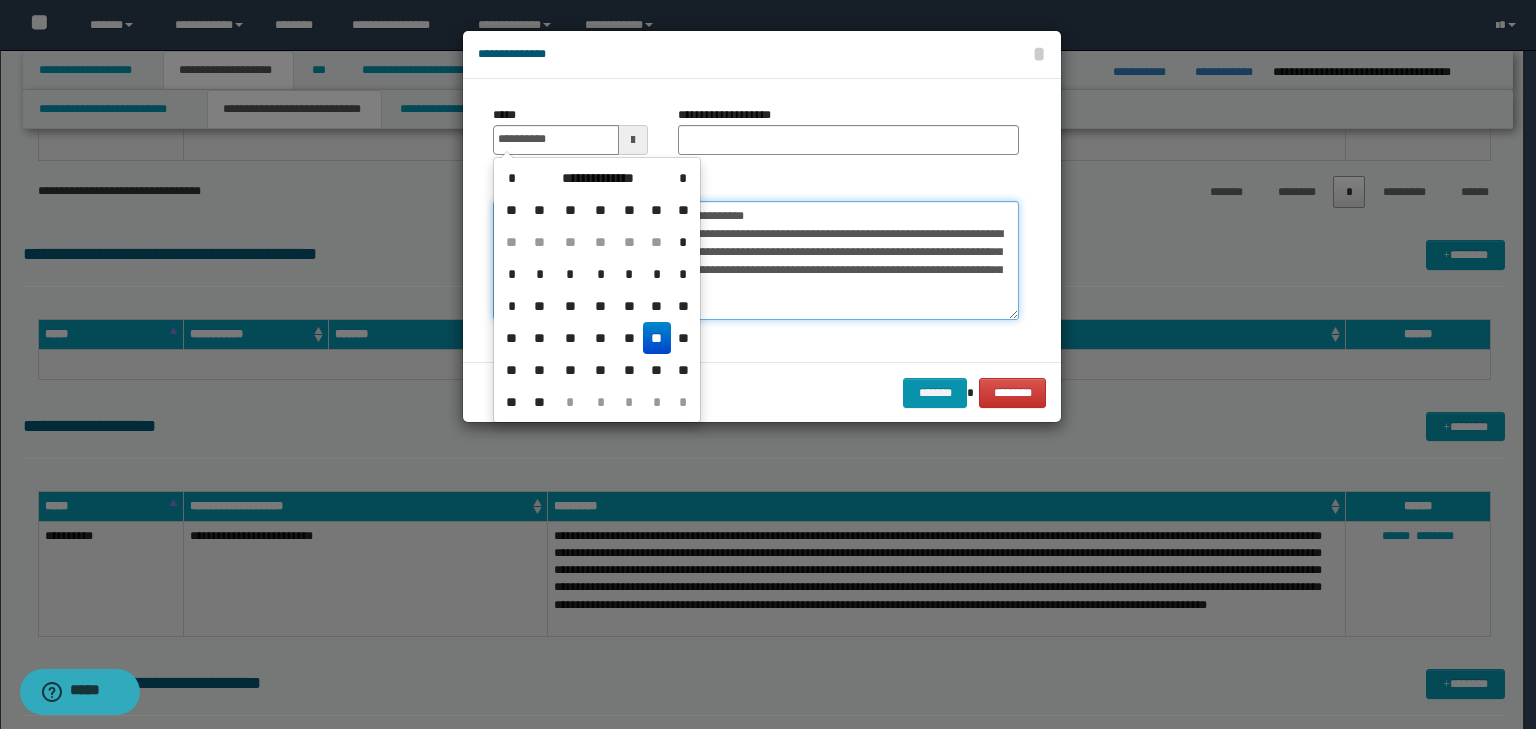 type on "**********" 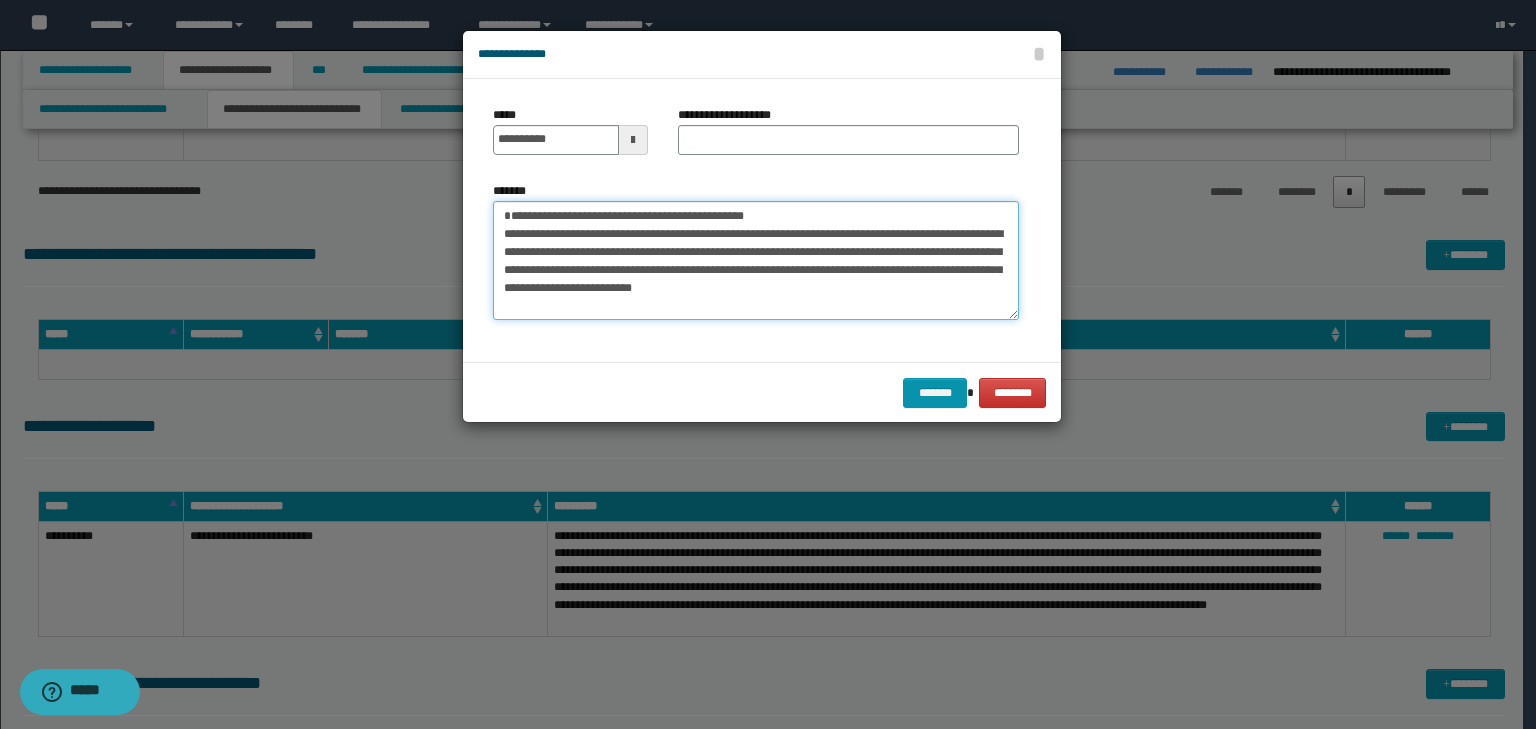 drag, startPoint x: 658, startPoint y: 182, endPoint x: 188, endPoint y: 114, distance: 474.89368 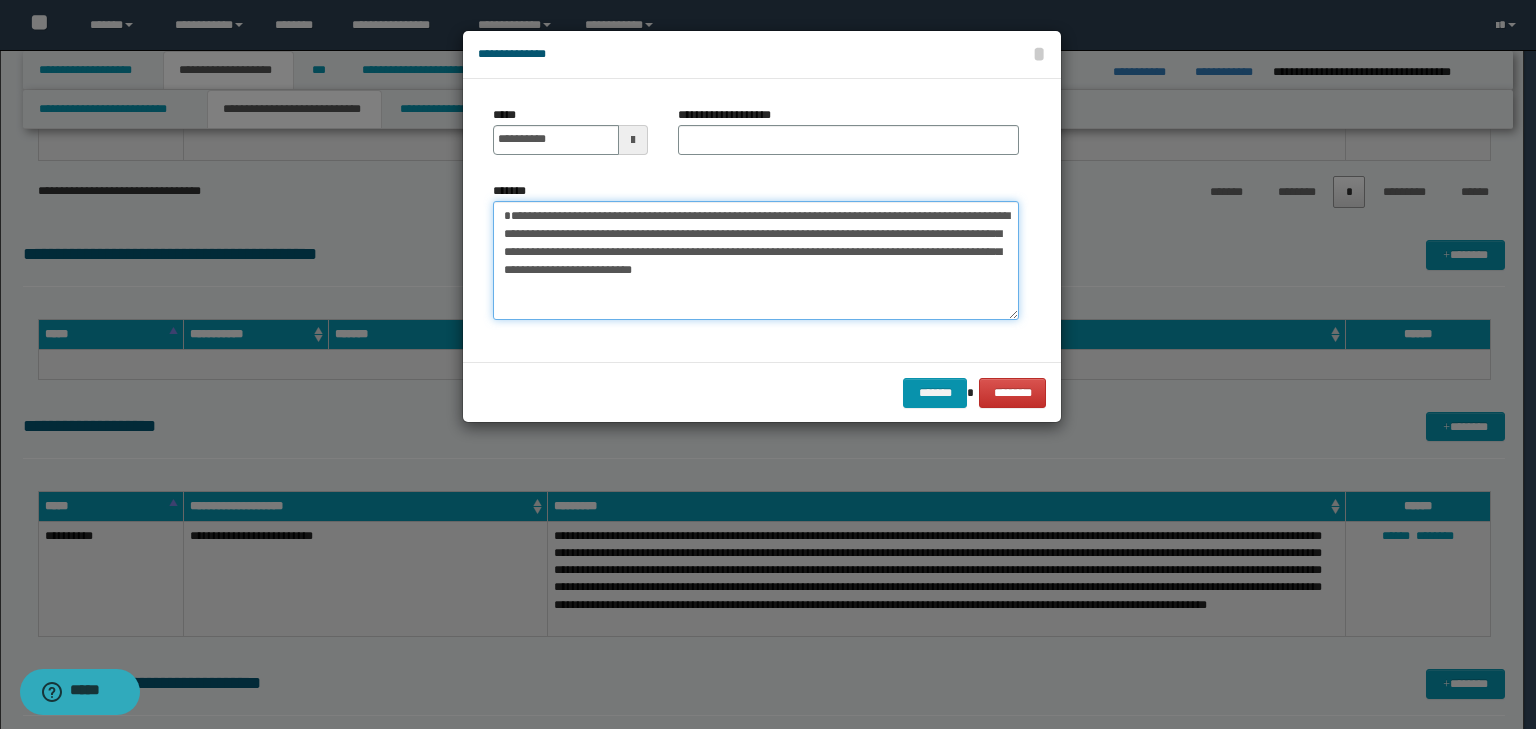 type on "**********" 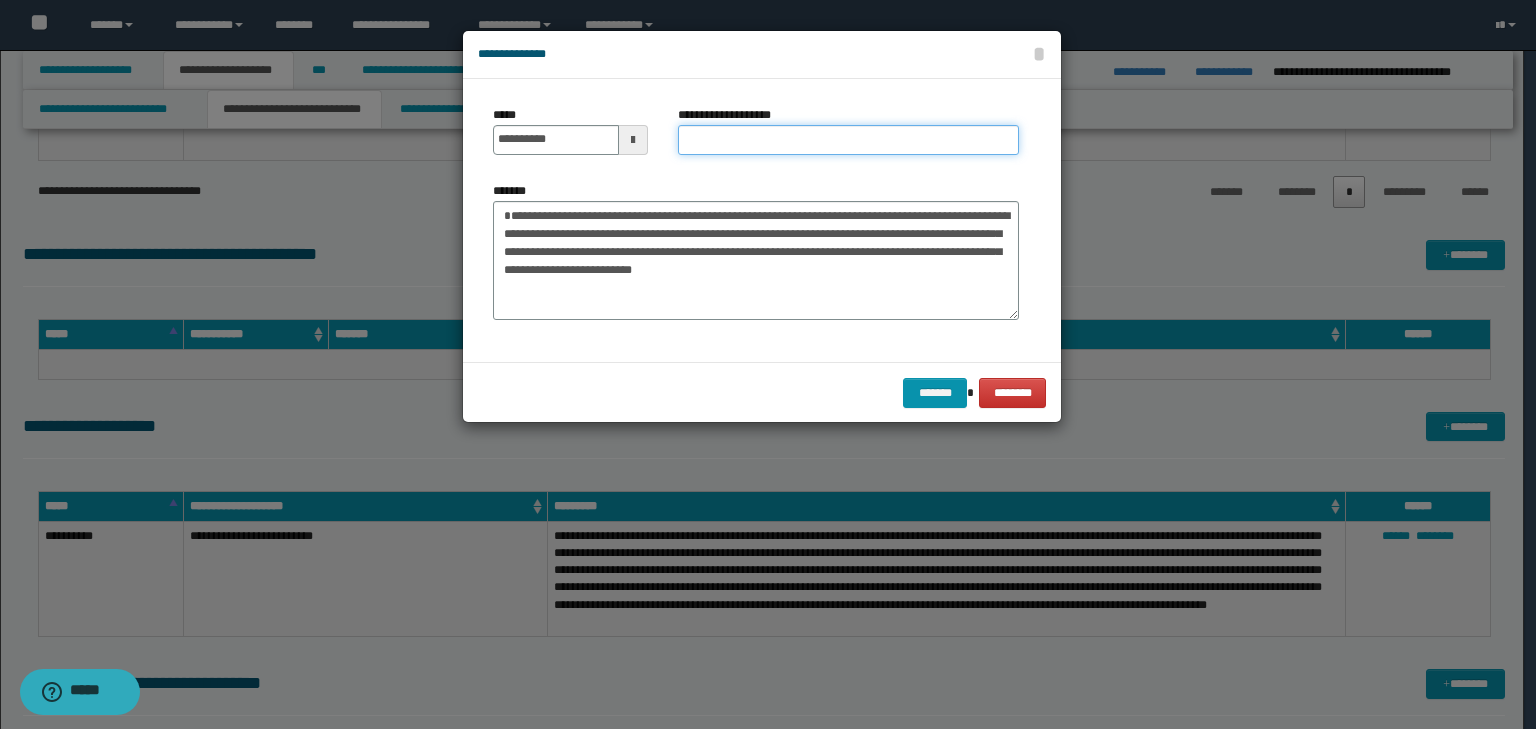 click on "**********" at bounding box center [848, 140] 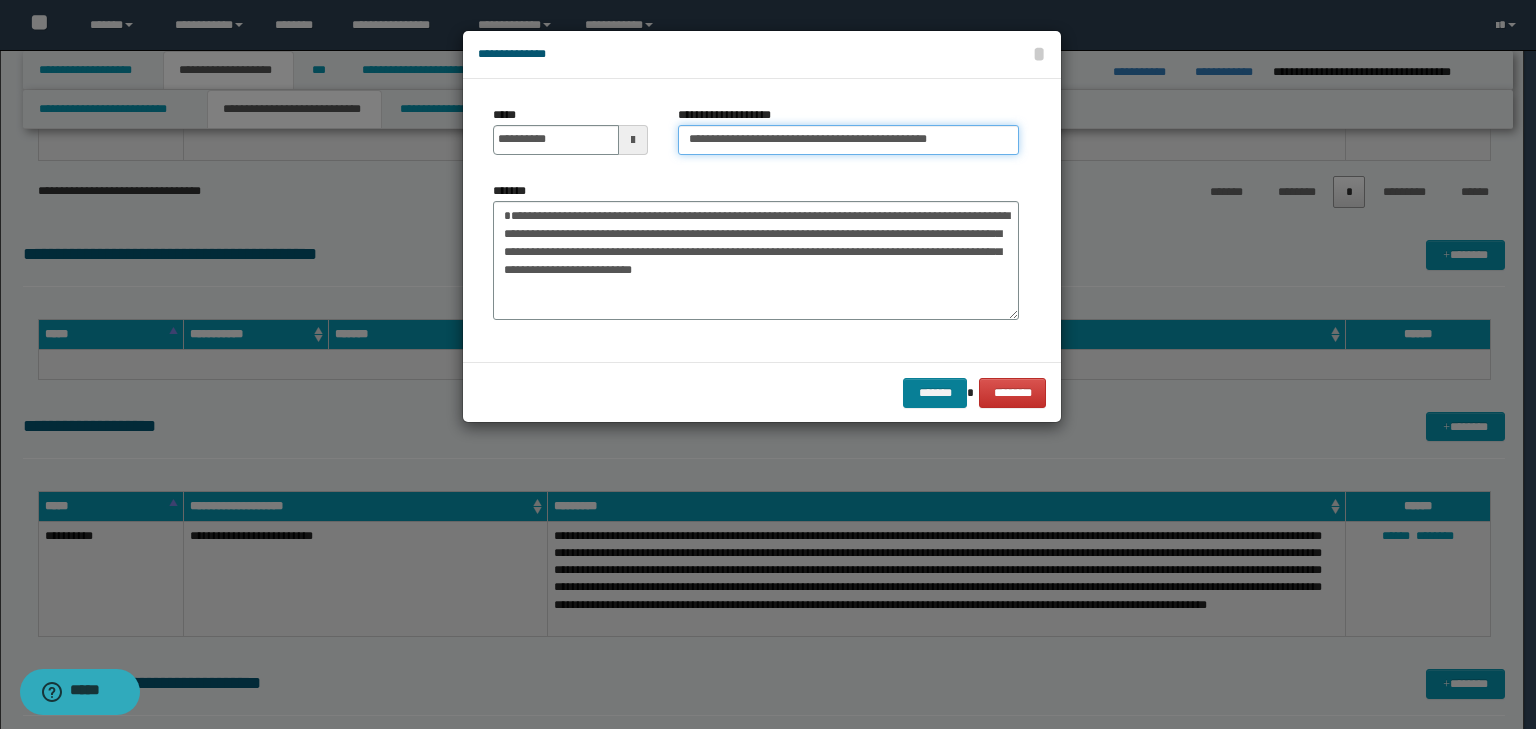 type on "**********" 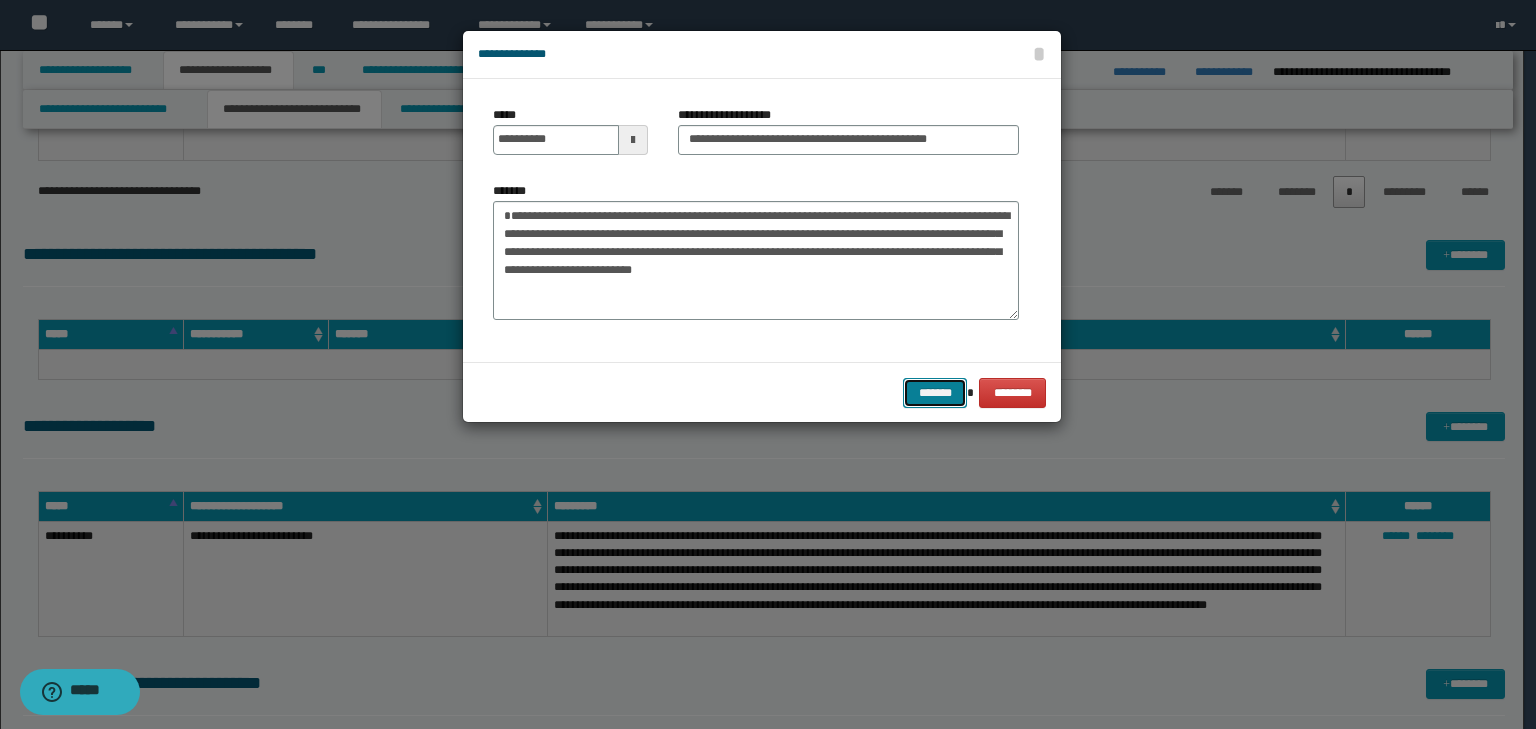click on "*******" at bounding box center [935, 393] 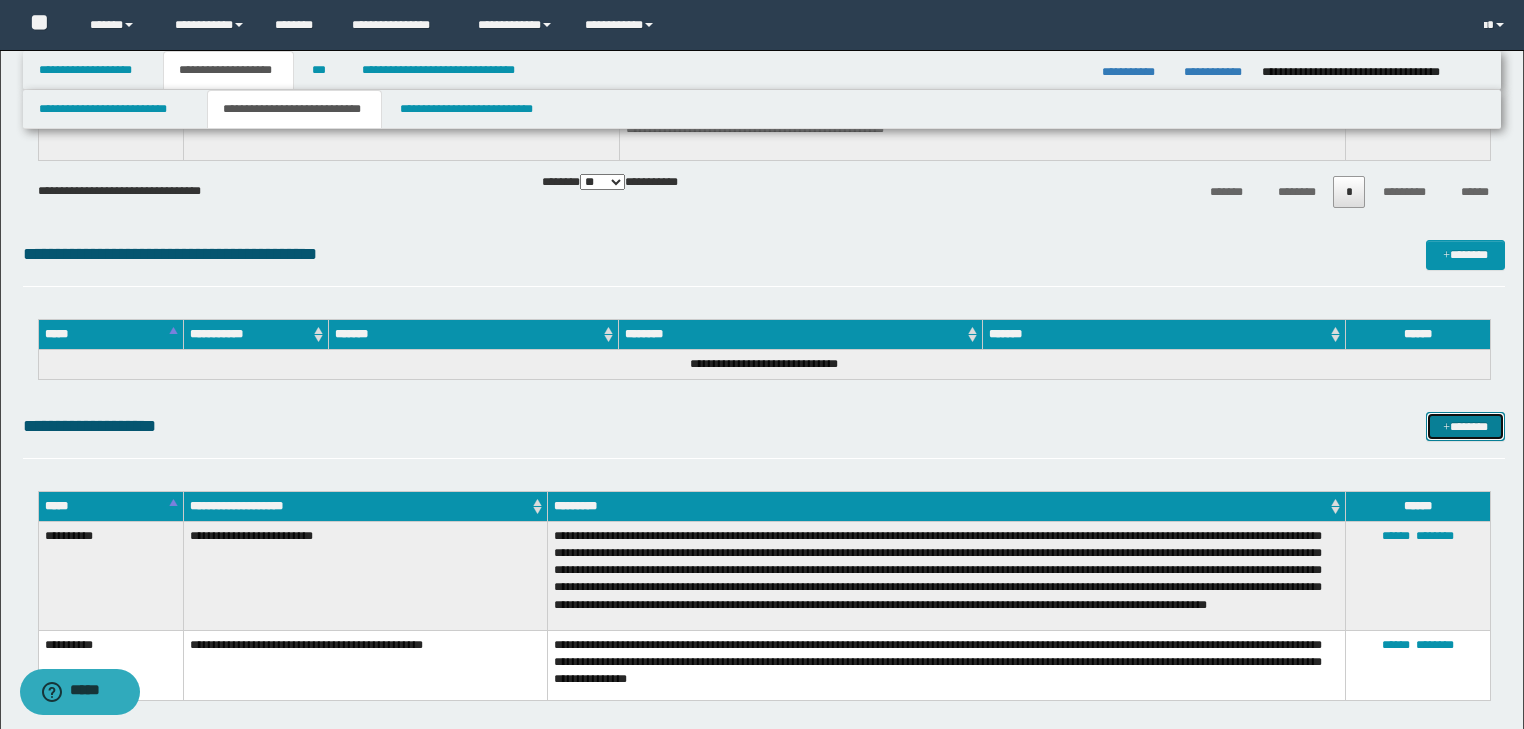 click on "*******" at bounding box center [1465, 427] 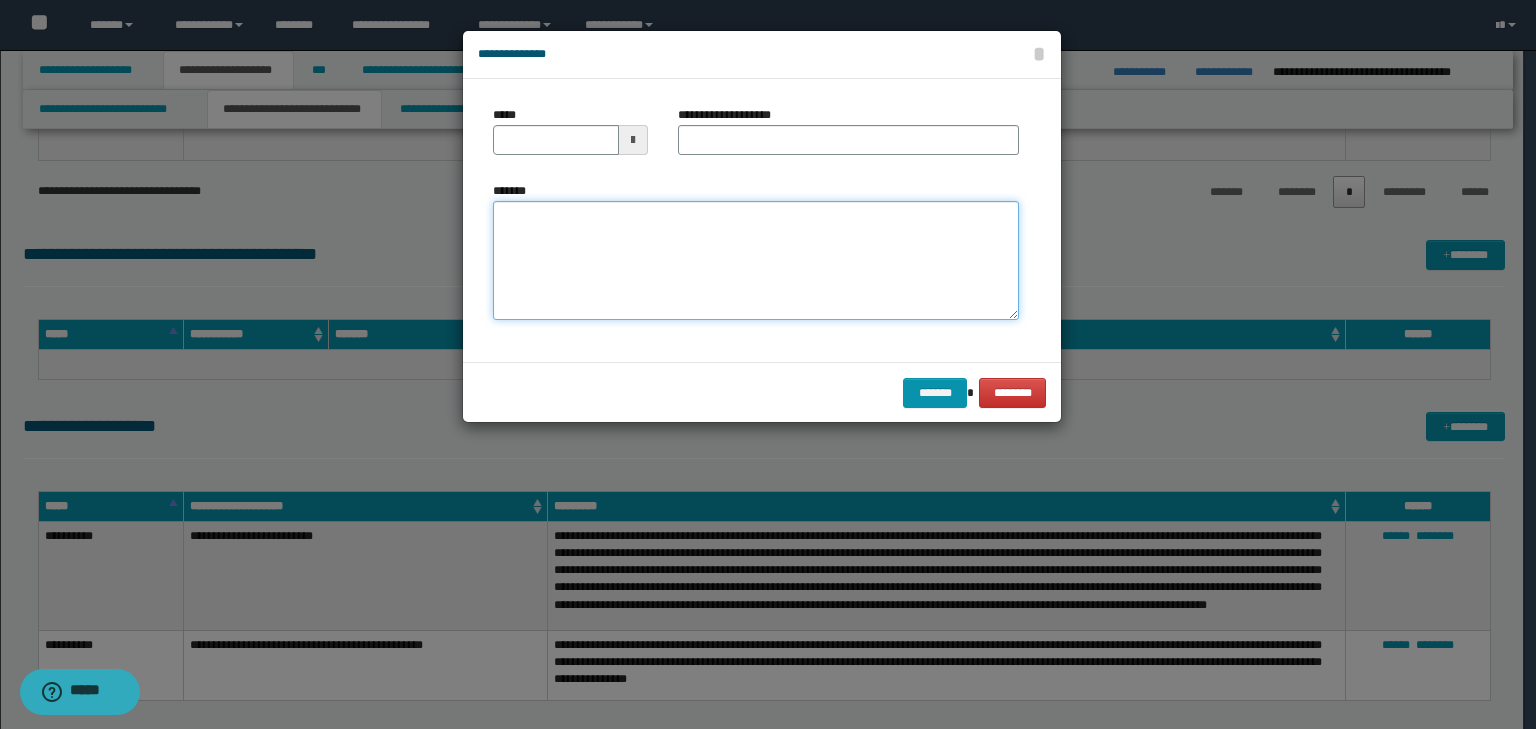 click on "*******" at bounding box center (756, 261) 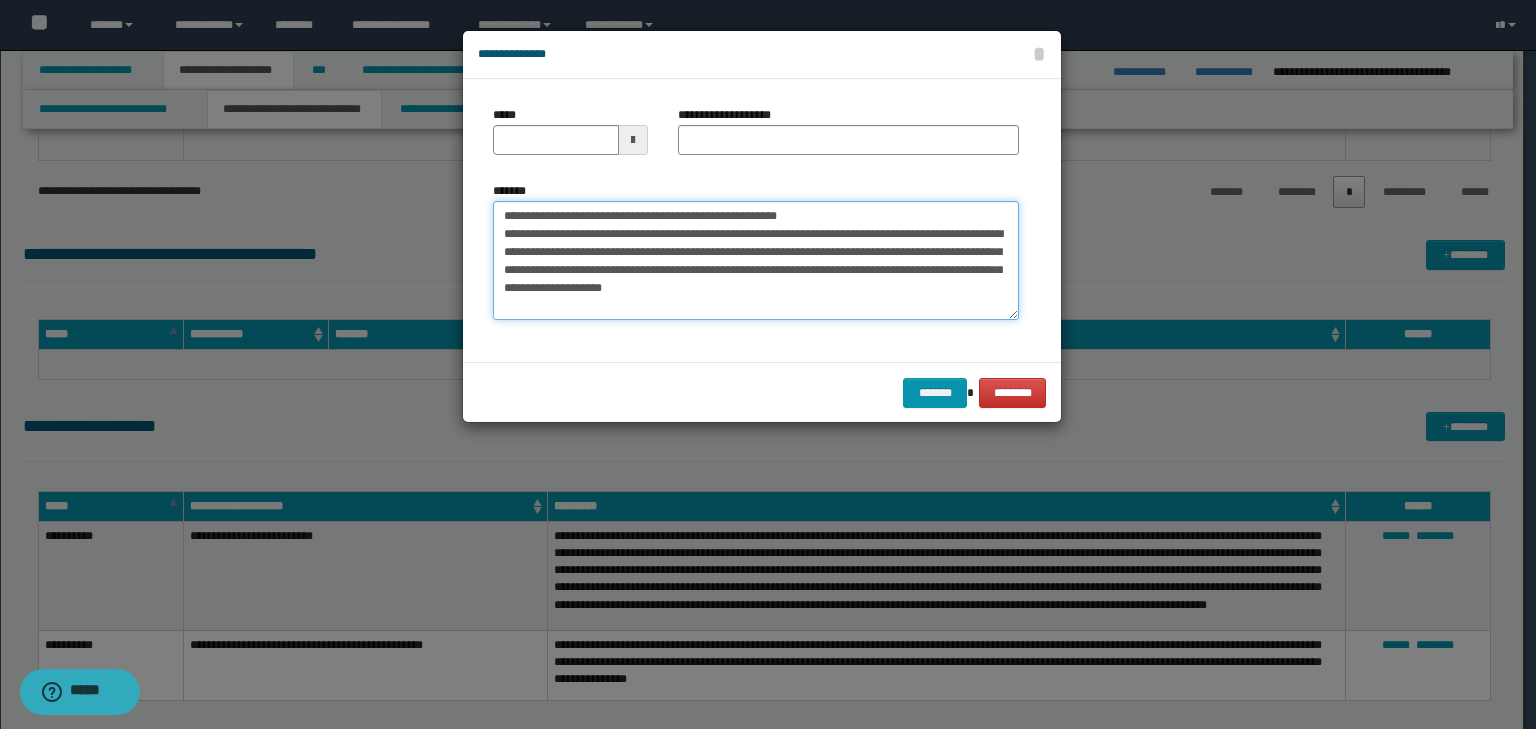 scroll, scrollTop: 0, scrollLeft: 0, axis: both 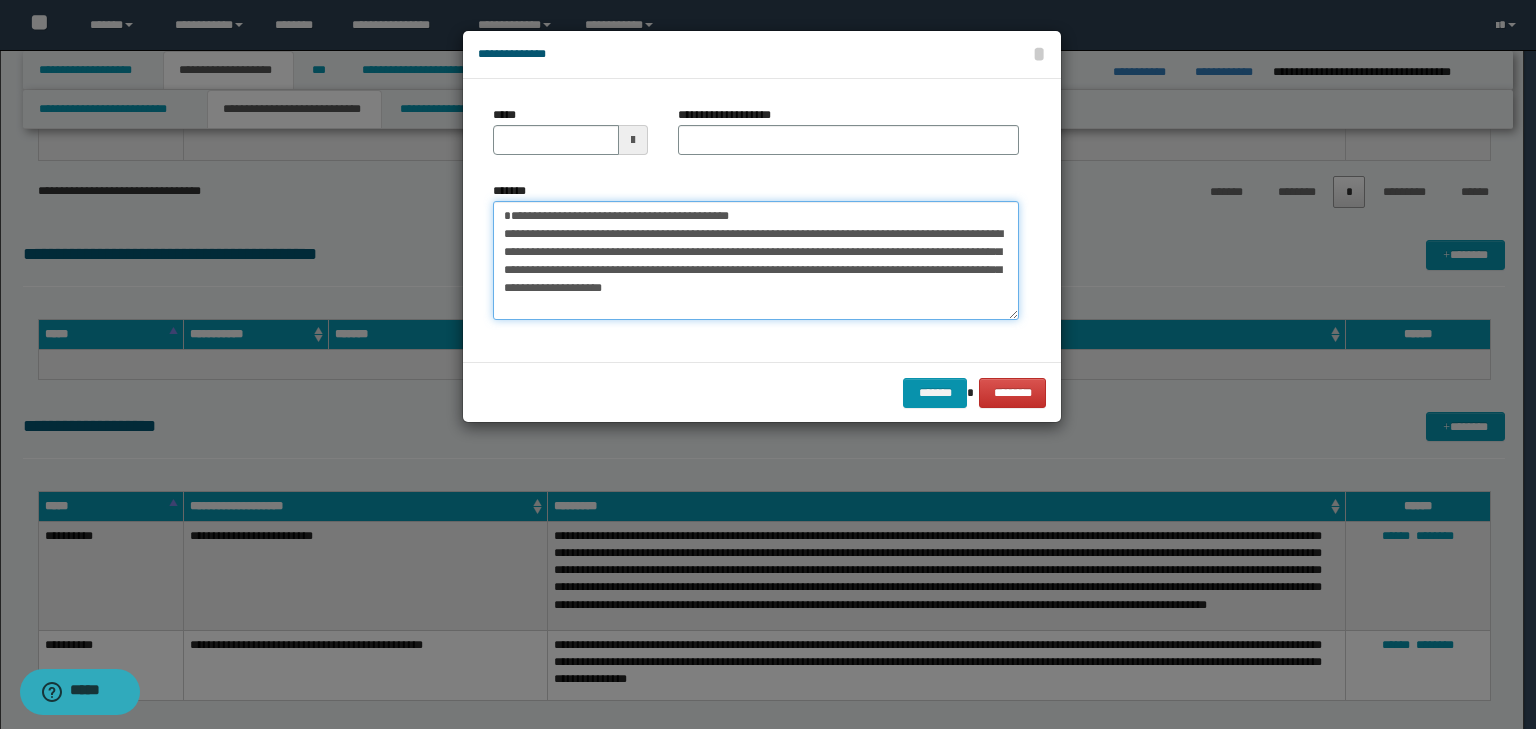 type on "**********" 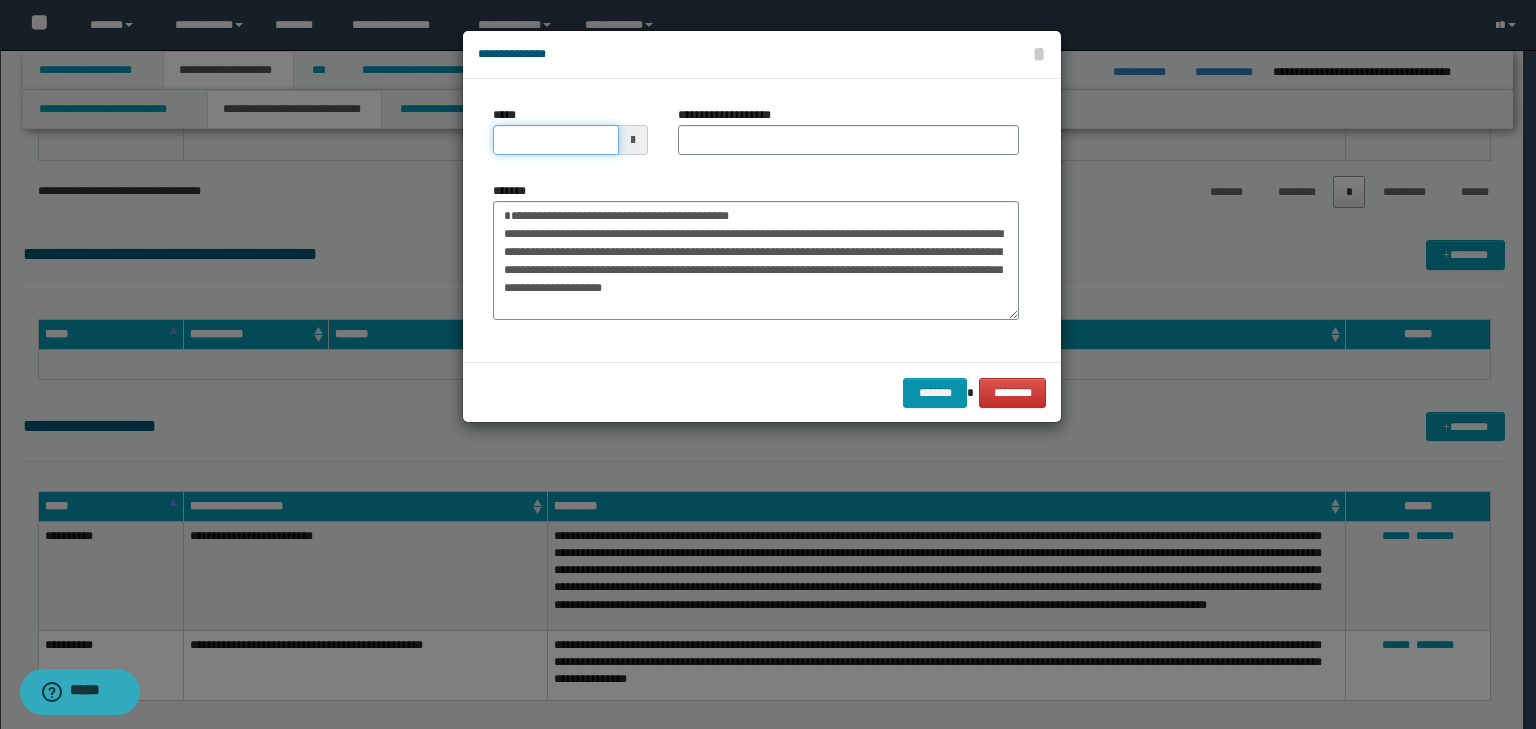 click on "*****" at bounding box center (556, 140) 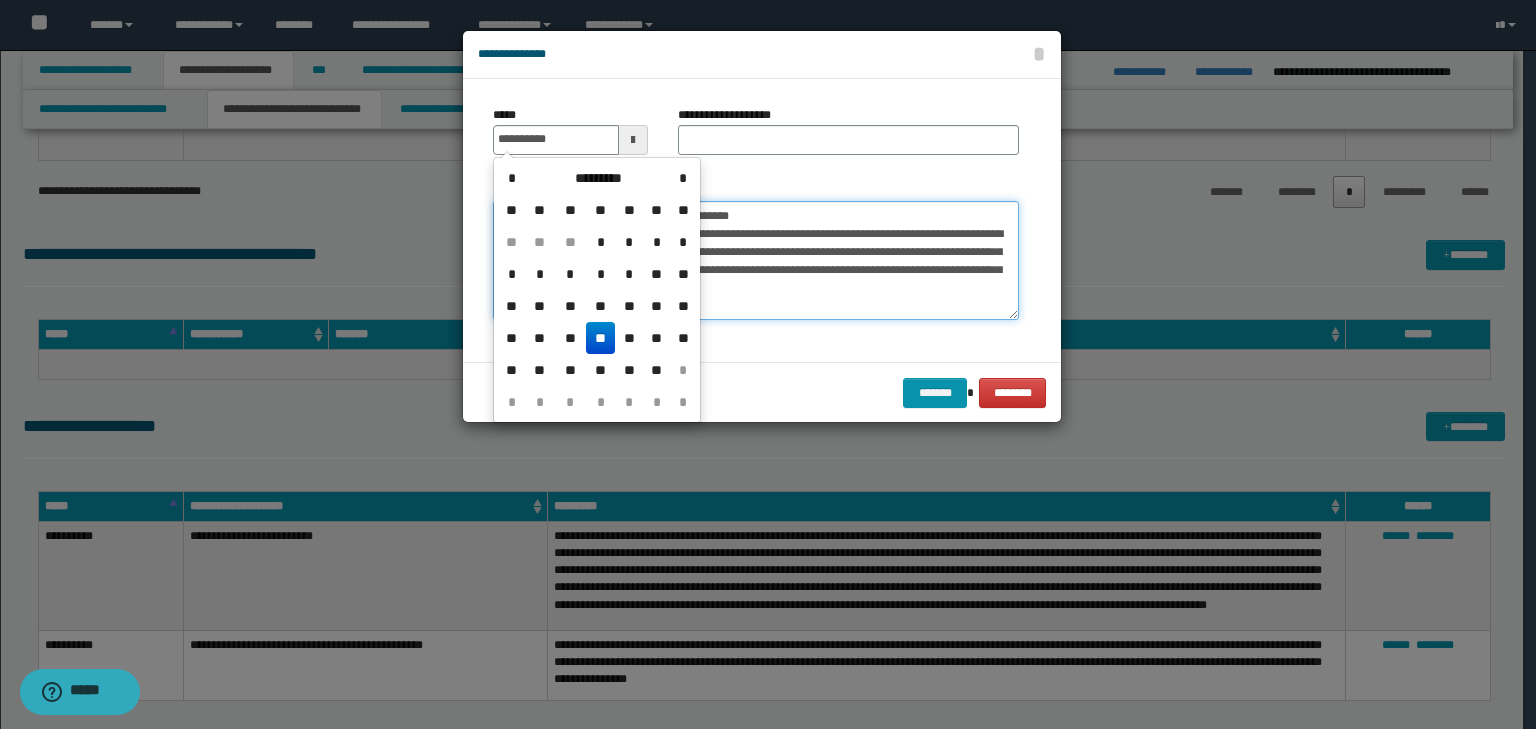 type on "**********" 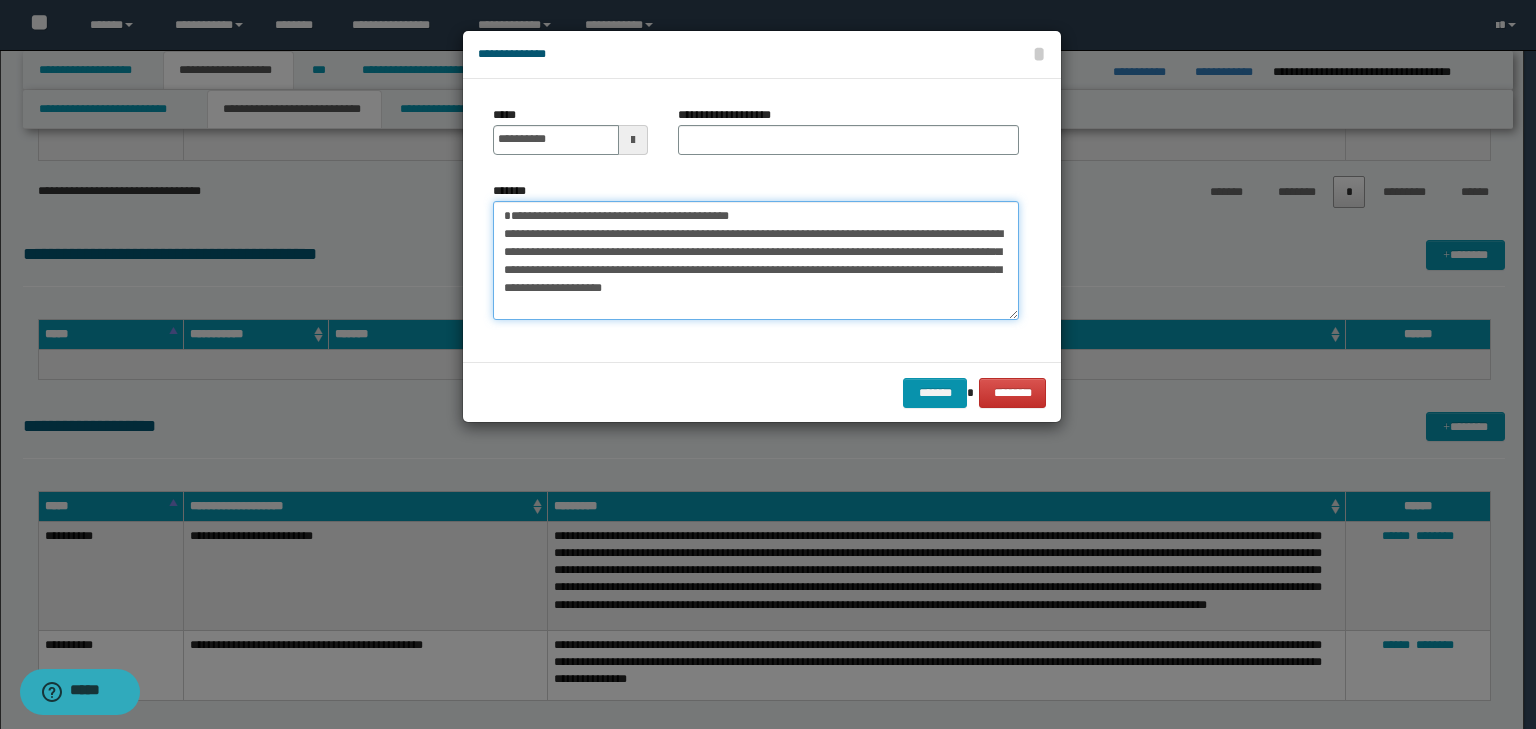 drag, startPoint x: 794, startPoint y: 215, endPoint x: 247, endPoint y: 166, distance: 549.1903 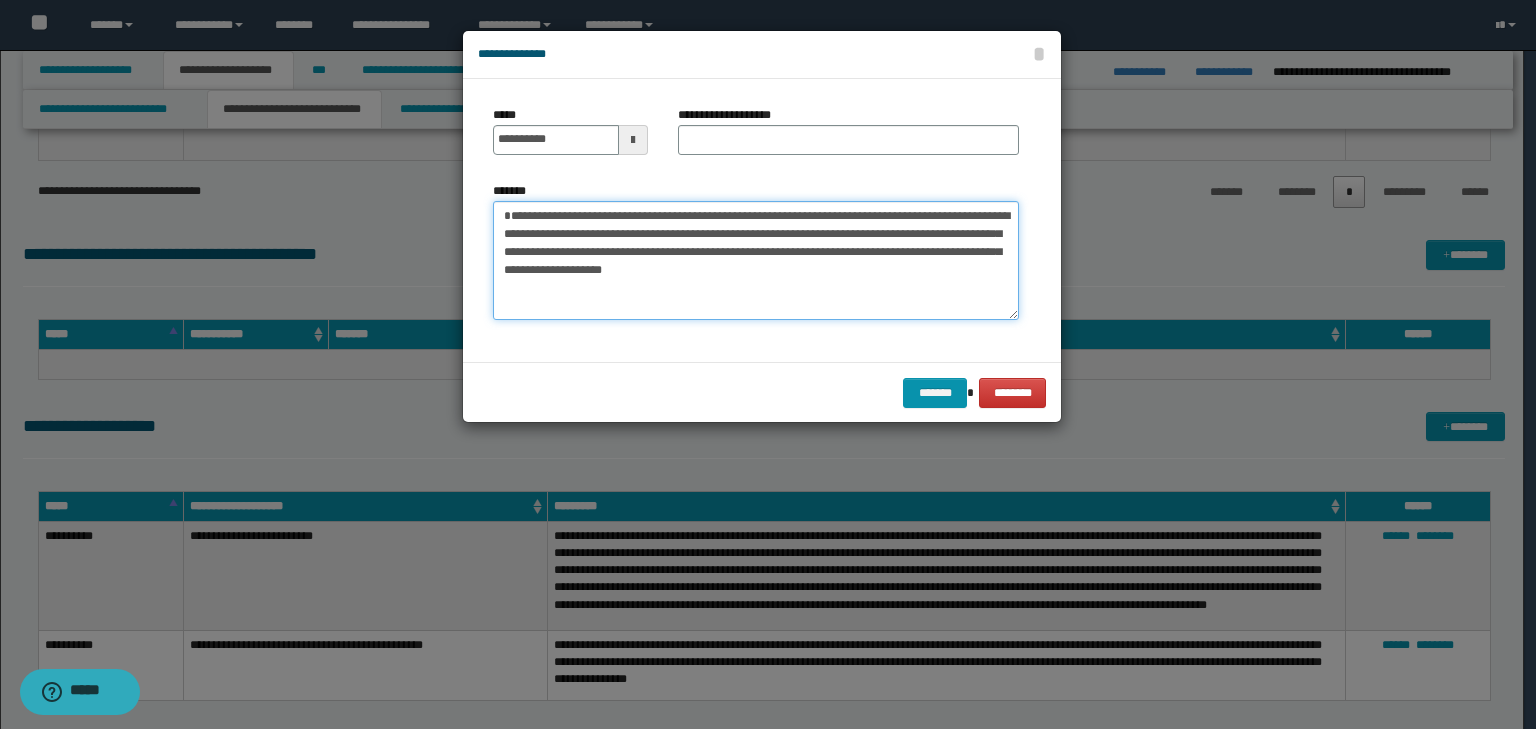 type on "**********" 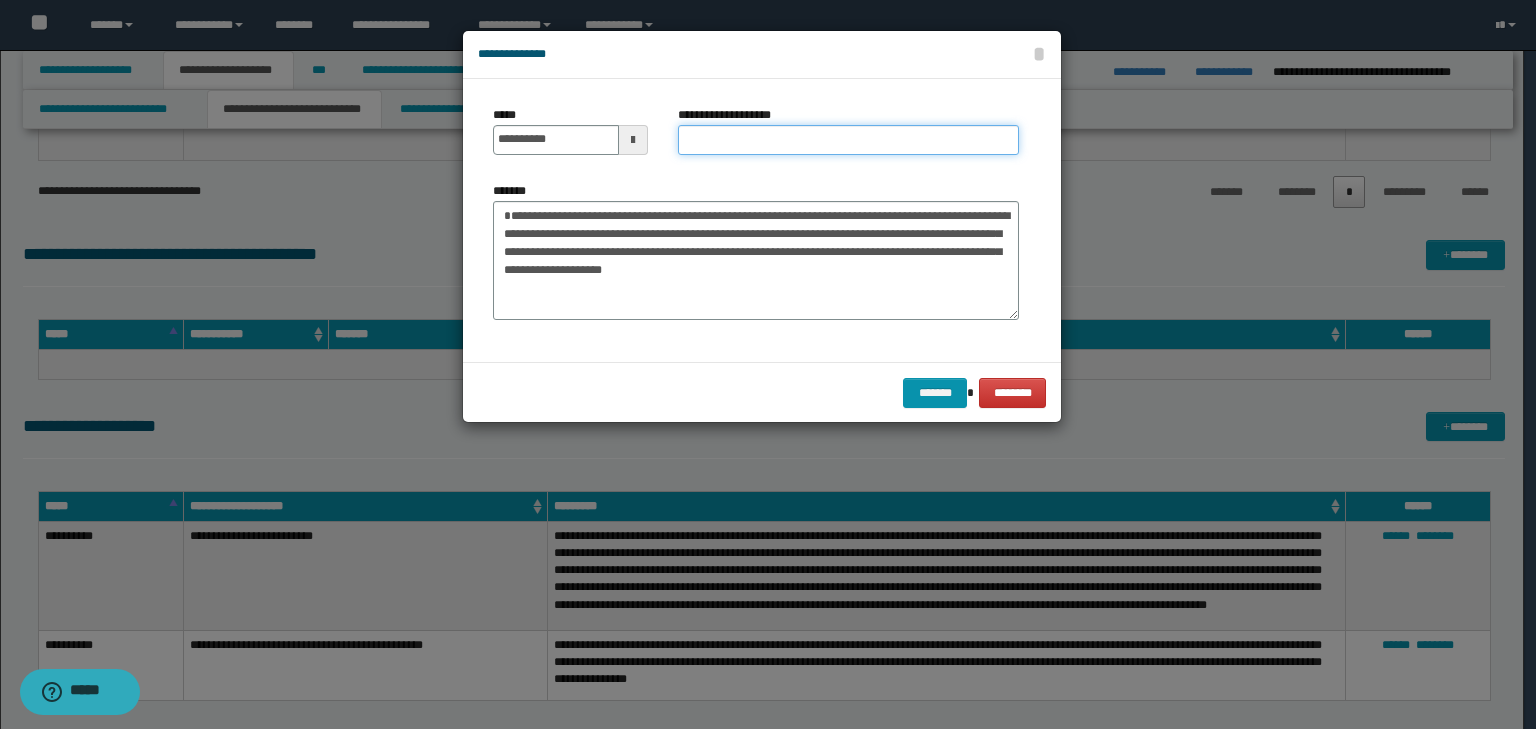 click on "**********" at bounding box center [848, 140] 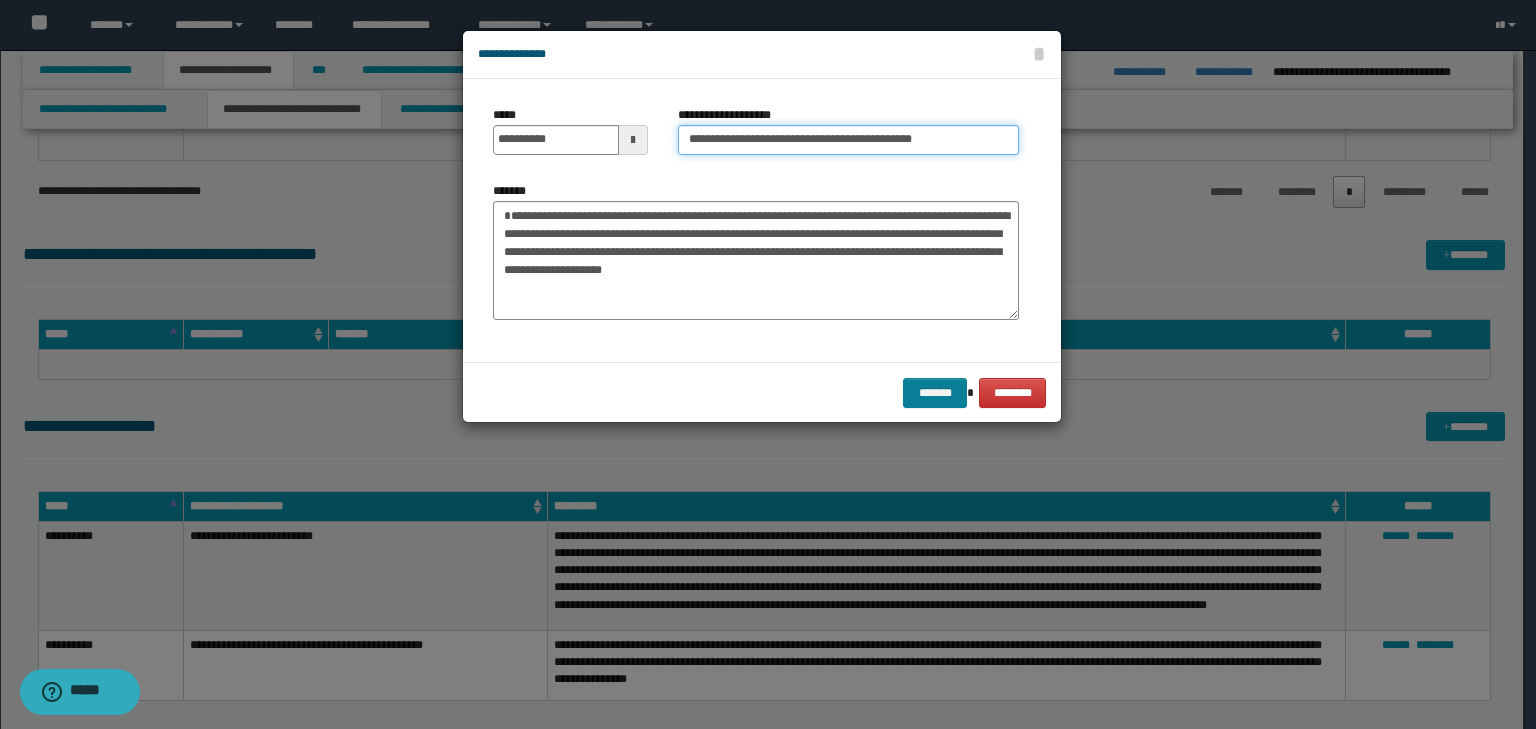 type on "**********" 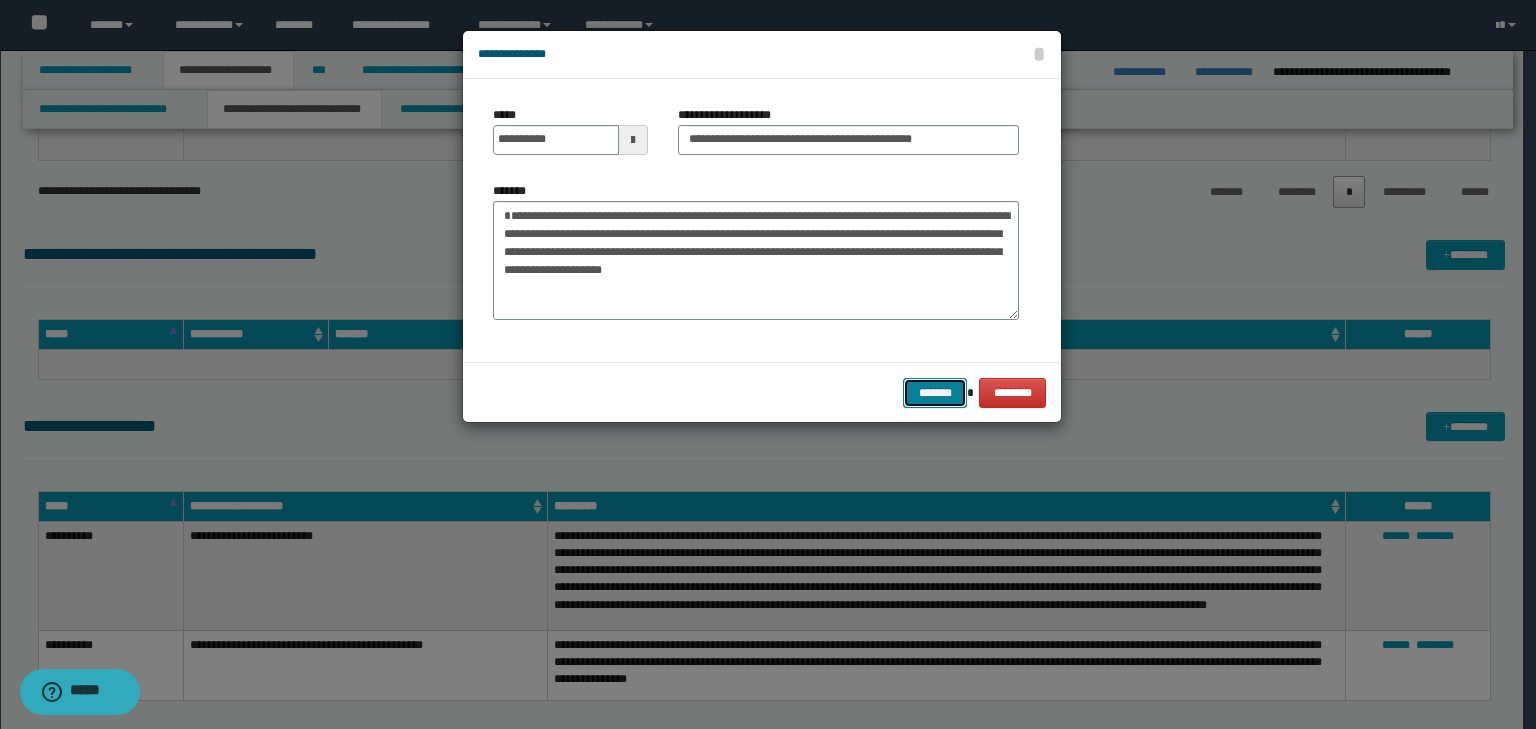 click on "*******" at bounding box center (935, 393) 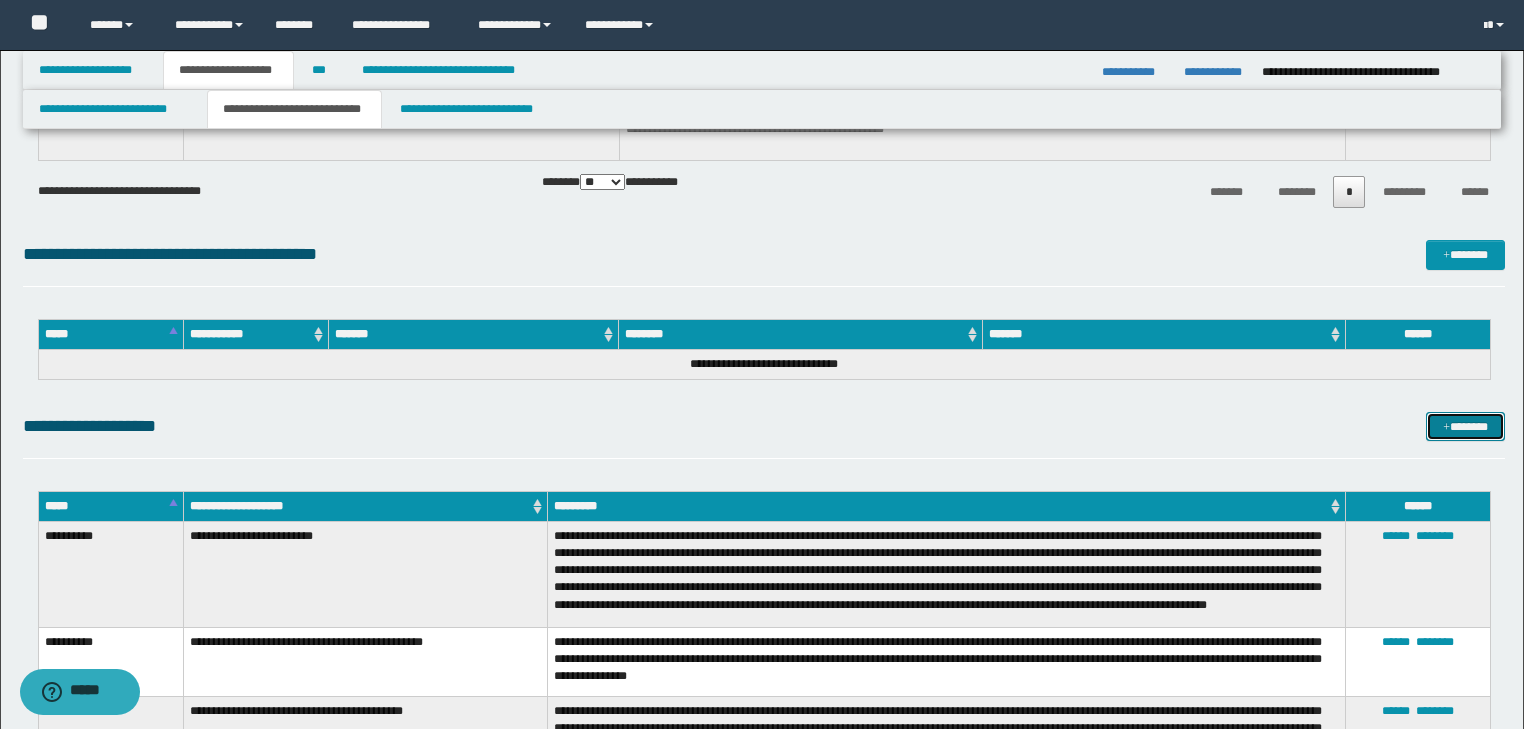 click on "*******" at bounding box center [1465, 427] 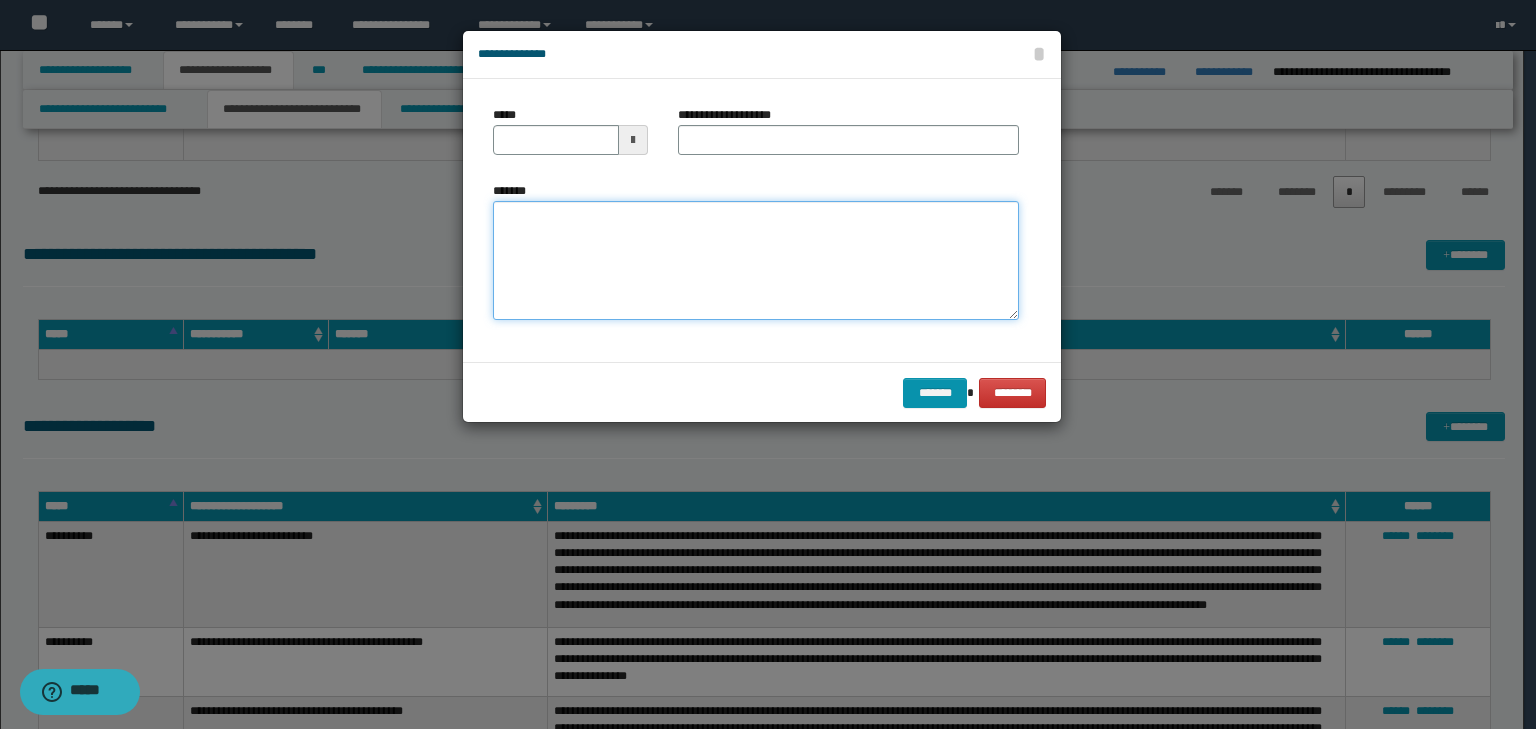 click on "*******" at bounding box center [756, 261] 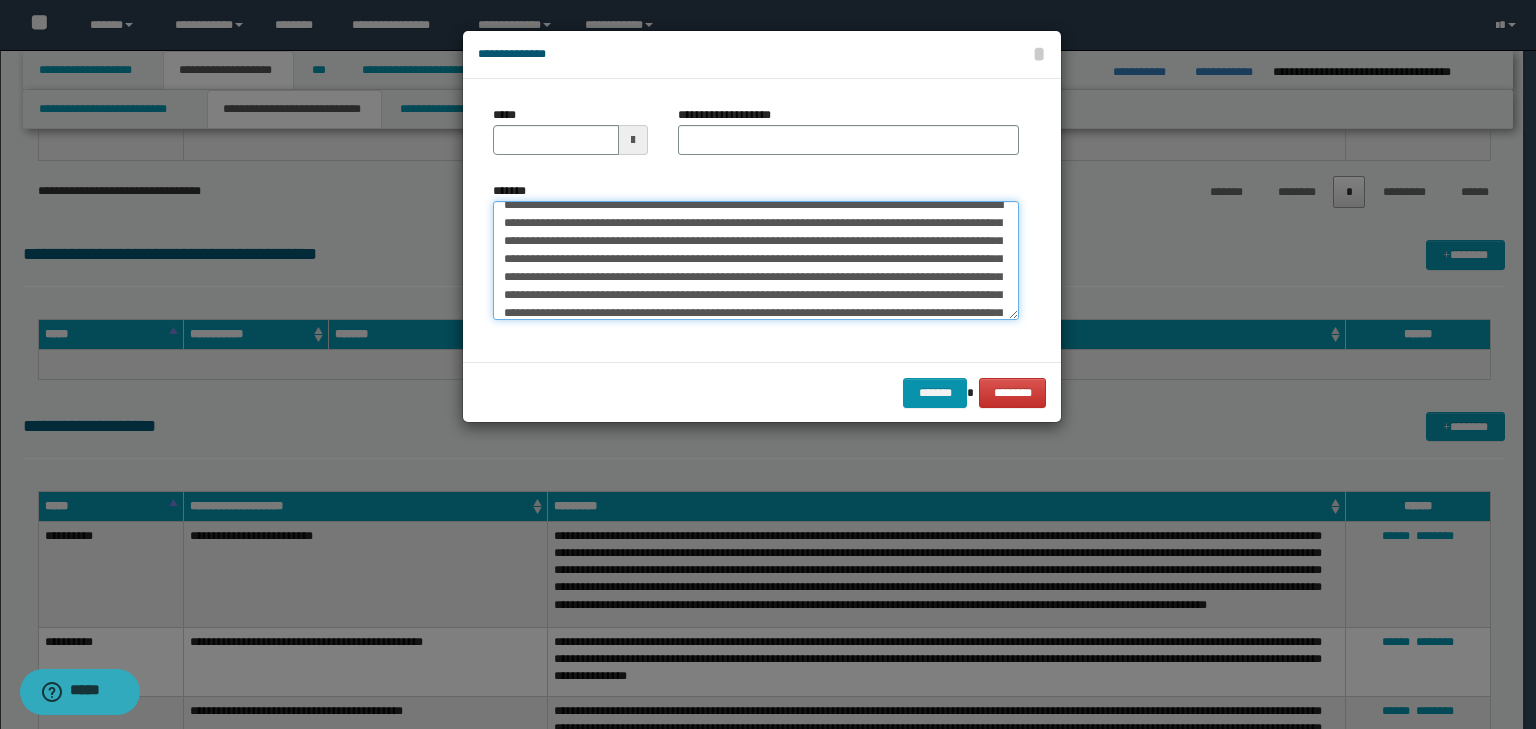 scroll, scrollTop: 0, scrollLeft: 0, axis: both 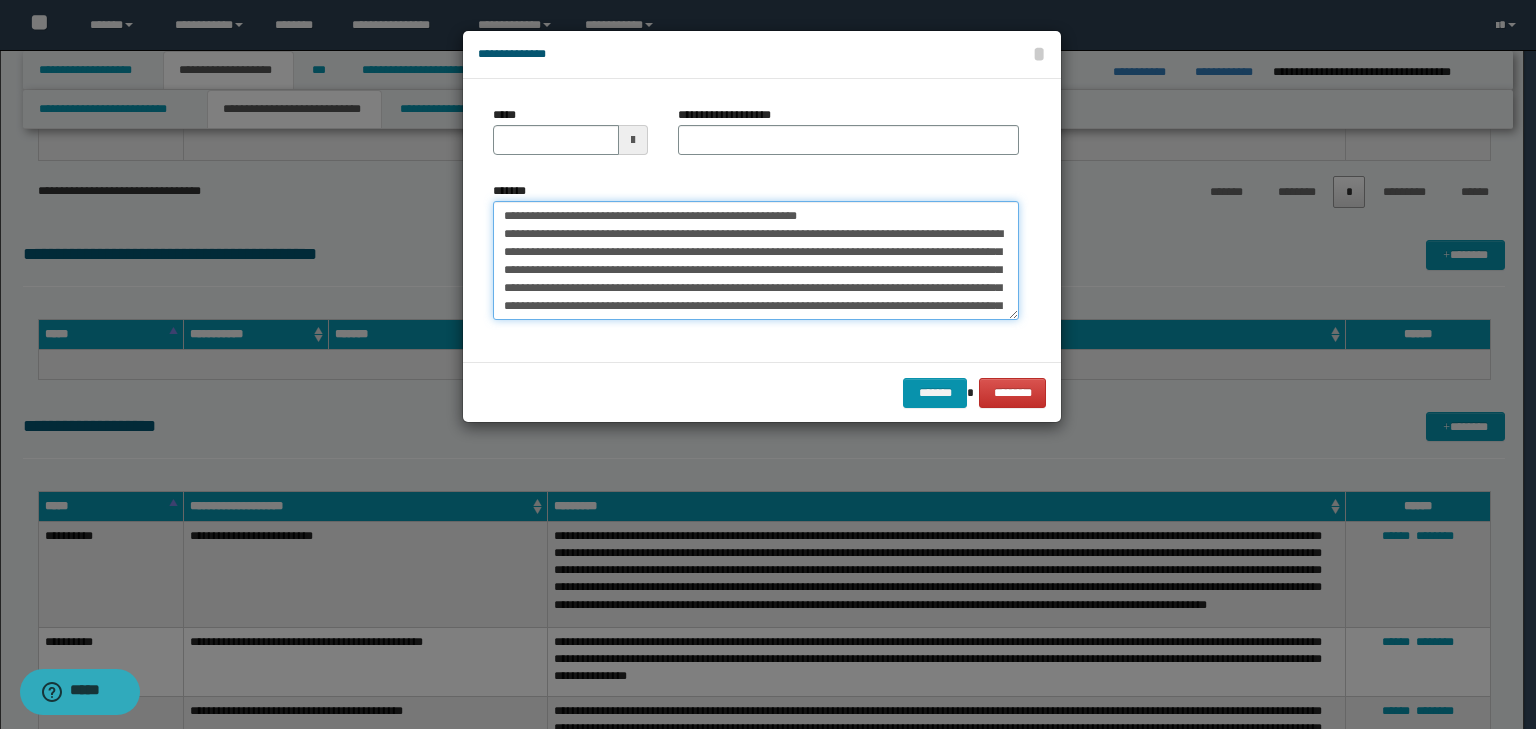drag, startPoint x: 564, startPoint y: 214, endPoint x: 360, endPoint y: 193, distance: 205.07803 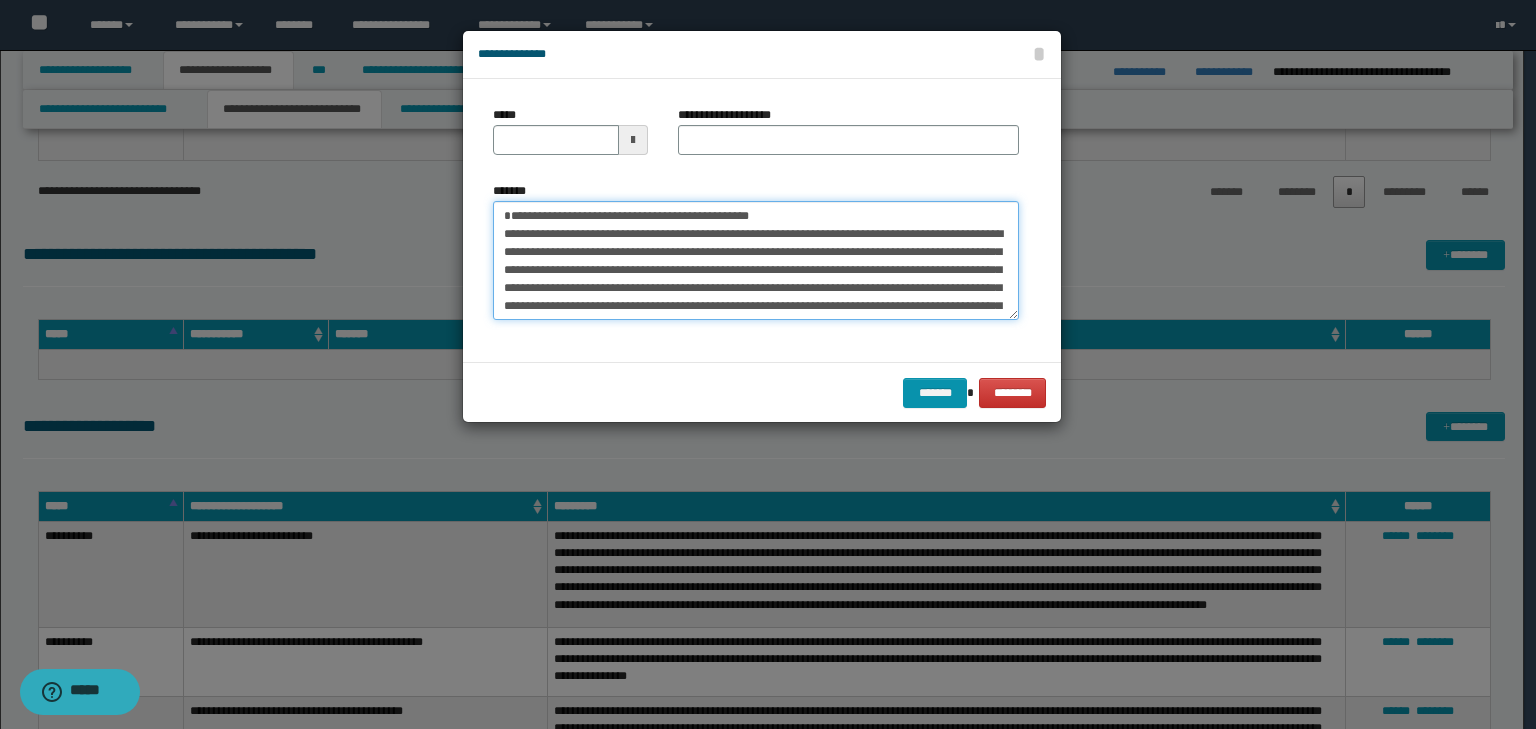 type 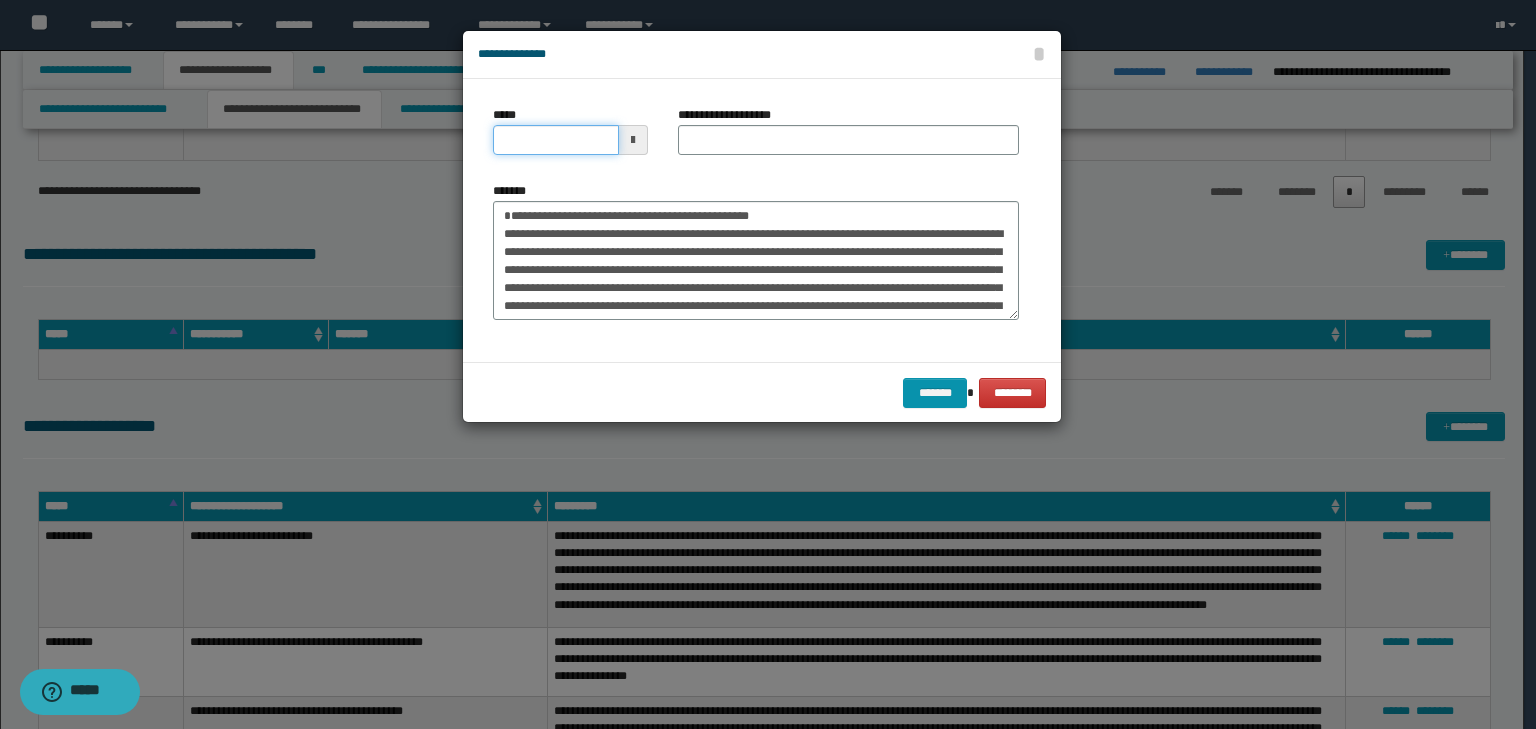 click on "*****" at bounding box center (556, 140) 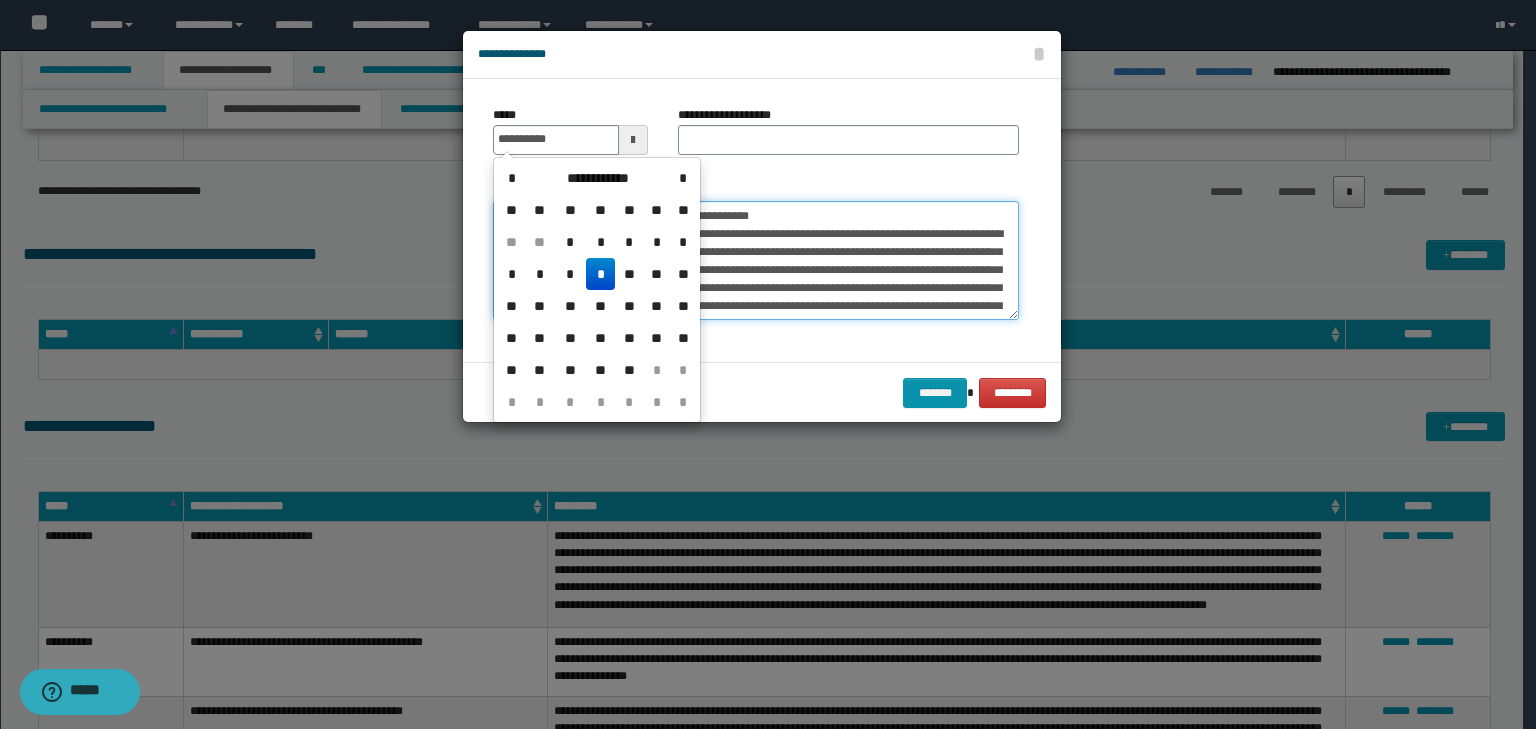 type on "**********" 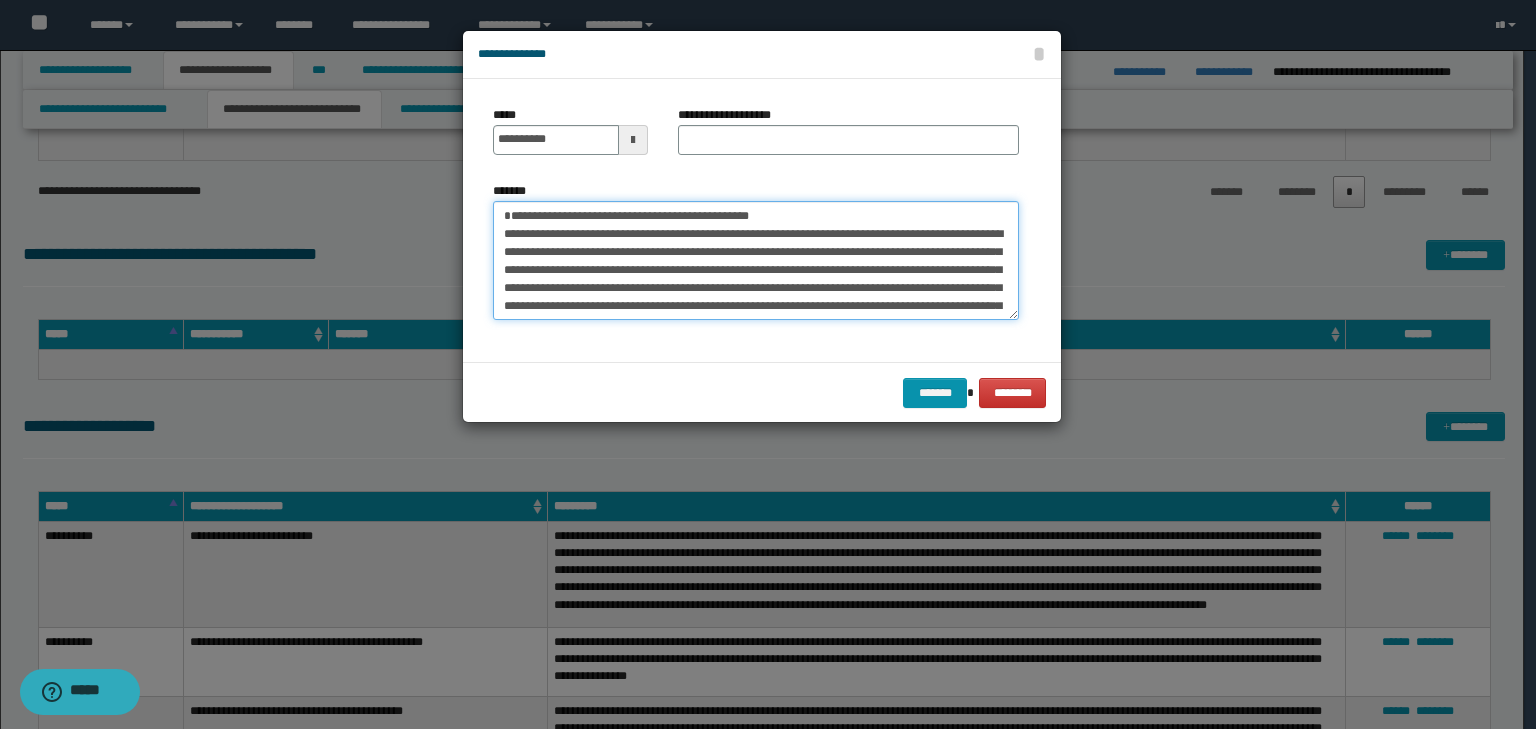 drag, startPoint x: 840, startPoint y: 216, endPoint x: 133, endPoint y: 177, distance: 708.0748 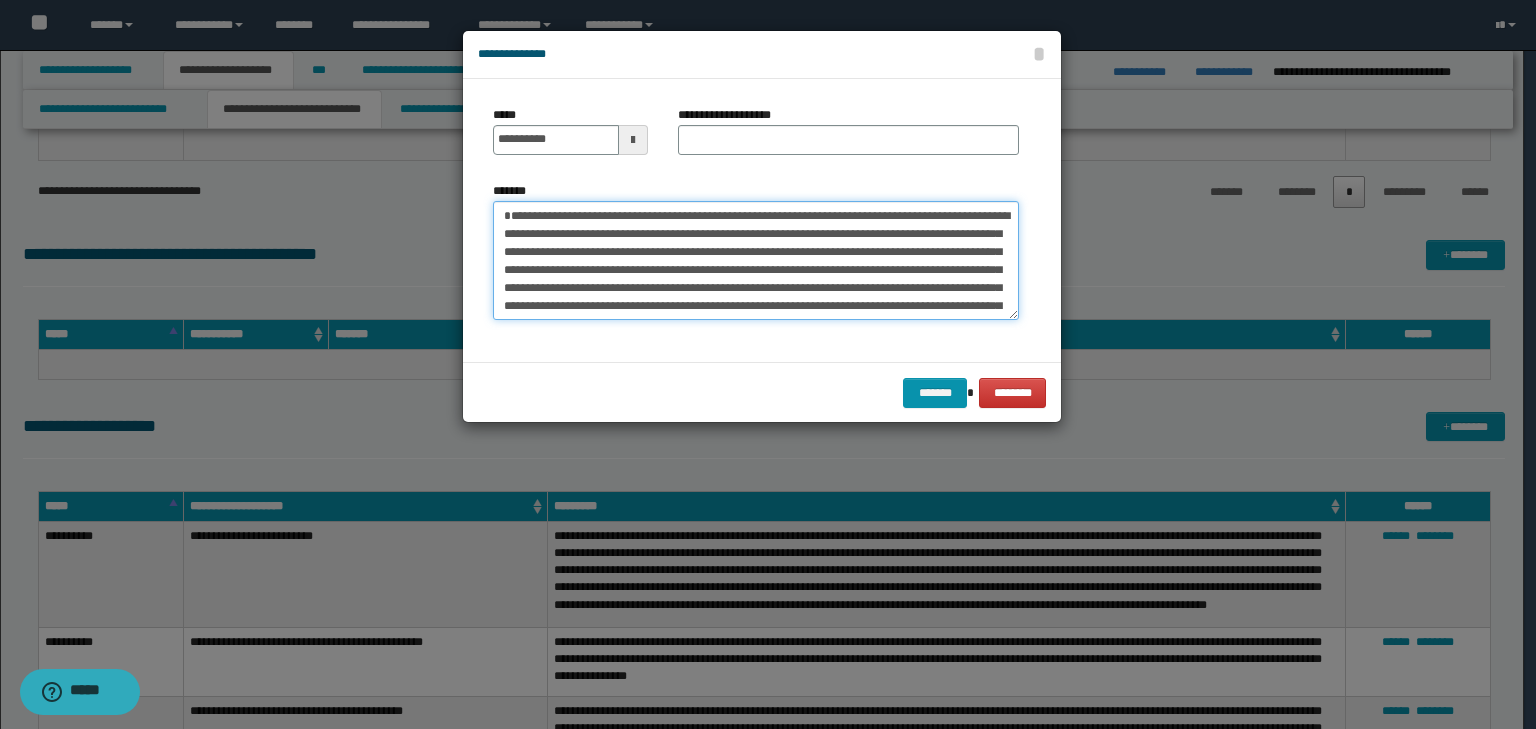 type on "**********" 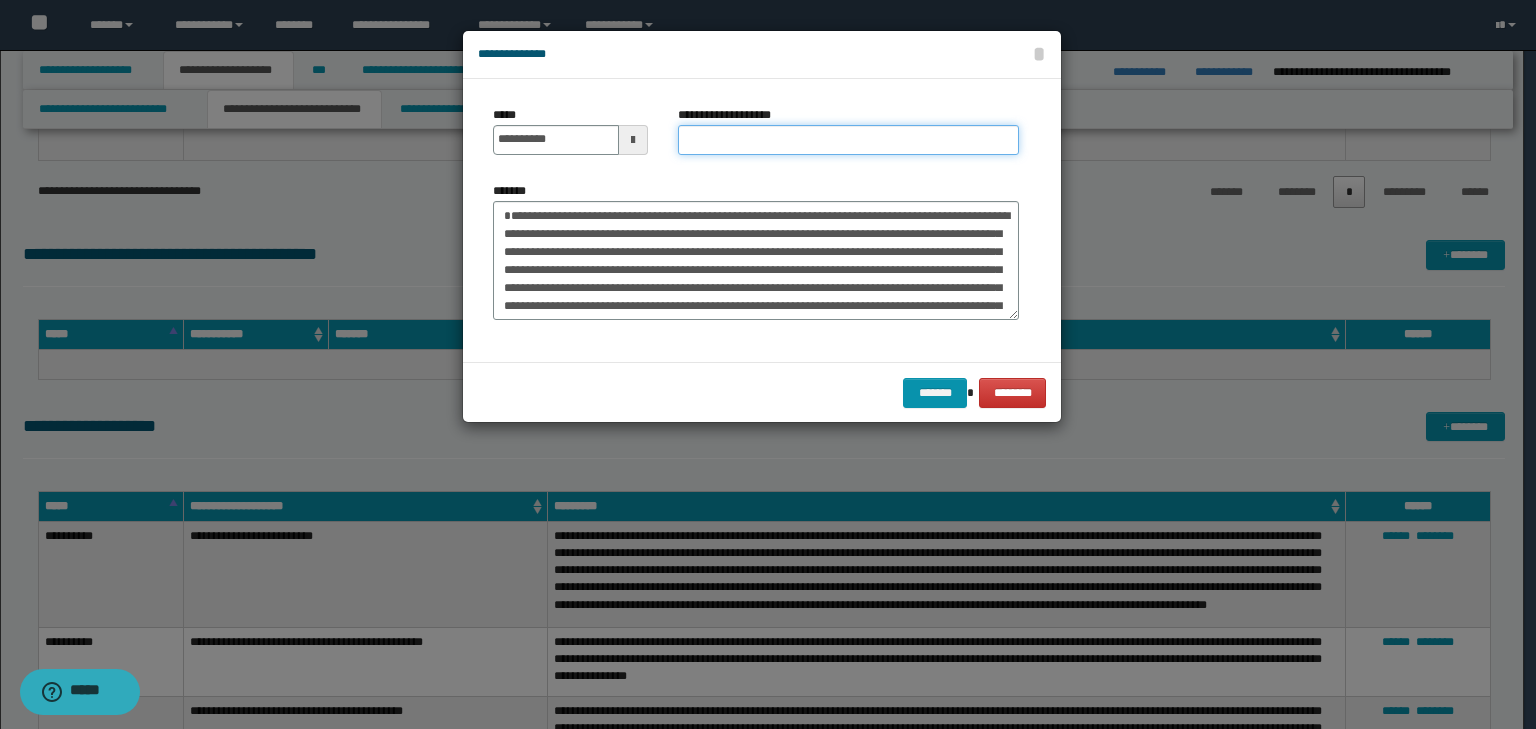 click on "**********" at bounding box center (848, 140) 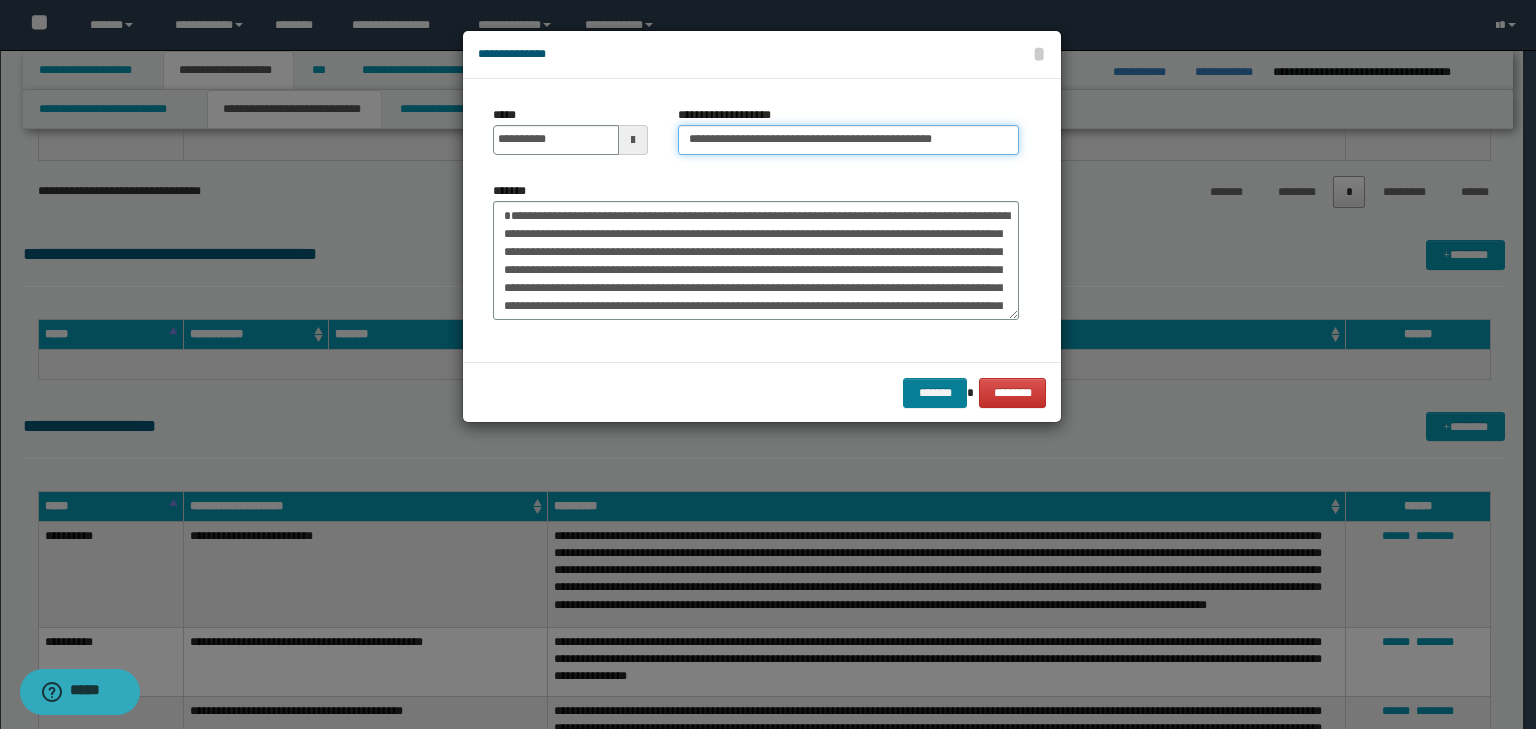 type on "**********" 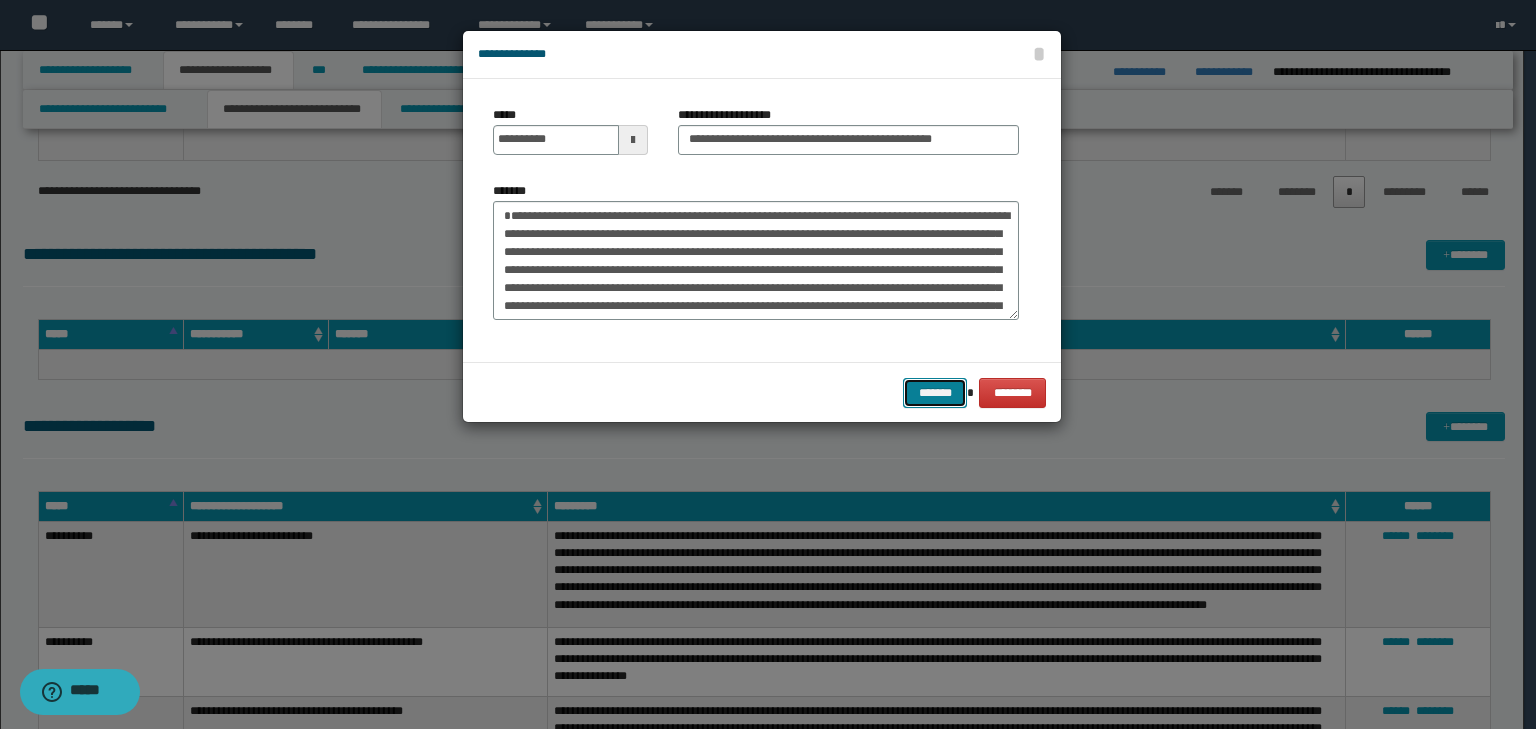 click on "*******" at bounding box center [935, 393] 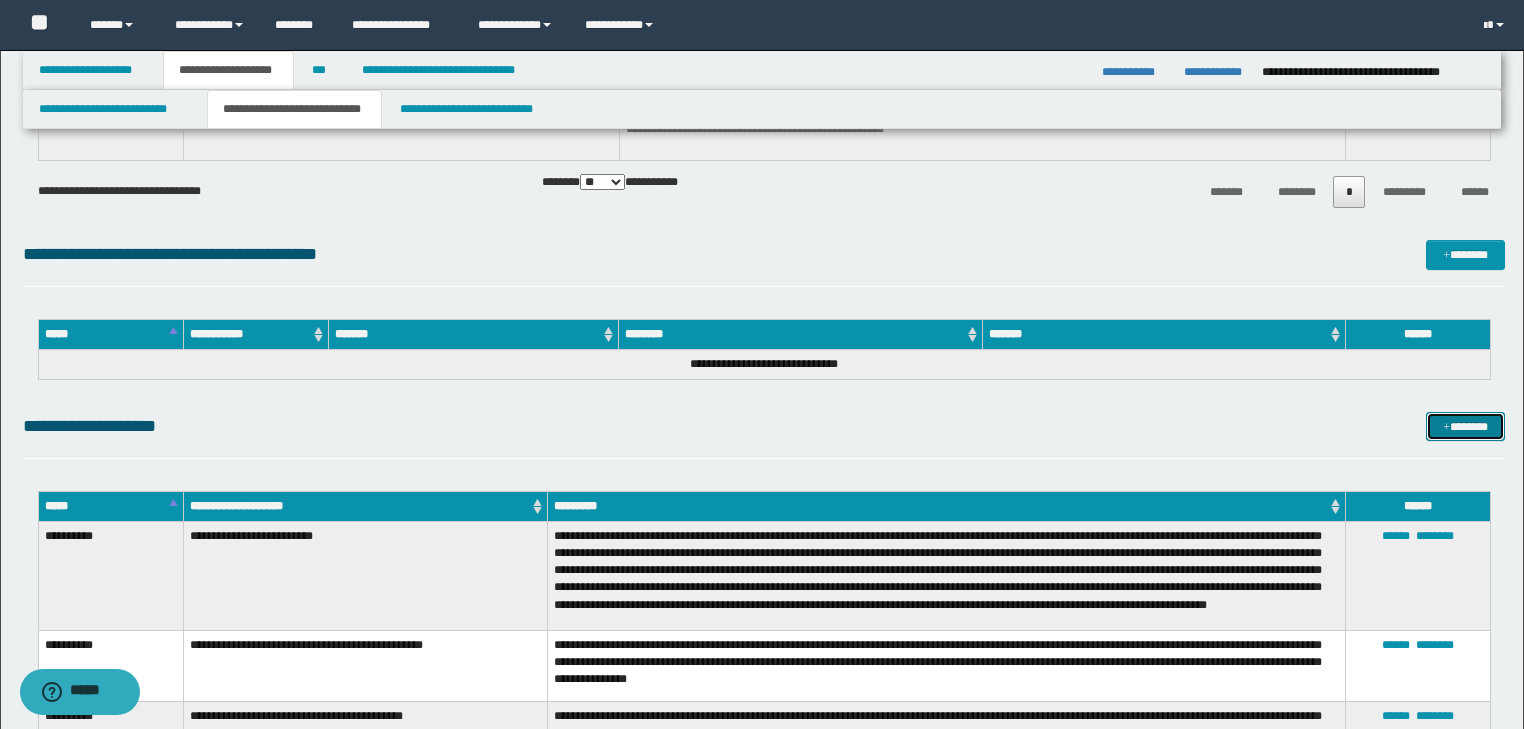 click on "*******" at bounding box center (1465, 427) 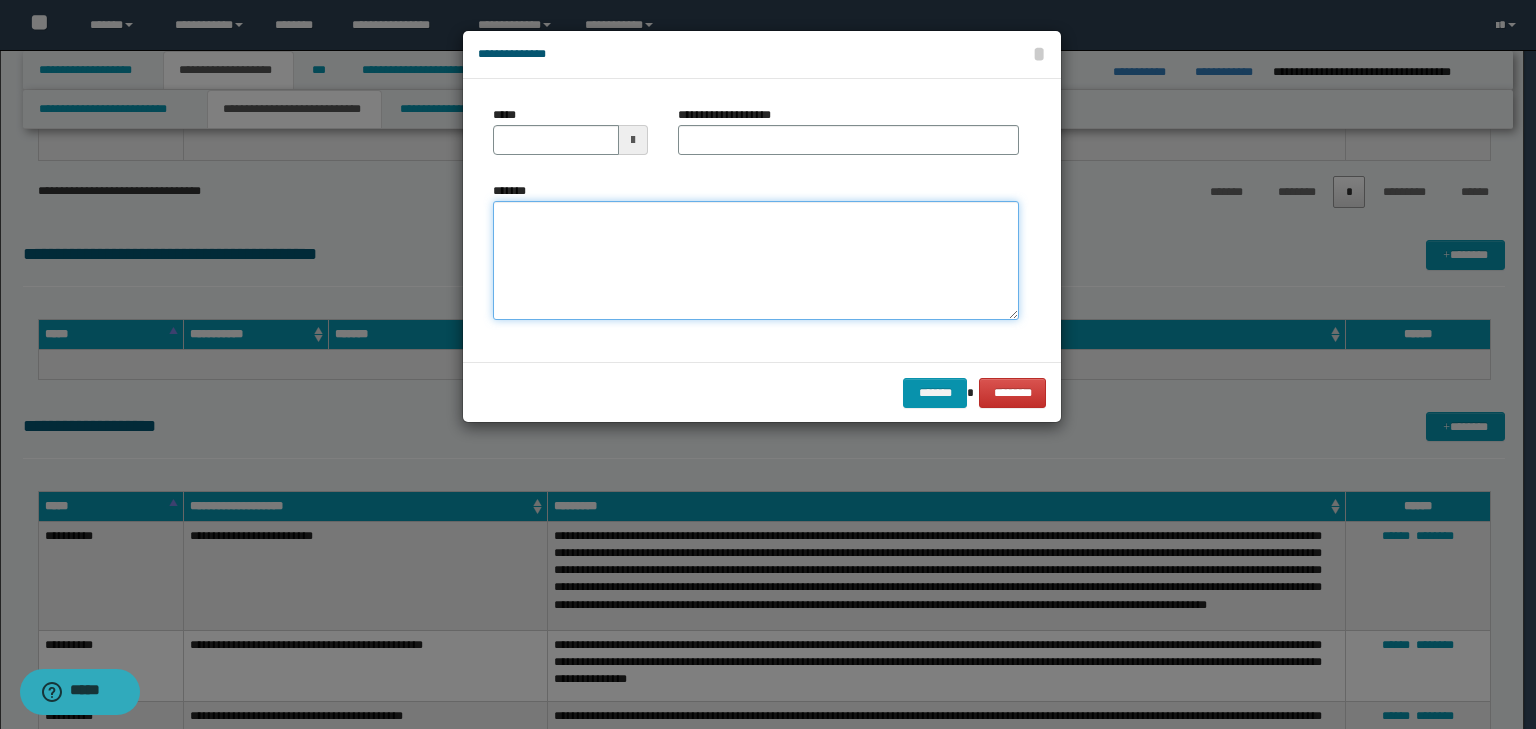 click on "*******" at bounding box center (756, 261) 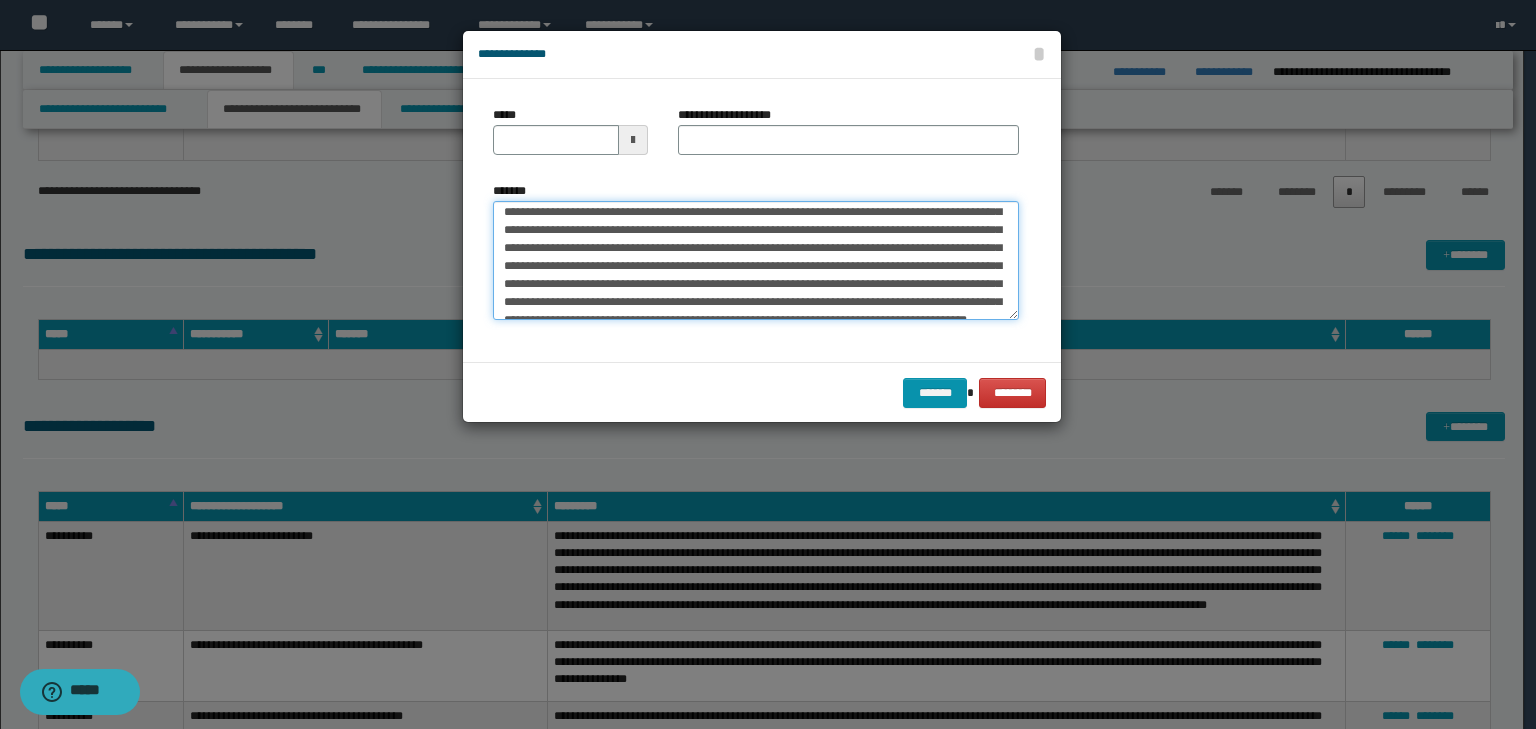 scroll, scrollTop: 0, scrollLeft: 0, axis: both 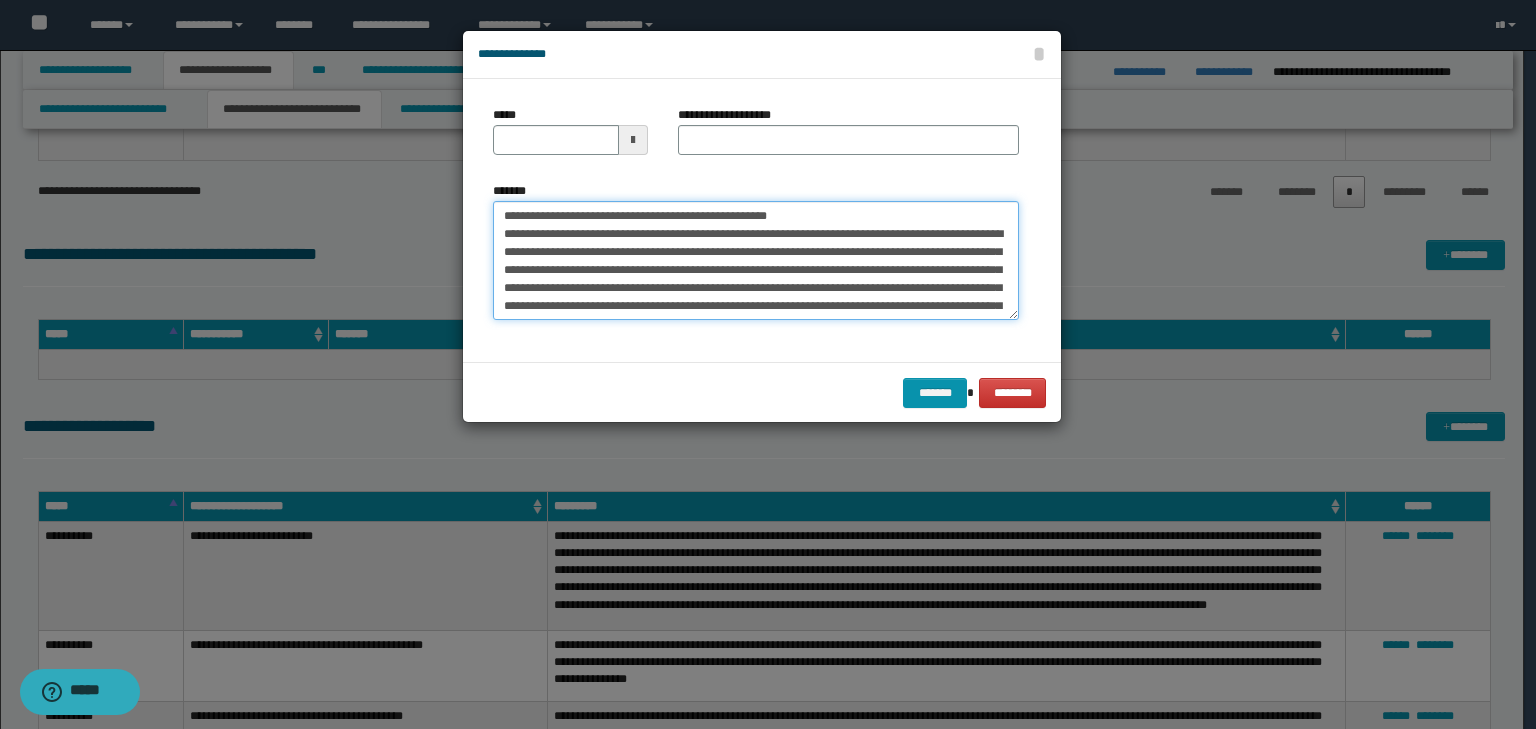 drag, startPoint x: 499, startPoint y: 213, endPoint x: 452, endPoint y: 206, distance: 47.518417 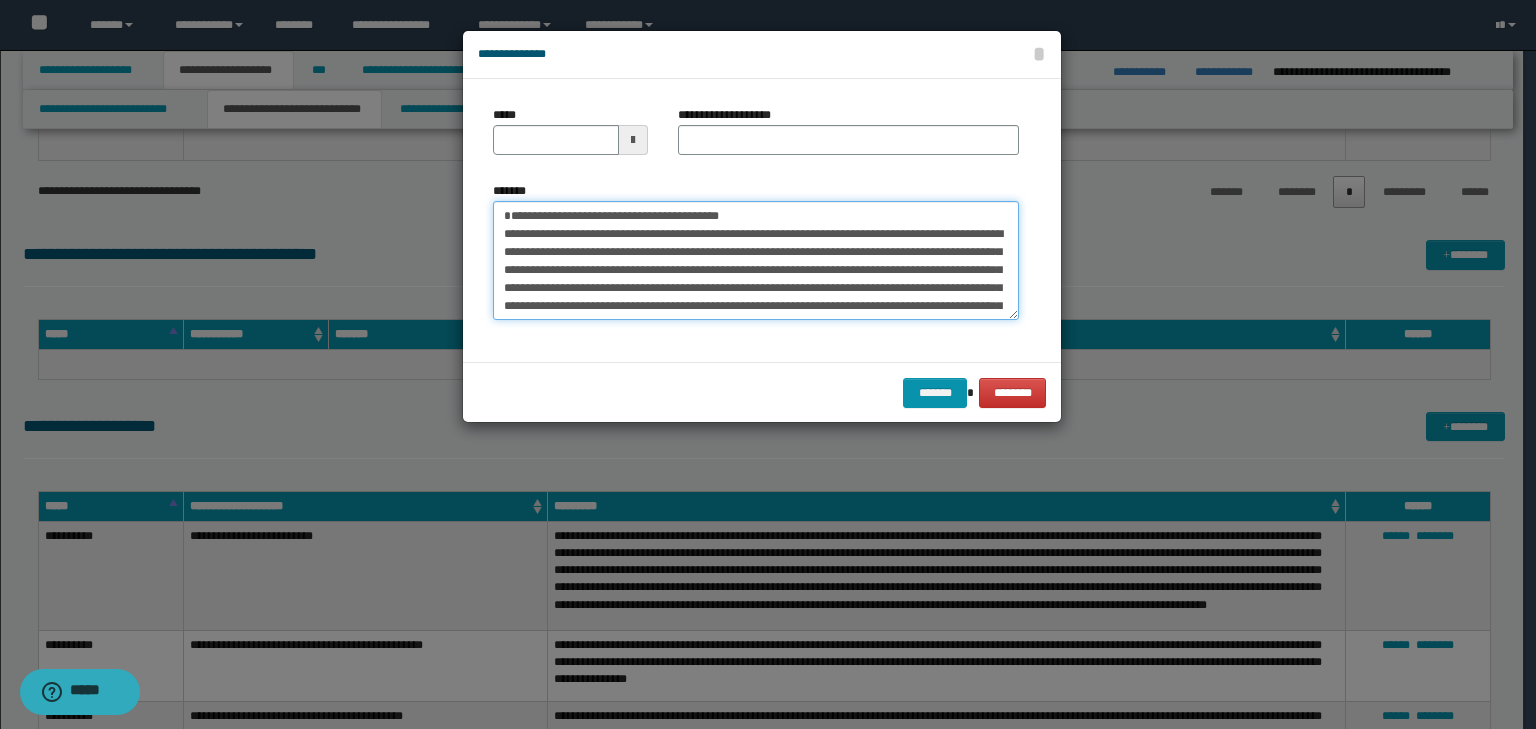 type 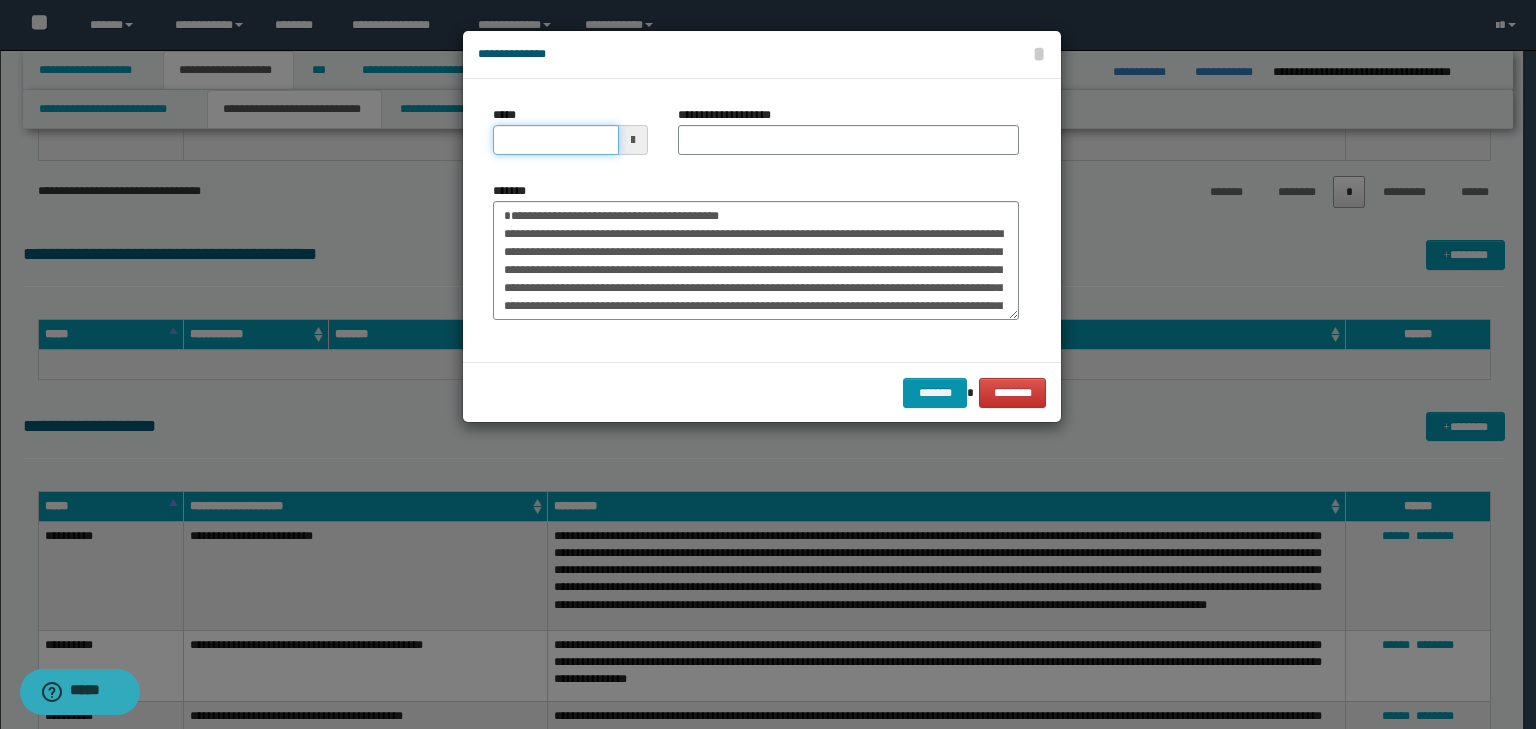 click on "*****" at bounding box center [556, 140] 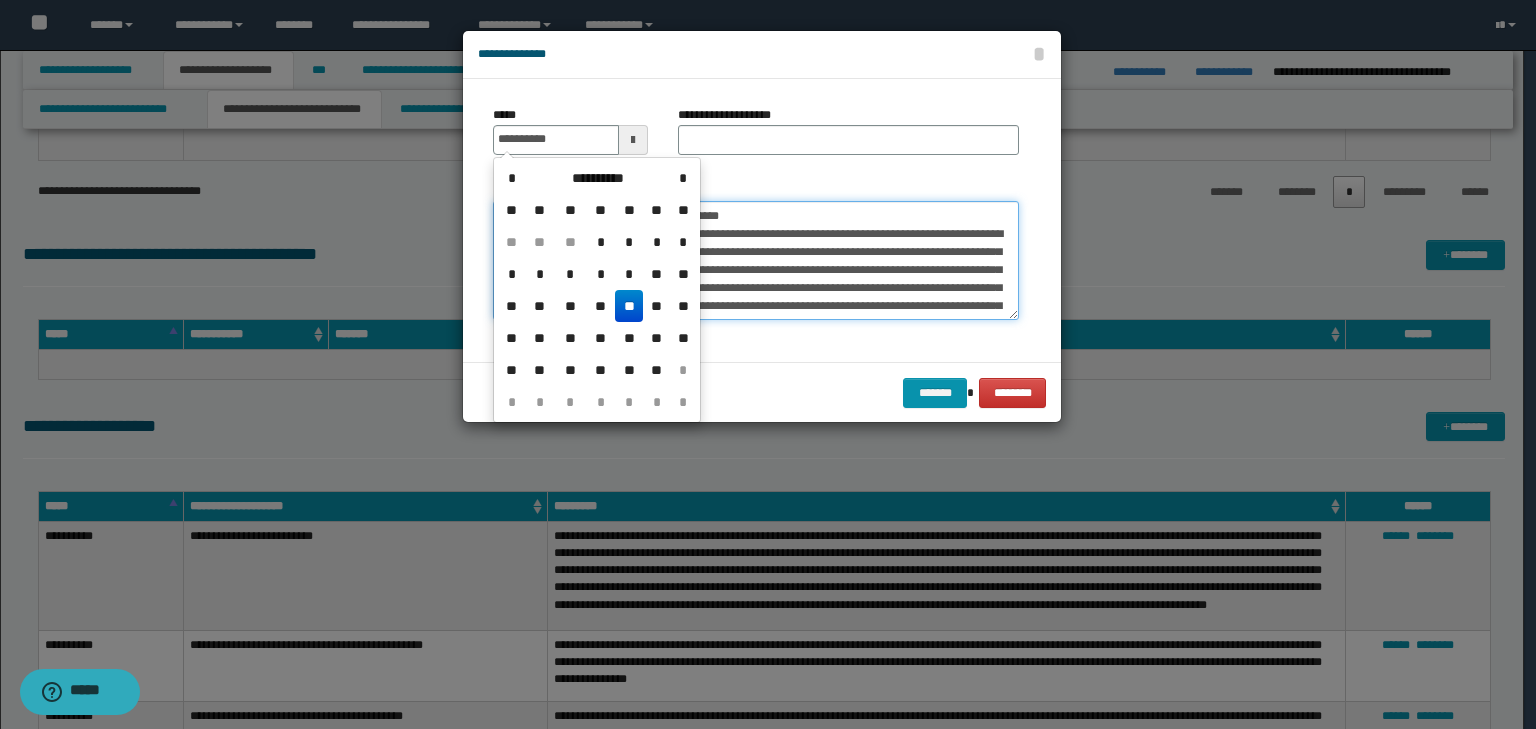 type on "**********" 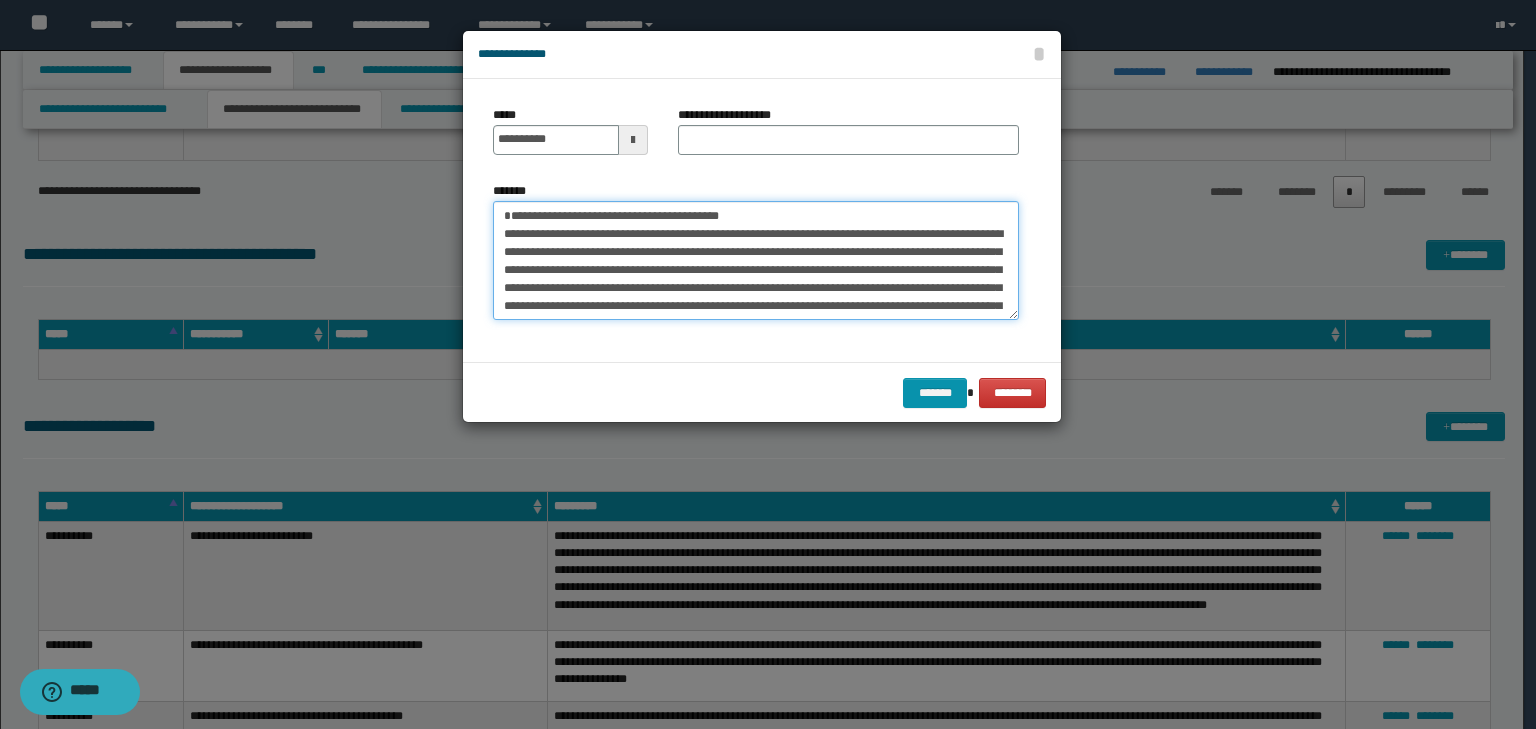 drag, startPoint x: 761, startPoint y: 216, endPoint x: 289, endPoint y: 200, distance: 472.27112 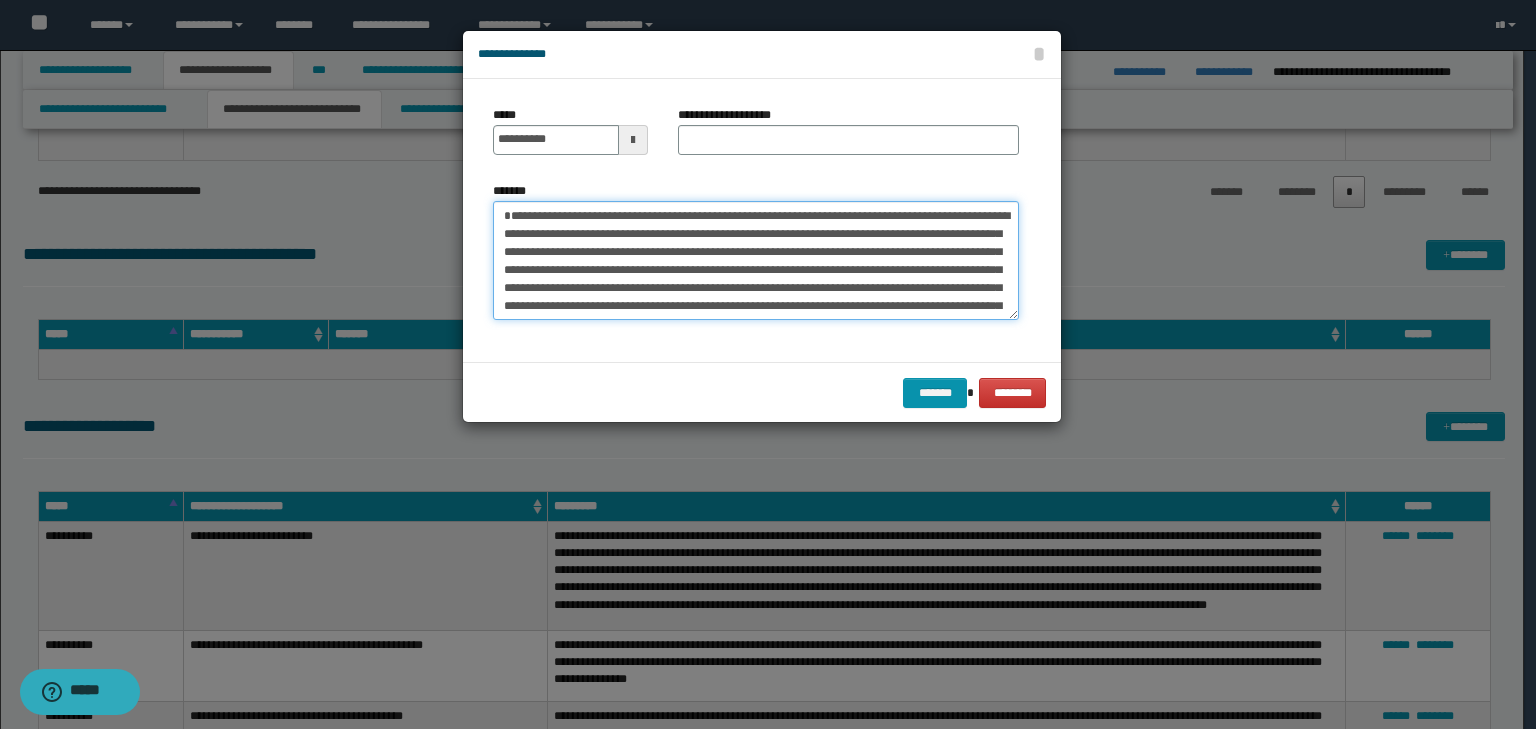type on "**********" 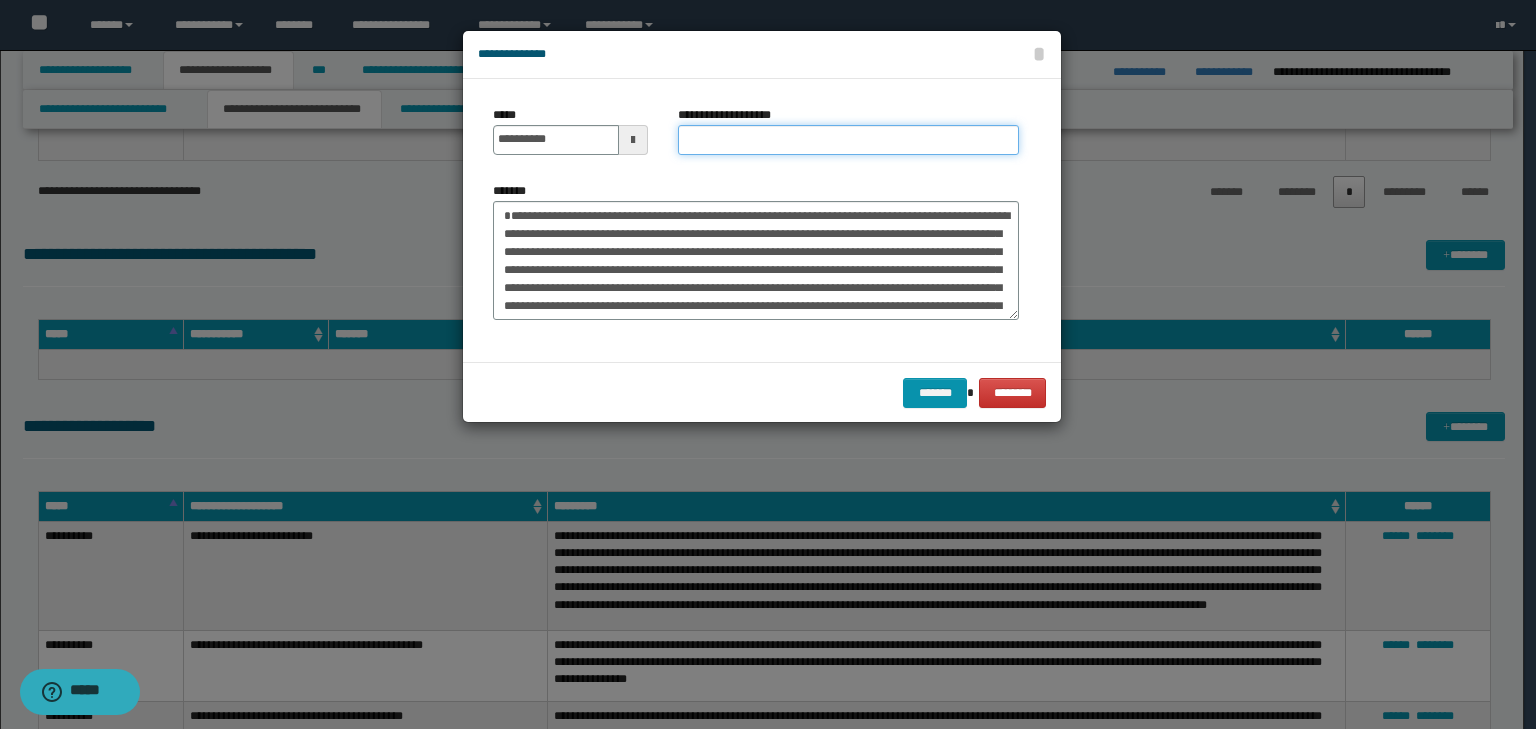 click on "**********" at bounding box center (848, 140) 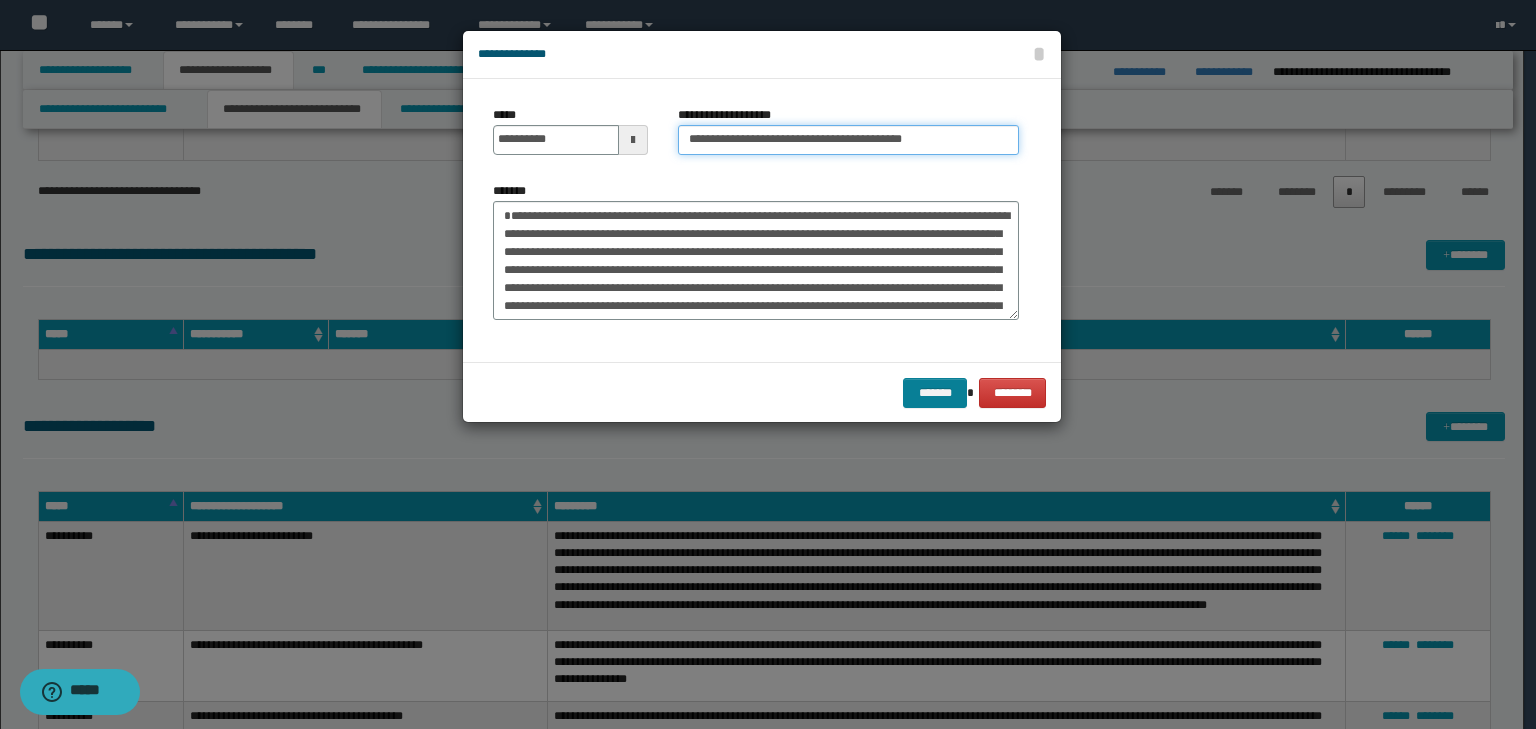 type on "**********" 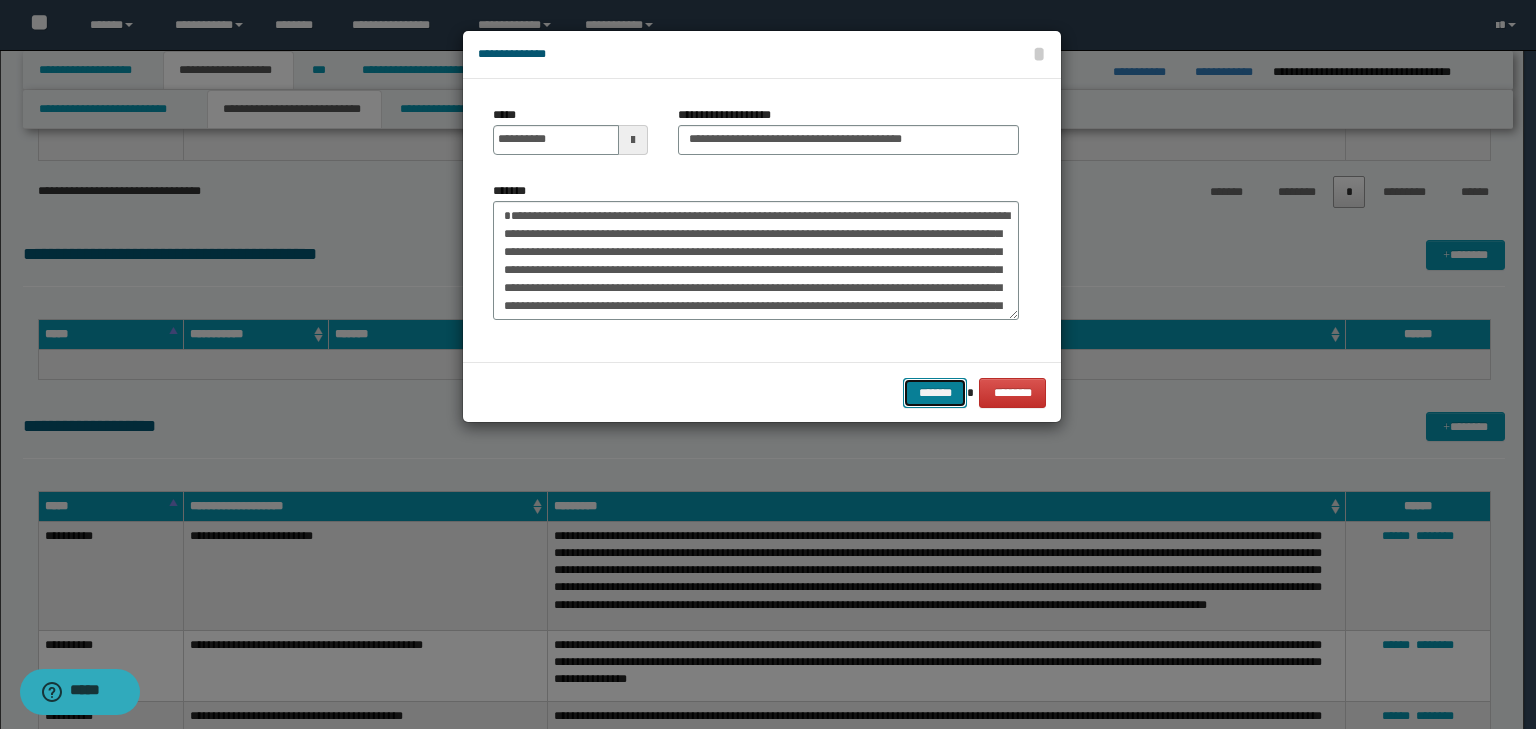 click on "*******" at bounding box center [935, 393] 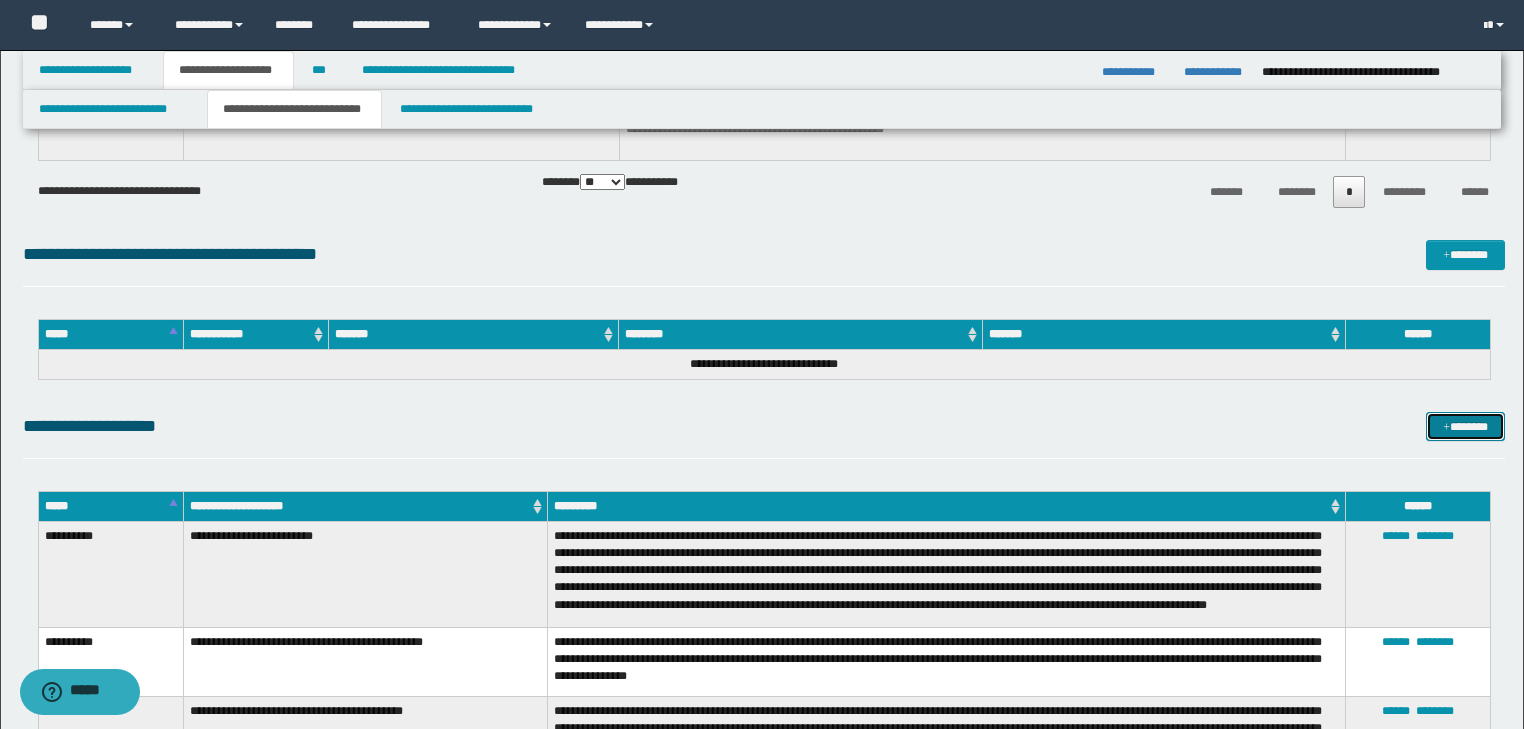 click on "*******" at bounding box center (1465, 427) 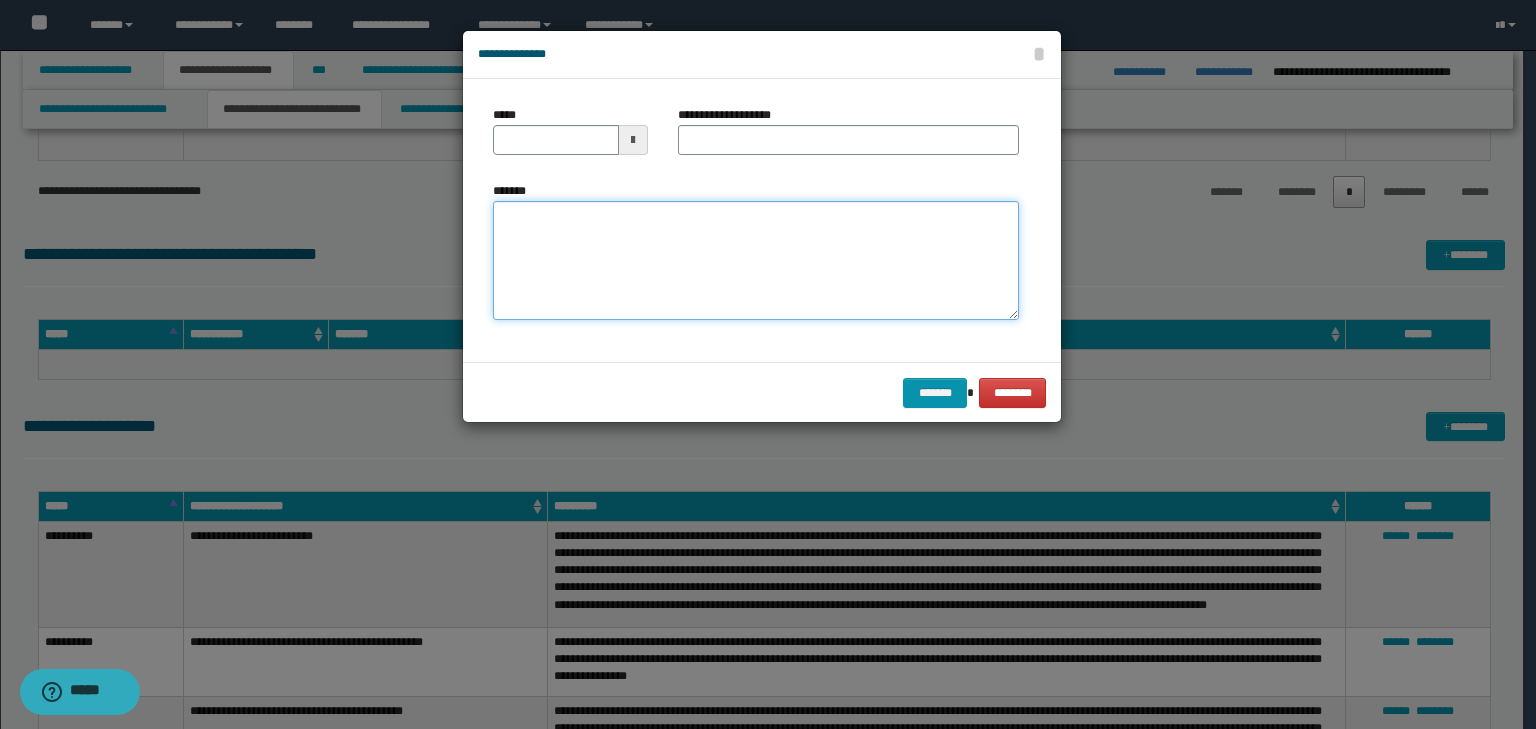 click on "*******" at bounding box center (756, 261) 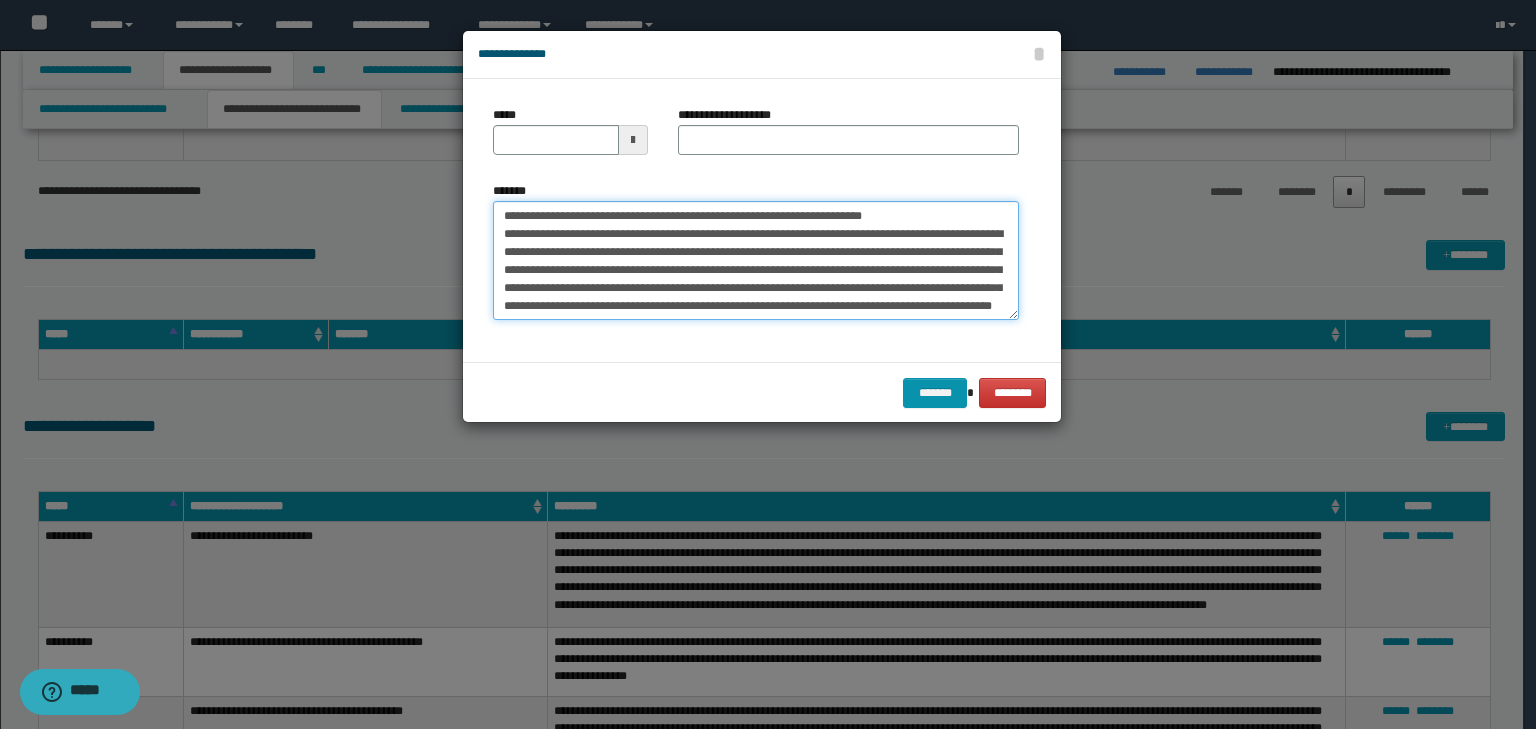scroll, scrollTop: 0, scrollLeft: 0, axis: both 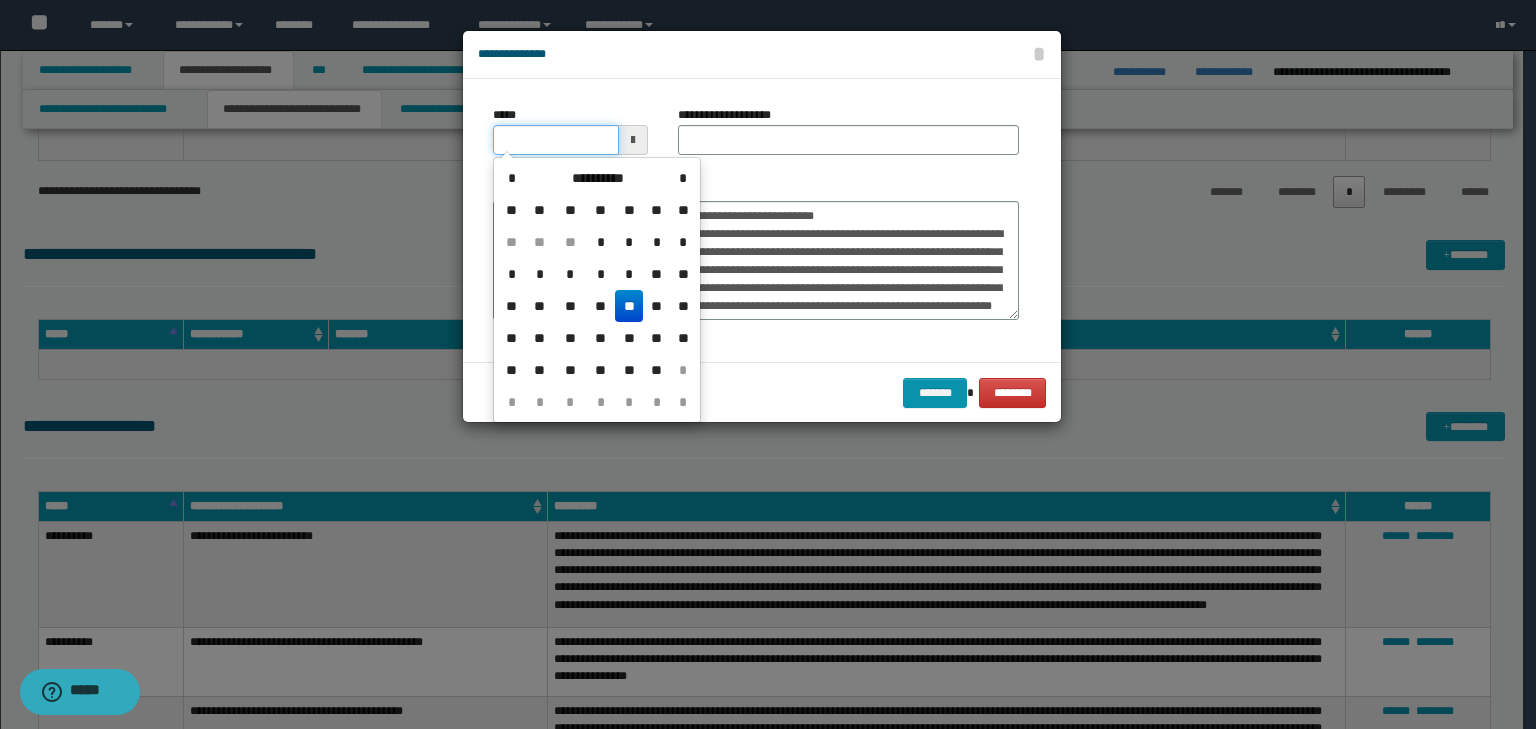click on "*****" at bounding box center (556, 140) 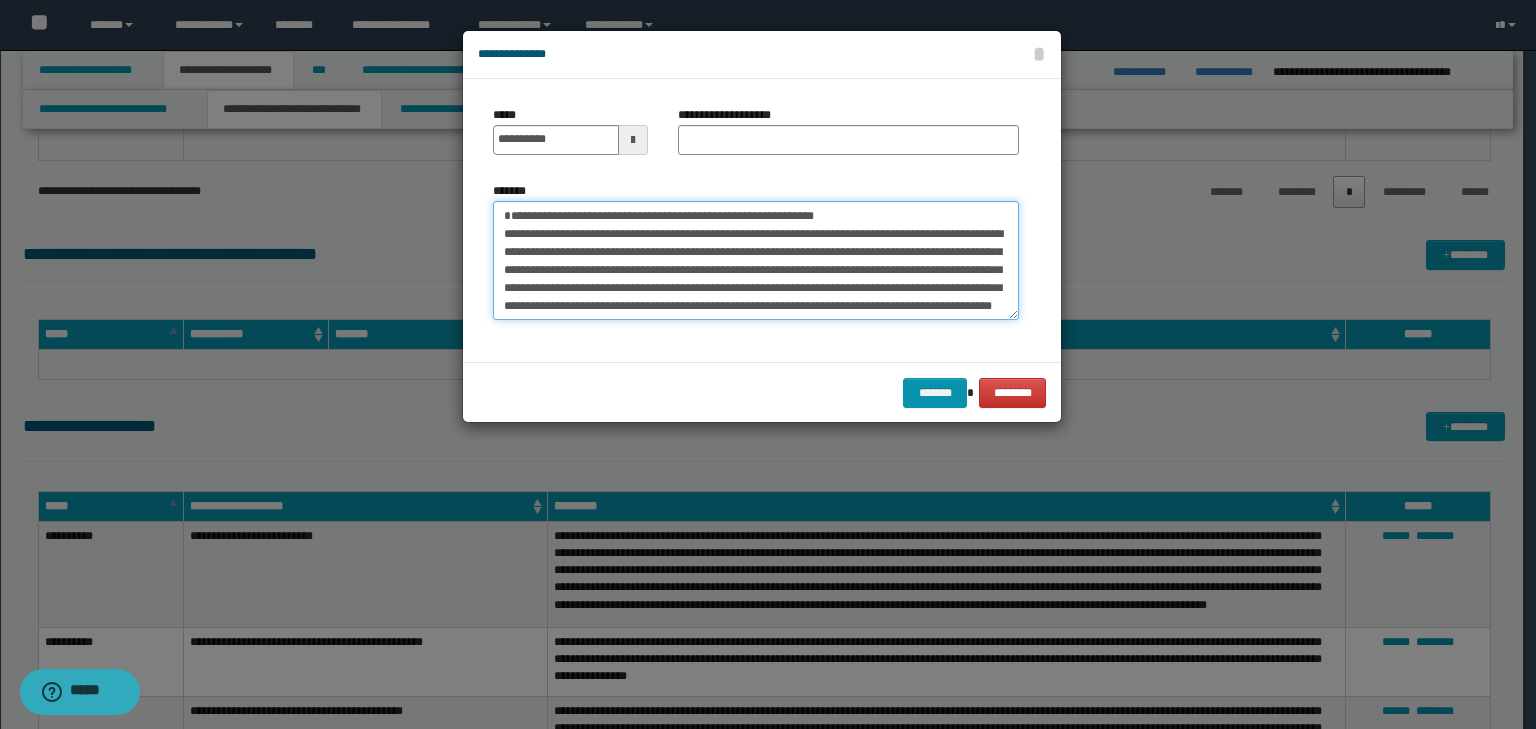 drag, startPoint x: 928, startPoint y: 220, endPoint x: 184, endPoint y: 152, distance: 747.1011 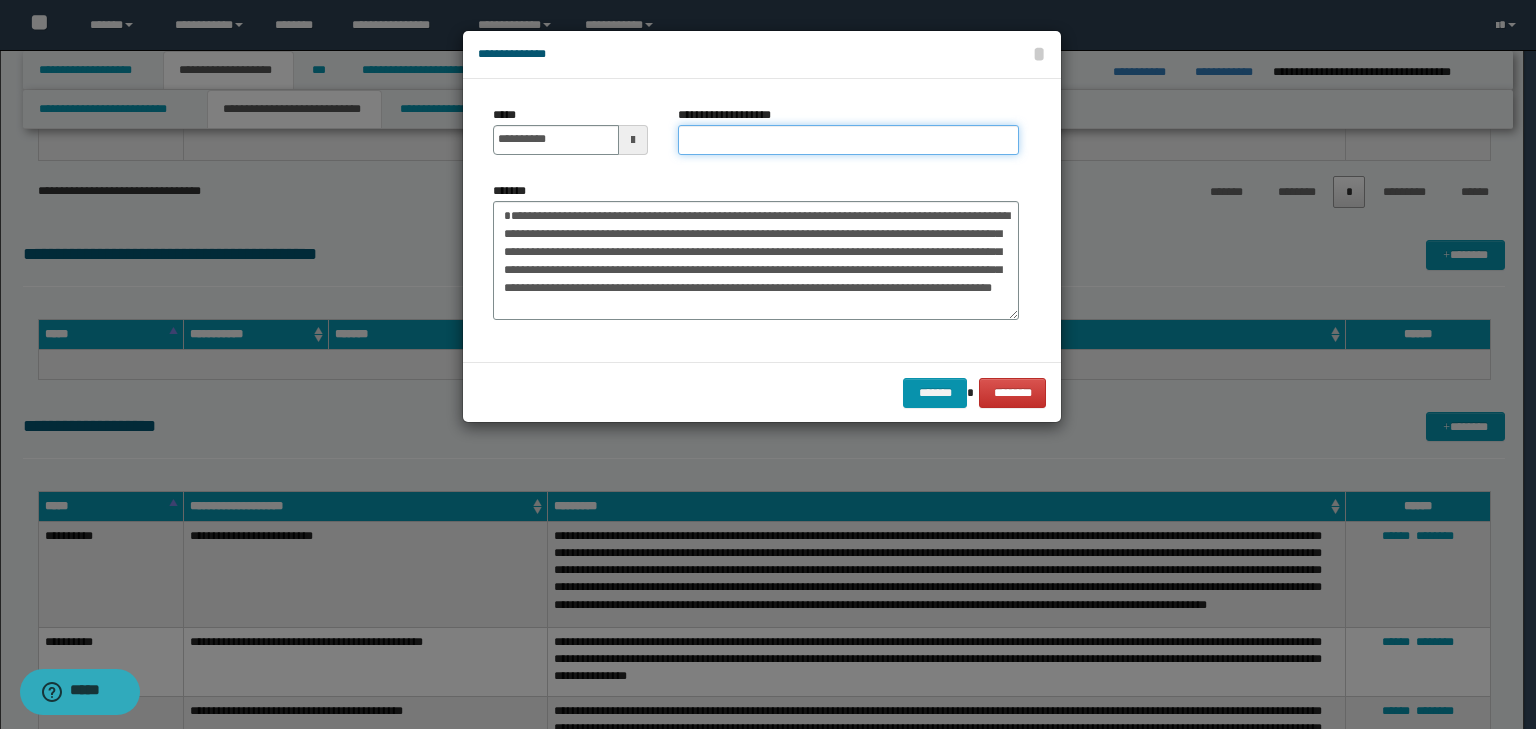 click on "**********" at bounding box center (848, 140) 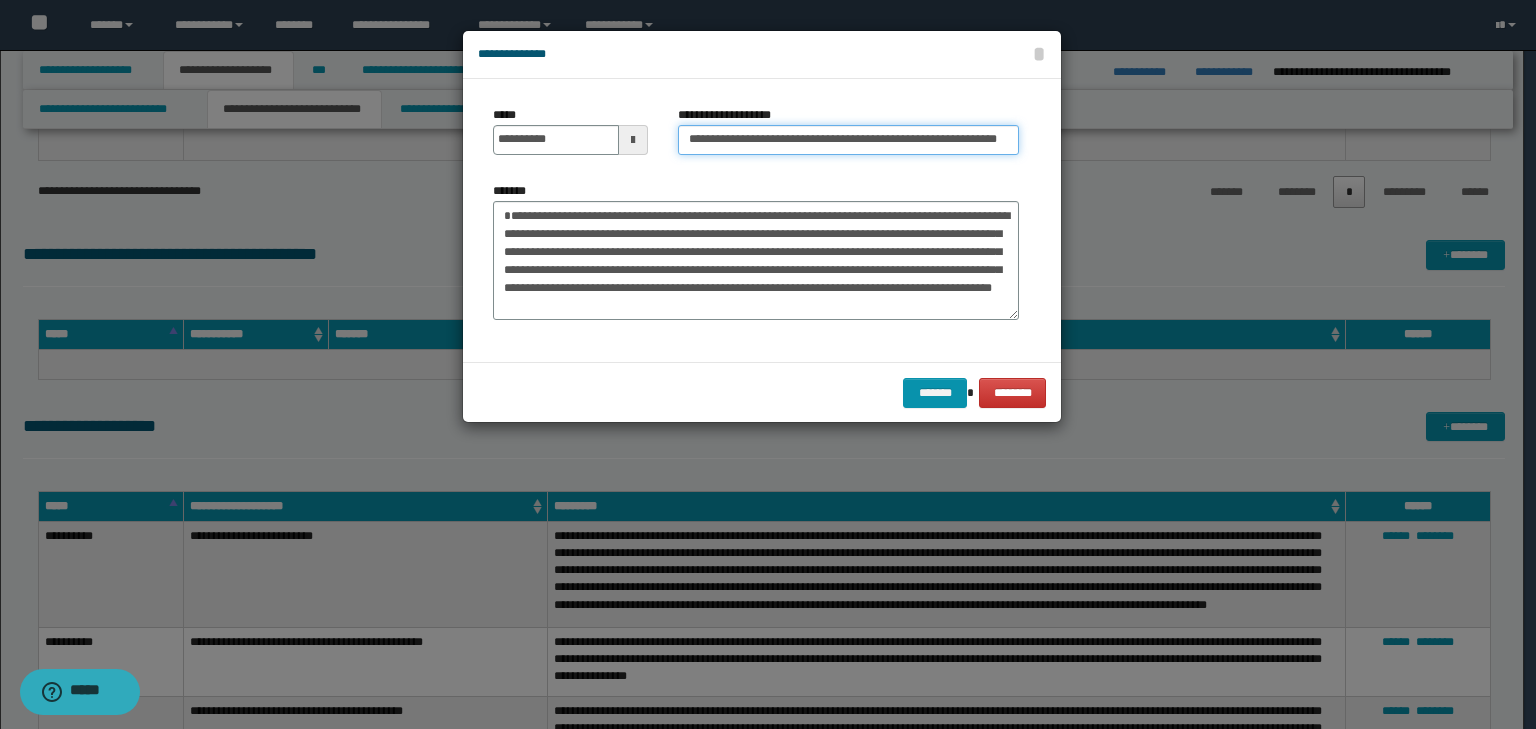 scroll, scrollTop: 0, scrollLeft: 63, axis: horizontal 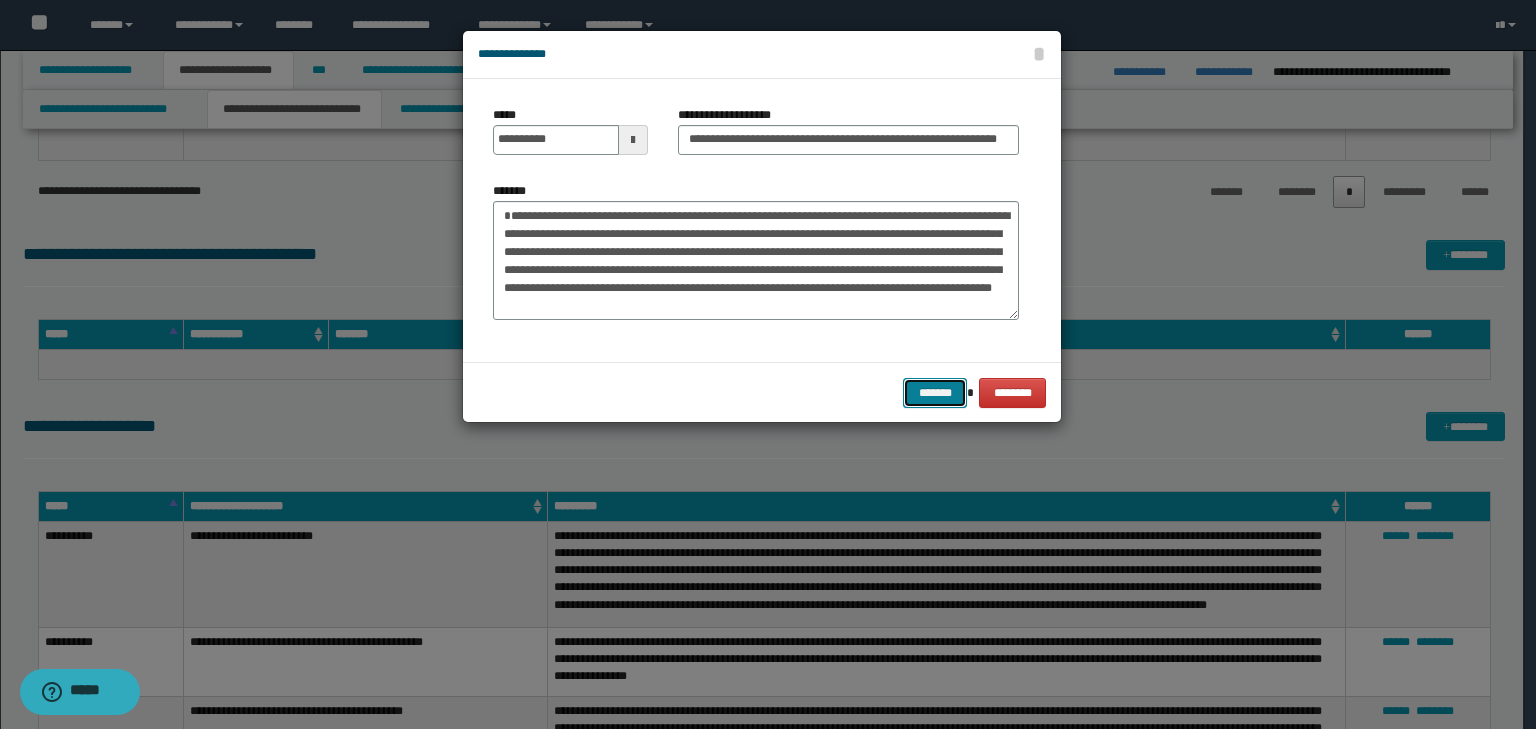 click on "*******" at bounding box center [935, 393] 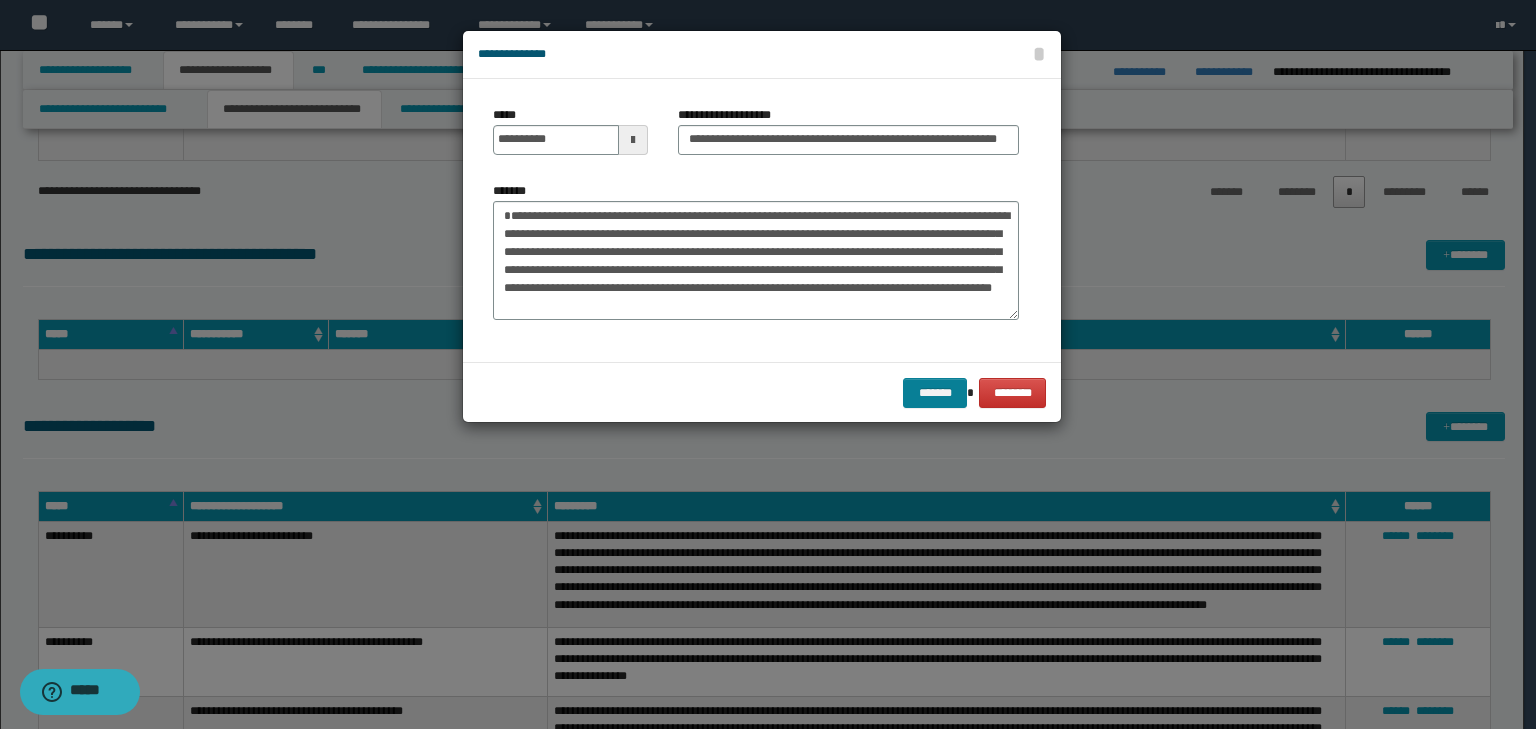 scroll, scrollTop: 0, scrollLeft: 0, axis: both 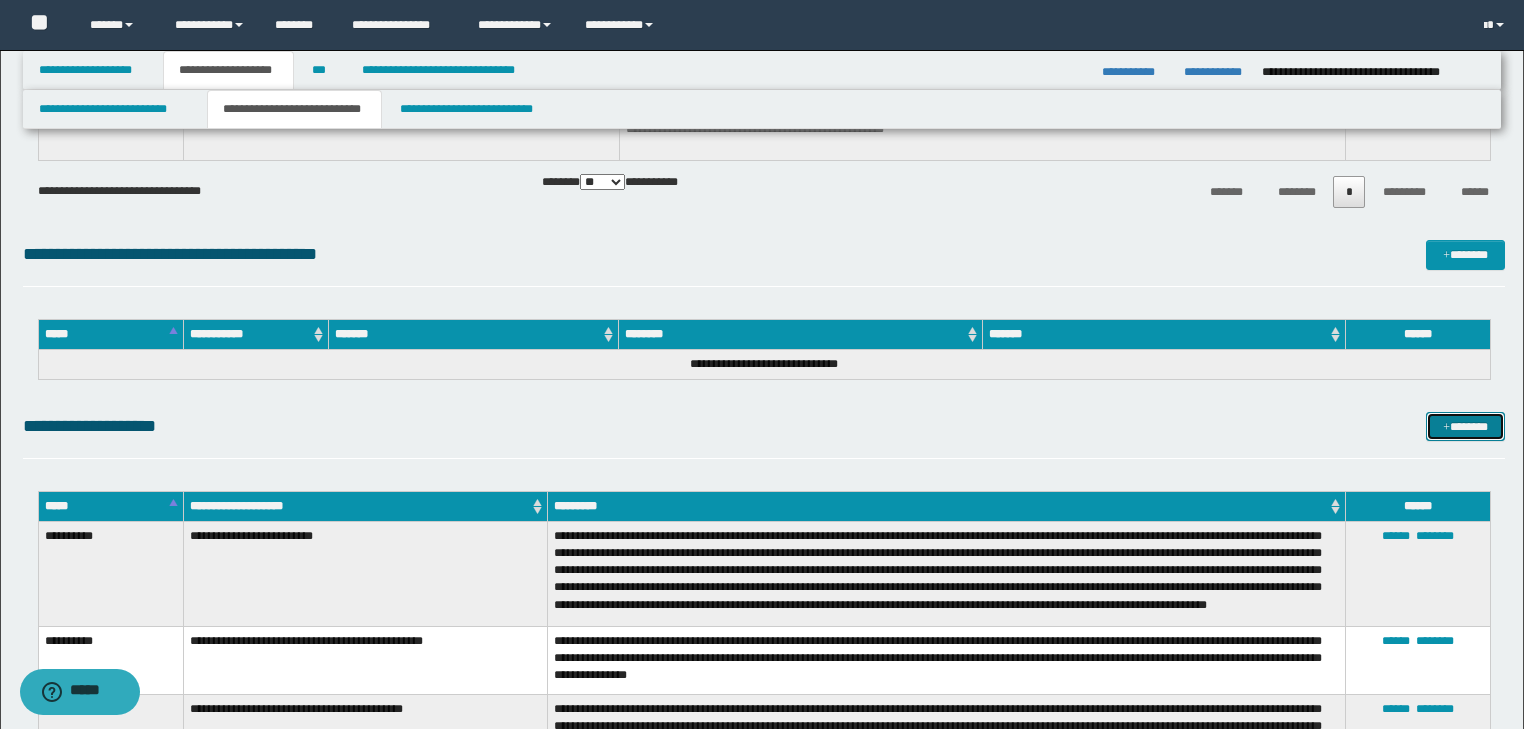 click at bounding box center (1446, 428) 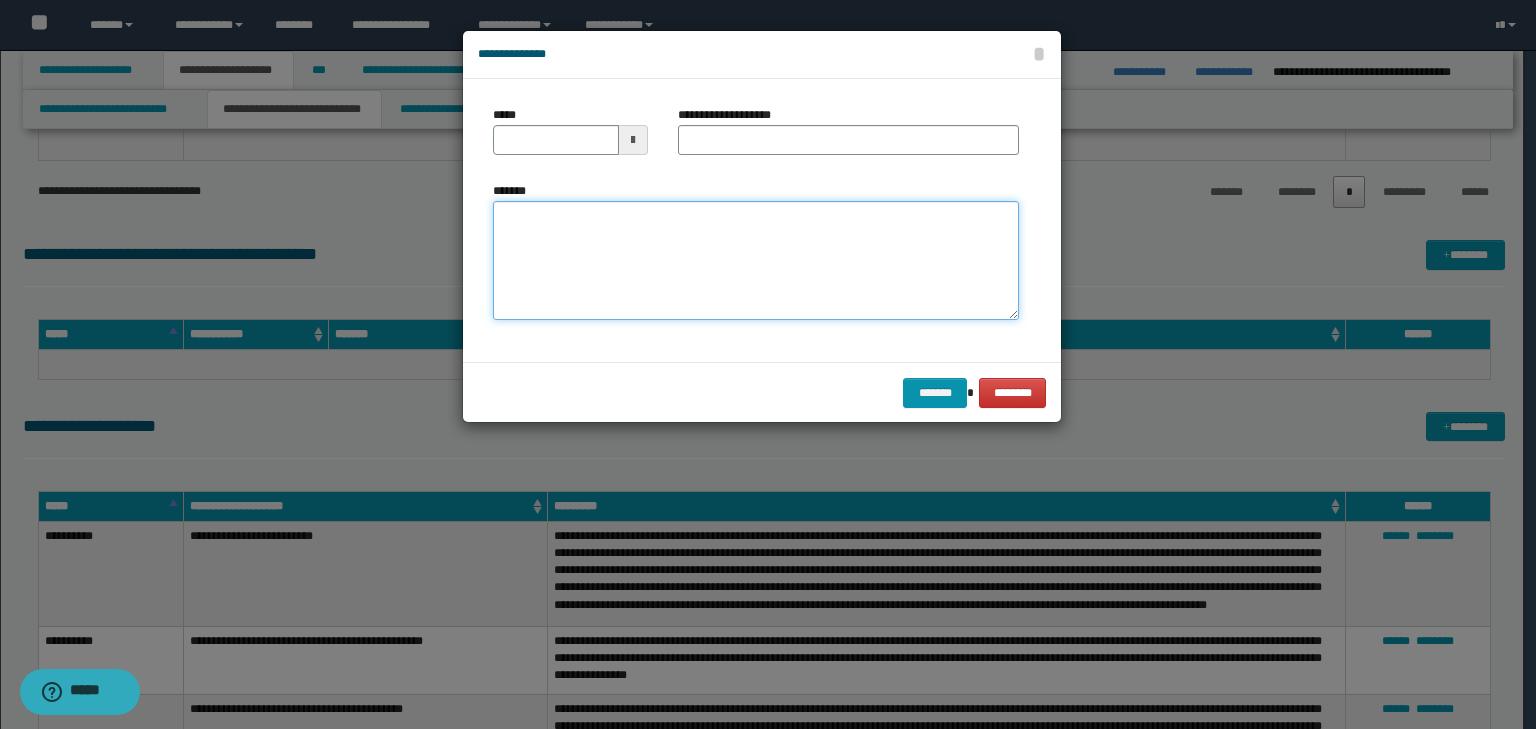 click on "*******" at bounding box center (756, 261) 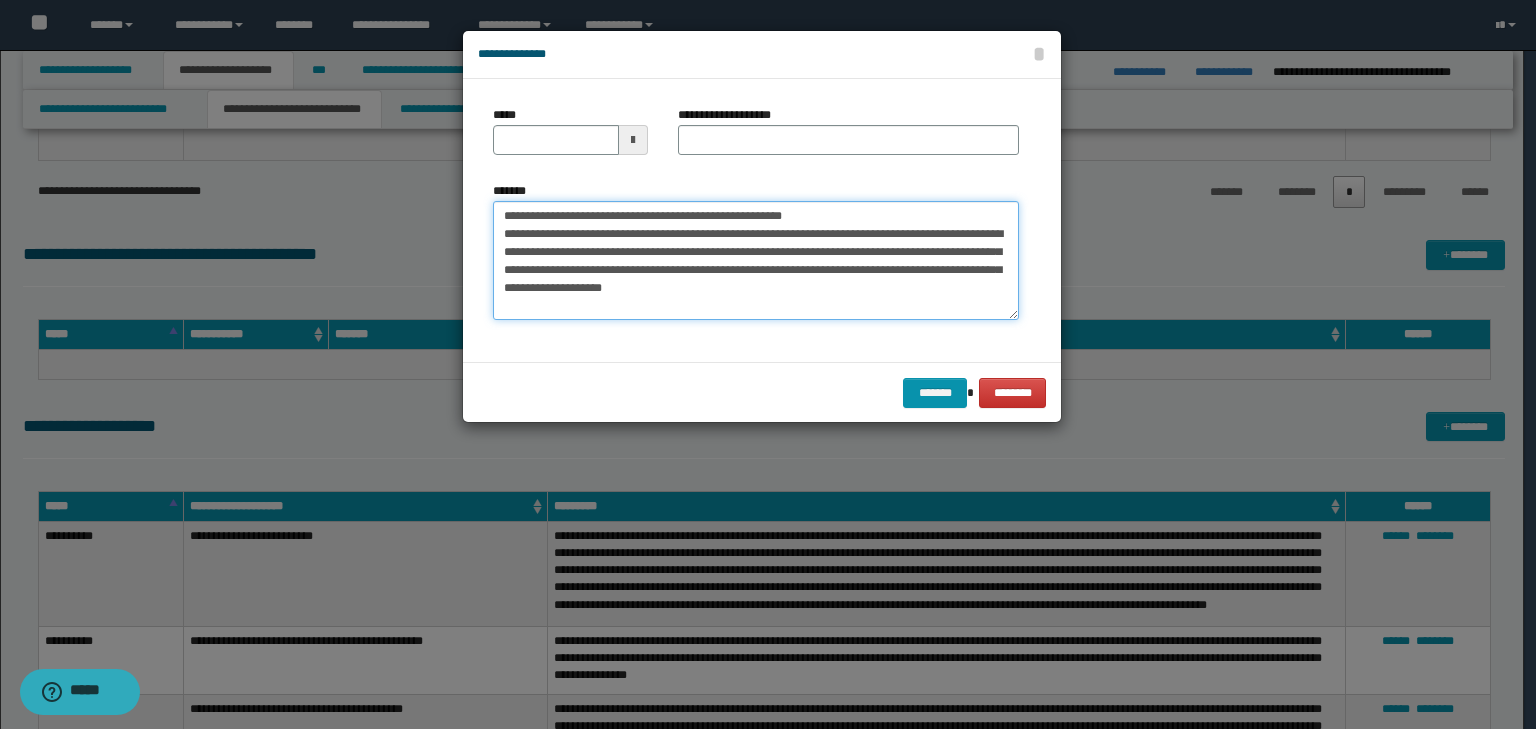 scroll, scrollTop: 0, scrollLeft: 0, axis: both 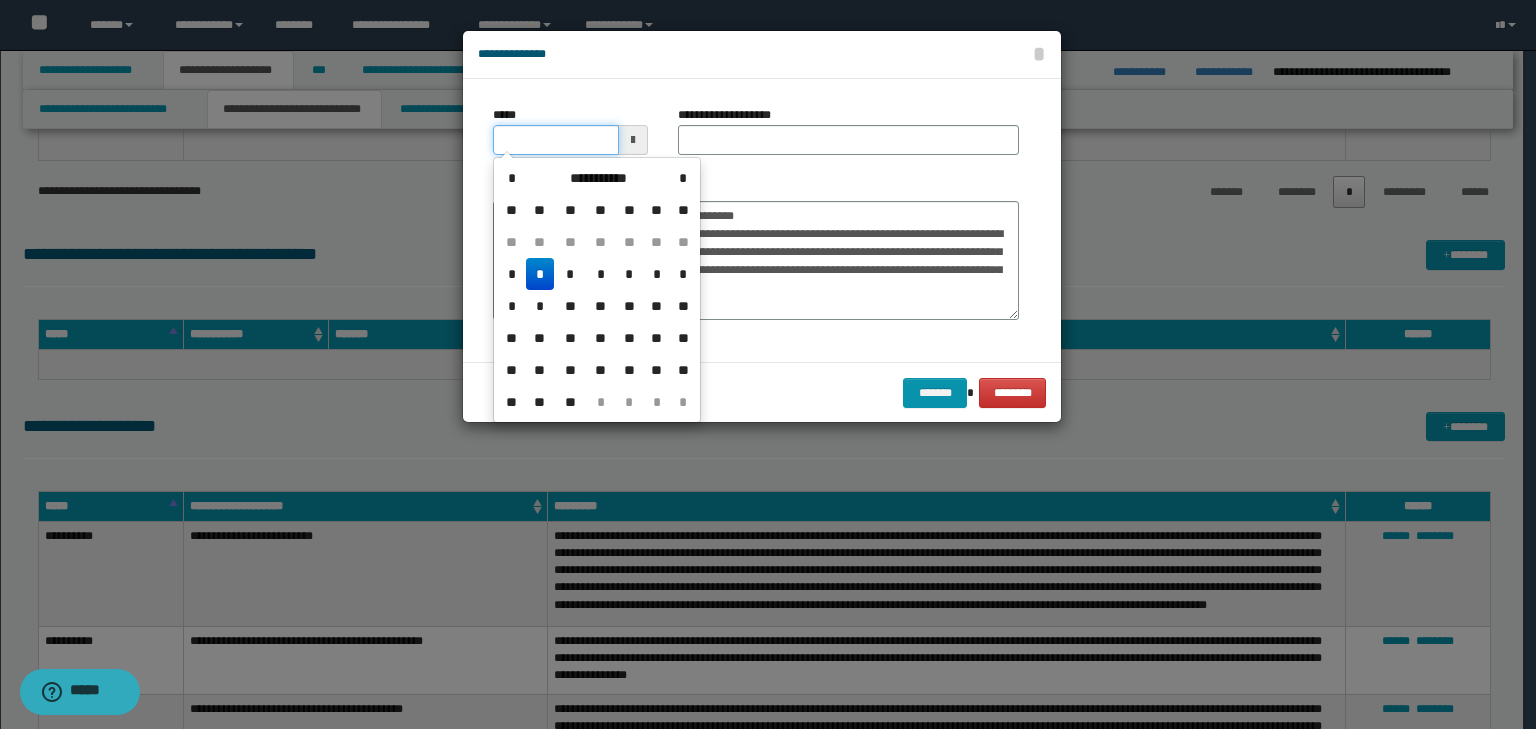 click on "*****" at bounding box center [556, 140] 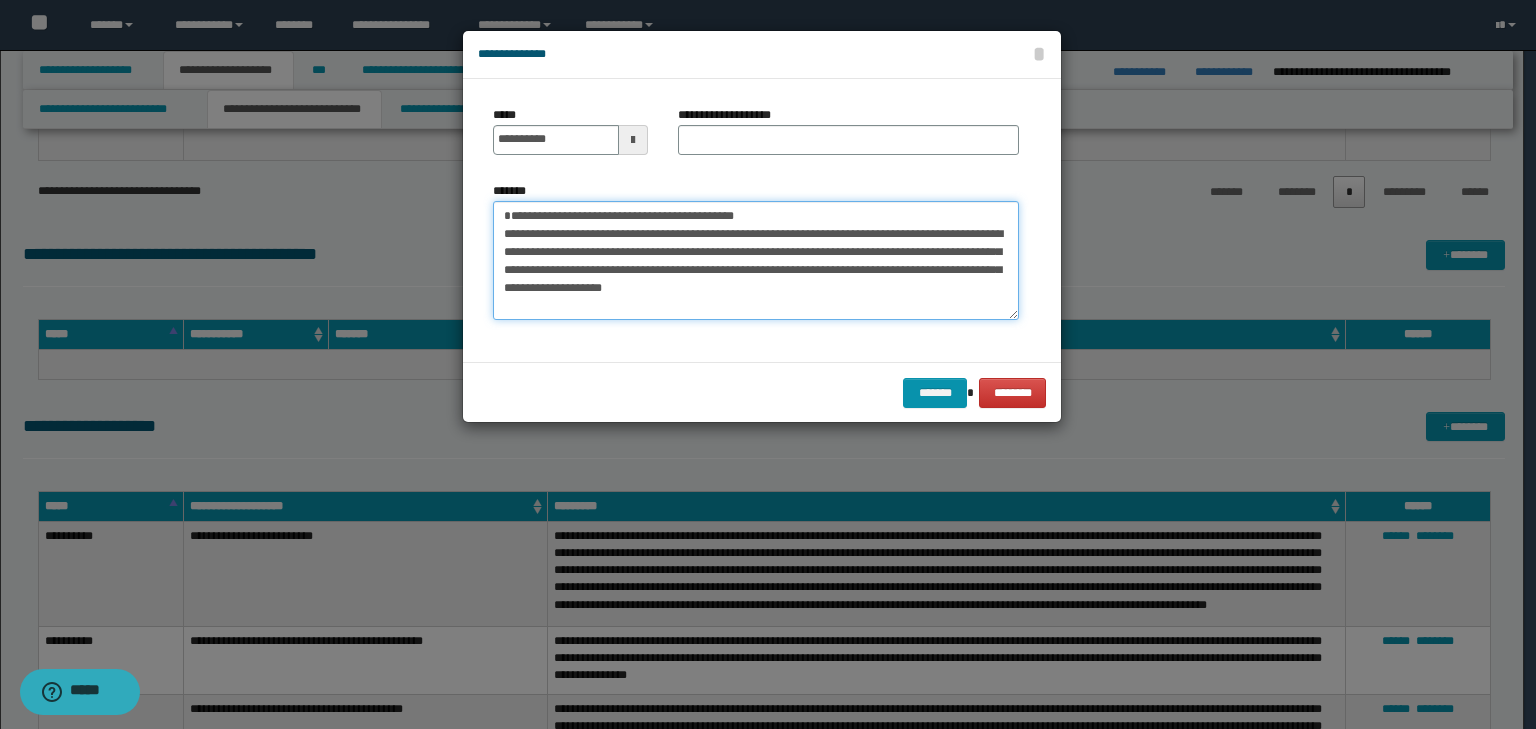 drag, startPoint x: 807, startPoint y: 213, endPoint x: 321, endPoint y: 161, distance: 488.774 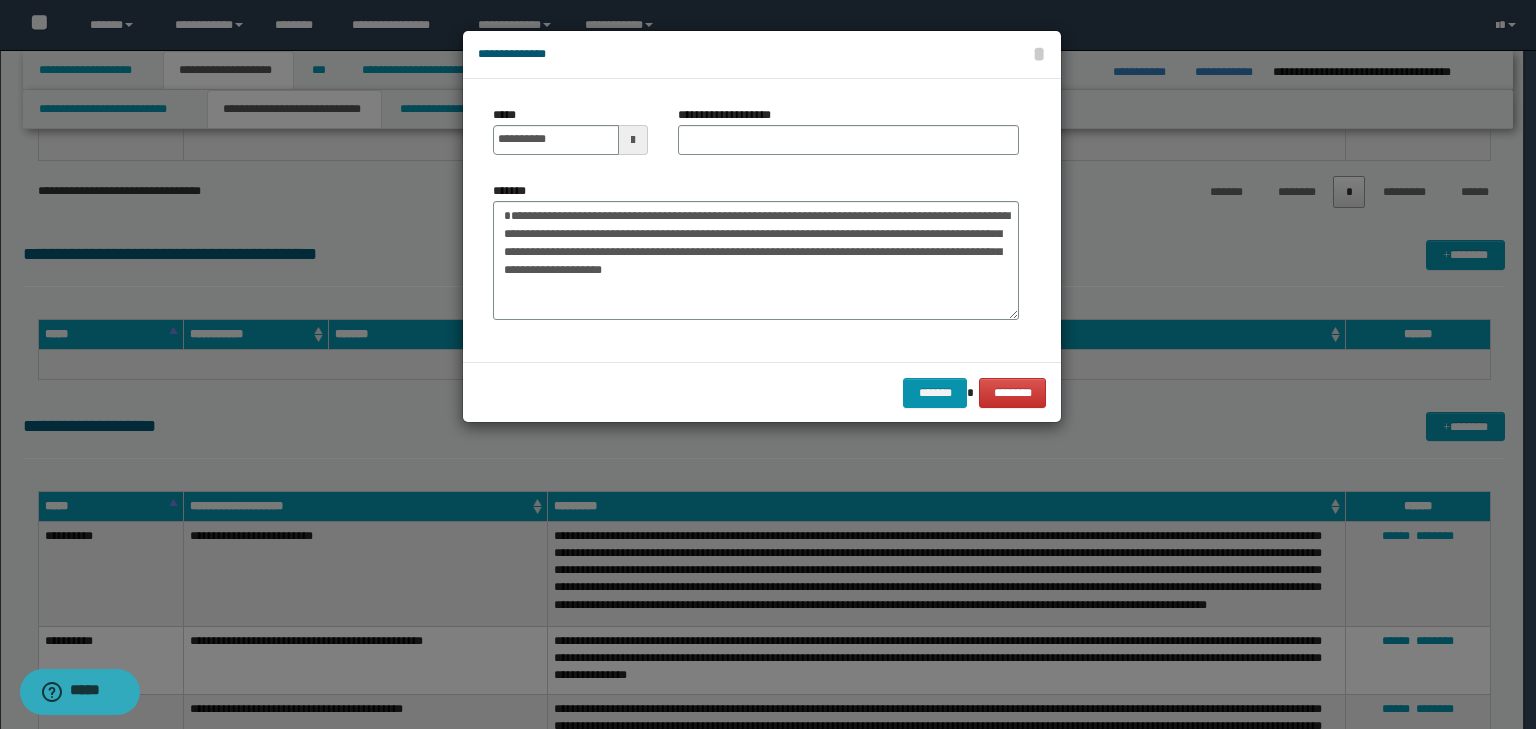 click on "**********" at bounding box center [735, 115] 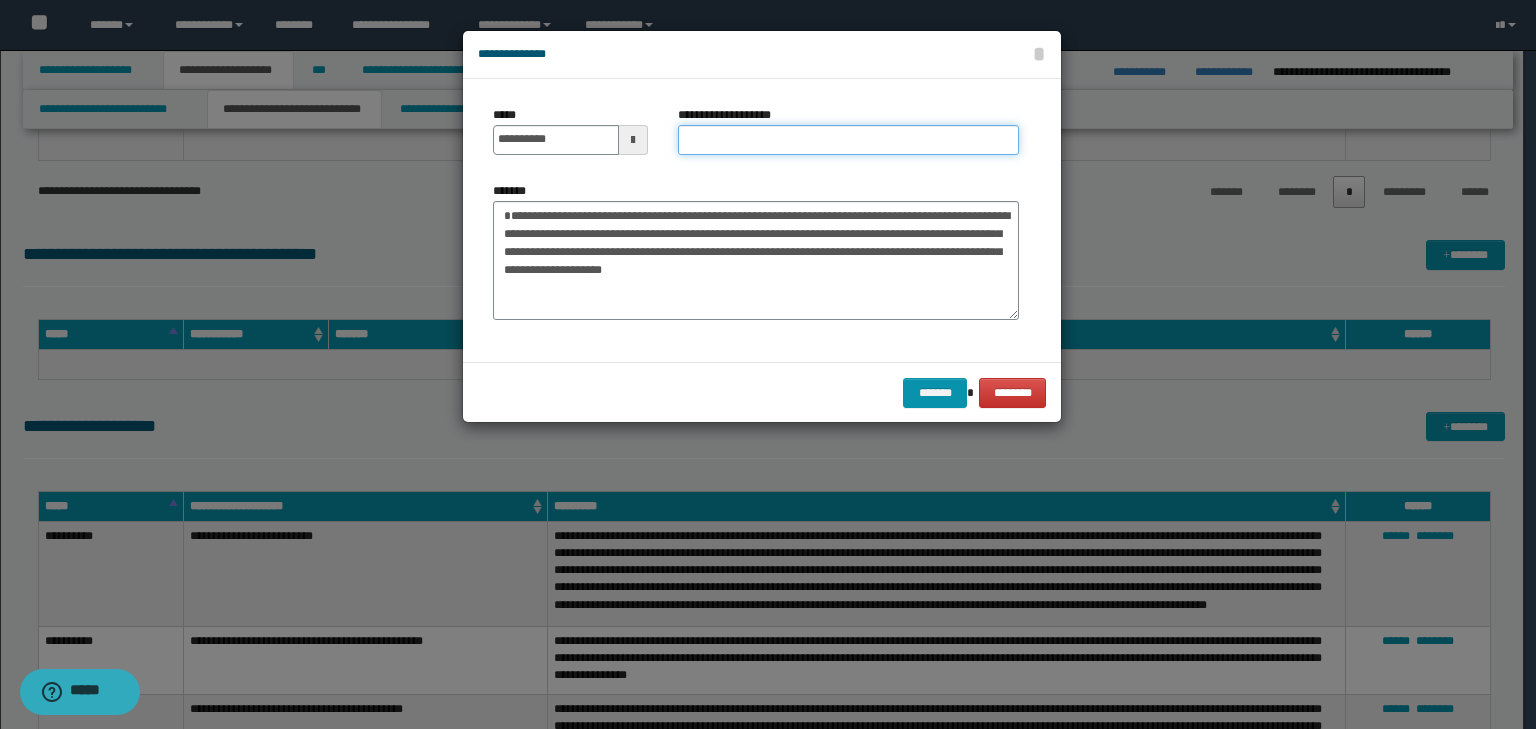 click on "**********" at bounding box center (848, 140) 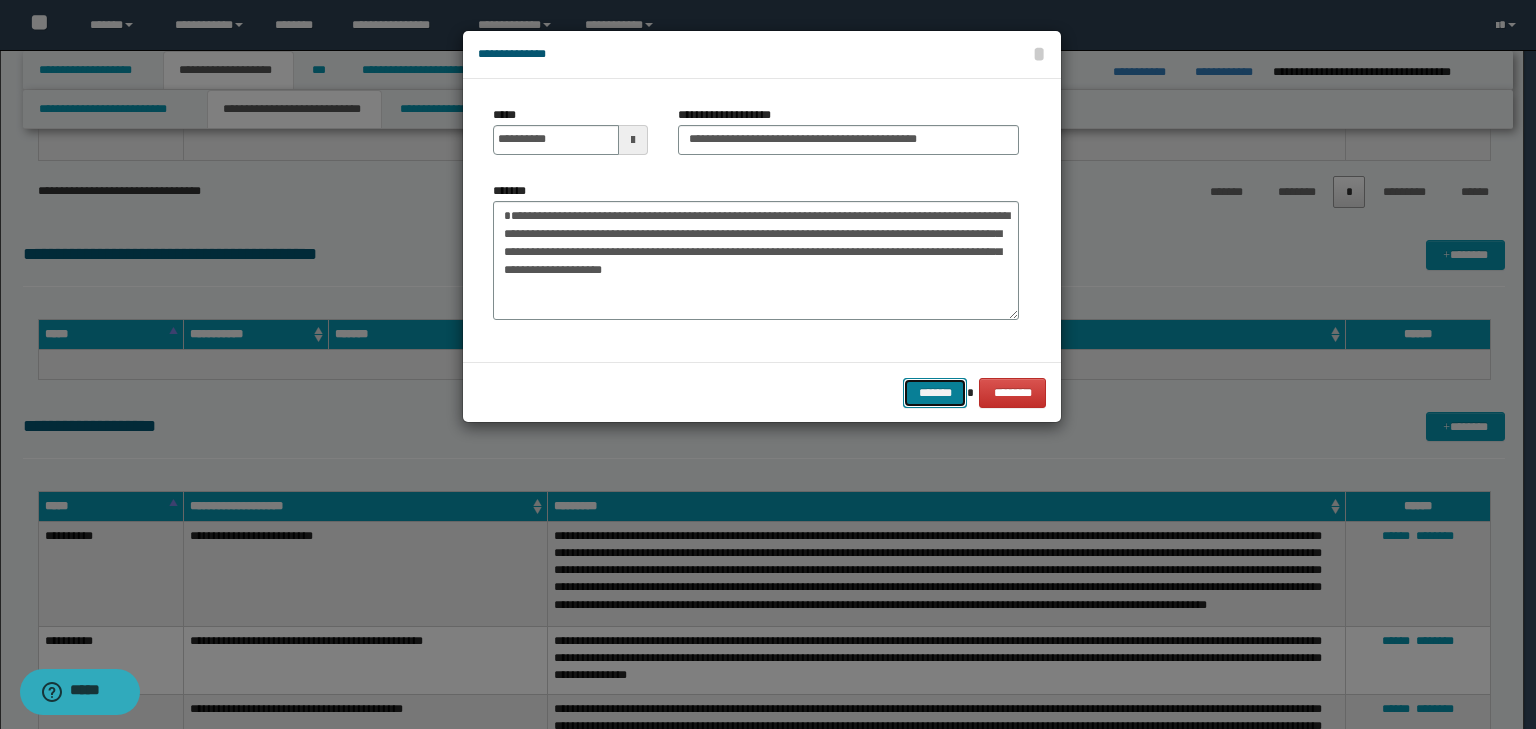 click on "*******" at bounding box center [935, 393] 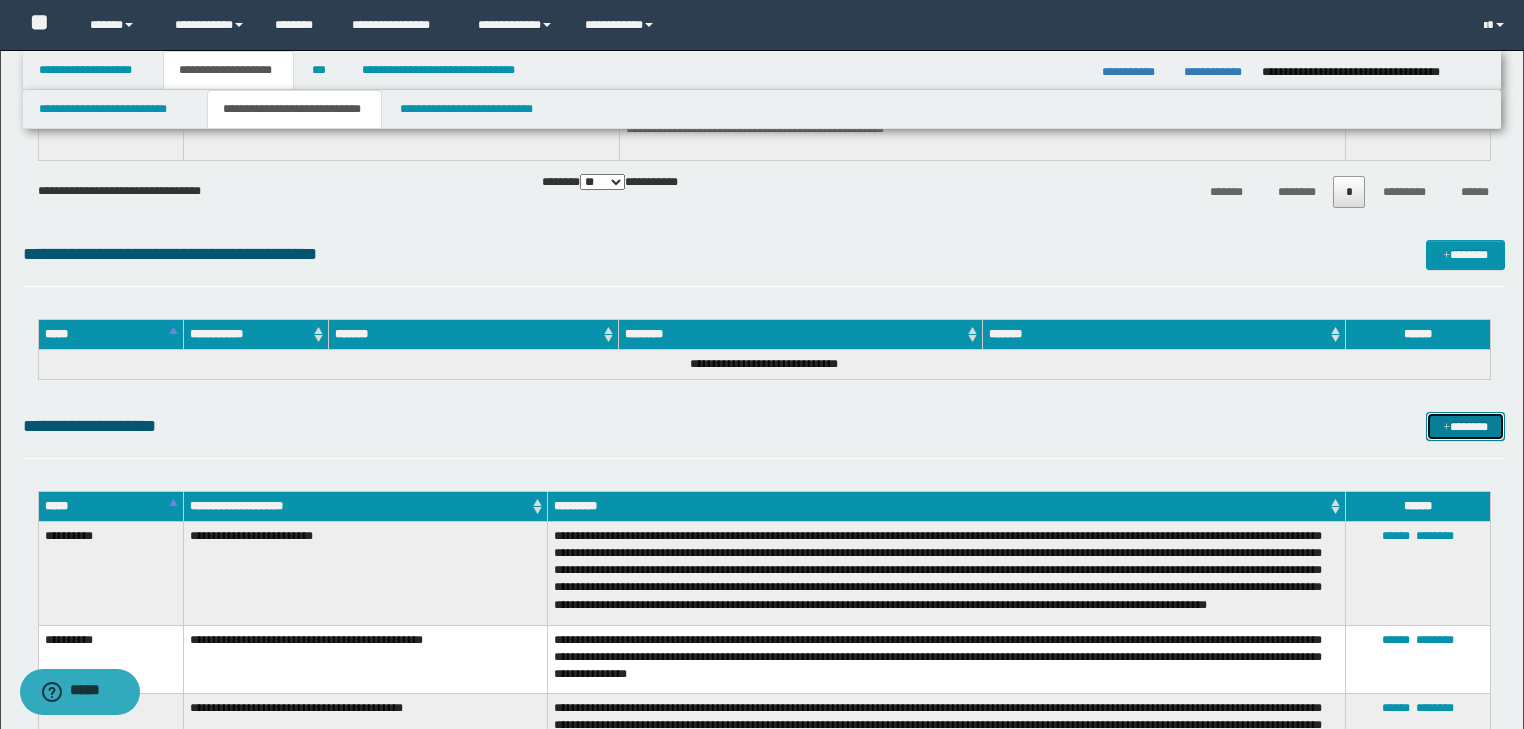 click on "*******" at bounding box center (1465, 427) 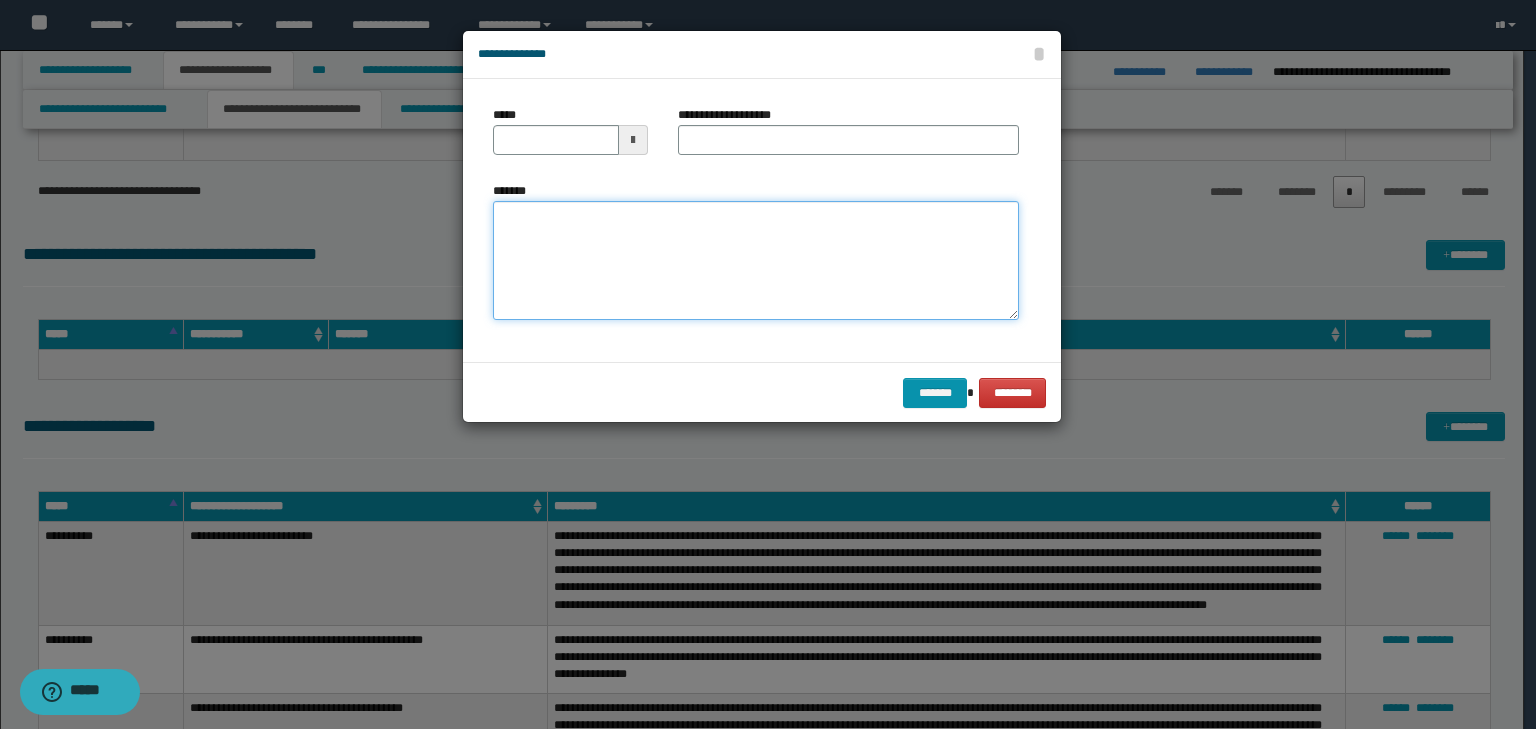click on "*******" at bounding box center (756, 261) 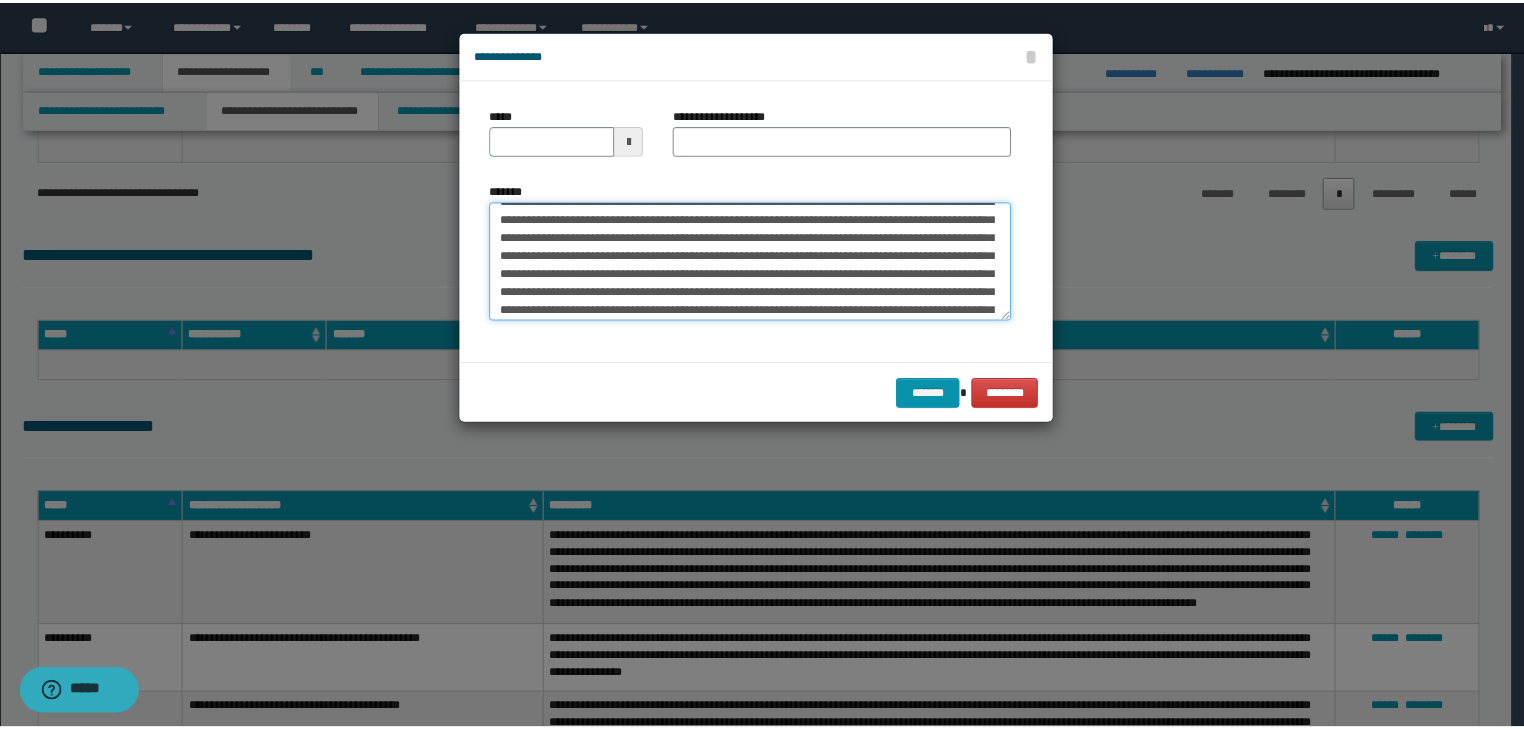 scroll, scrollTop: 0, scrollLeft: 0, axis: both 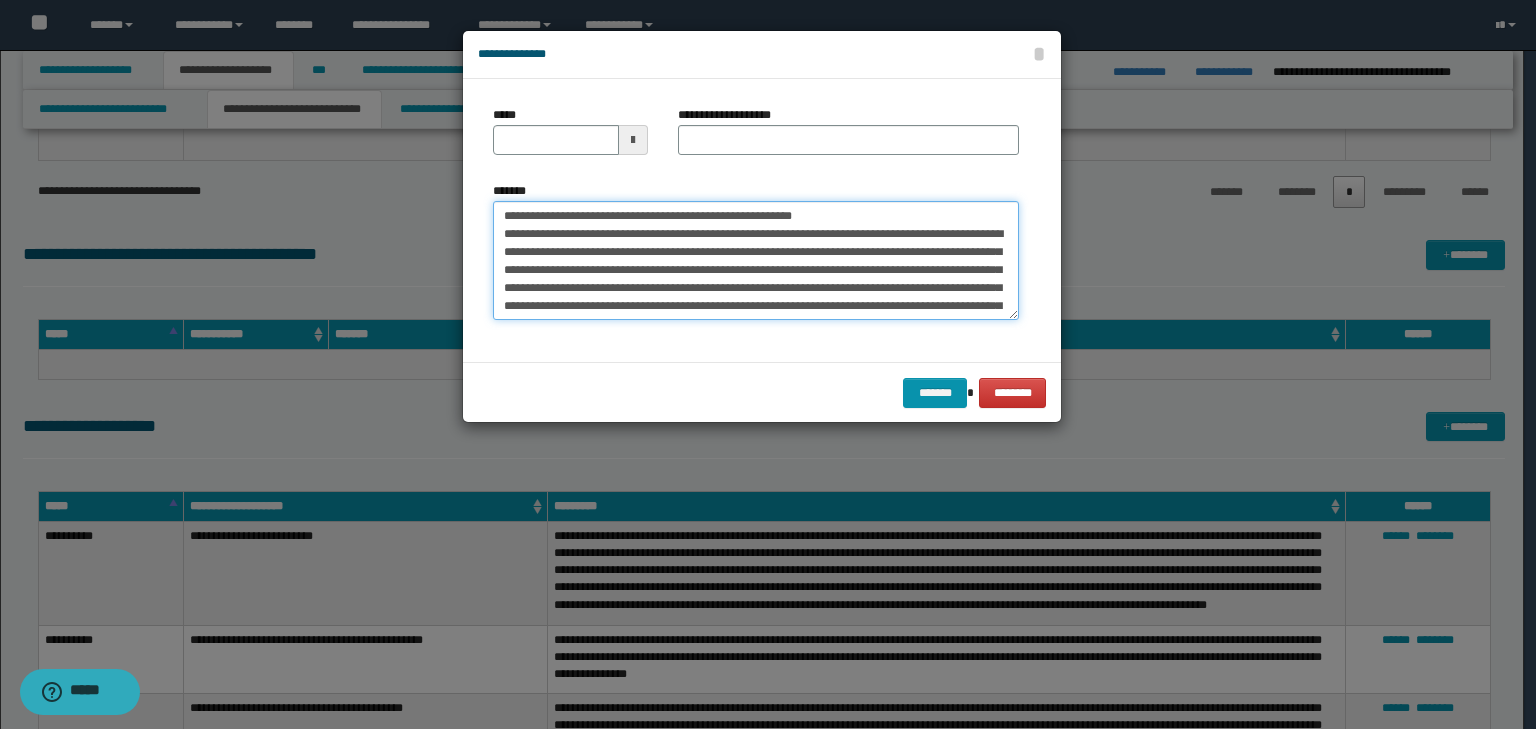drag, startPoint x: 562, startPoint y: 212, endPoint x: 474, endPoint y: 200, distance: 88.814415 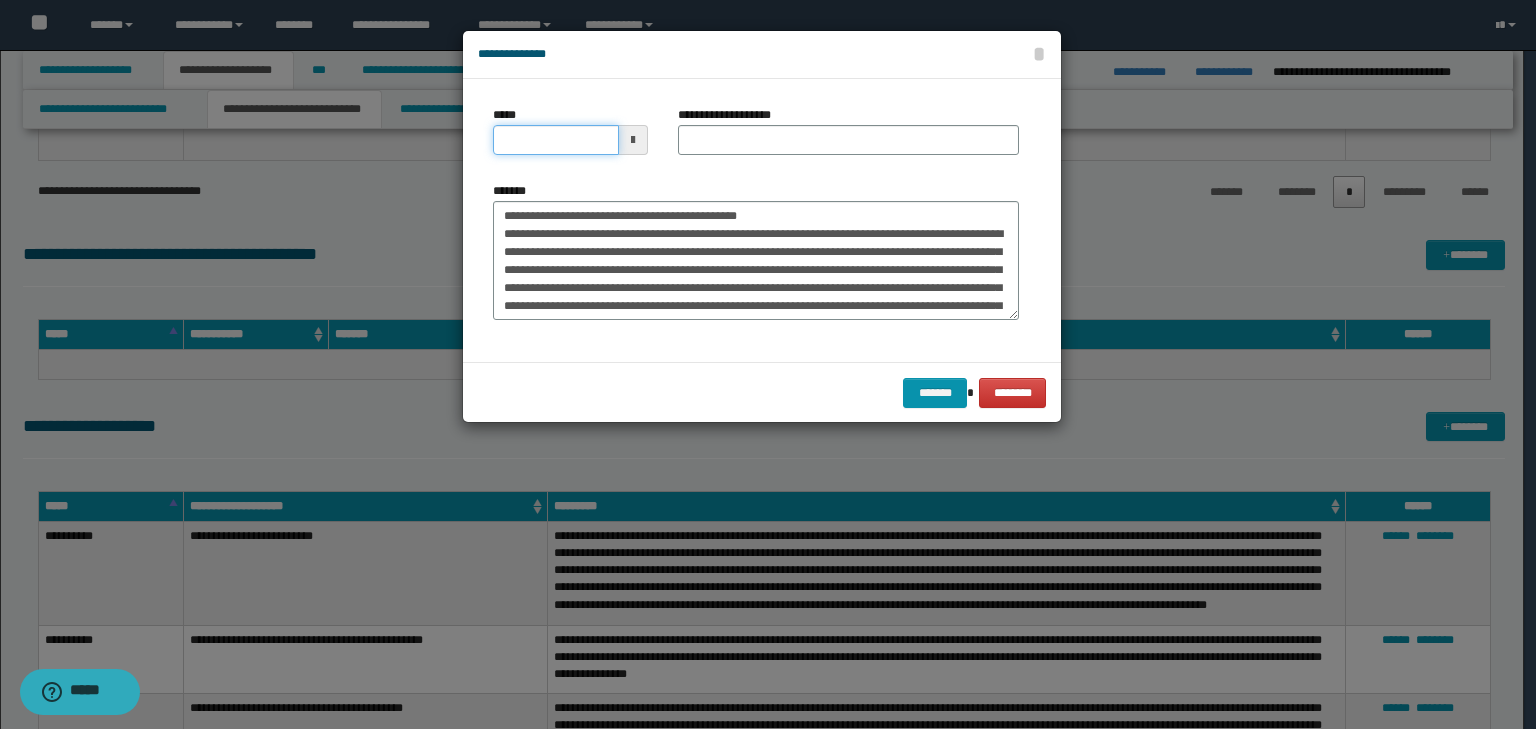 click on "*****" at bounding box center [556, 140] 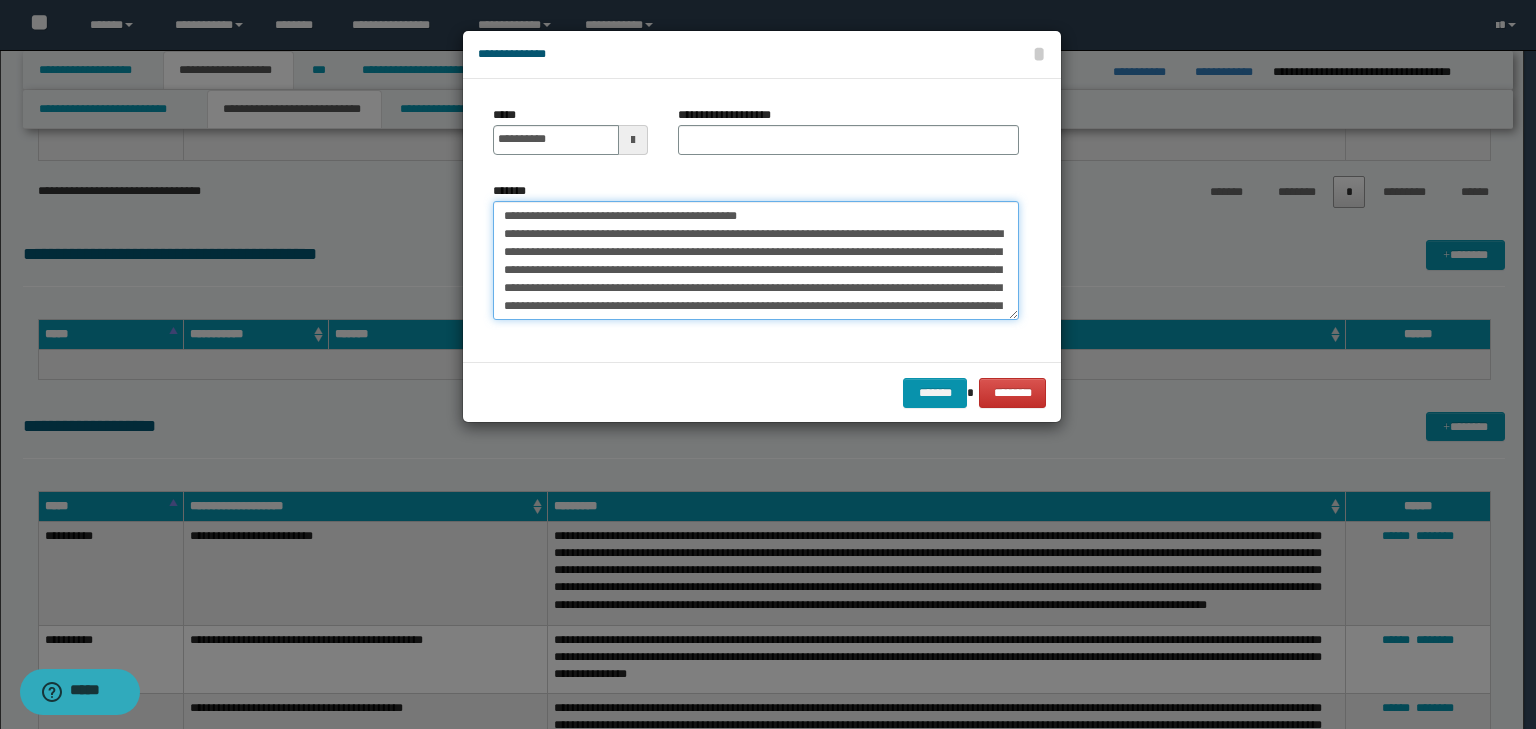 drag, startPoint x: 812, startPoint y: 218, endPoint x: 305, endPoint y: 200, distance: 507.31943 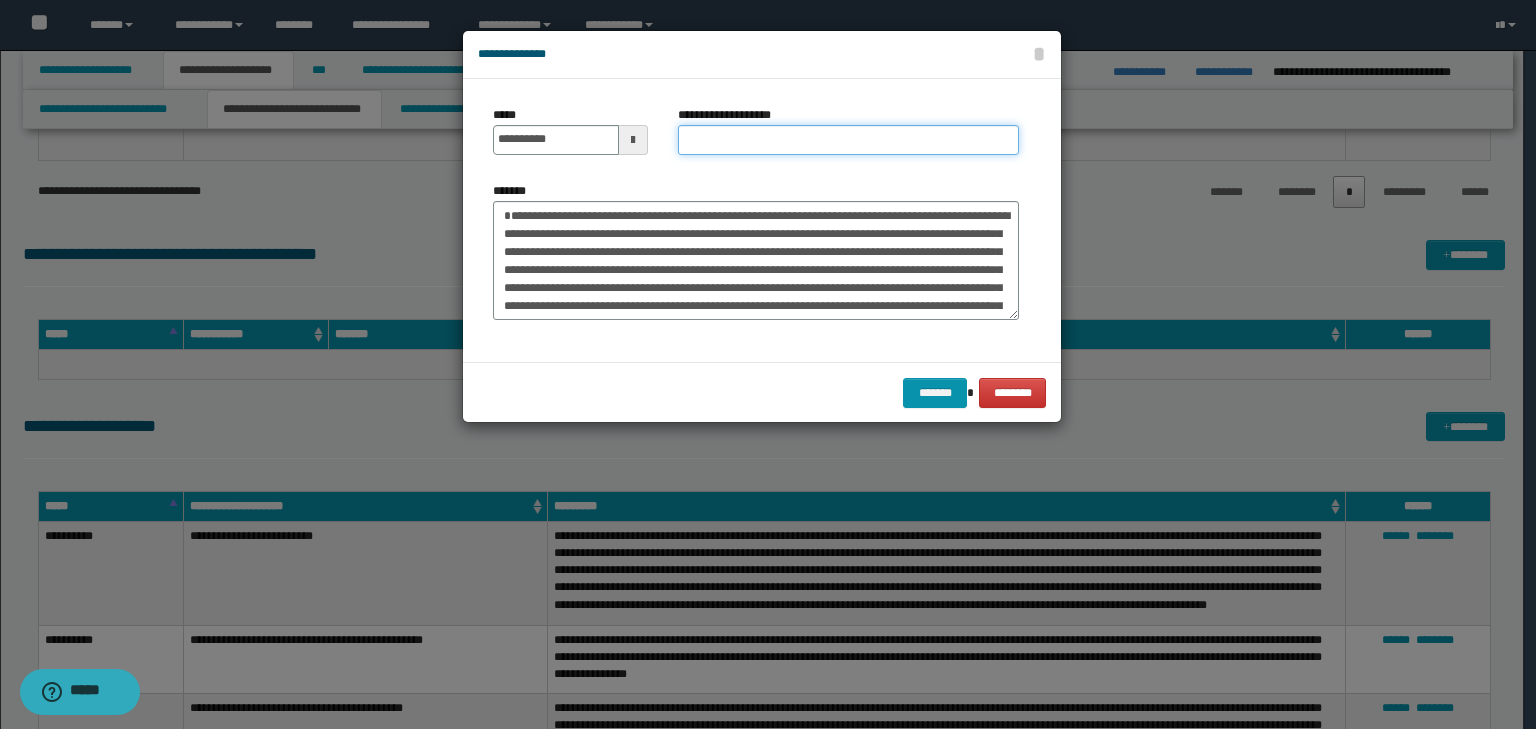 click on "**********" at bounding box center (848, 140) 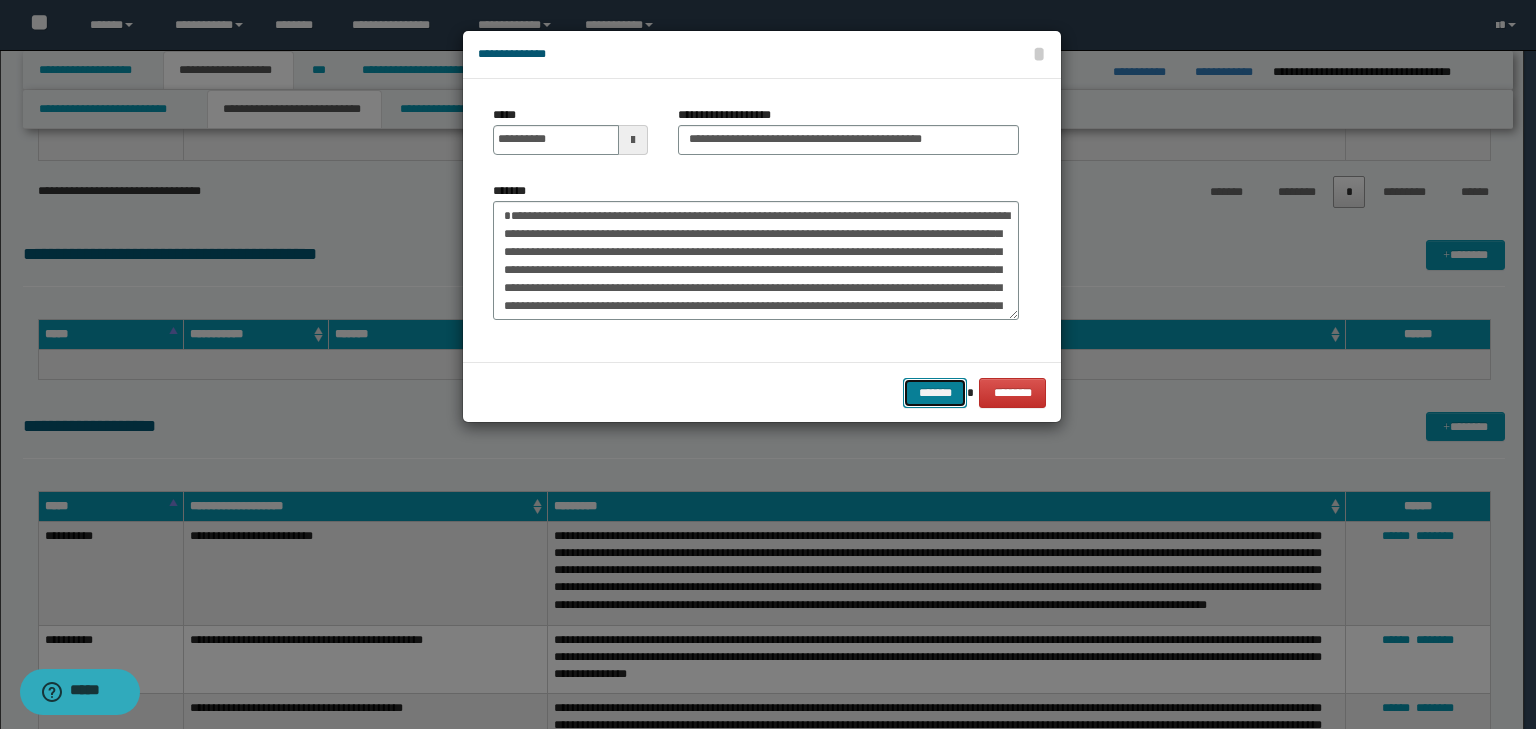 click on "*******" at bounding box center (935, 393) 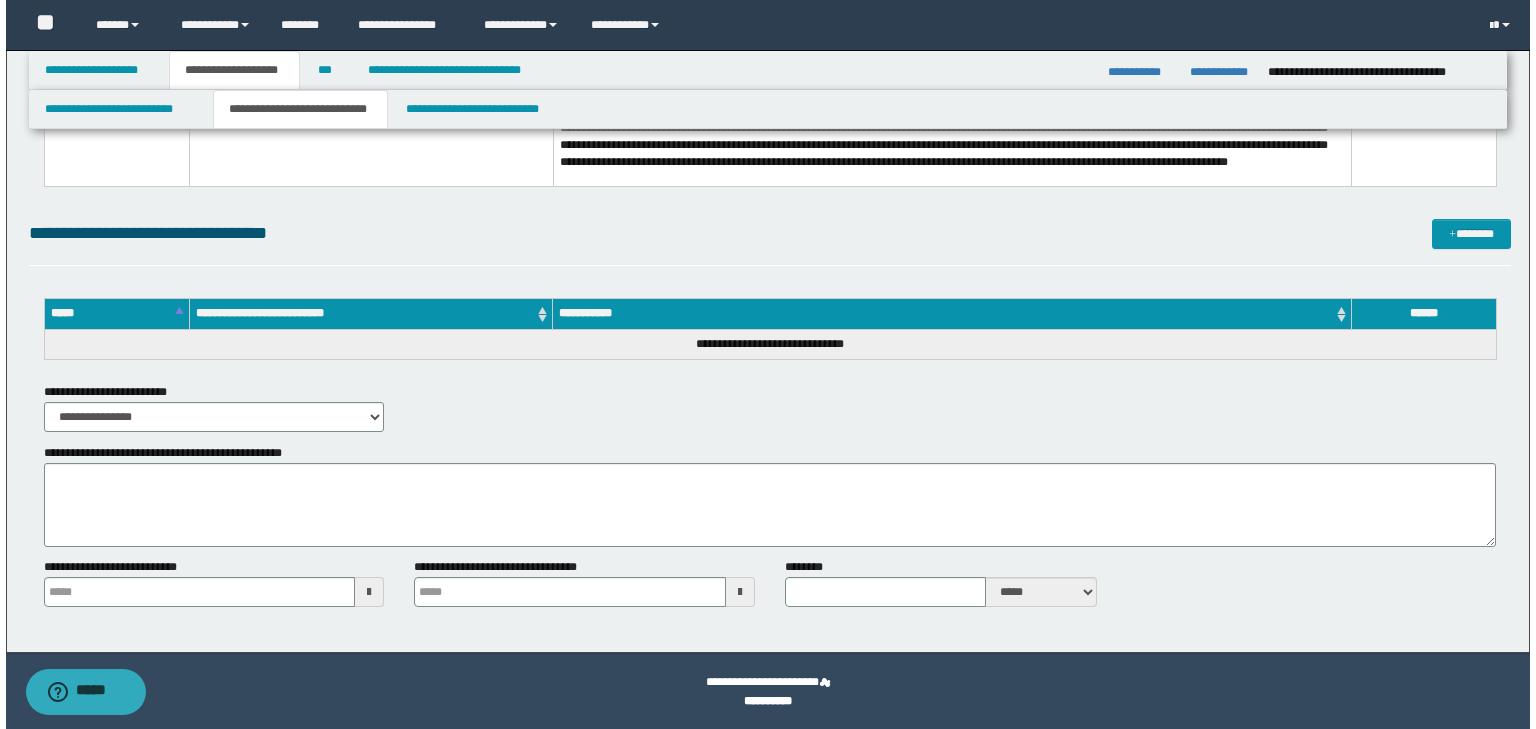 scroll, scrollTop: 9907, scrollLeft: 0, axis: vertical 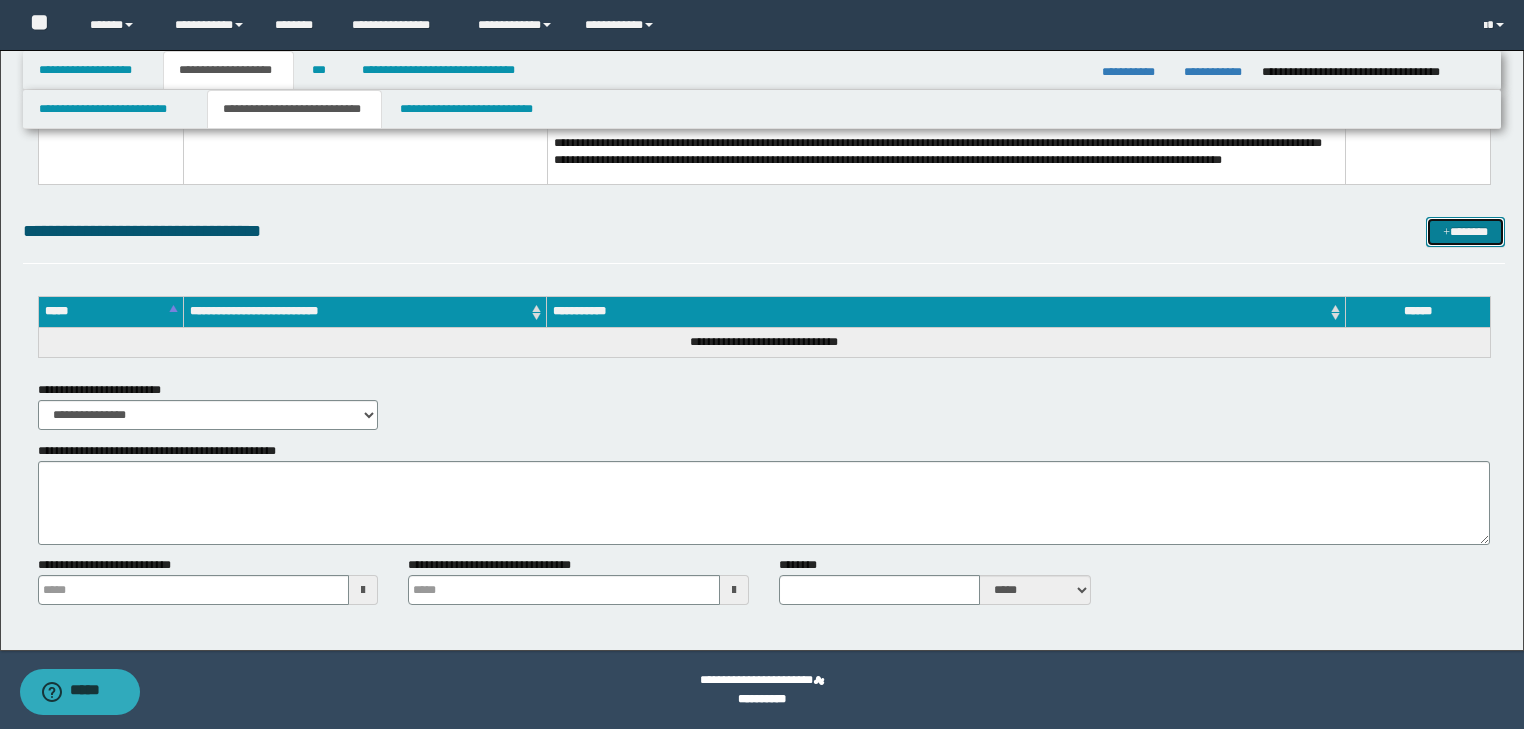 click on "*******" at bounding box center (1465, 232) 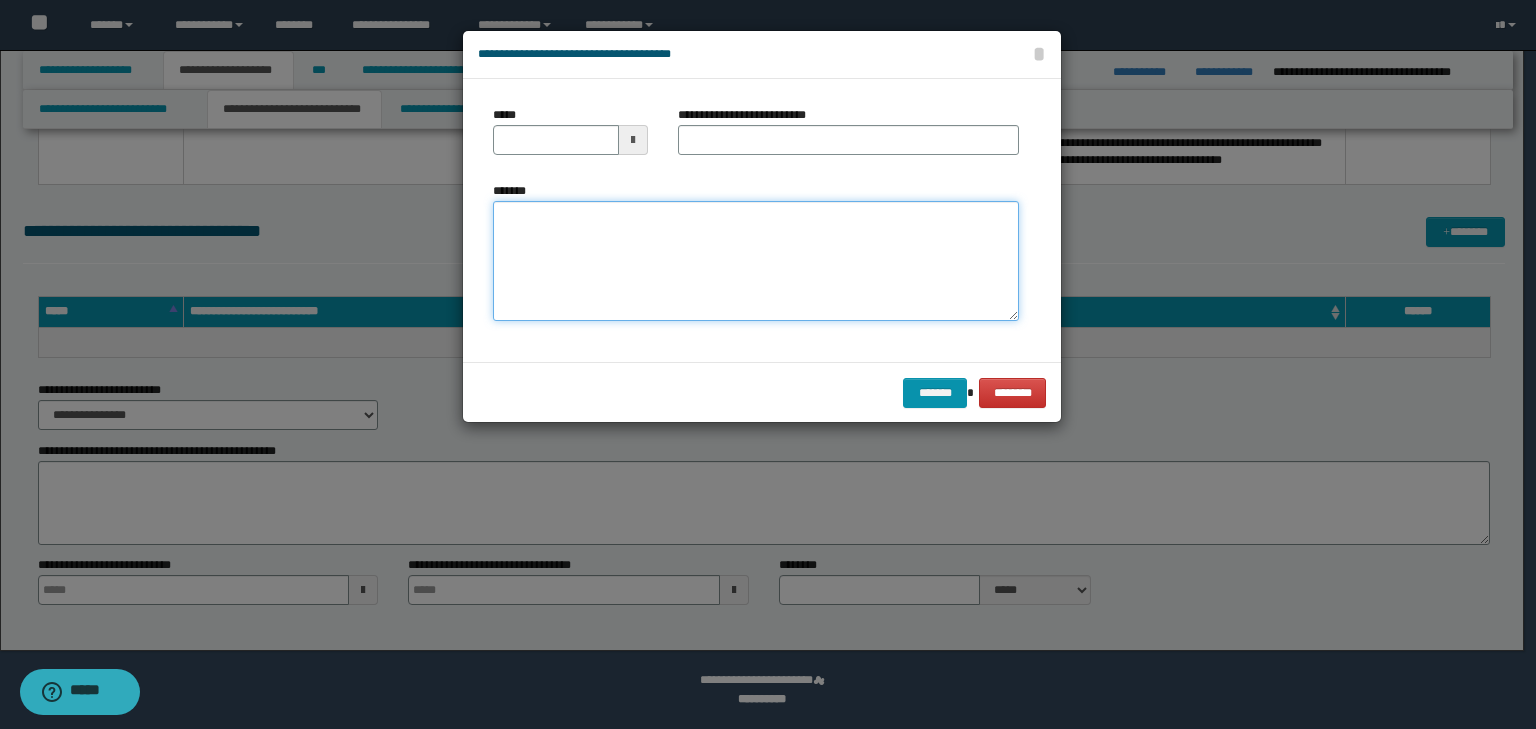 click on "*******" at bounding box center [756, 261] 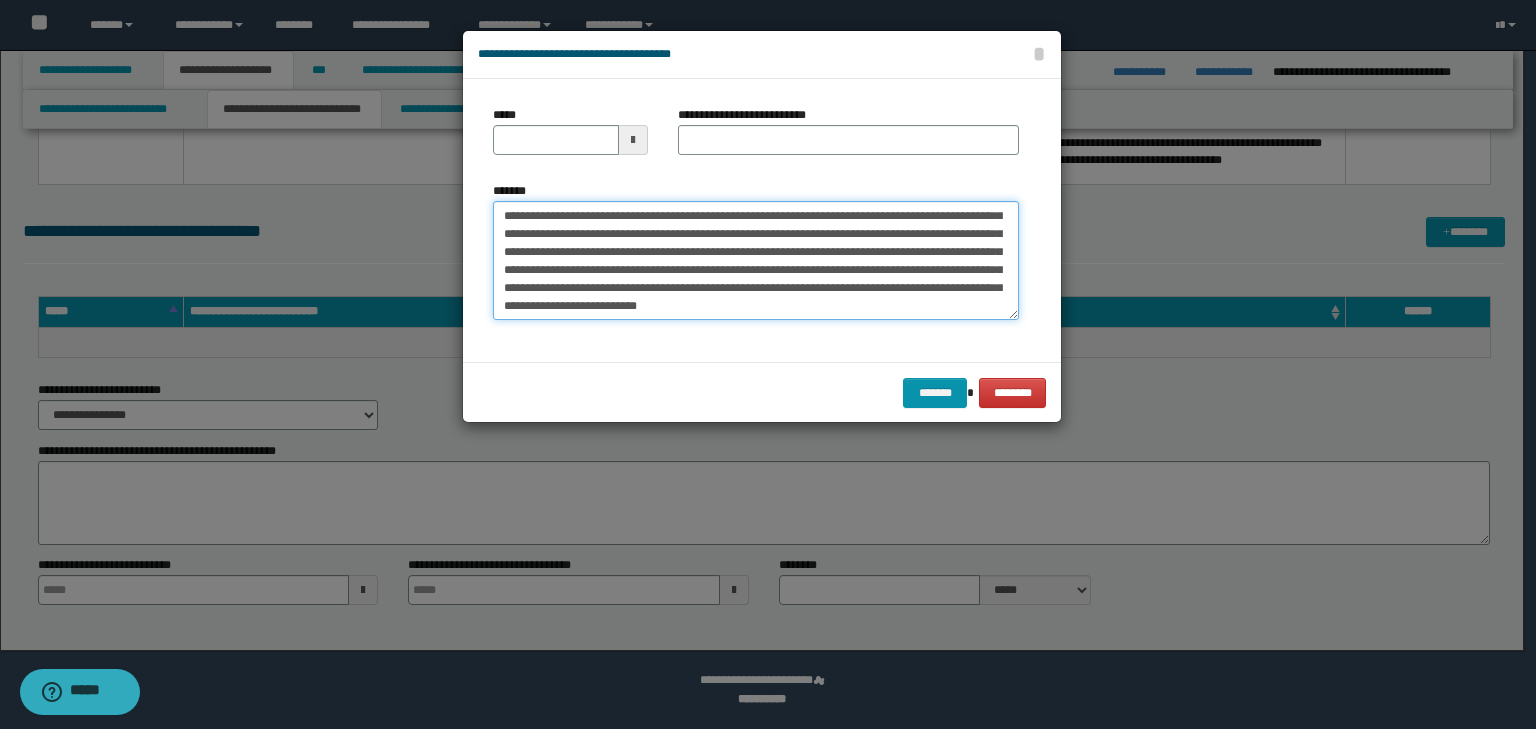 scroll, scrollTop: 0, scrollLeft: 0, axis: both 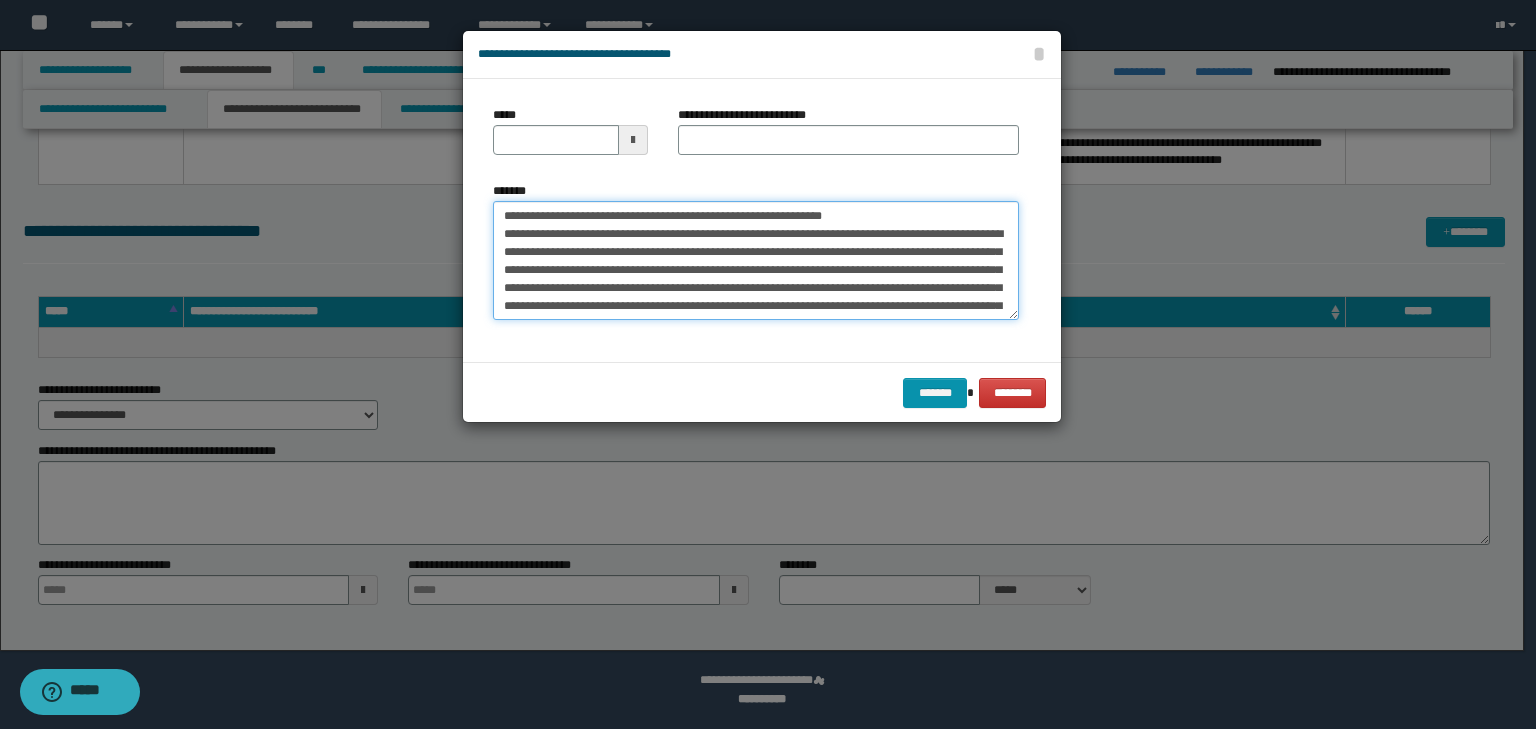 drag, startPoint x: 562, startPoint y: 208, endPoint x: 451, endPoint y: 192, distance: 112.147224 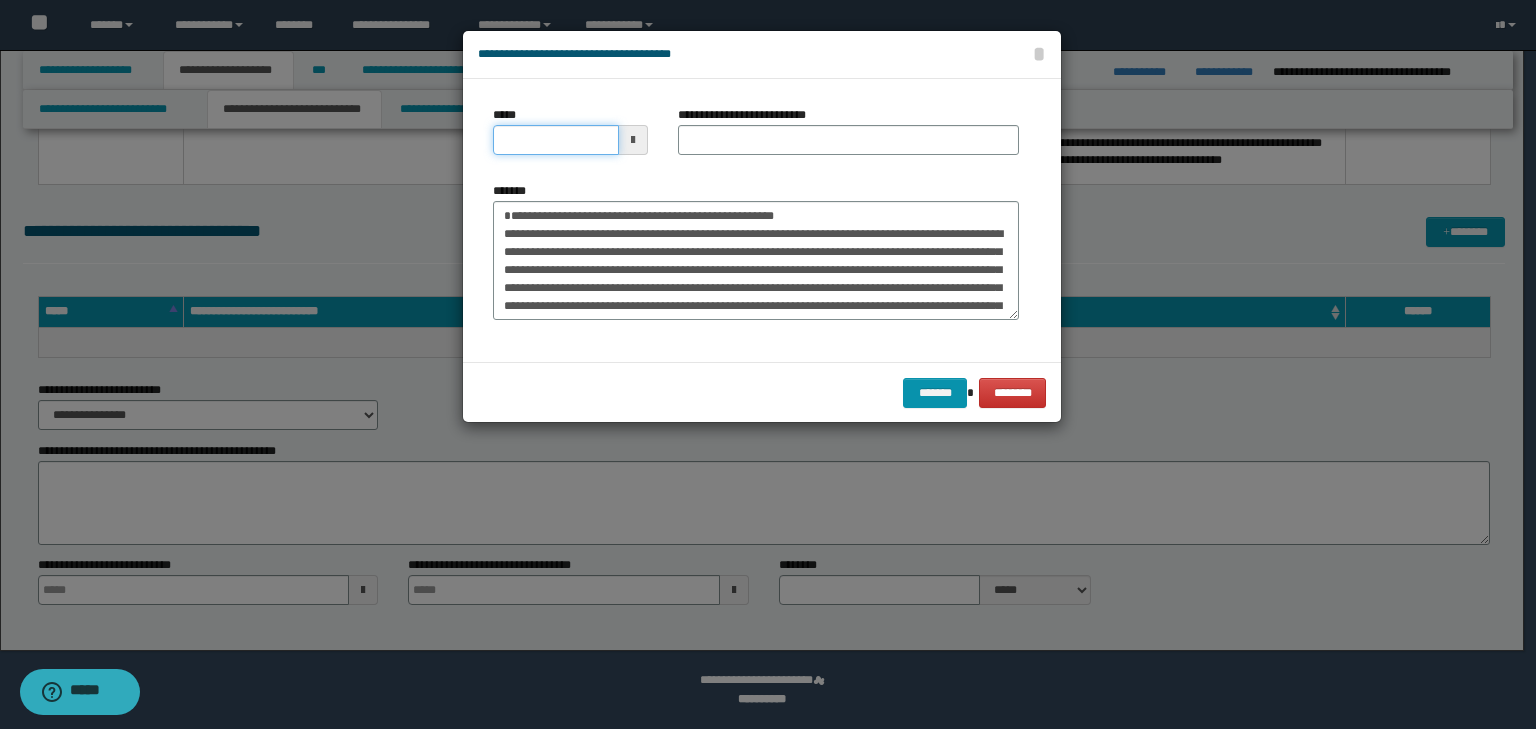 click on "*****" at bounding box center [556, 140] 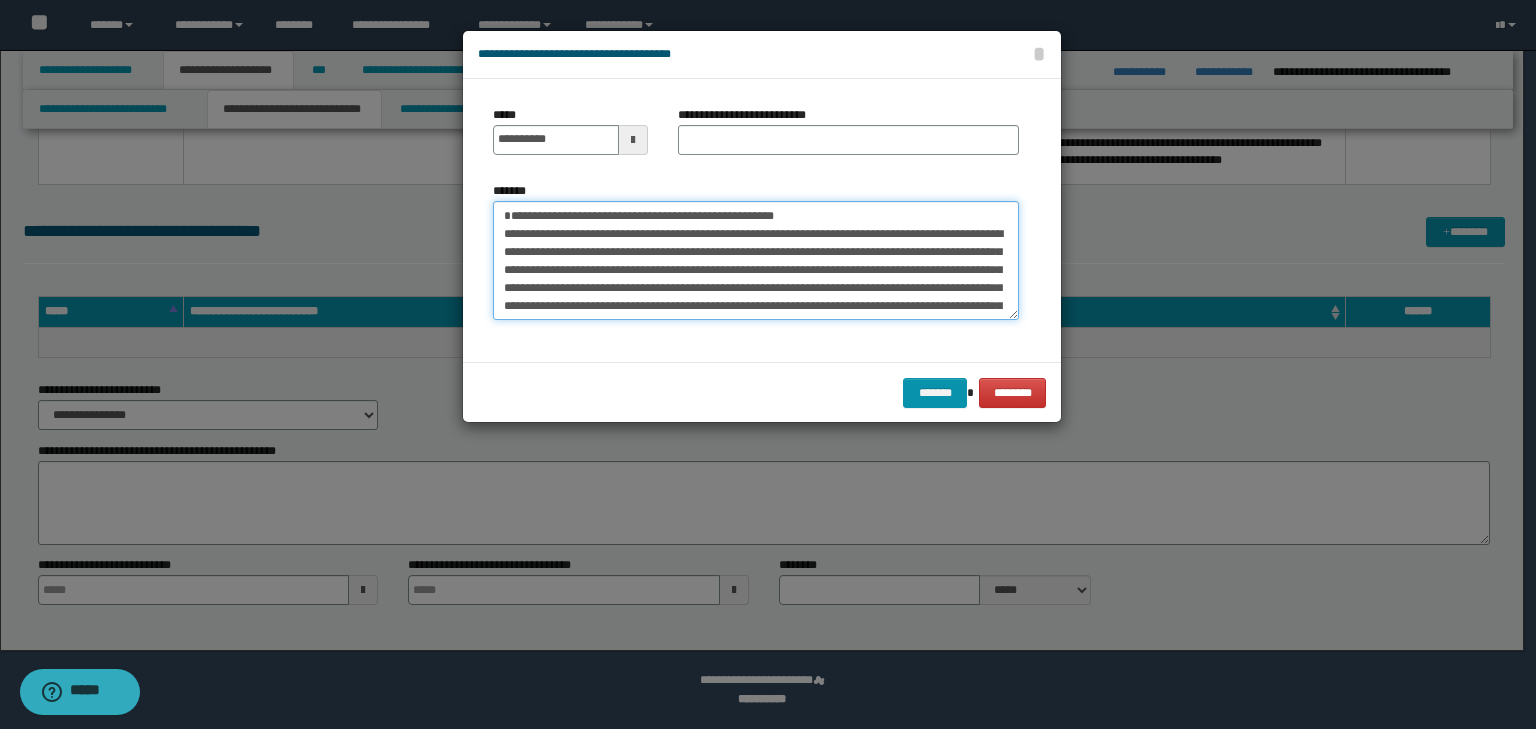 drag, startPoint x: 863, startPoint y: 218, endPoint x: 240, endPoint y: 179, distance: 624.2195 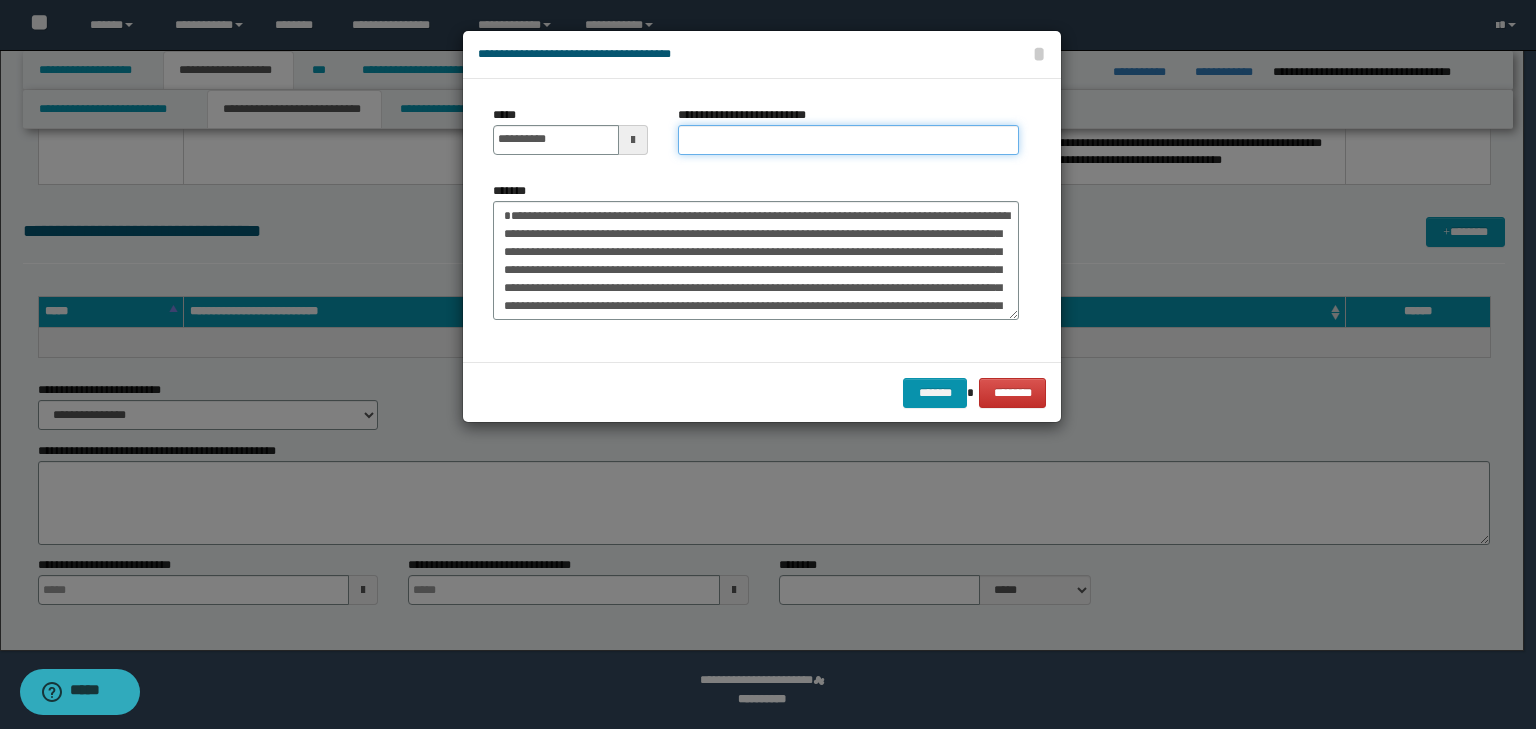 click on "**********" at bounding box center (848, 140) 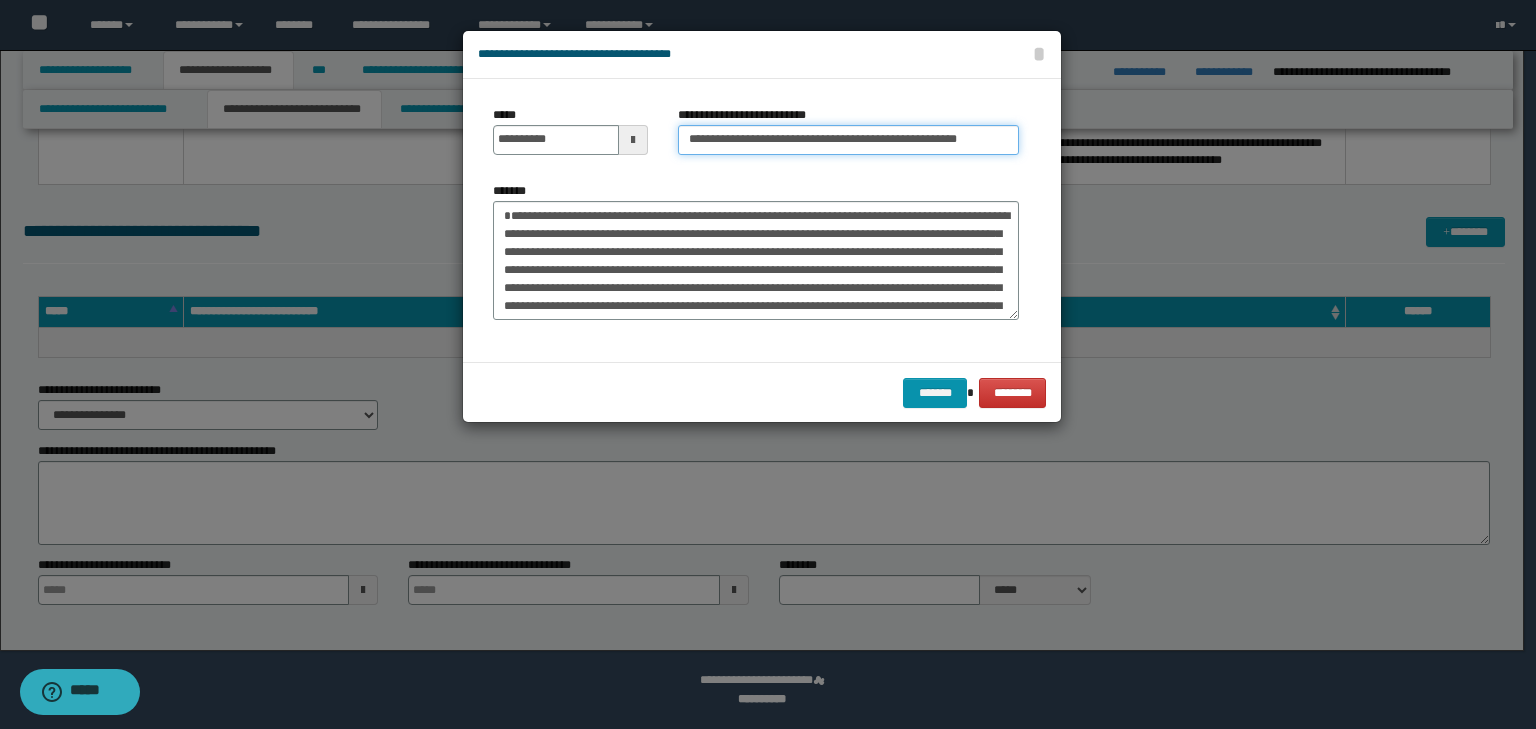 scroll, scrollTop: 0, scrollLeft: 20, axis: horizontal 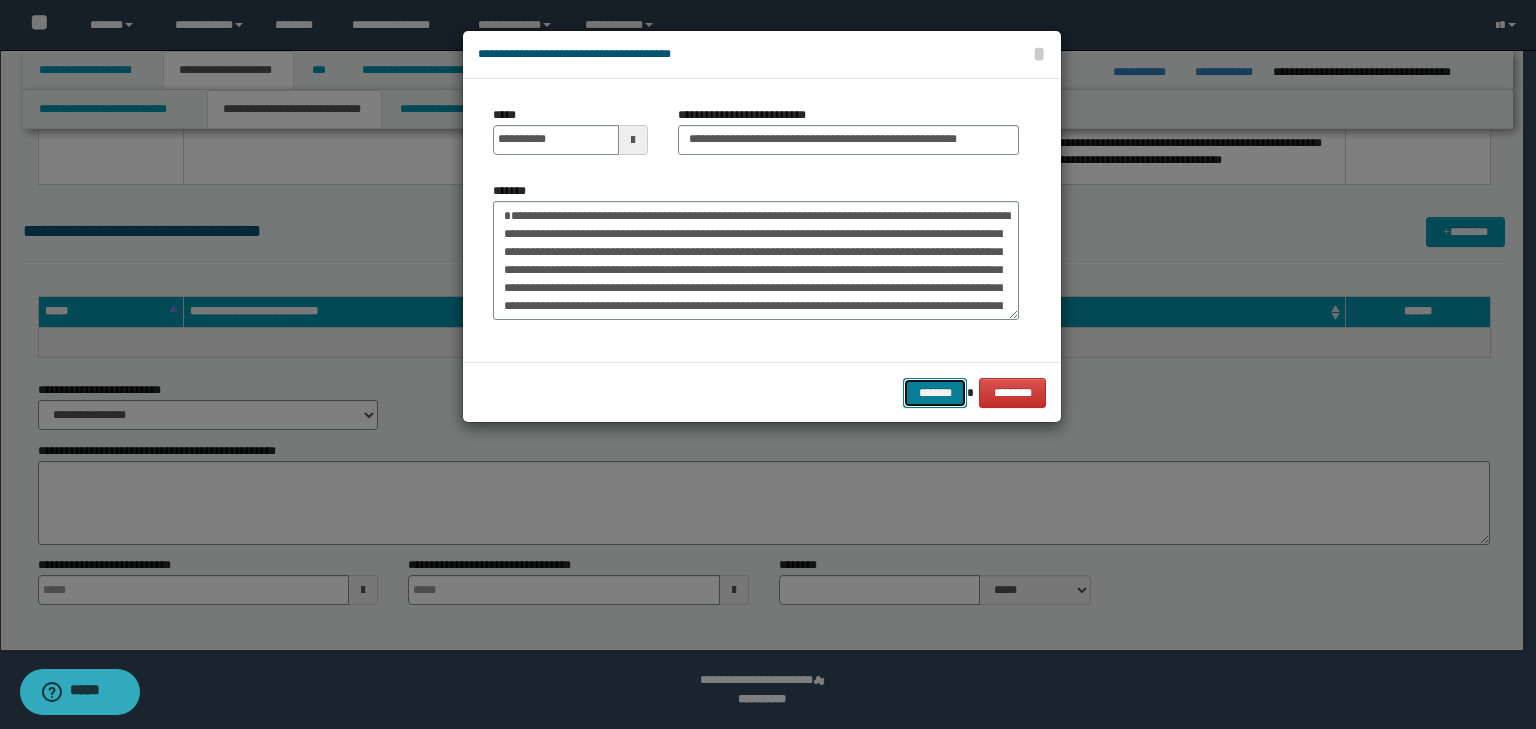 click on "*******" at bounding box center [935, 393] 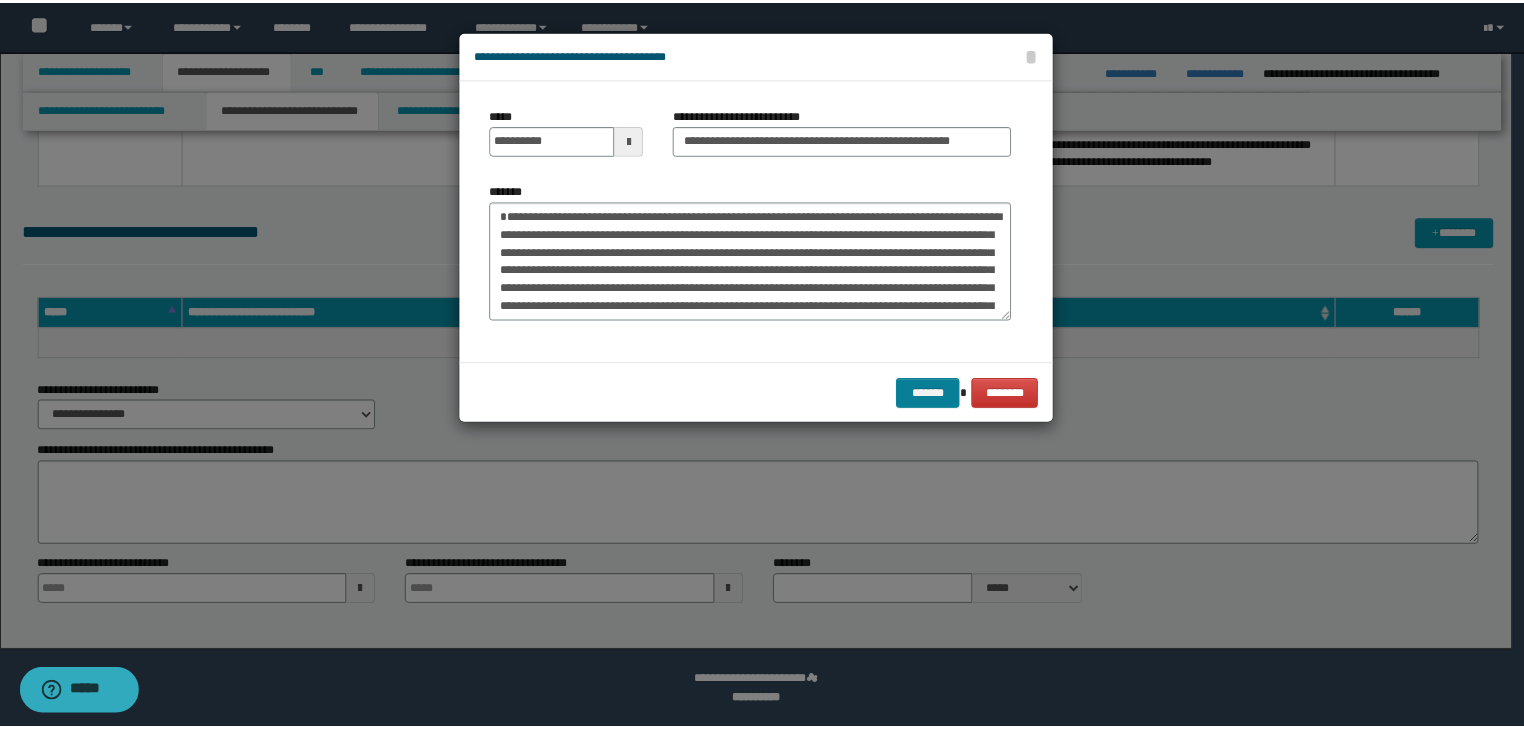 scroll, scrollTop: 0, scrollLeft: 0, axis: both 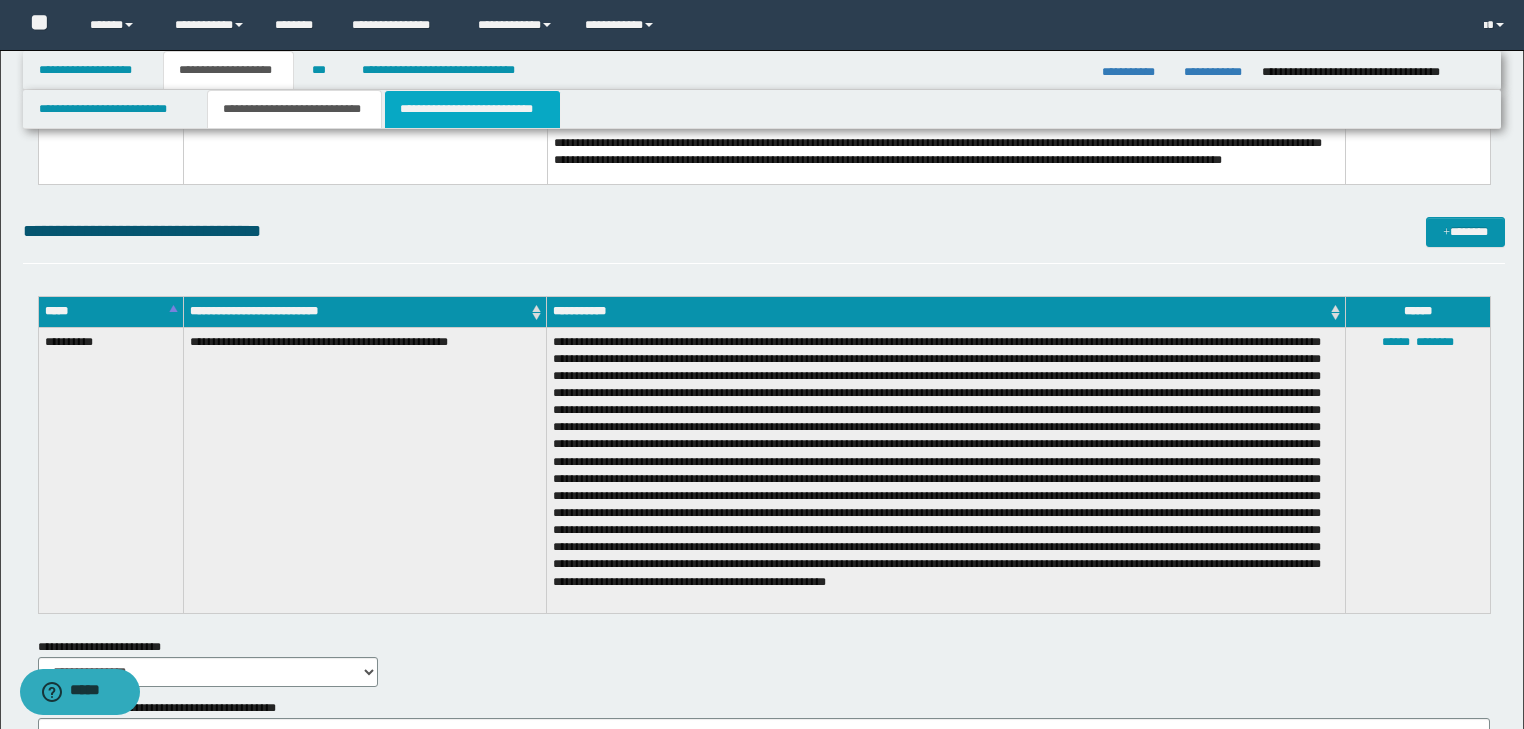 click on "**********" at bounding box center [472, 109] 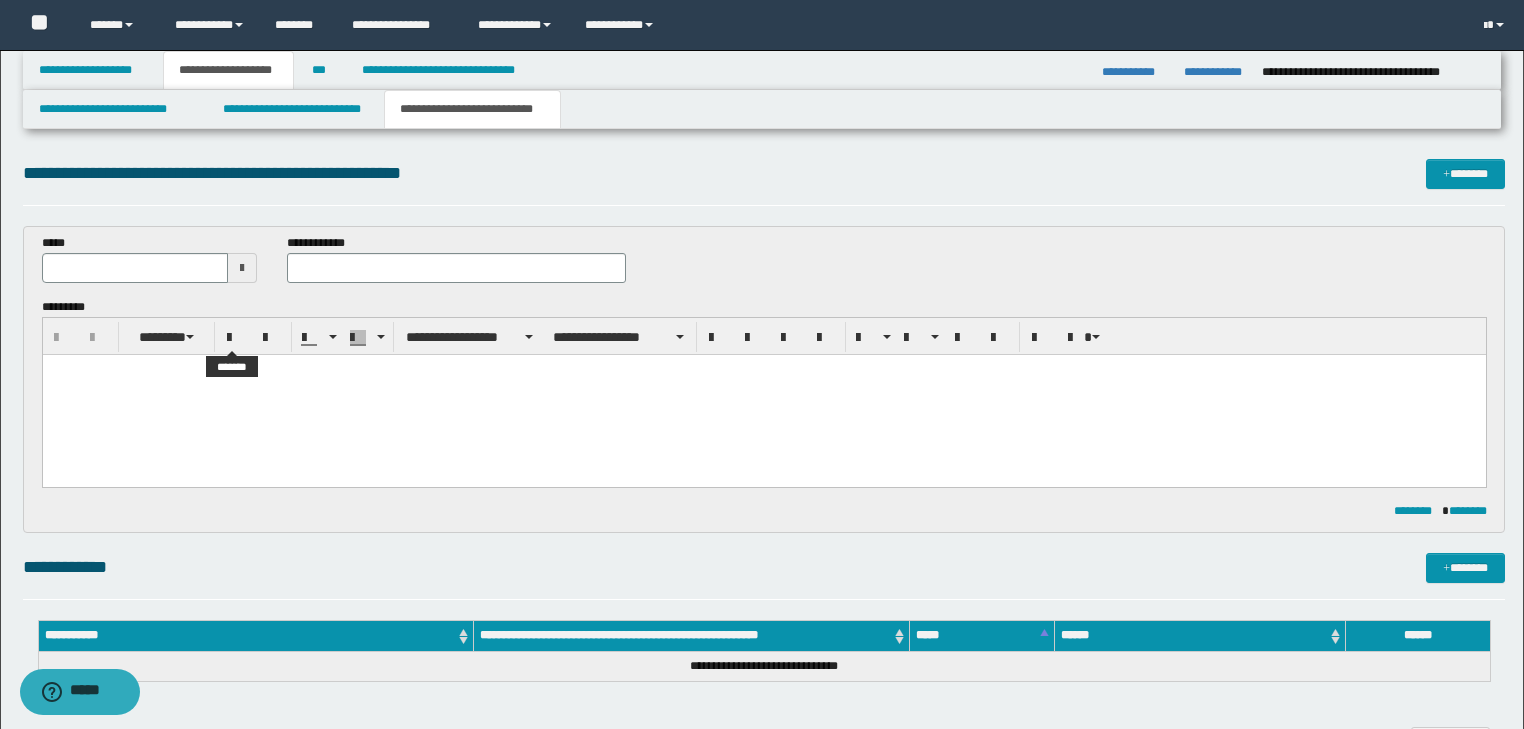 scroll, scrollTop: 0, scrollLeft: 0, axis: both 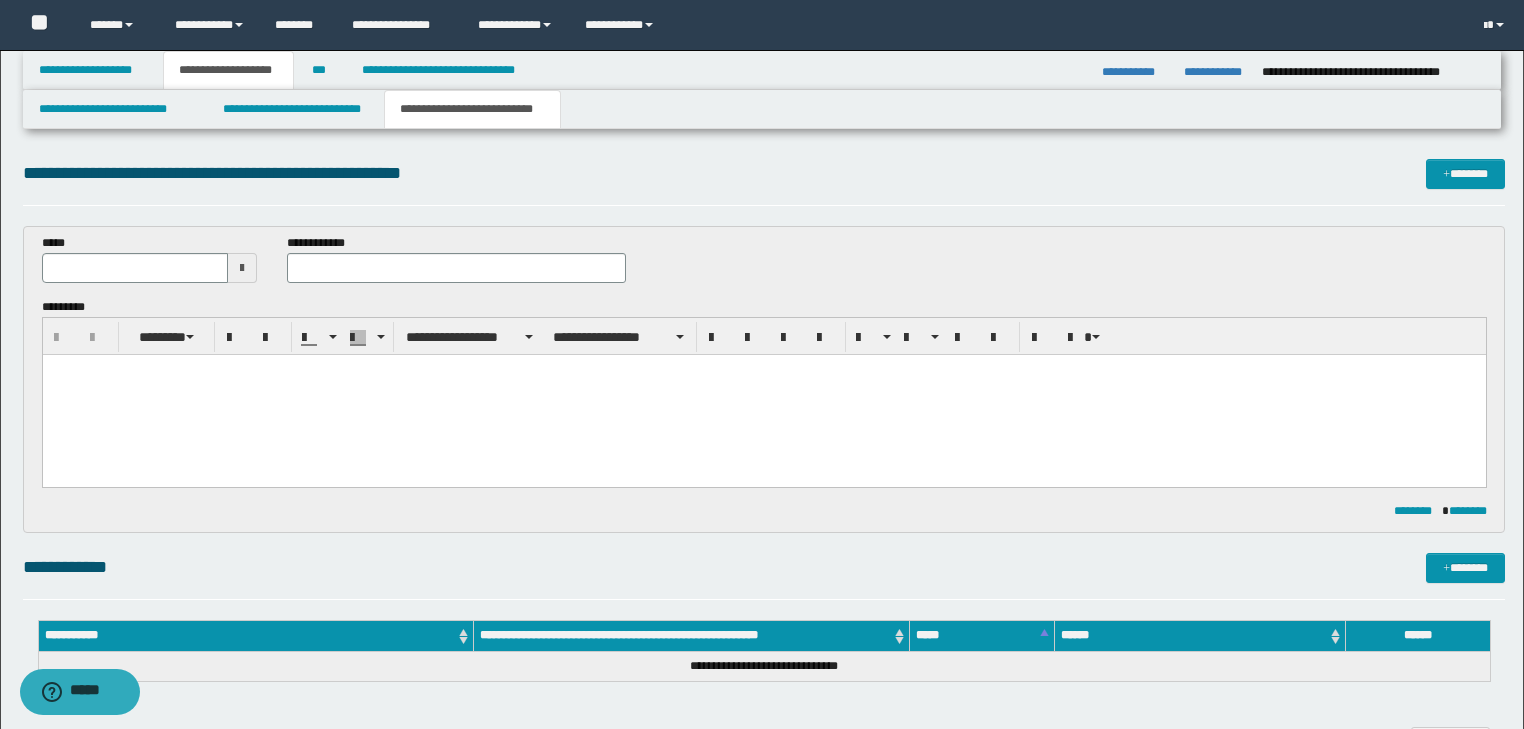 click at bounding box center (763, 394) 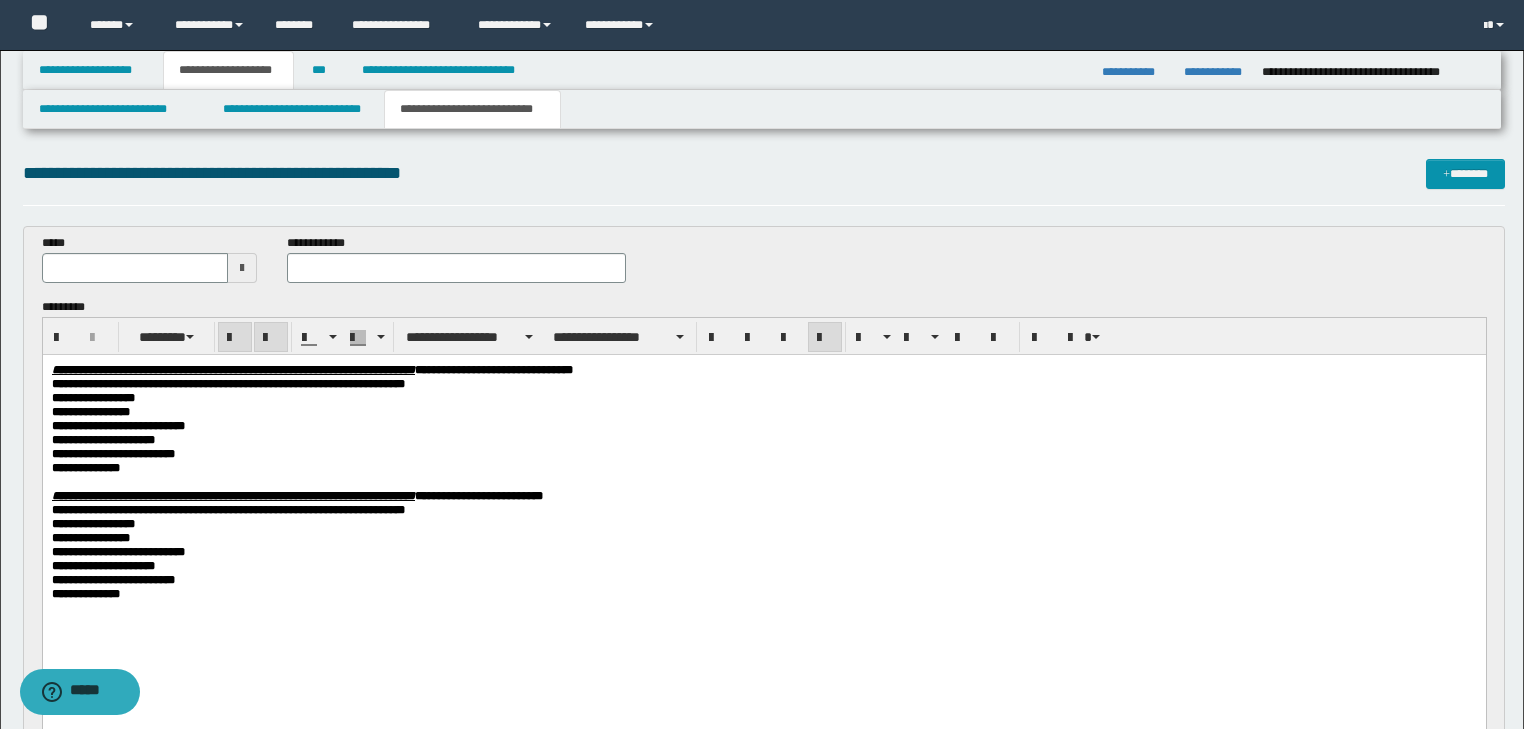 drag, startPoint x: 48, startPoint y: 371, endPoint x: 326, endPoint y: 633, distance: 382.00525 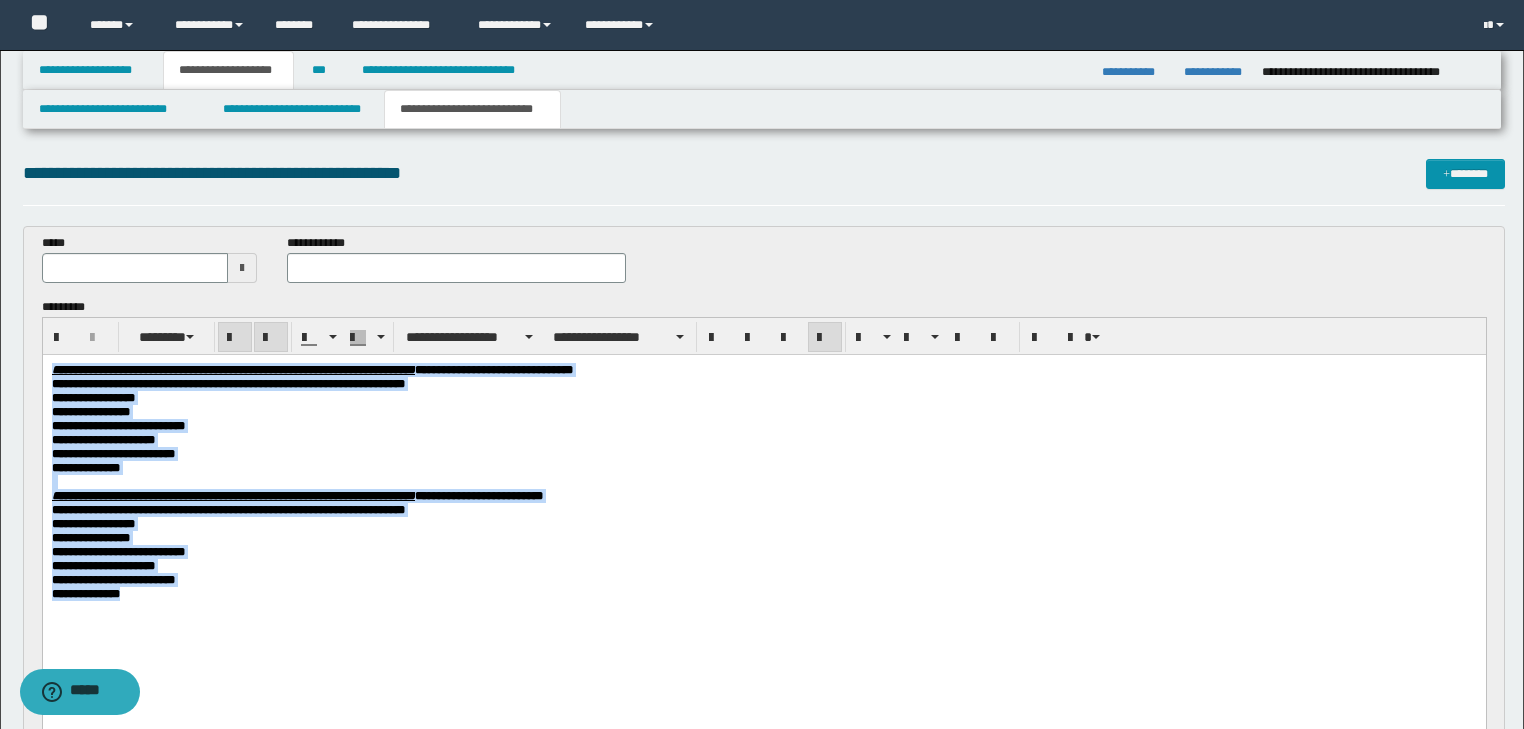 drag, startPoint x: 51, startPoint y: 368, endPoint x: 380, endPoint y: 641, distance: 427.51608 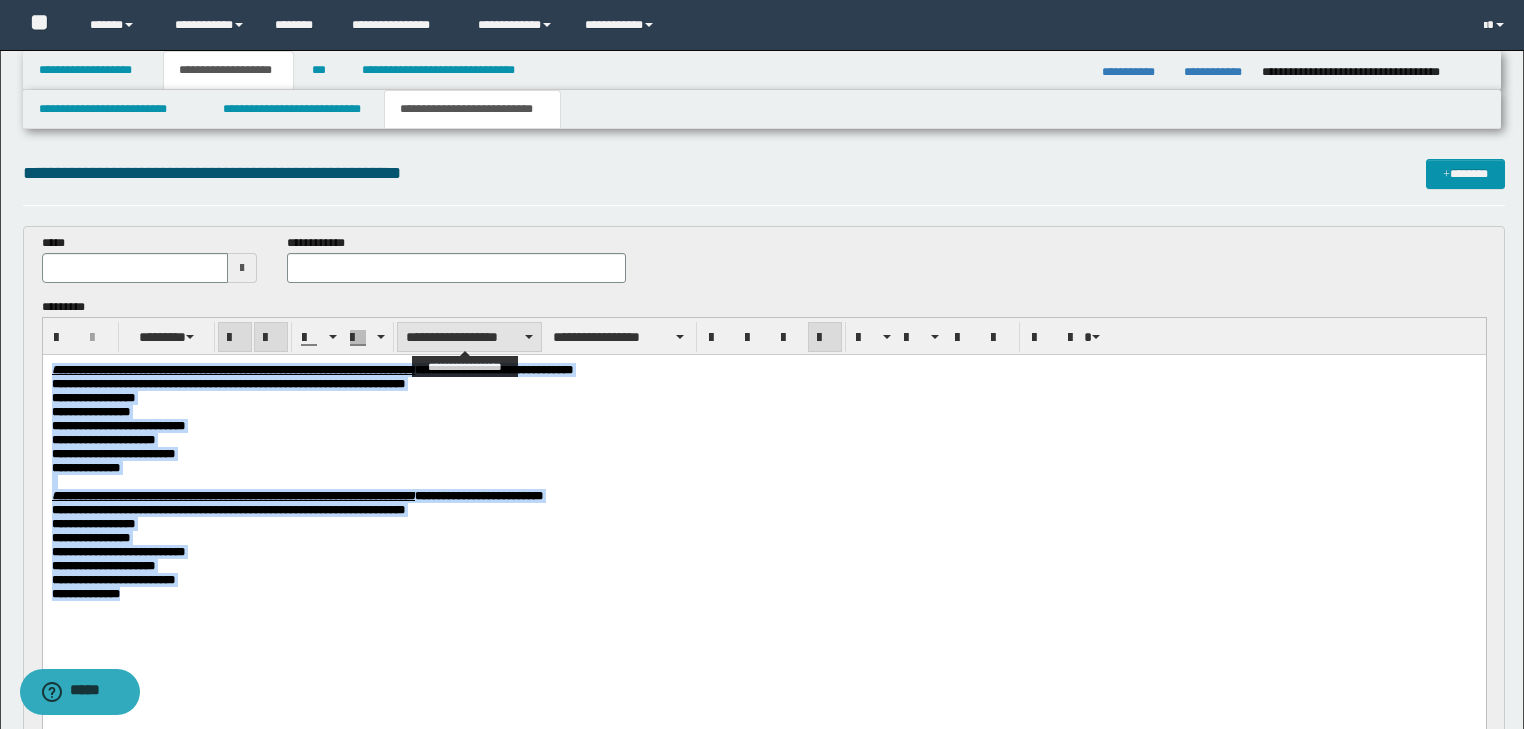 click on "**********" at bounding box center (469, 337) 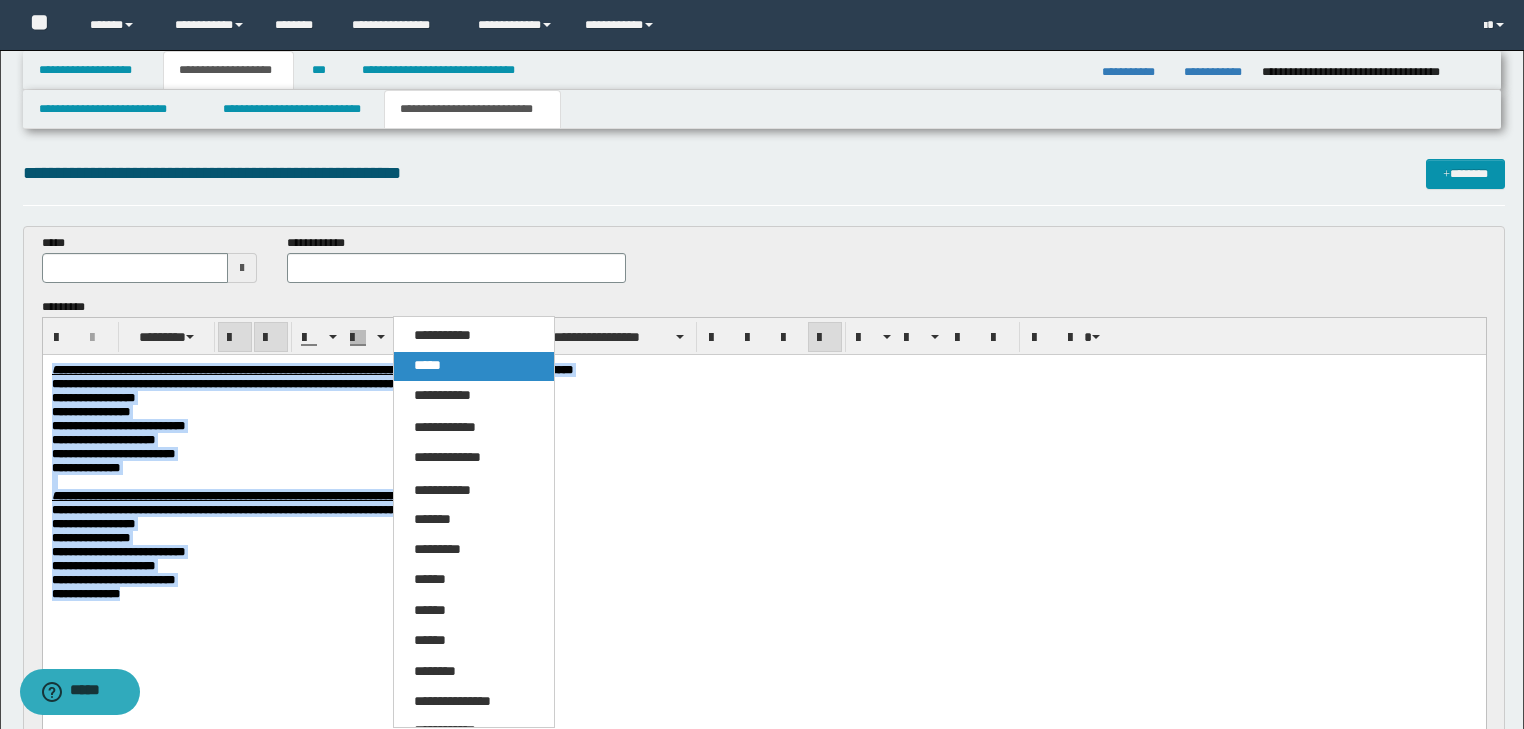 click on "*****" at bounding box center [474, 366] 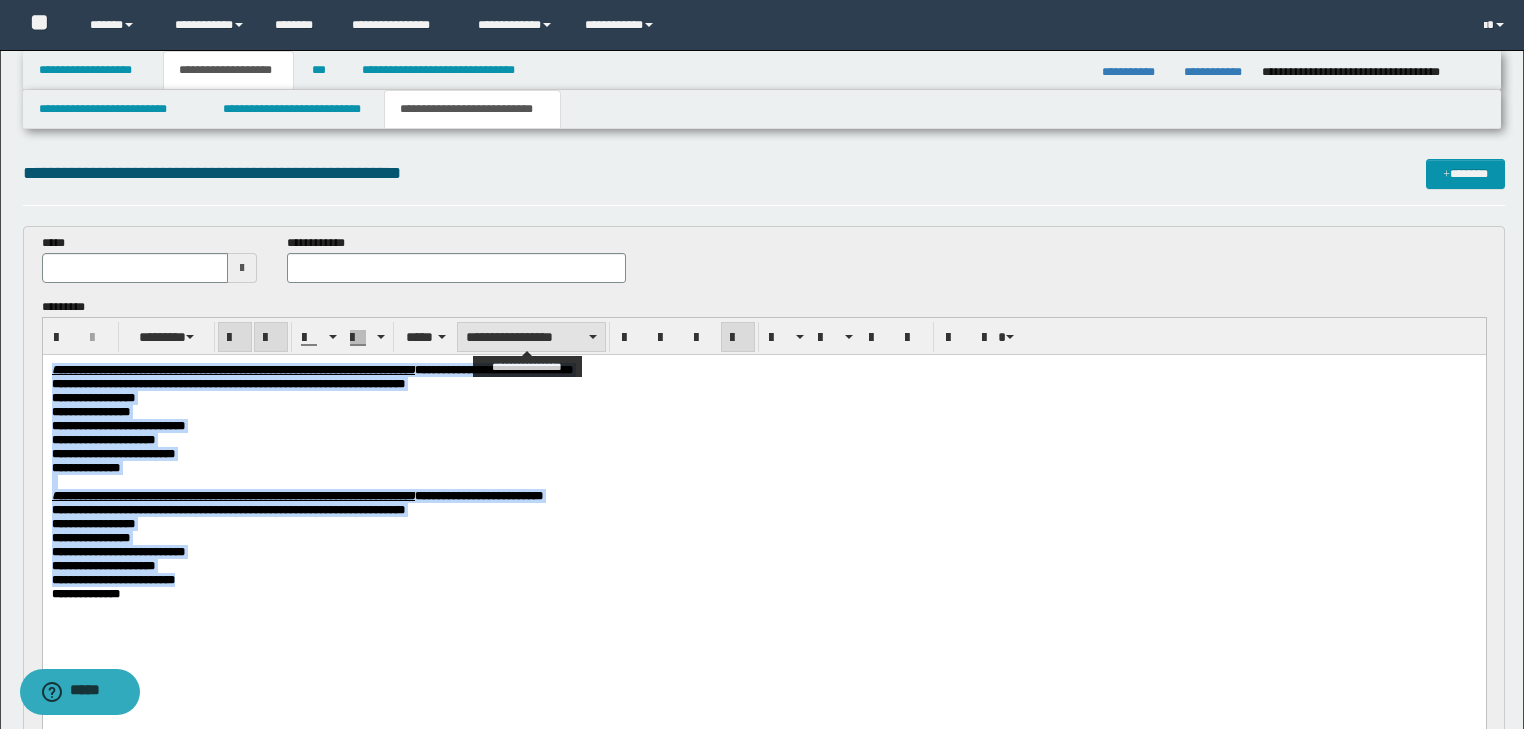 click on "**********" at bounding box center (531, 337) 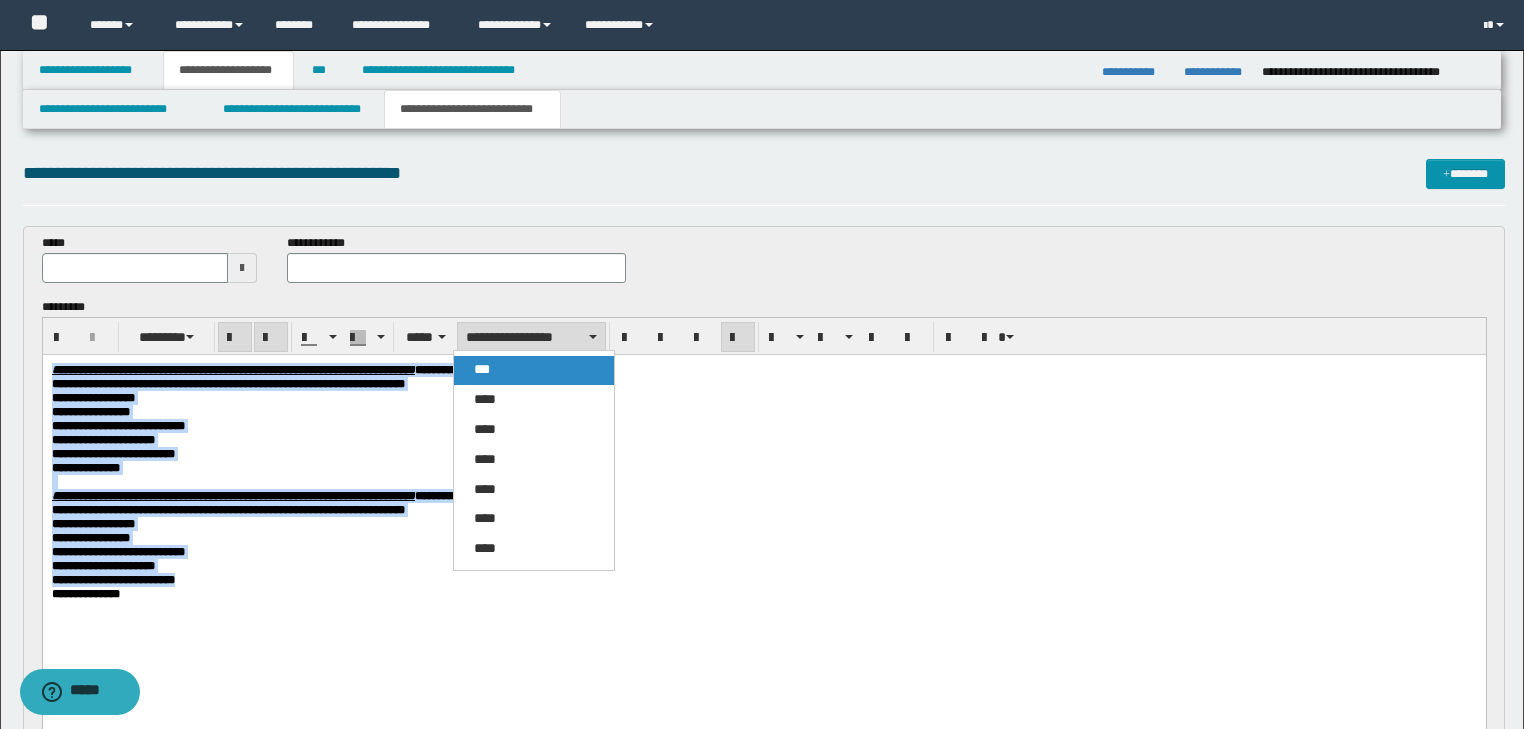 click on "***" at bounding box center (534, 370) 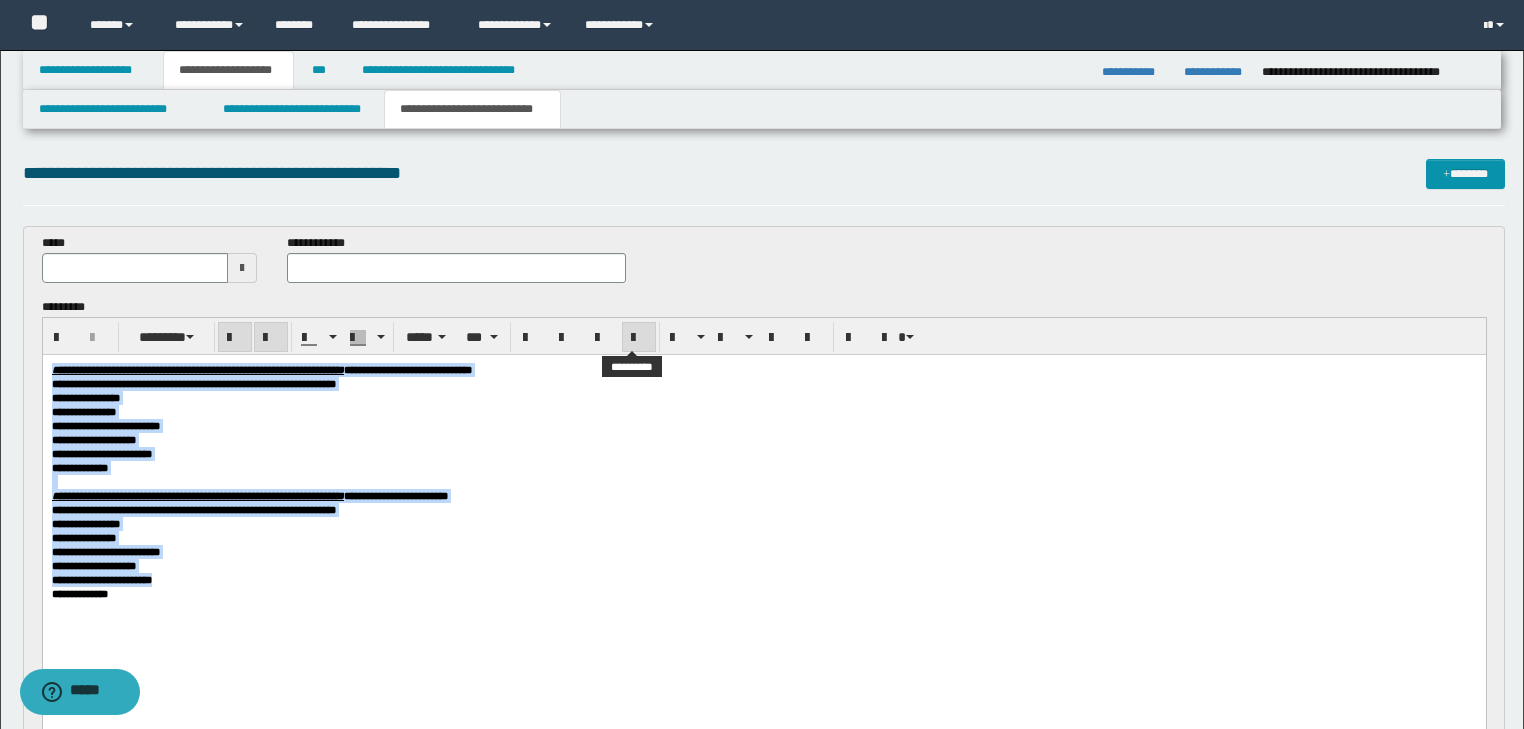 click at bounding box center (639, 338) 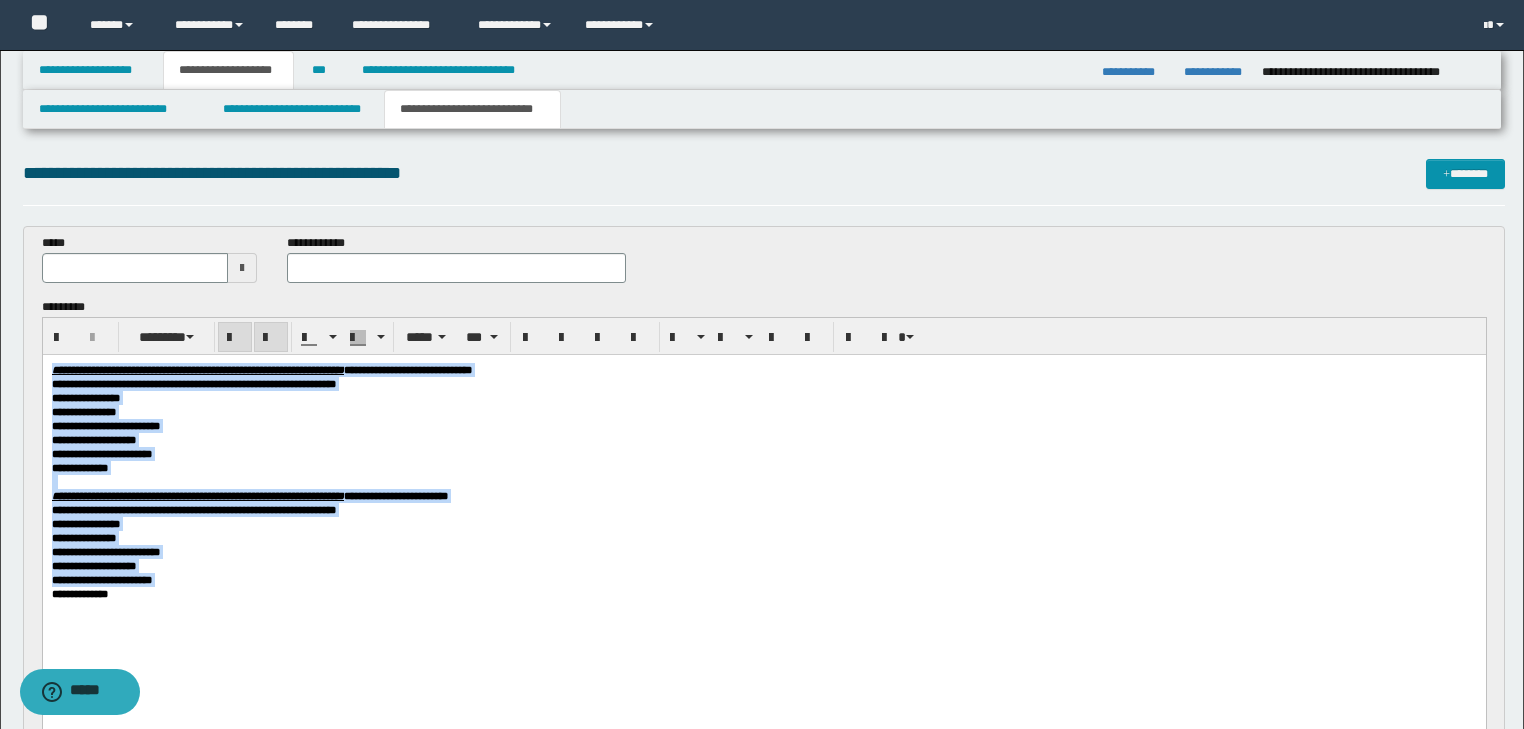 click on "**********" at bounding box center (763, 425) 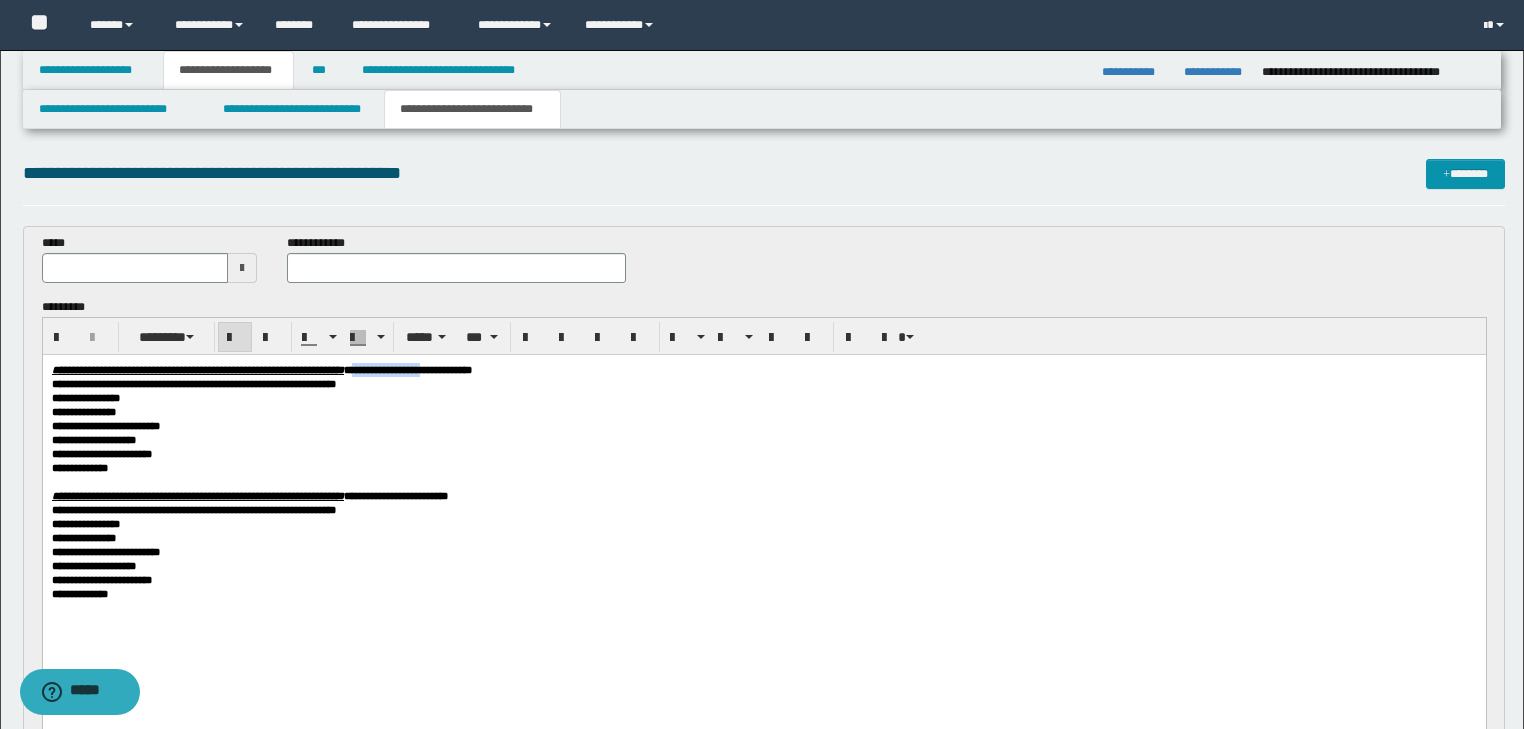 drag, startPoint x: 513, startPoint y: 370, endPoint x: 600, endPoint y: 365, distance: 87.14356 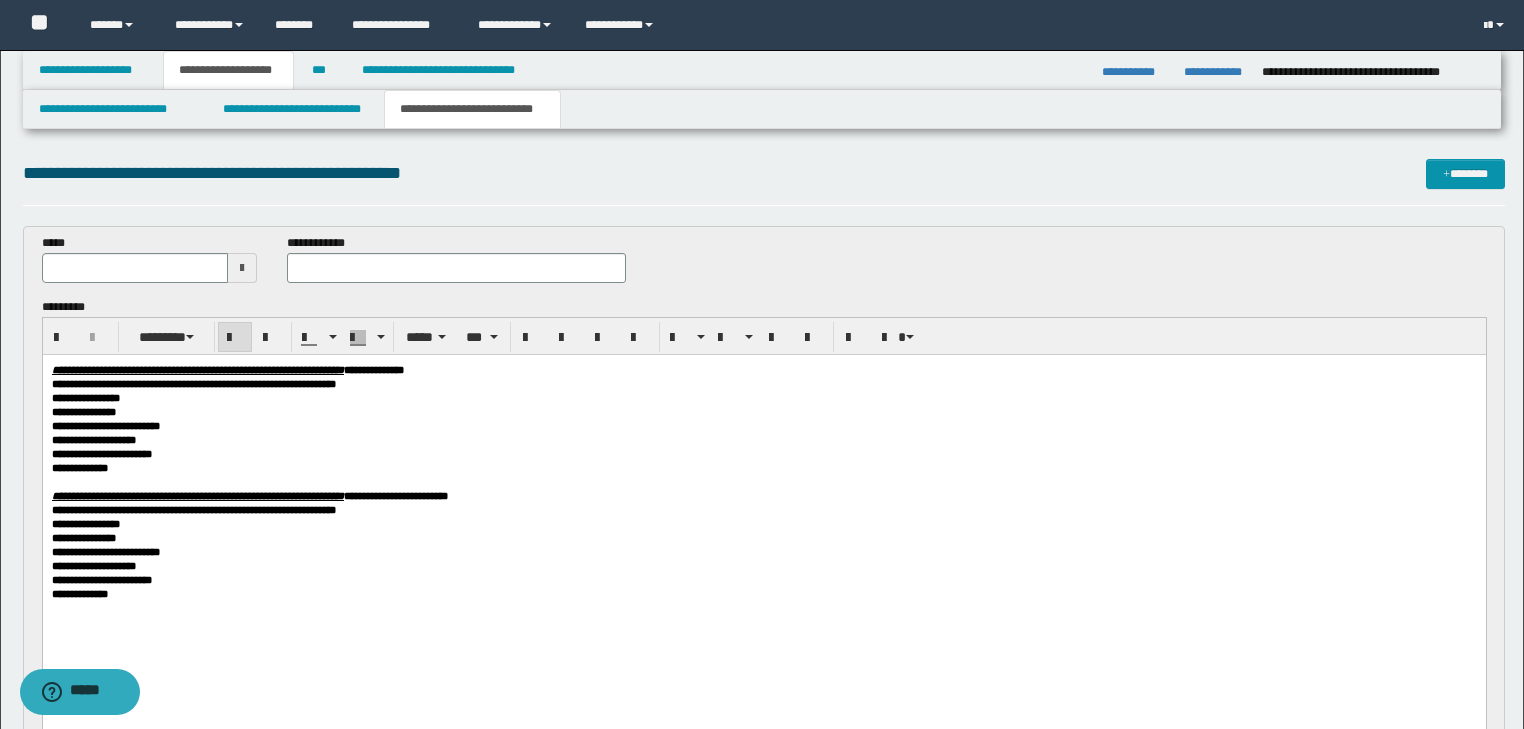 click on "**********" at bounding box center (456, 258) 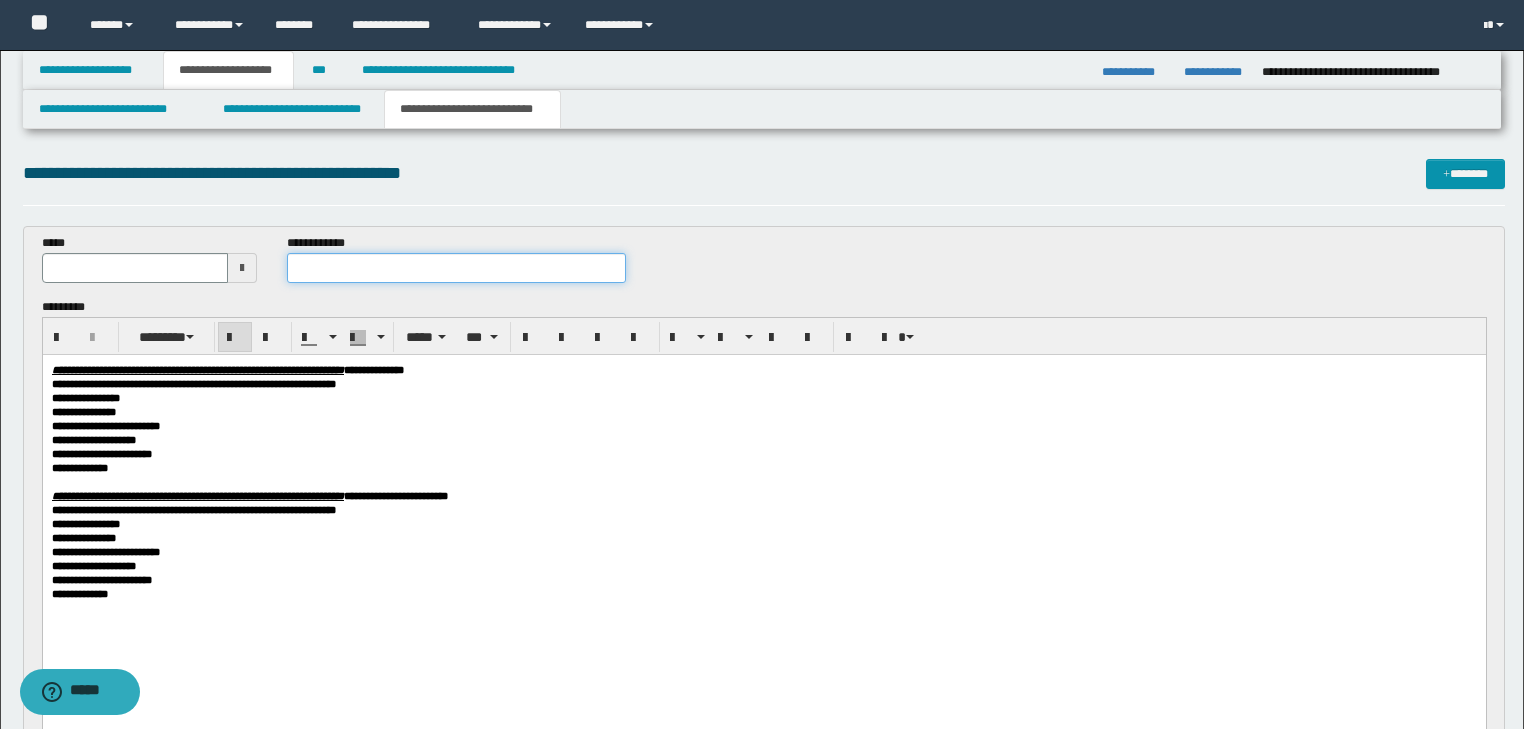 click at bounding box center (456, 268) 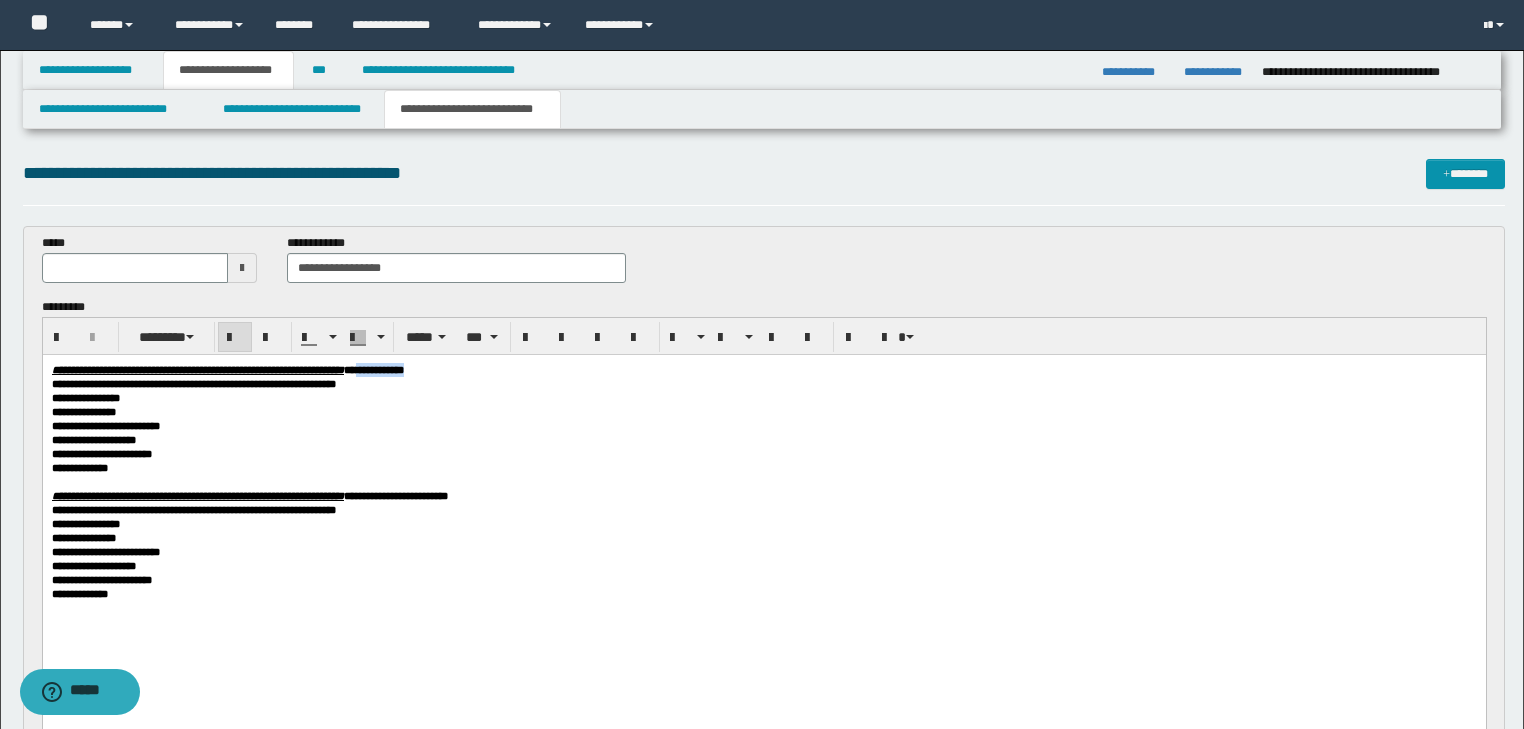 drag, startPoint x: 520, startPoint y: 369, endPoint x: 619, endPoint y: 375, distance: 99.18165 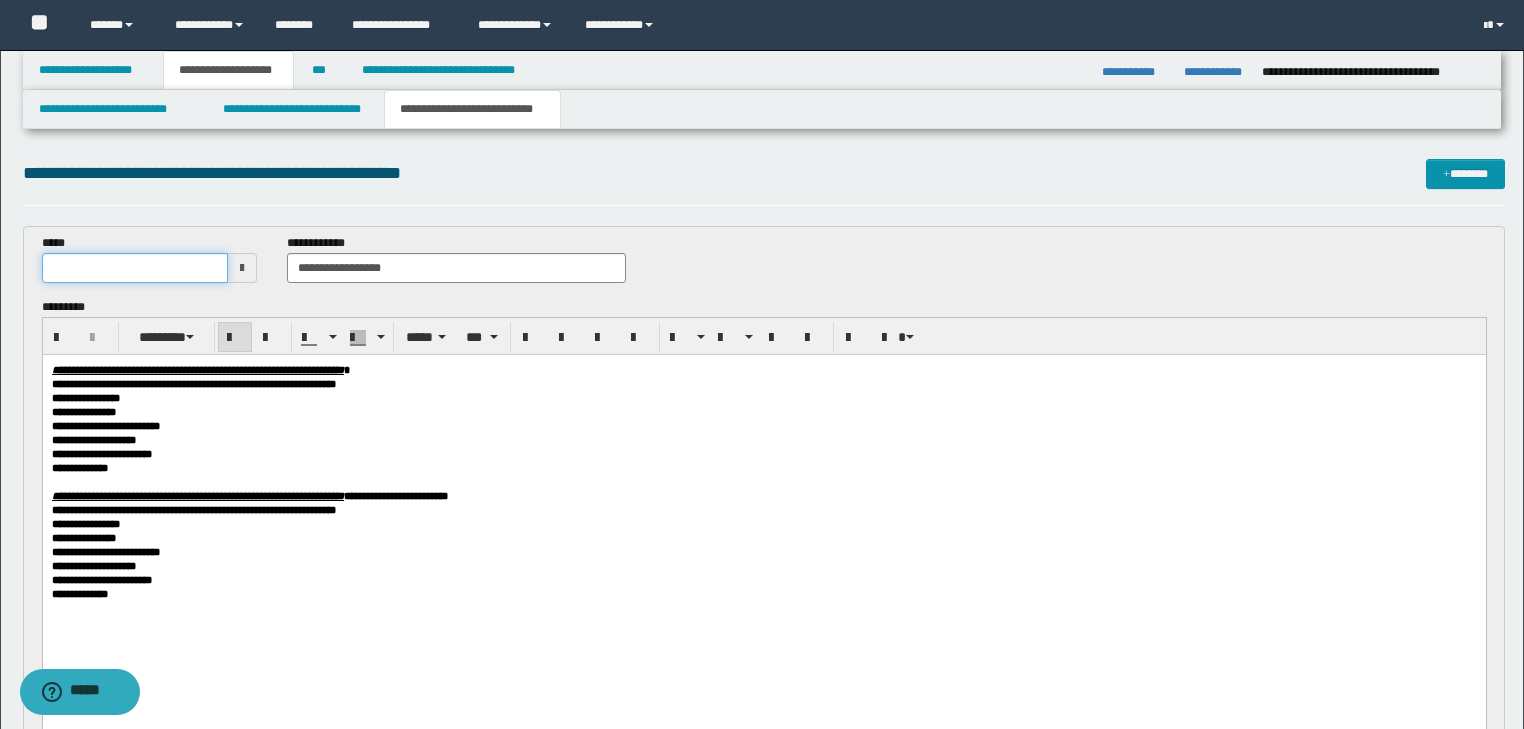 click at bounding box center (135, 268) 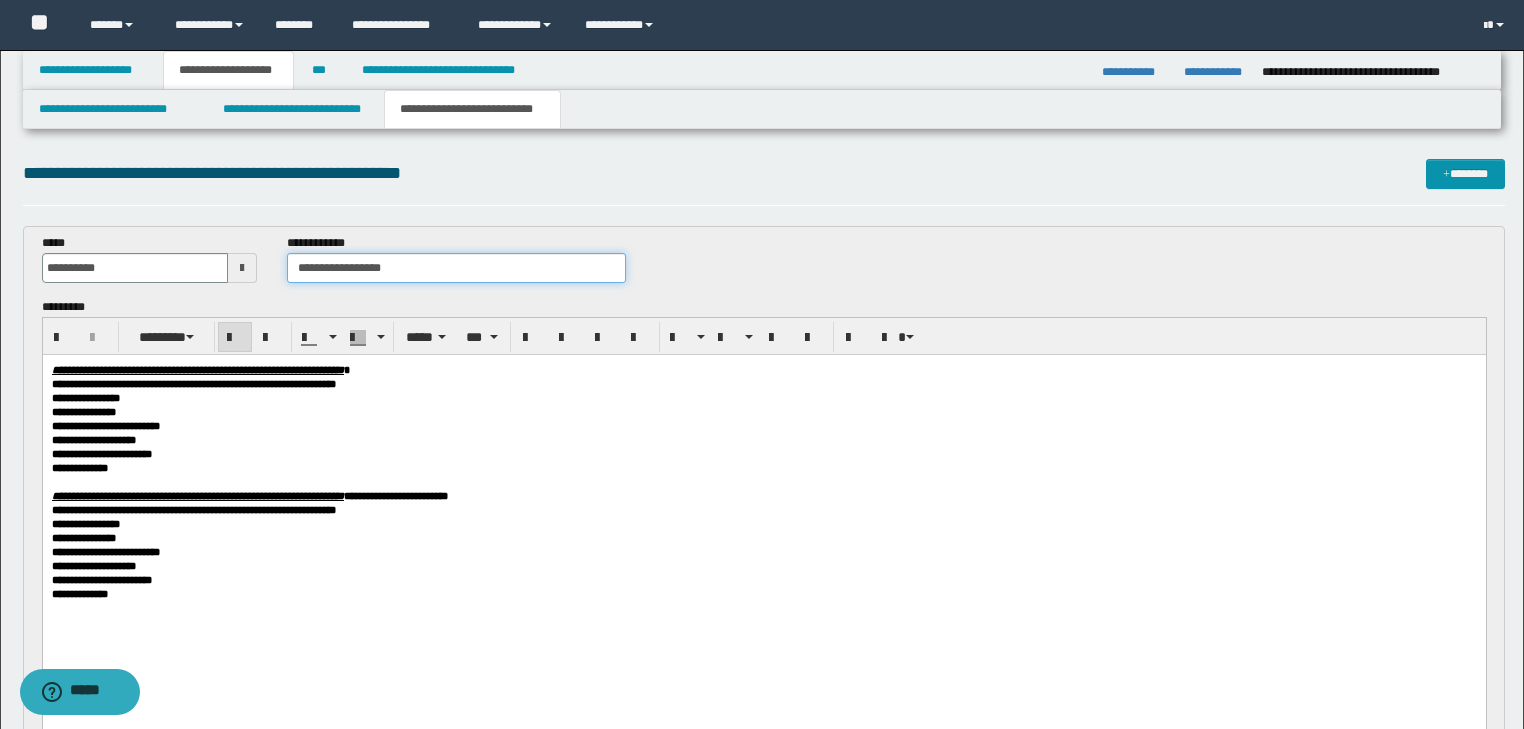 click on "**********" at bounding box center [456, 268] 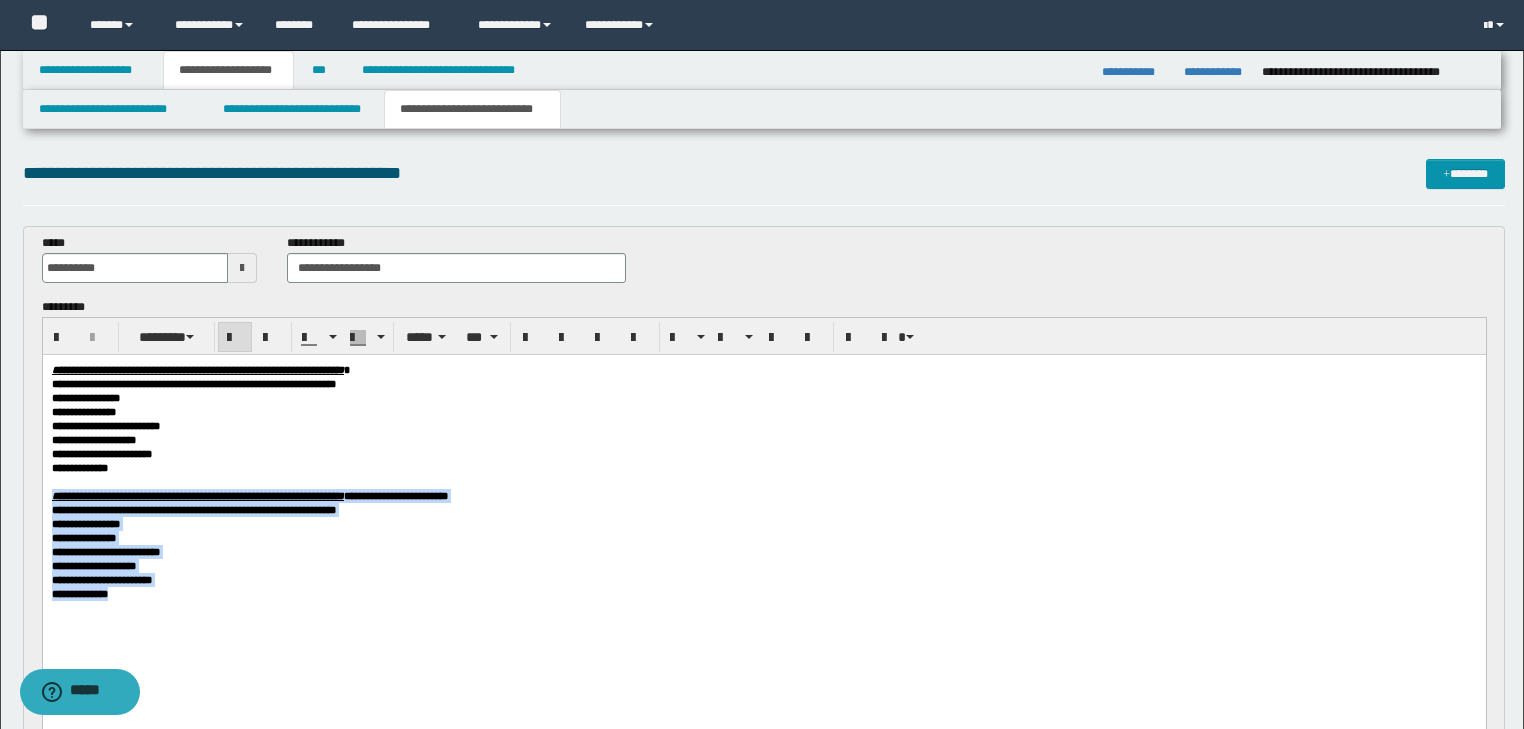 drag, startPoint x: 283, startPoint y: 492, endPoint x: 347, endPoint y: 653, distance: 173.25415 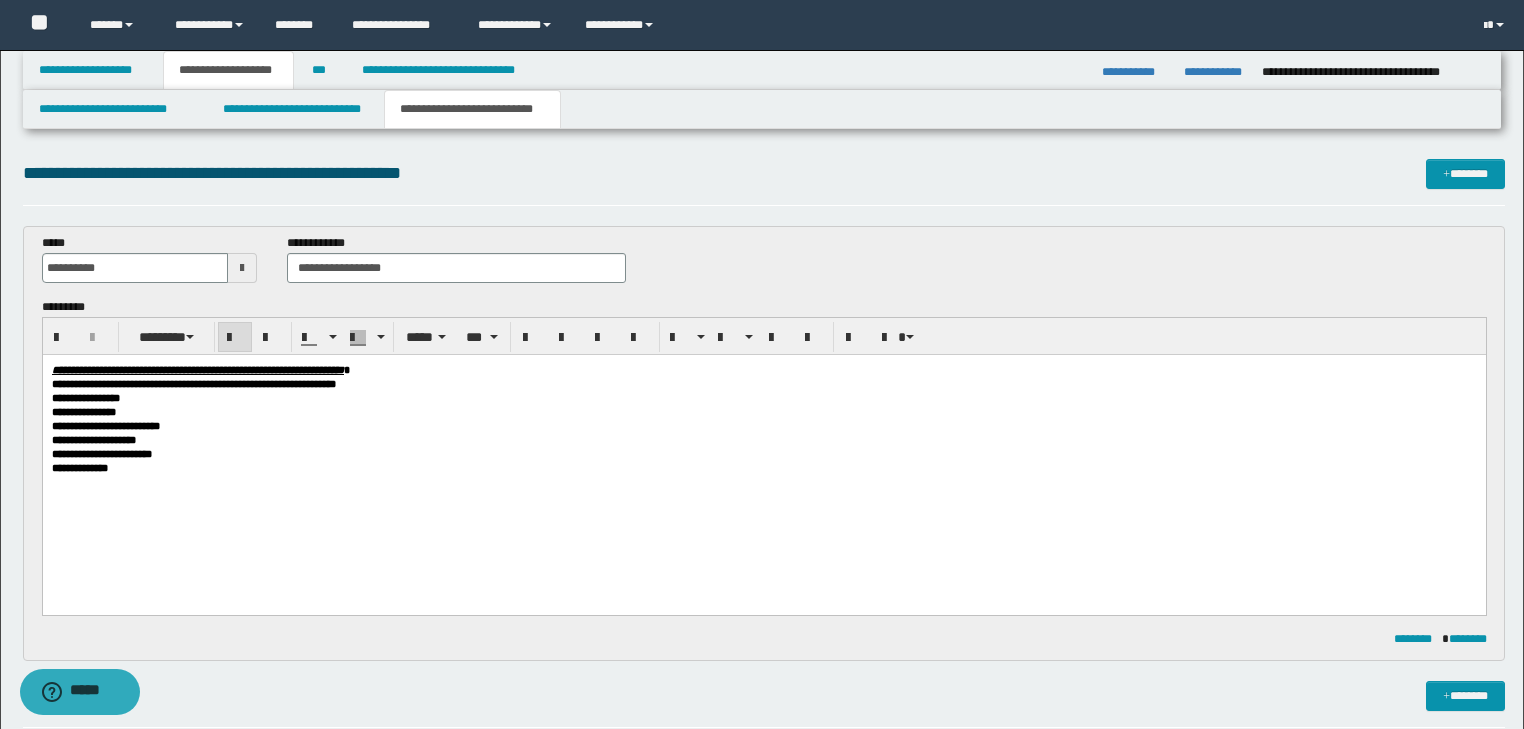 click on "**********" at bounding box center [764, 182] 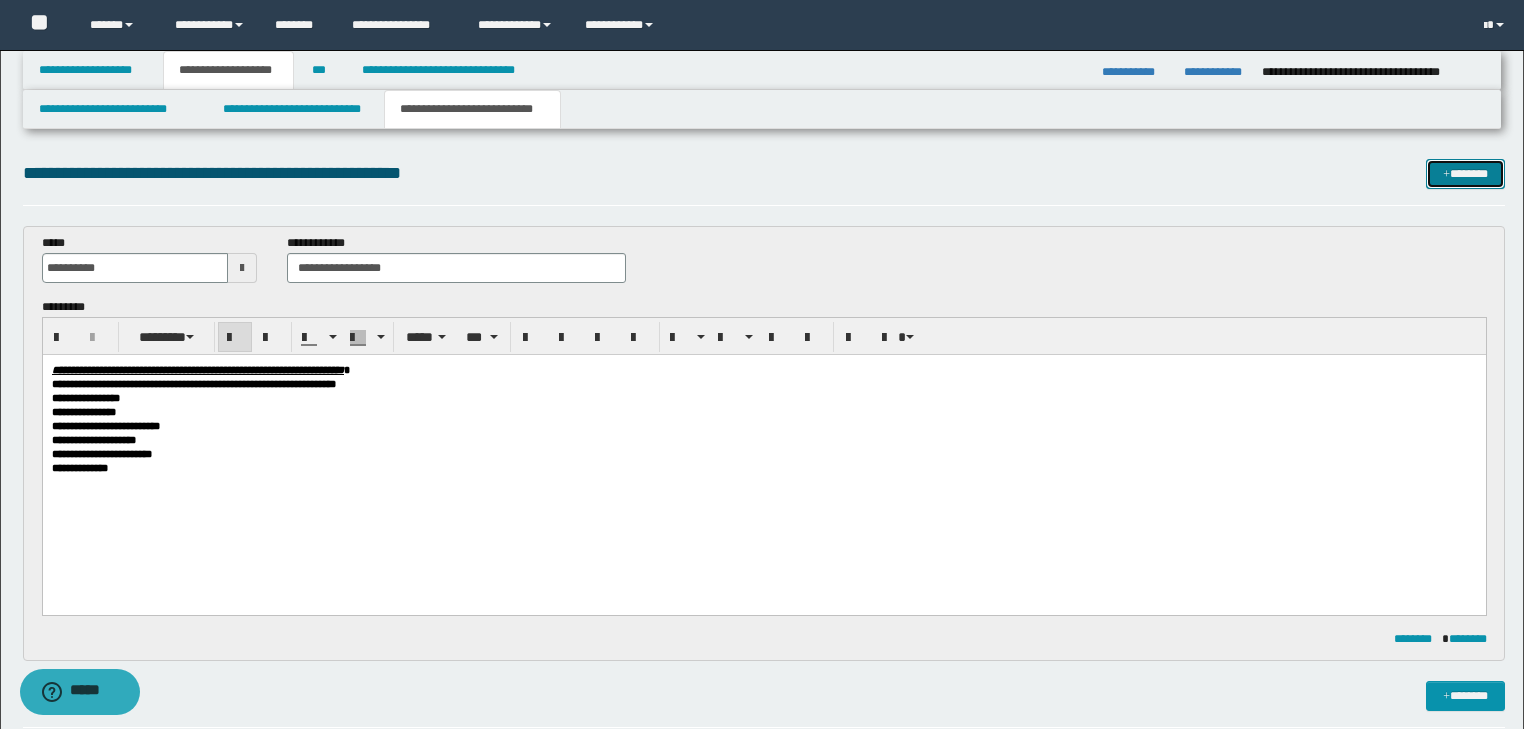 click on "*******" at bounding box center [1465, 174] 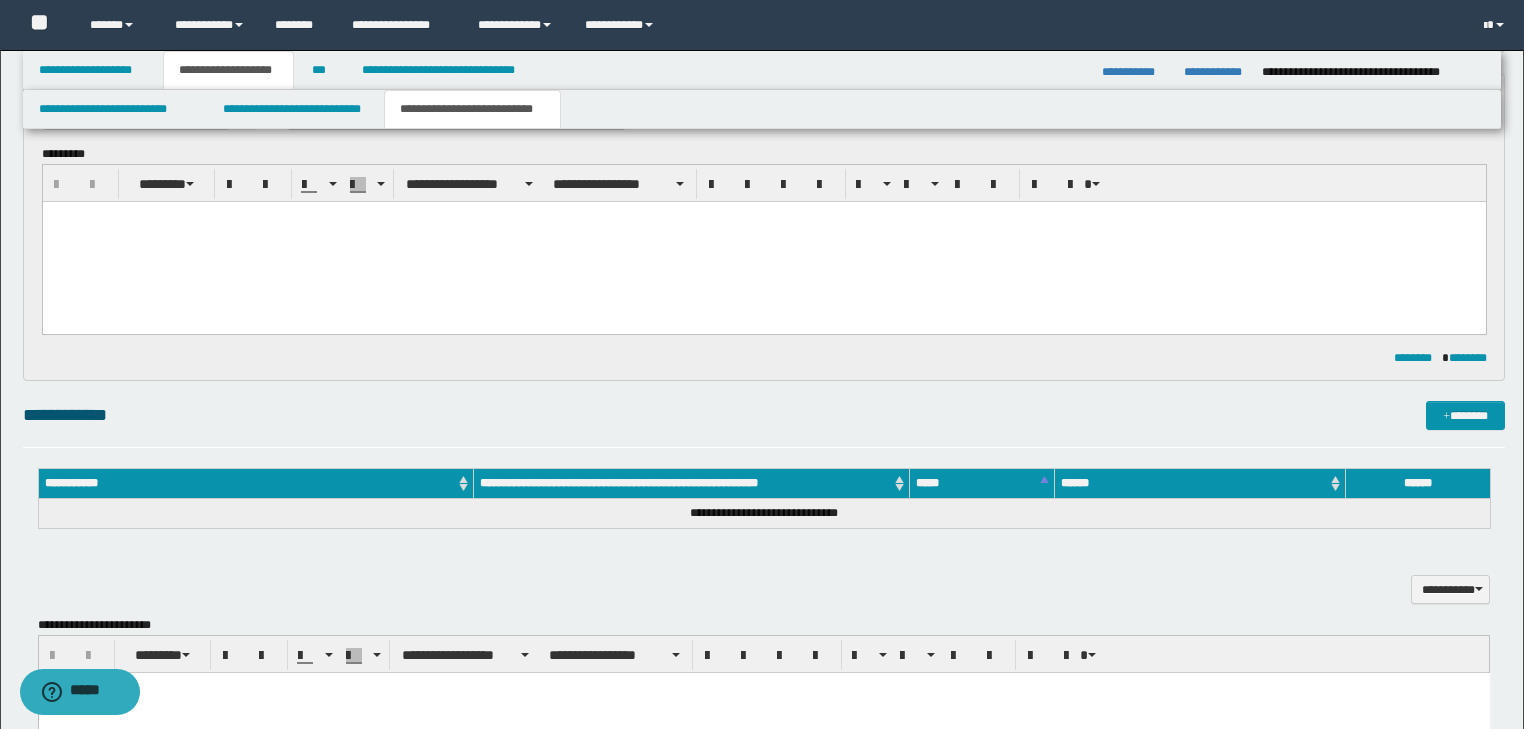 scroll, scrollTop: 0, scrollLeft: 0, axis: both 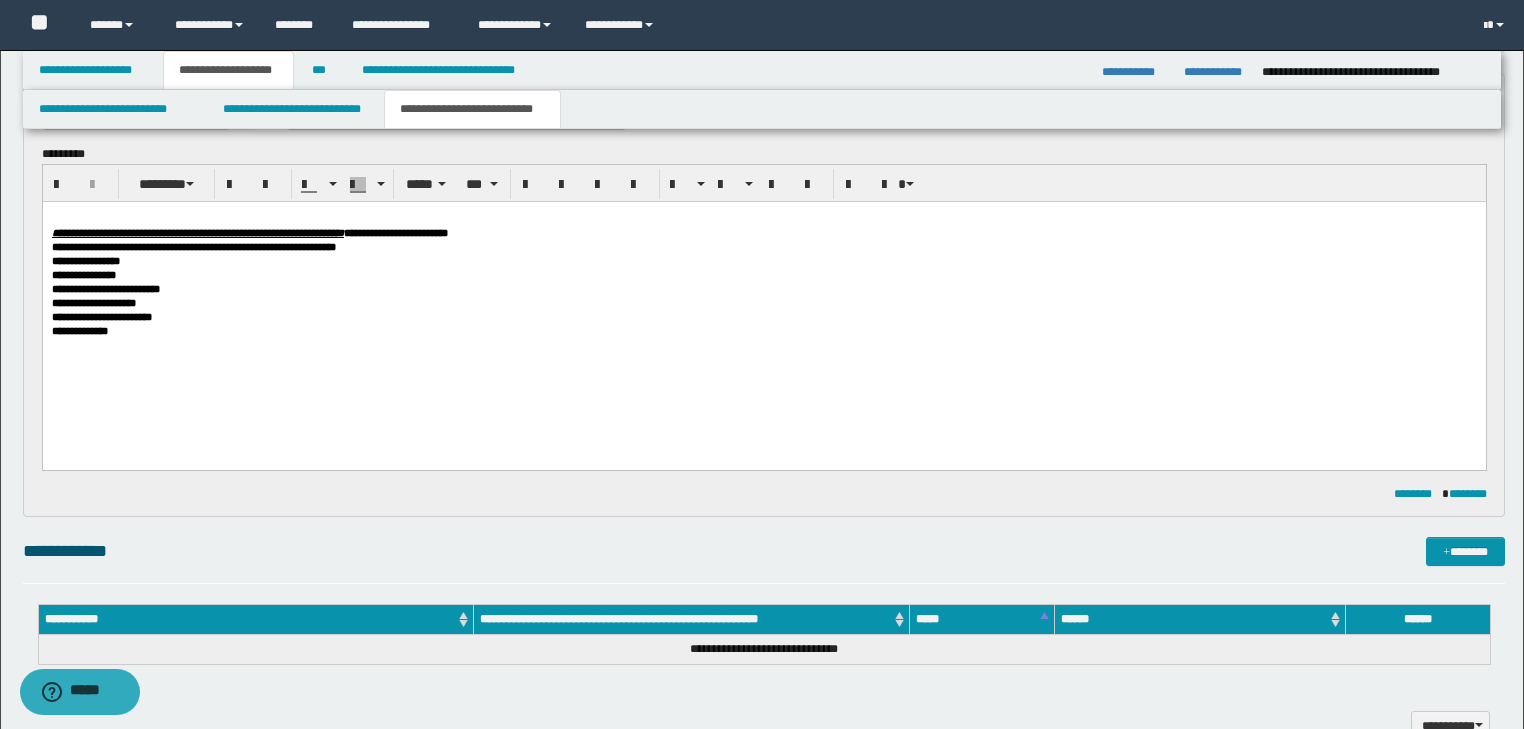 click on "**********" at bounding box center (395, 233) 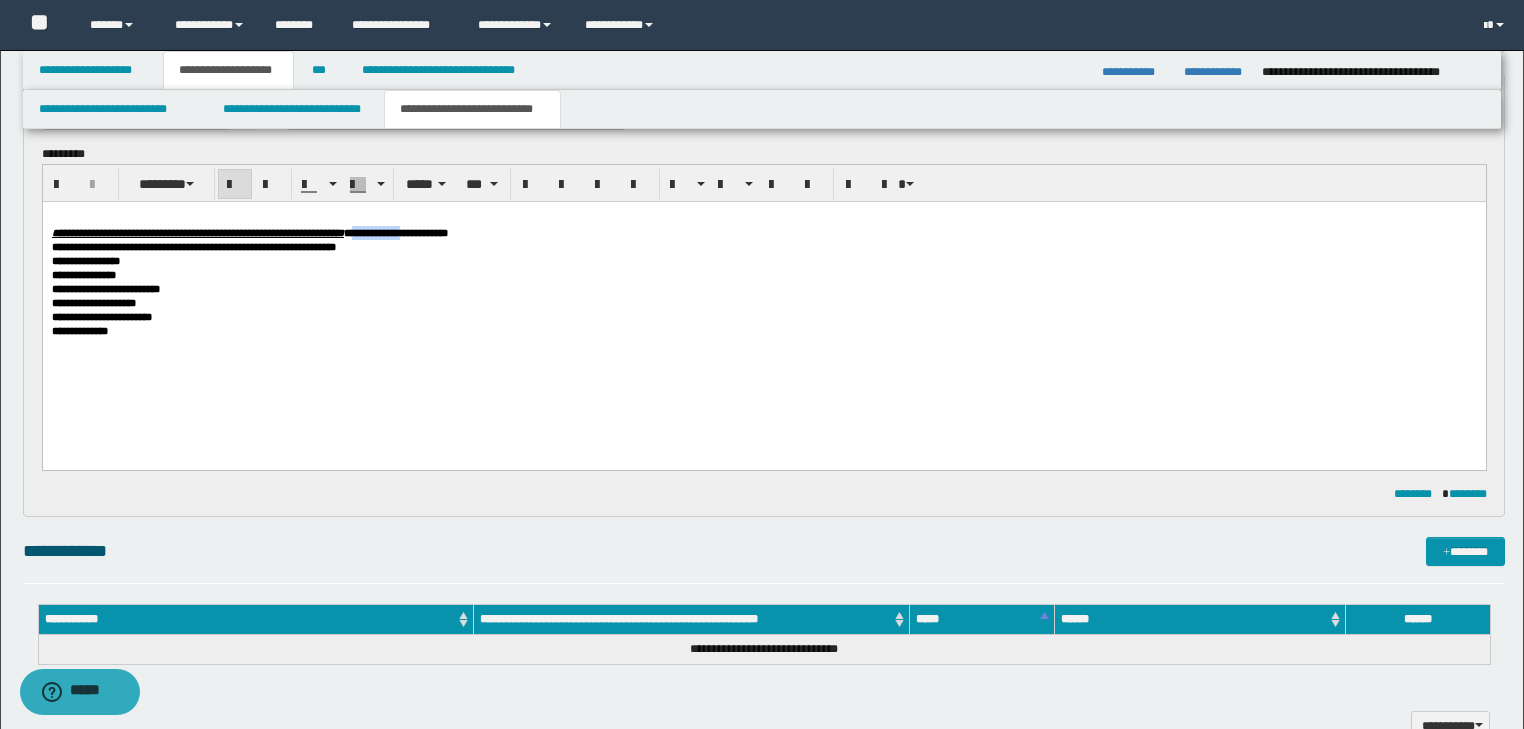 click on "**********" at bounding box center (395, 233) 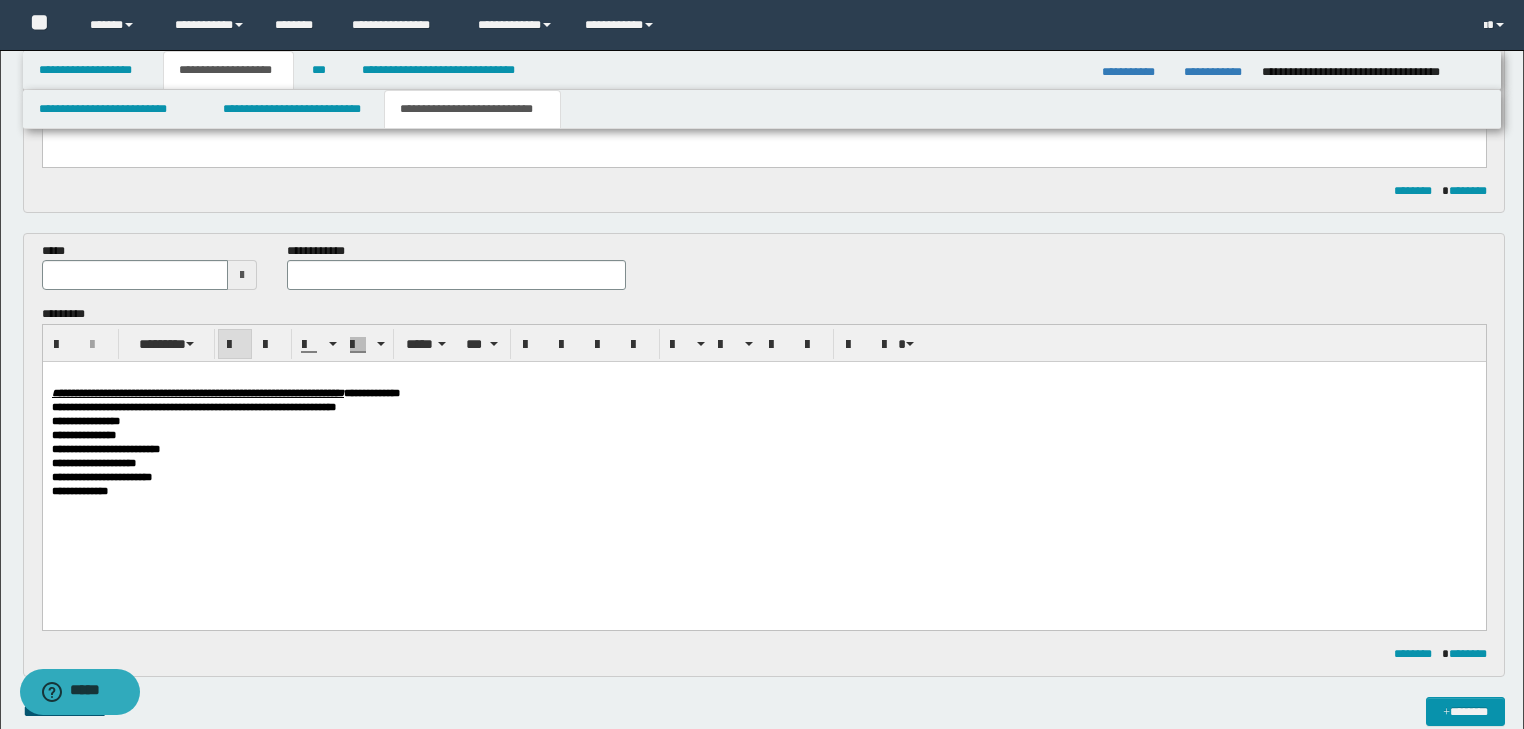 scroll, scrollTop: 448, scrollLeft: 0, axis: vertical 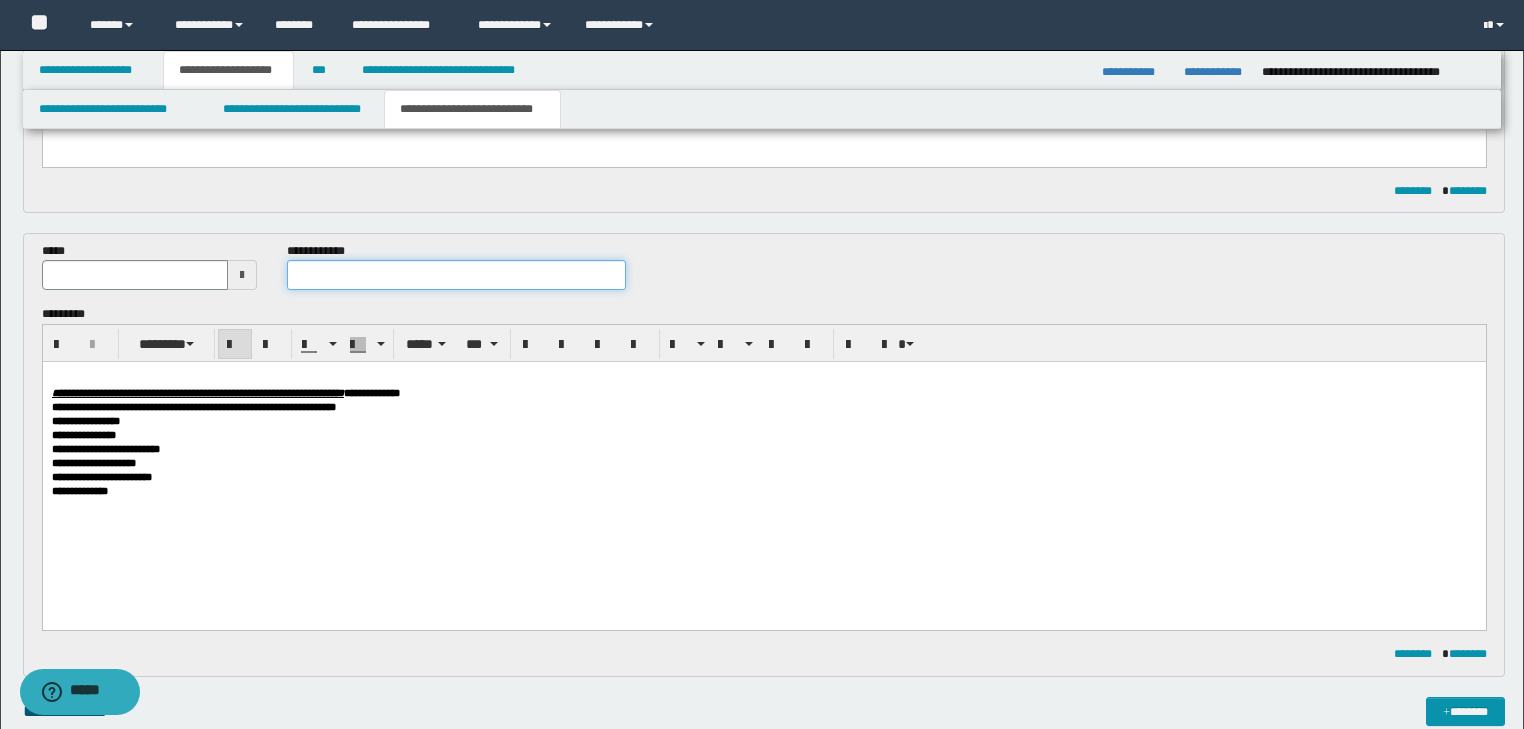 click at bounding box center [456, 275] 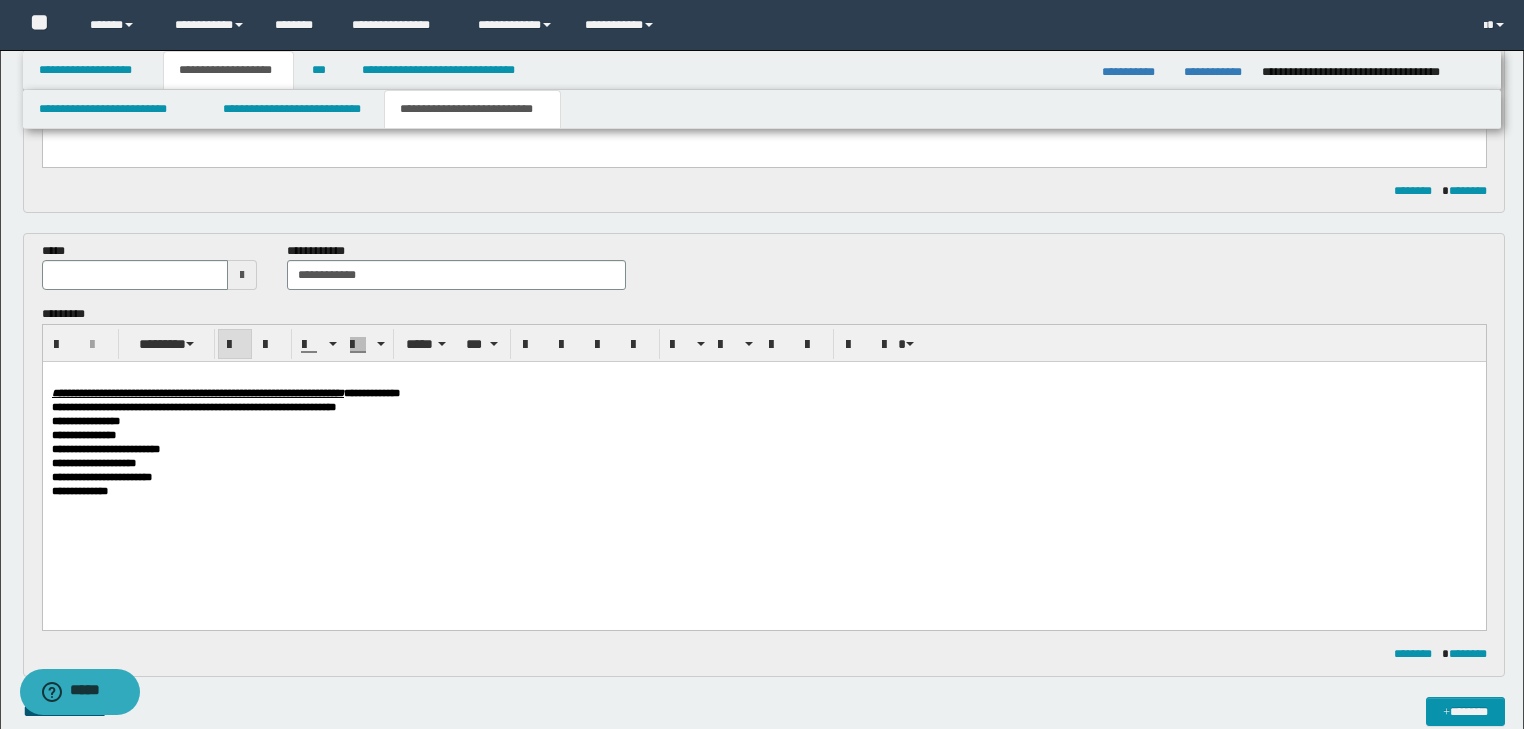 click on "**********" at bounding box center [763, 407] 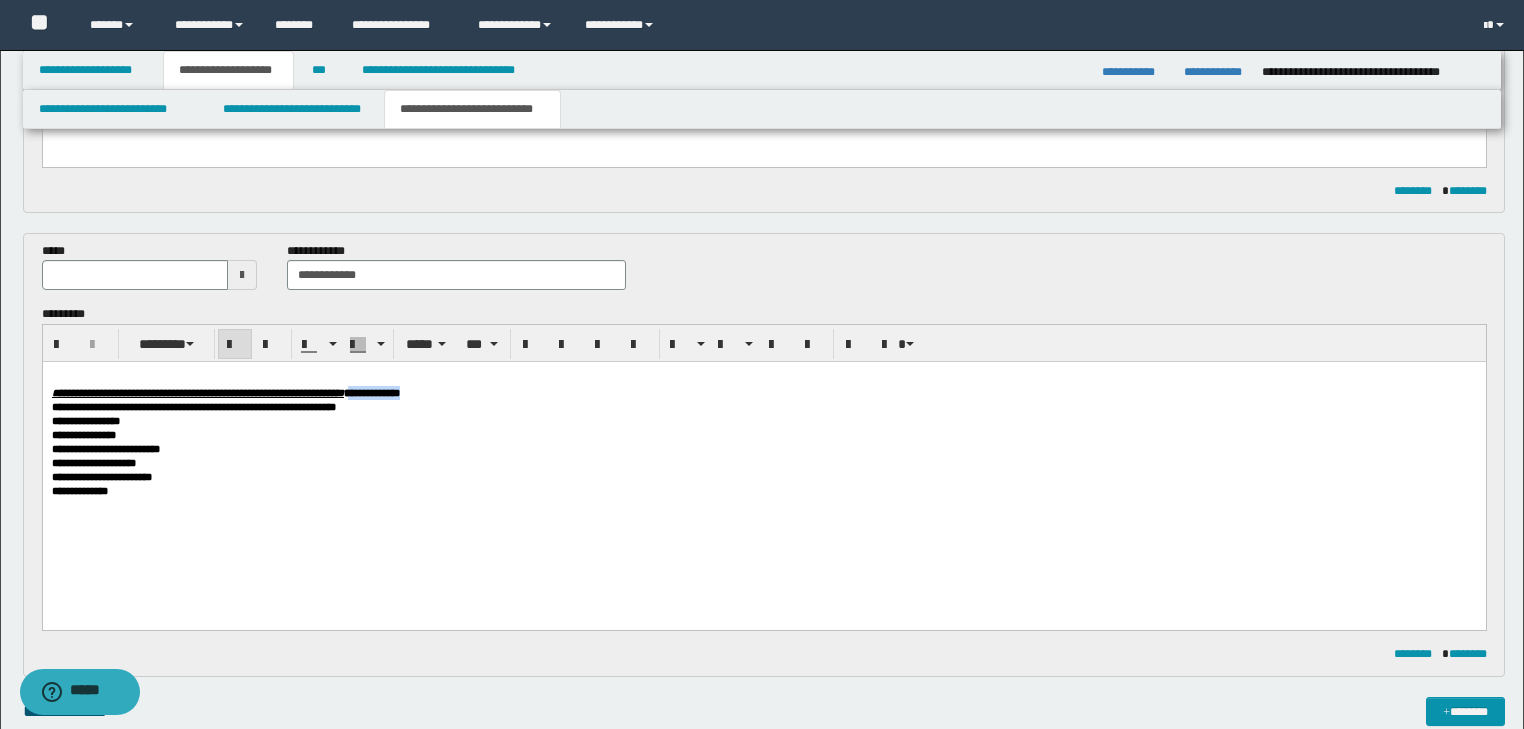 drag, startPoint x: 507, startPoint y: 395, endPoint x: 612, endPoint y: 392, distance: 105.04285 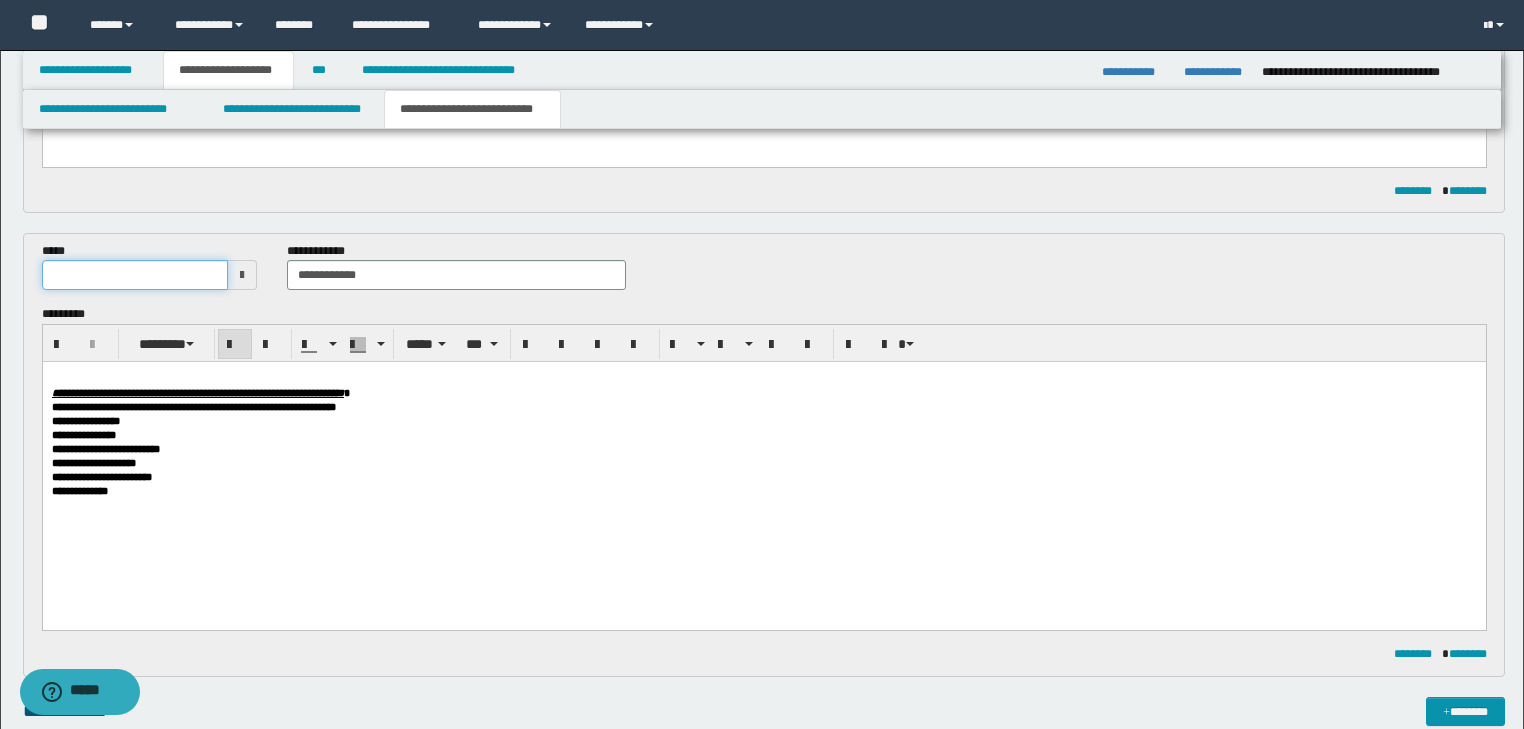 click at bounding box center [135, 275] 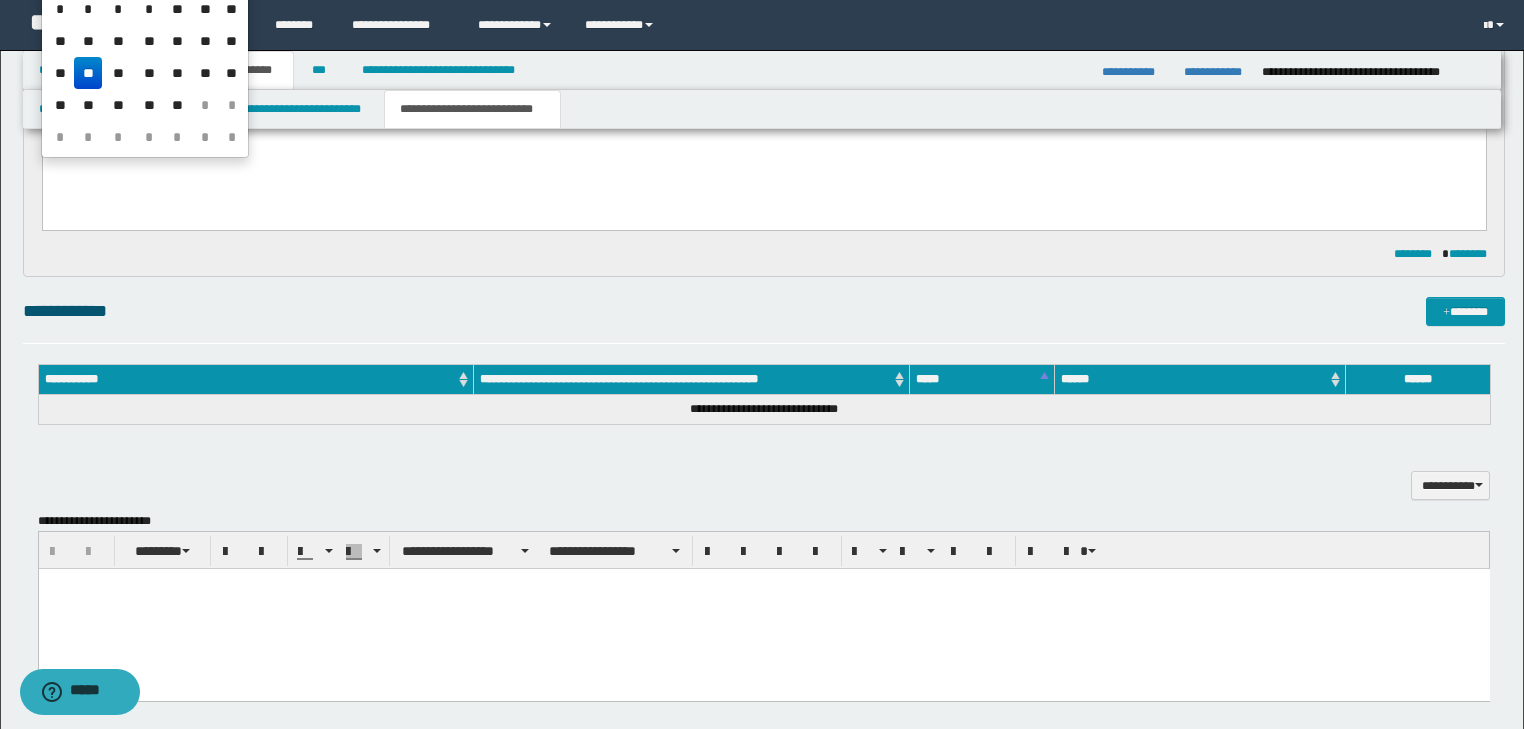 scroll, scrollTop: 1008, scrollLeft: 0, axis: vertical 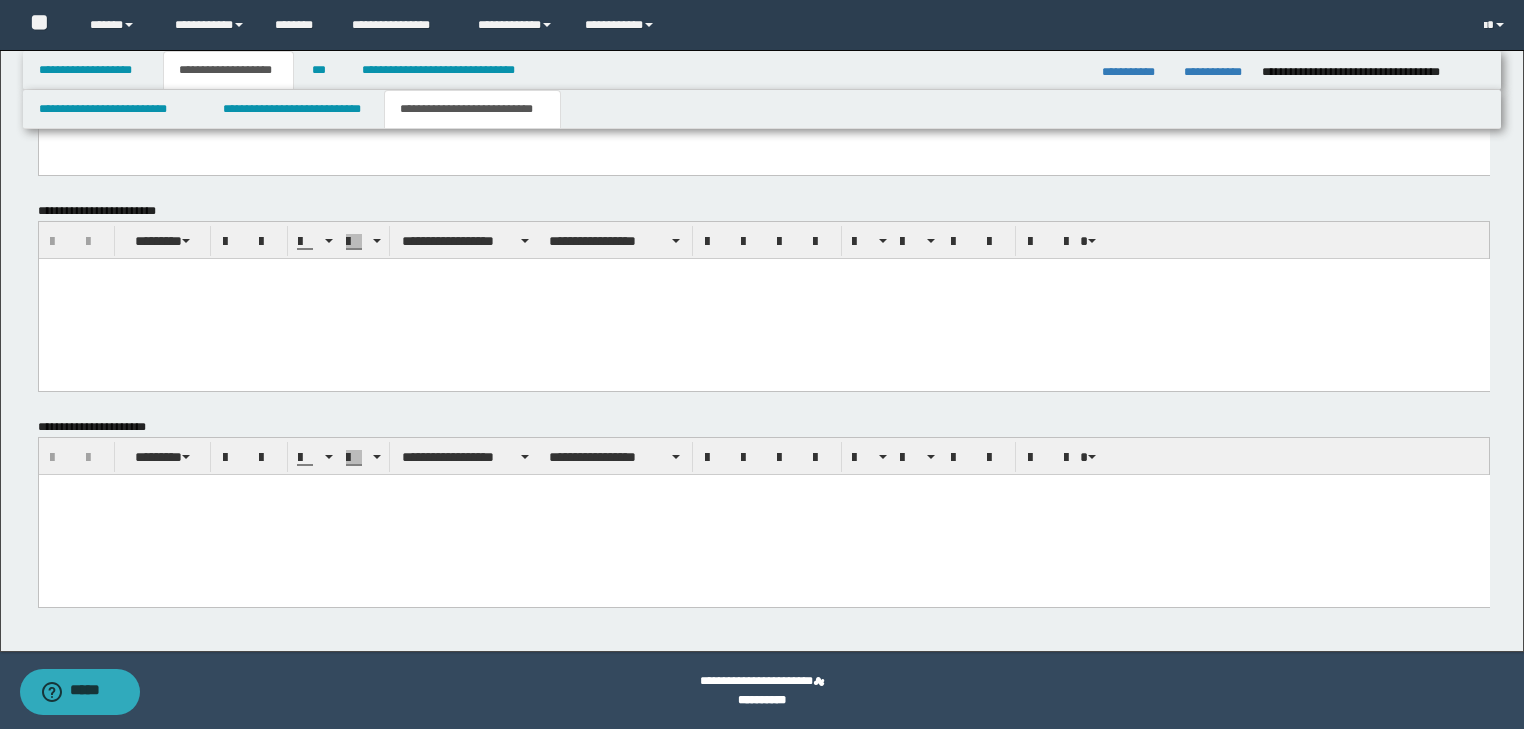 click at bounding box center [763, 489] 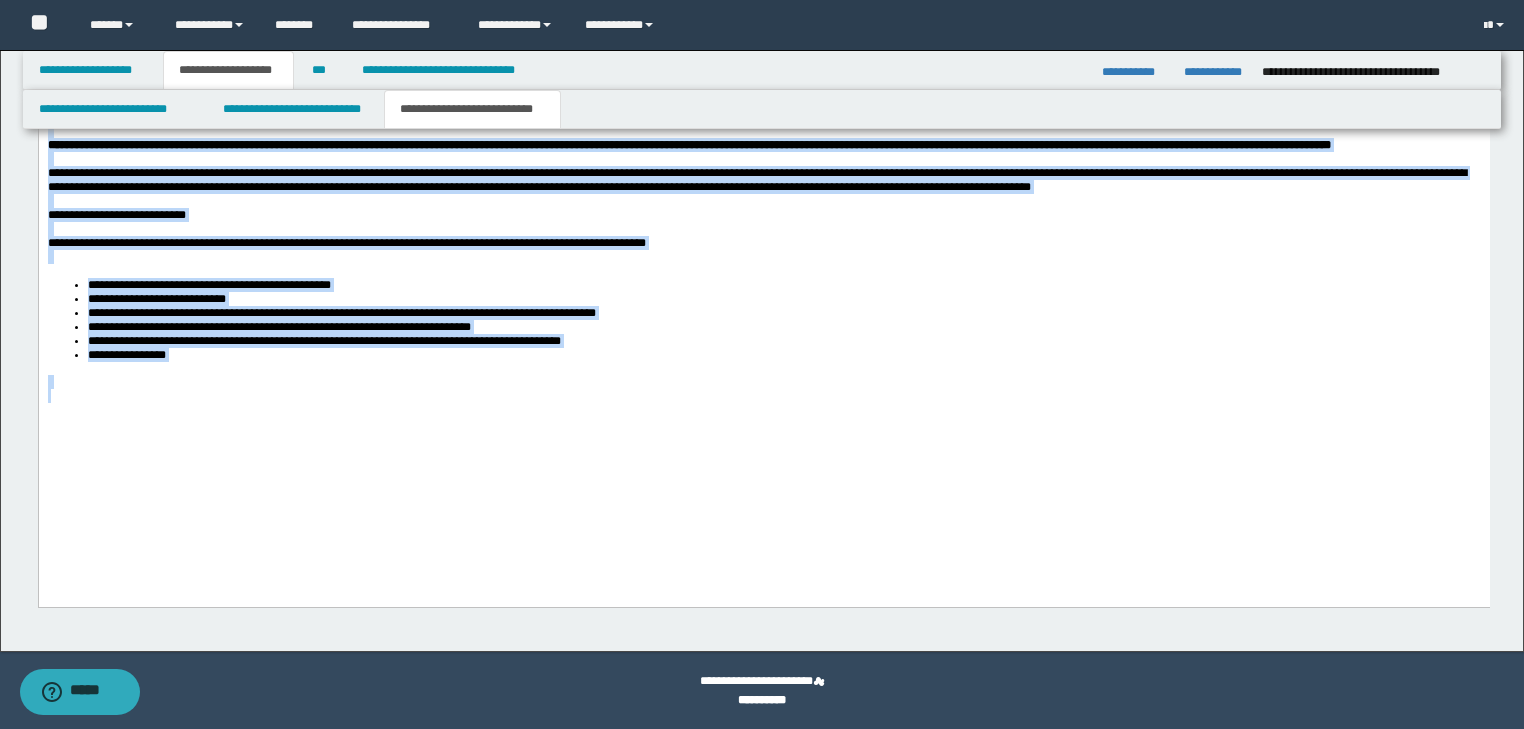 drag, startPoint x: 47, startPoint y: -471, endPoint x: 556, endPoint y: 730, distance: 1304.4087 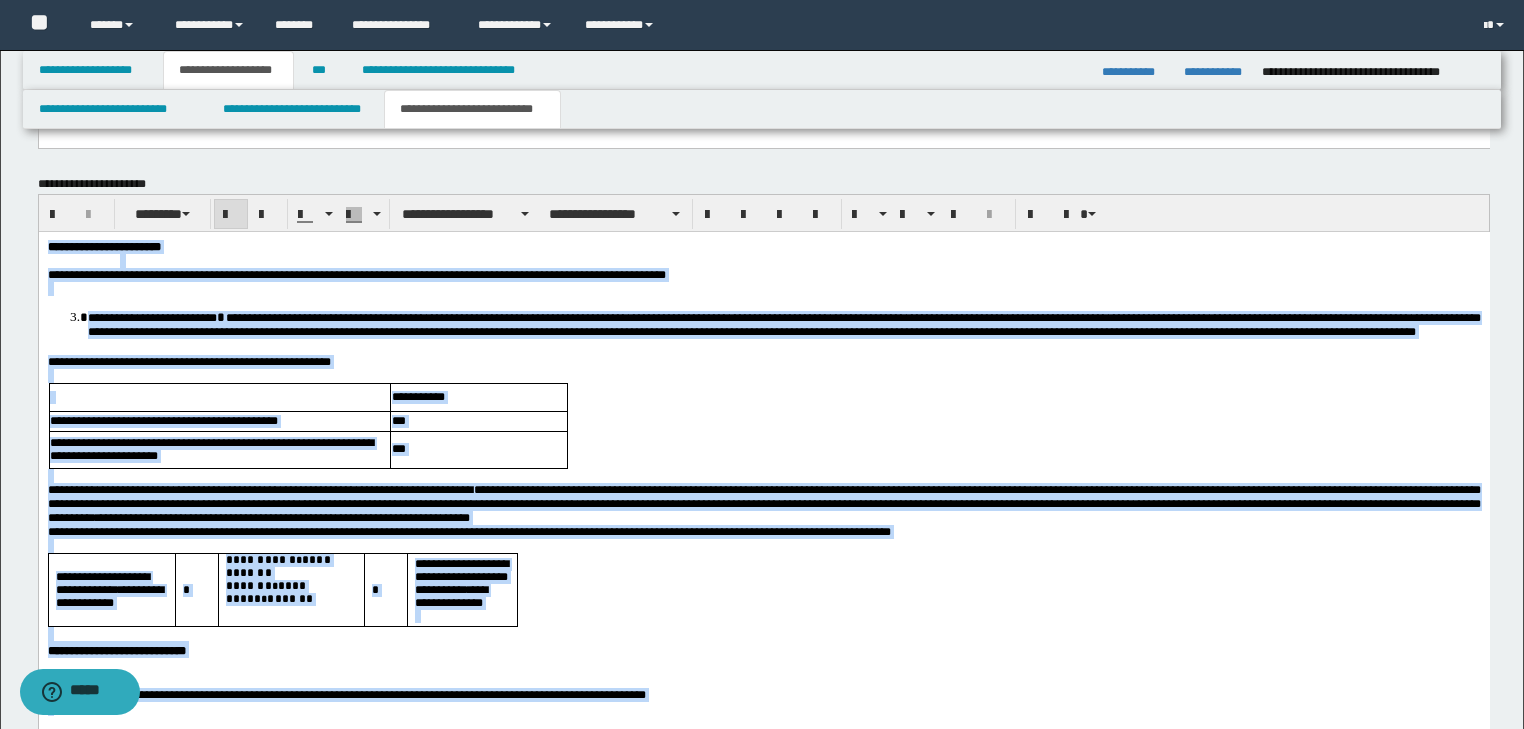 scroll, scrollTop: 1533, scrollLeft: 0, axis: vertical 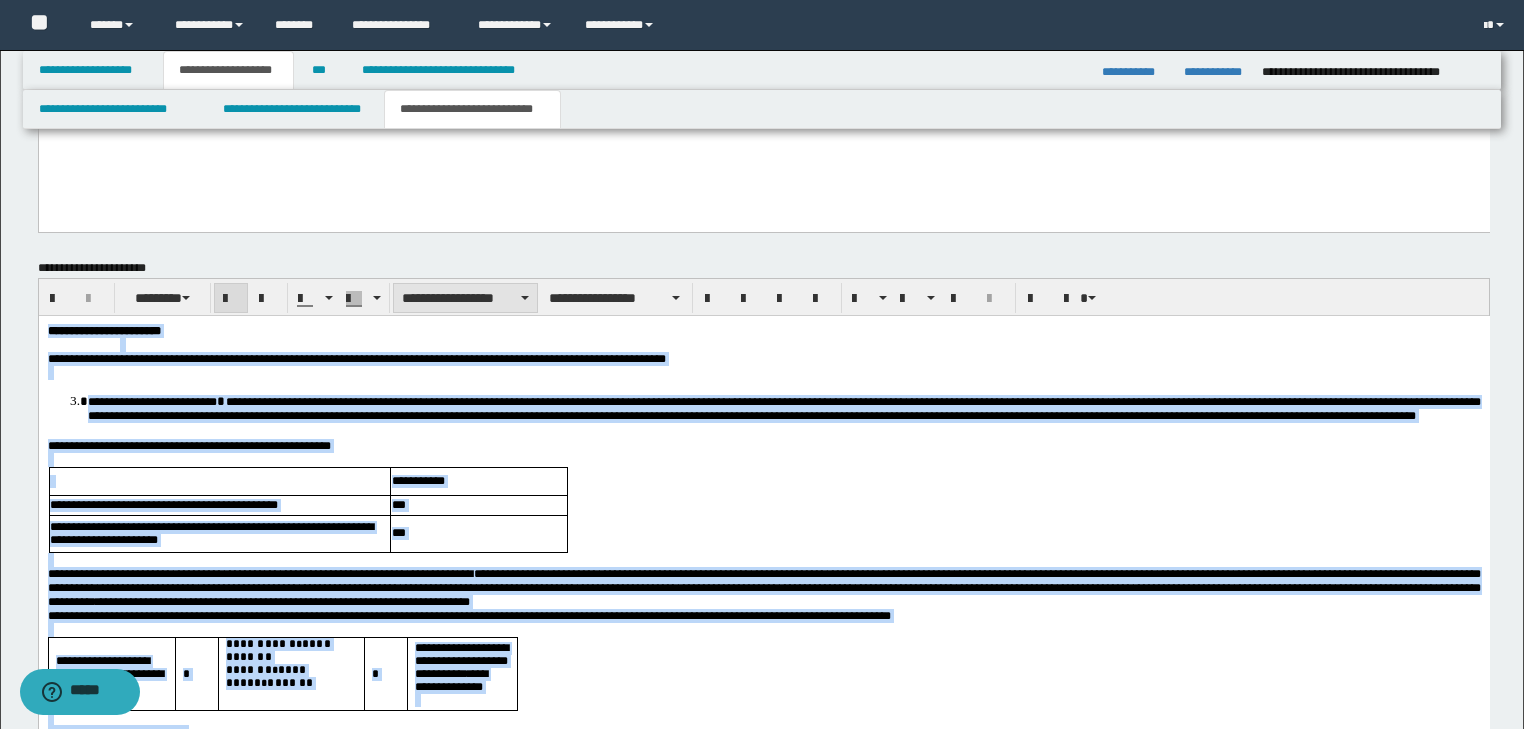 click on "**********" at bounding box center [465, 298] 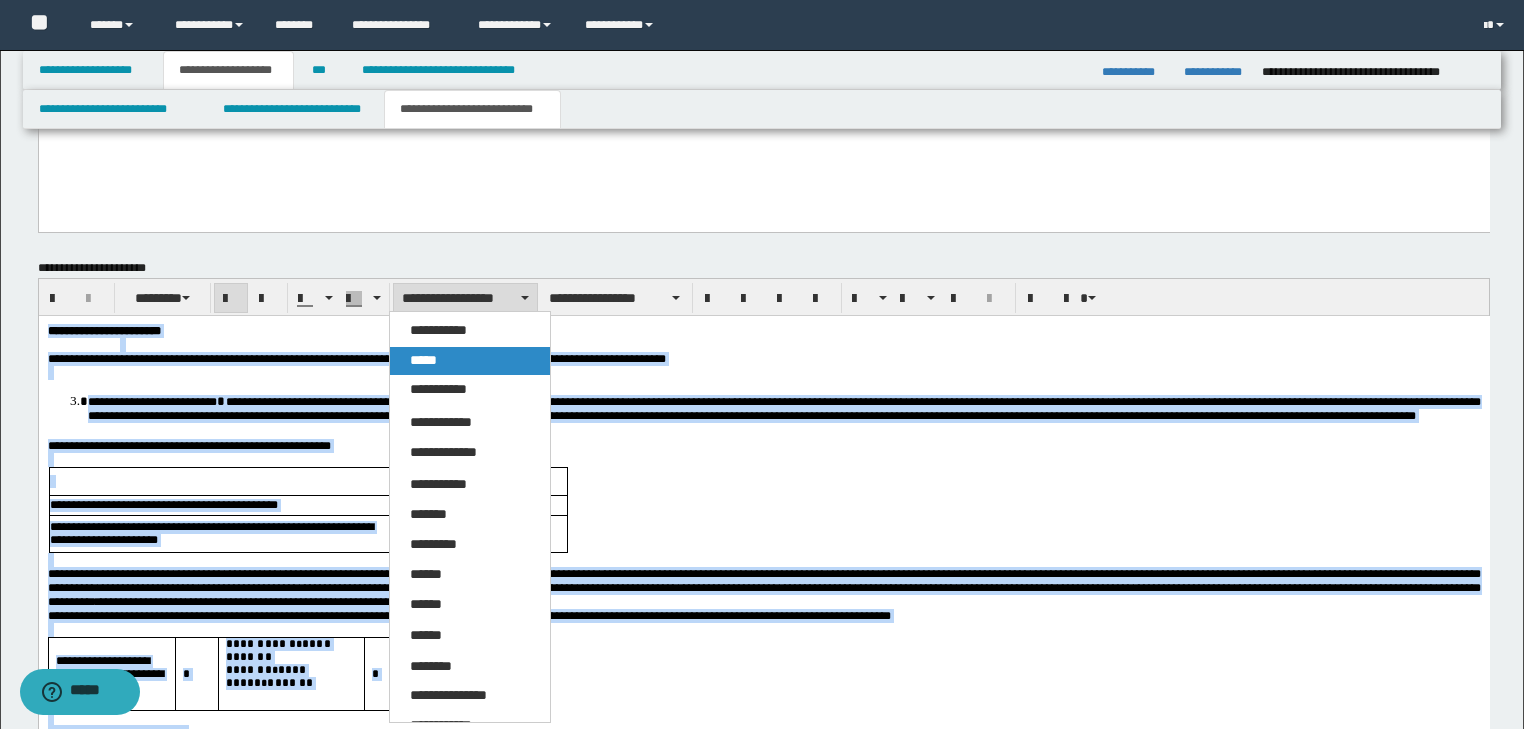 click on "*****" at bounding box center (423, 360) 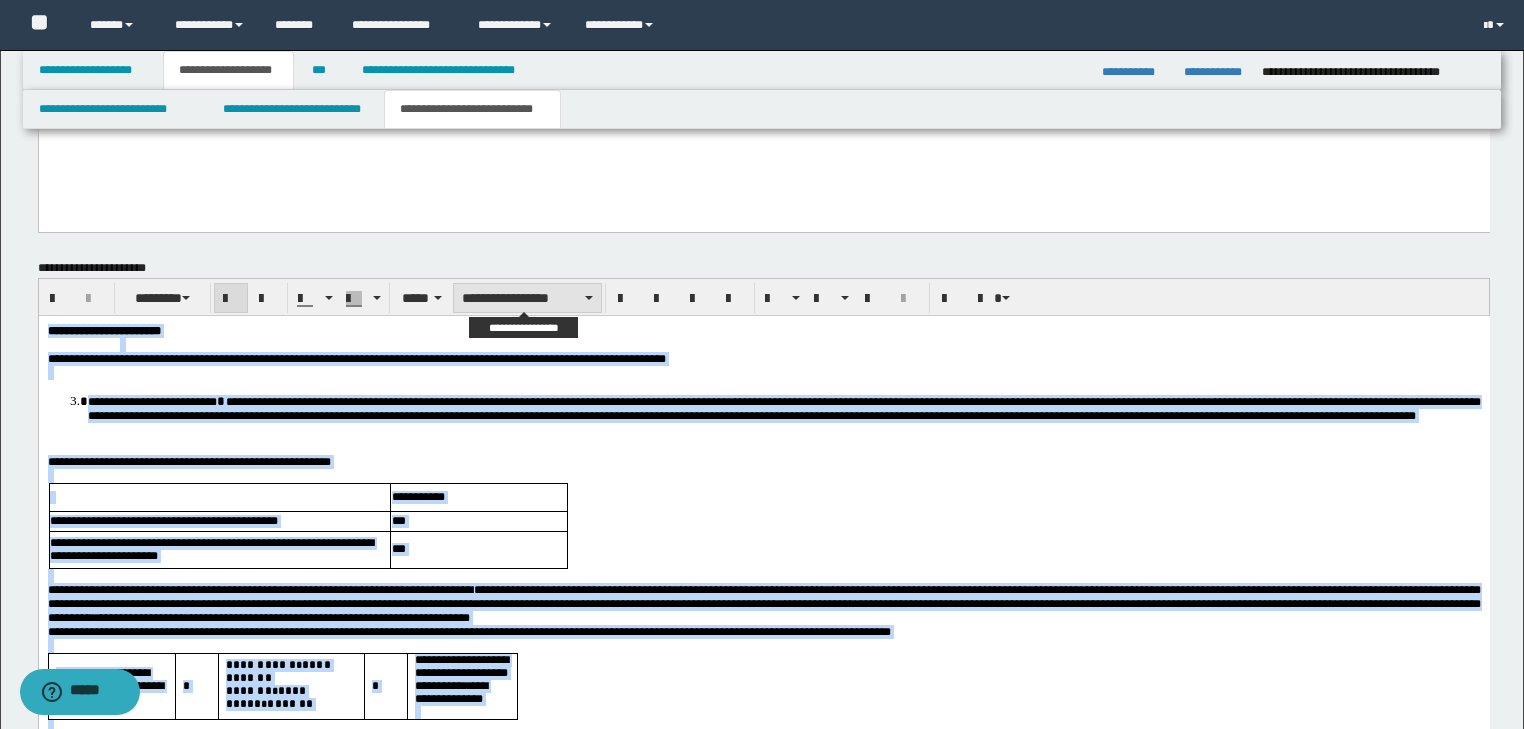 click on "**********" at bounding box center (527, 298) 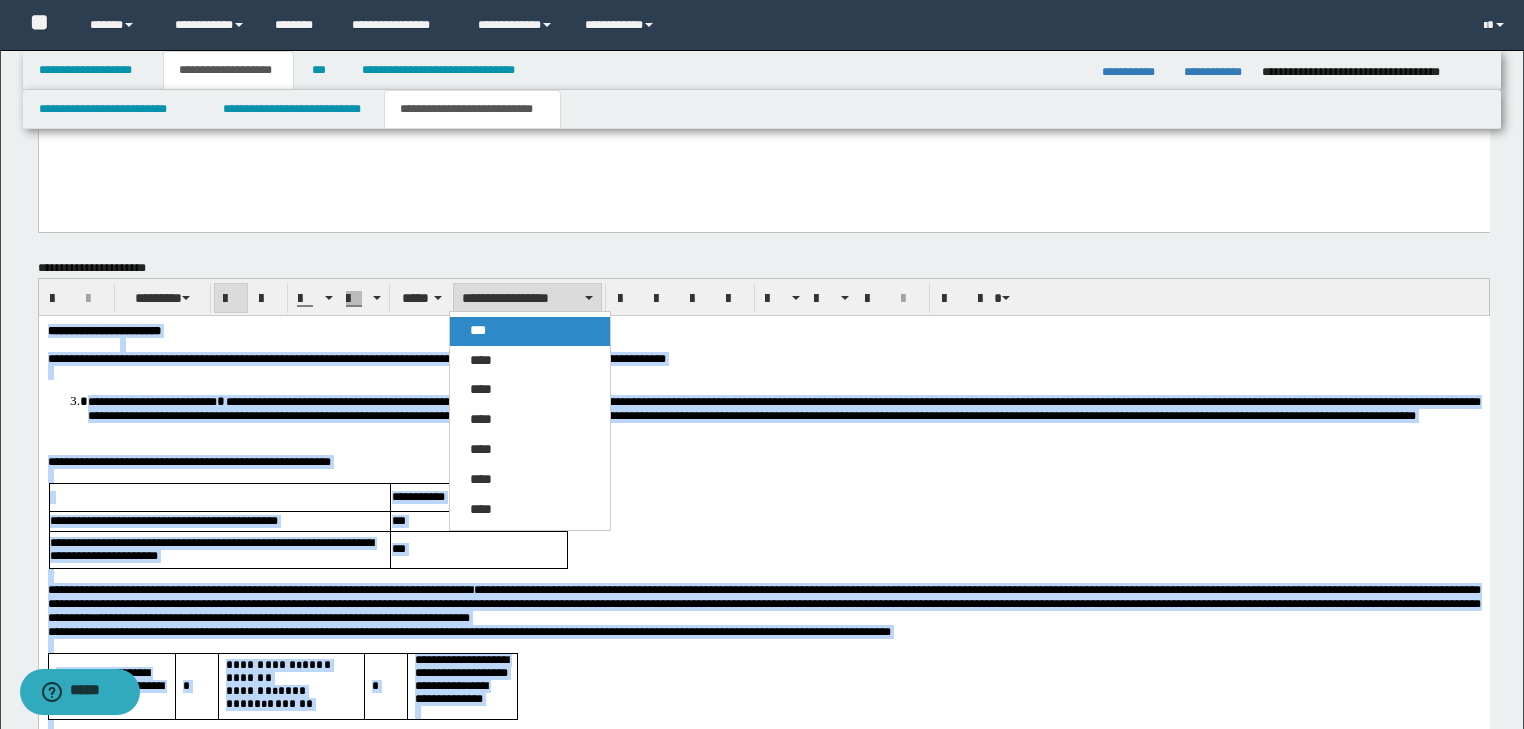 drag, startPoint x: 502, startPoint y: 324, endPoint x: 559, endPoint y: 2, distance: 327.0061 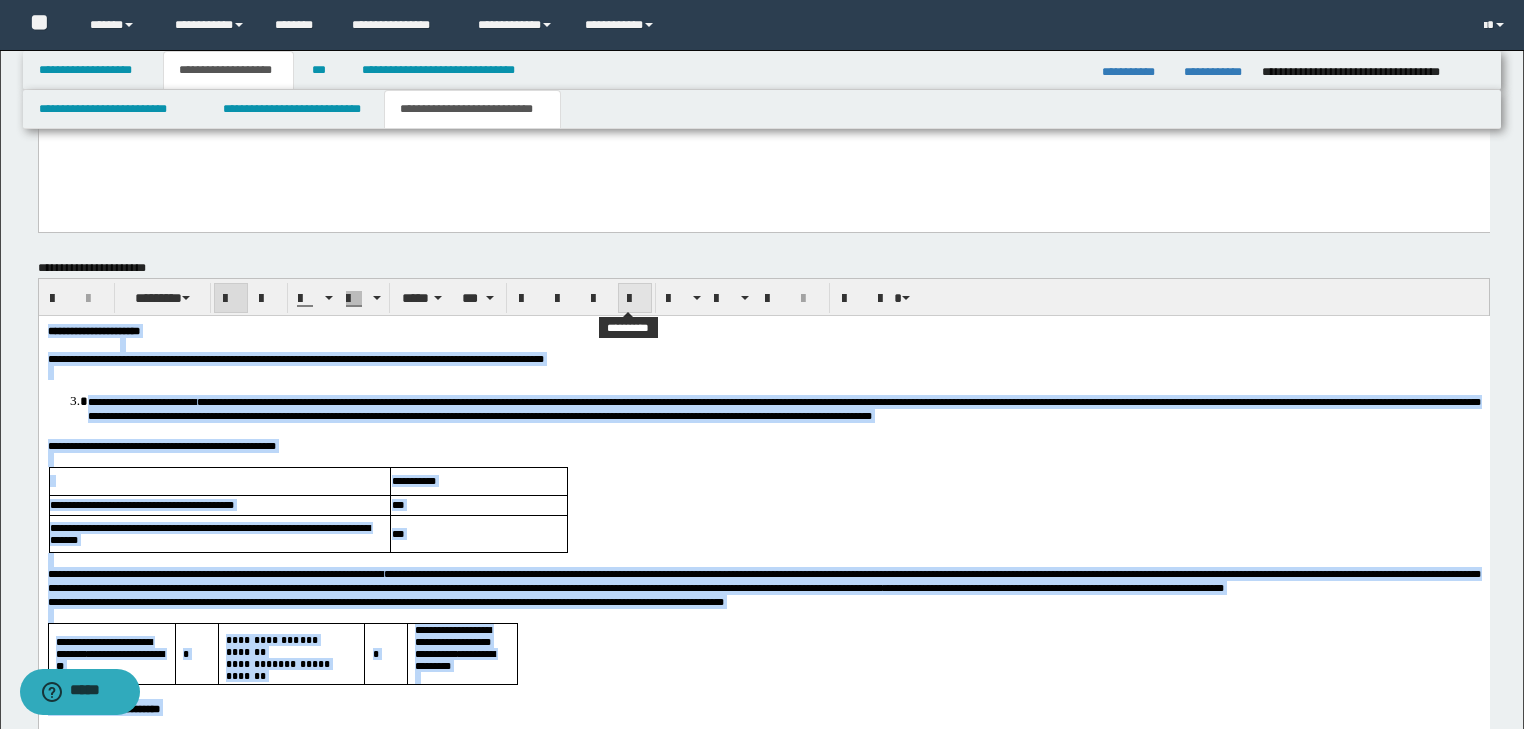 click at bounding box center (635, 299) 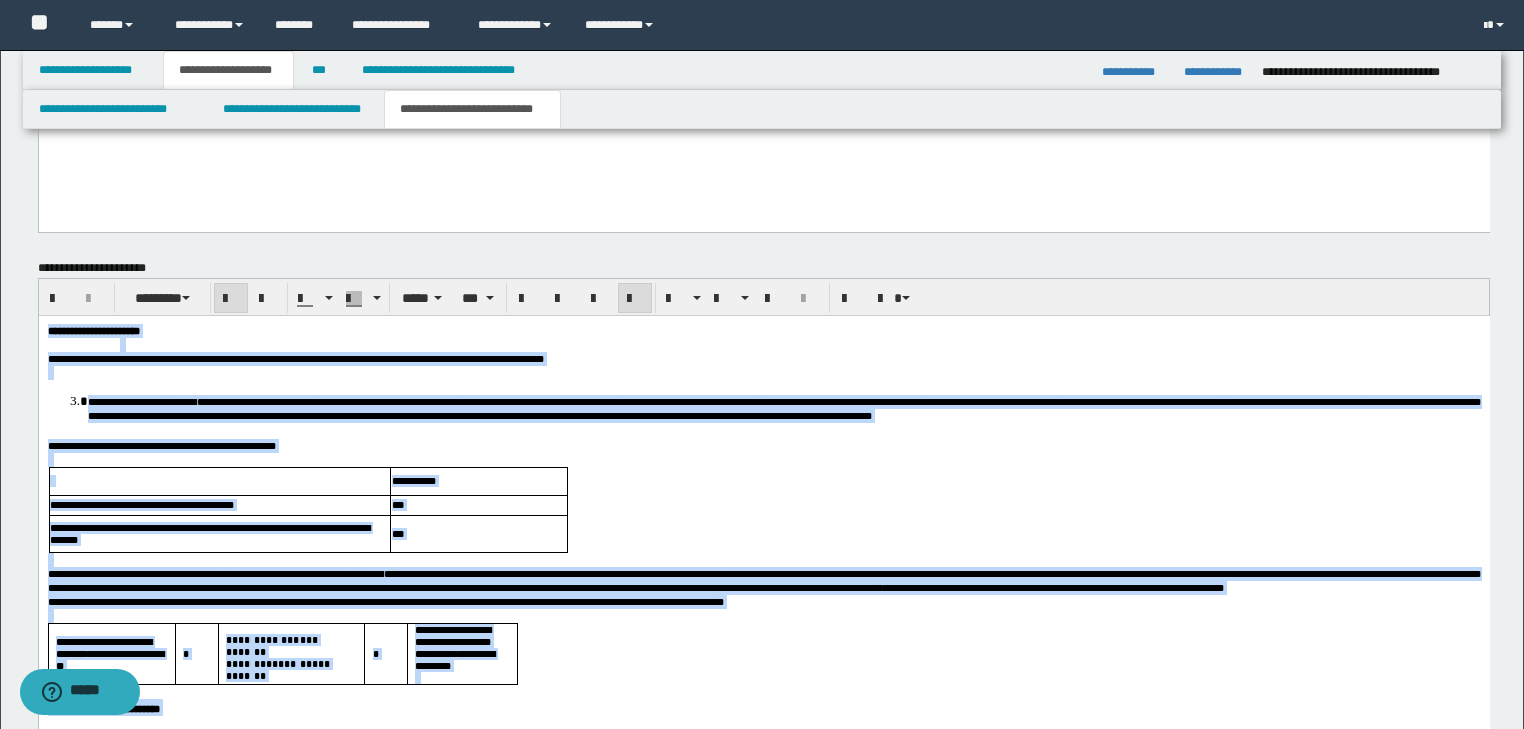 click at bounding box center (635, 299) 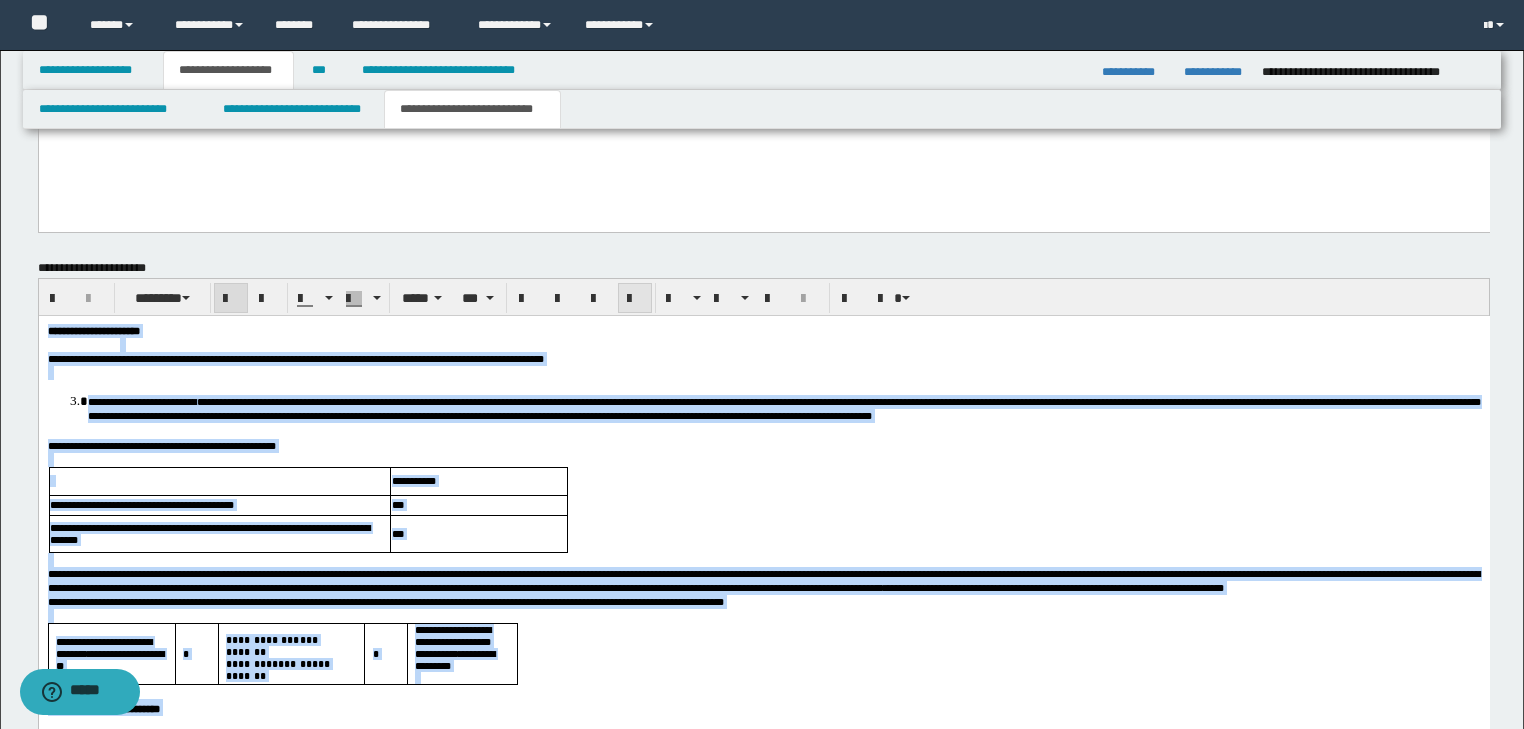 click at bounding box center (635, 299) 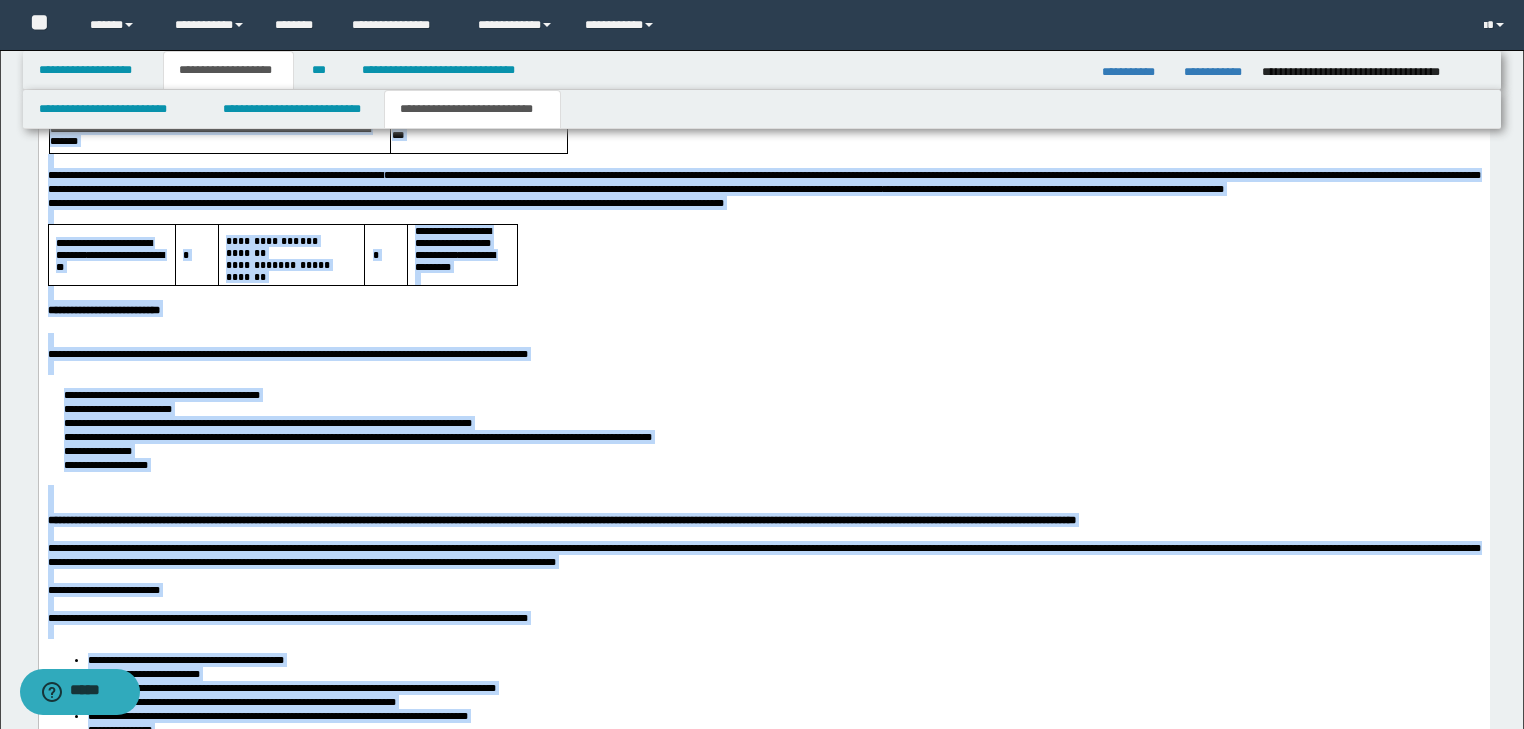 scroll, scrollTop: 1933, scrollLeft: 0, axis: vertical 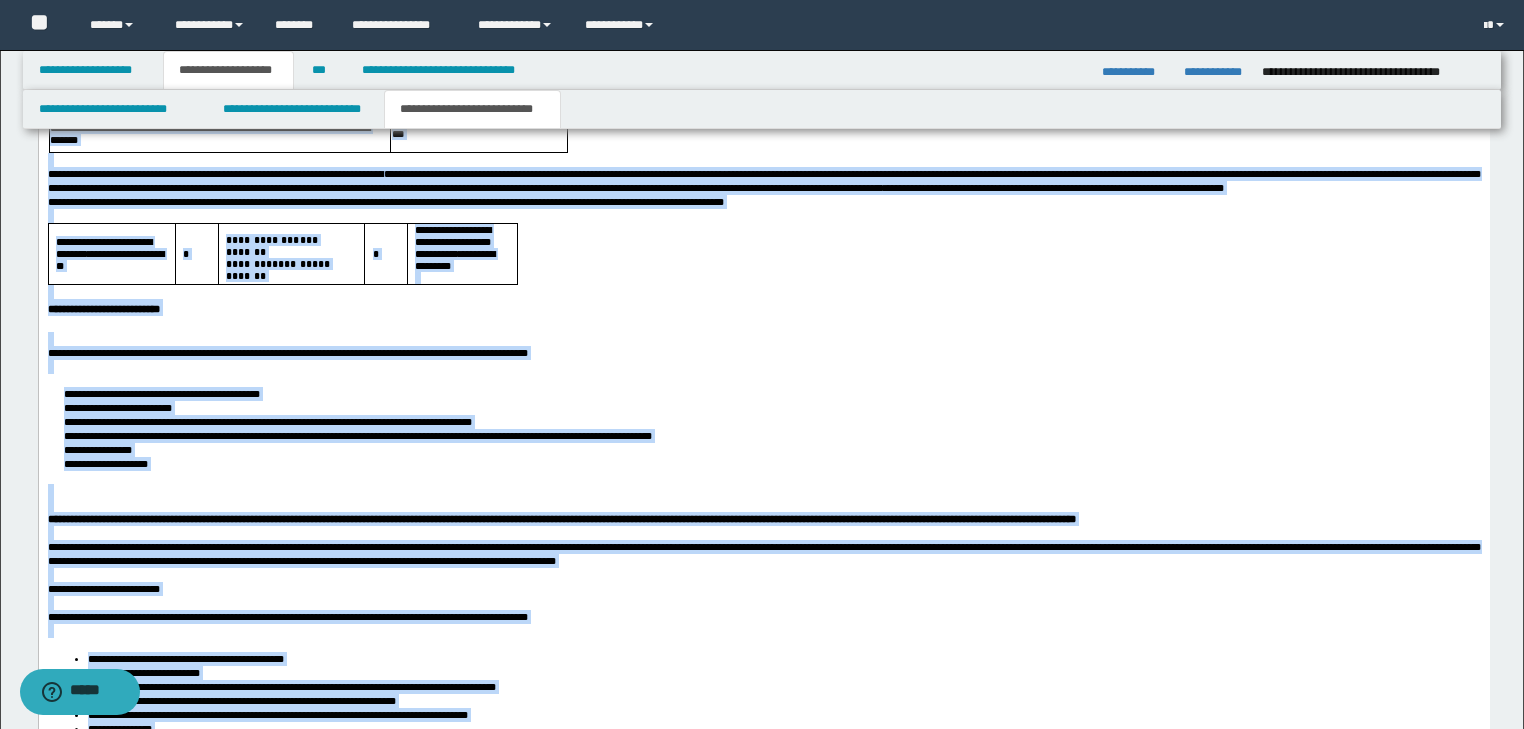 click on "**********" at bounding box center [763, 307] 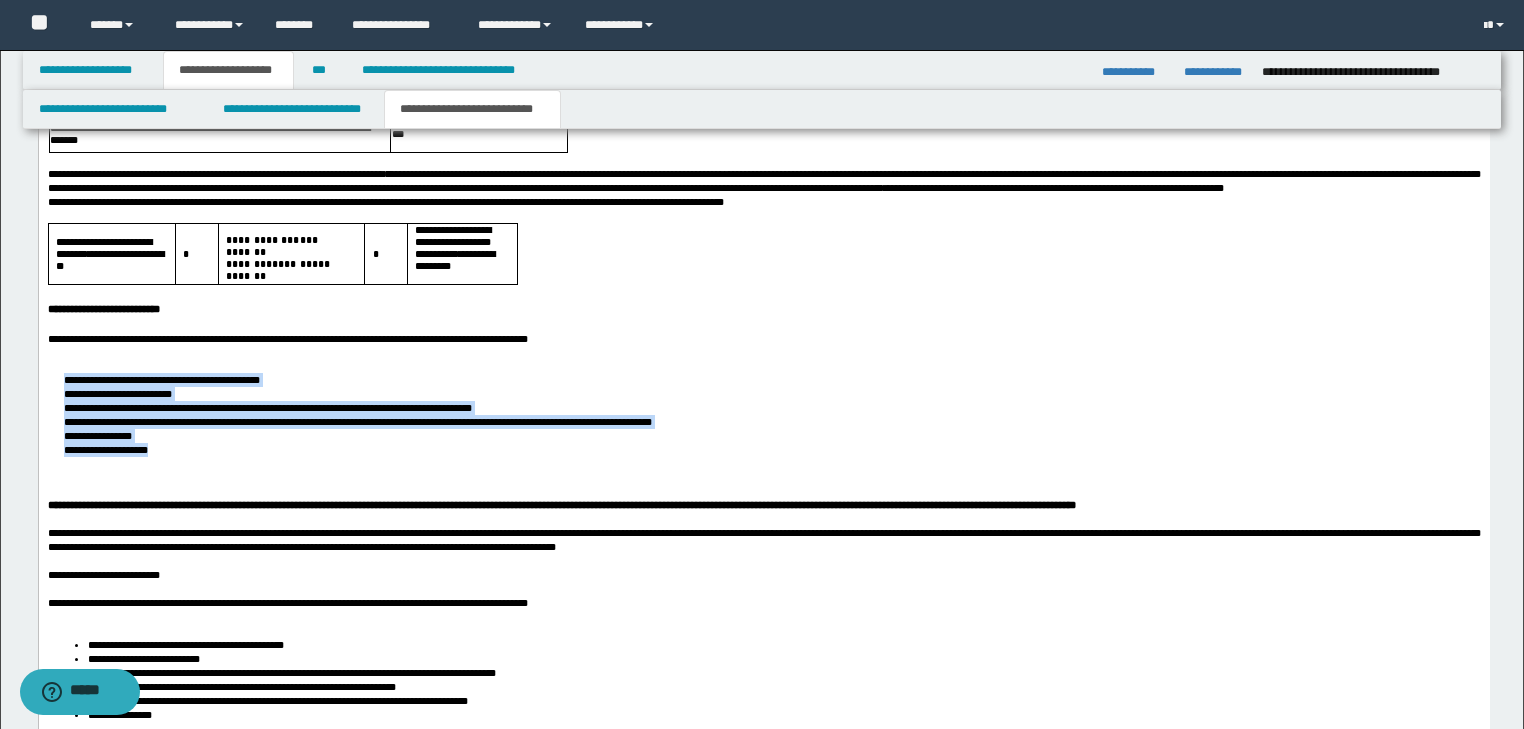 drag, startPoint x: 61, startPoint y: 427, endPoint x: 195, endPoint y: 503, distance: 154.05194 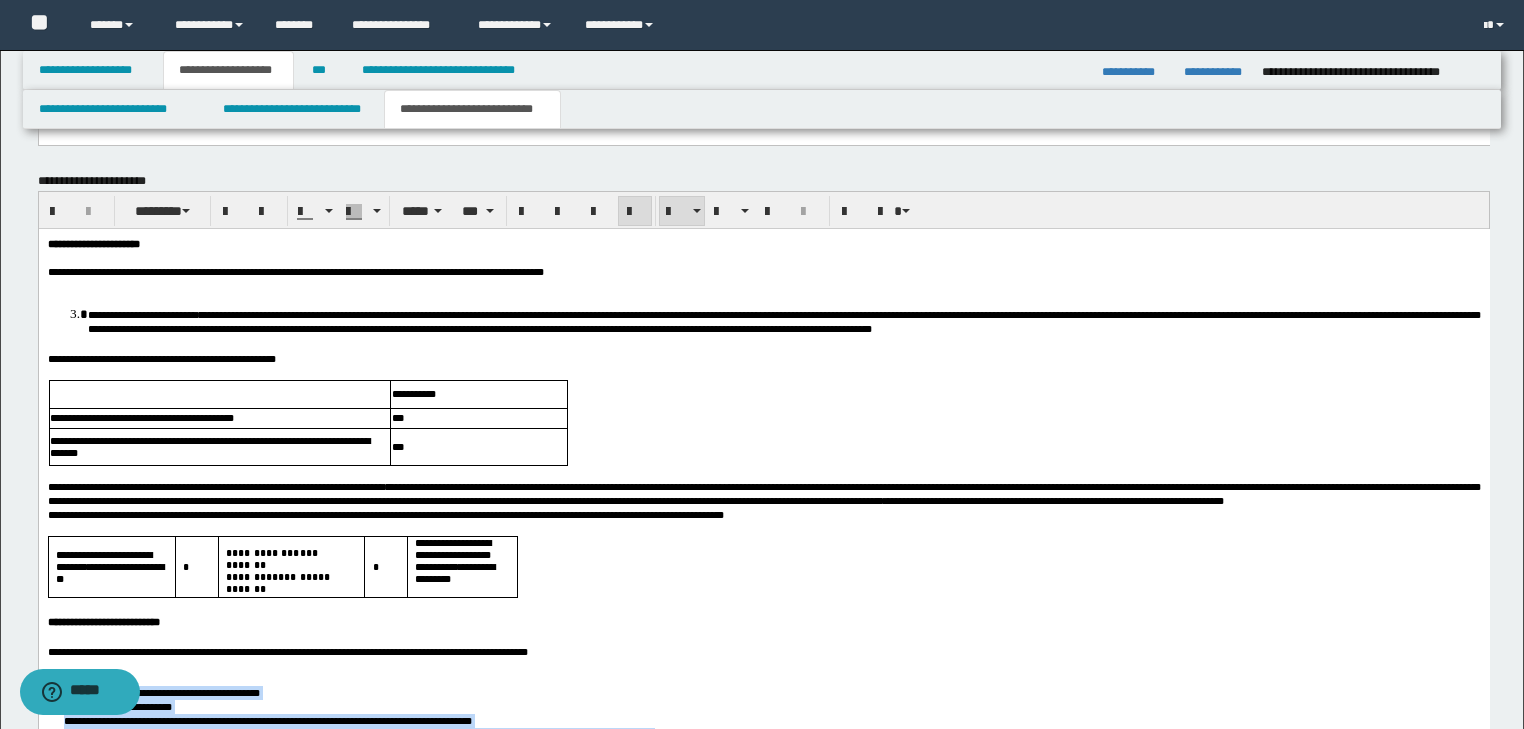 scroll, scrollTop: 1613, scrollLeft: 0, axis: vertical 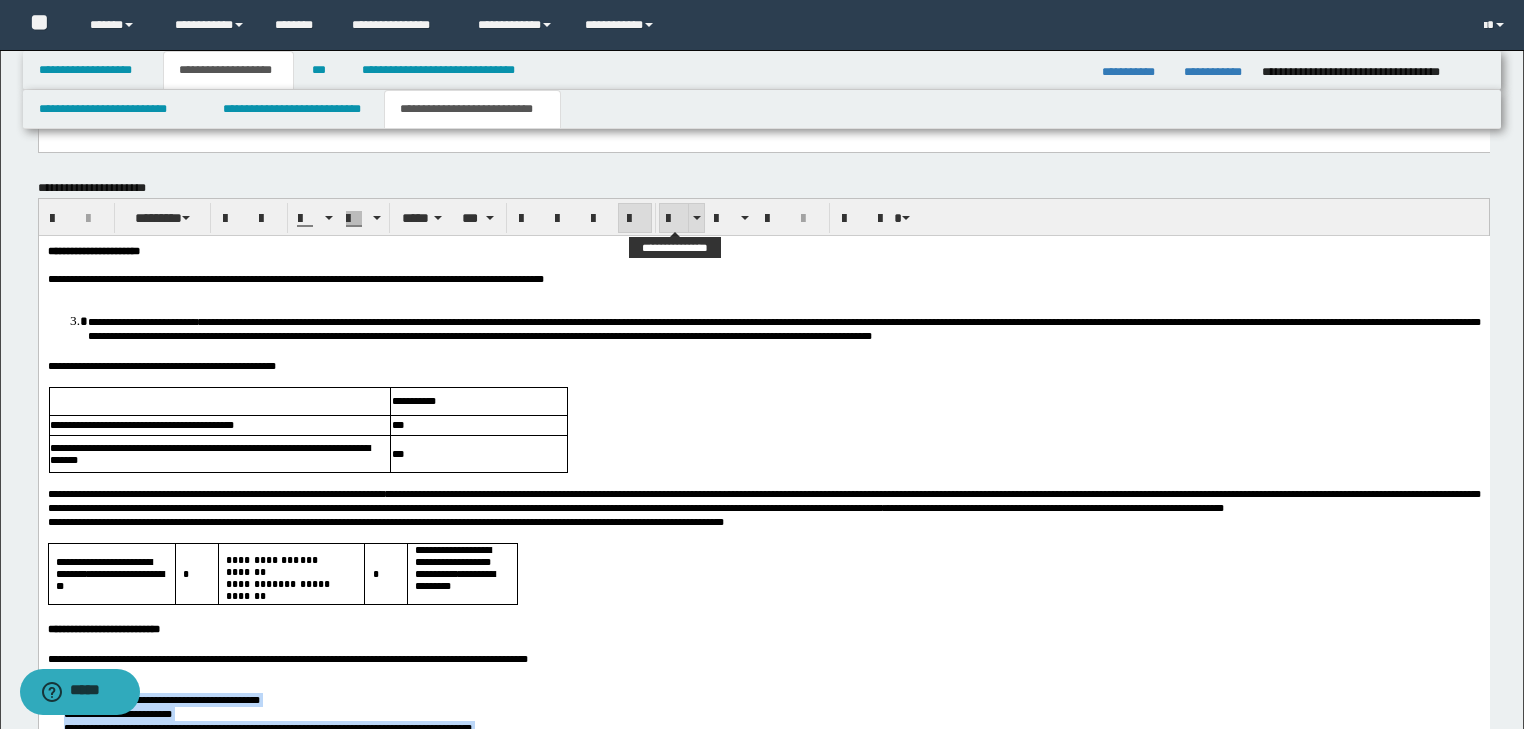 click at bounding box center (674, 219) 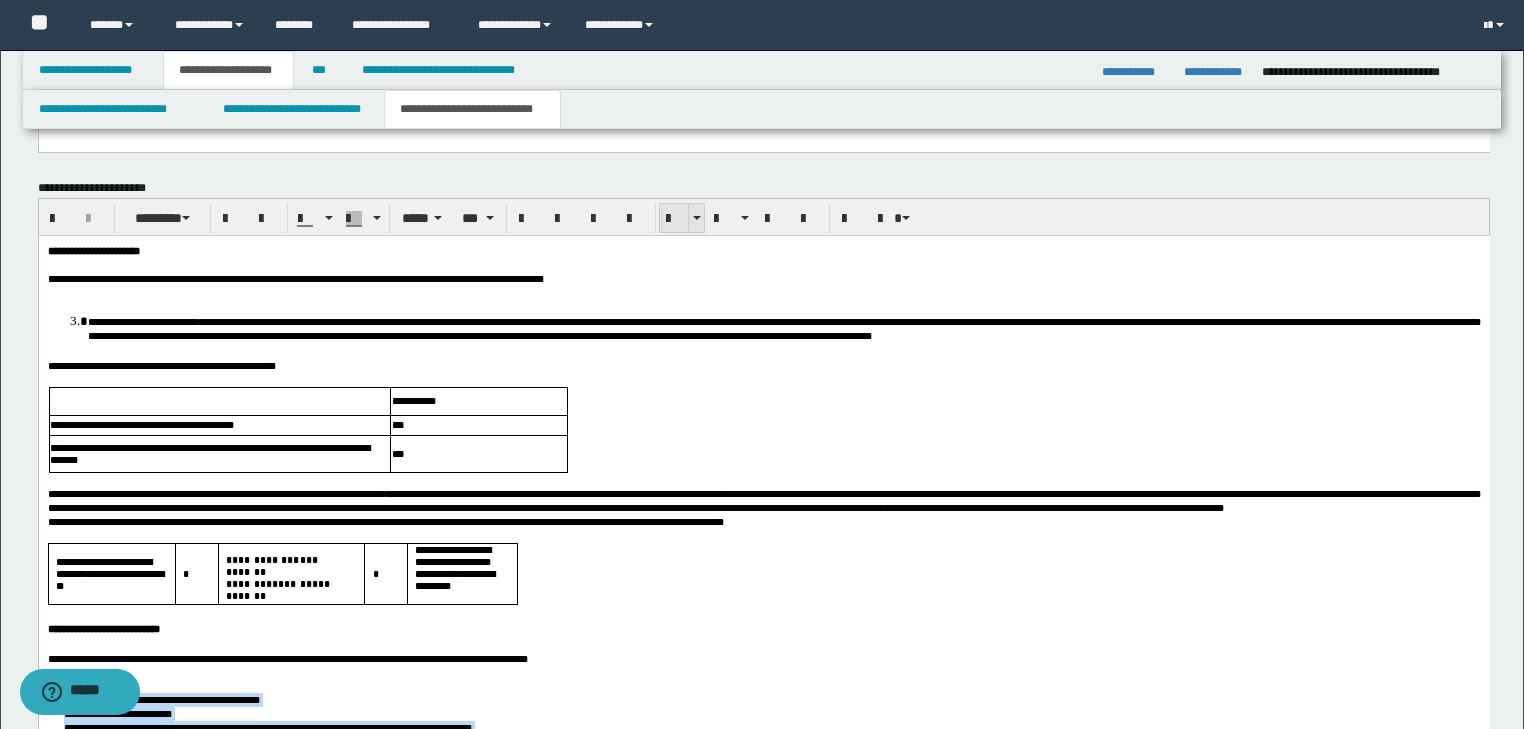 click at bounding box center (674, 219) 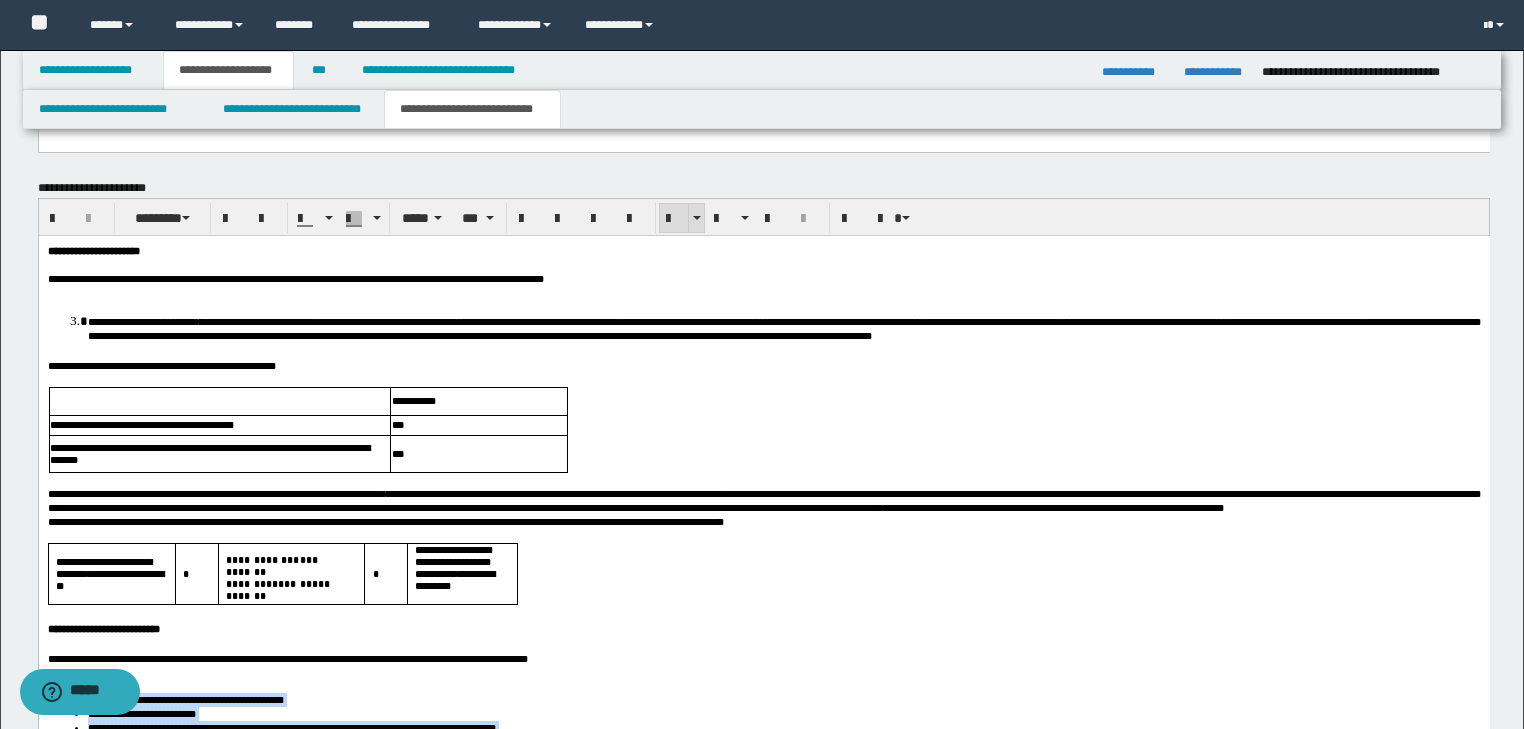 click at bounding box center [674, 219] 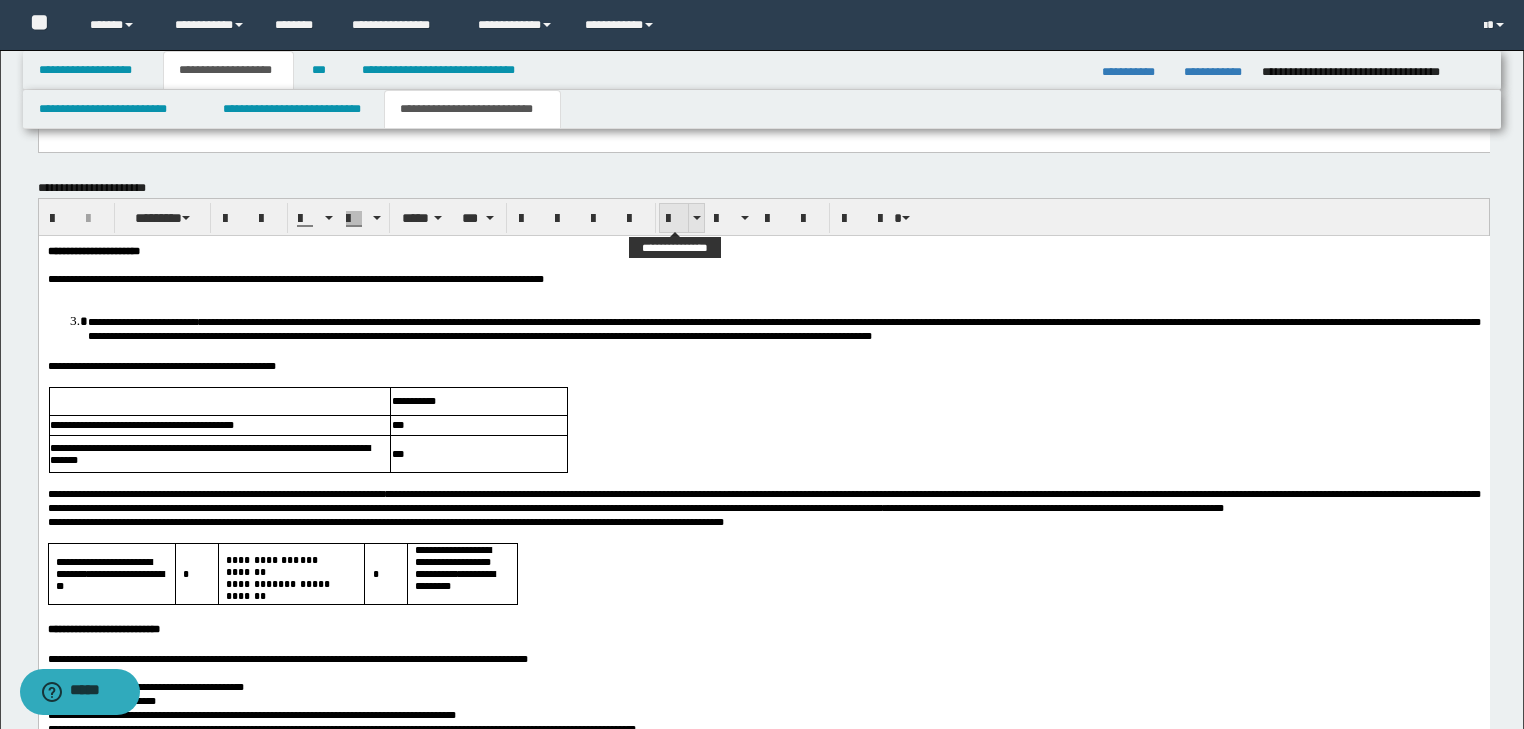 click at bounding box center (674, 218) 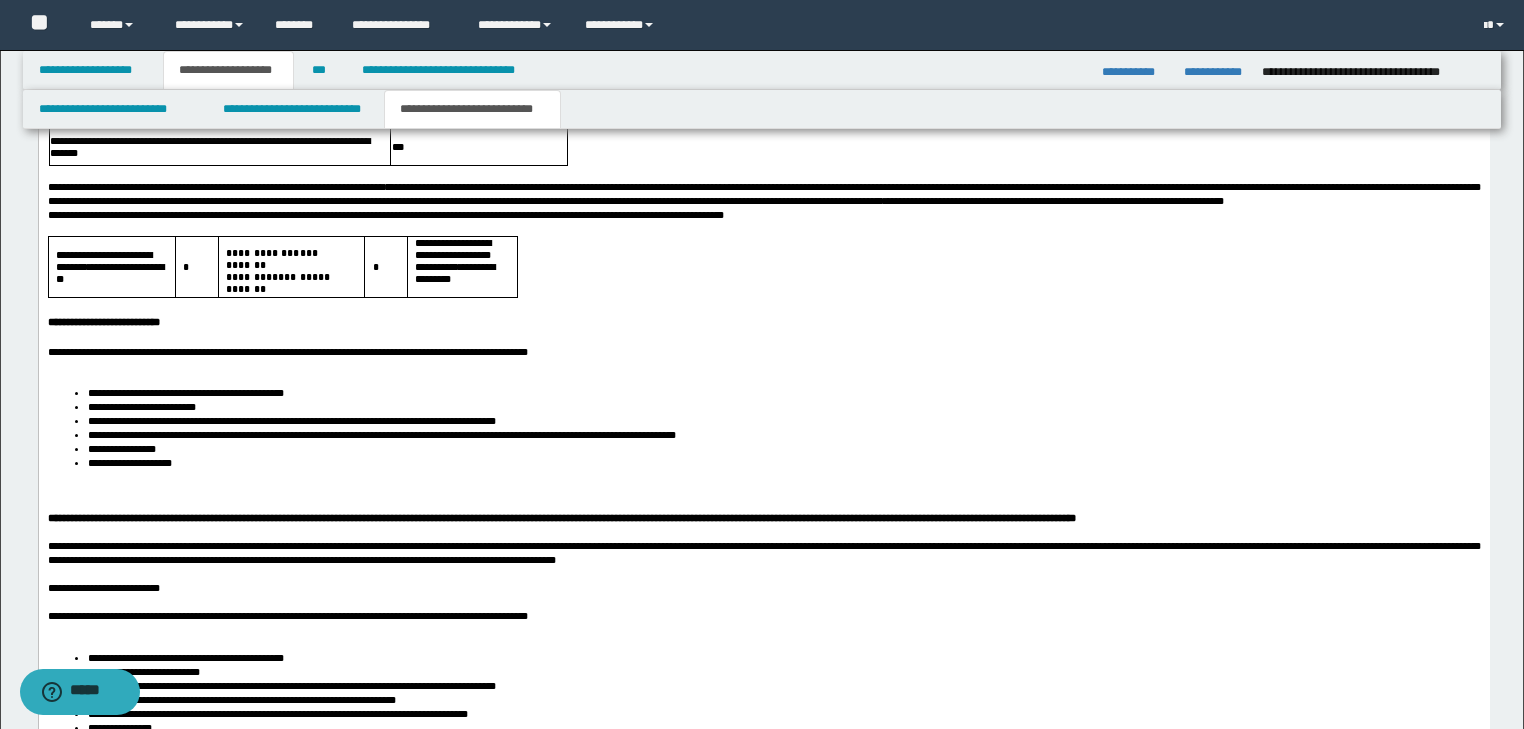 scroll, scrollTop: 2013, scrollLeft: 0, axis: vertical 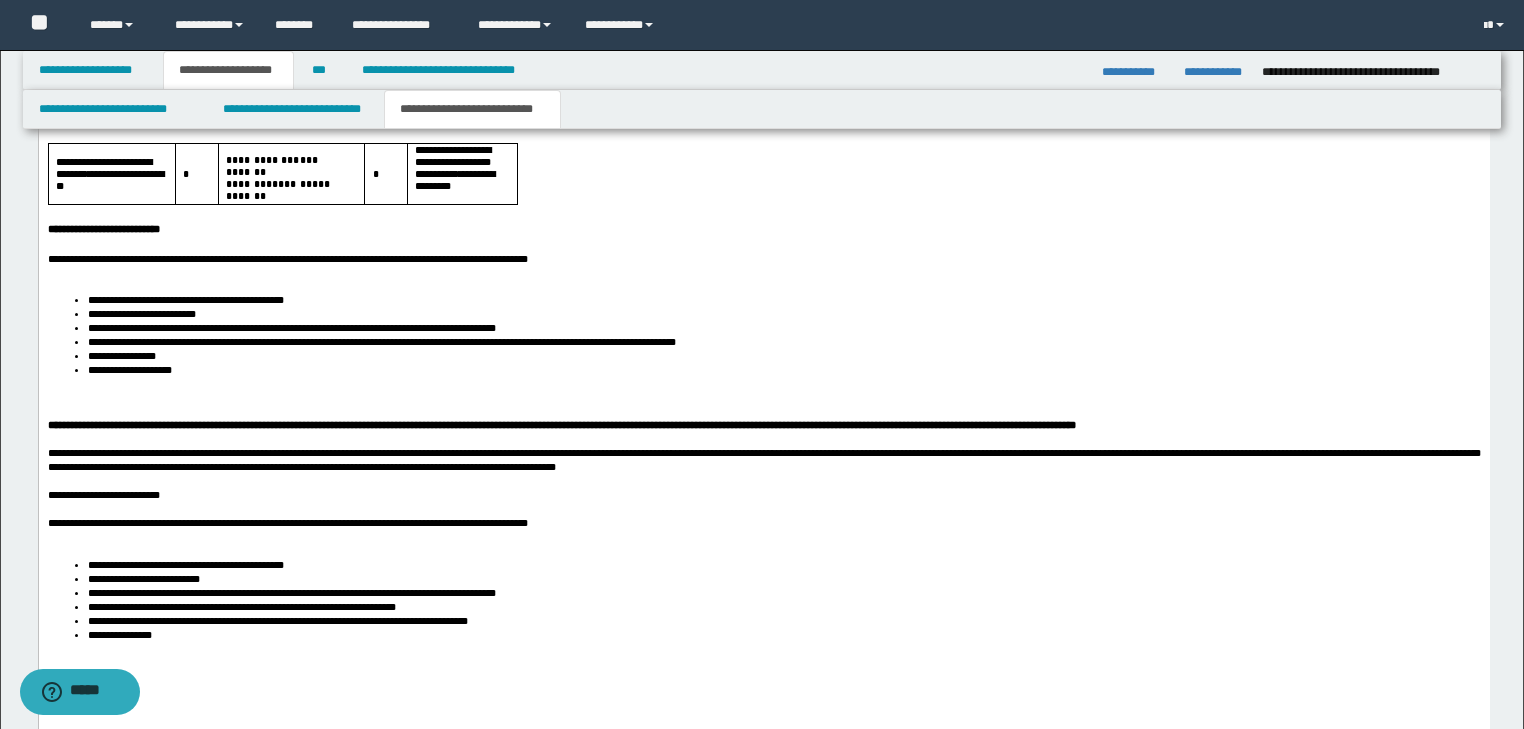 click at bounding box center [763, 397] 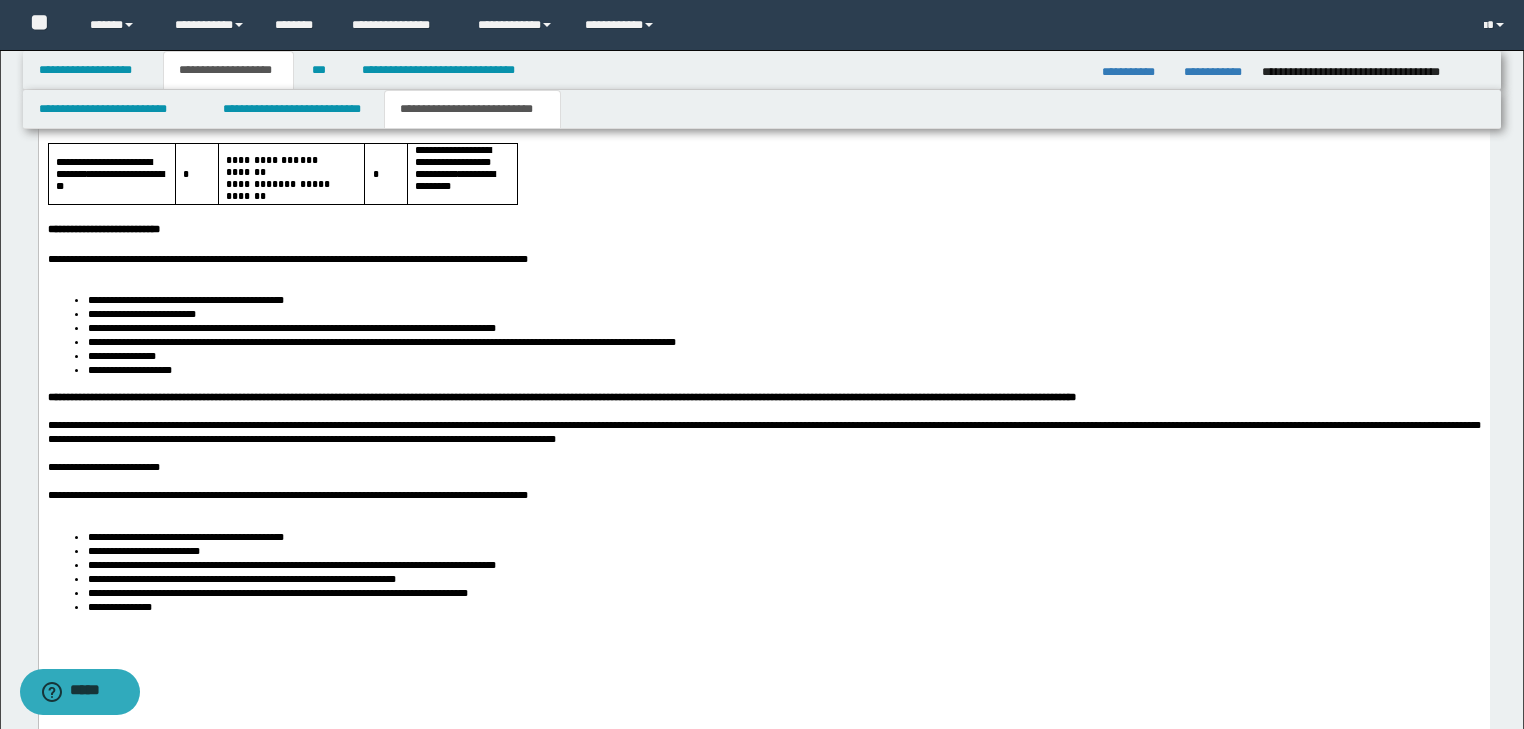 click on "**********" at bounding box center [763, 467] 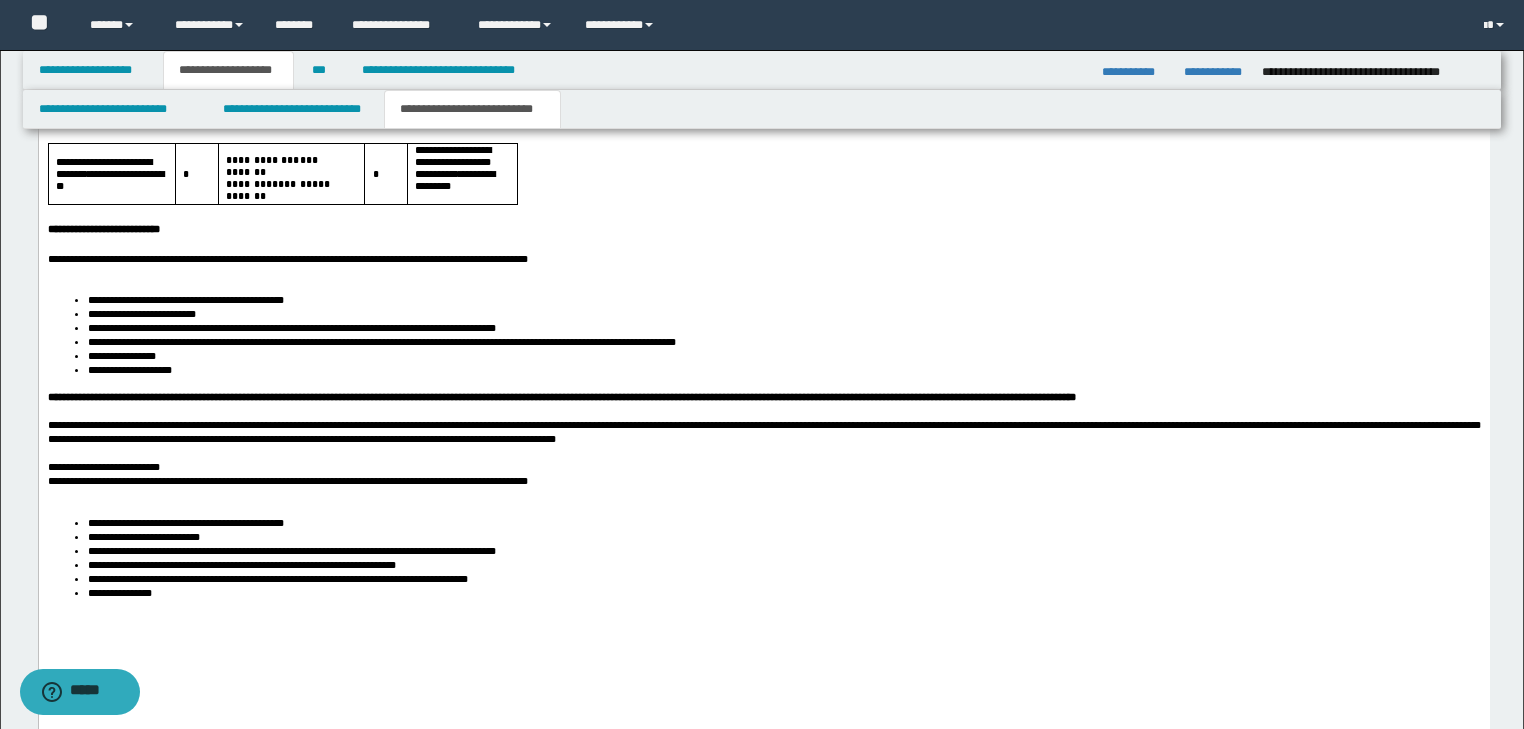 click on "**********" at bounding box center [763, 481] 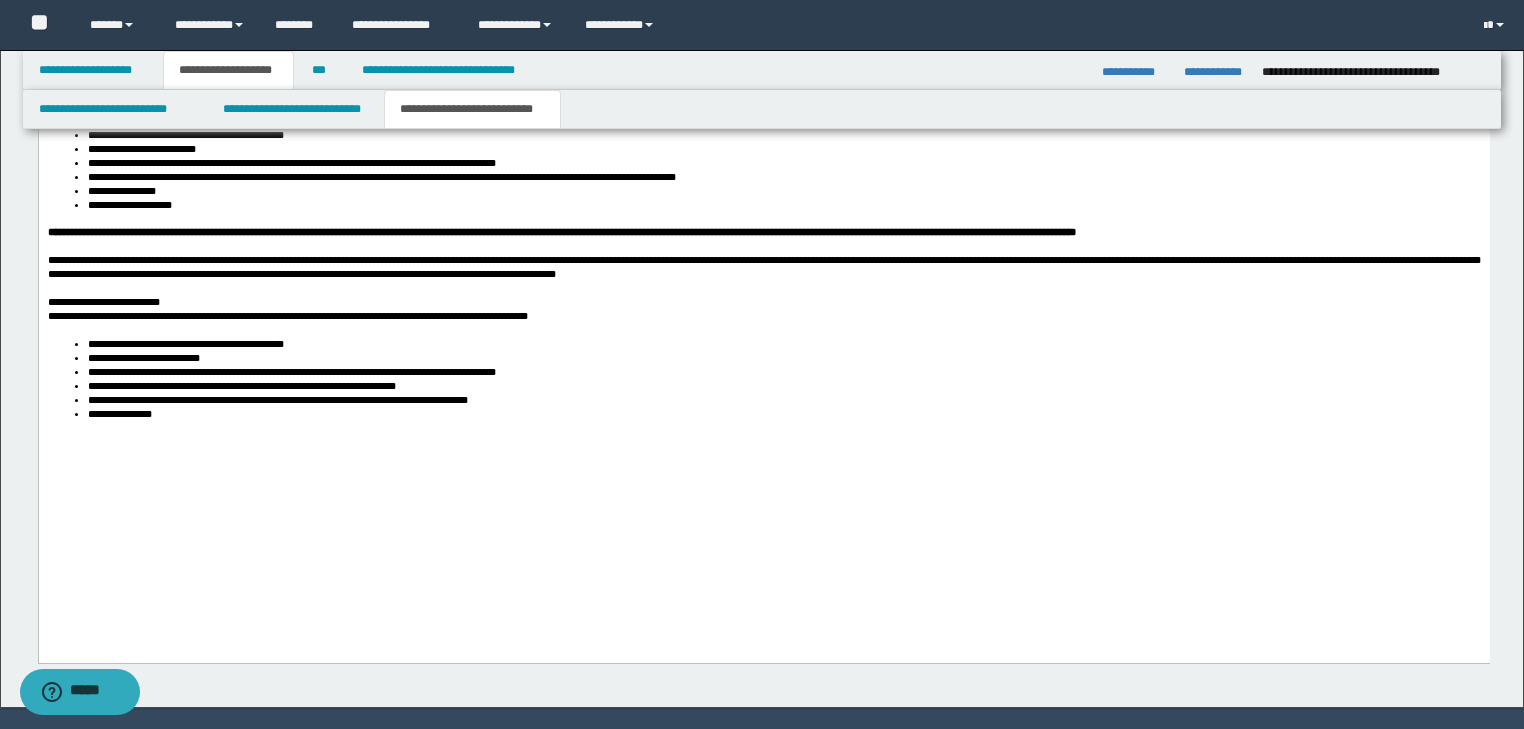 scroll, scrollTop: 2234, scrollLeft: 0, axis: vertical 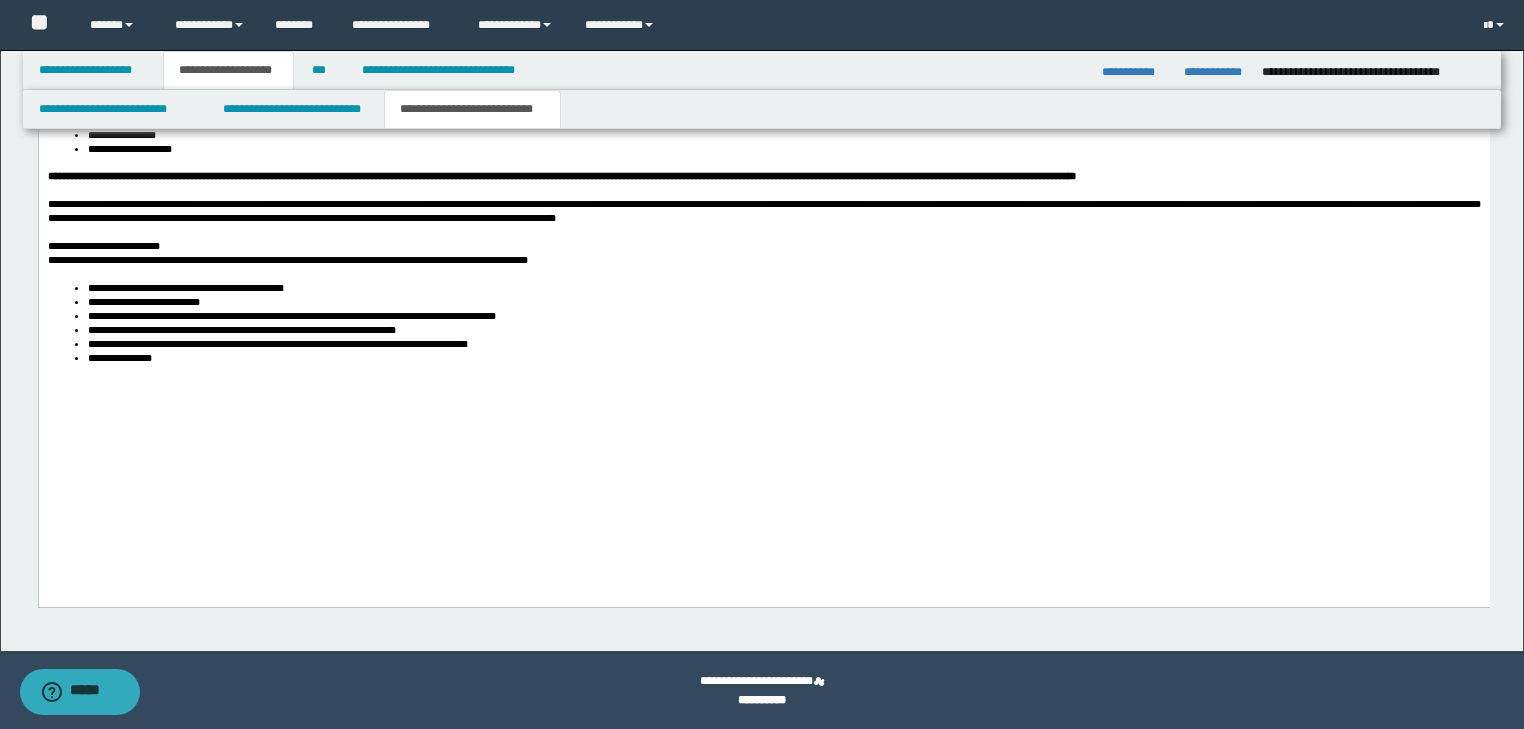 click on "**********" at bounding box center [783, 358] 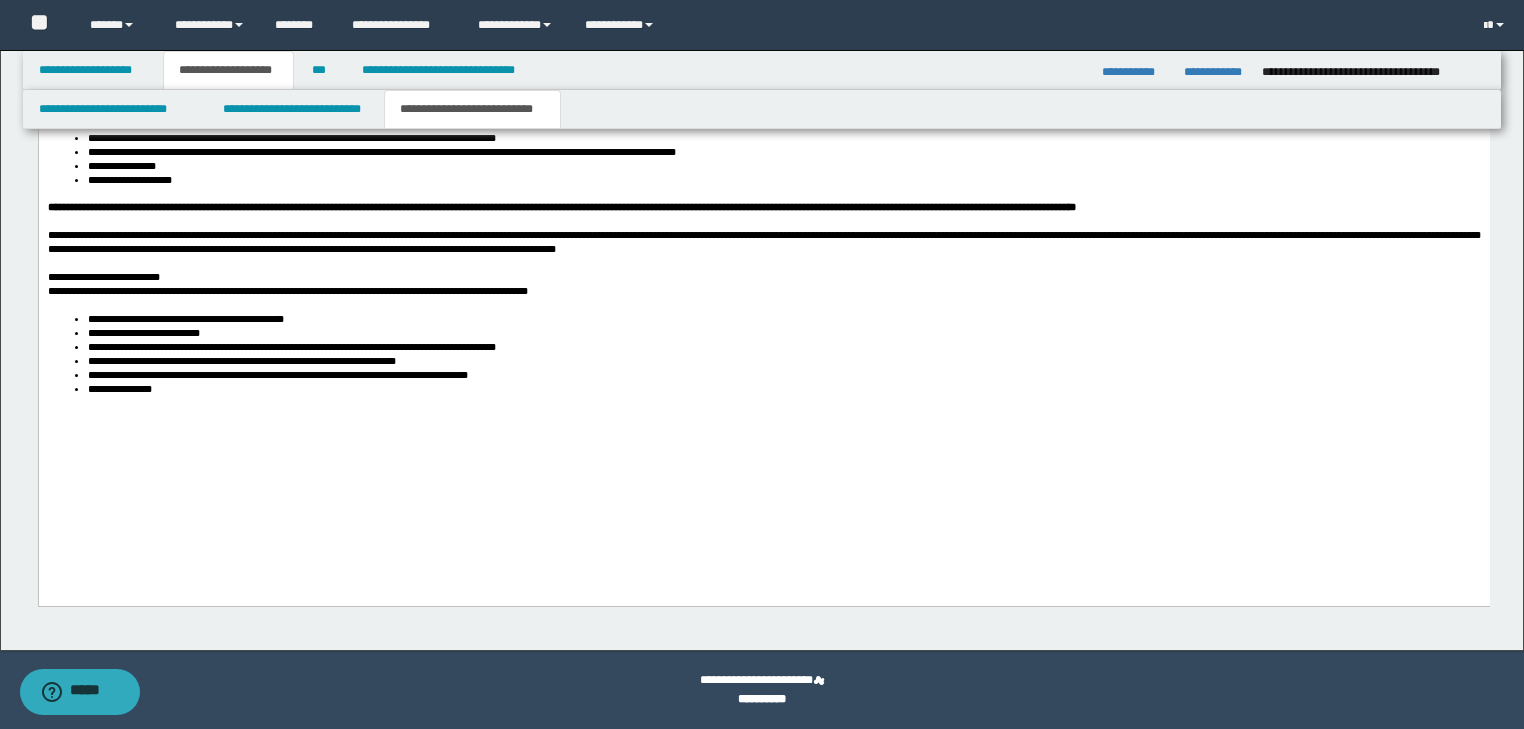 scroll, scrollTop: 2202, scrollLeft: 0, axis: vertical 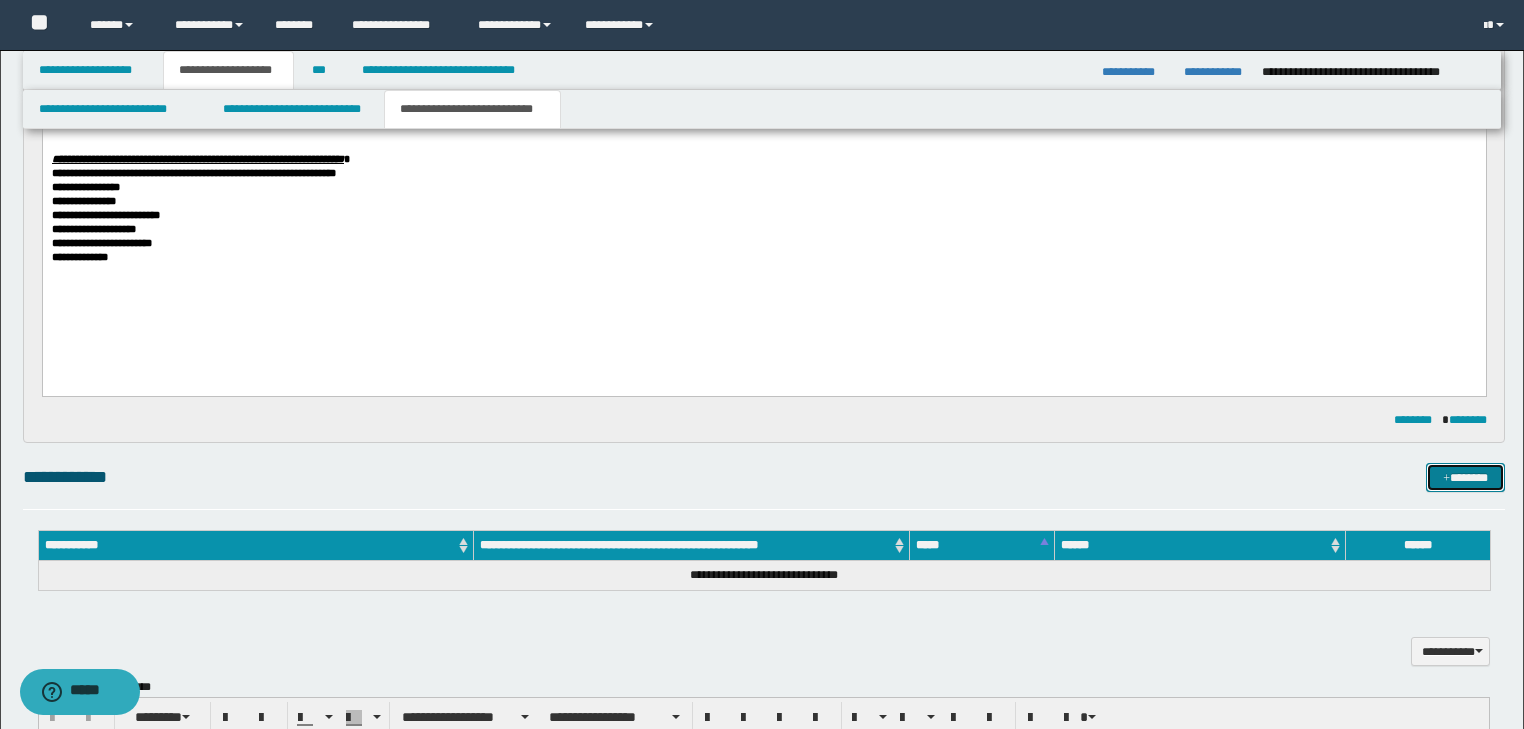 click on "*******" at bounding box center (1465, 478) 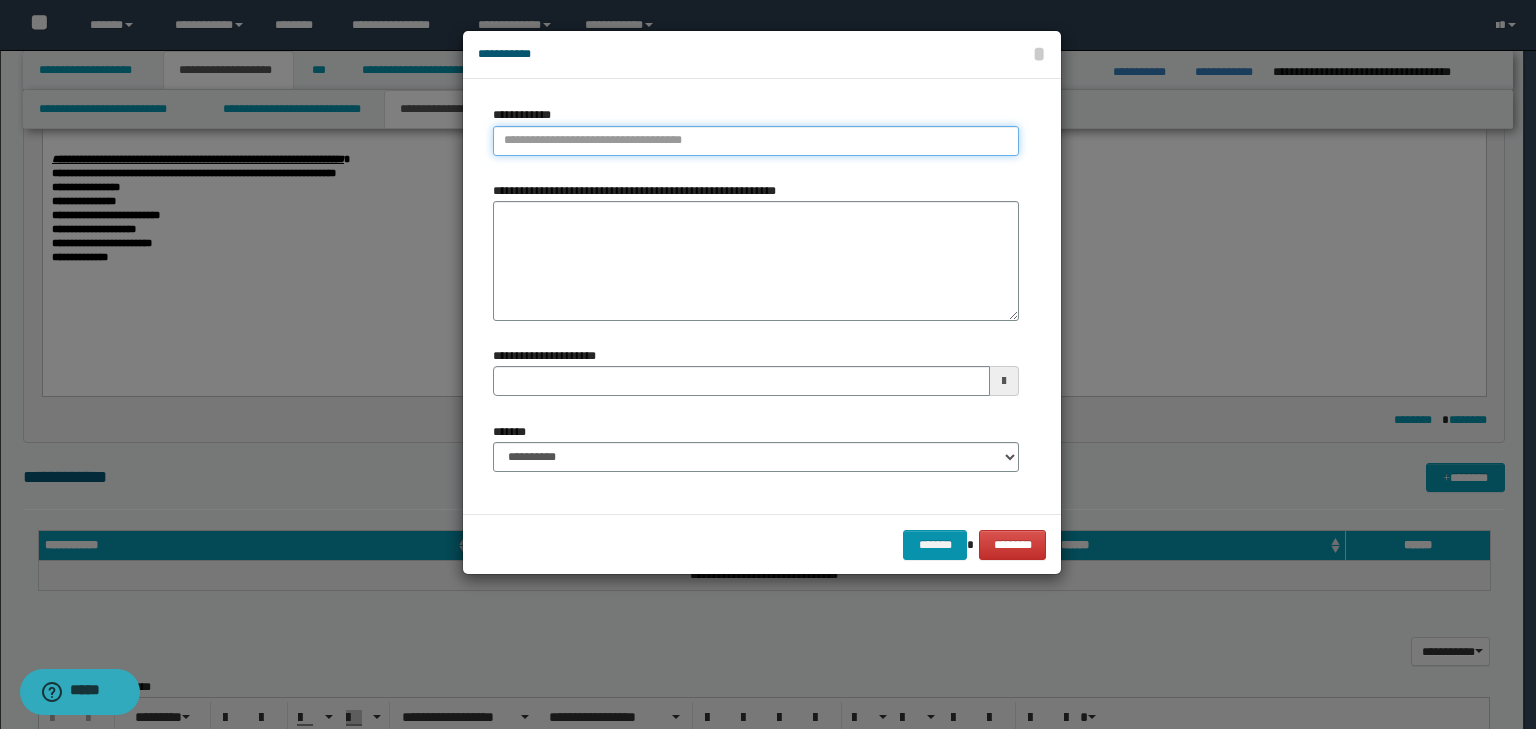 click on "**********" at bounding box center (756, 141) 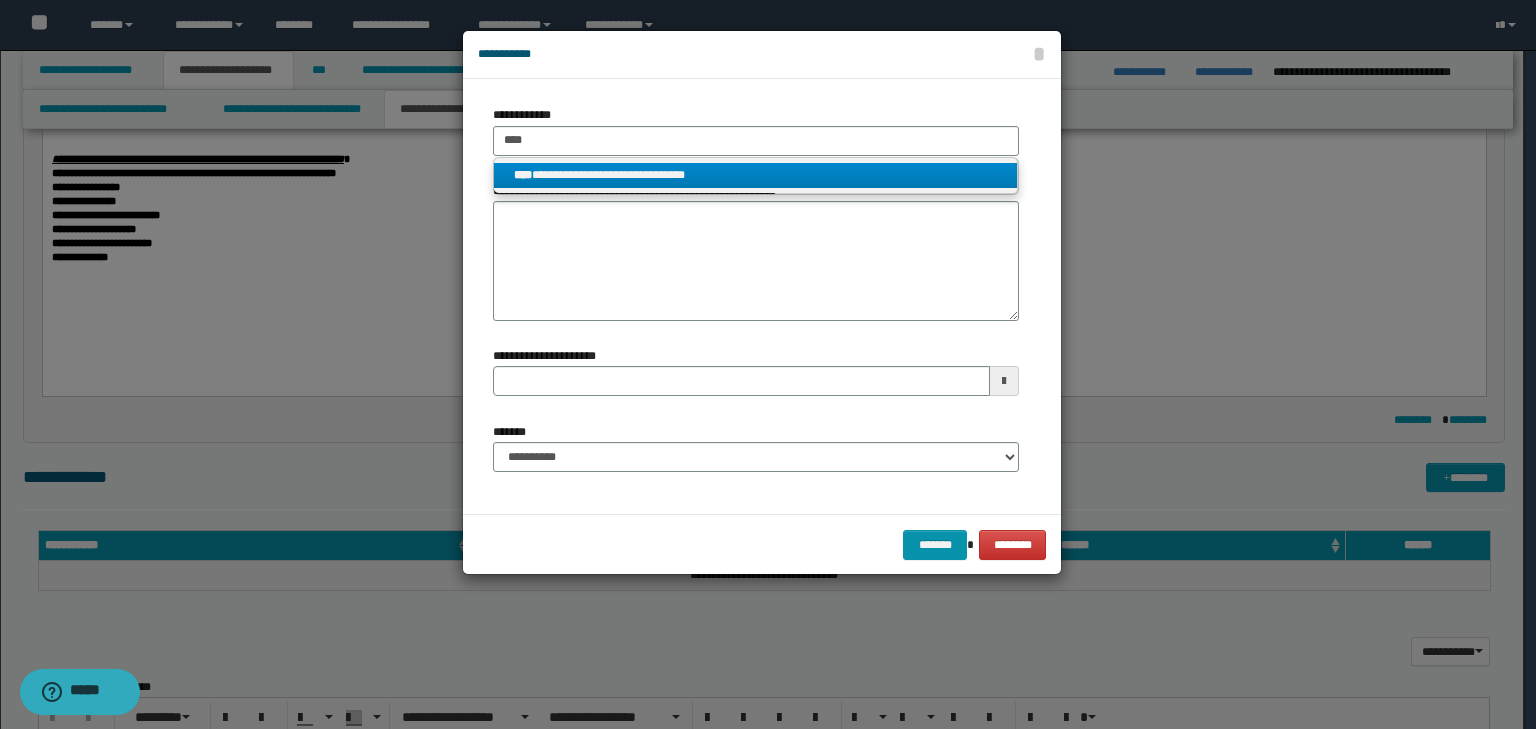 click on "**********" at bounding box center [756, 175] 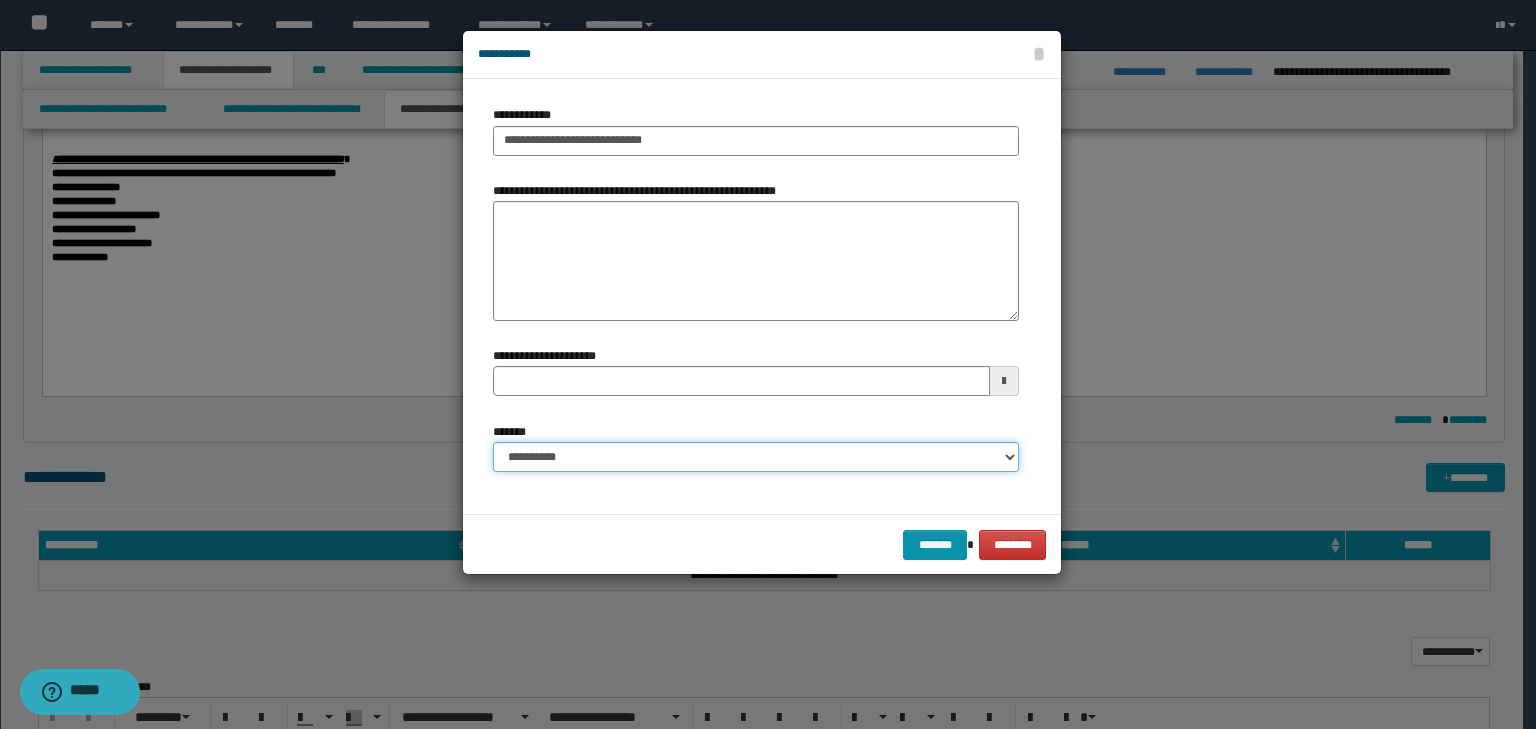 click on "**********" at bounding box center [756, 457] 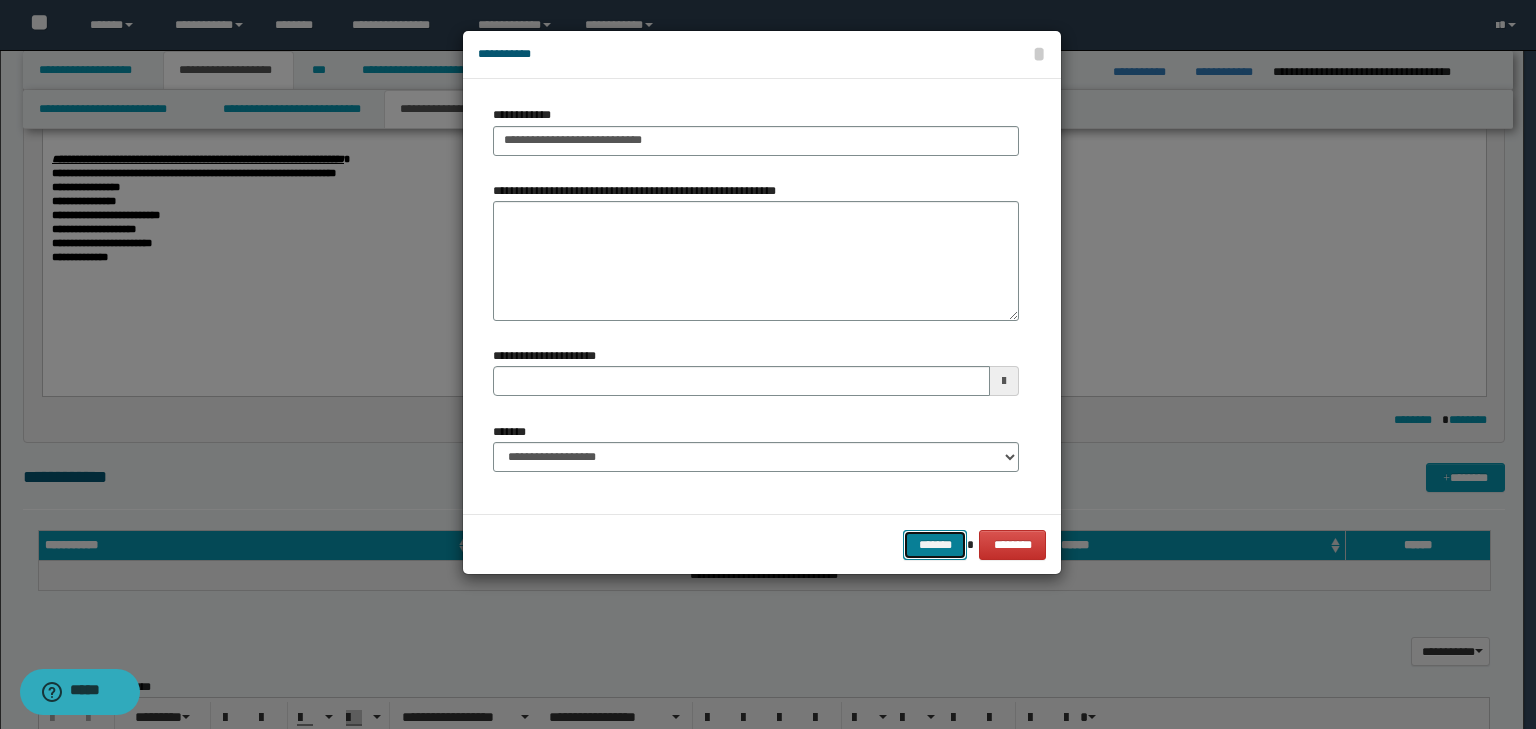 click on "*******" at bounding box center [935, 545] 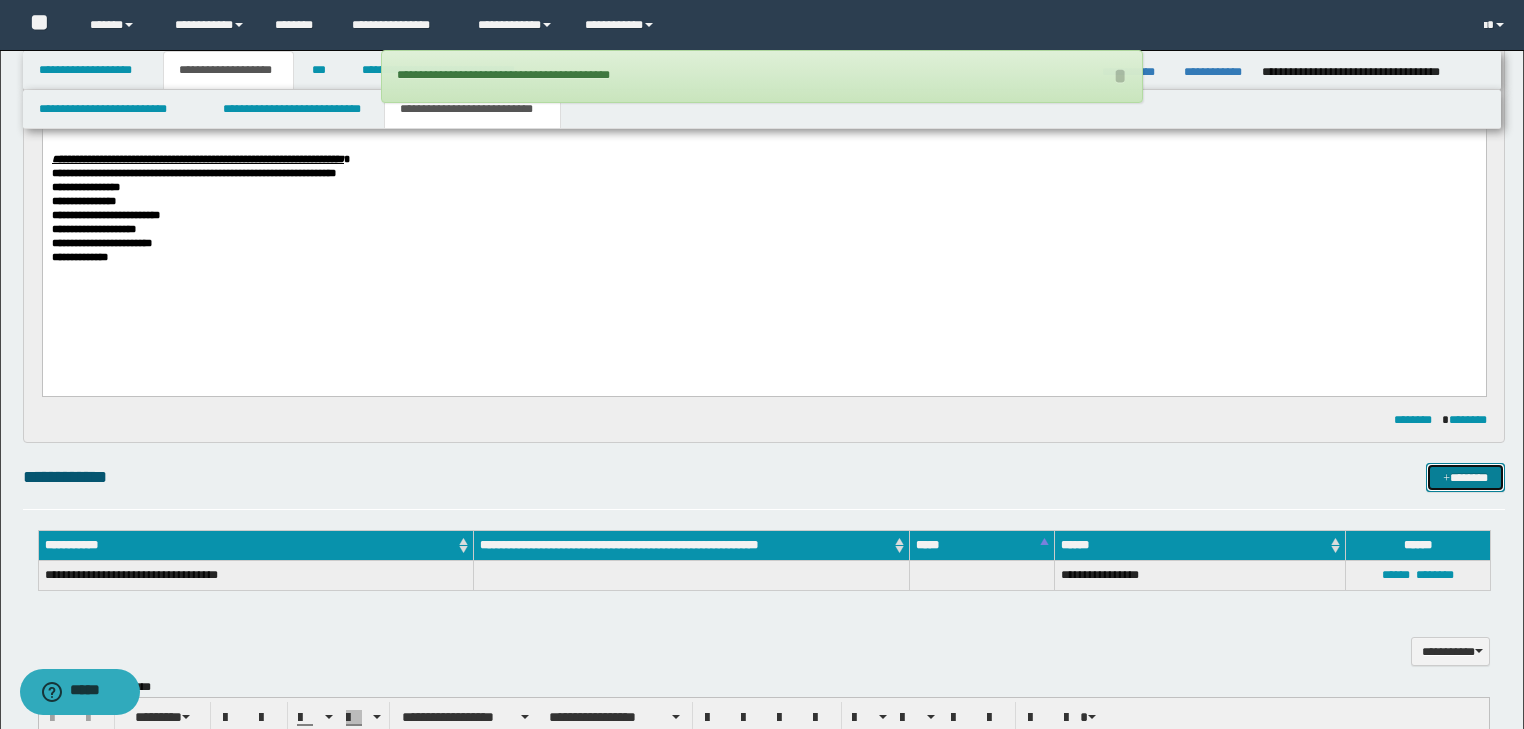 click on "*******" at bounding box center (1465, 478) 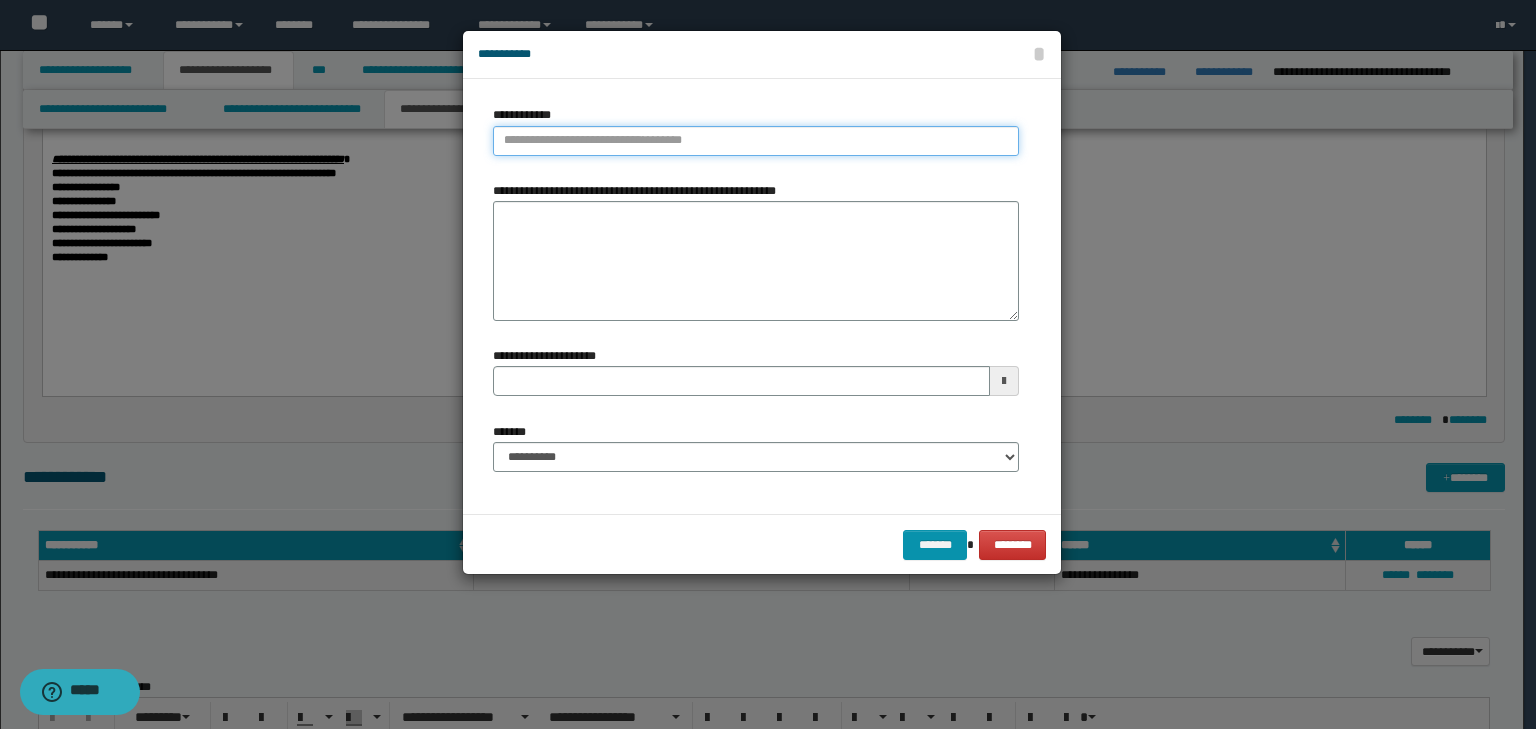 click on "**********" at bounding box center (756, 141) 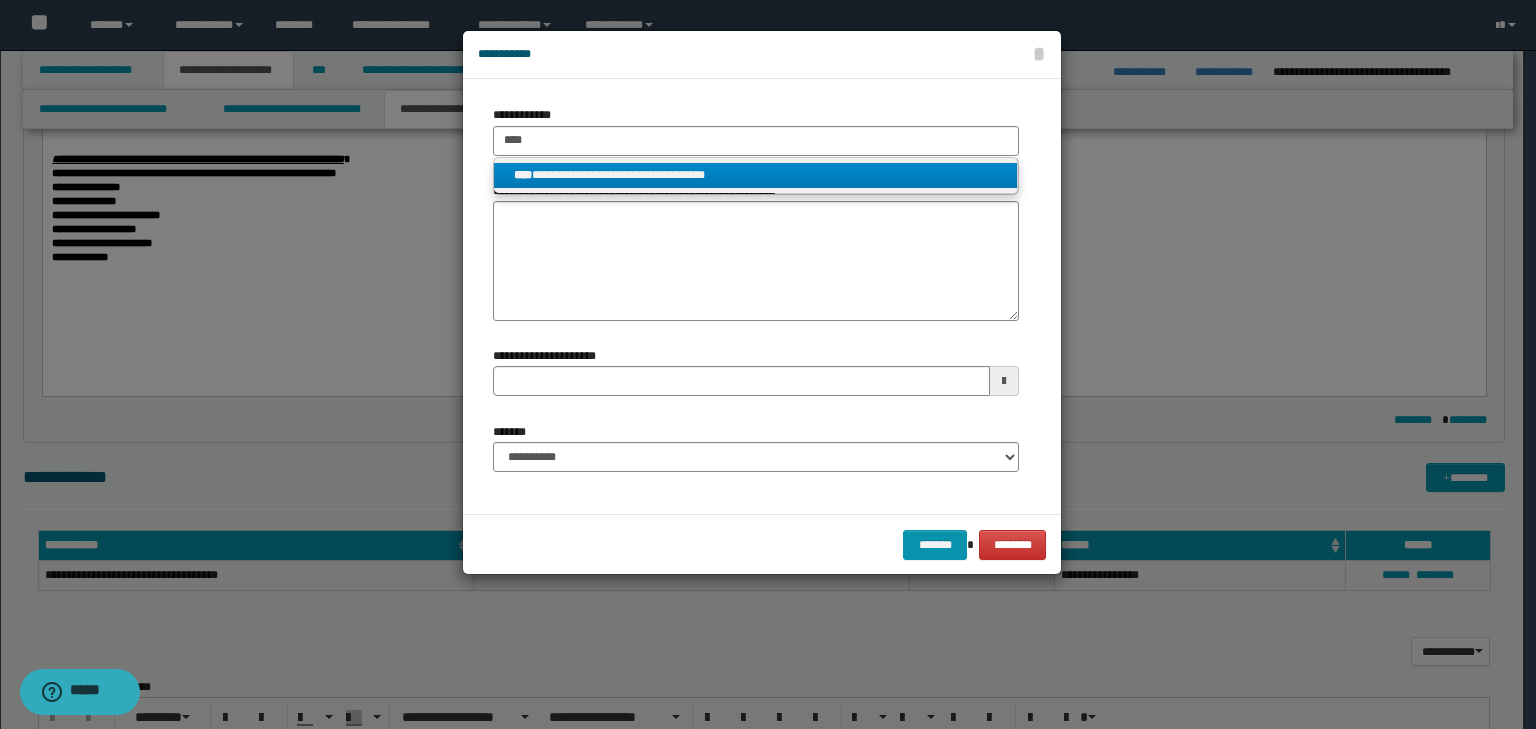 click on "**********" at bounding box center (756, 175) 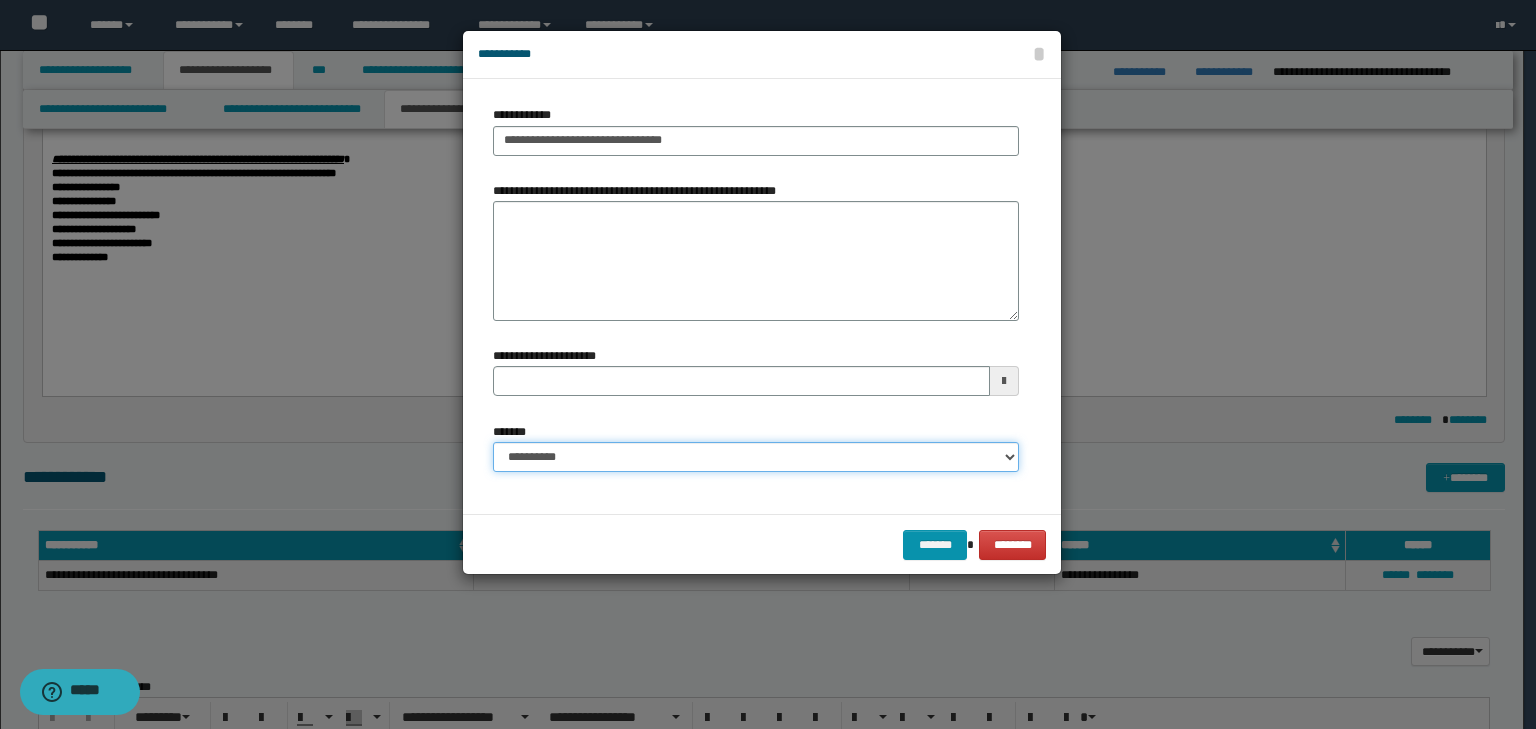 drag, startPoint x: 577, startPoint y: 448, endPoint x: 576, endPoint y: 470, distance: 22.022715 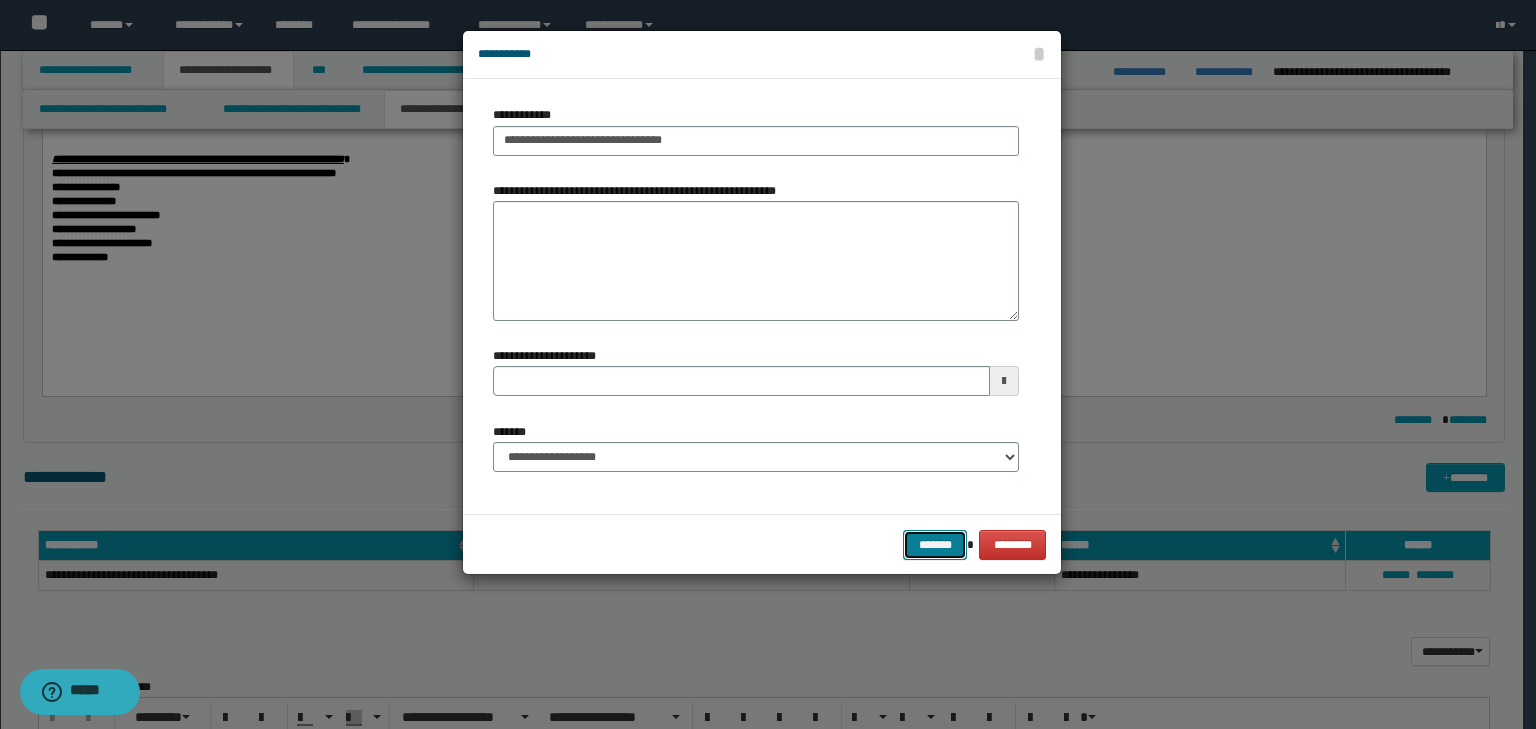 click on "*******" at bounding box center [935, 545] 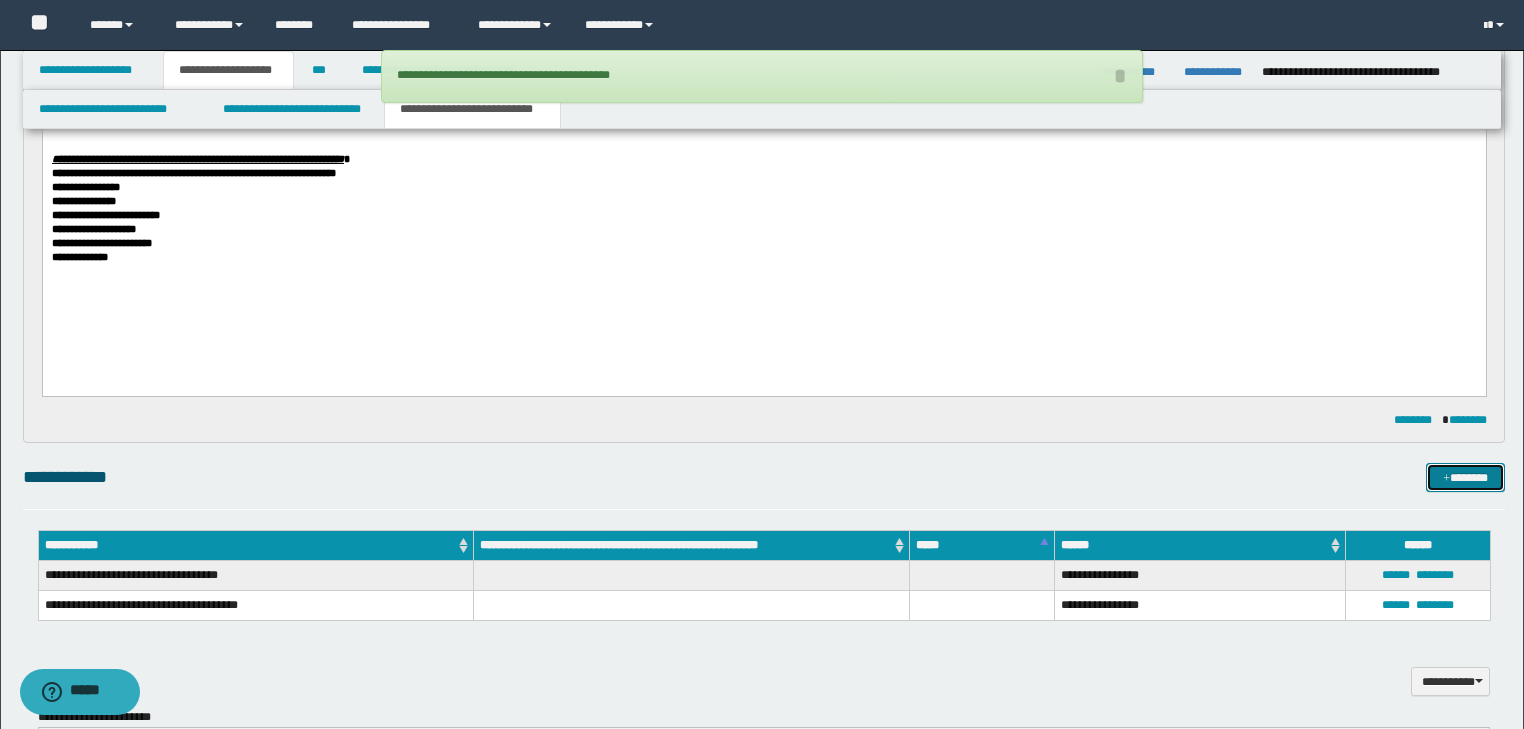 click on "*******" at bounding box center (1465, 478) 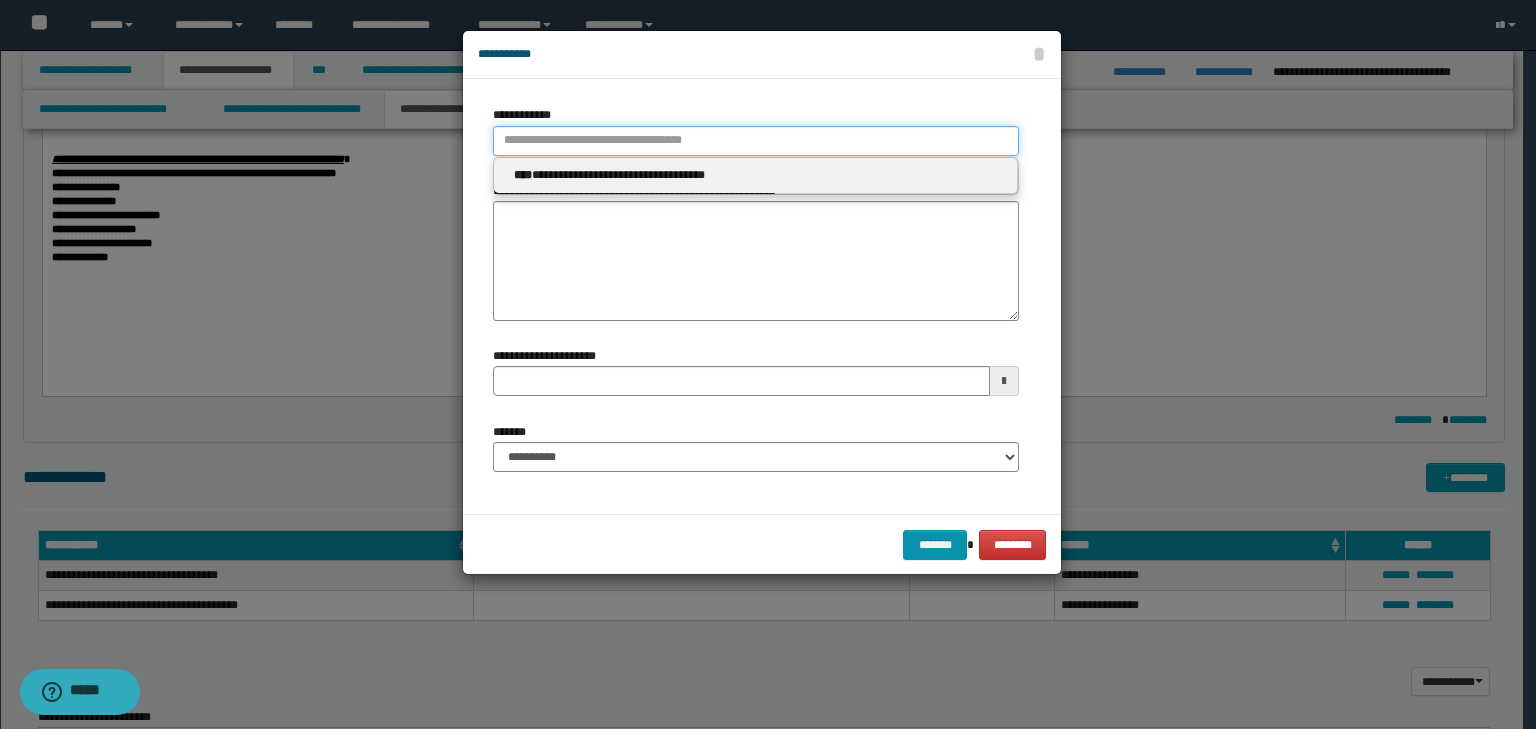 click on "**********" at bounding box center [756, 141] 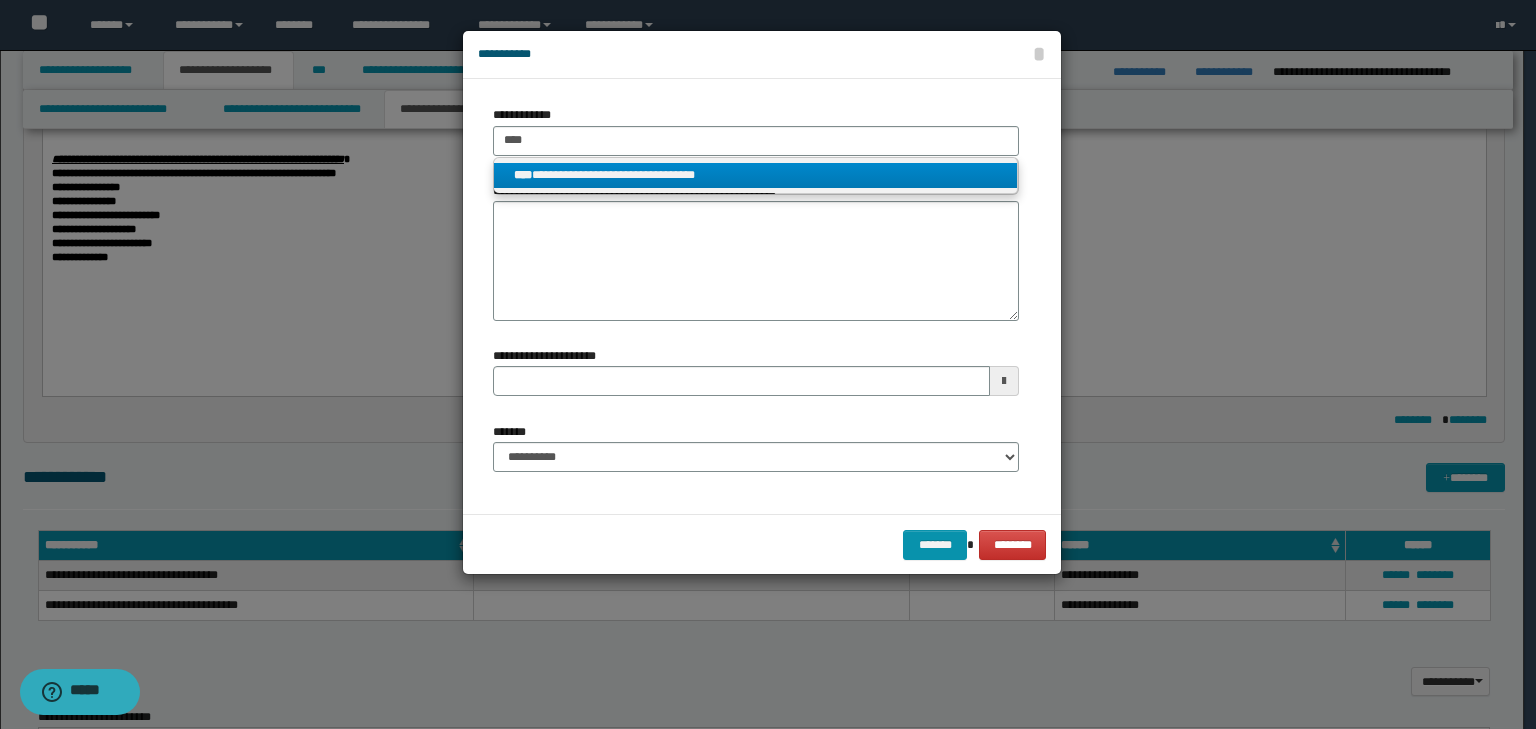 click on "**********" at bounding box center [756, 175] 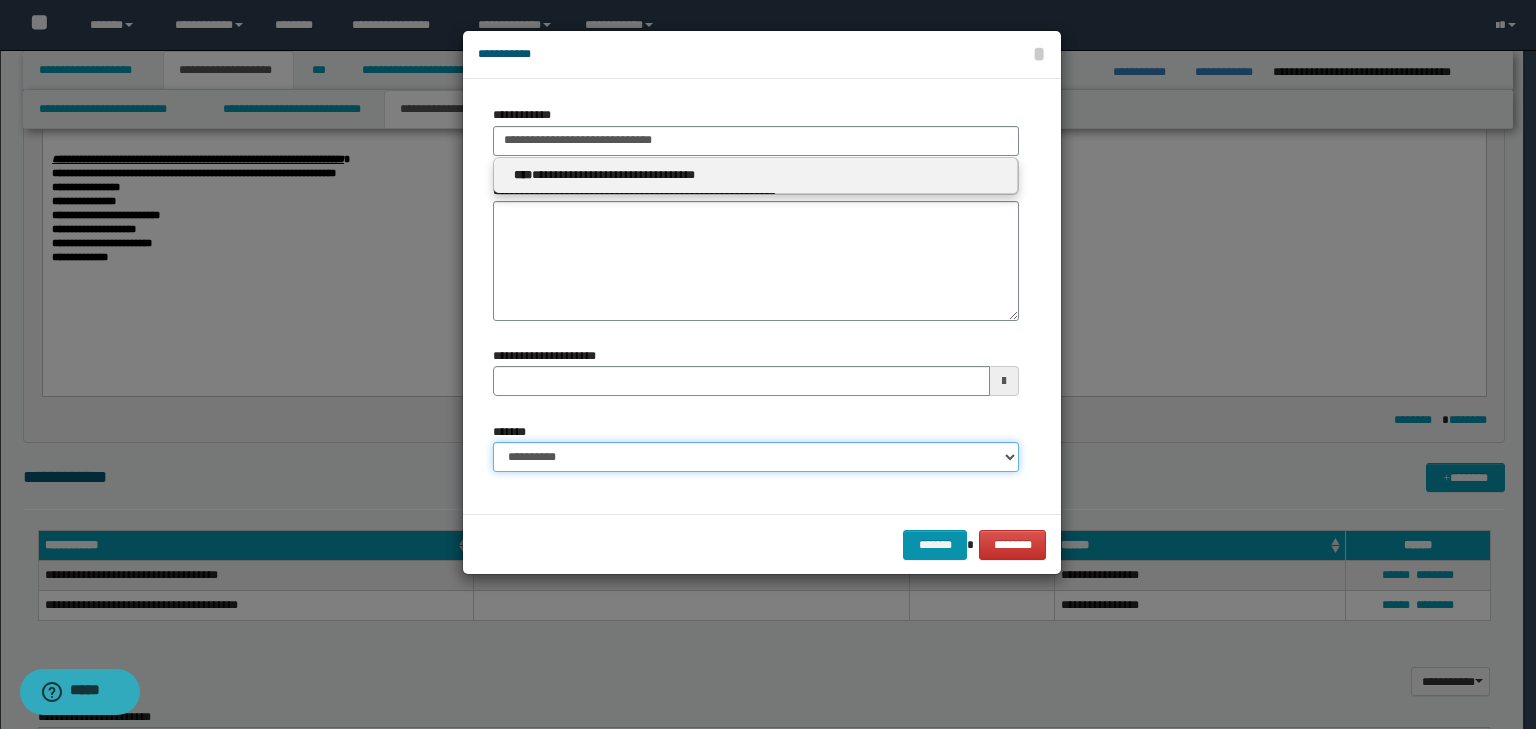 drag, startPoint x: 723, startPoint y: 455, endPoint x: 718, endPoint y: 470, distance: 15.811388 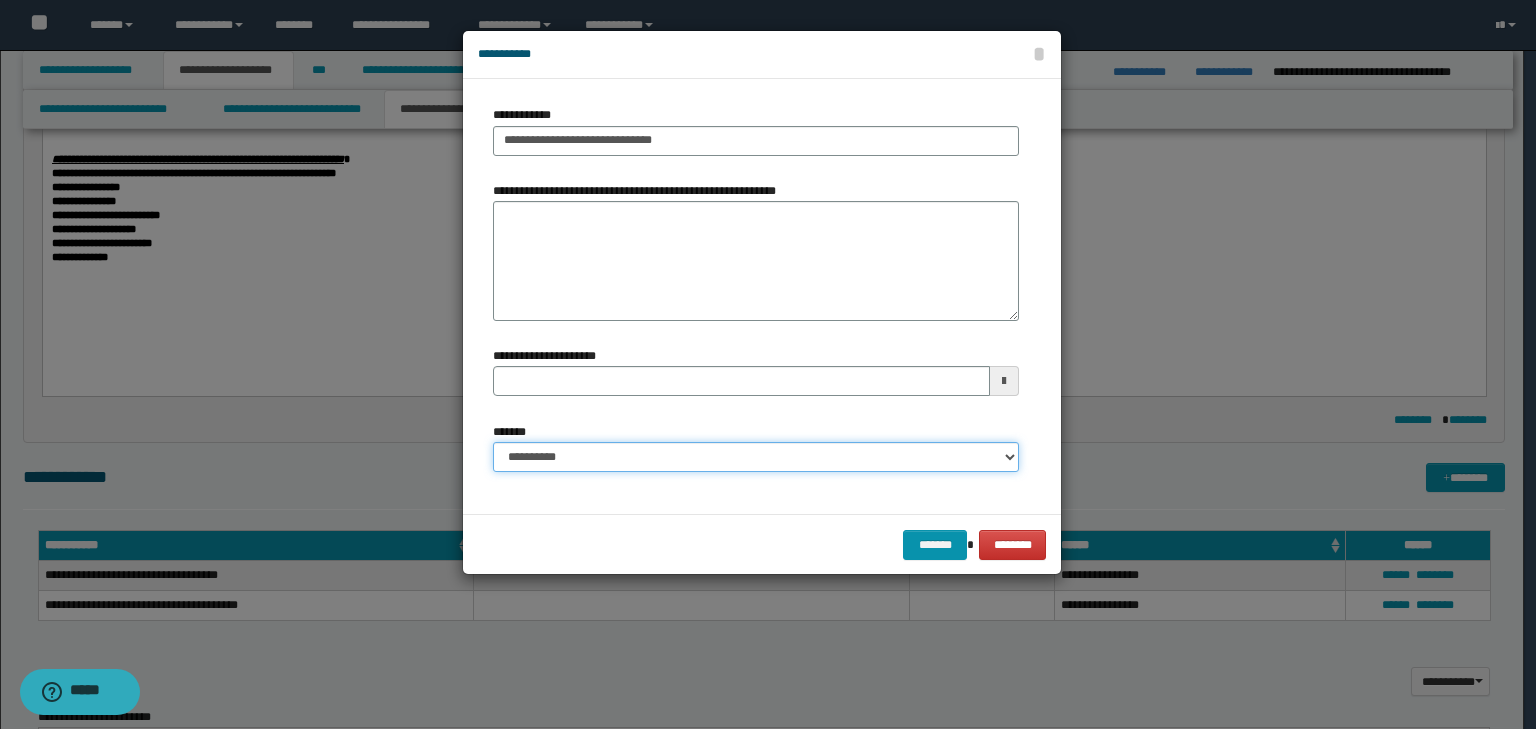 click on "**********" at bounding box center [756, 457] 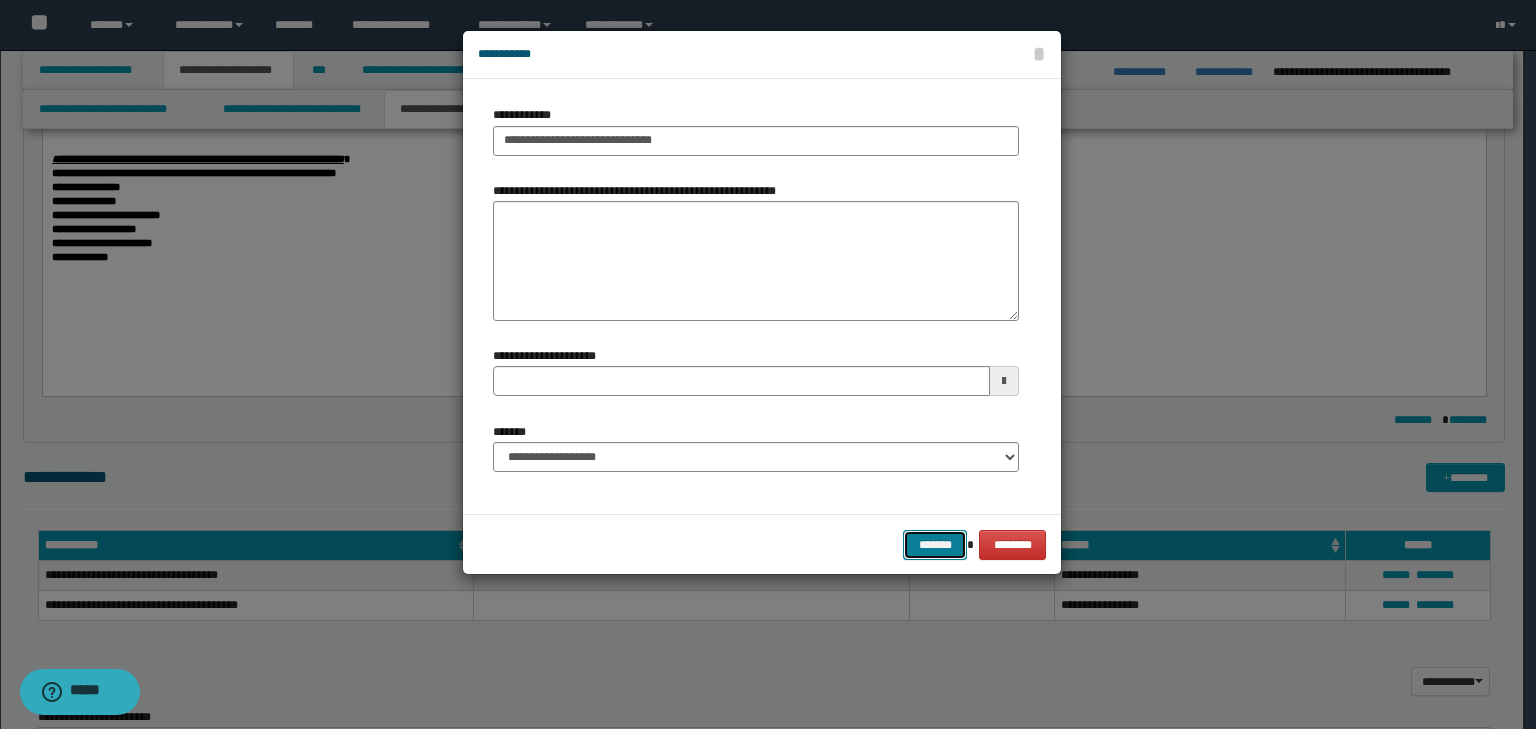 click on "*******" at bounding box center [935, 545] 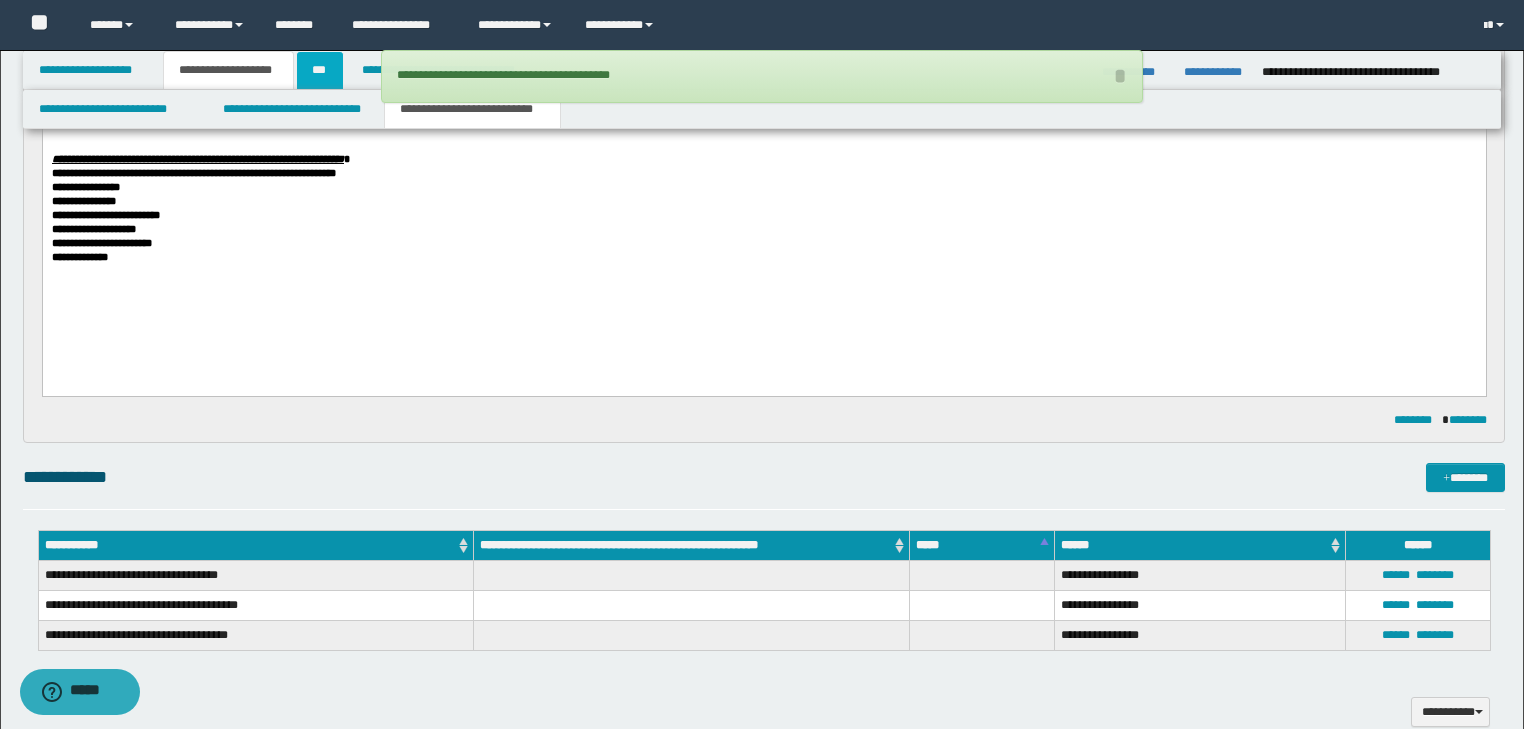 click on "***" at bounding box center (320, 70) 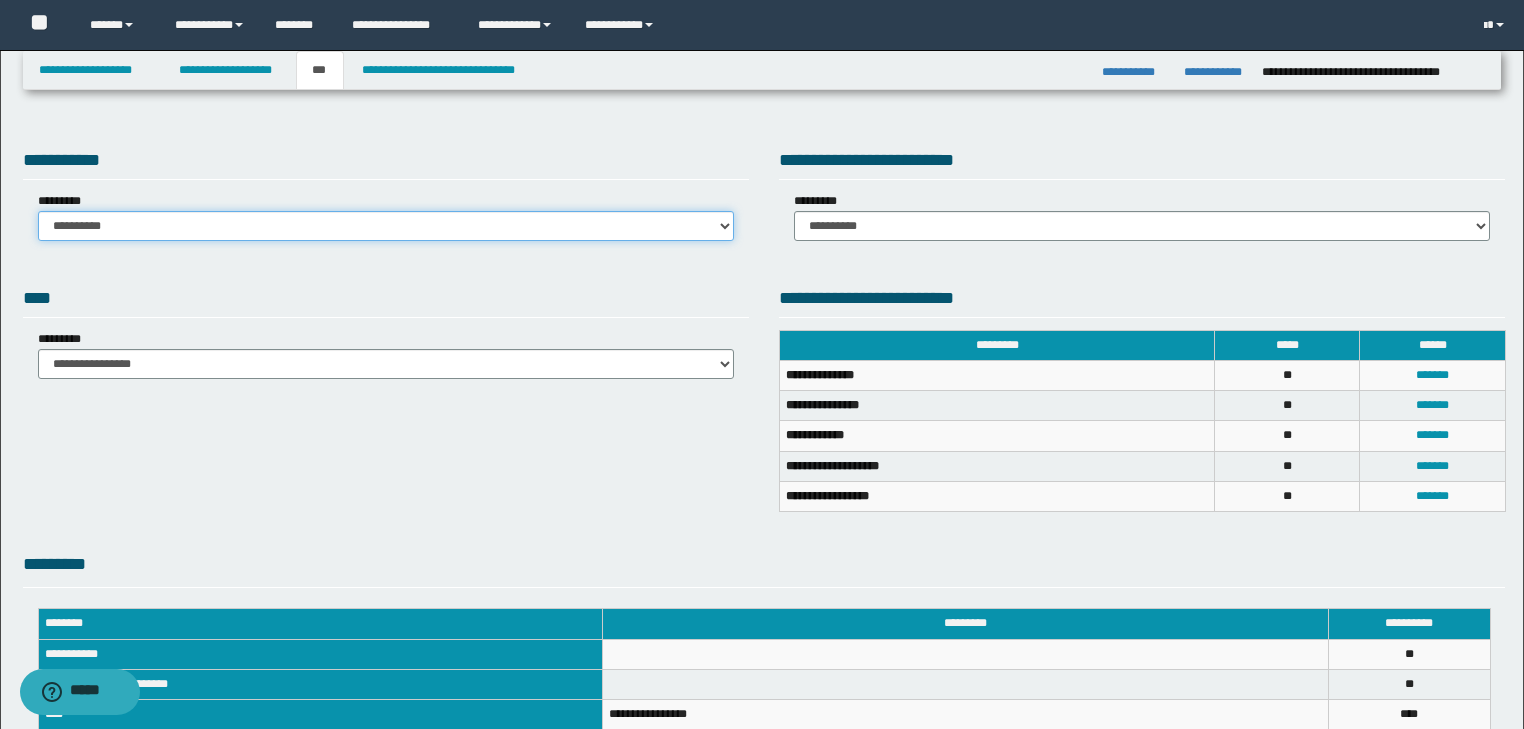 click on "**********" at bounding box center (386, 226) 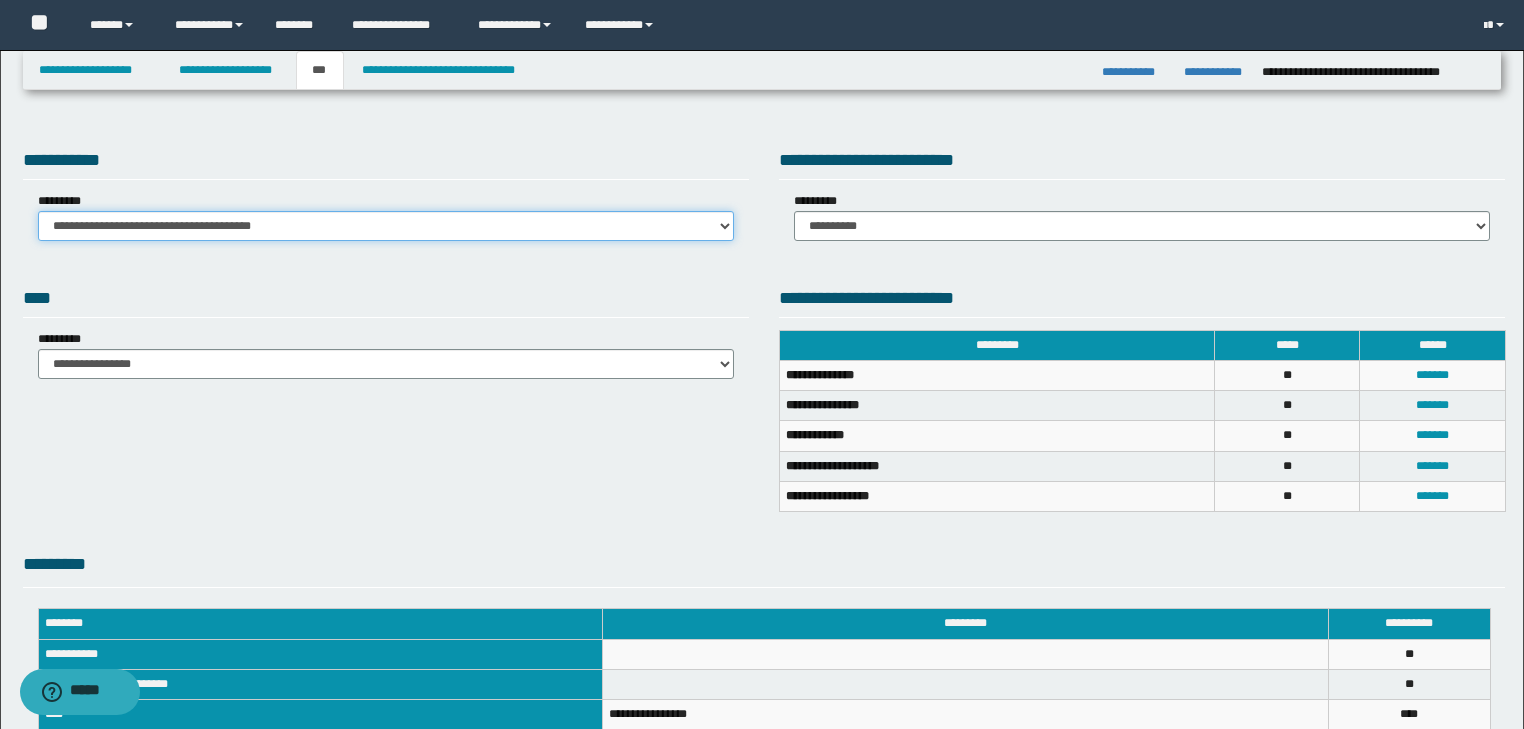 click on "**********" at bounding box center (386, 226) 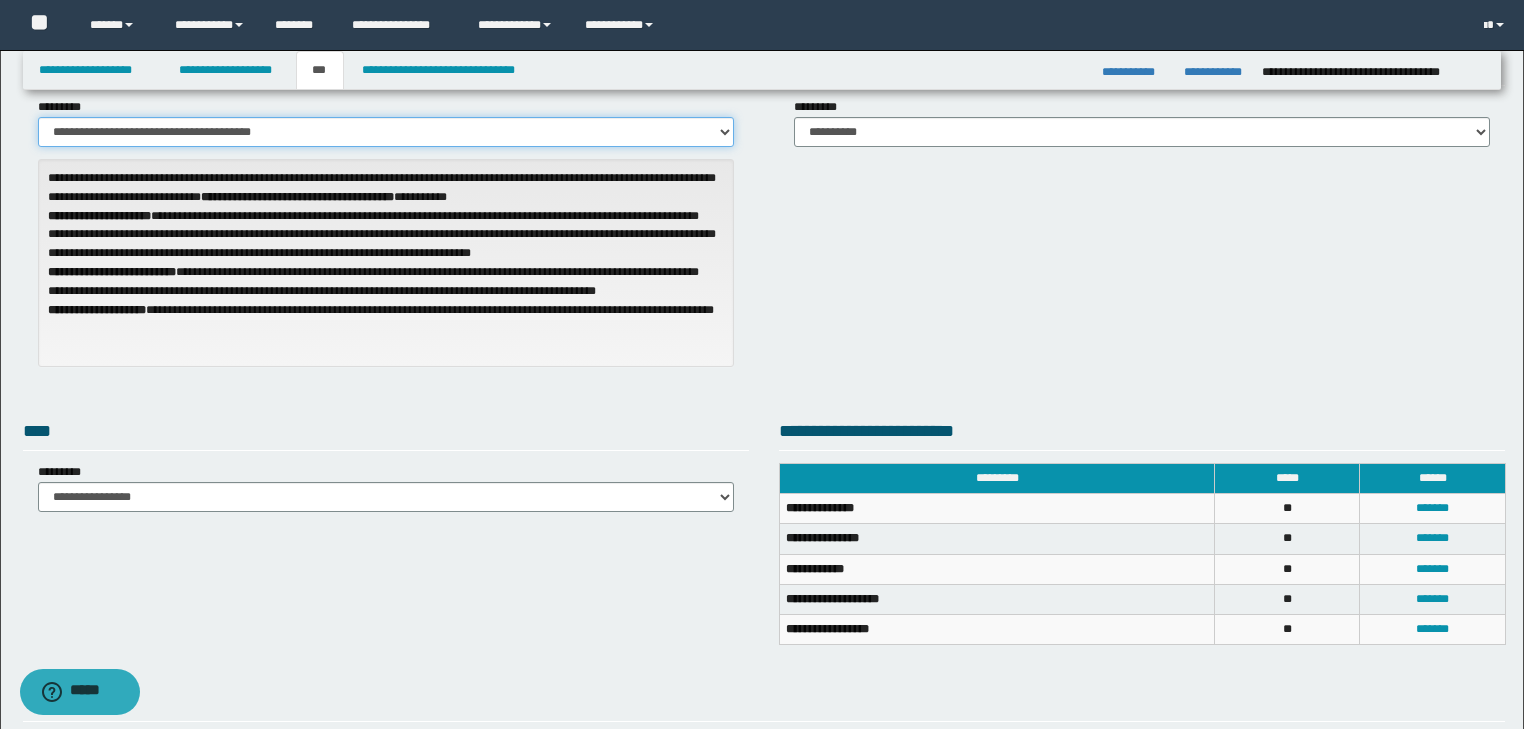 scroll, scrollTop: 0, scrollLeft: 0, axis: both 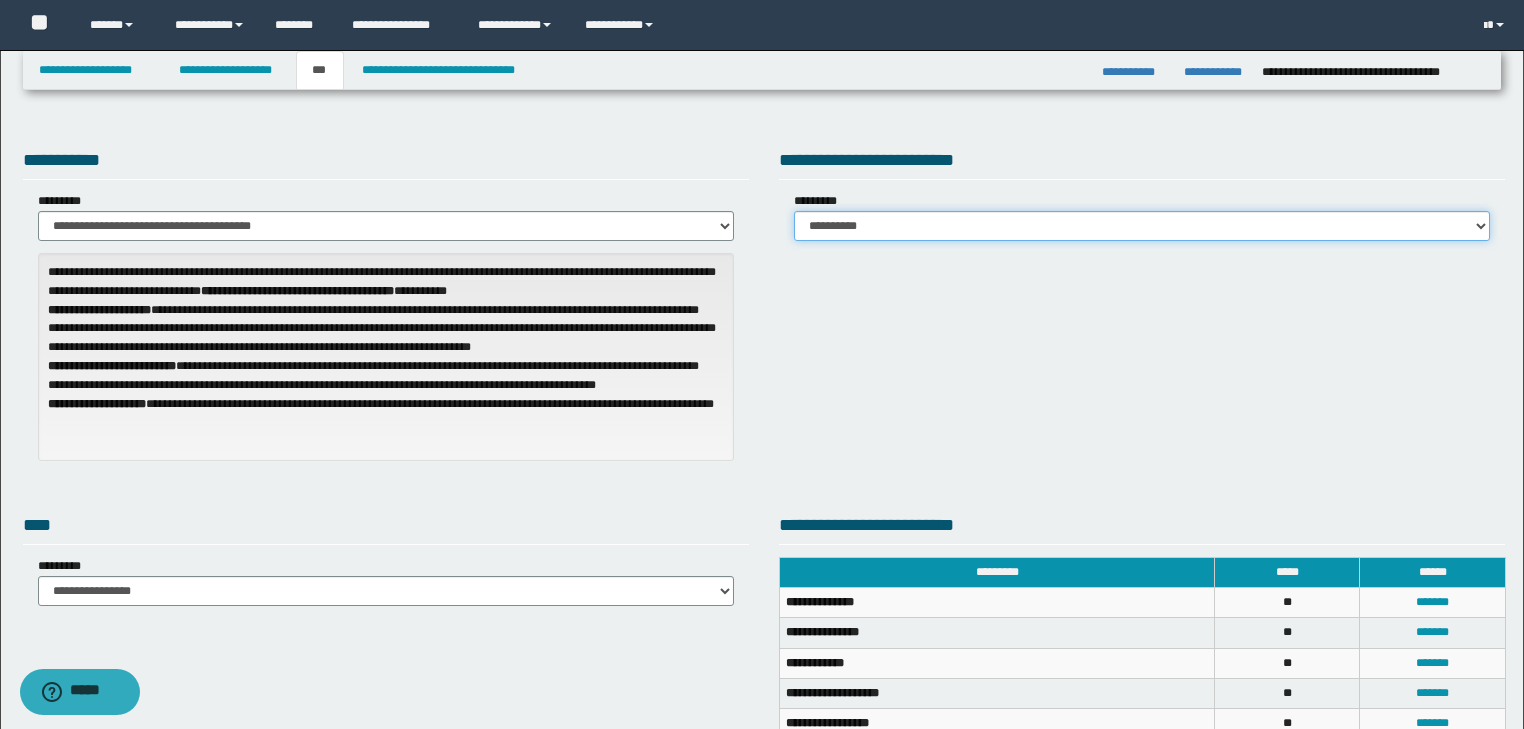 click on "**********" at bounding box center [1142, 226] 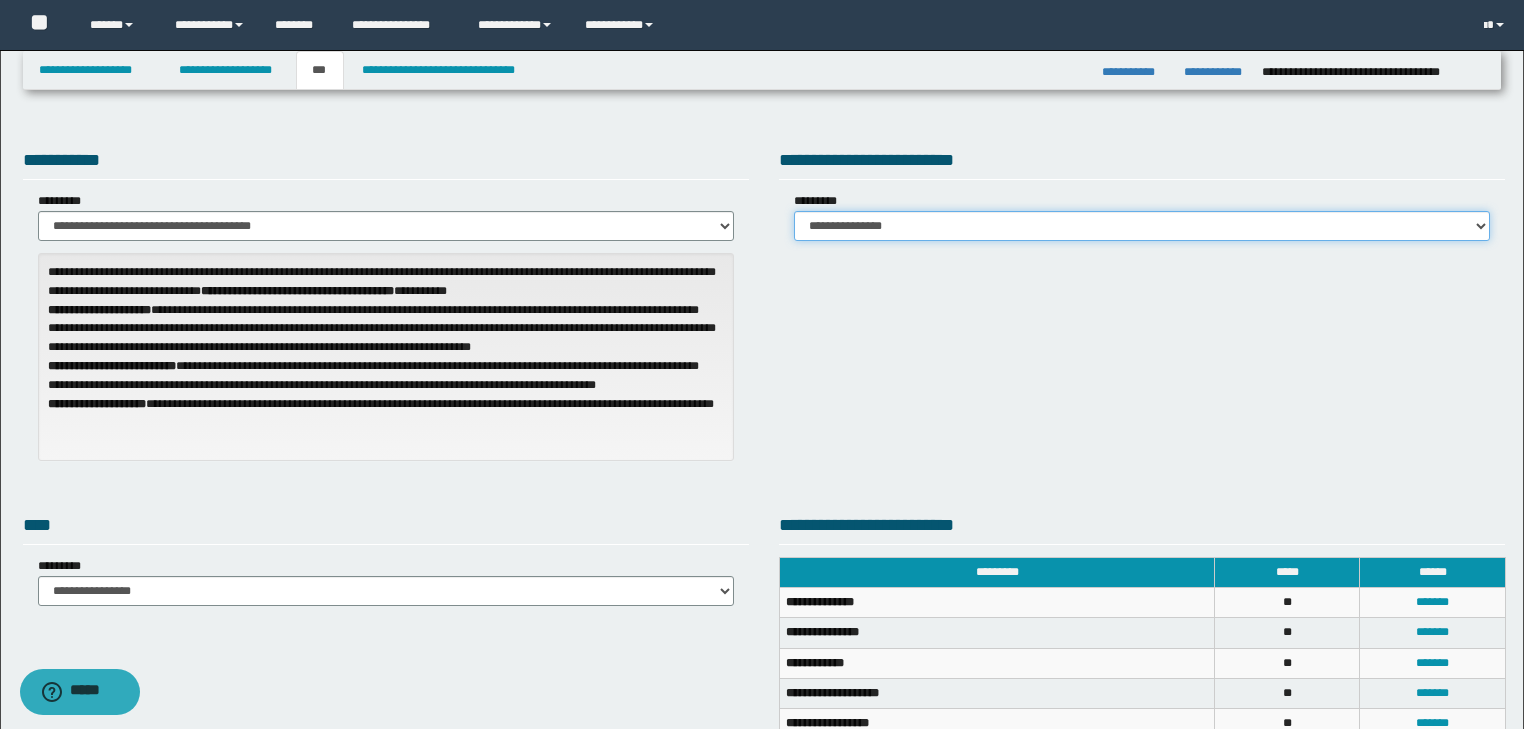 click on "**********" at bounding box center (1142, 226) 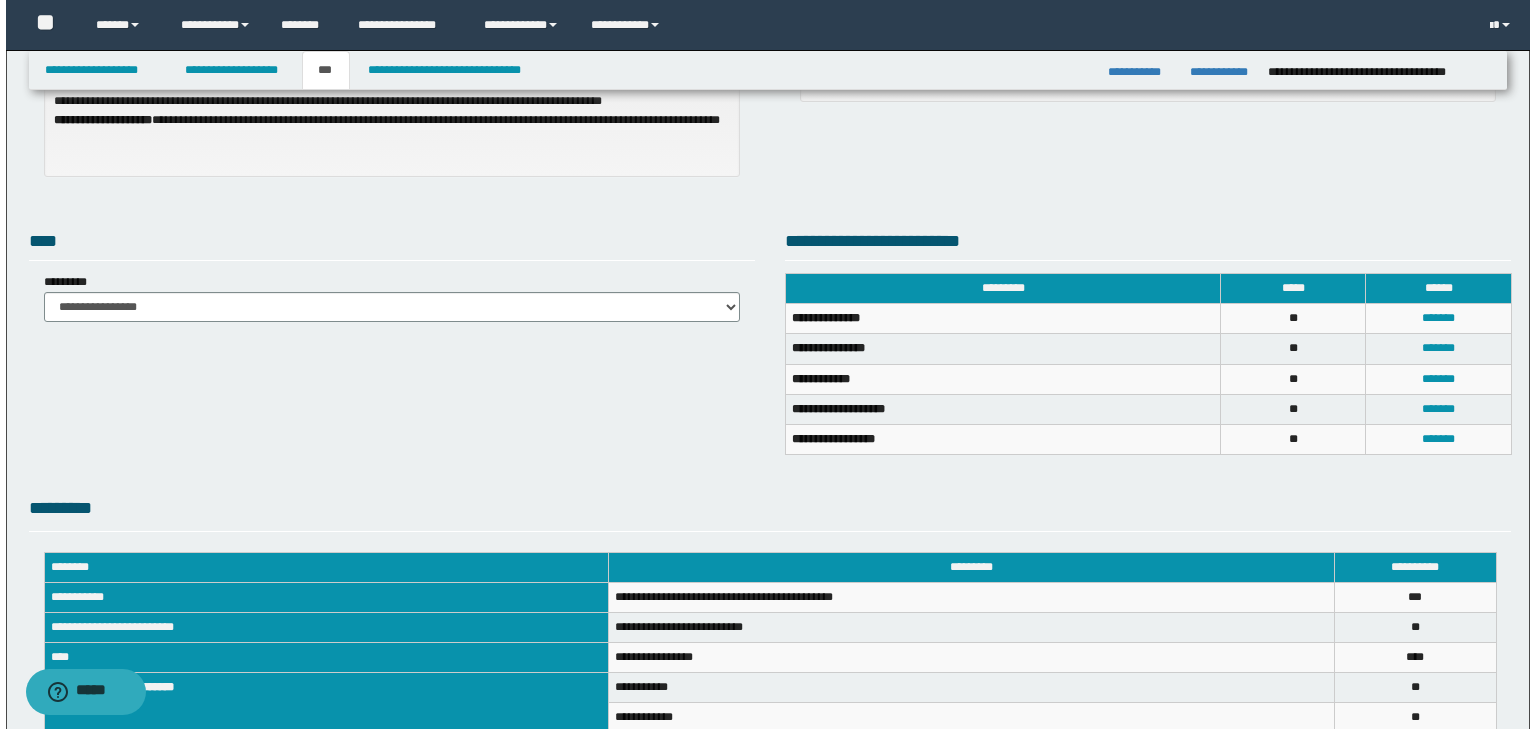scroll, scrollTop: 320, scrollLeft: 0, axis: vertical 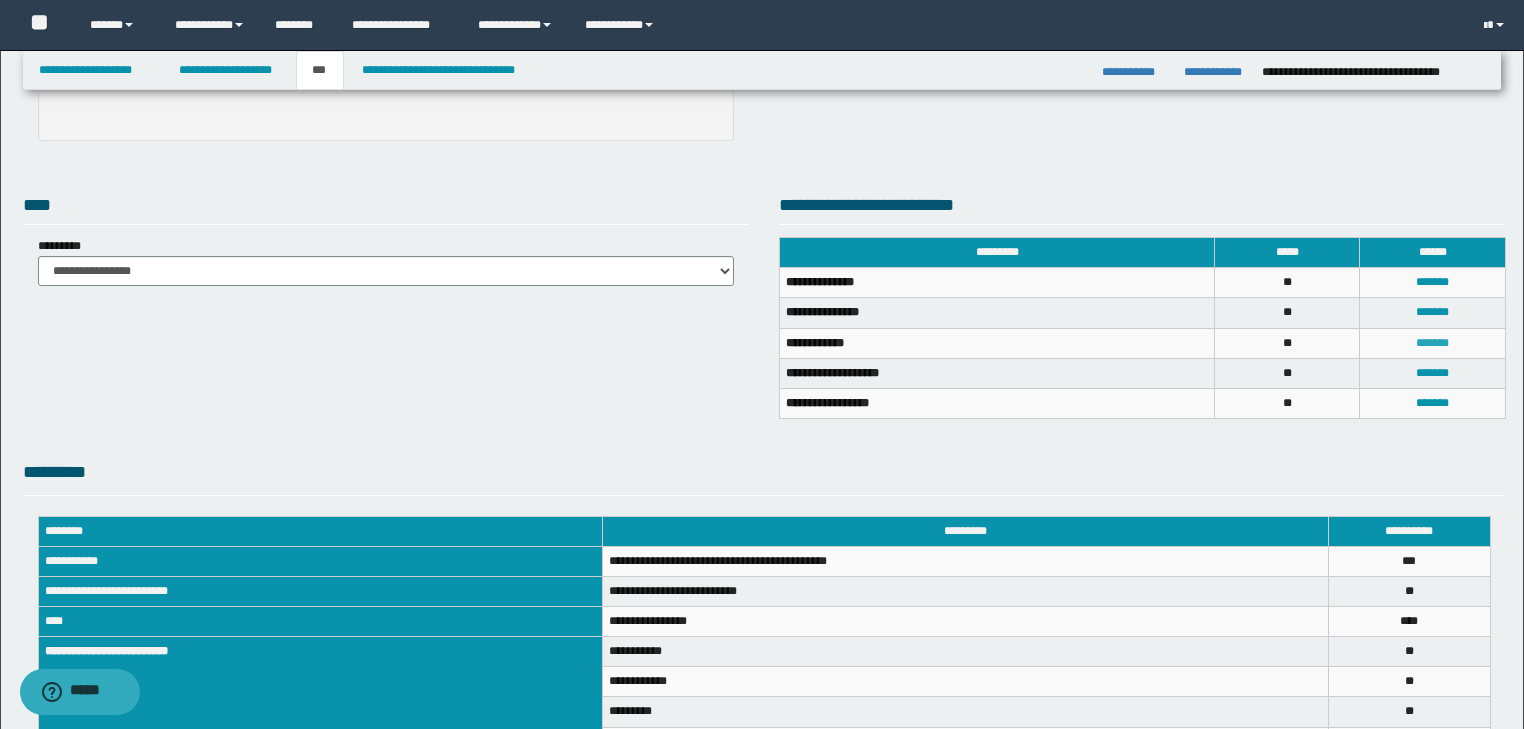 click on "*******" at bounding box center [1432, 343] 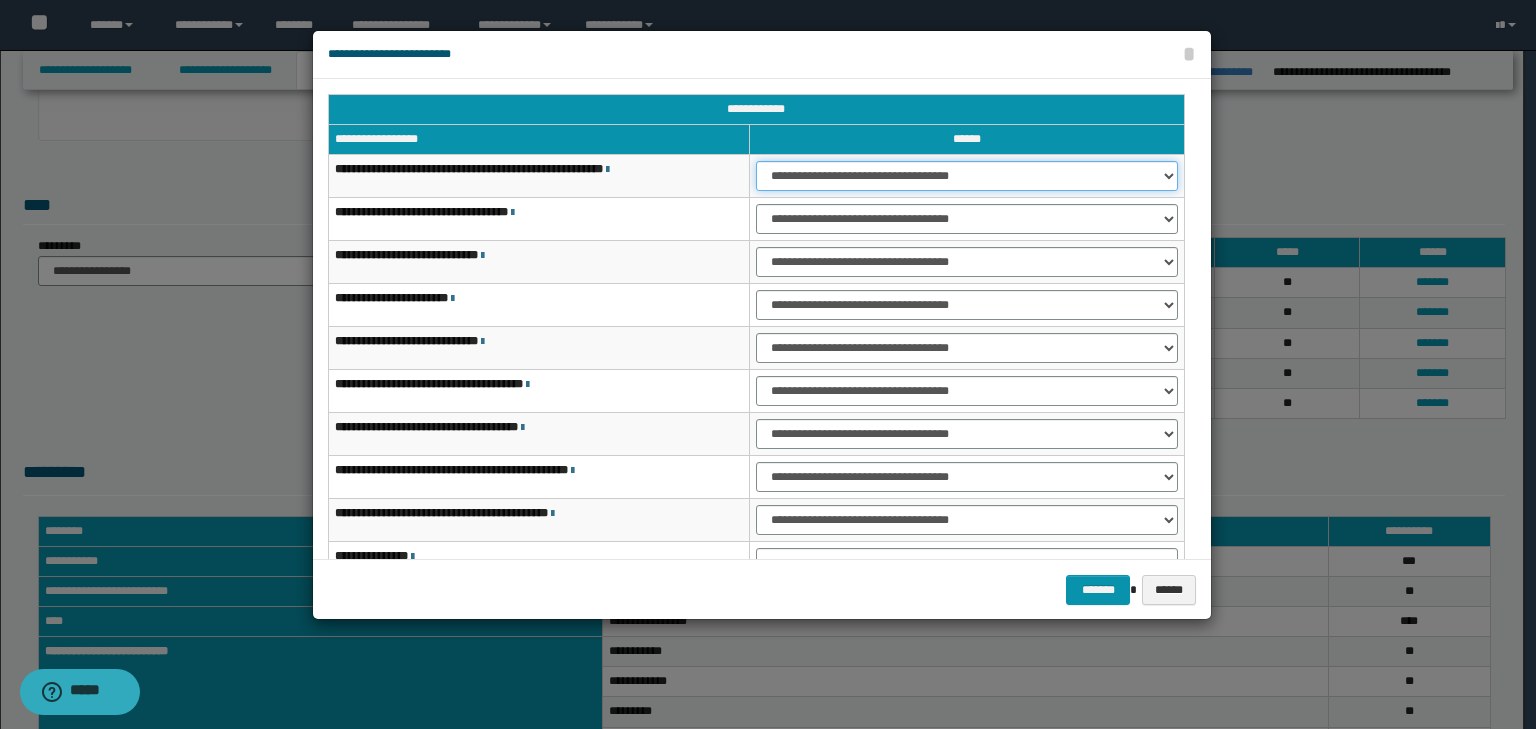 click on "**********" at bounding box center [967, 176] 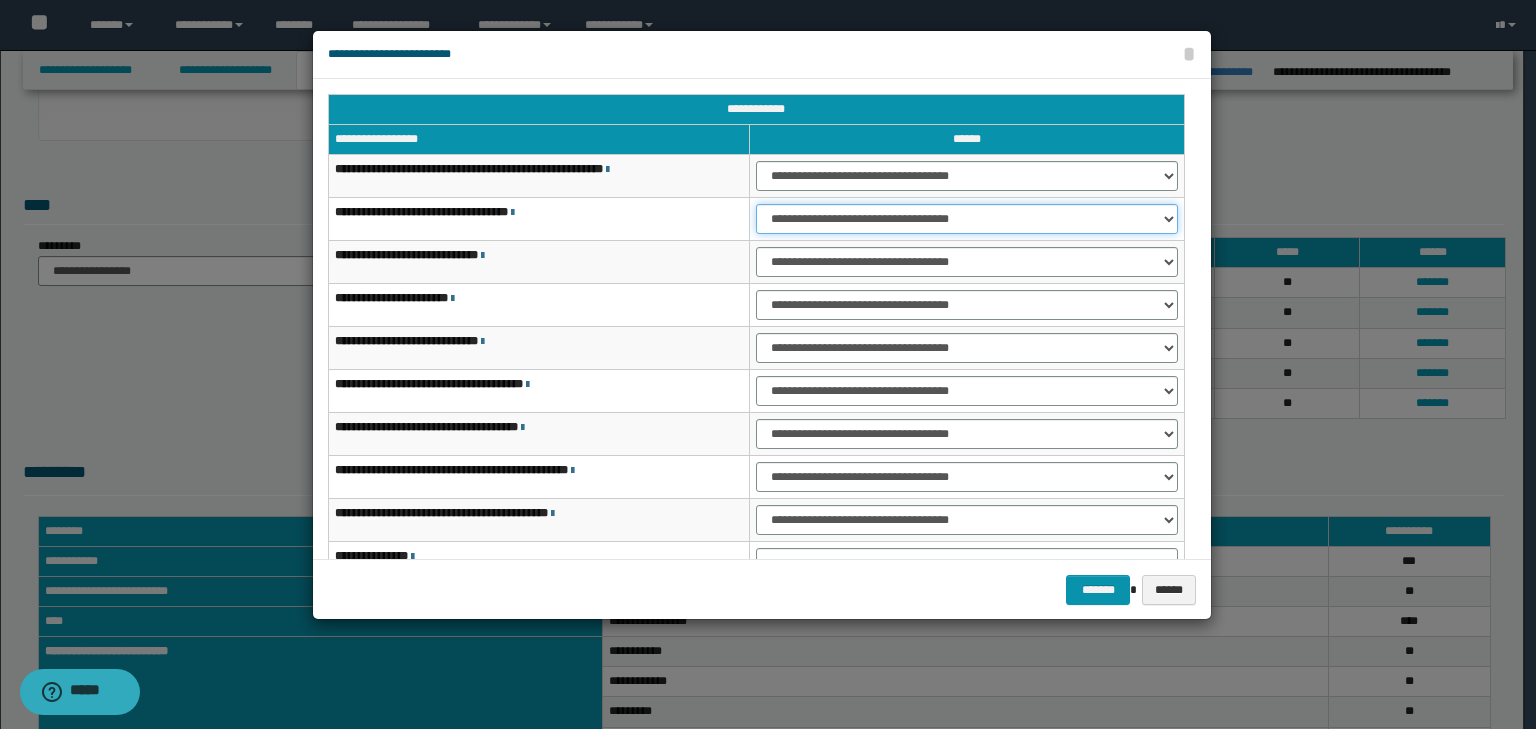 drag, startPoint x: 812, startPoint y: 209, endPoint x: 812, endPoint y: 230, distance: 21 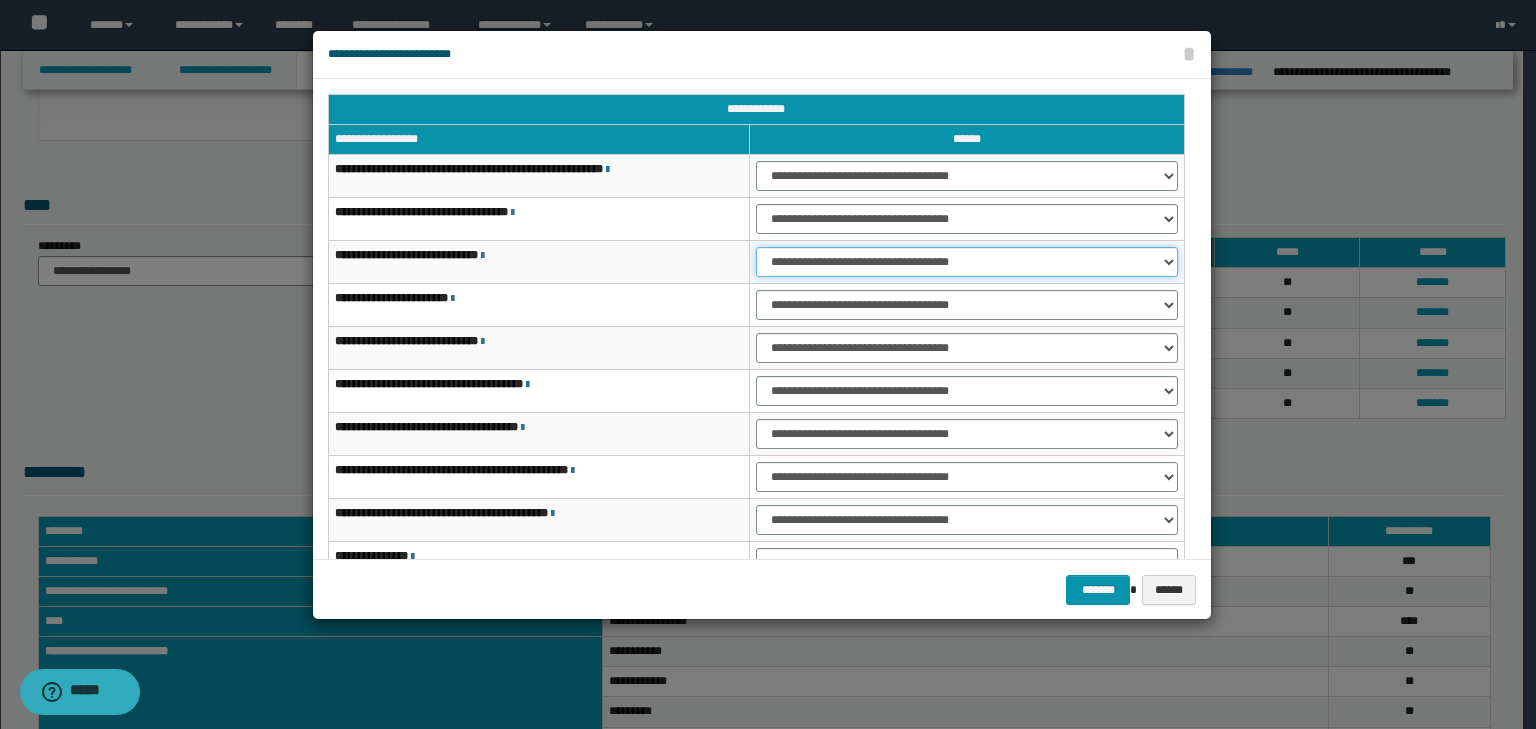 drag, startPoint x: 807, startPoint y: 255, endPoint x: 808, endPoint y: 275, distance: 20.024984 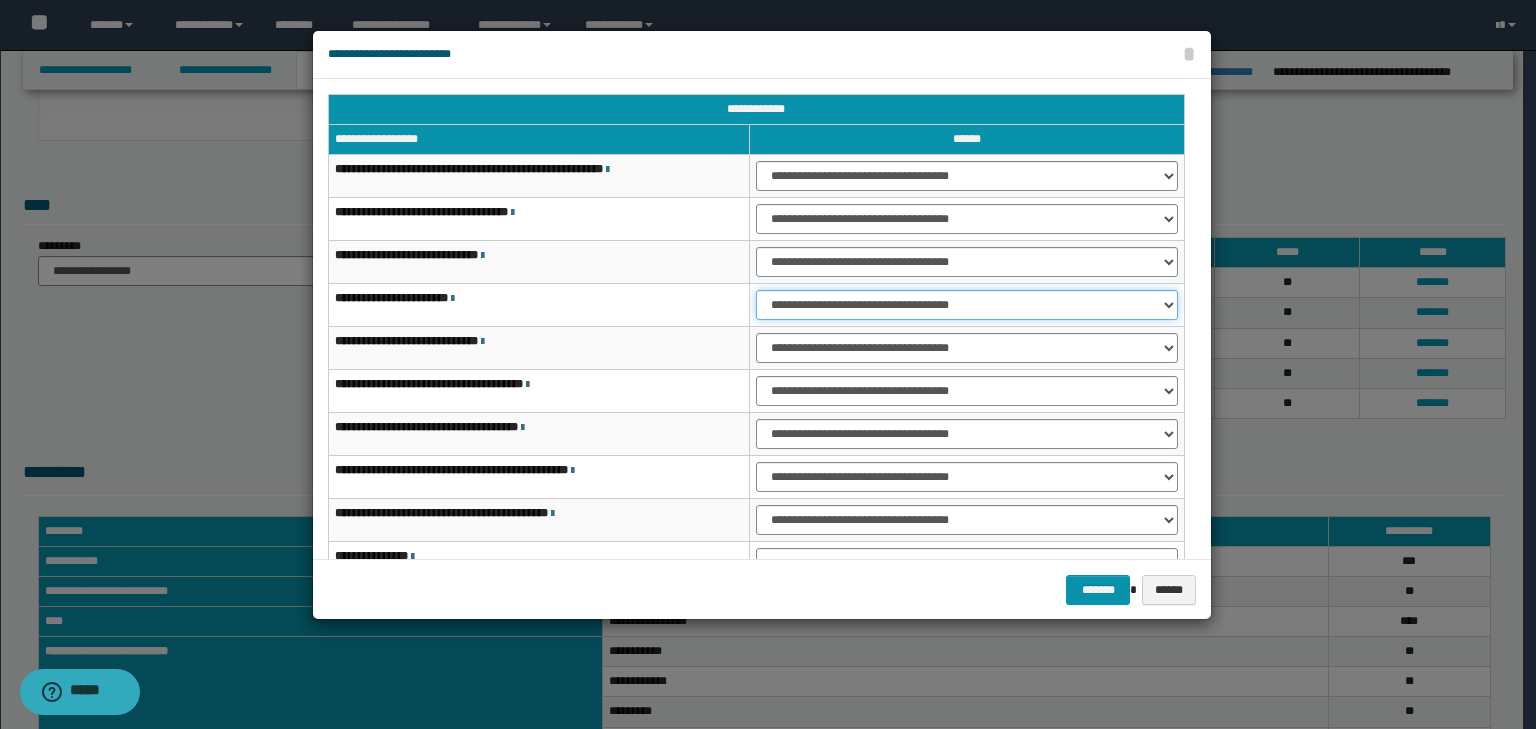 click on "**********" at bounding box center (967, 305) 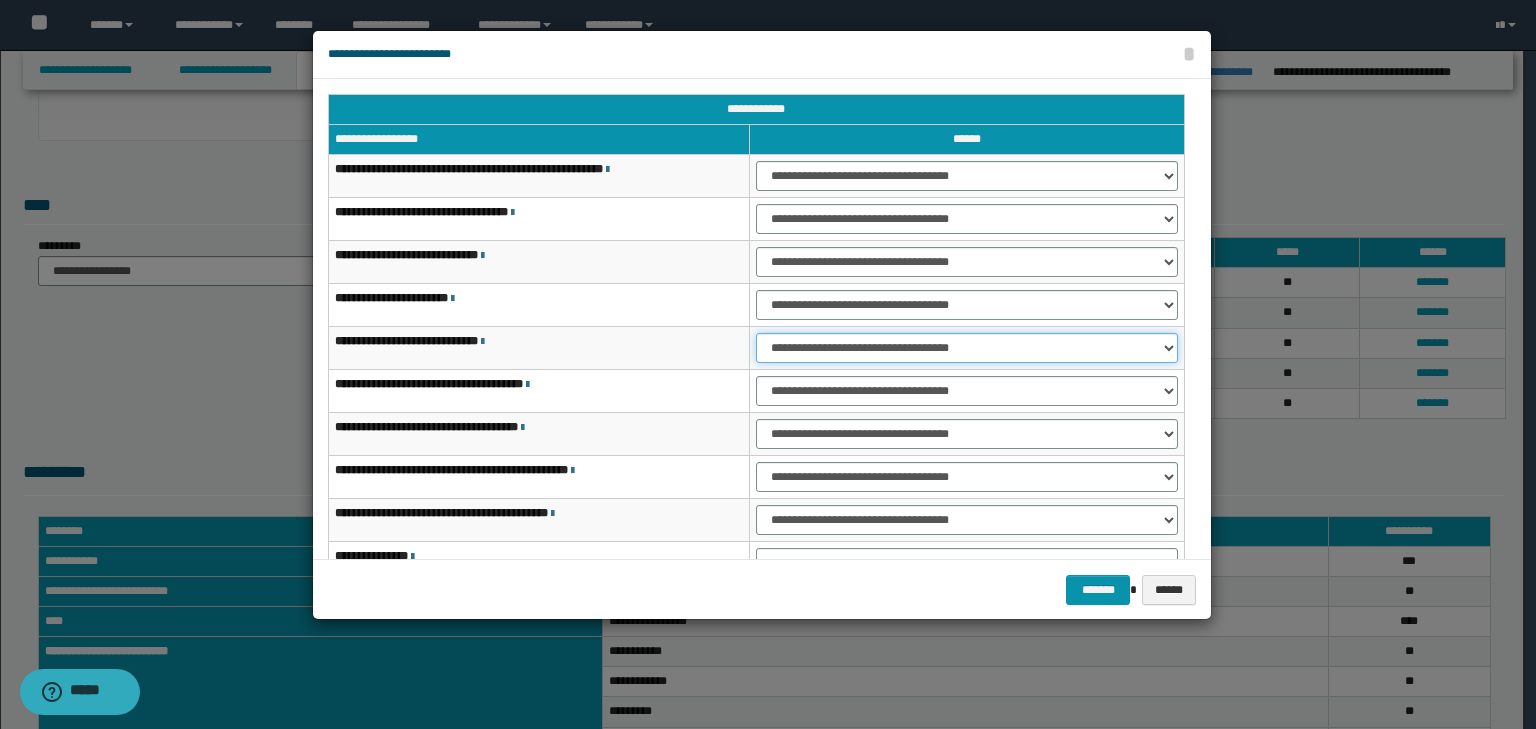 click on "**********" at bounding box center (967, 348) 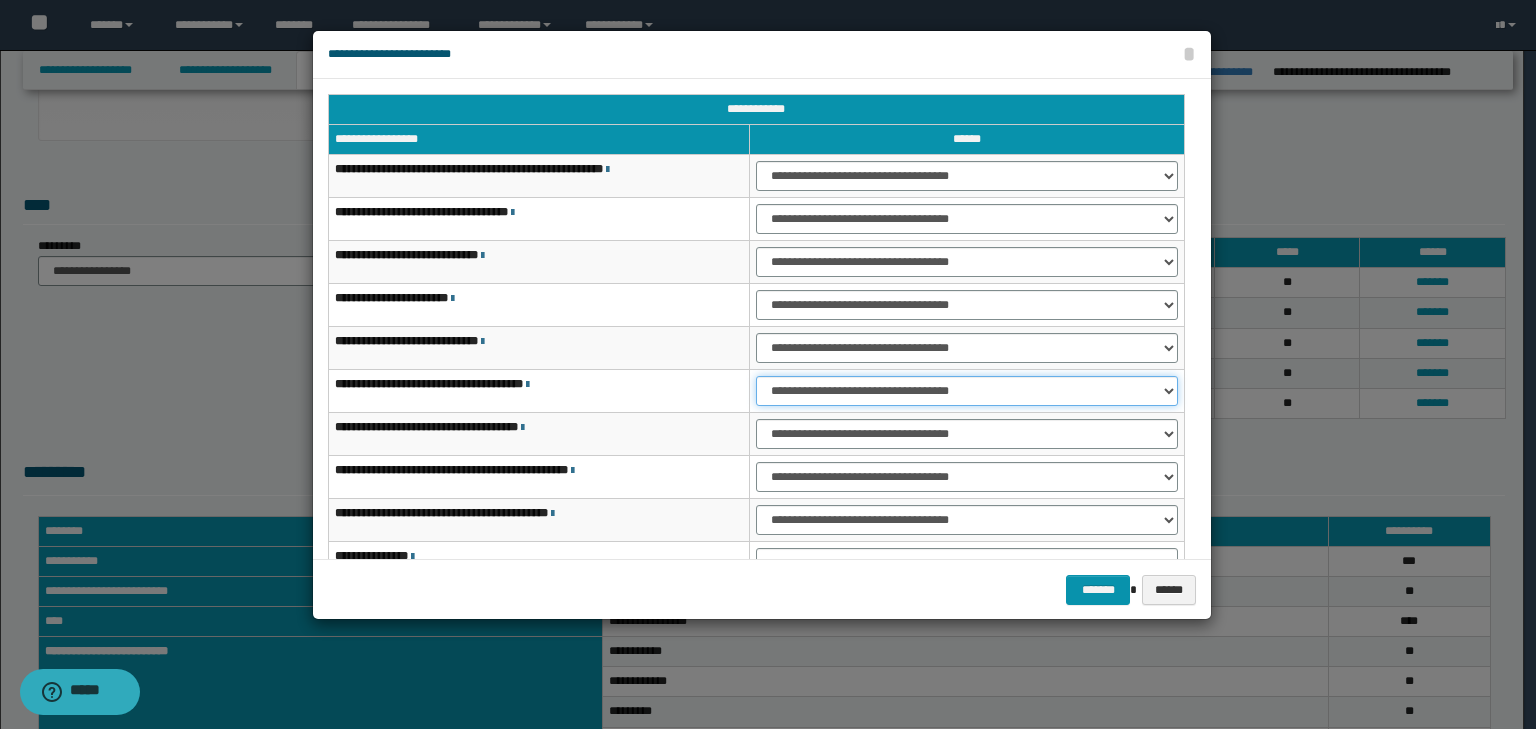click on "**********" at bounding box center (967, 391) 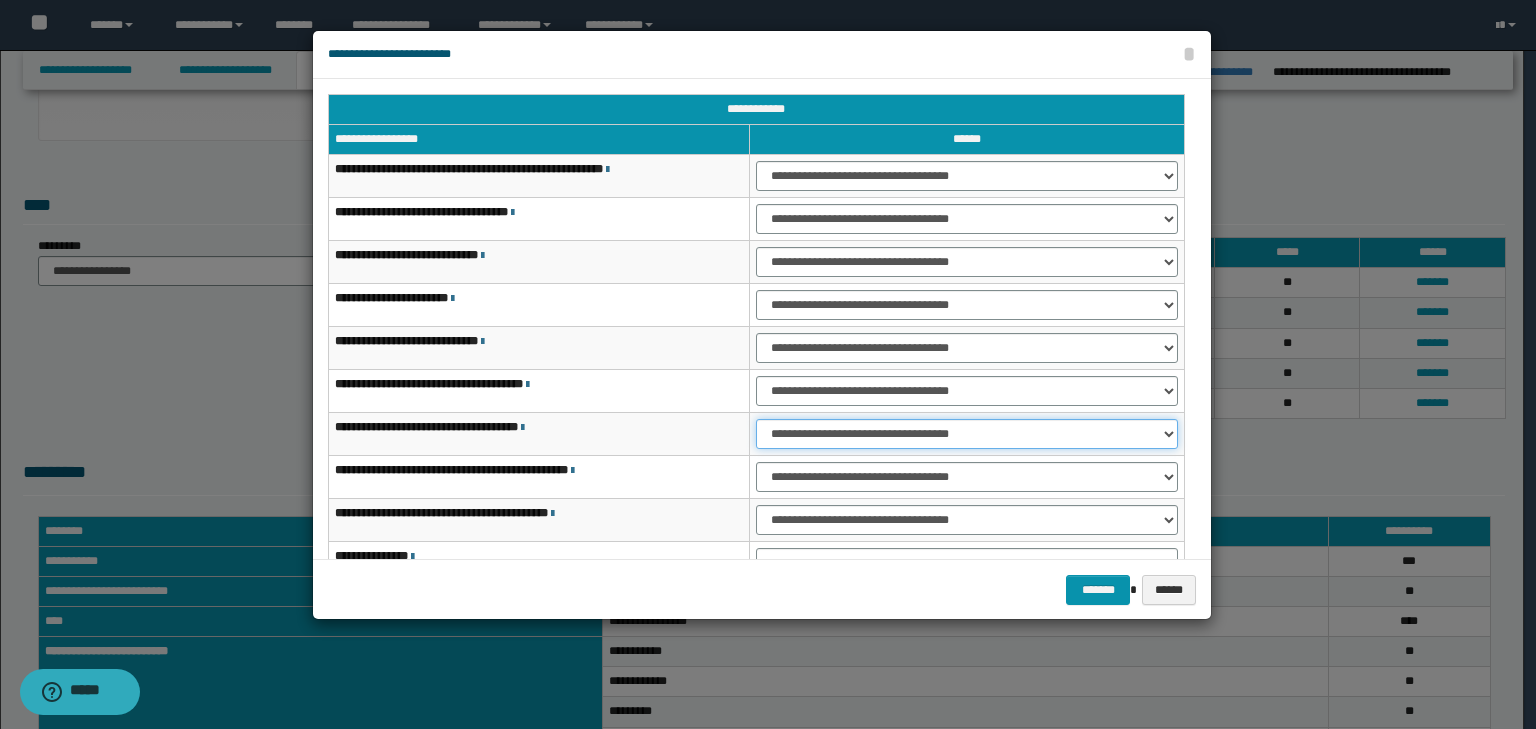click on "**********" at bounding box center [967, 434] 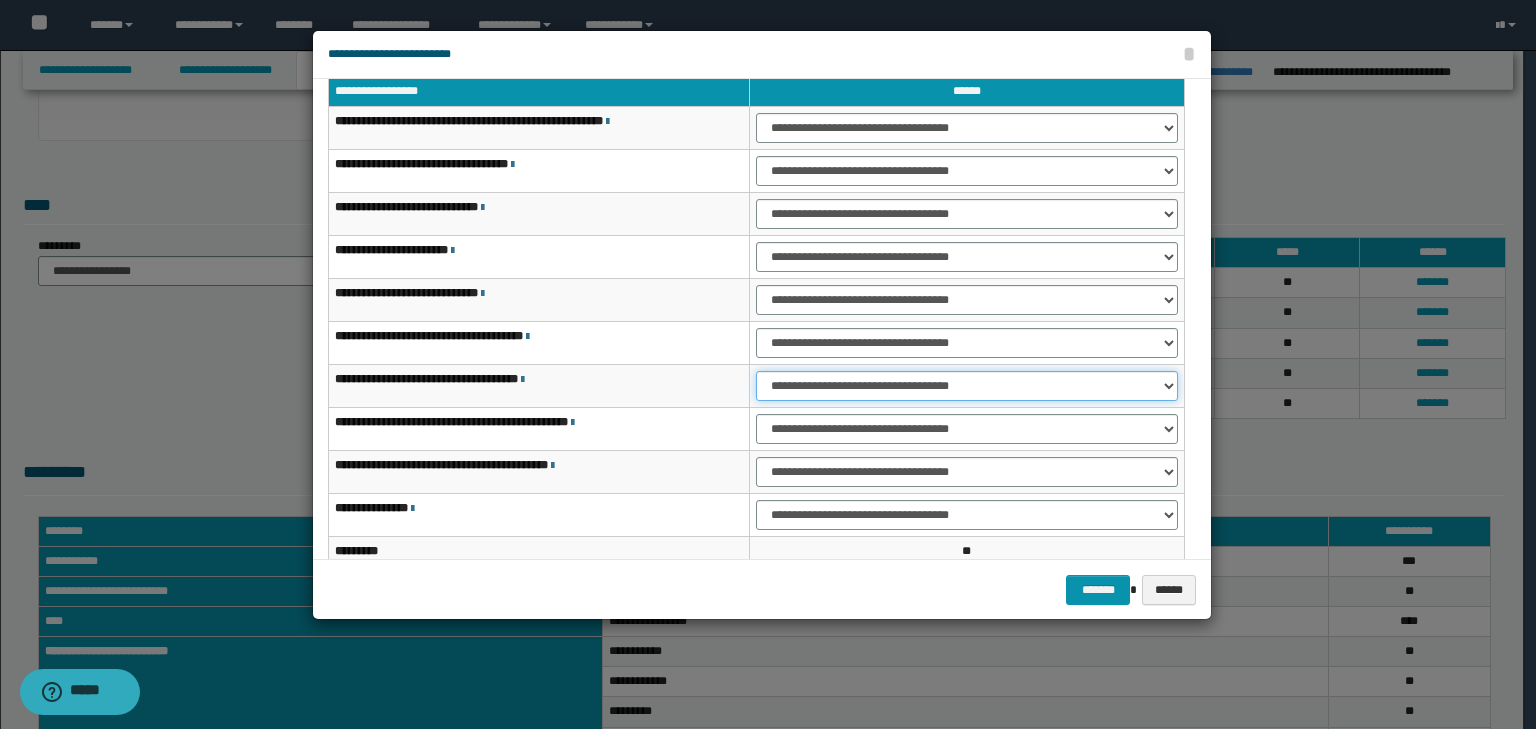 scroll, scrollTop: 118, scrollLeft: 0, axis: vertical 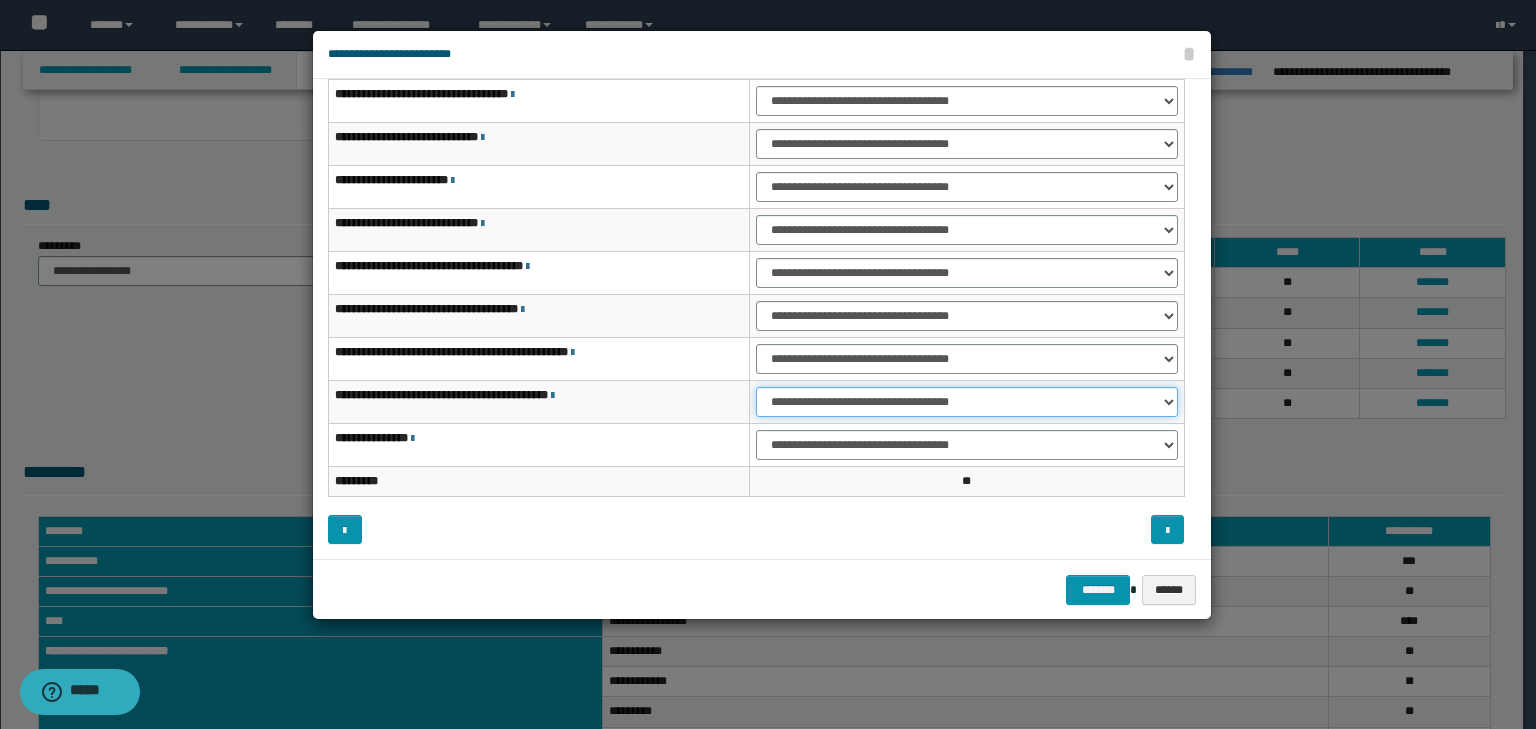 click on "**********" at bounding box center (967, 402) 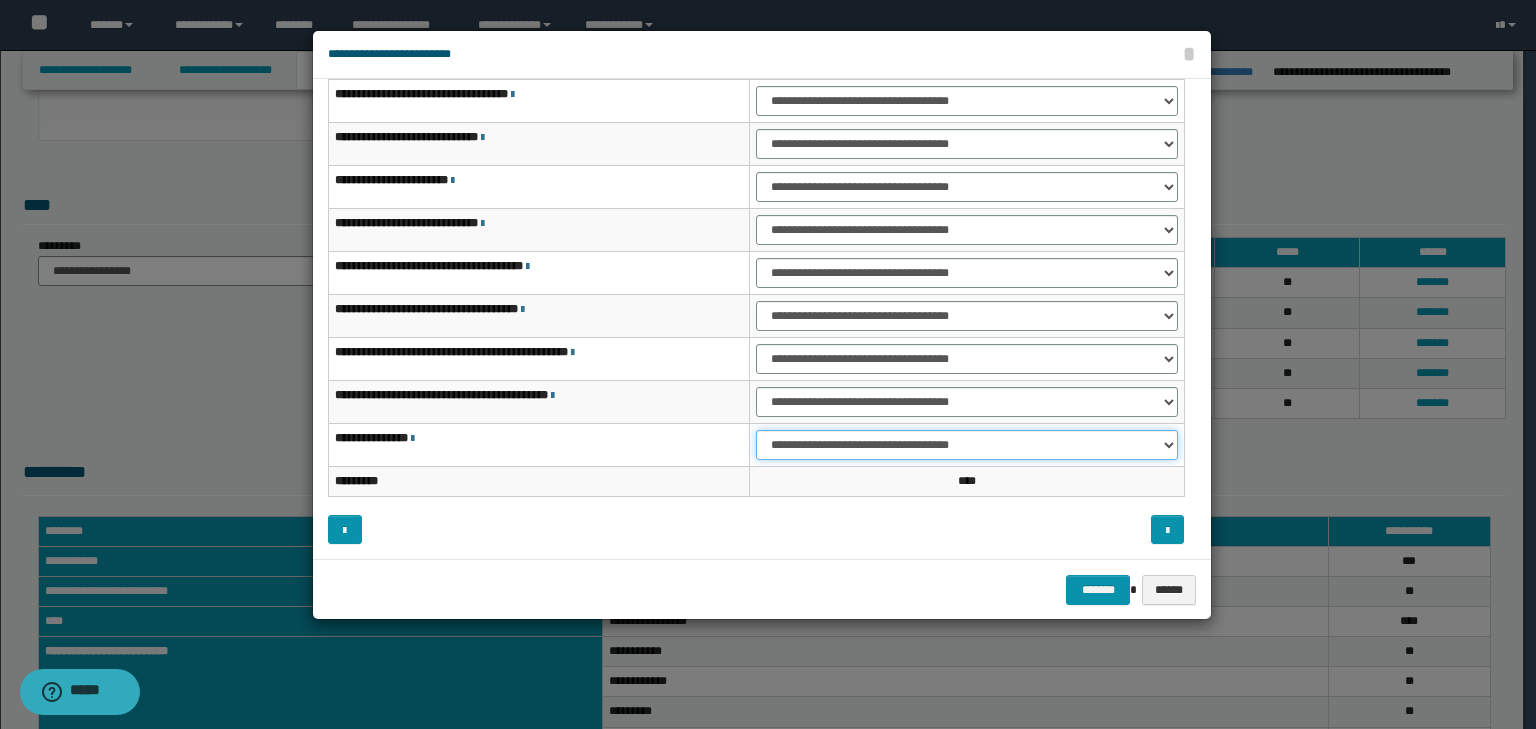drag, startPoint x: 799, startPoint y: 438, endPoint x: 799, endPoint y: 453, distance: 15 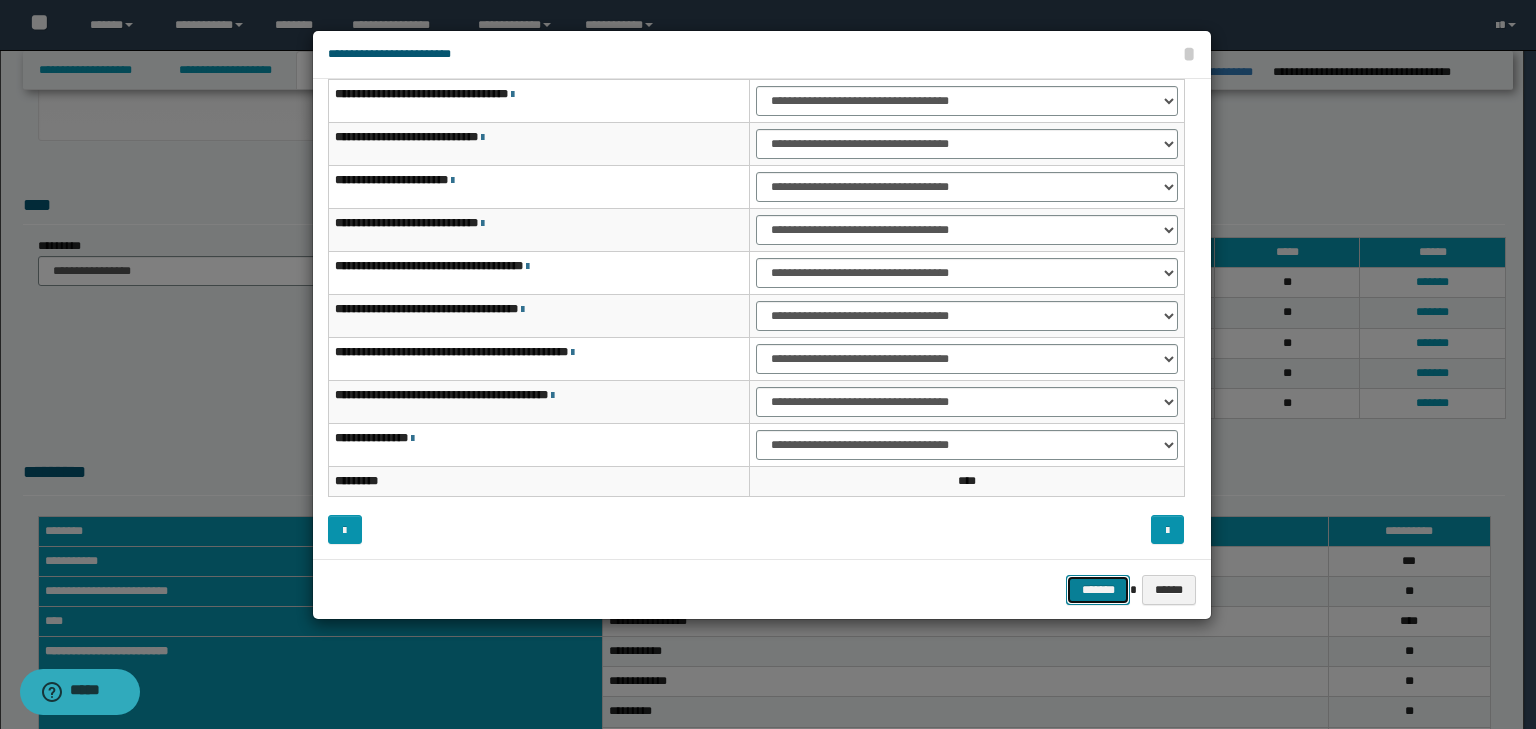 click on "*******" at bounding box center [1098, 590] 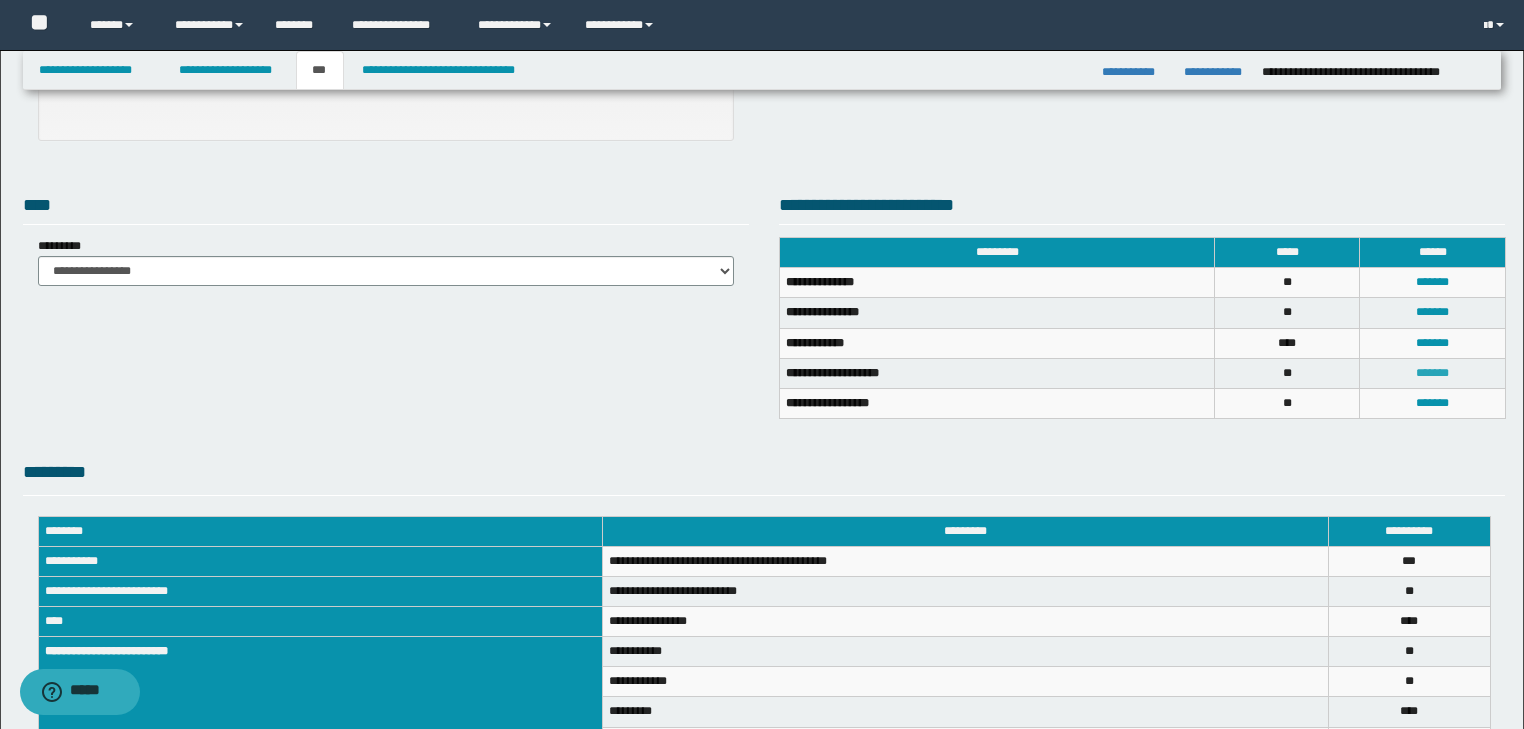 click on "*******" at bounding box center (1432, 373) 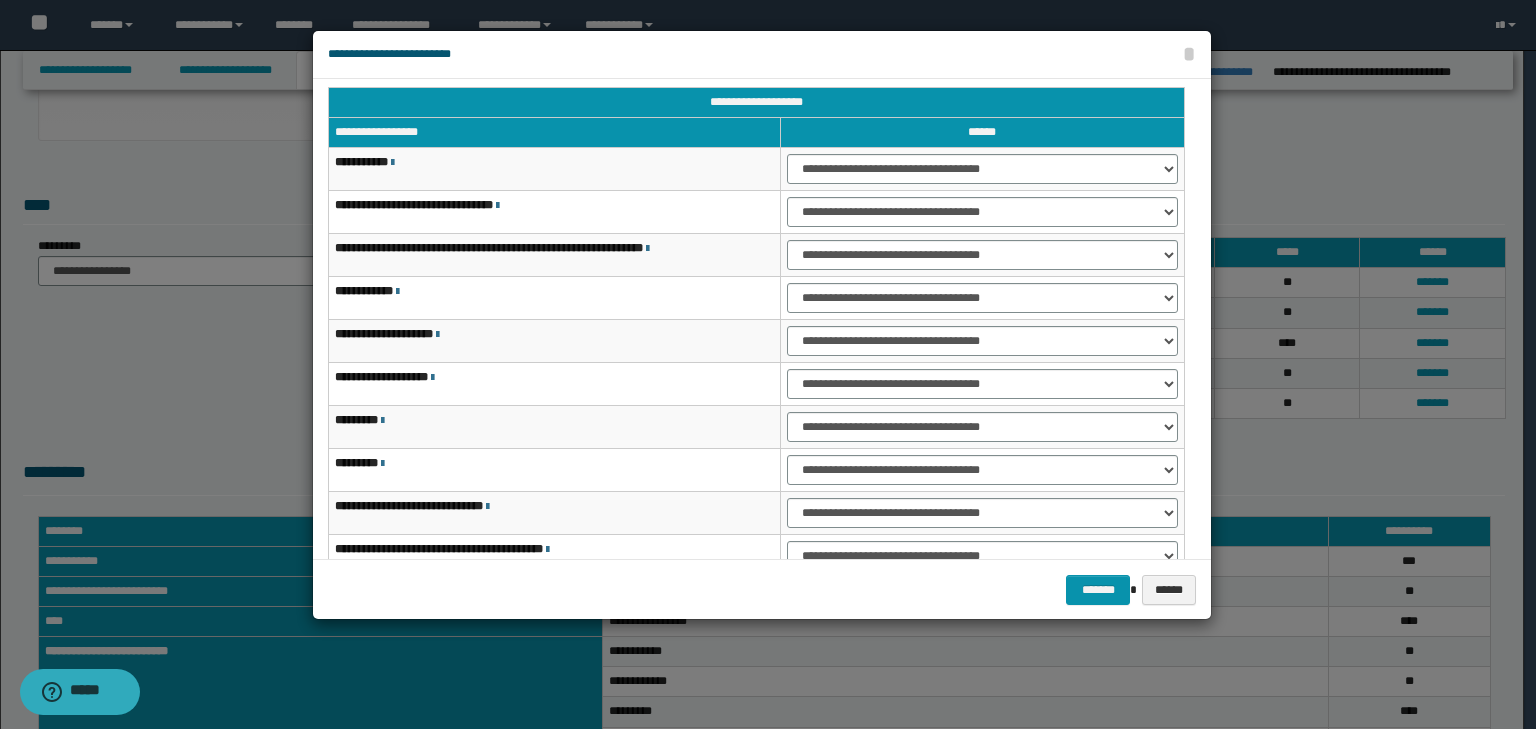 scroll, scrollTop: 0, scrollLeft: 0, axis: both 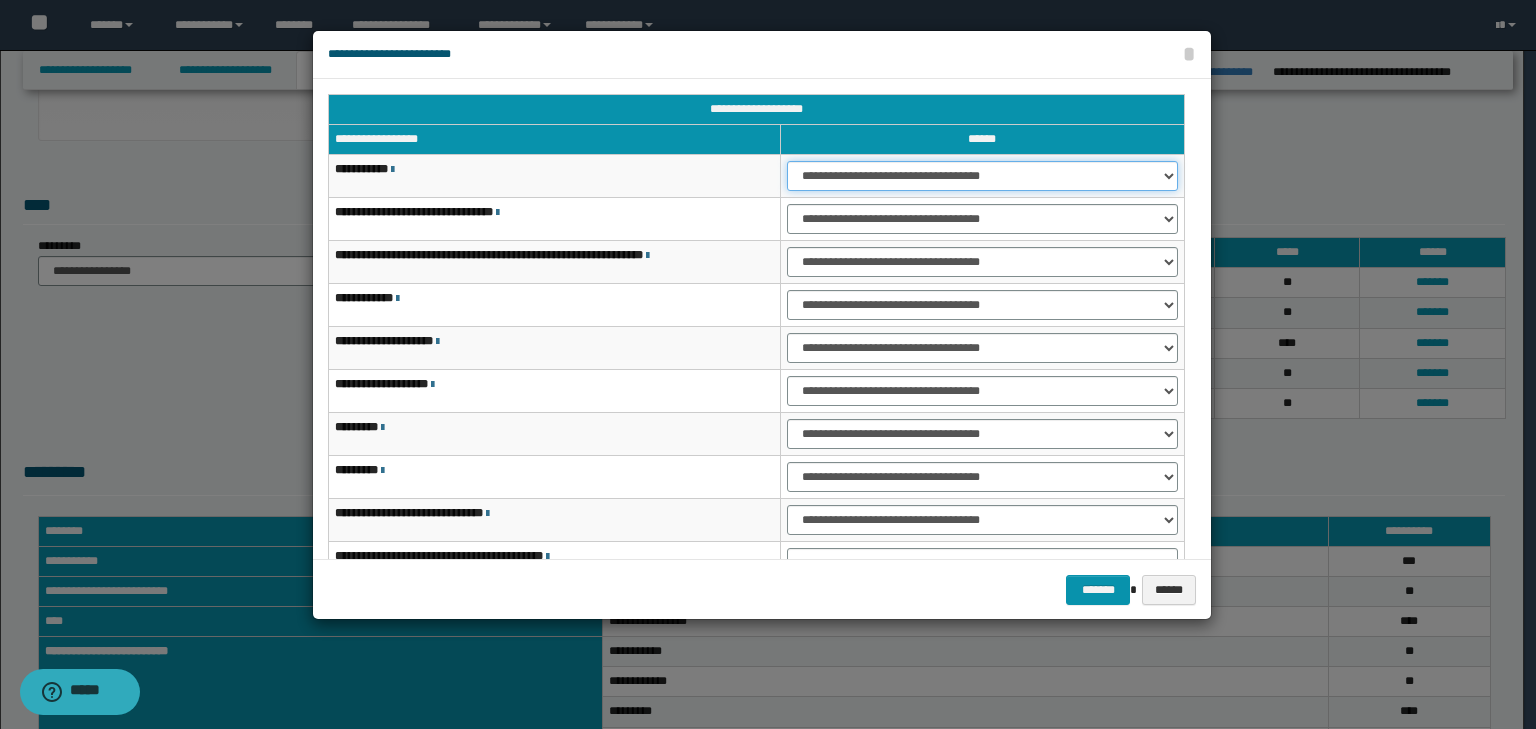 click on "**********" at bounding box center [982, 176] 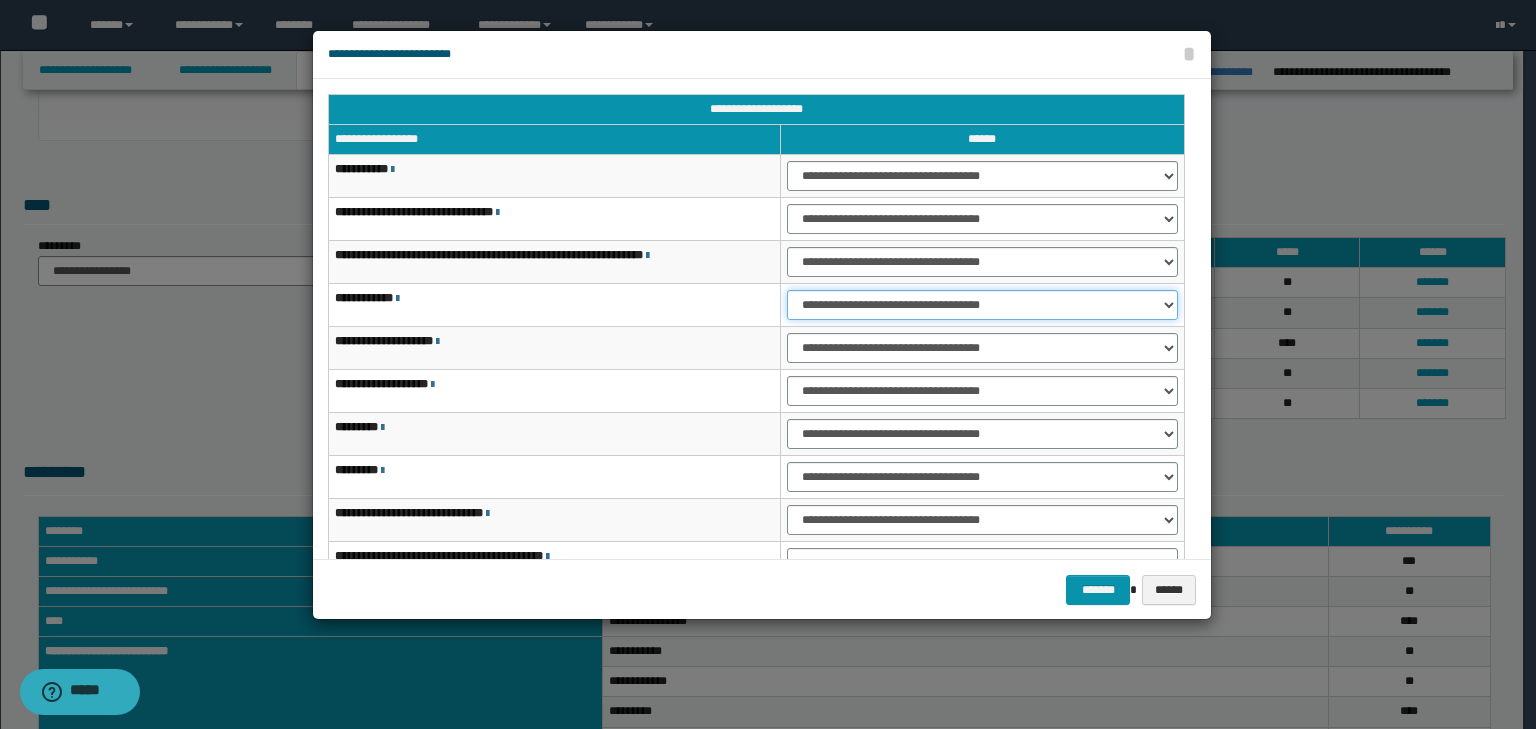 click on "**********" at bounding box center [982, 305] 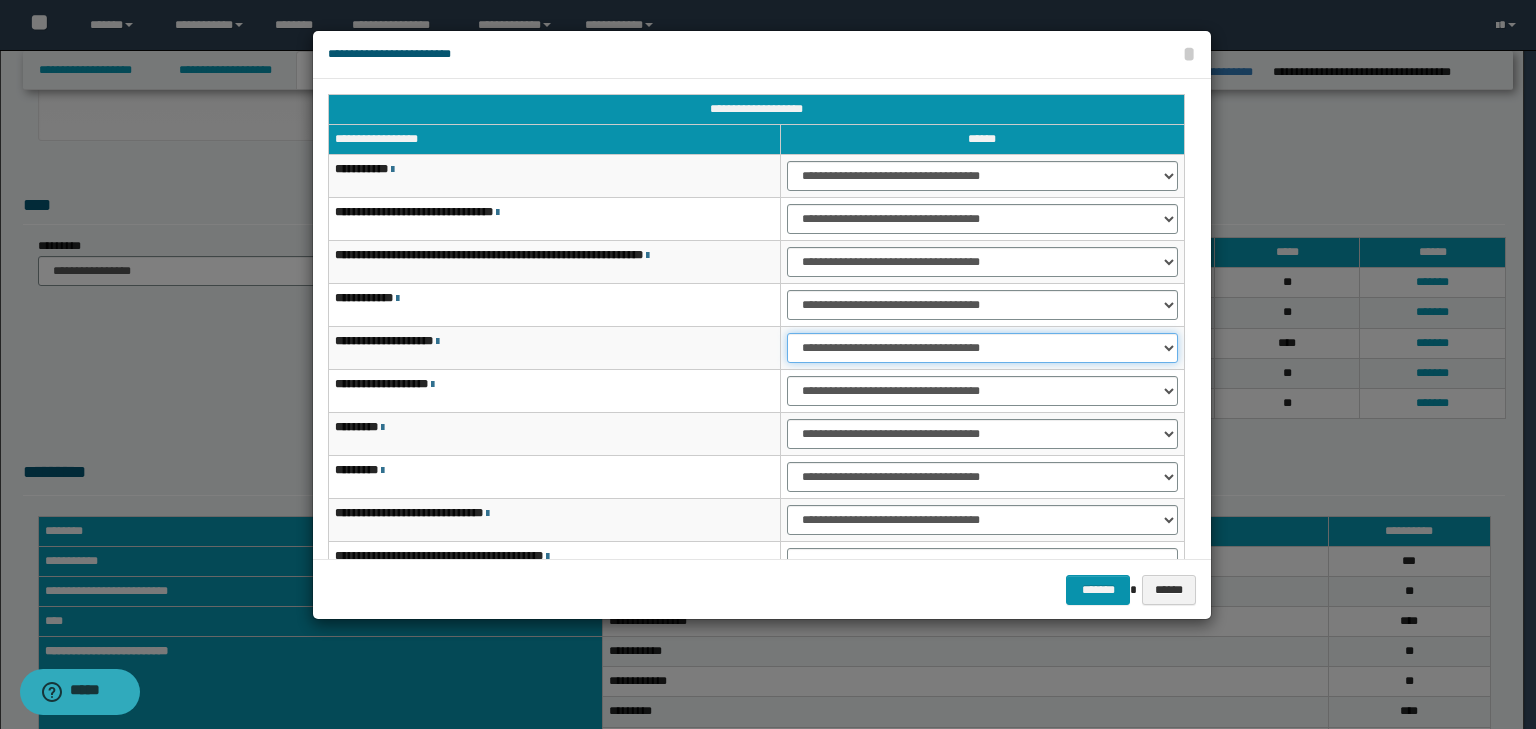 click on "**********" at bounding box center [982, 348] 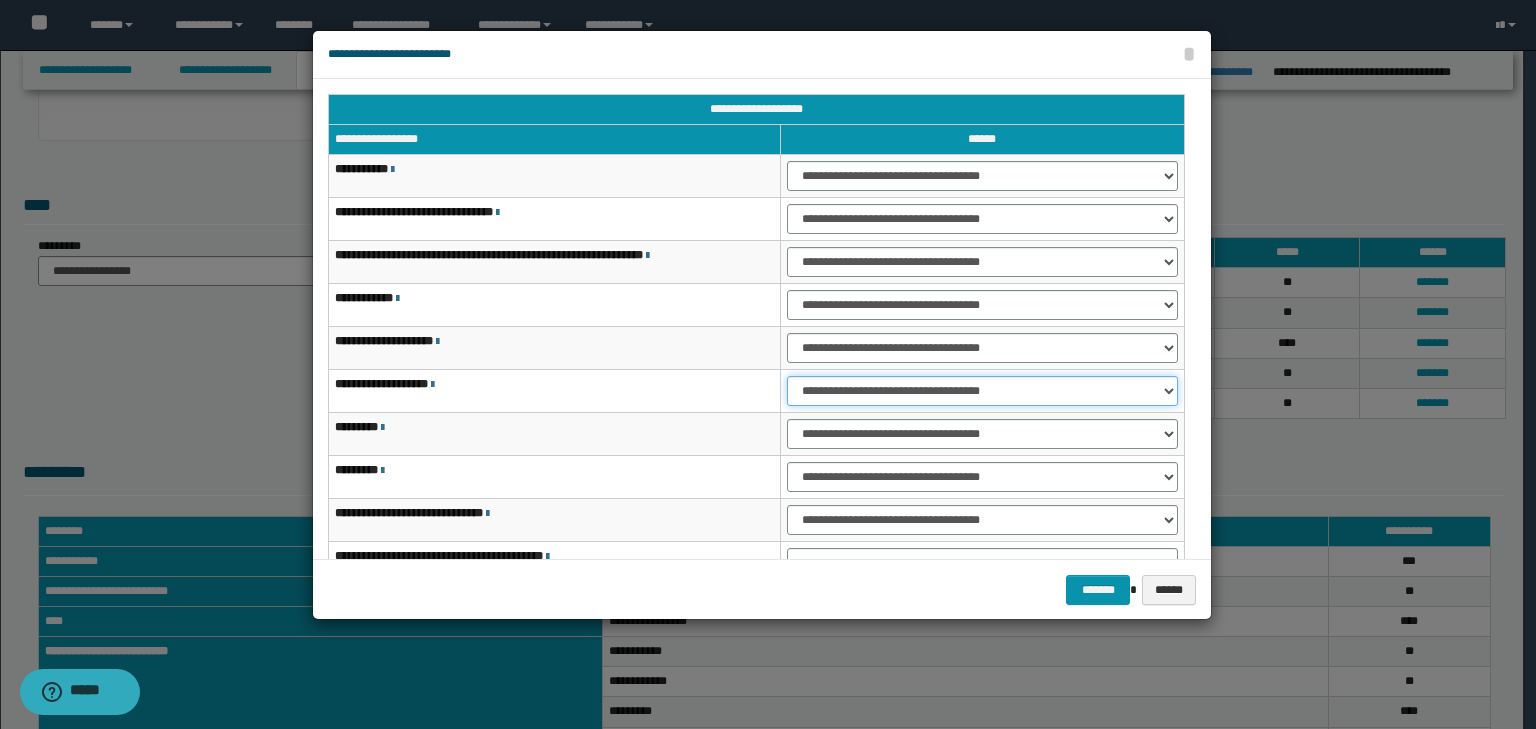 click on "**********" at bounding box center [982, 391] 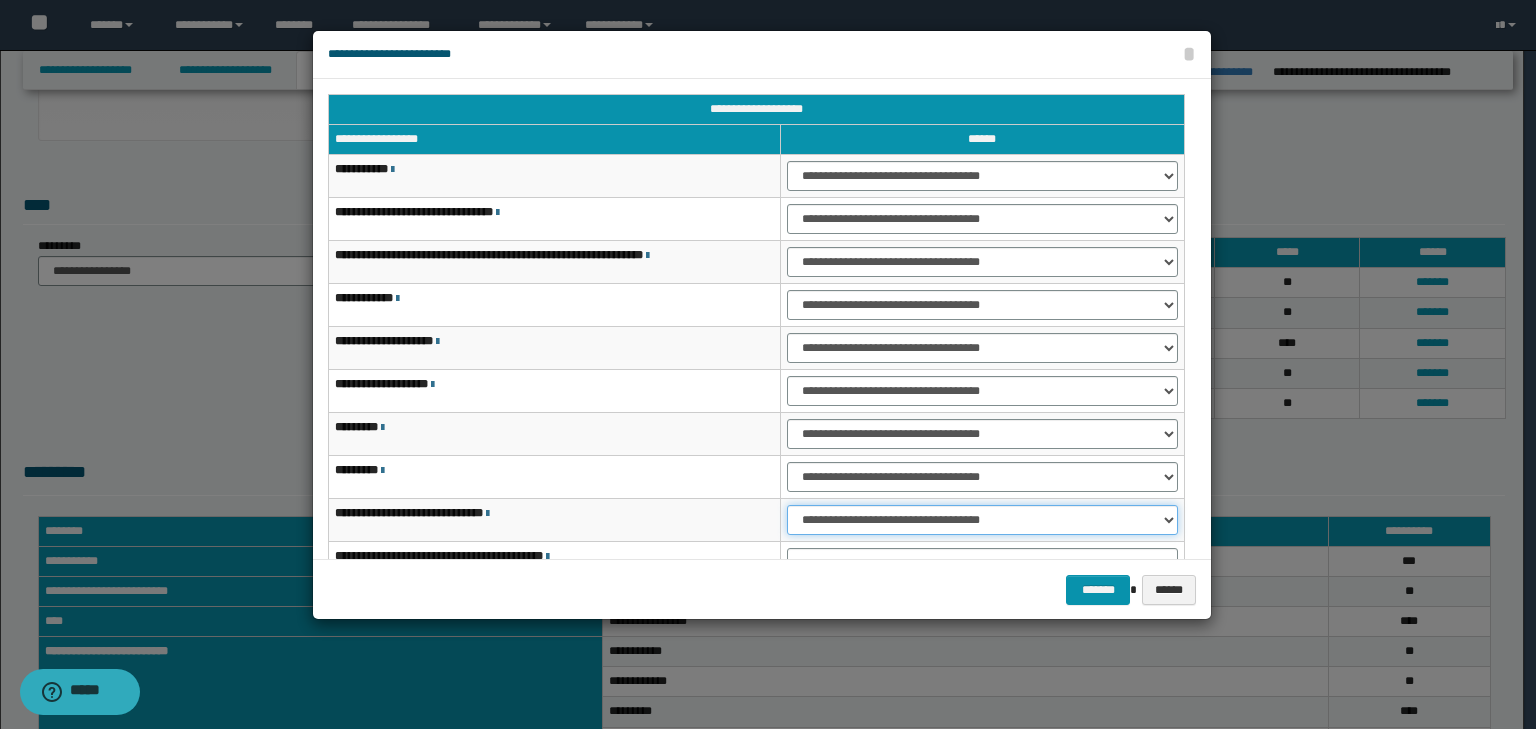 drag, startPoint x: 798, startPoint y: 511, endPoint x: 804, endPoint y: 525, distance: 15.231546 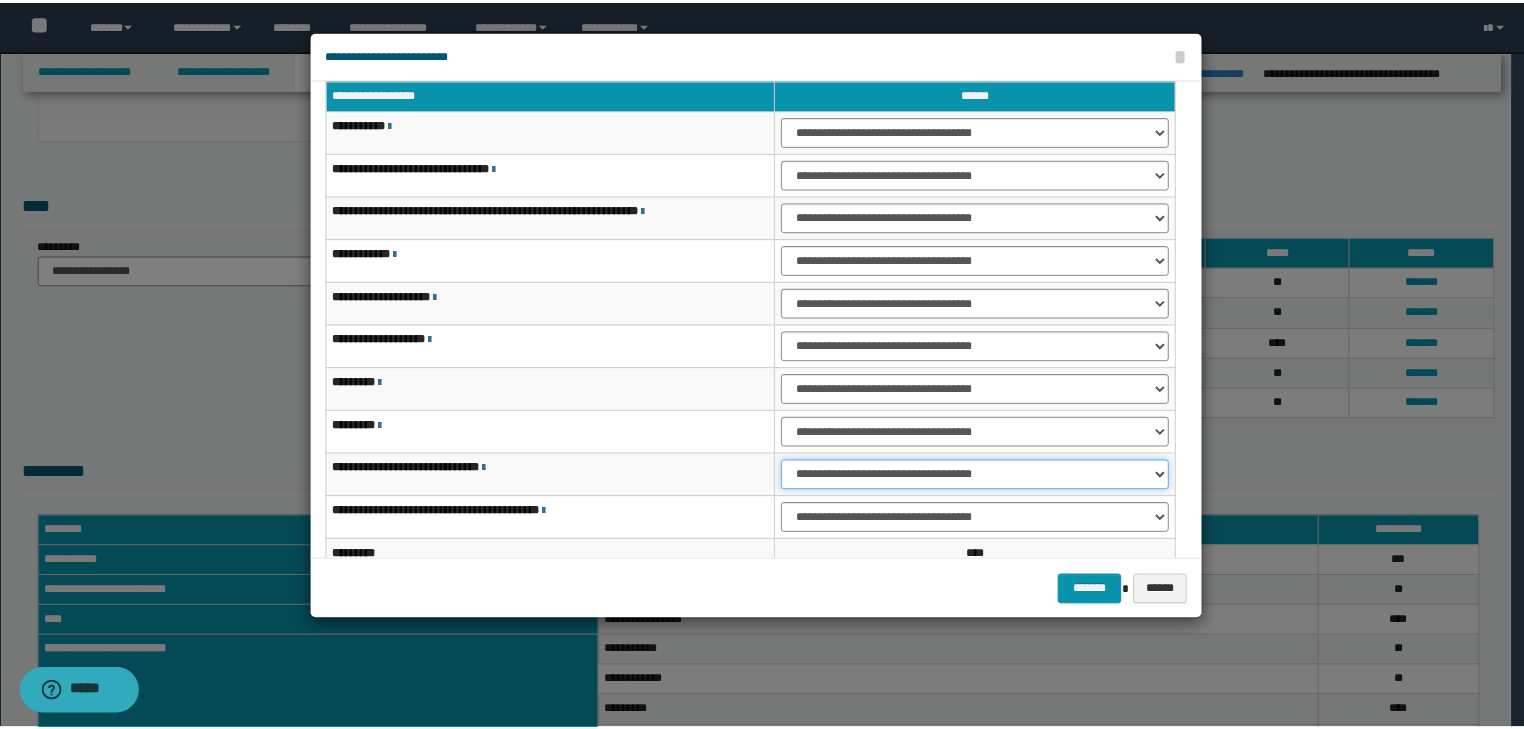 scroll, scrollTop: 118, scrollLeft: 0, axis: vertical 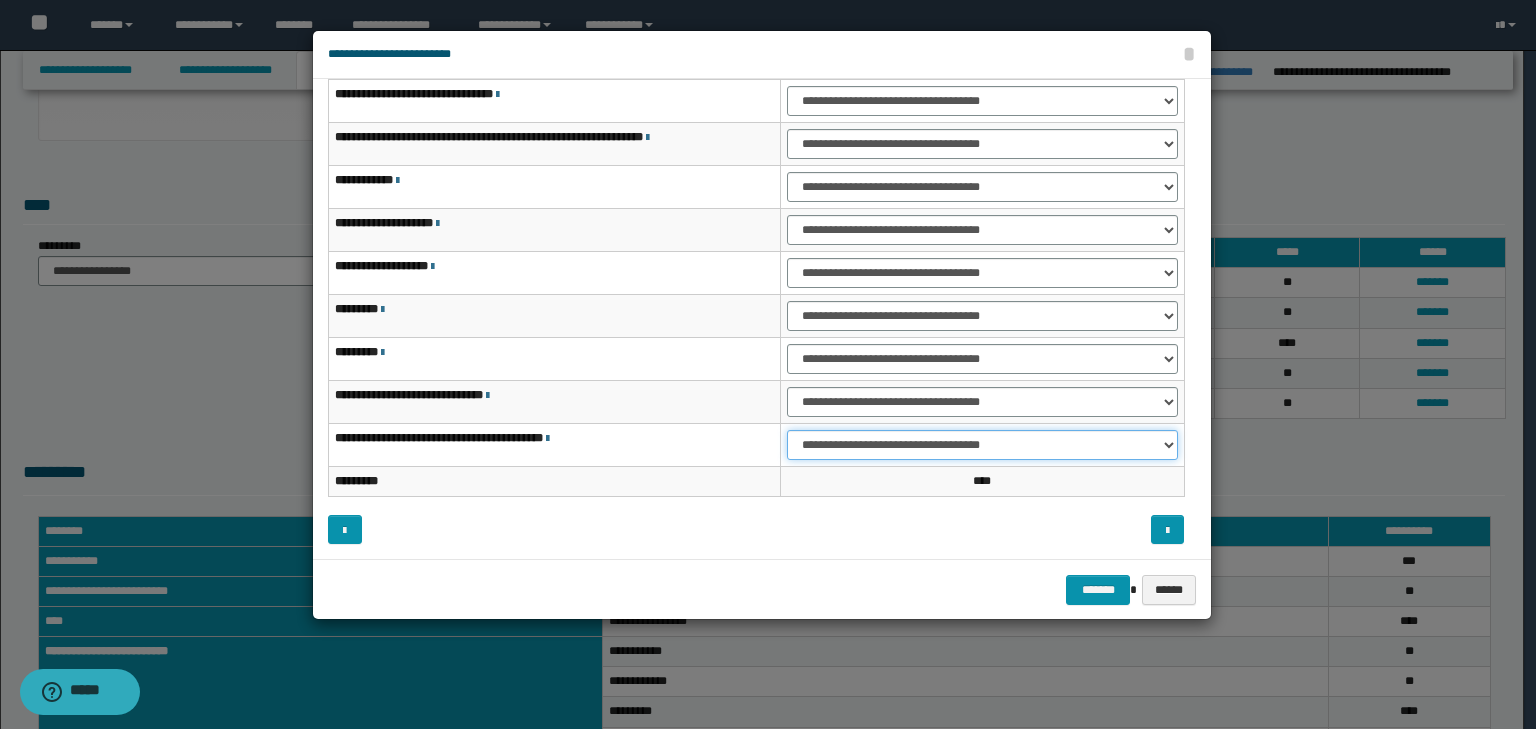 drag, startPoint x: 836, startPoint y: 444, endPoint x: 833, endPoint y: 454, distance: 10.440307 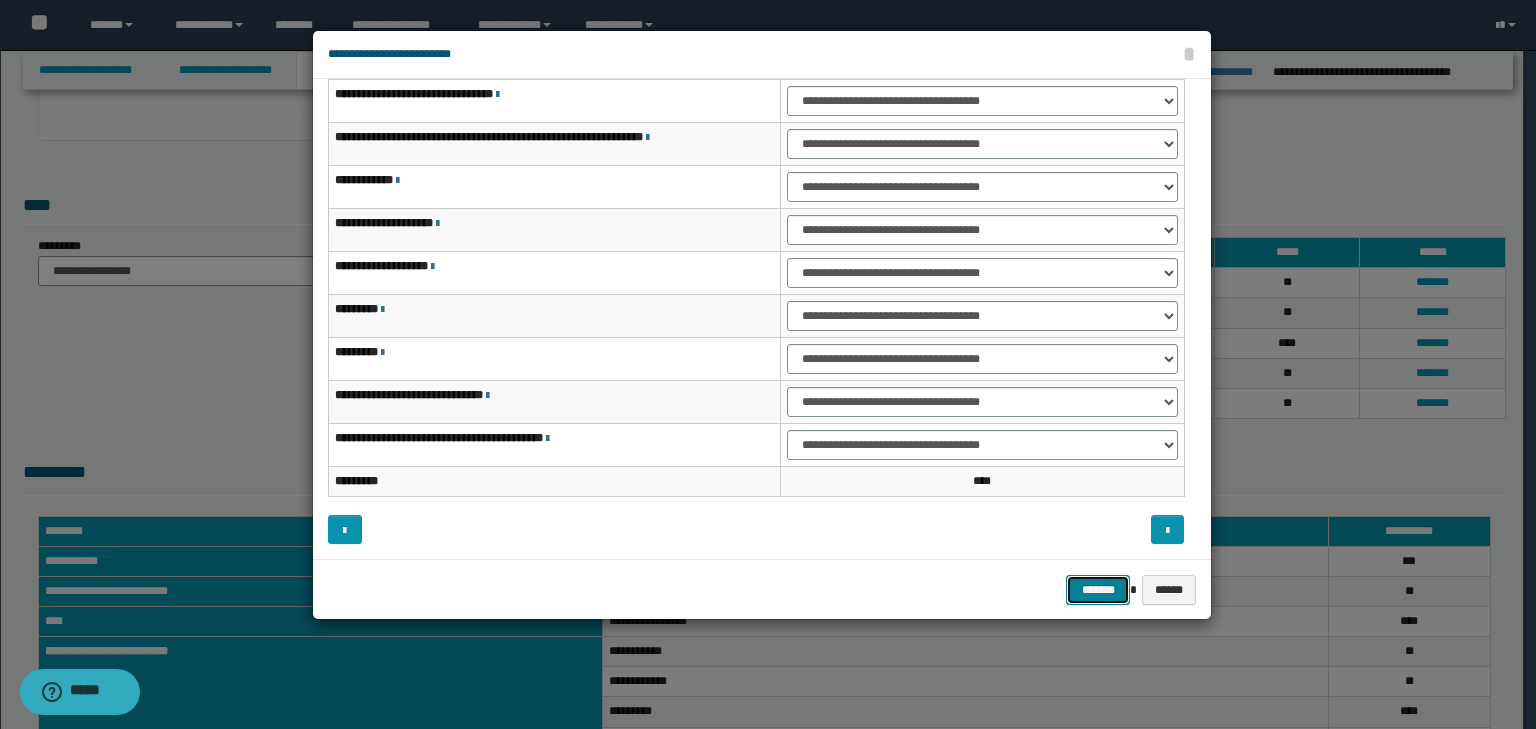 click on "*******" at bounding box center (1098, 590) 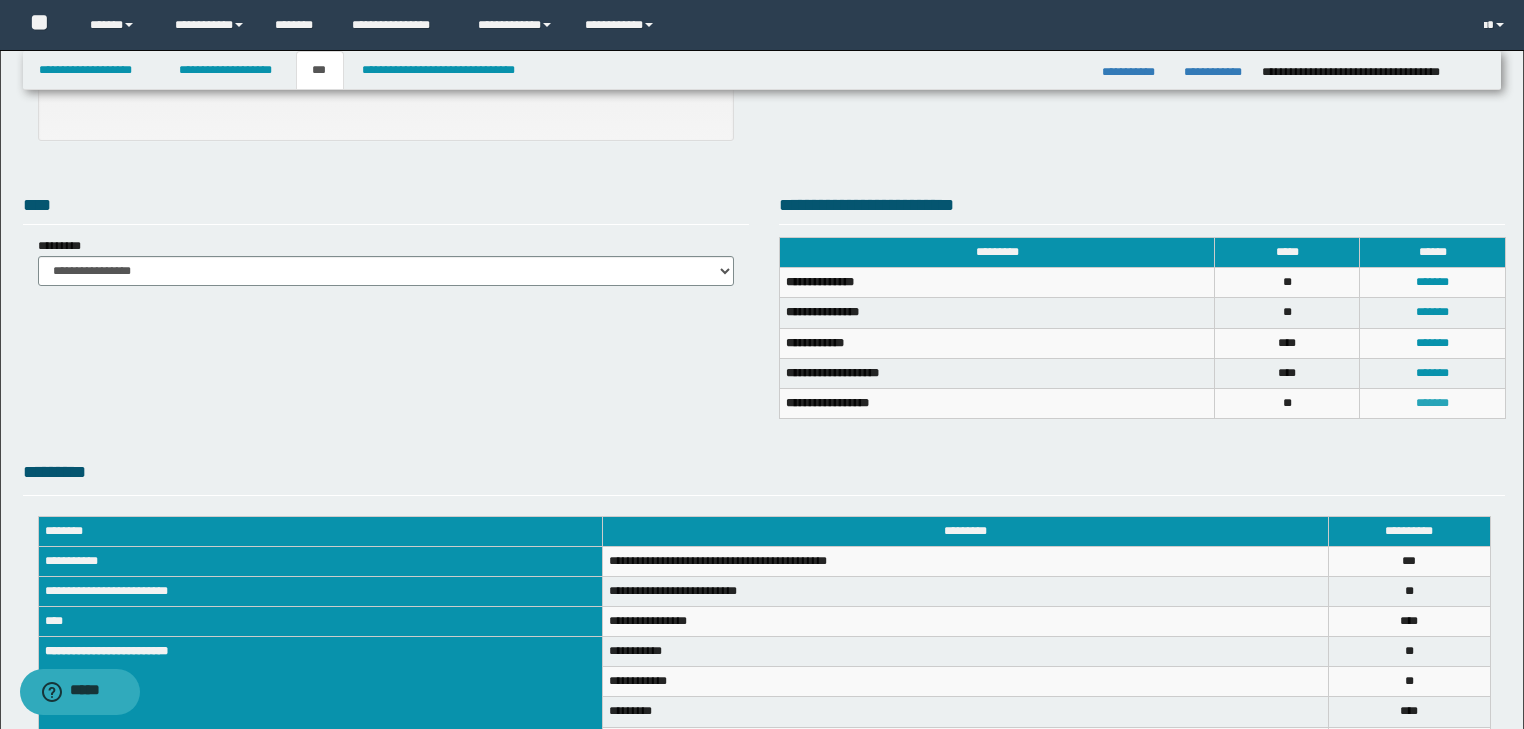 click on "*******" at bounding box center (1432, 403) 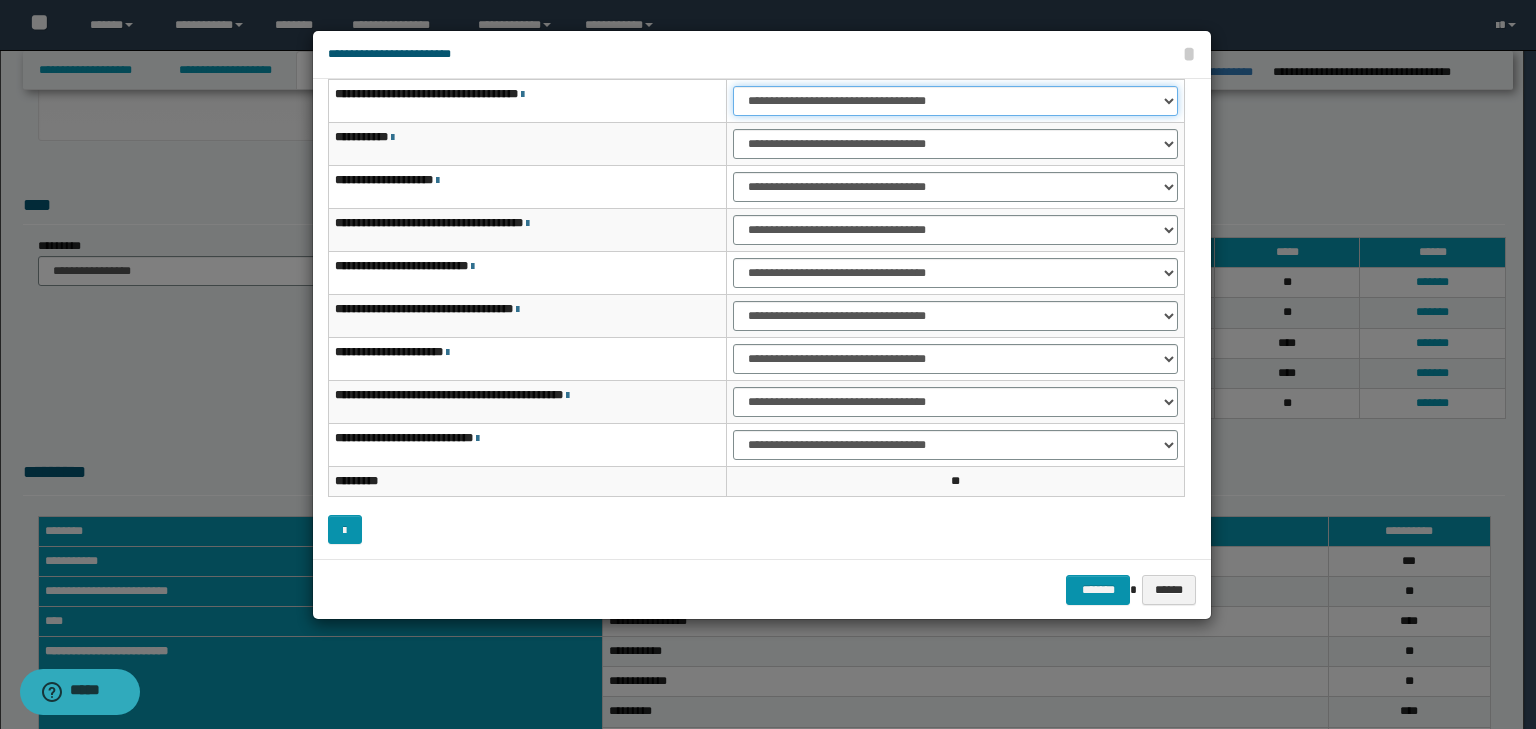 click on "**********" at bounding box center [955, 101] 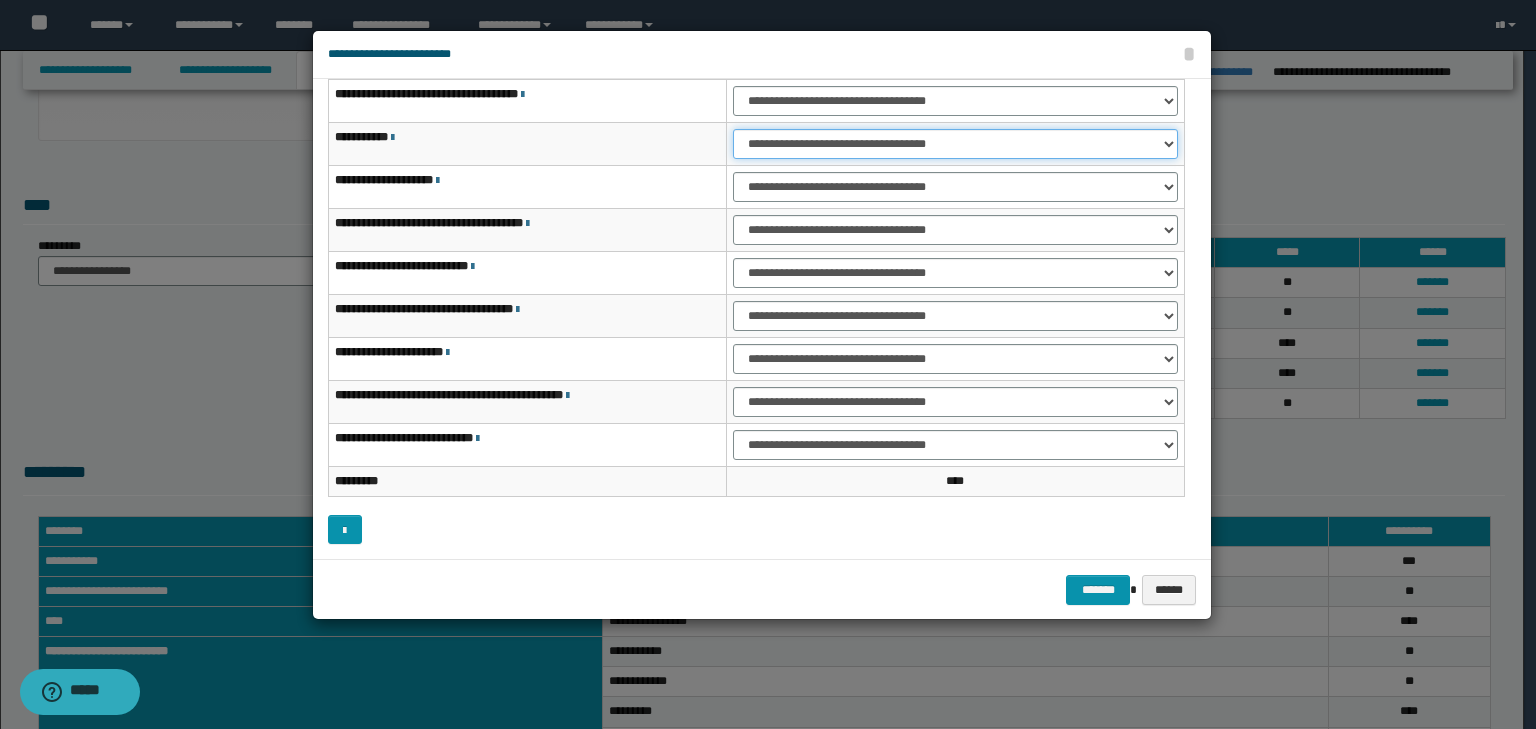 click on "**********" at bounding box center (955, 144) 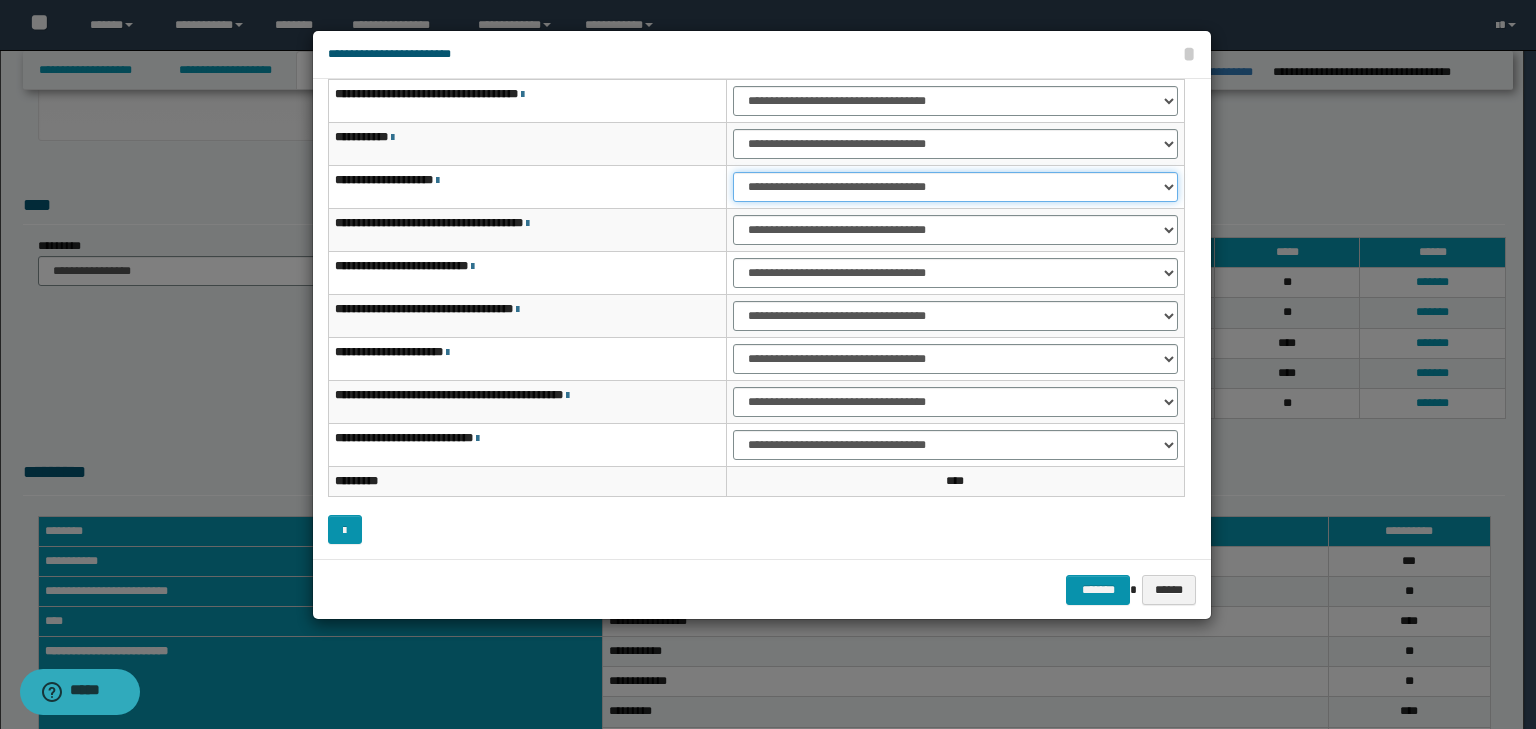 drag, startPoint x: 749, startPoint y: 187, endPoint x: 749, endPoint y: 200, distance: 13 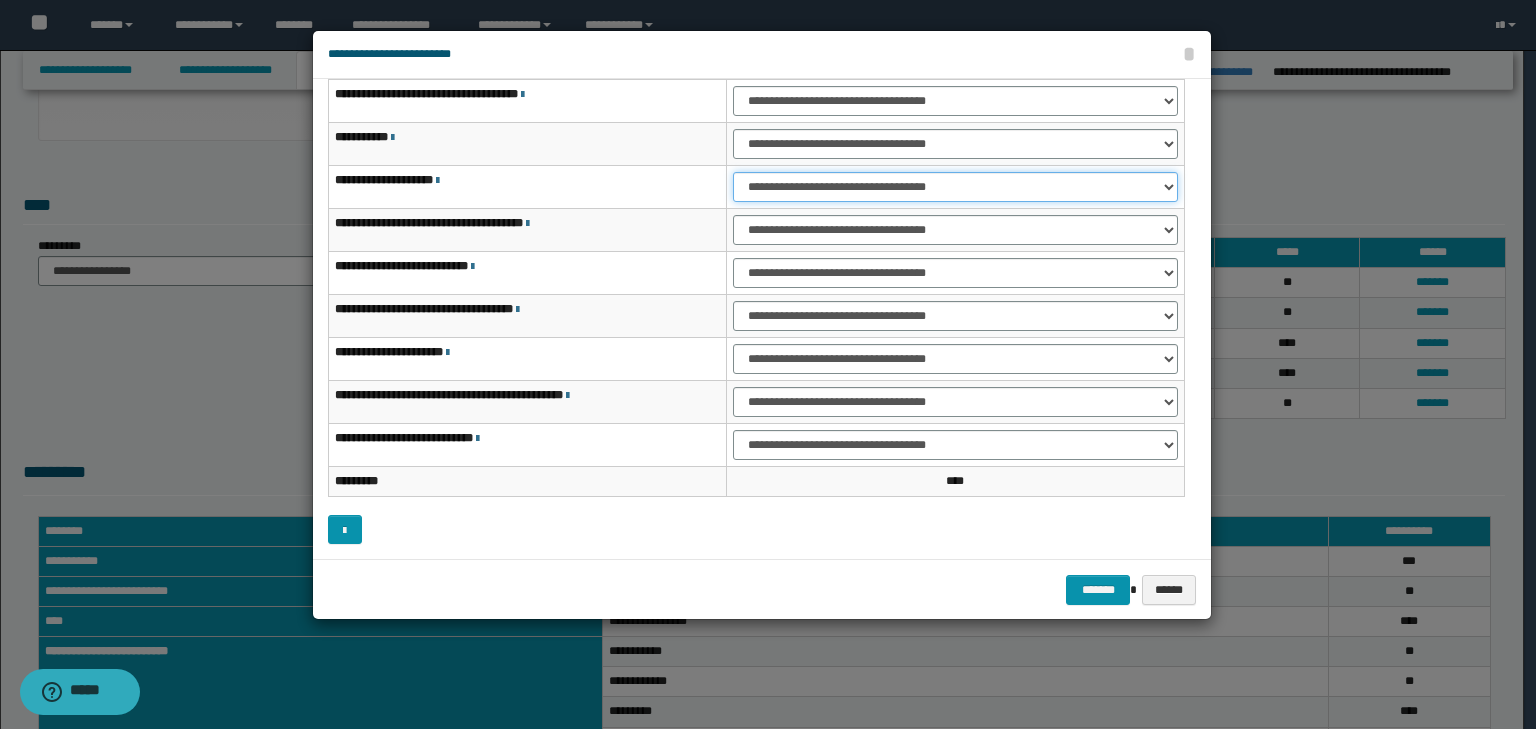 click on "**********" at bounding box center (955, 187) 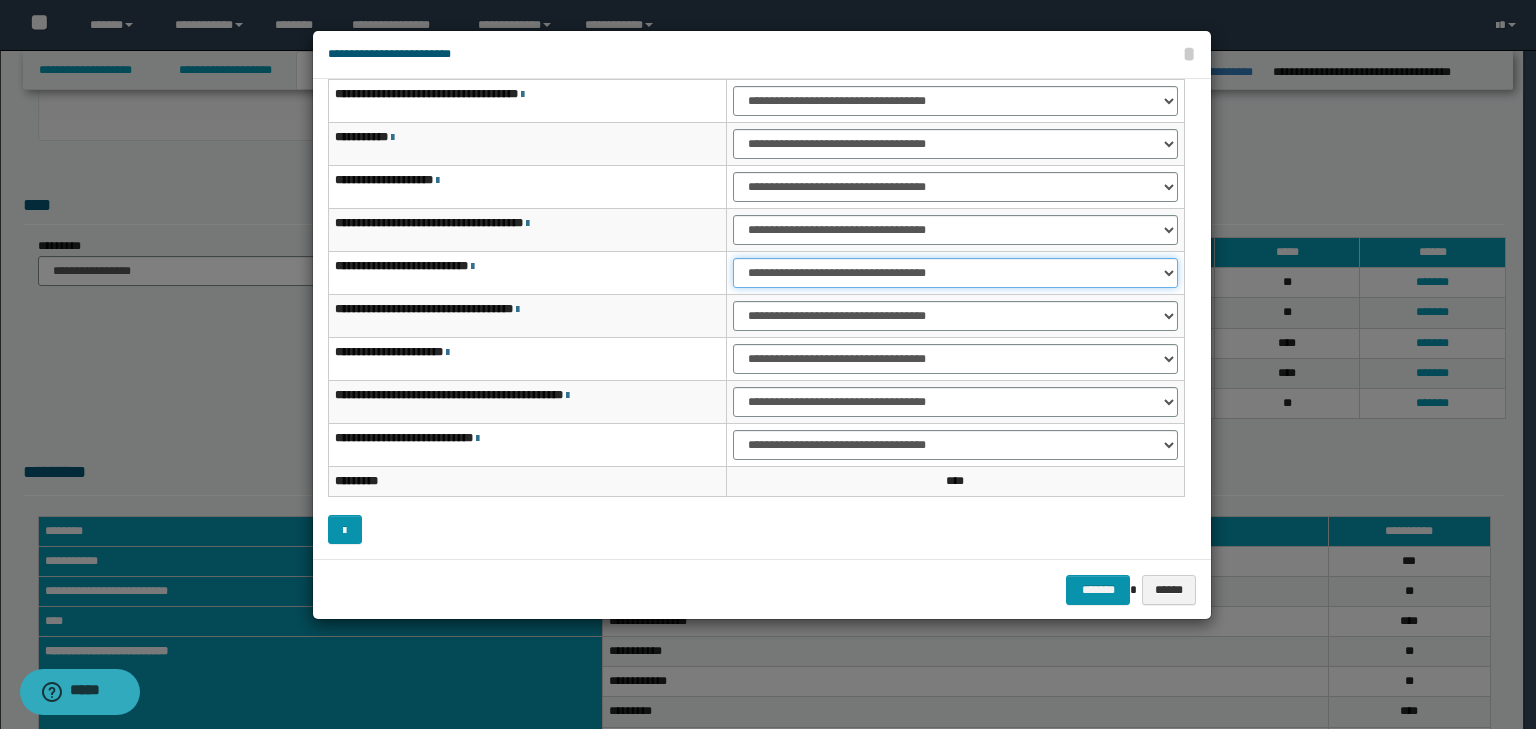 click on "**********" at bounding box center (955, 273) 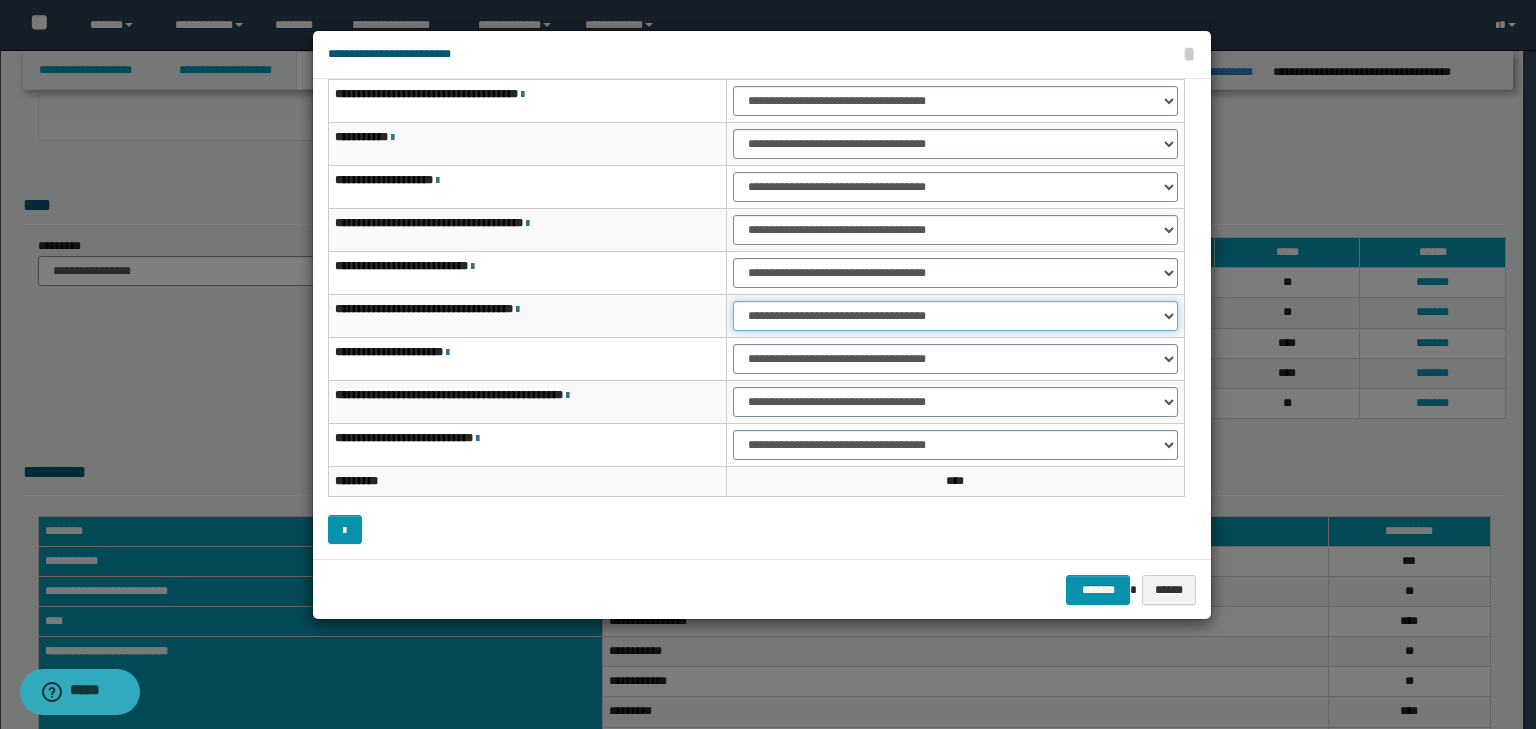 click on "**********" at bounding box center [955, 316] 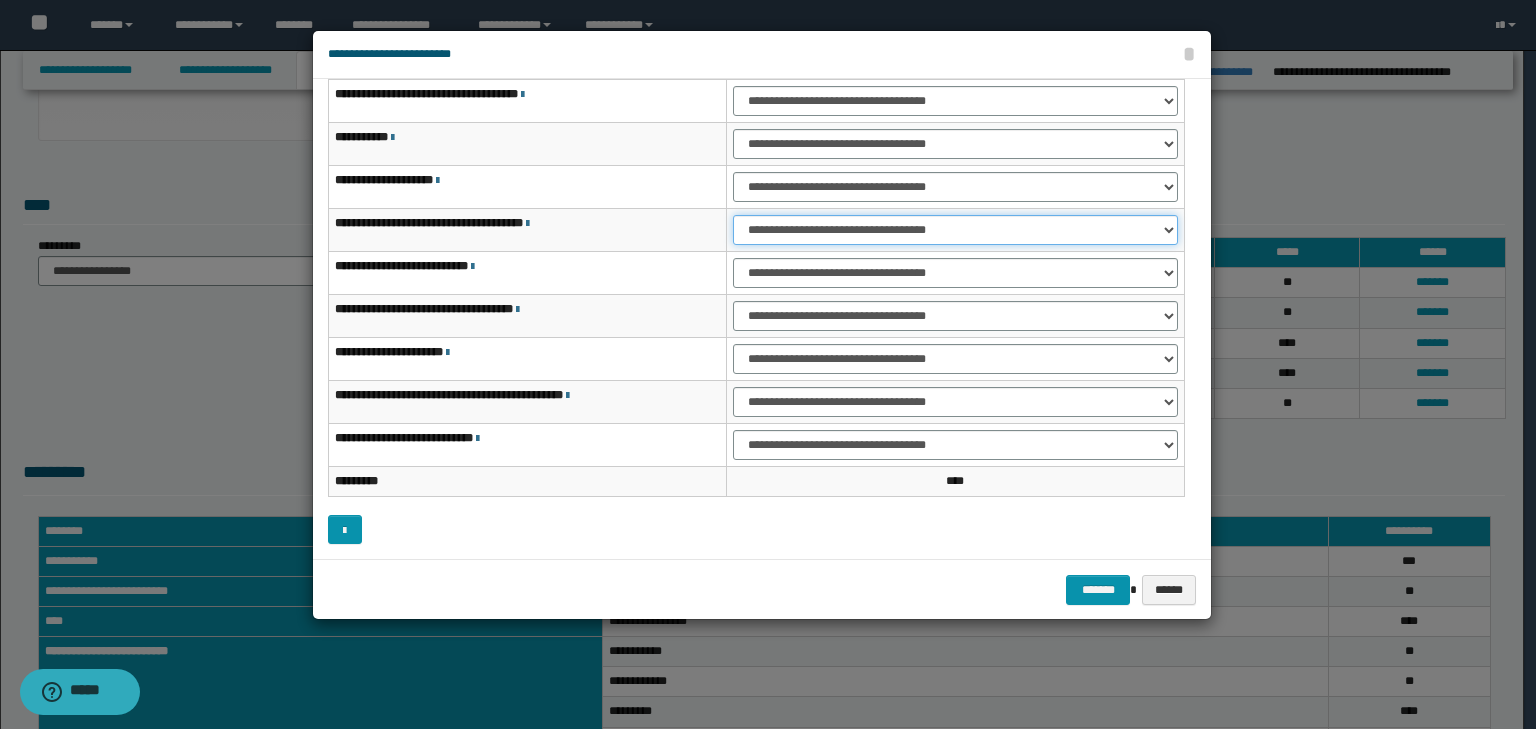 click on "**********" at bounding box center (955, 230) 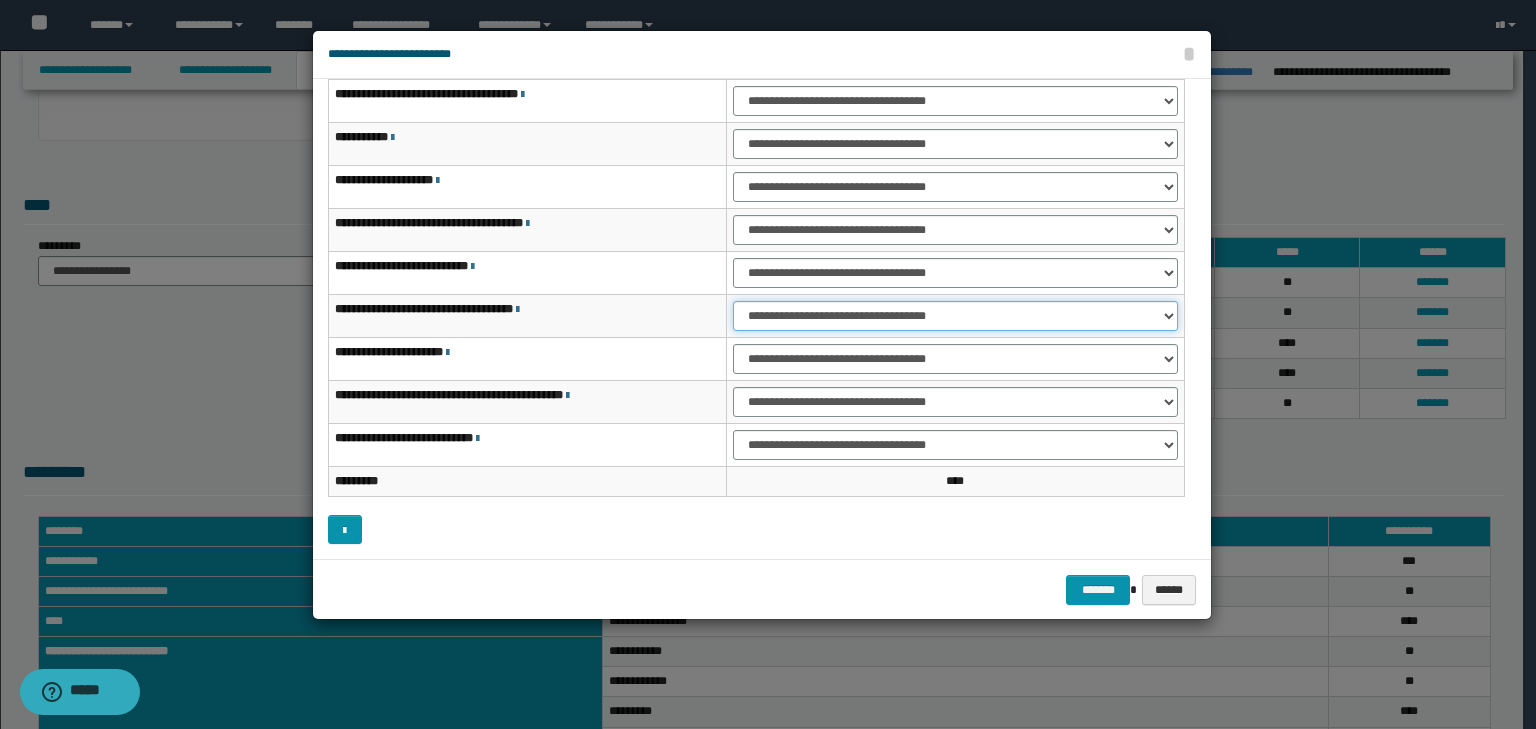 click on "**********" at bounding box center [955, 316] 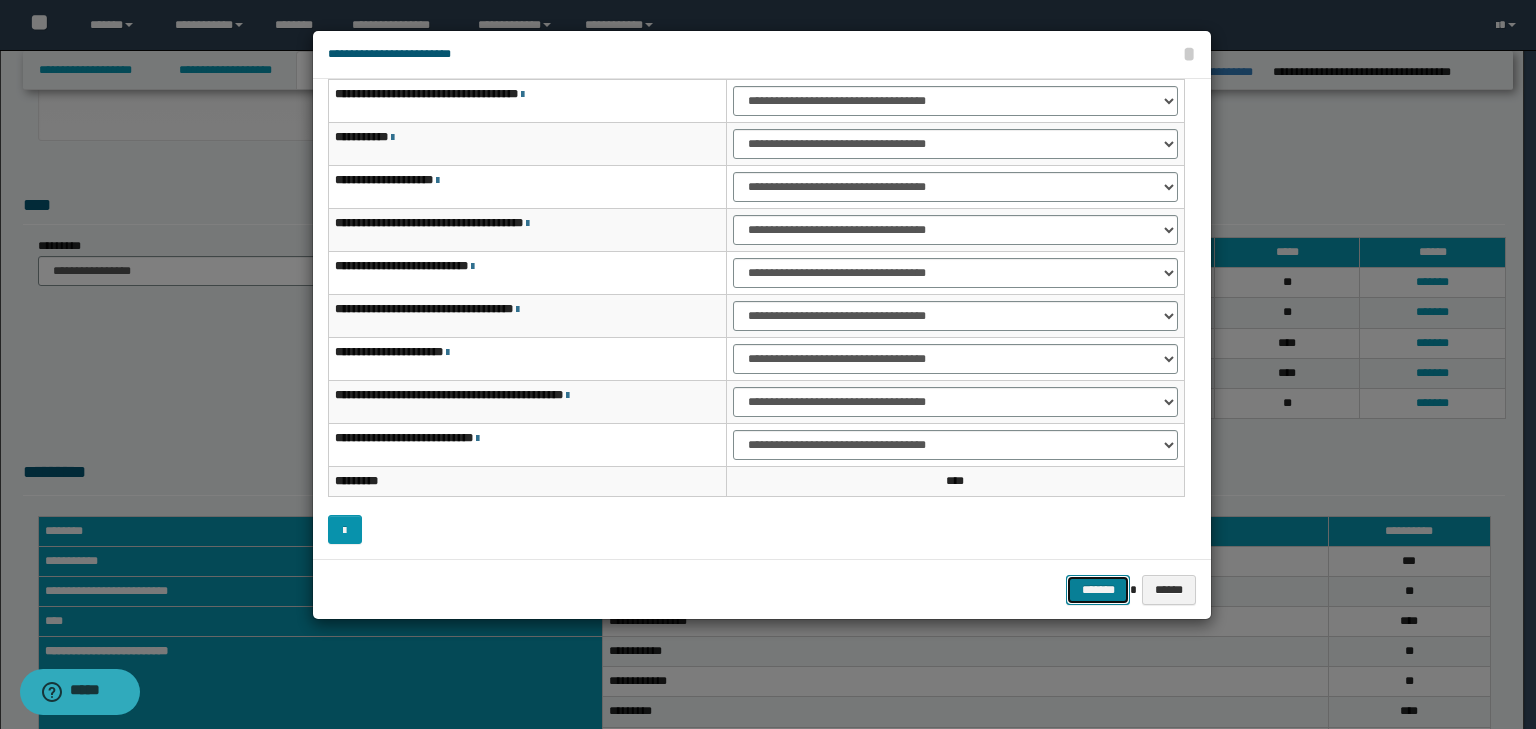 click on "*******" at bounding box center (1098, 590) 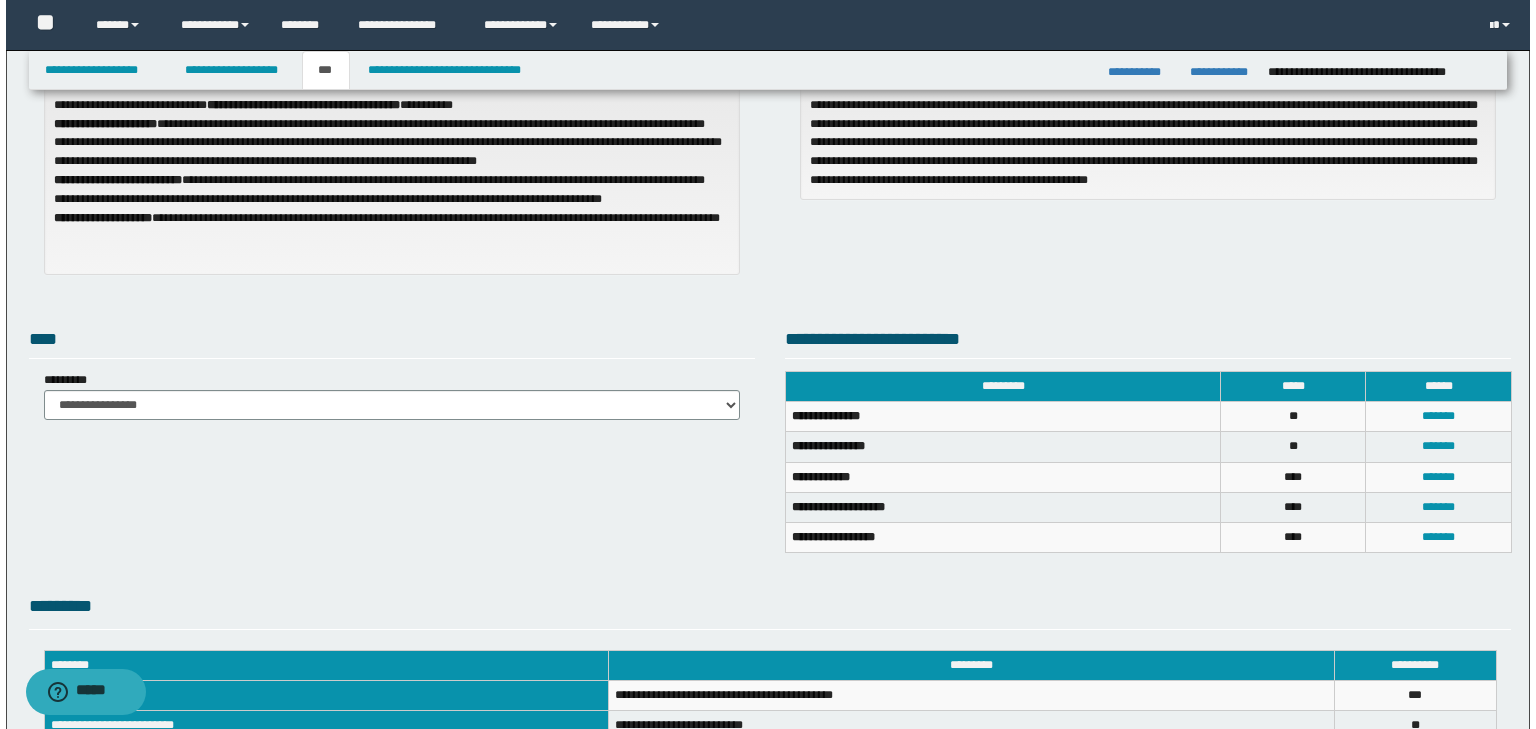 scroll, scrollTop: 0, scrollLeft: 0, axis: both 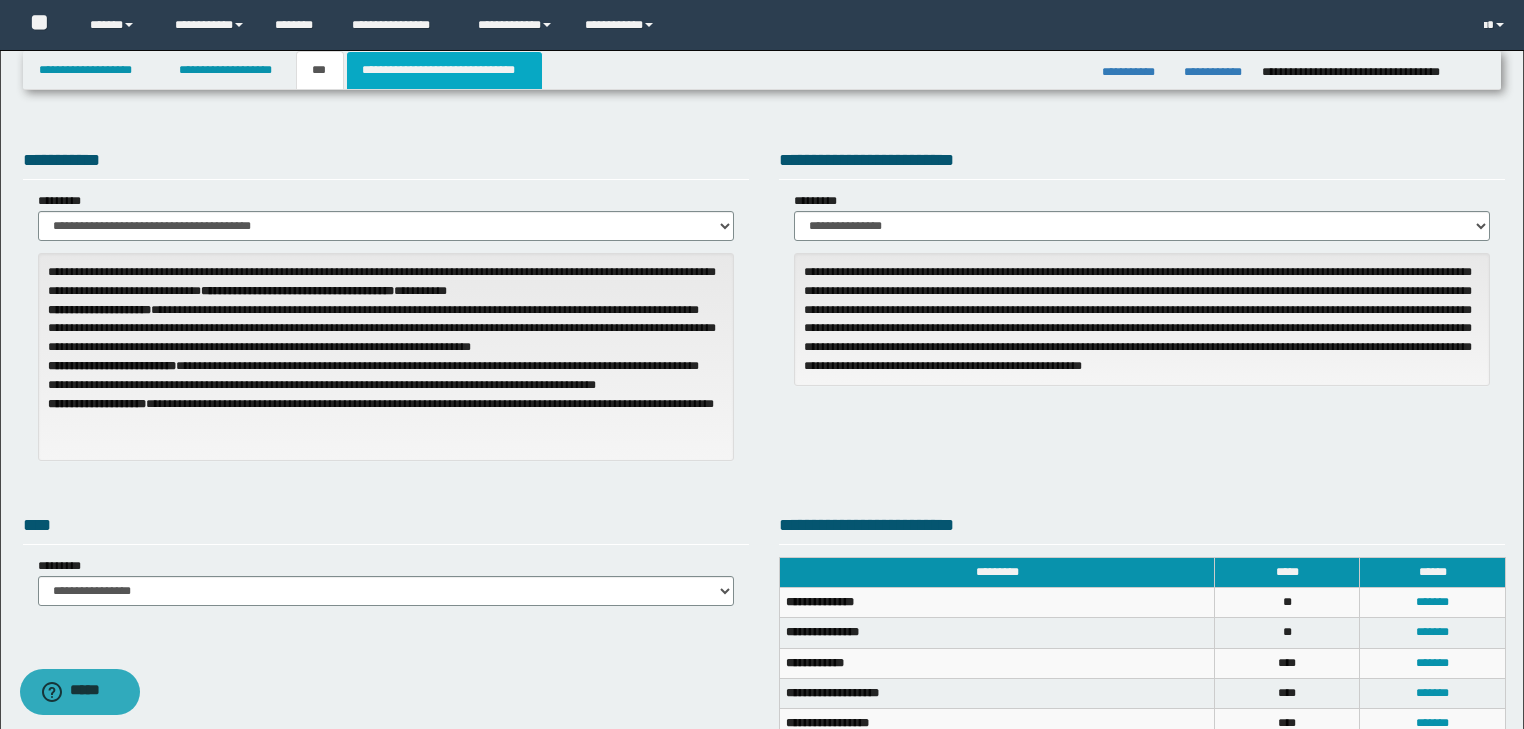 click on "**********" at bounding box center (444, 70) 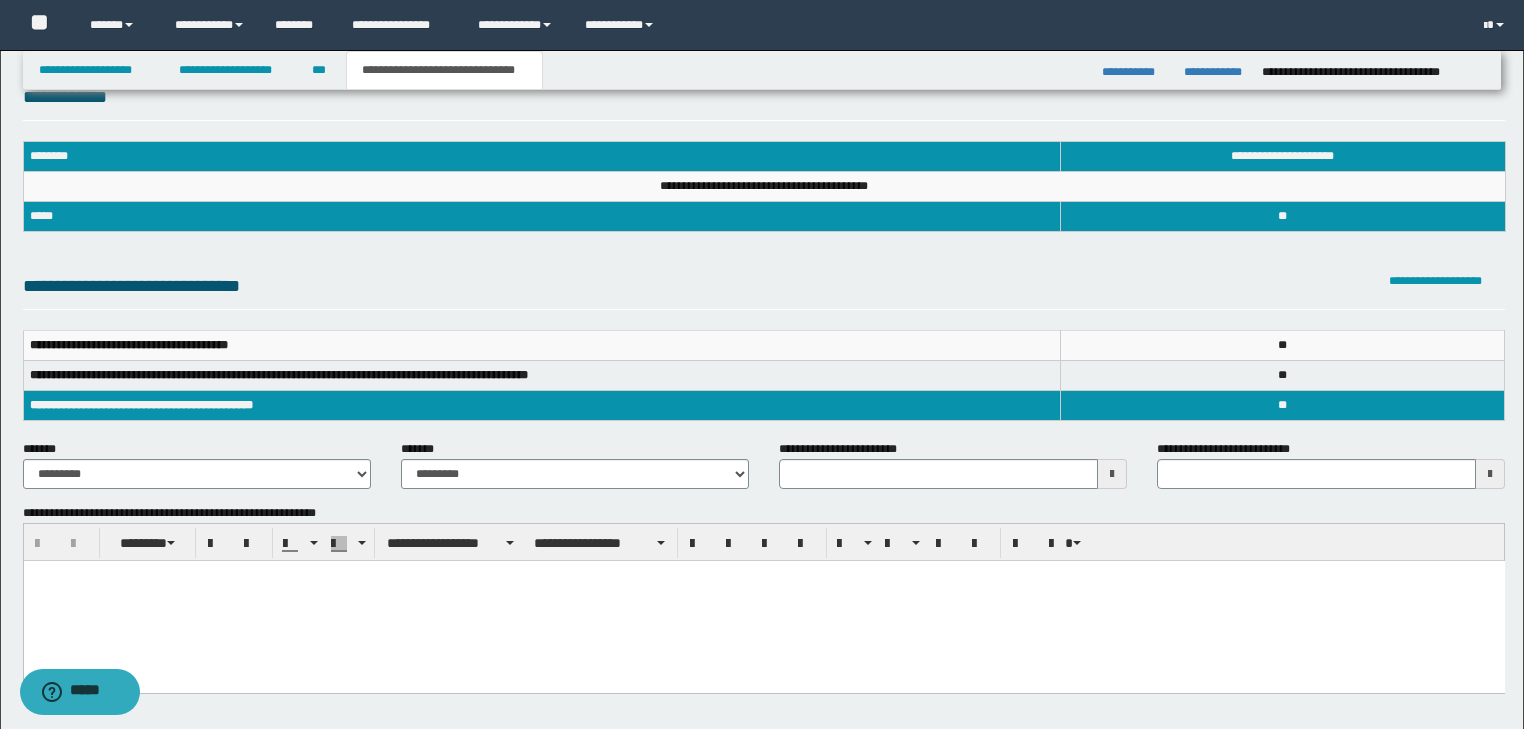 scroll, scrollTop: 80, scrollLeft: 0, axis: vertical 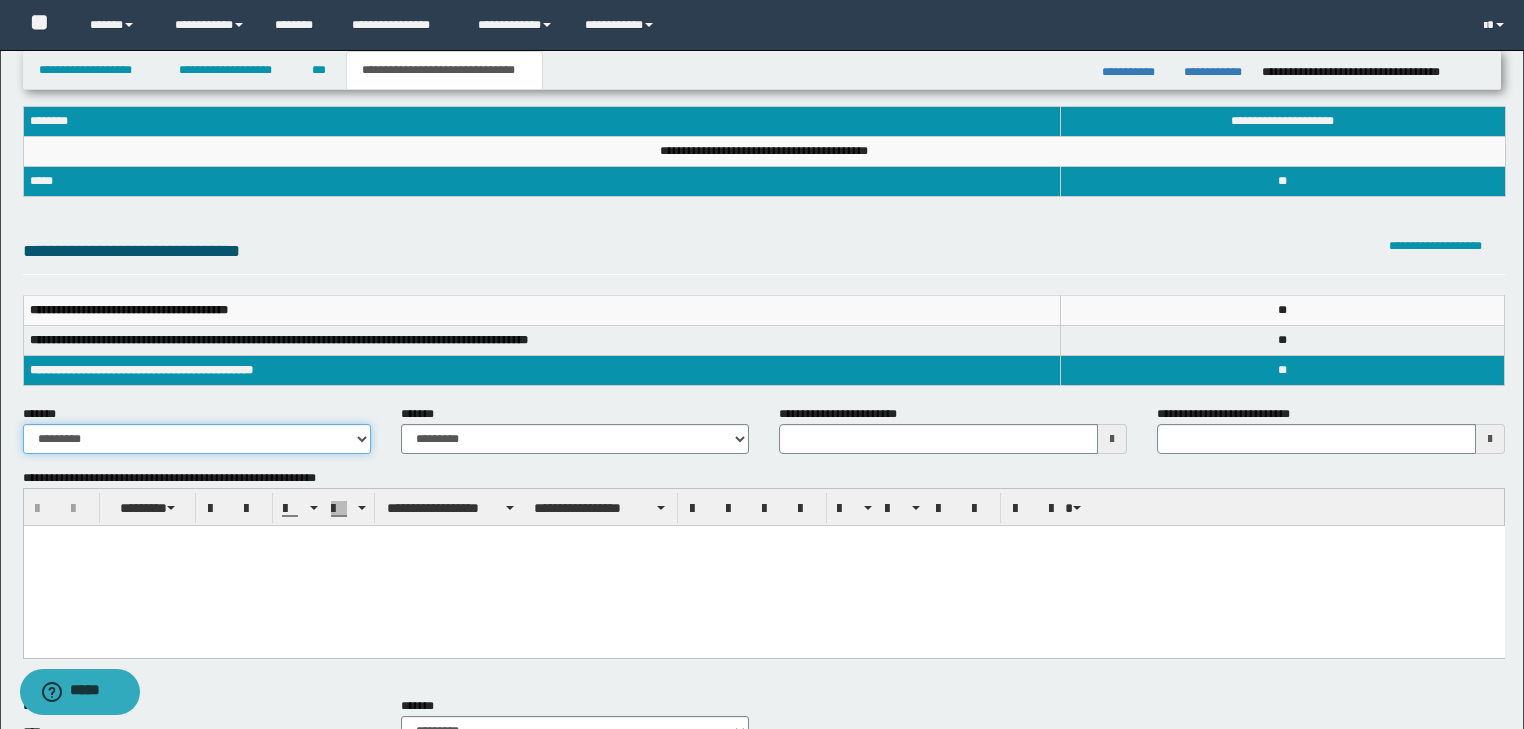 click on "**********" at bounding box center (197, 439) 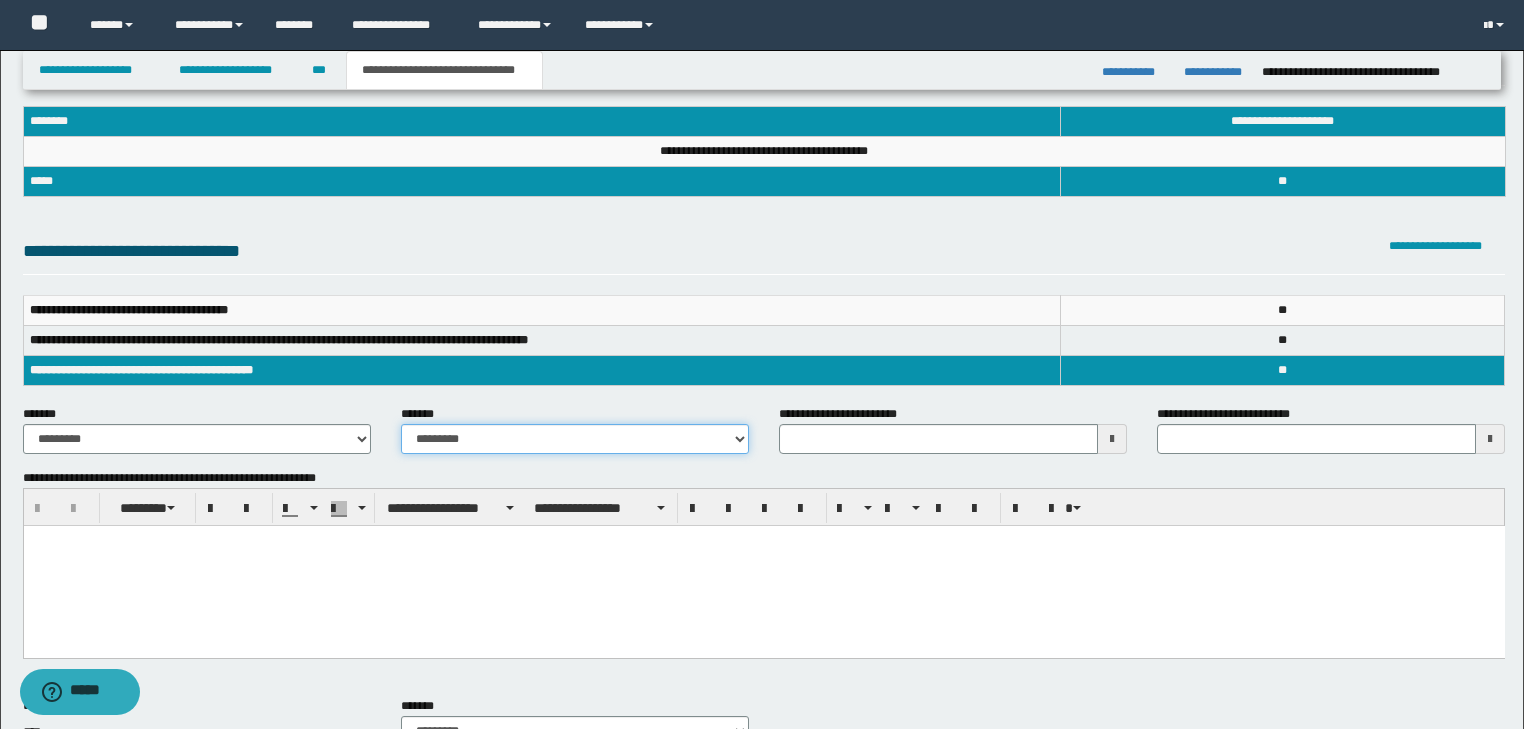 click on "**********" at bounding box center [575, 439] 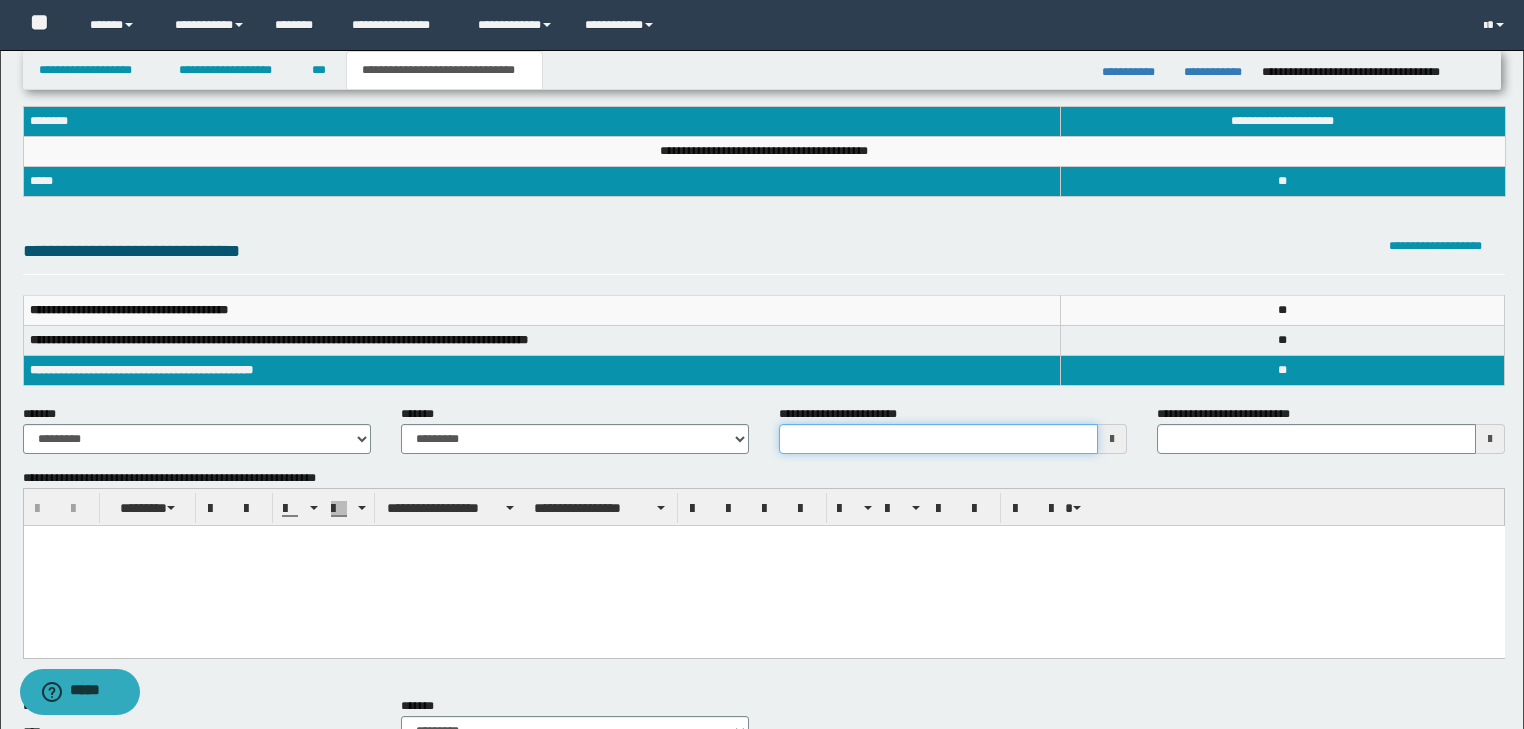 click on "**********" at bounding box center [938, 439] 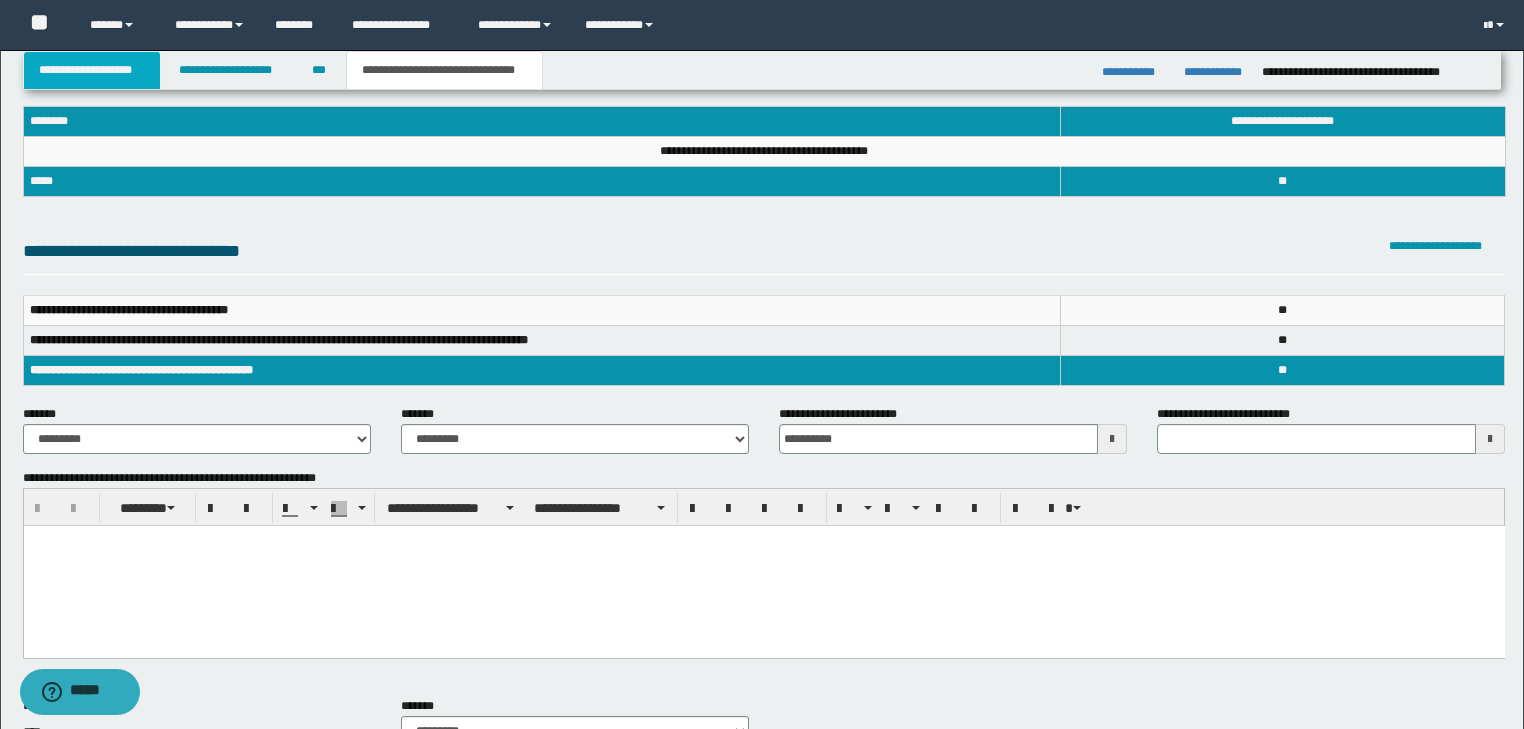 click on "**********" at bounding box center (92, 70) 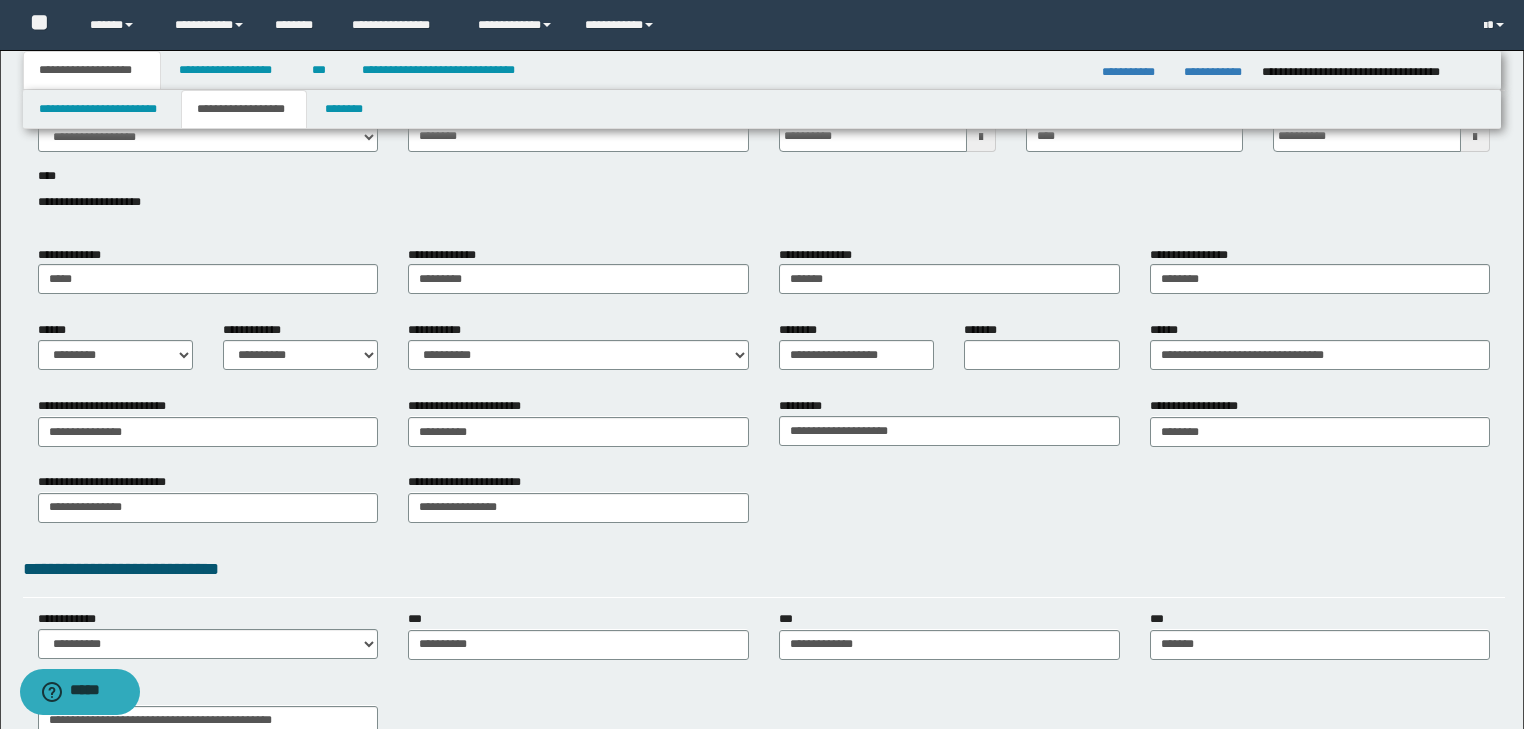 drag, startPoint x: 205, startPoint y: 104, endPoint x: 225, endPoint y: 108, distance: 20.396078 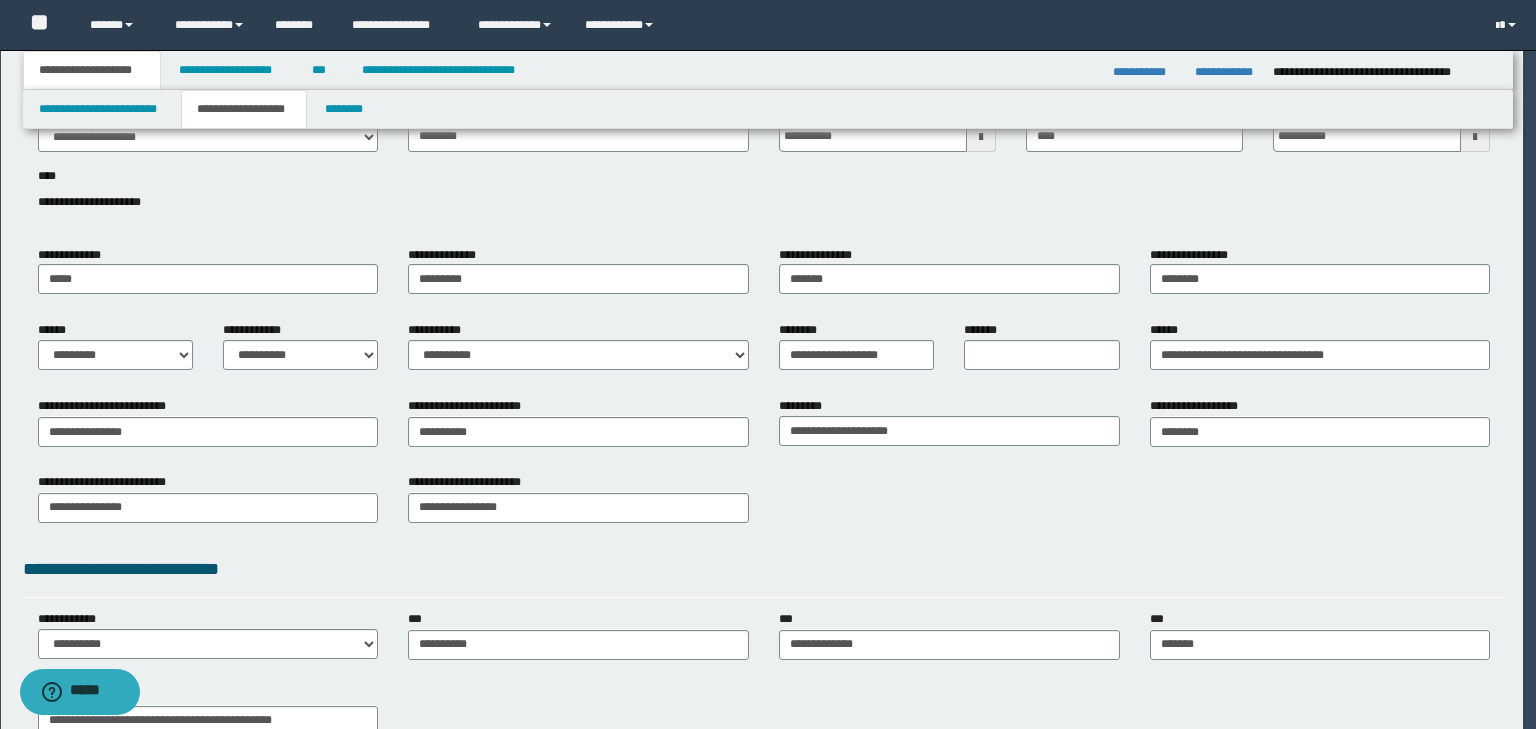 click on "**********" at bounding box center [244, 109] 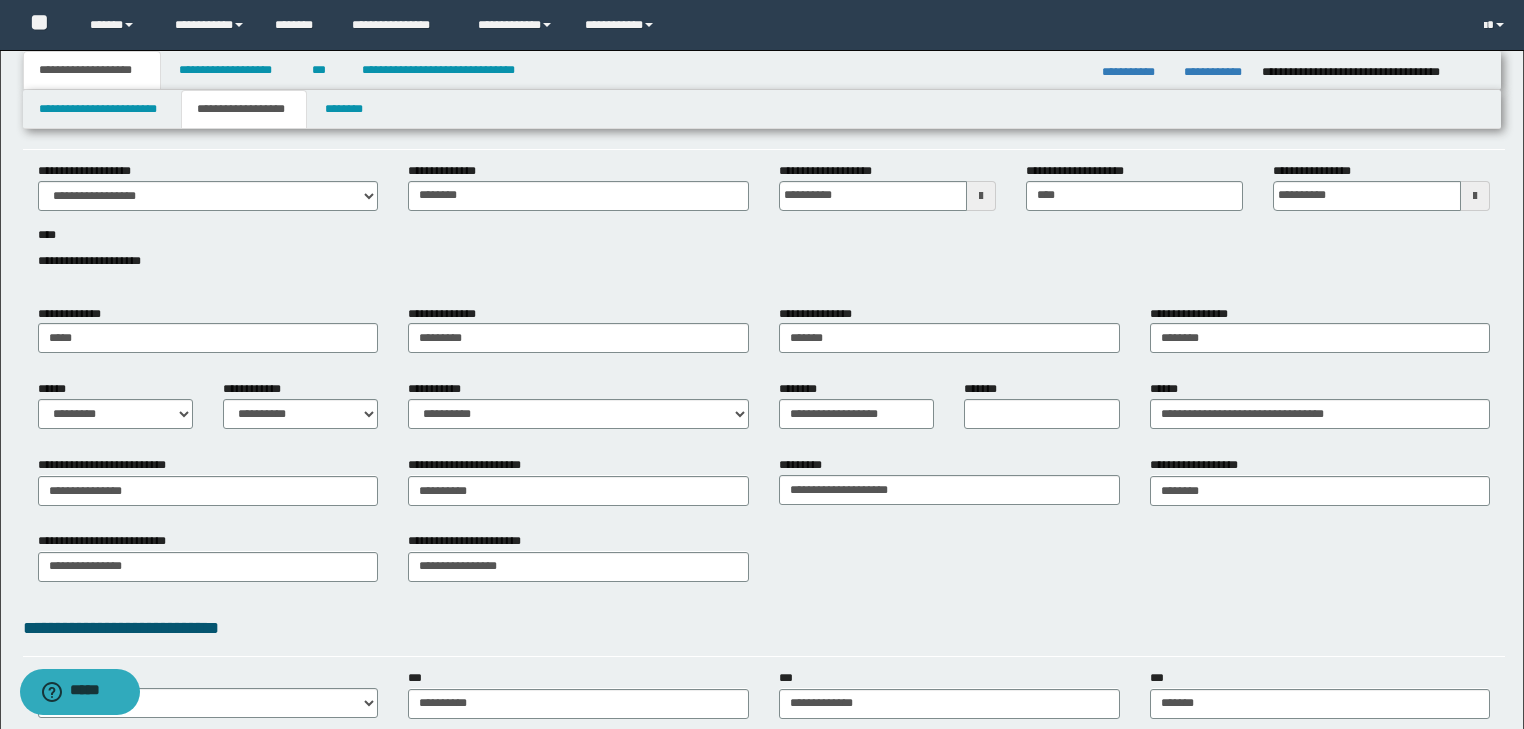 scroll, scrollTop: 0, scrollLeft: 0, axis: both 